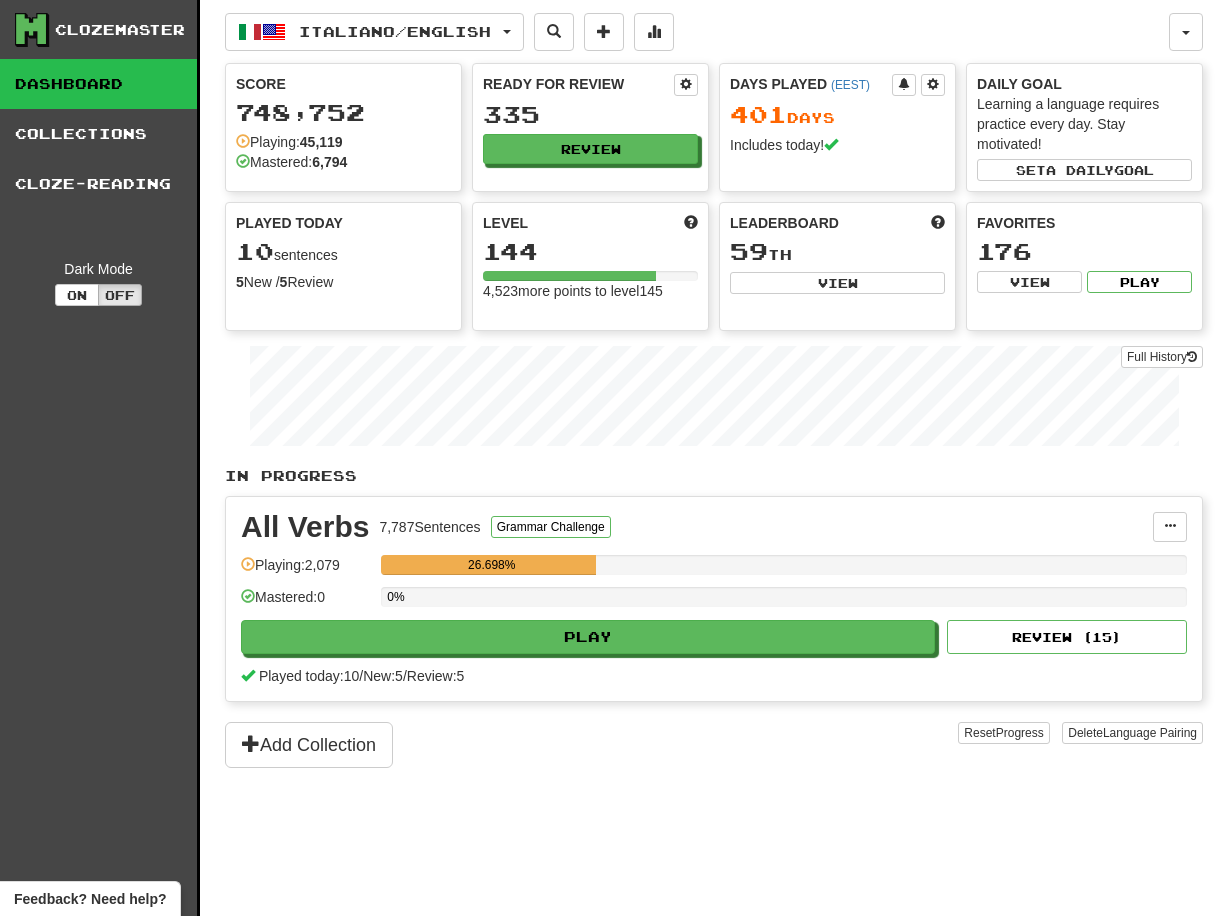 scroll, scrollTop: 0, scrollLeft: 0, axis: both 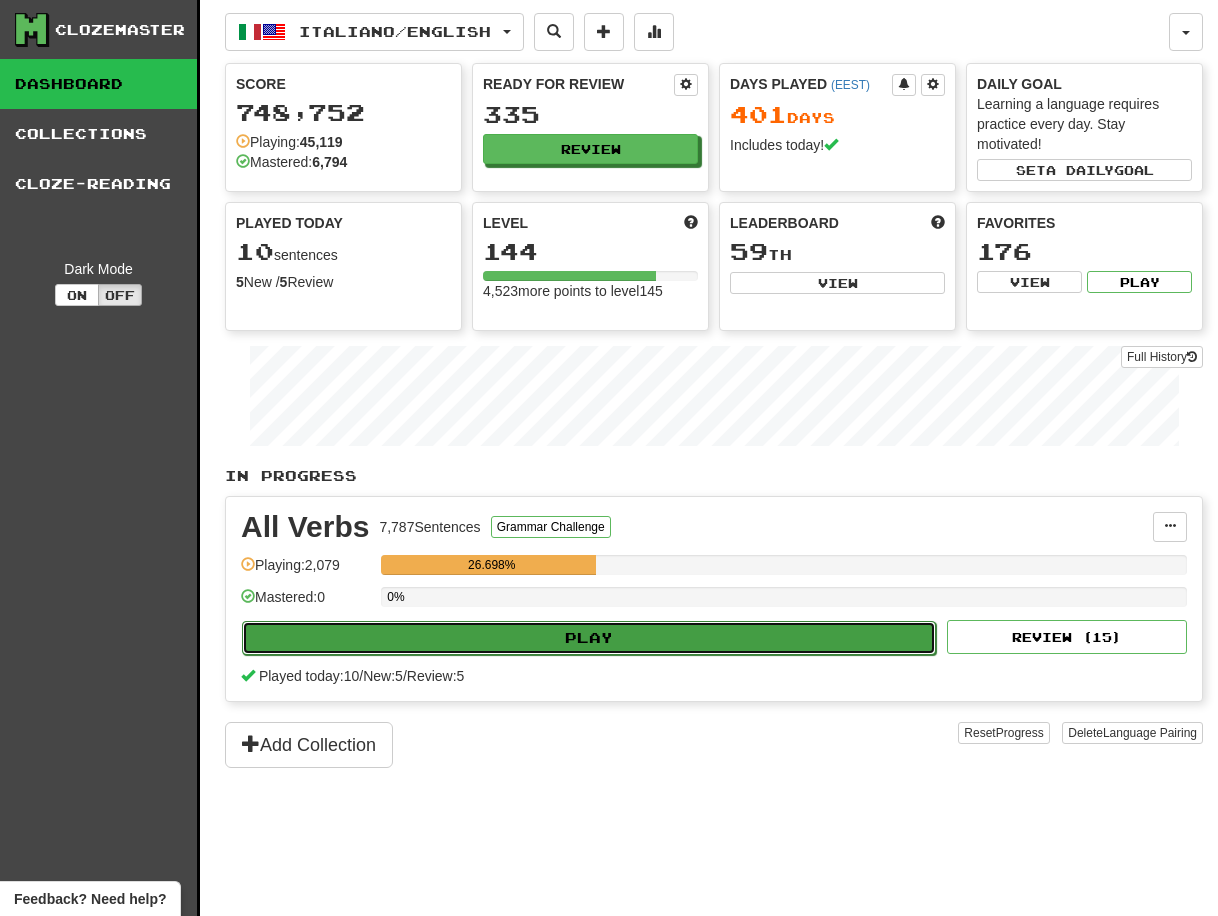click on "Play" at bounding box center (589, 638) 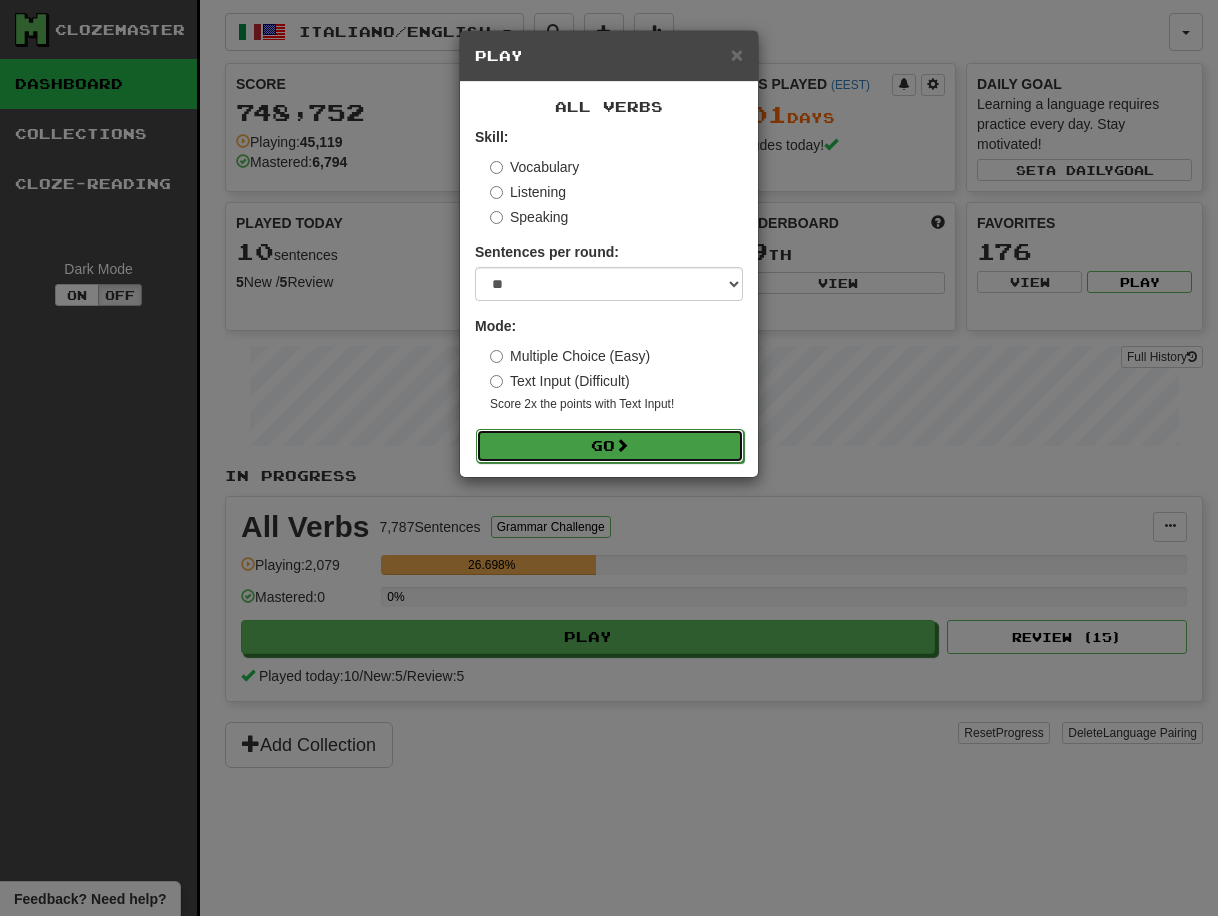 click on "Go" at bounding box center [610, 446] 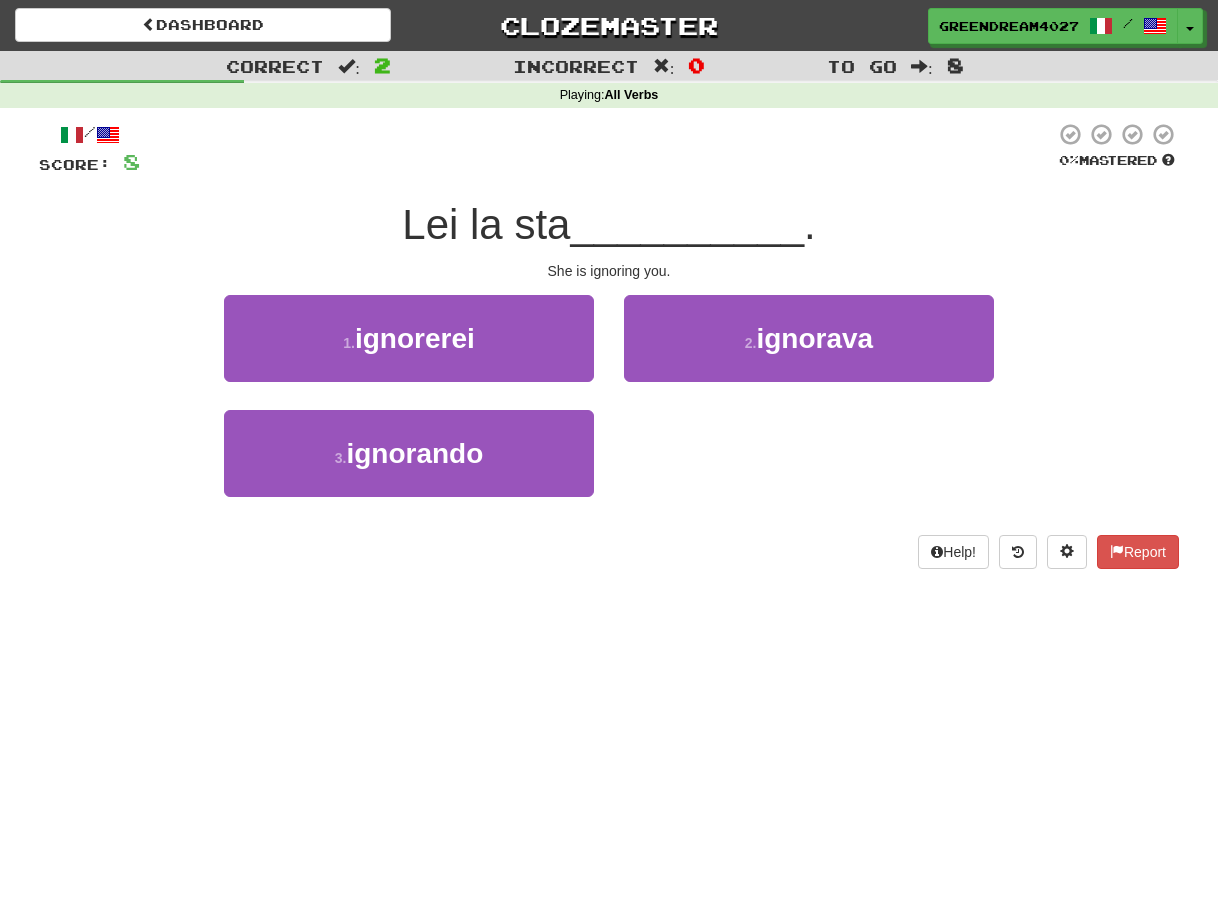 scroll, scrollTop: 0, scrollLeft: 0, axis: both 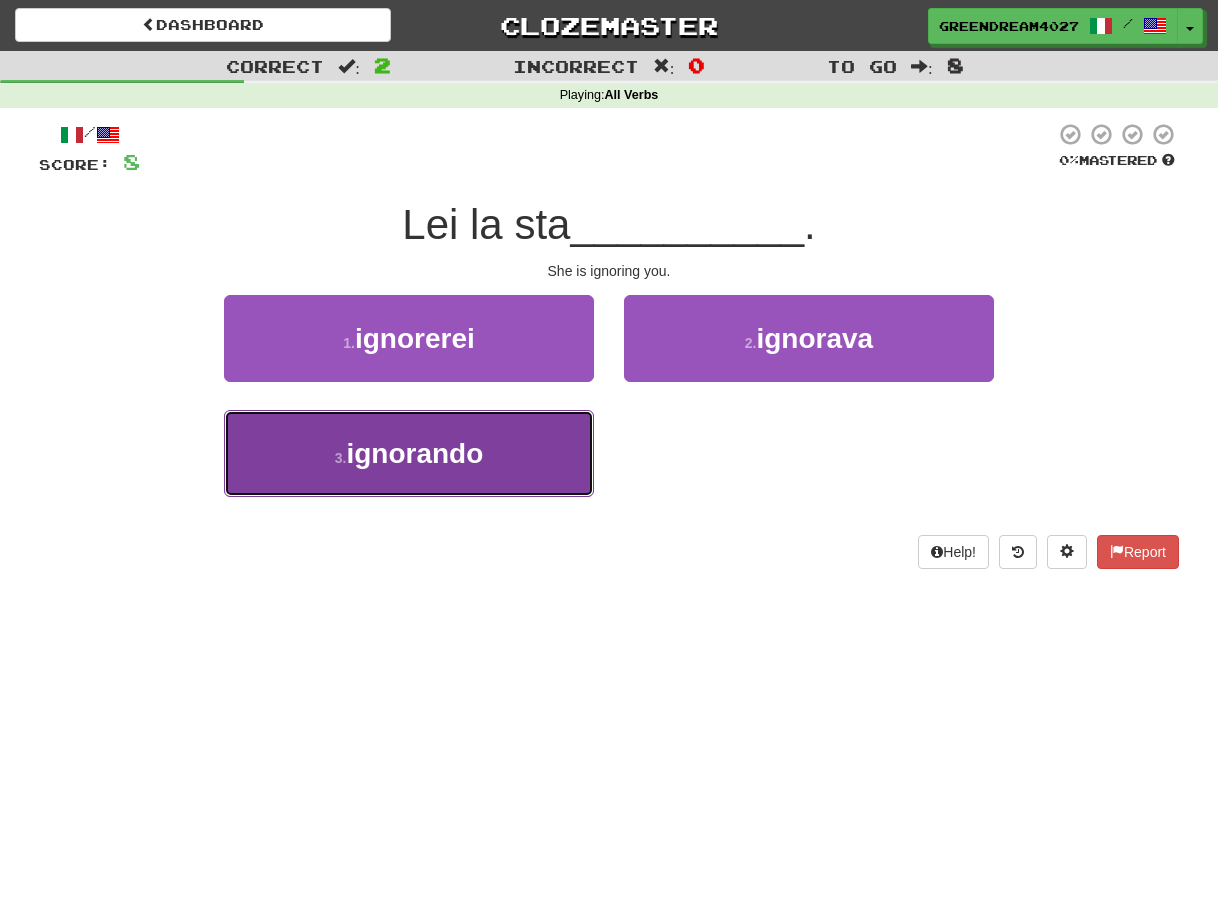 click on "3 .  ignorando" at bounding box center [409, 453] 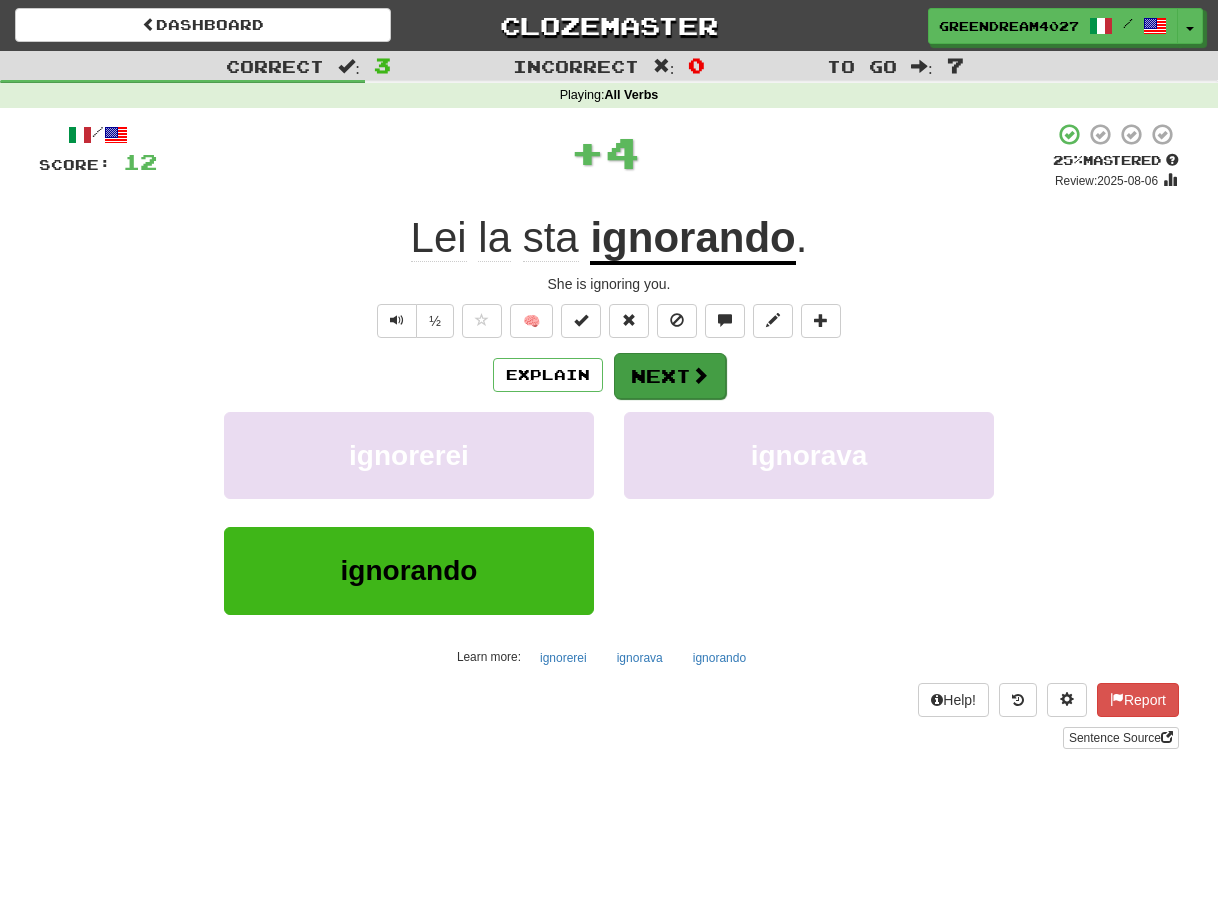 click on "Next" at bounding box center [670, 376] 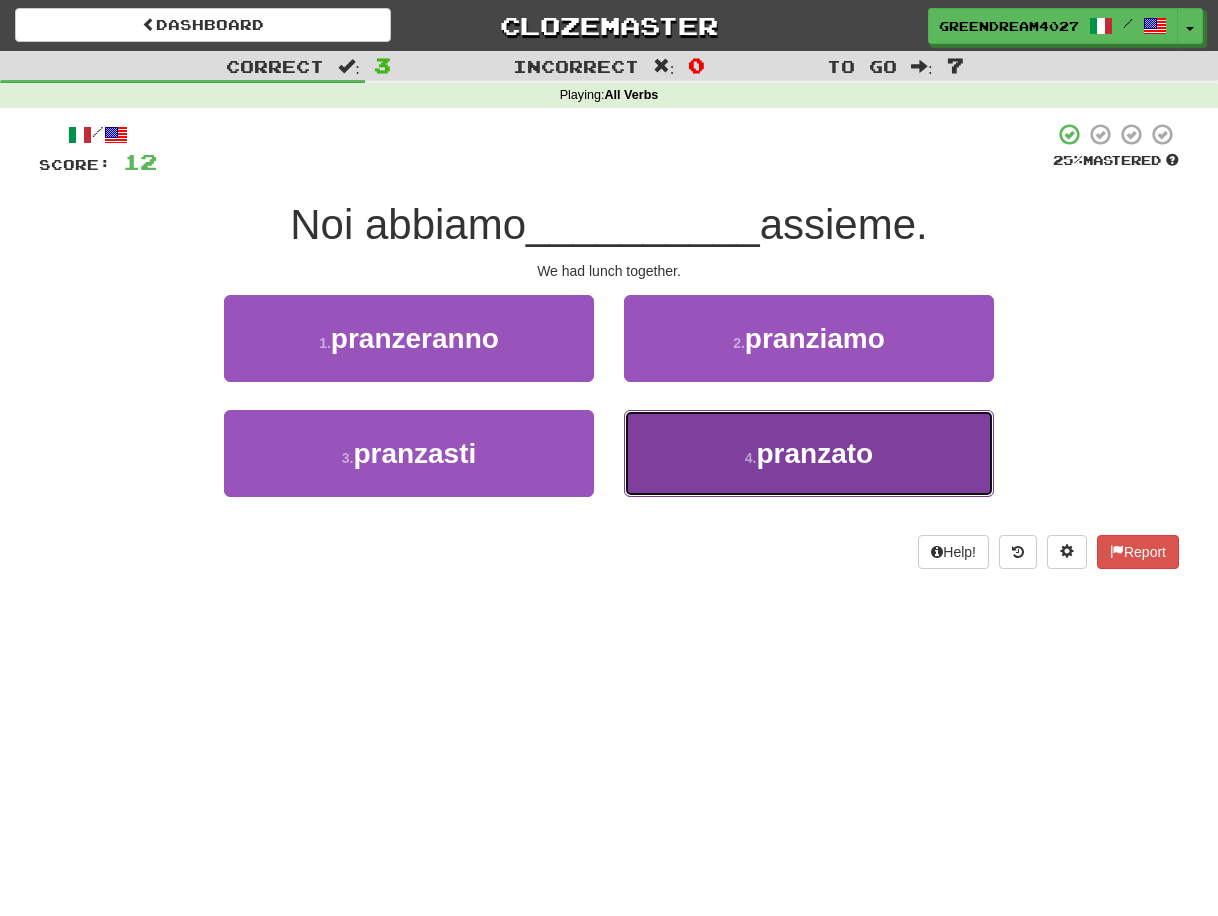 click on "4 .  pranzato" at bounding box center [809, 453] 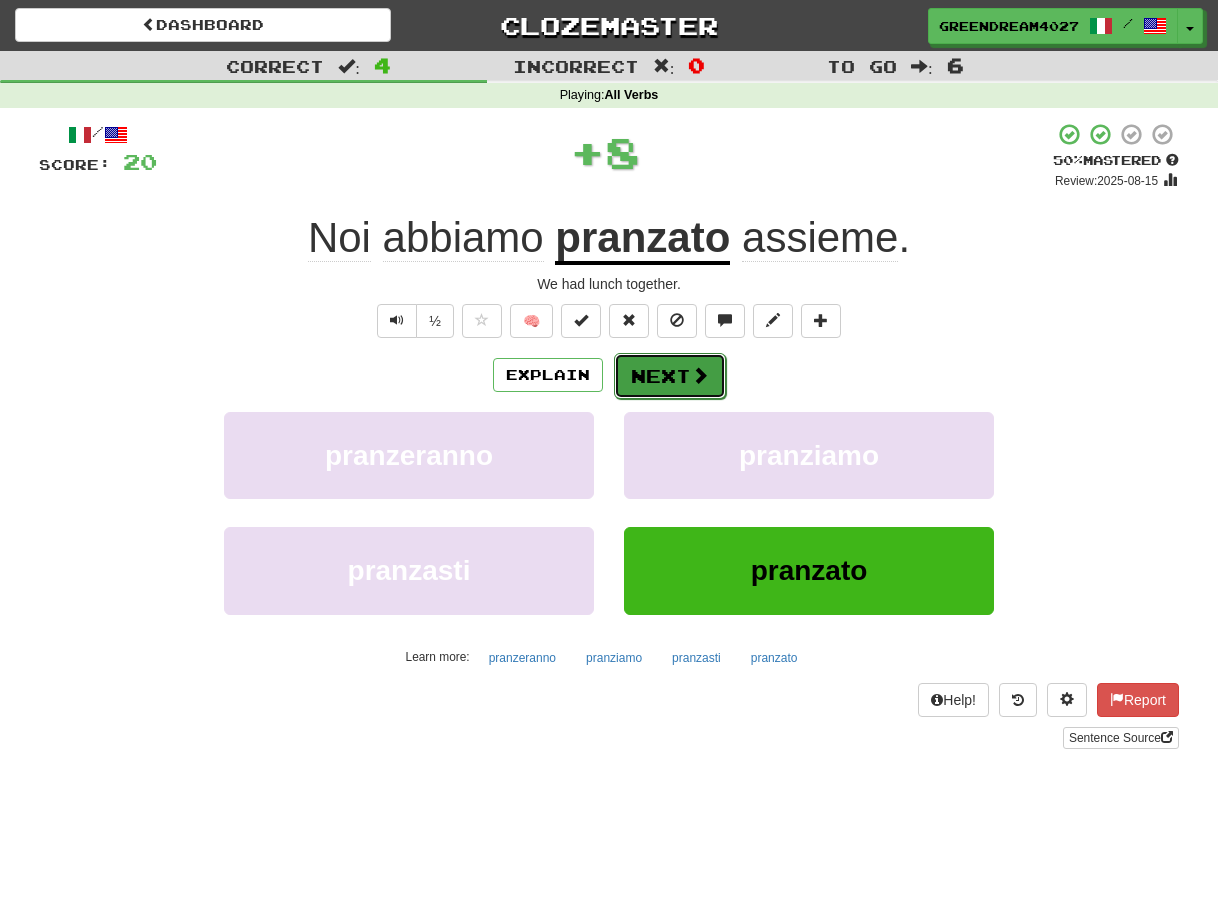 click on "Next" at bounding box center [670, 376] 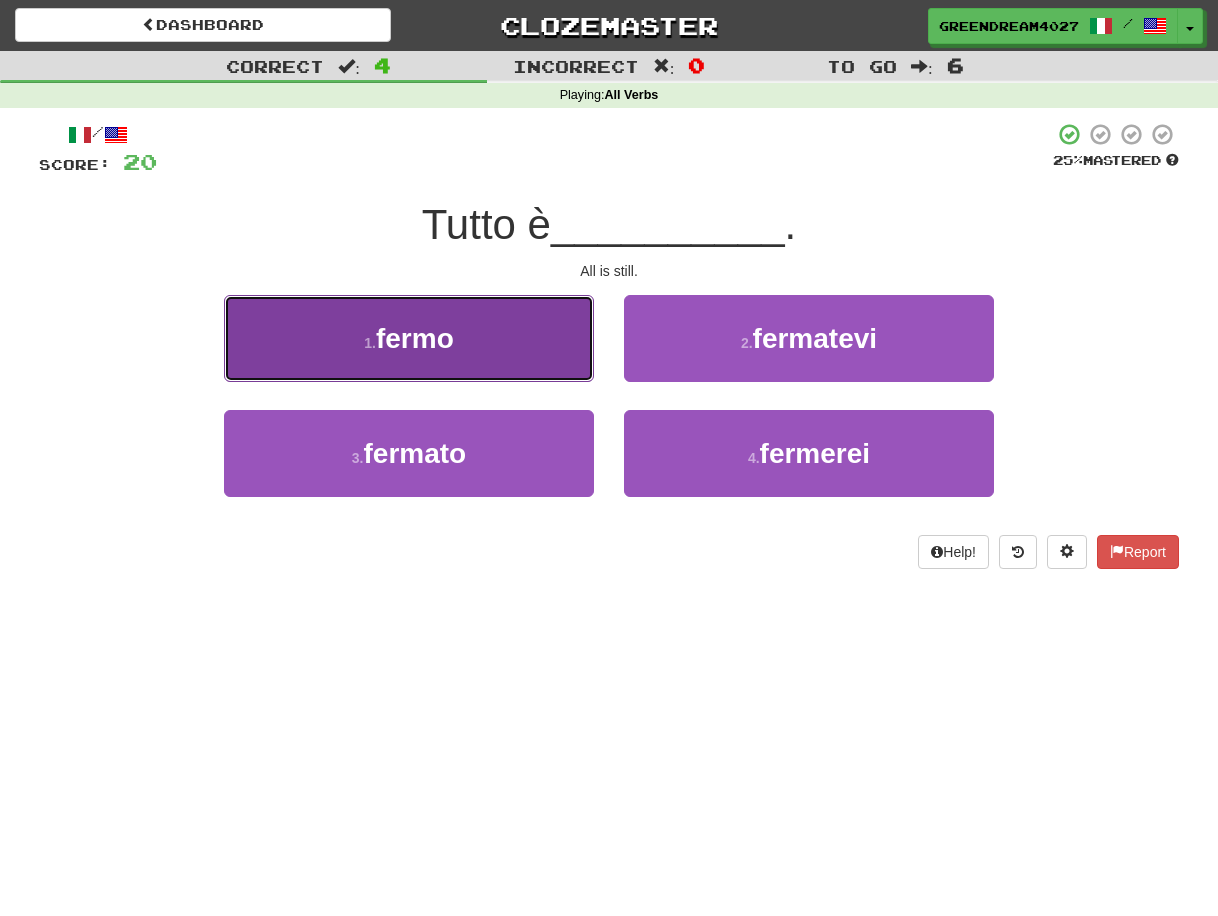 click on "1 .  fermo" at bounding box center [409, 338] 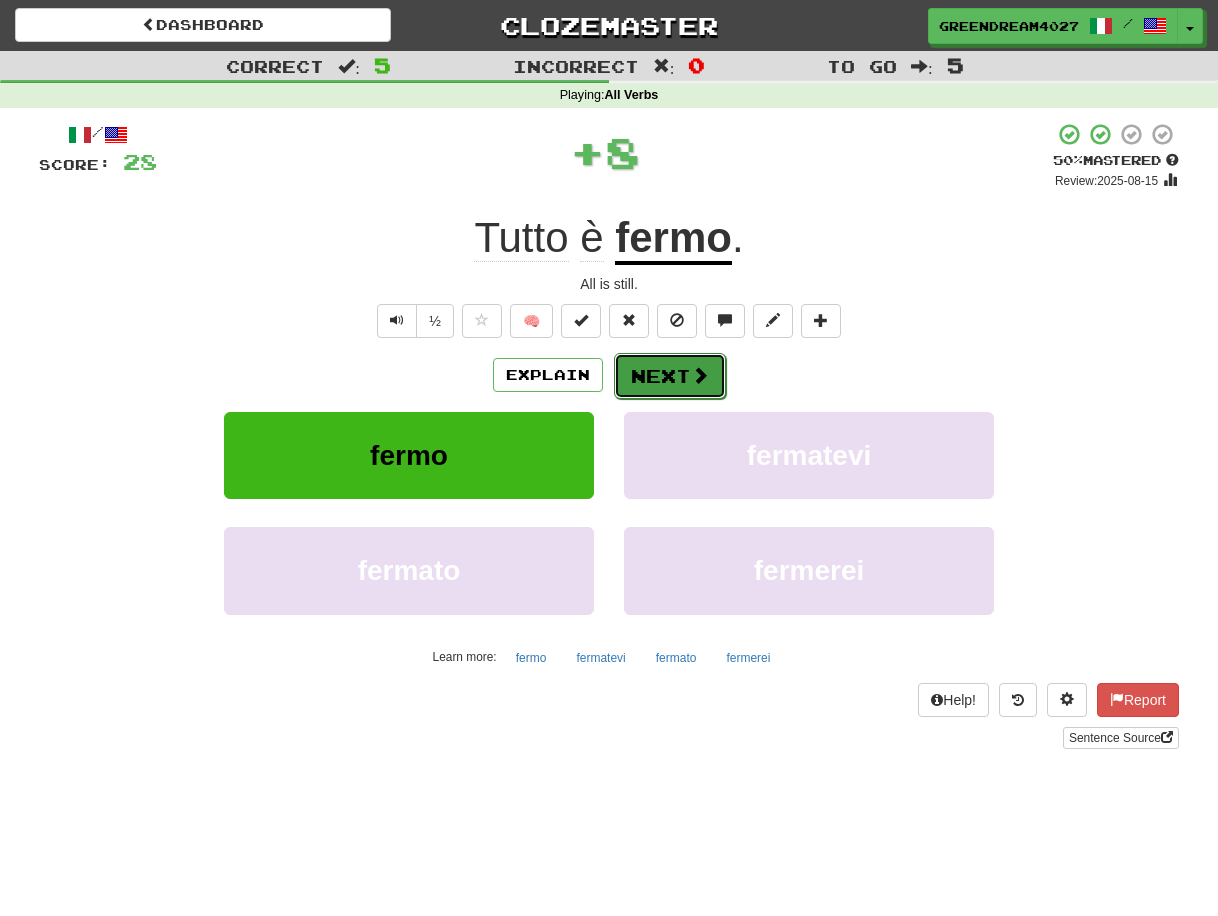 click on "Next" at bounding box center (670, 376) 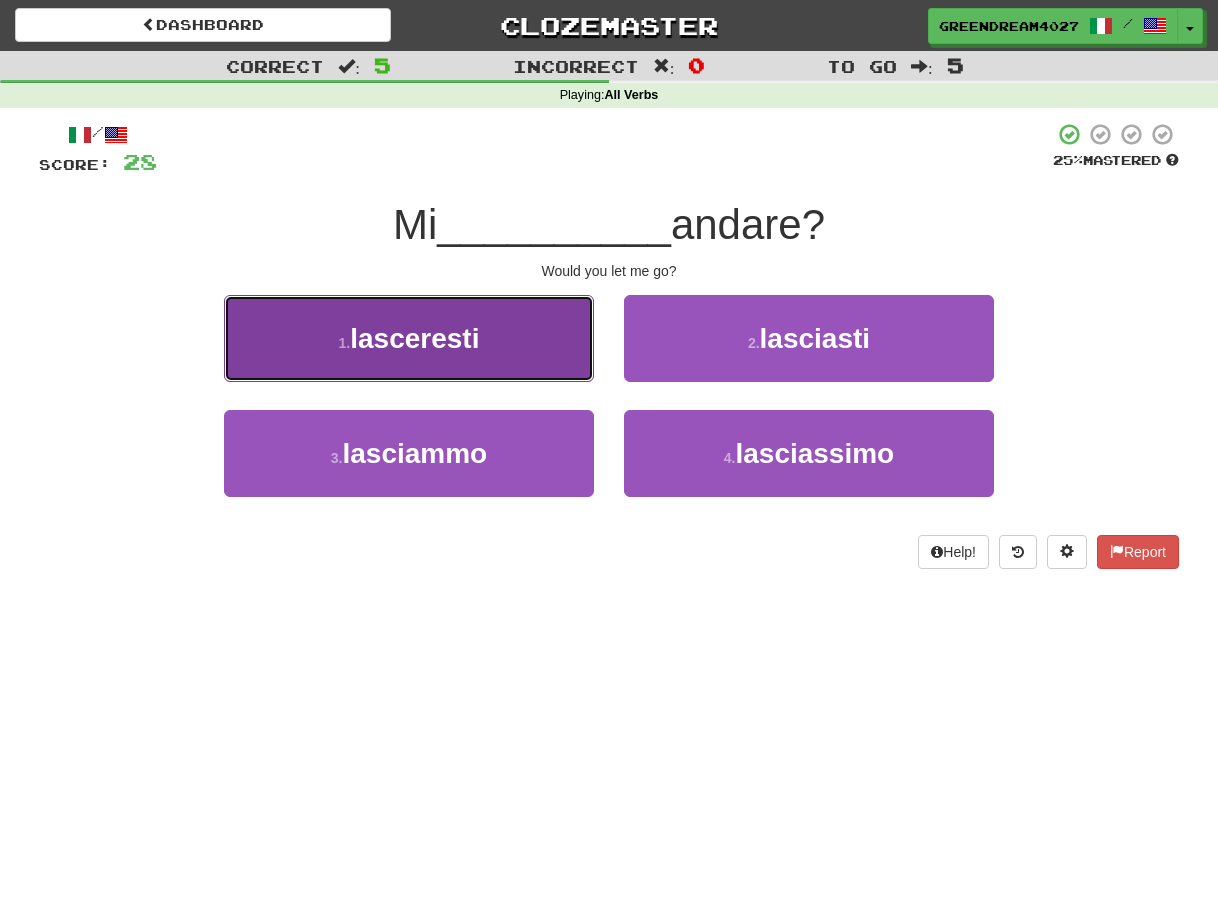 click on "1 .  lasceresti" at bounding box center [409, 338] 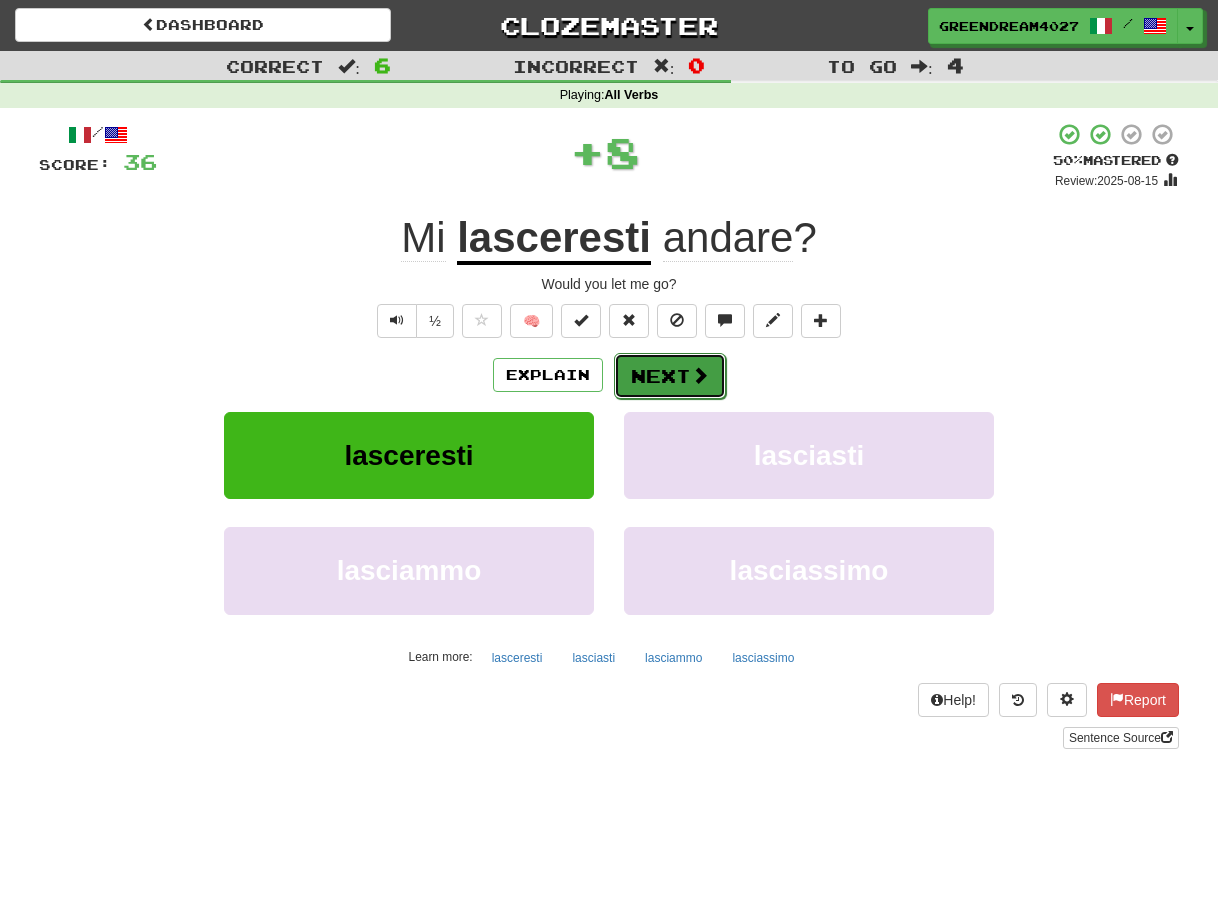 click on "Next" at bounding box center [670, 376] 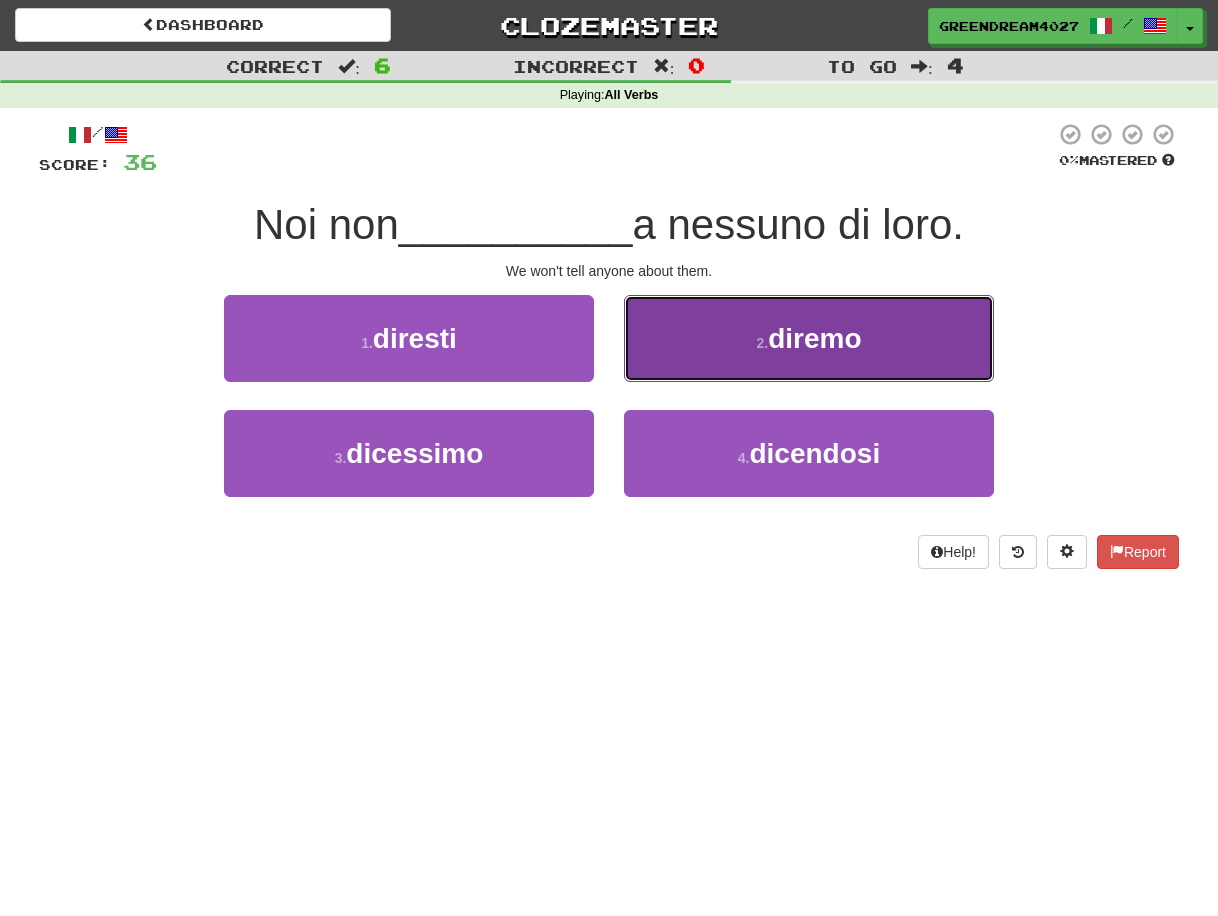 click on "2 .  diremo" at bounding box center (809, 338) 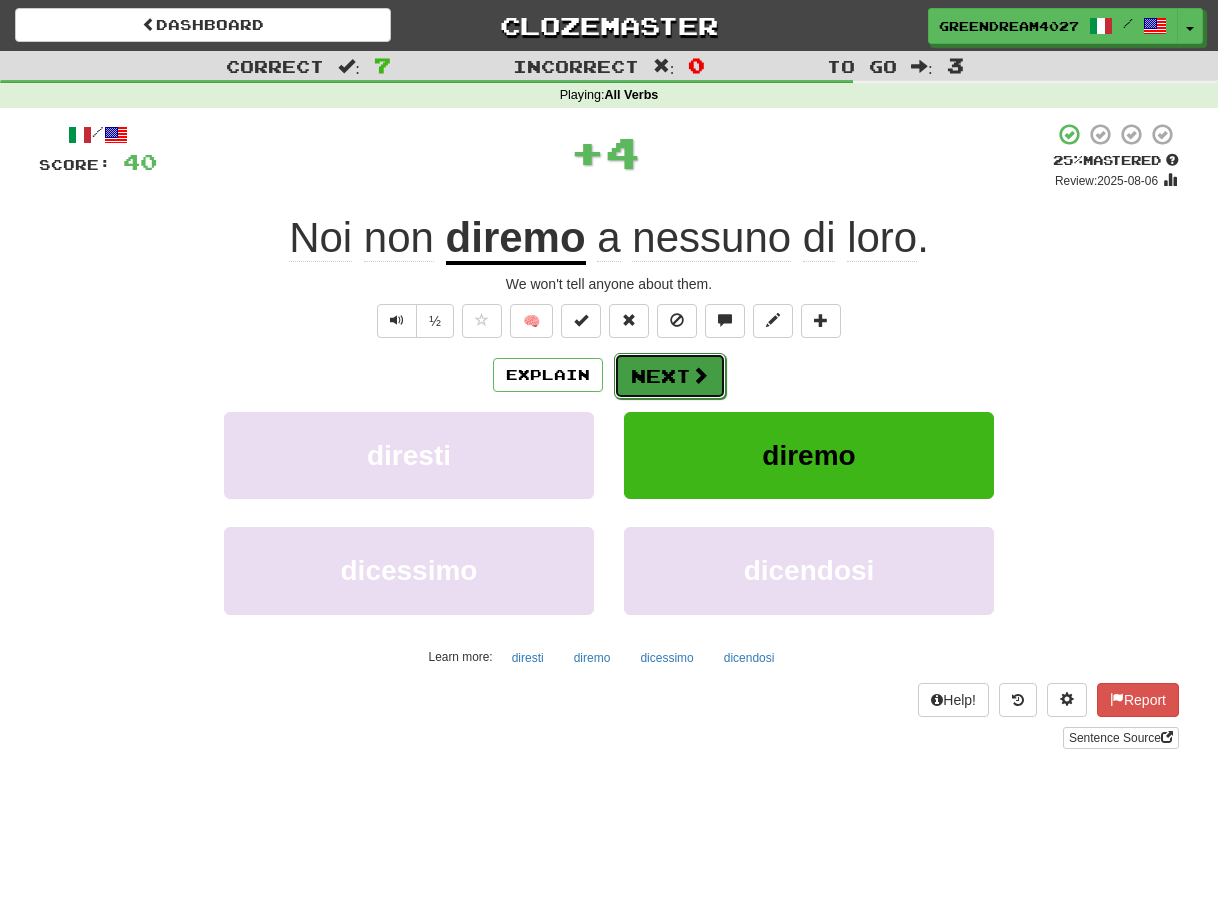 click on "Next" at bounding box center [670, 376] 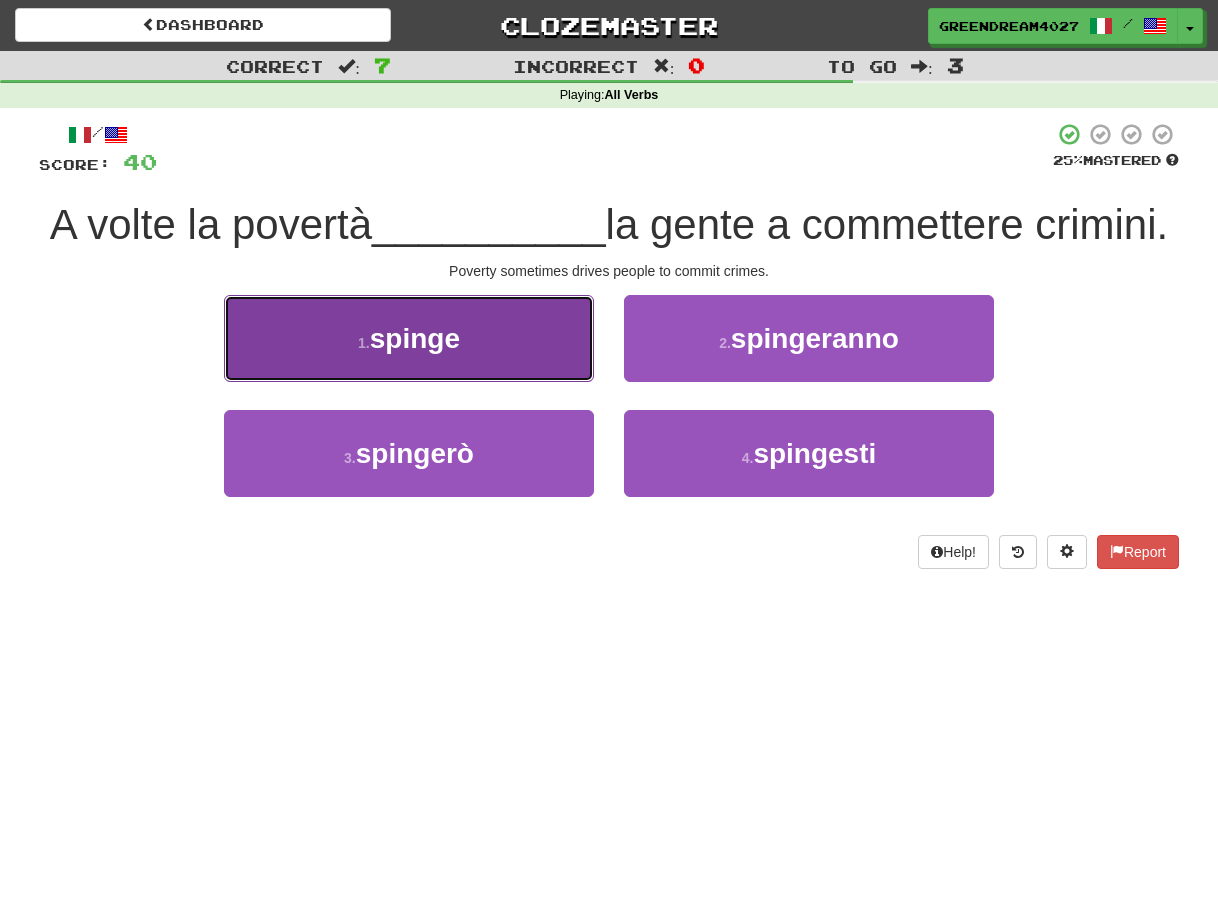 click on "1 .  spinge" at bounding box center (409, 338) 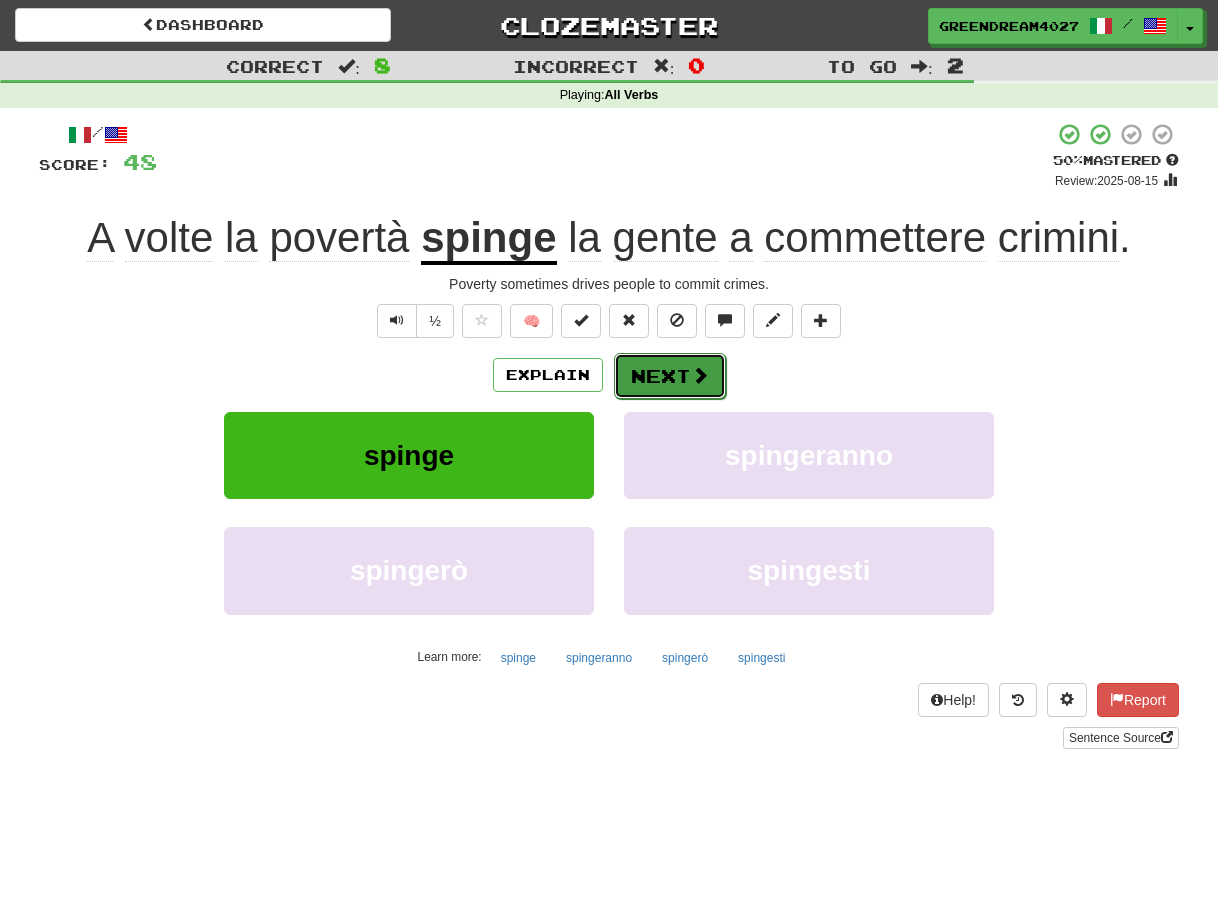 click on "Next" at bounding box center [670, 376] 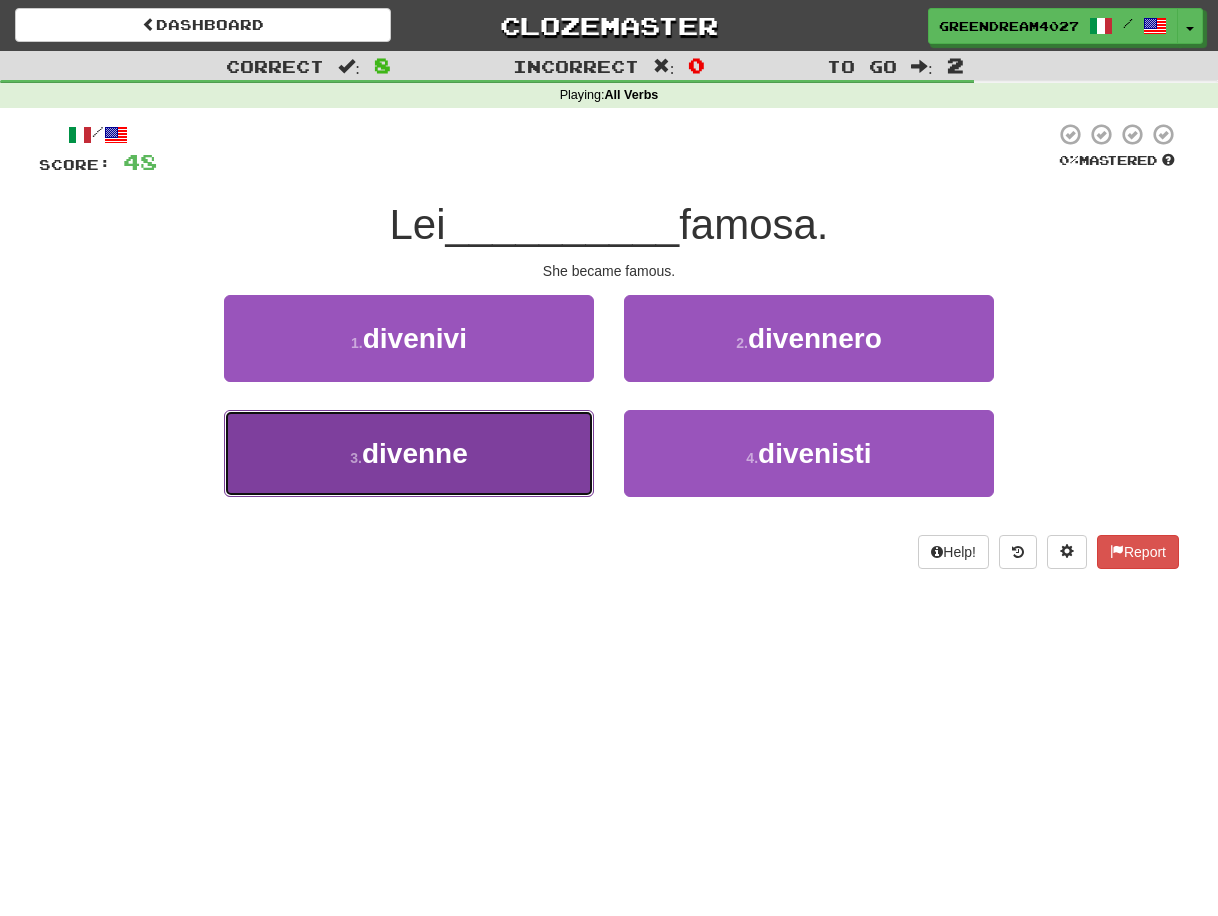 click on "3 .  divenne" at bounding box center [409, 453] 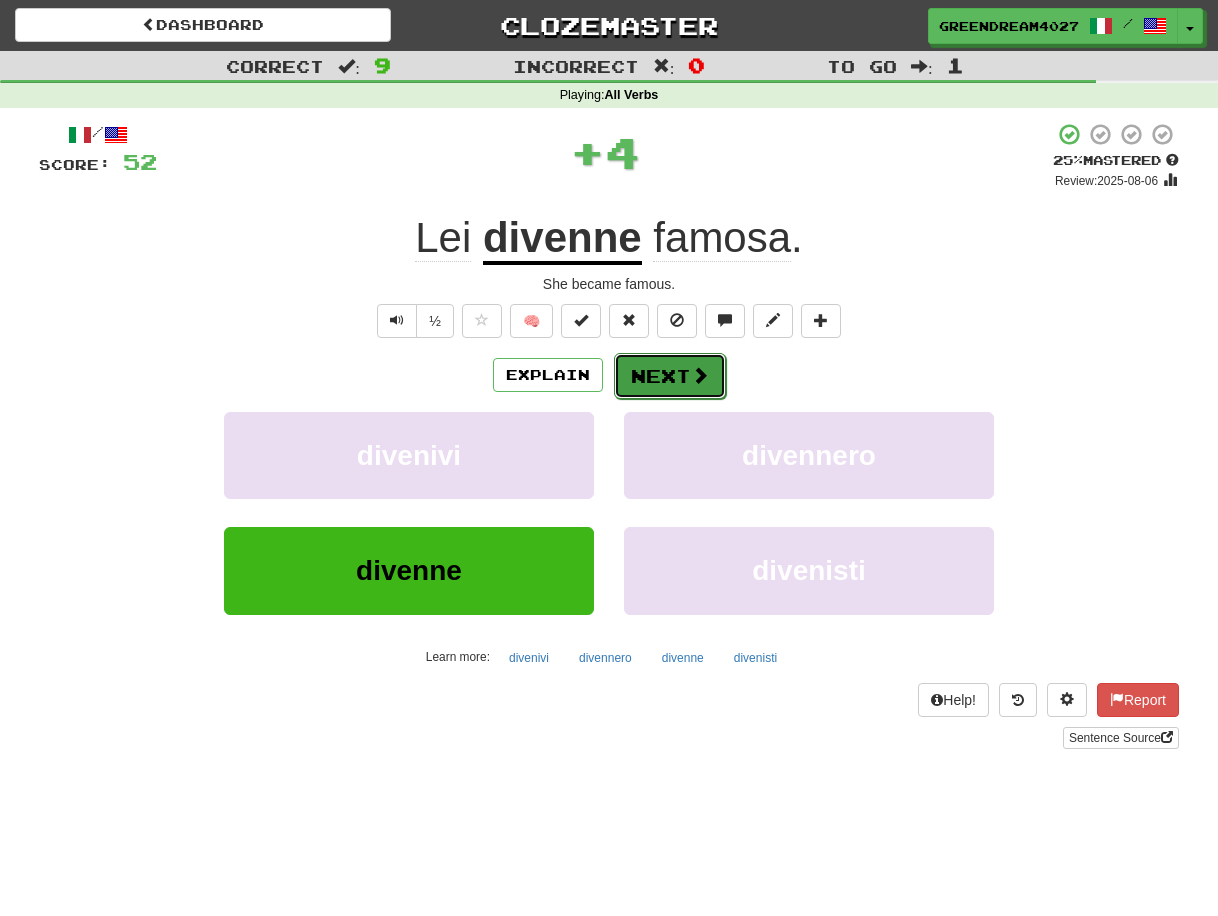 click on "Next" at bounding box center [670, 376] 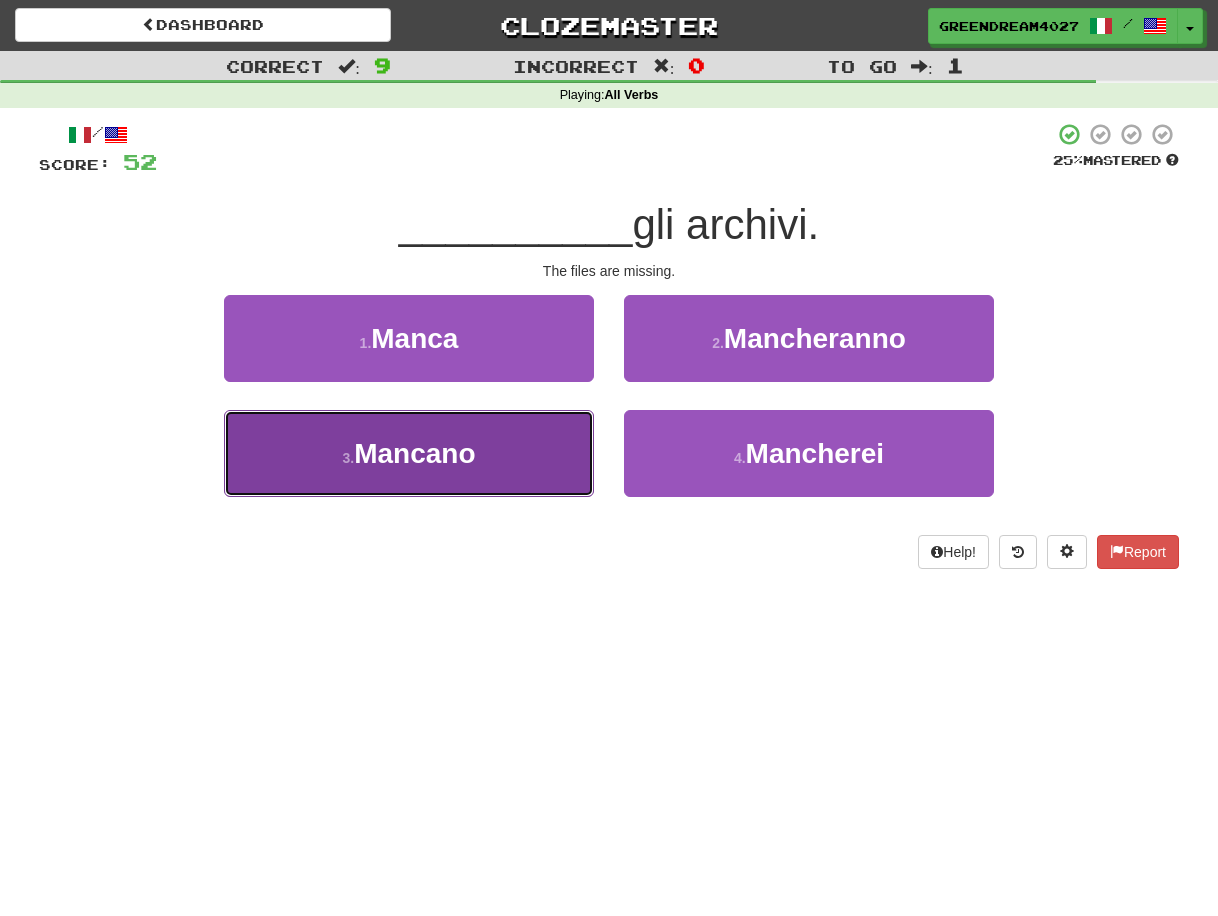 click on "3 .  Mancano" at bounding box center (409, 453) 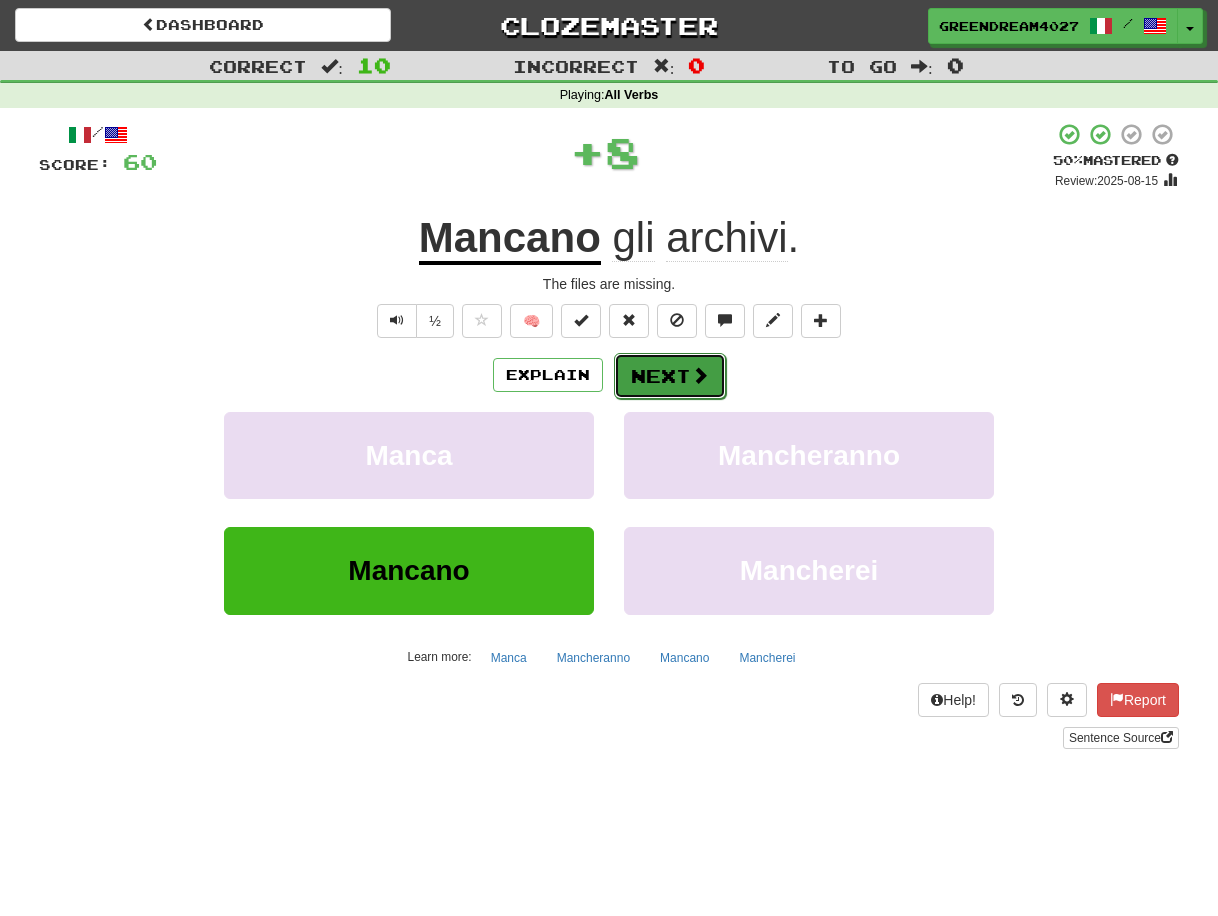 click on "Next" at bounding box center (670, 376) 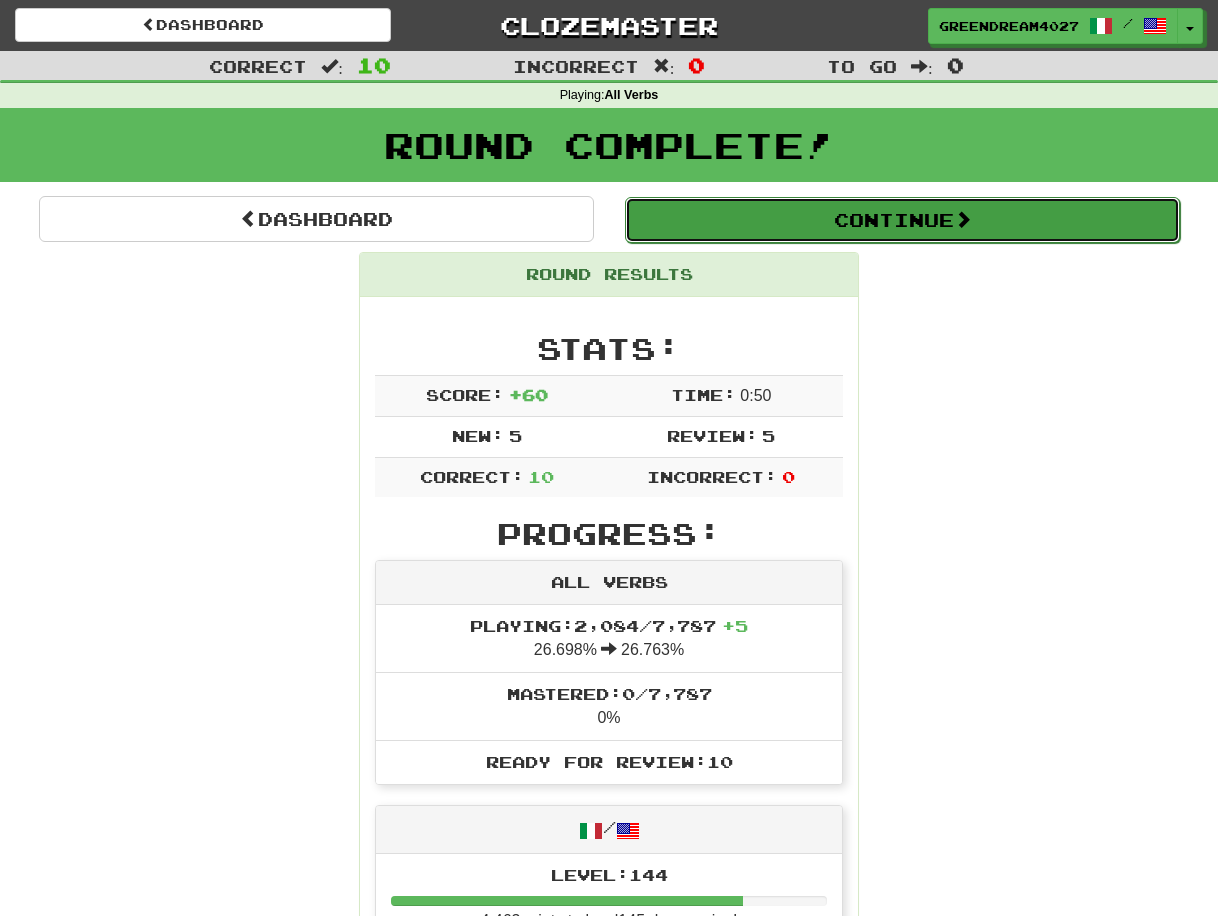 click on "Continue" at bounding box center [902, 220] 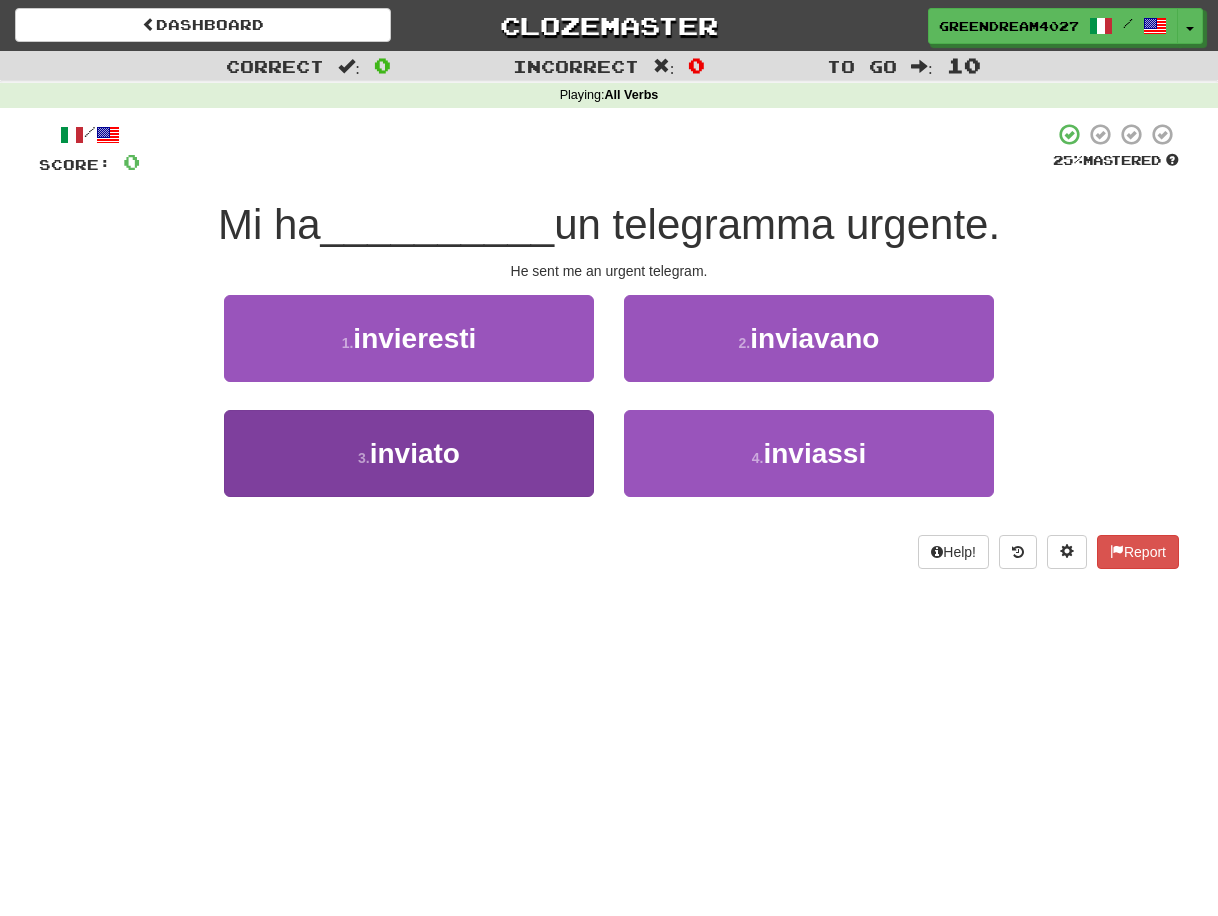 click on "3 .  inviato" at bounding box center [409, 453] 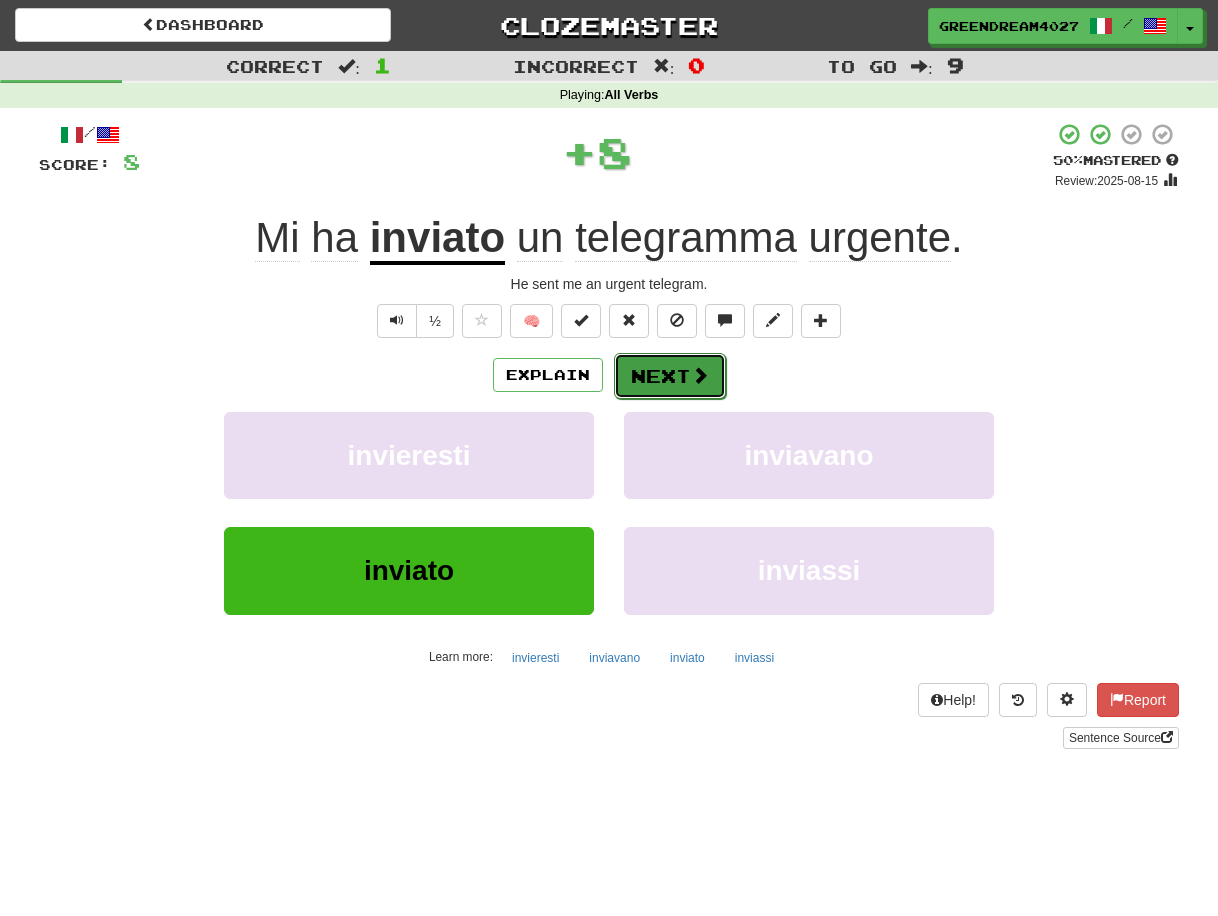 click on "Next" at bounding box center [670, 376] 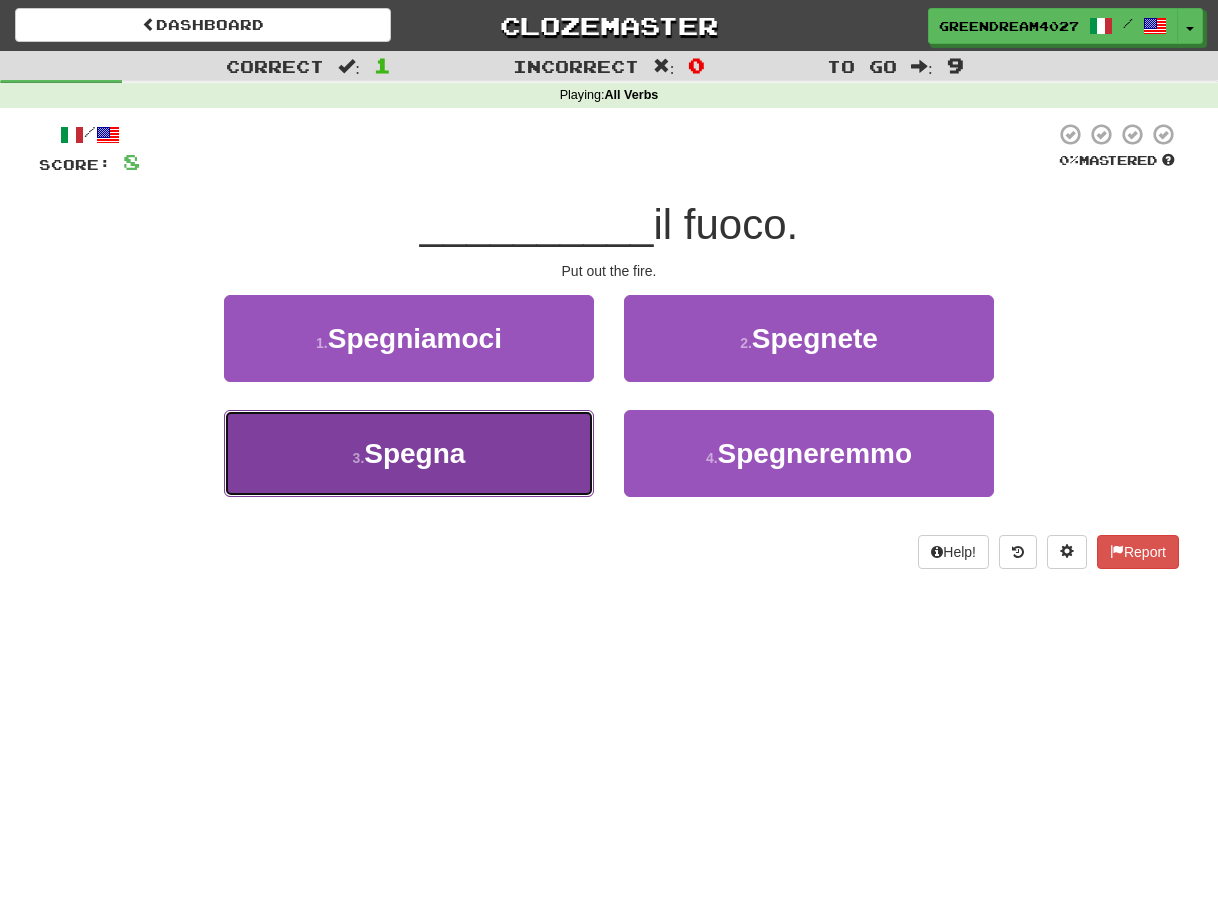 click on "3 .  Spegna" at bounding box center [409, 453] 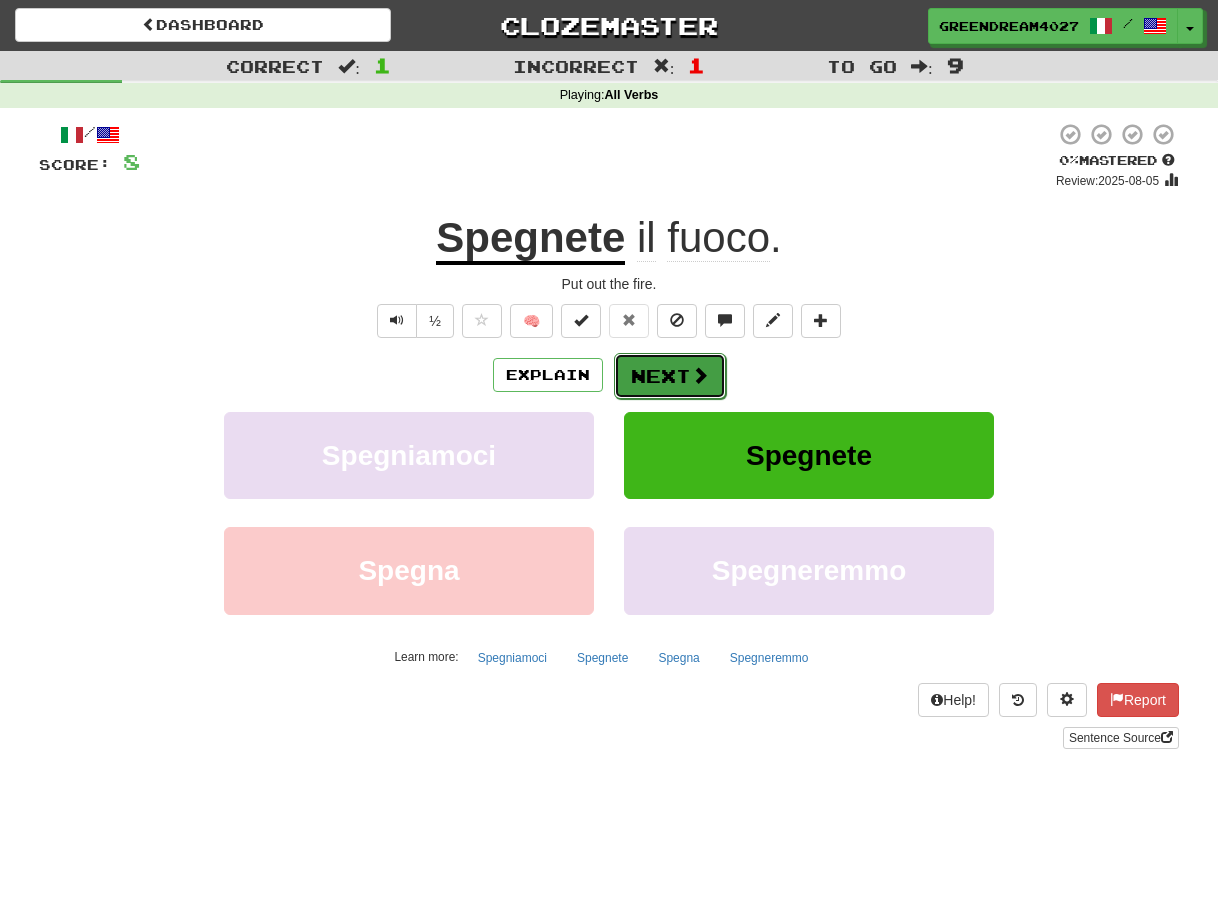 click on "Next" at bounding box center (670, 376) 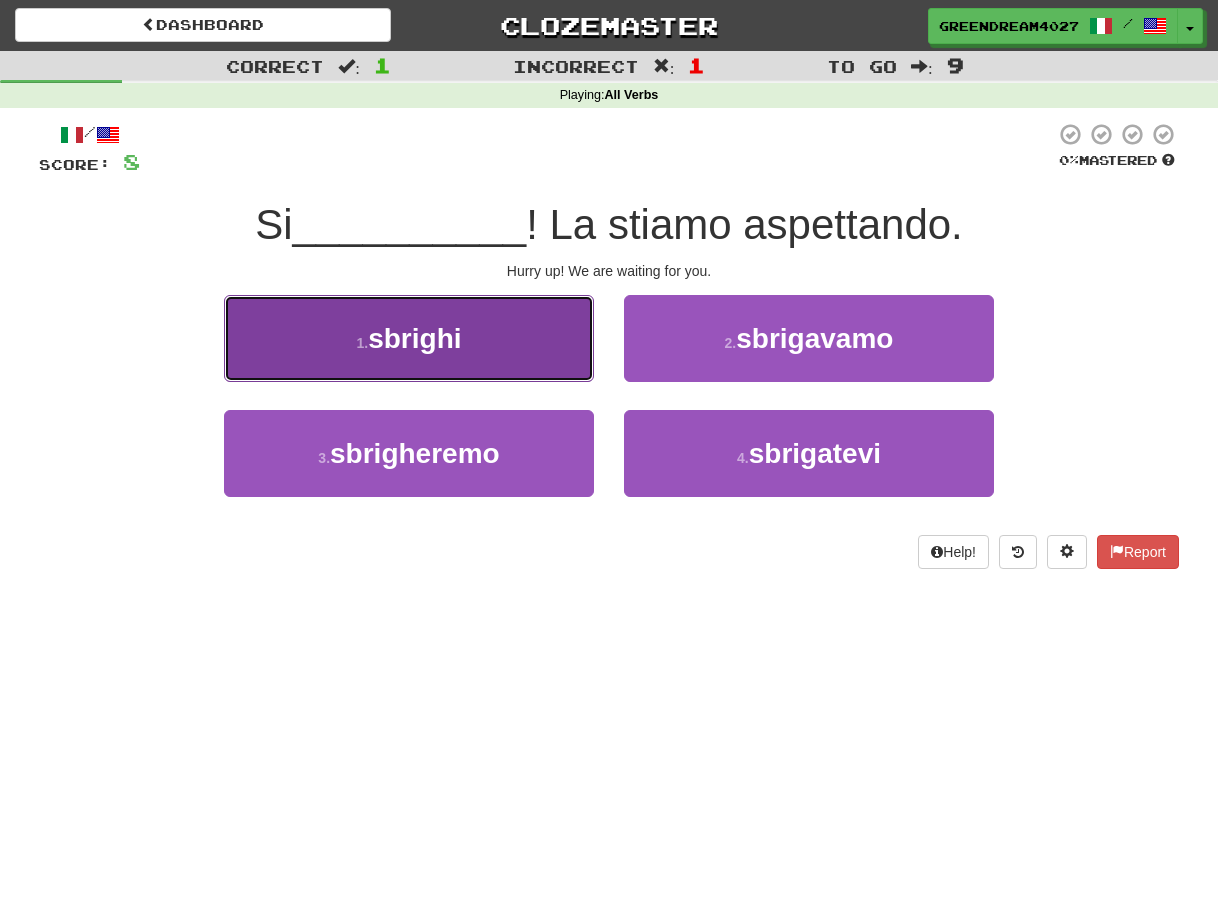 click on "sbrighi" at bounding box center (414, 338) 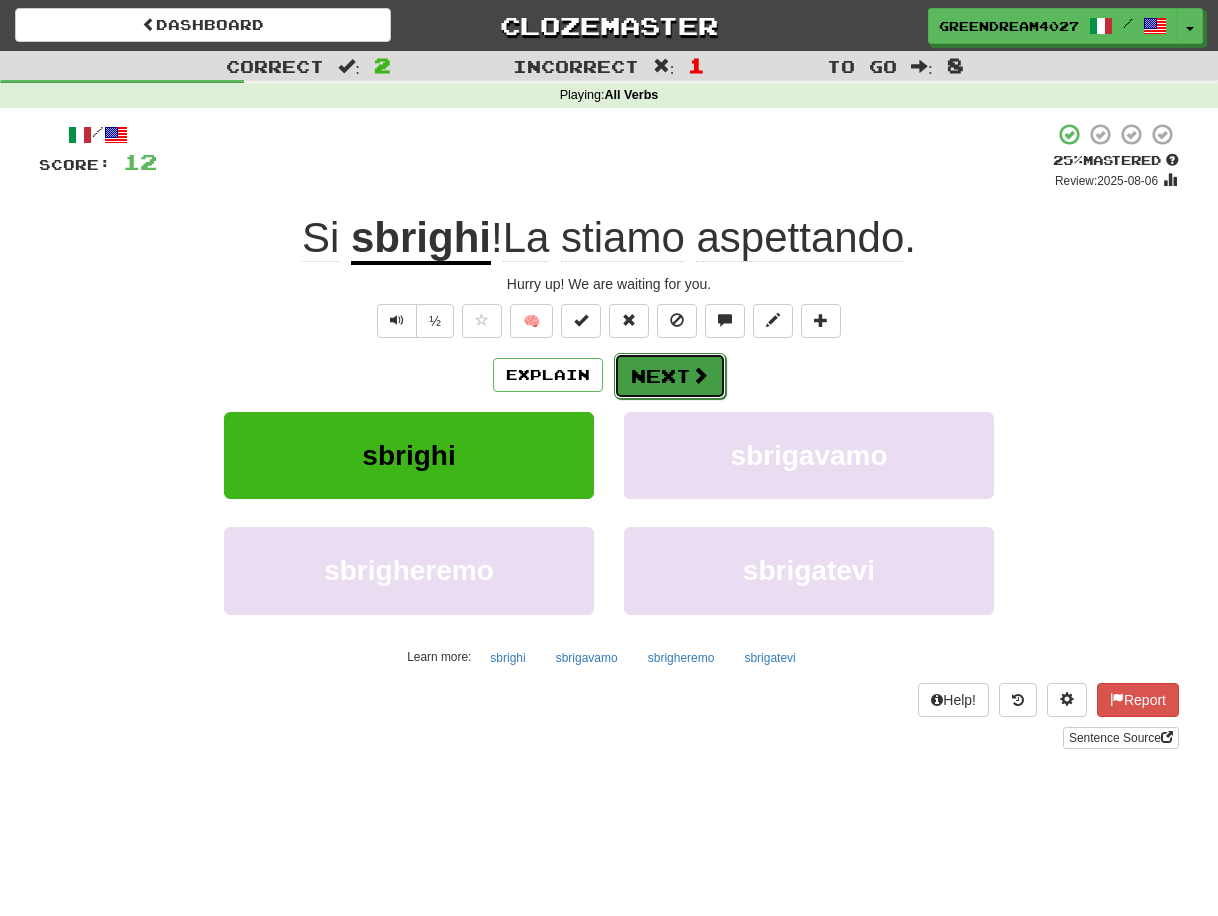 click on "Next" at bounding box center (670, 376) 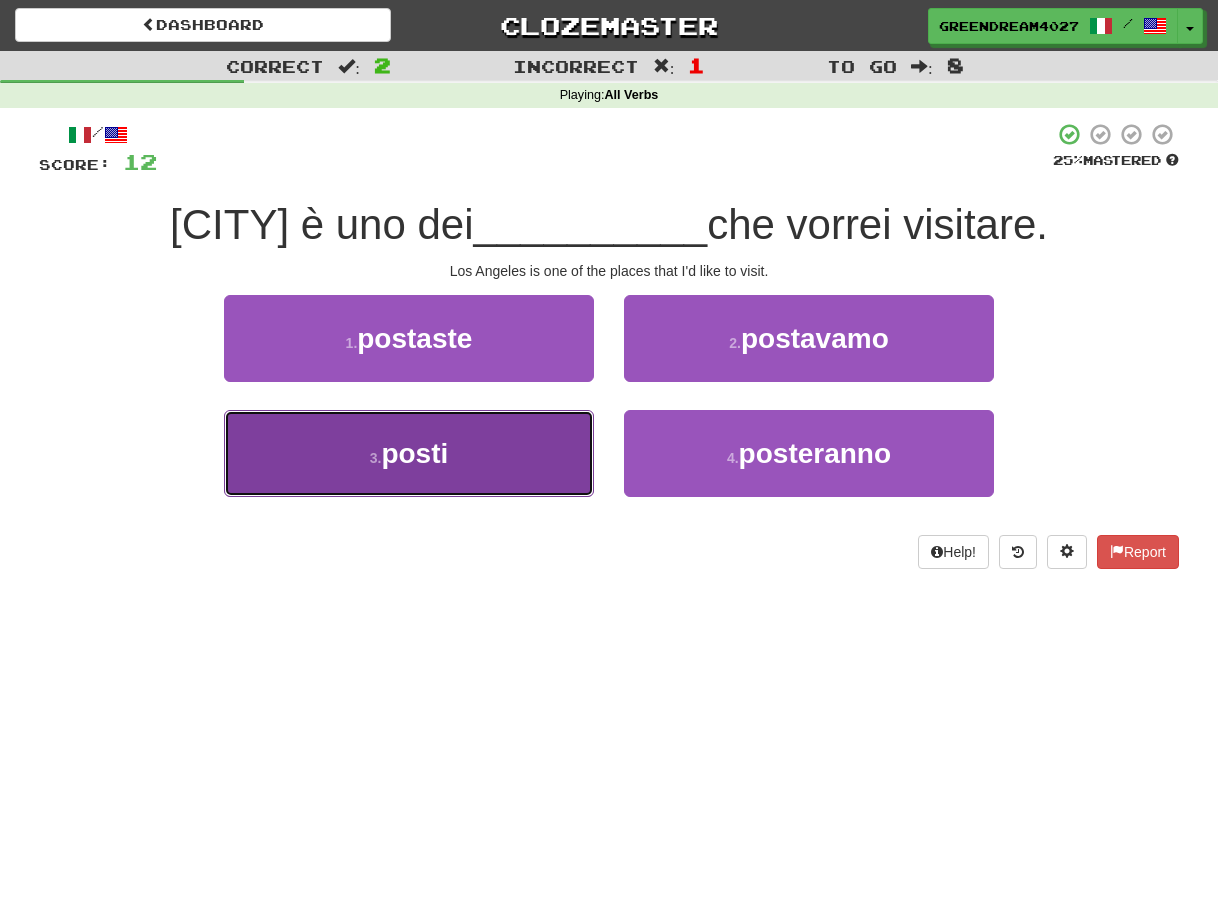 click on "3 .  posti" at bounding box center [409, 453] 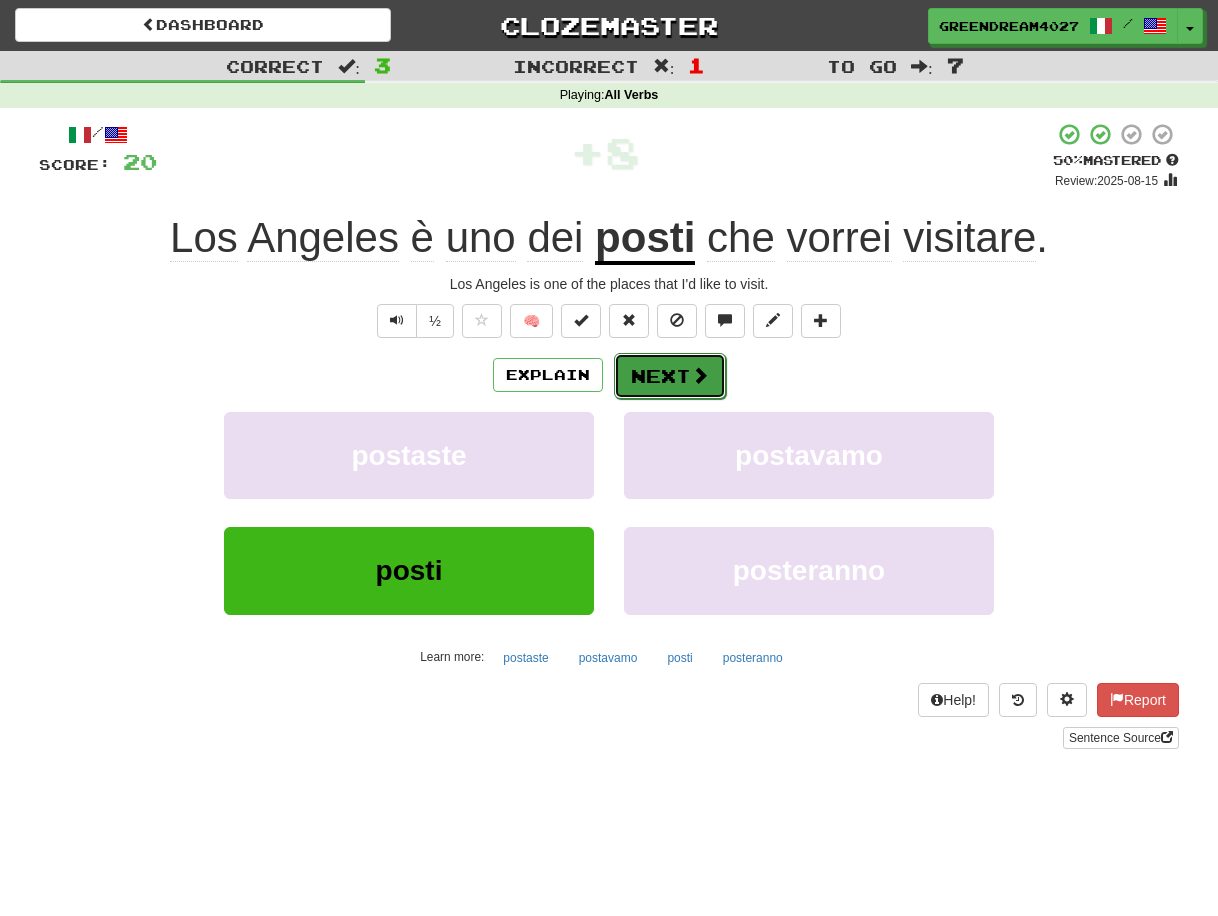click on "Next" at bounding box center [670, 376] 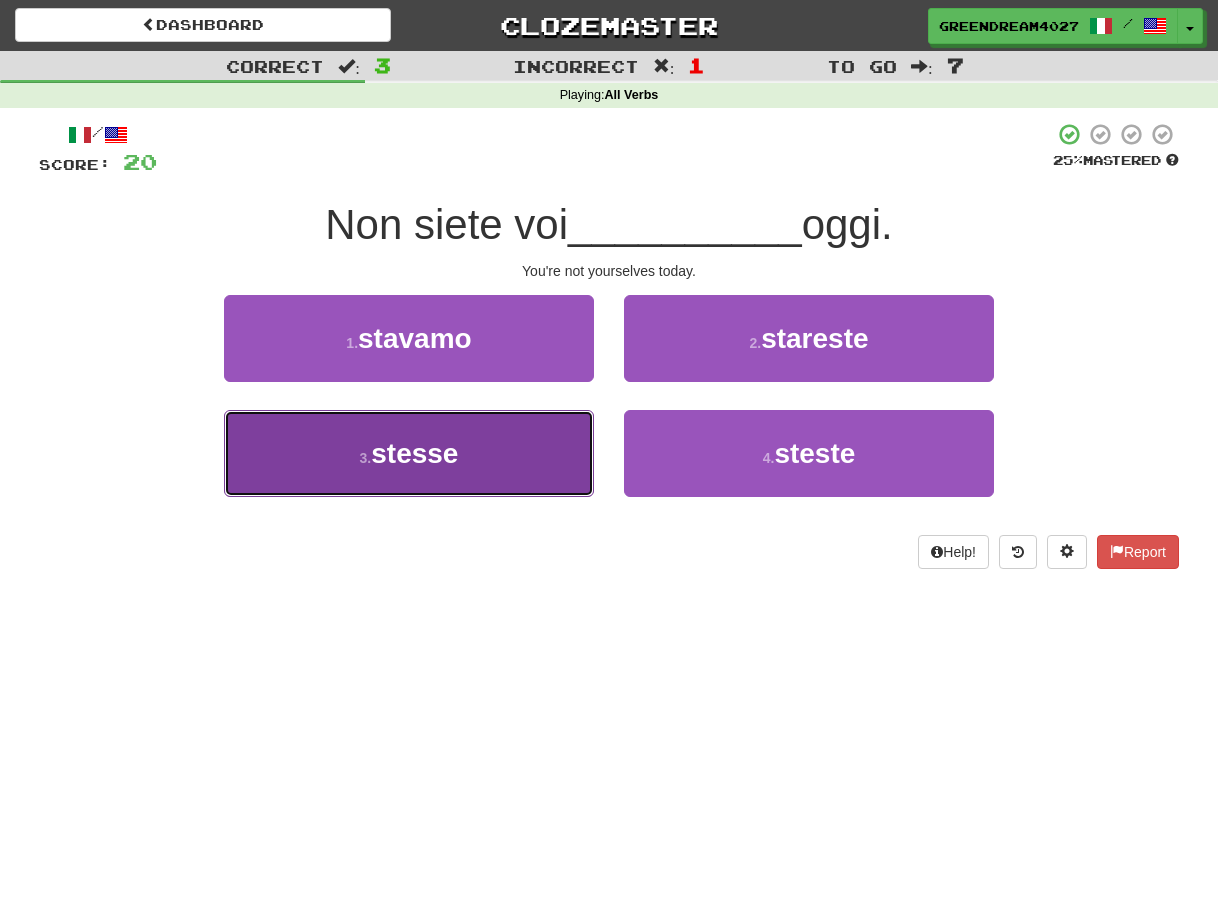 click on "3 .  stesse" at bounding box center (409, 453) 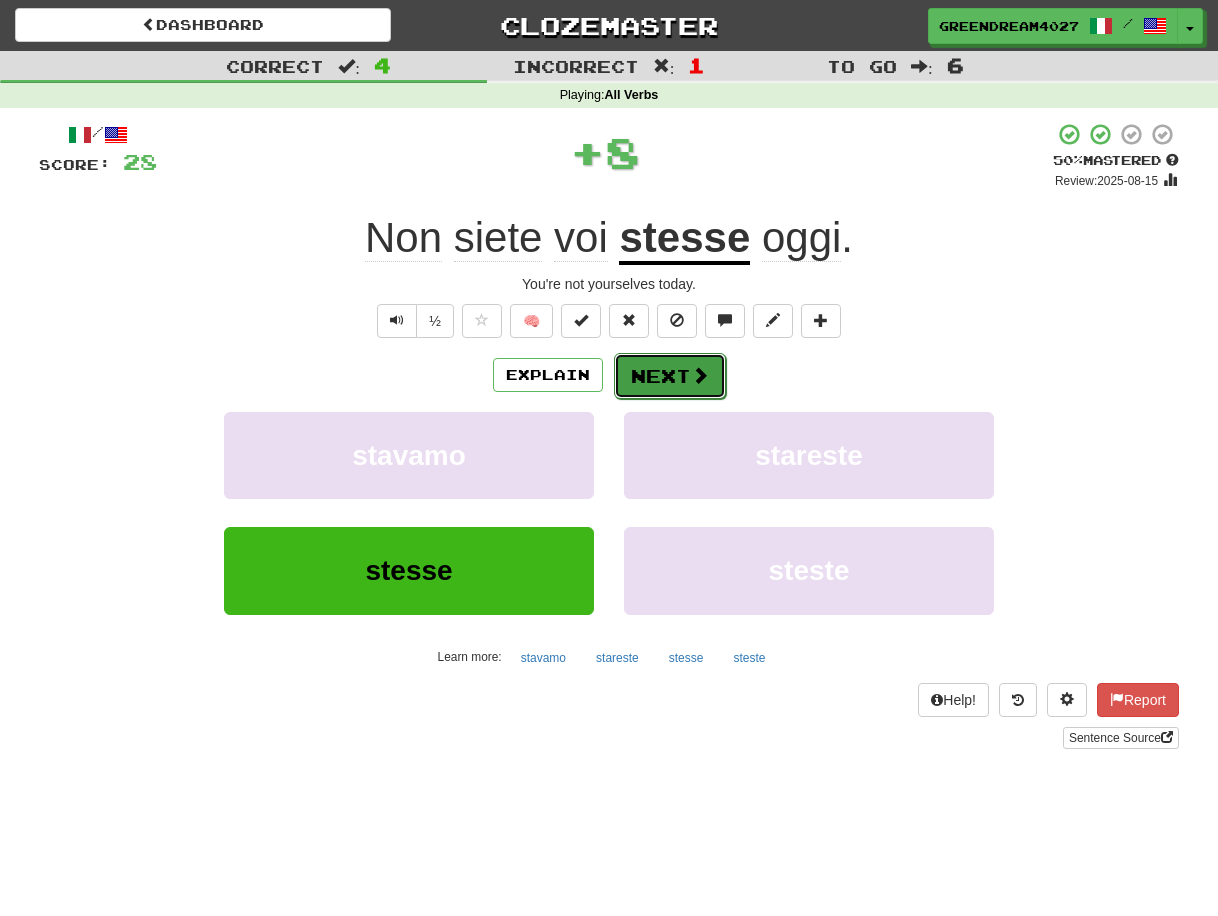 click on "Next" at bounding box center [670, 376] 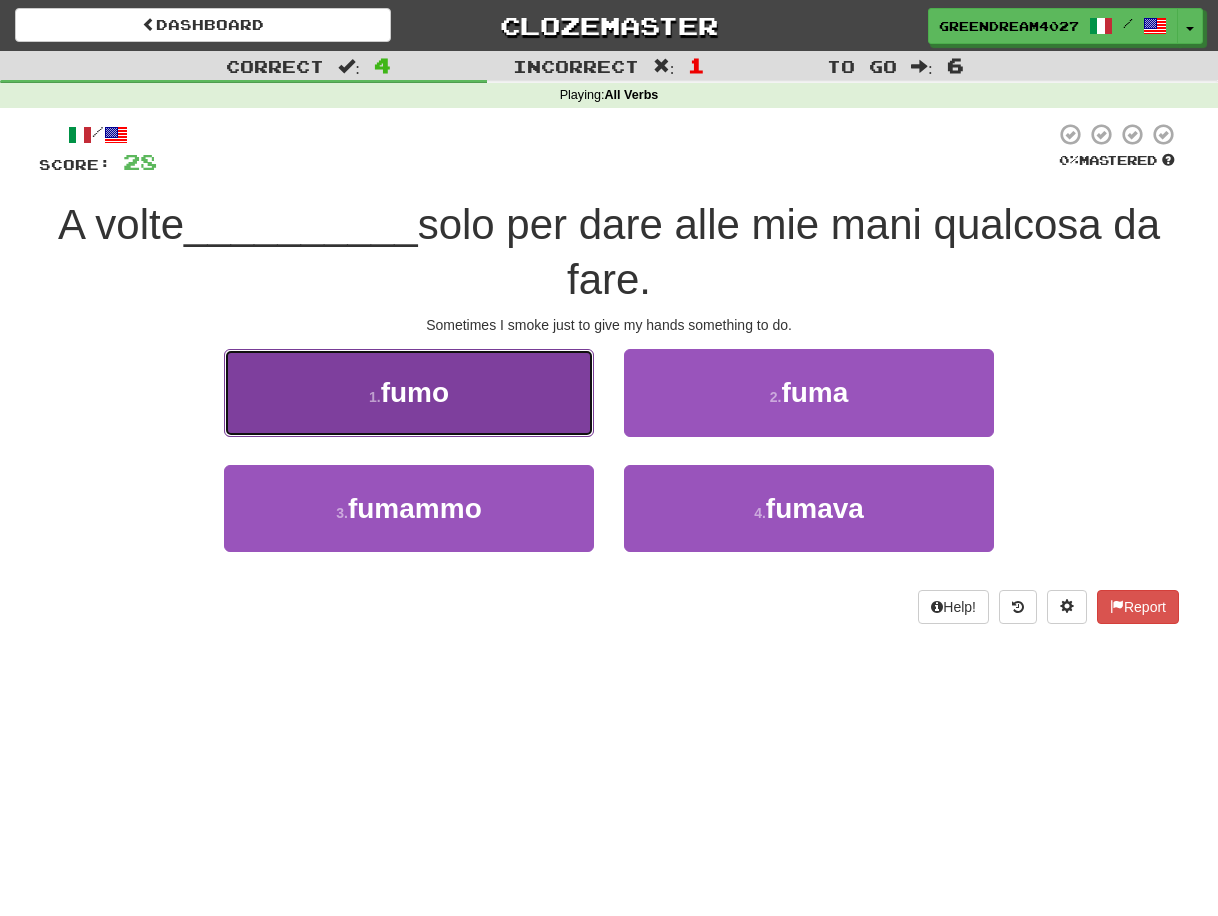 click on "1 .  fumo" at bounding box center (409, 392) 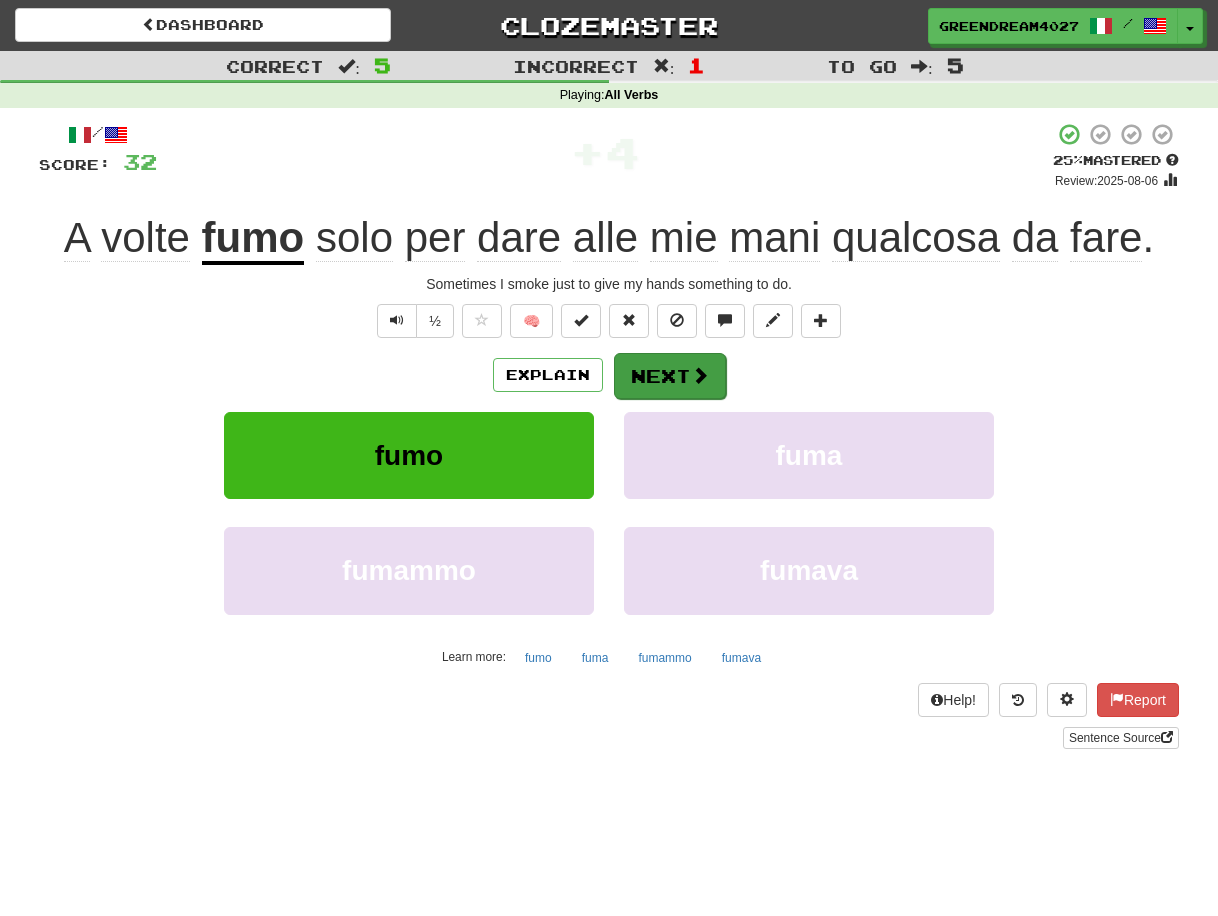 click on "Next" at bounding box center (670, 376) 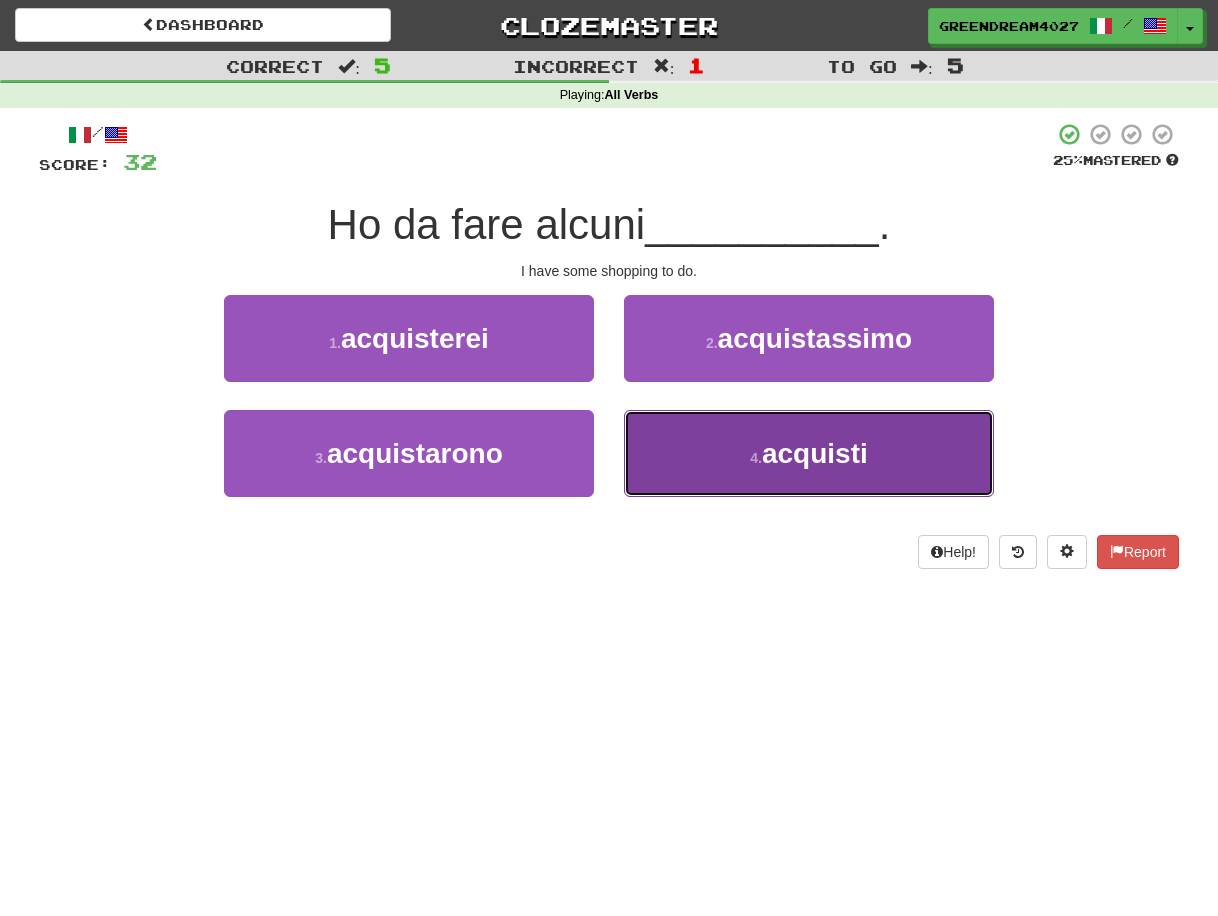 click on "acquisti" at bounding box center (815, 453) 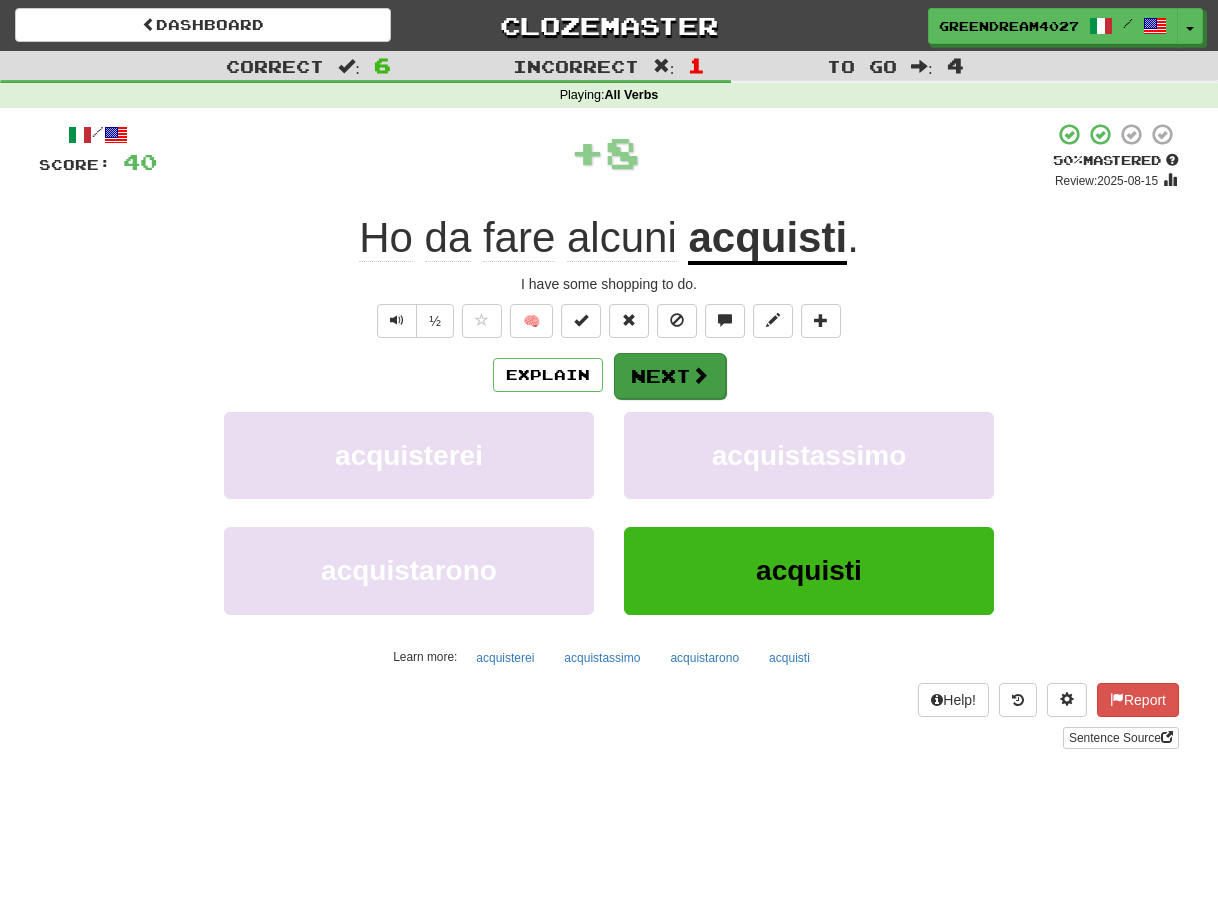 click on "Next" at bounding box center (670, 376) 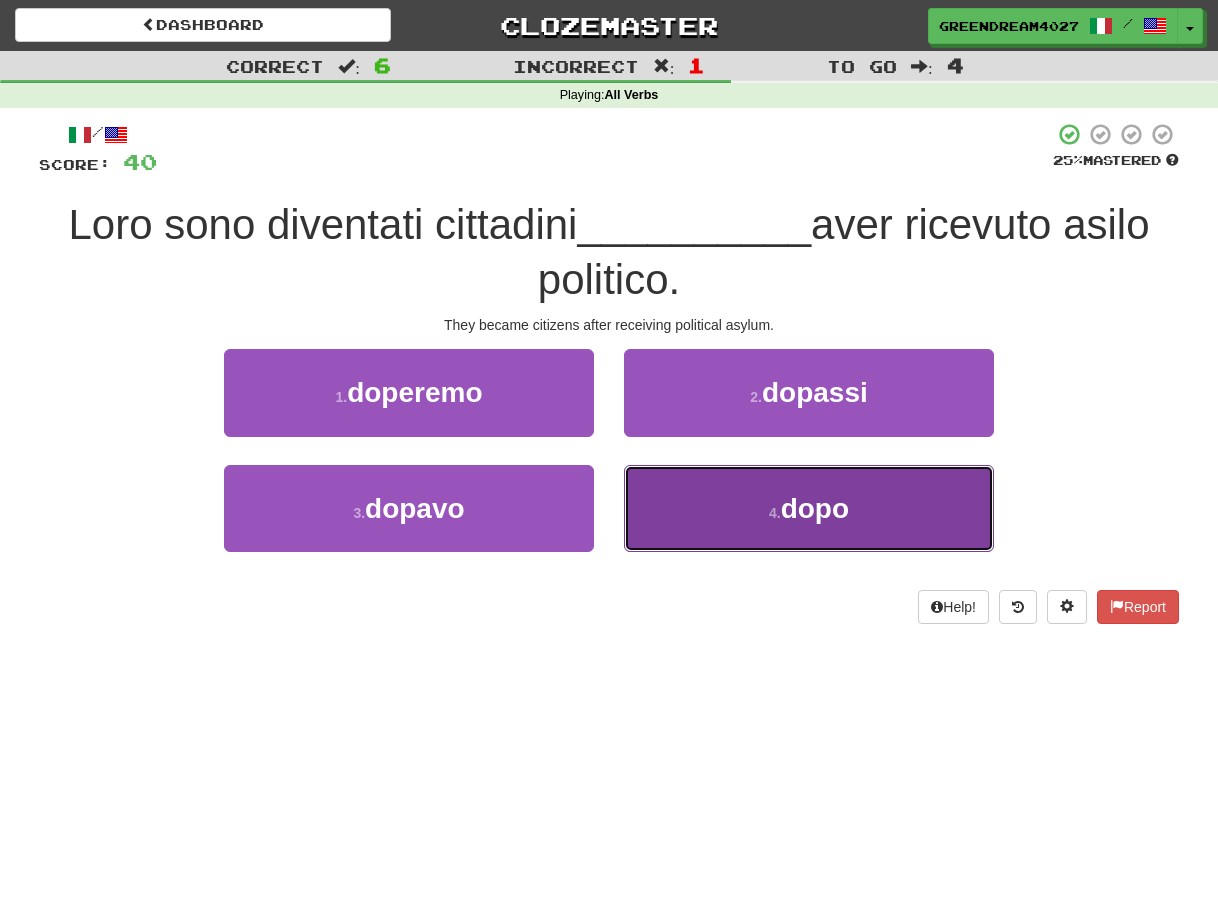 click on "4 .  dopo" at bounding box center [809, 508] 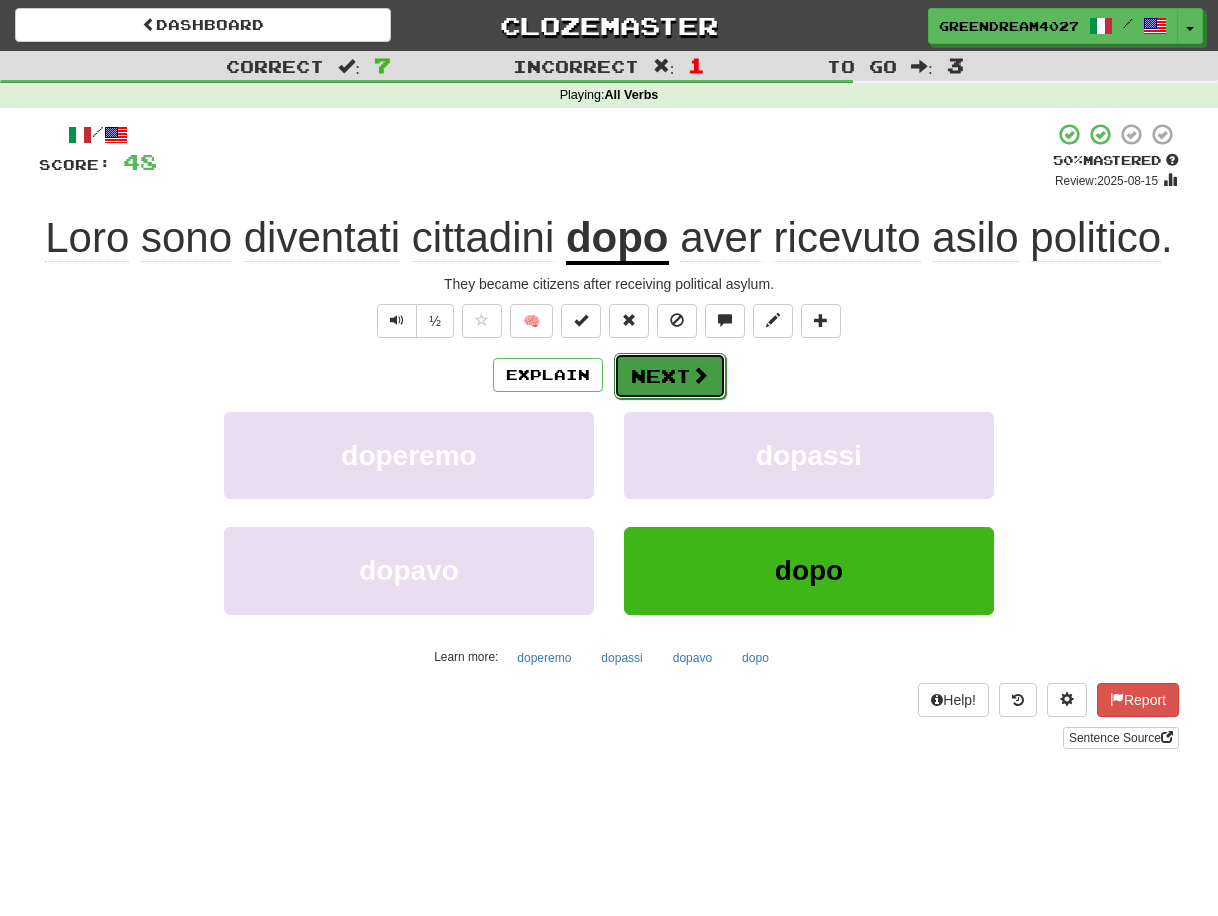 click on "Next" at bounding box center [670, 376] 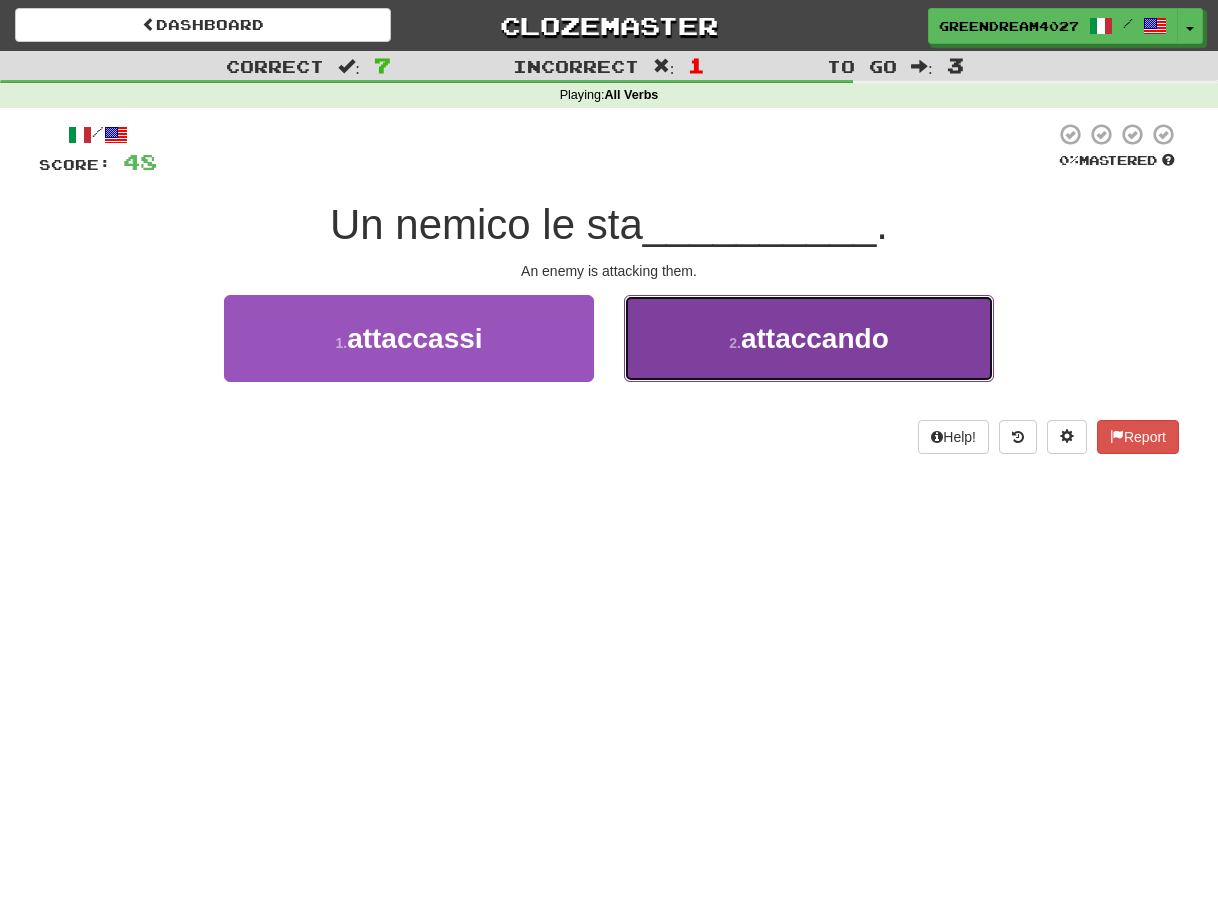 click on "attaccando" at bounding box center [815, 338] 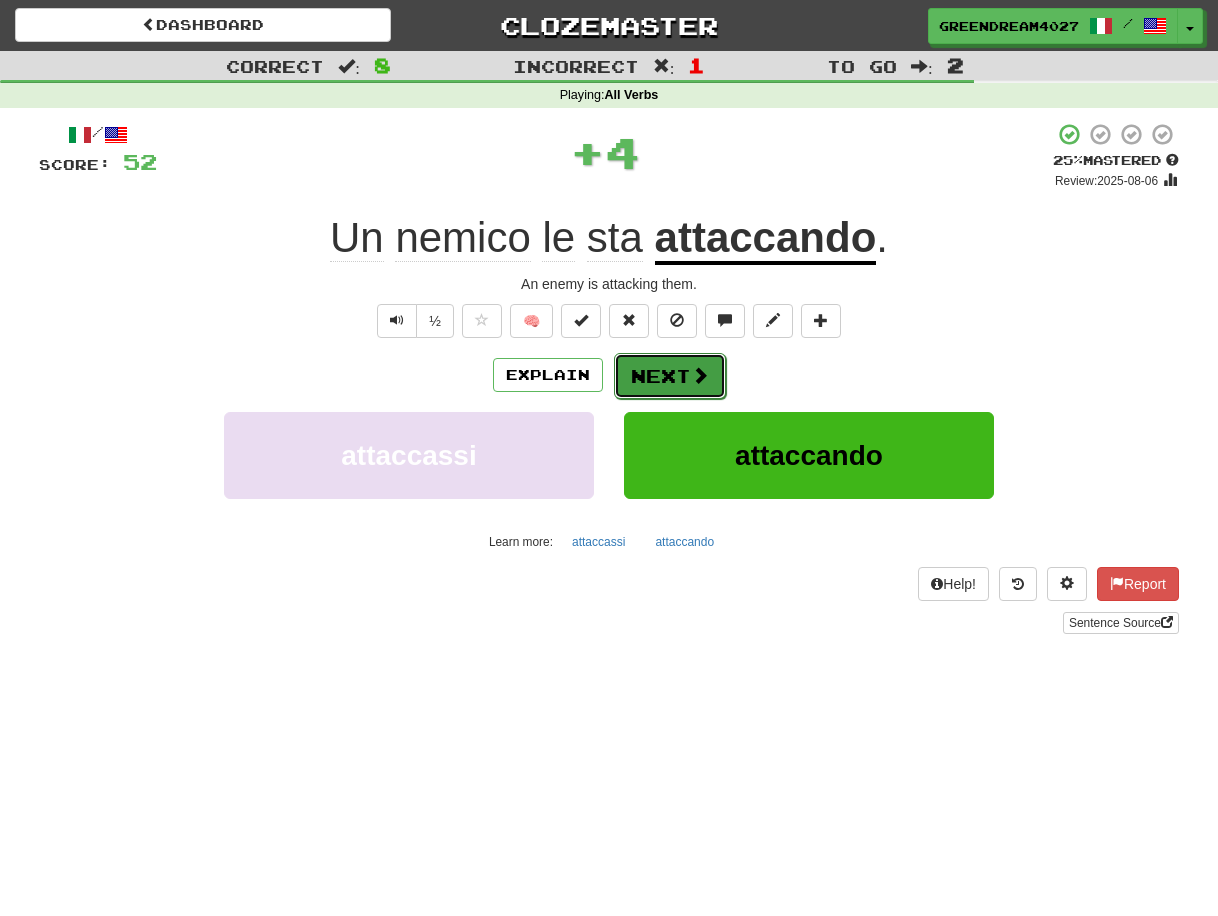 click on "Next" at bounding box center (670, 376) 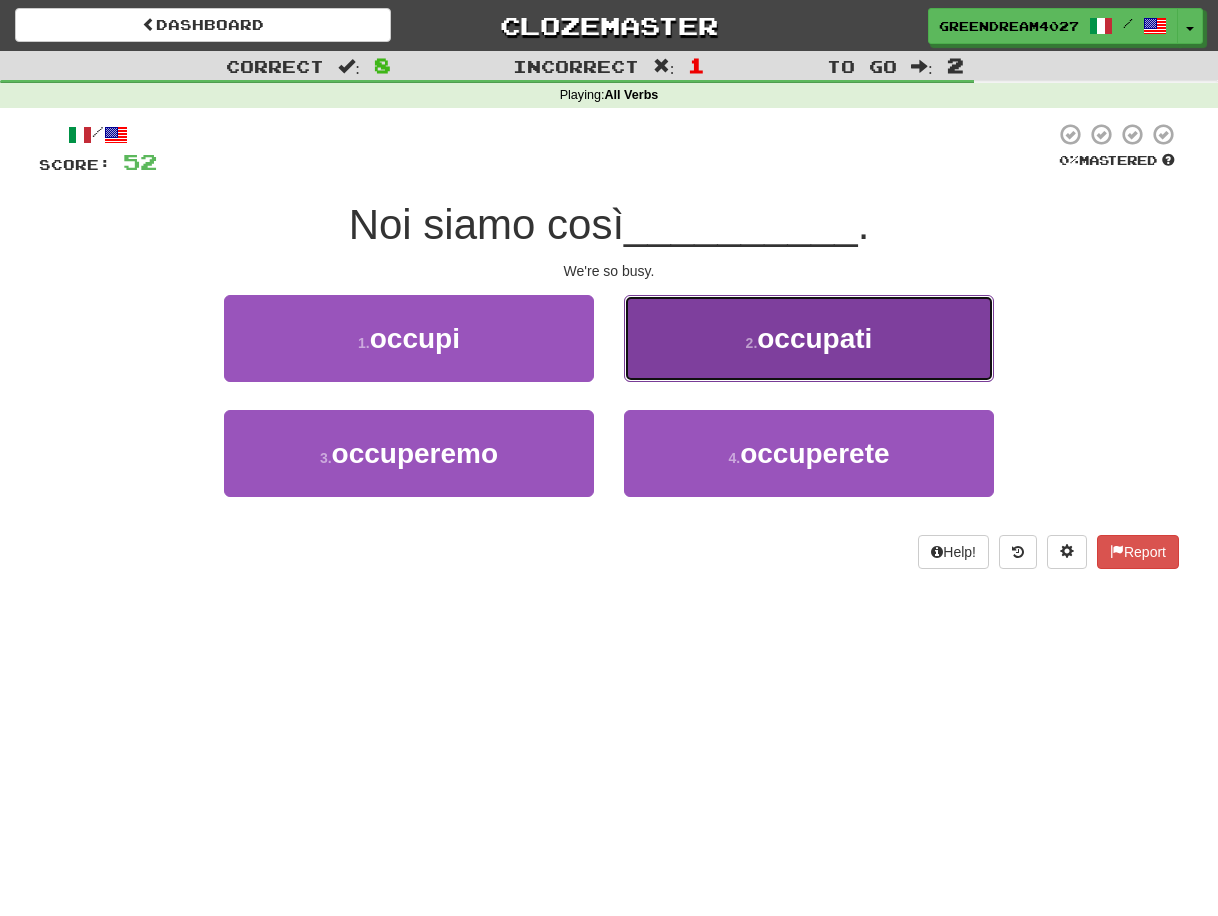 click on "occupati" at bounding box center (814, 338) 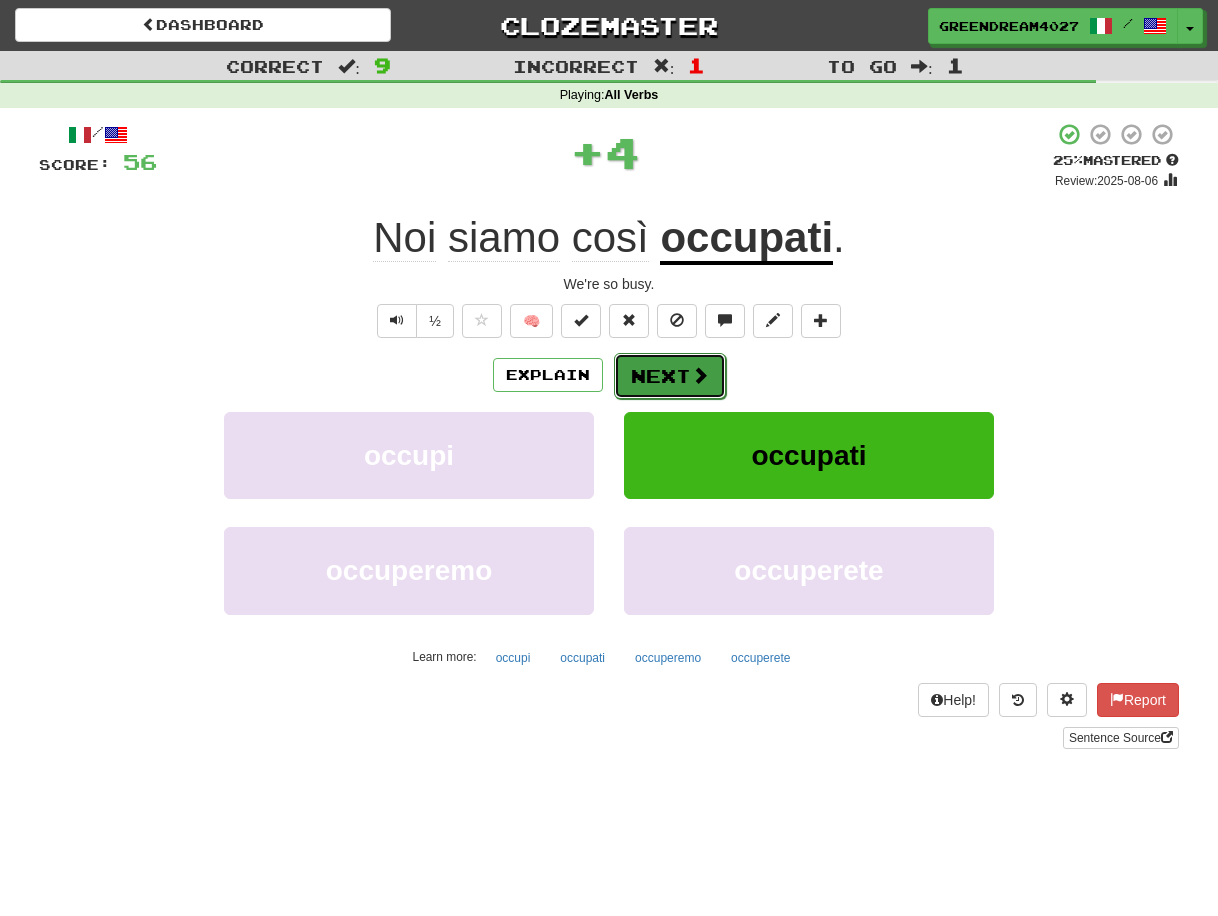 click on "Next" at bounding box center (670, 376) 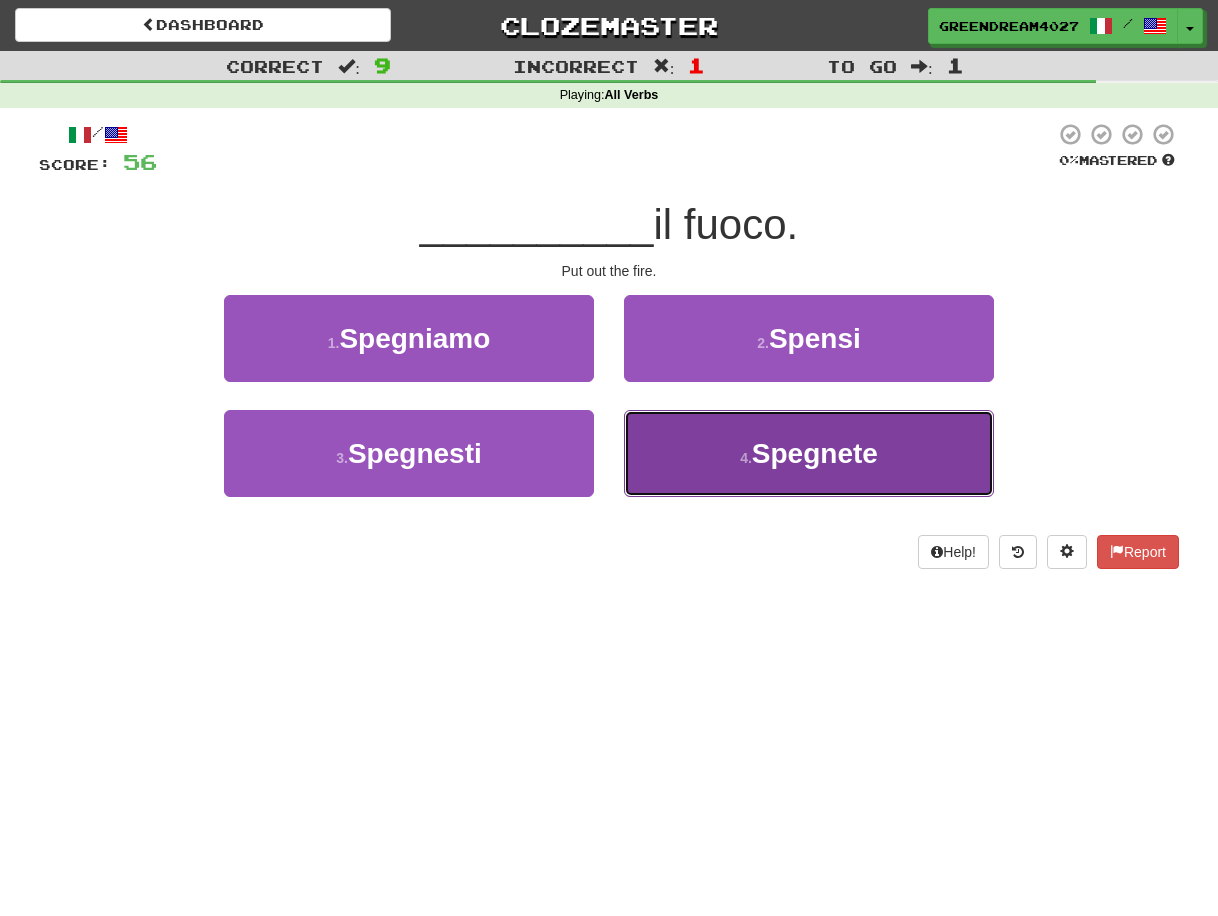 click on "4 ." at bounding box center (746, 458) 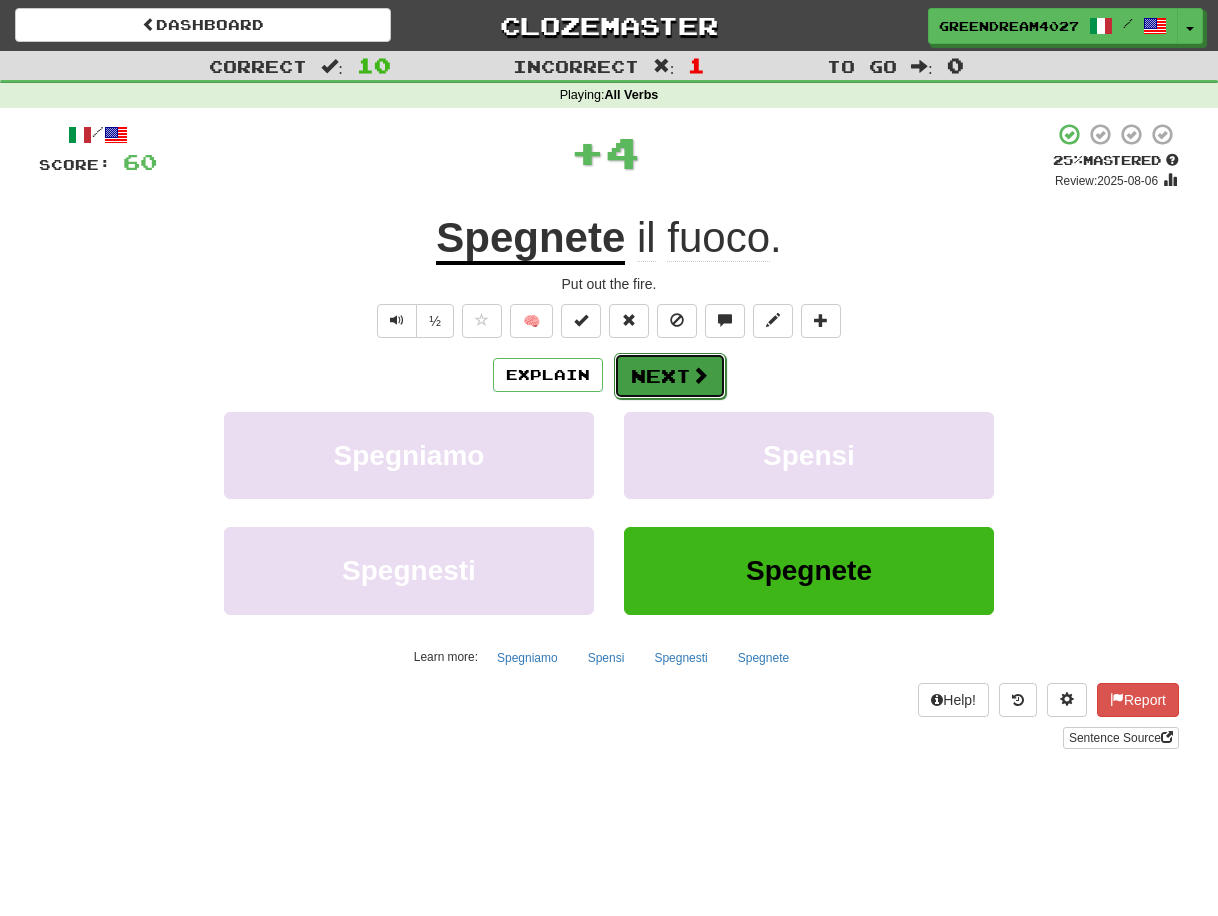 click on "Next" at bounding box center (670, 376) 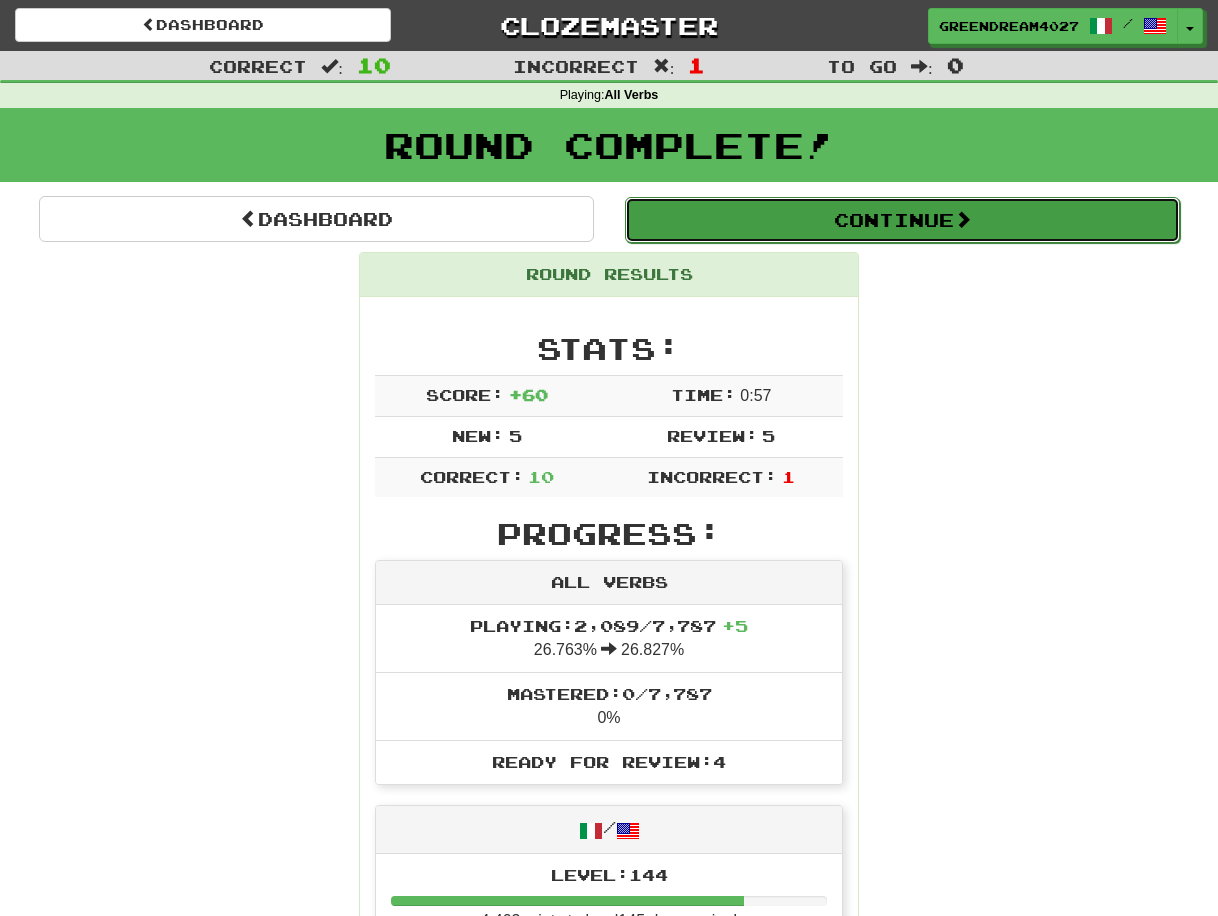 click on "Continue" at bounding box center [902, 220] 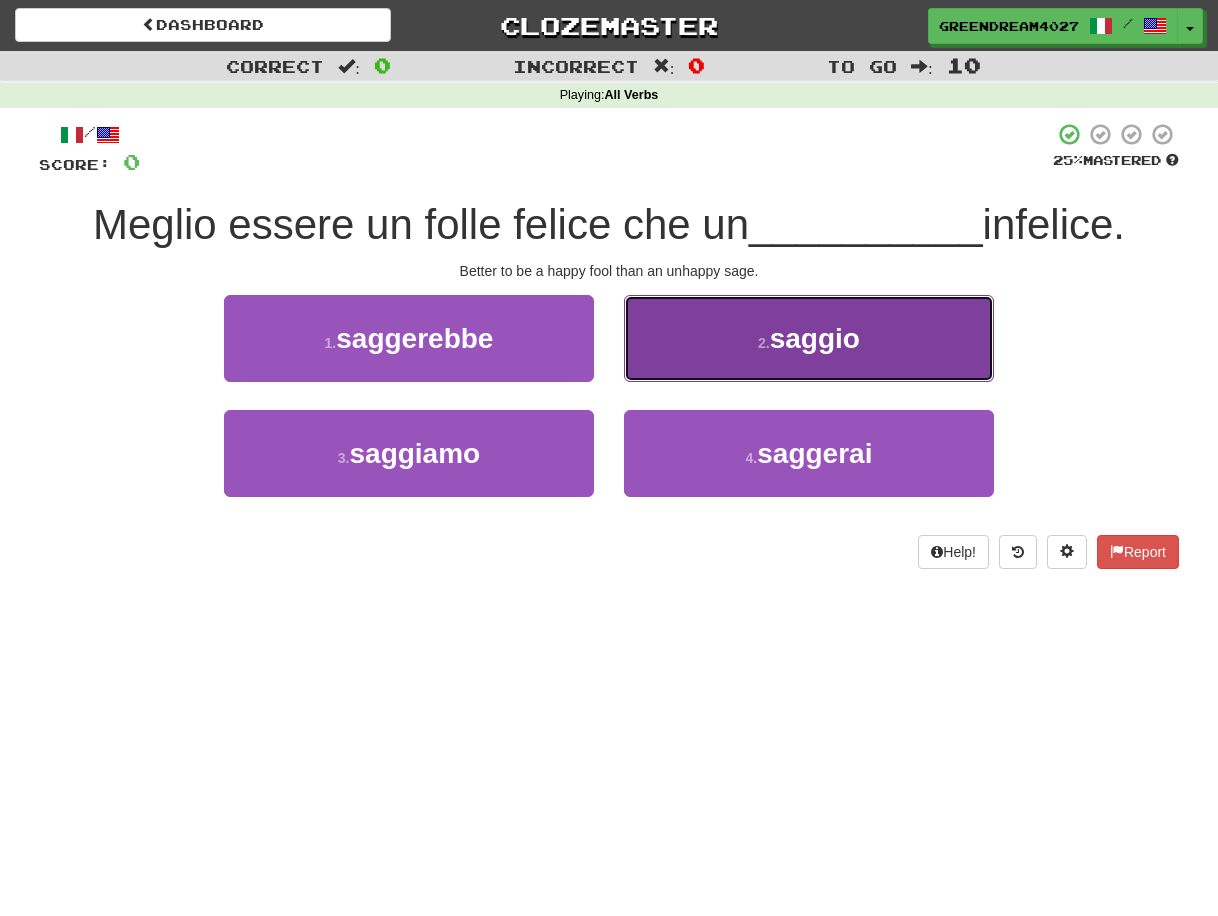 click on "saggio" at bounding box center [815, 338] 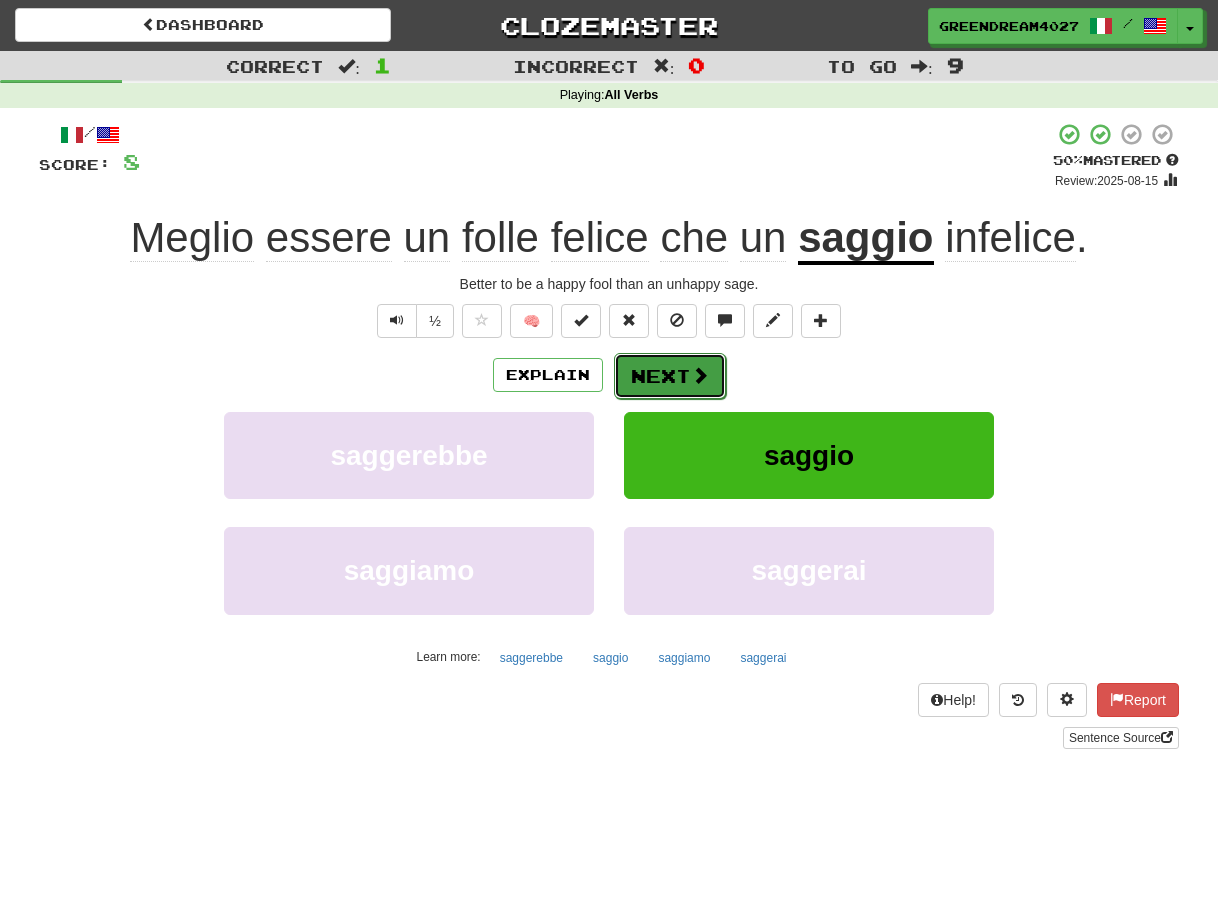 click on "Next" at bounding box center (670, 376) 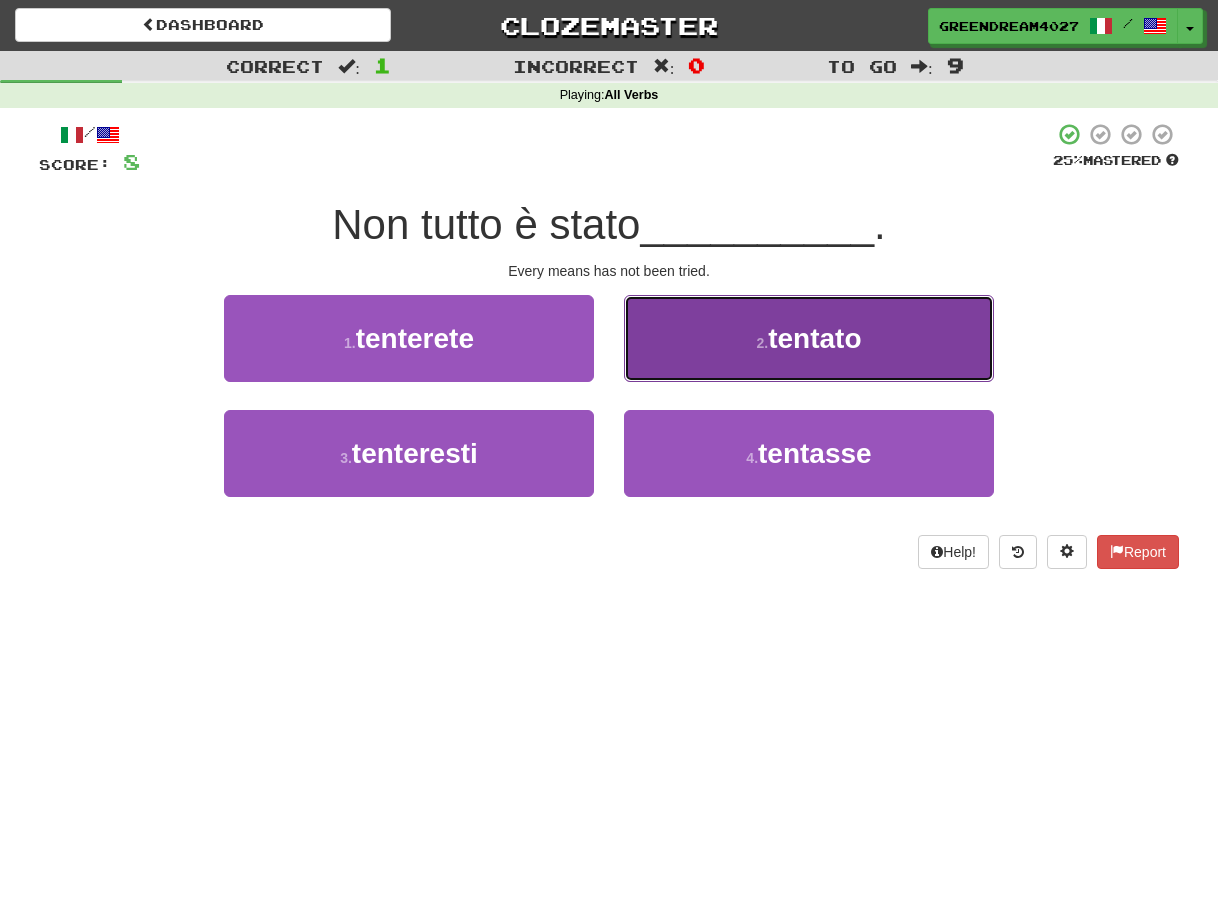 click on "2 .  tentato" at bounding box center [809, 338] 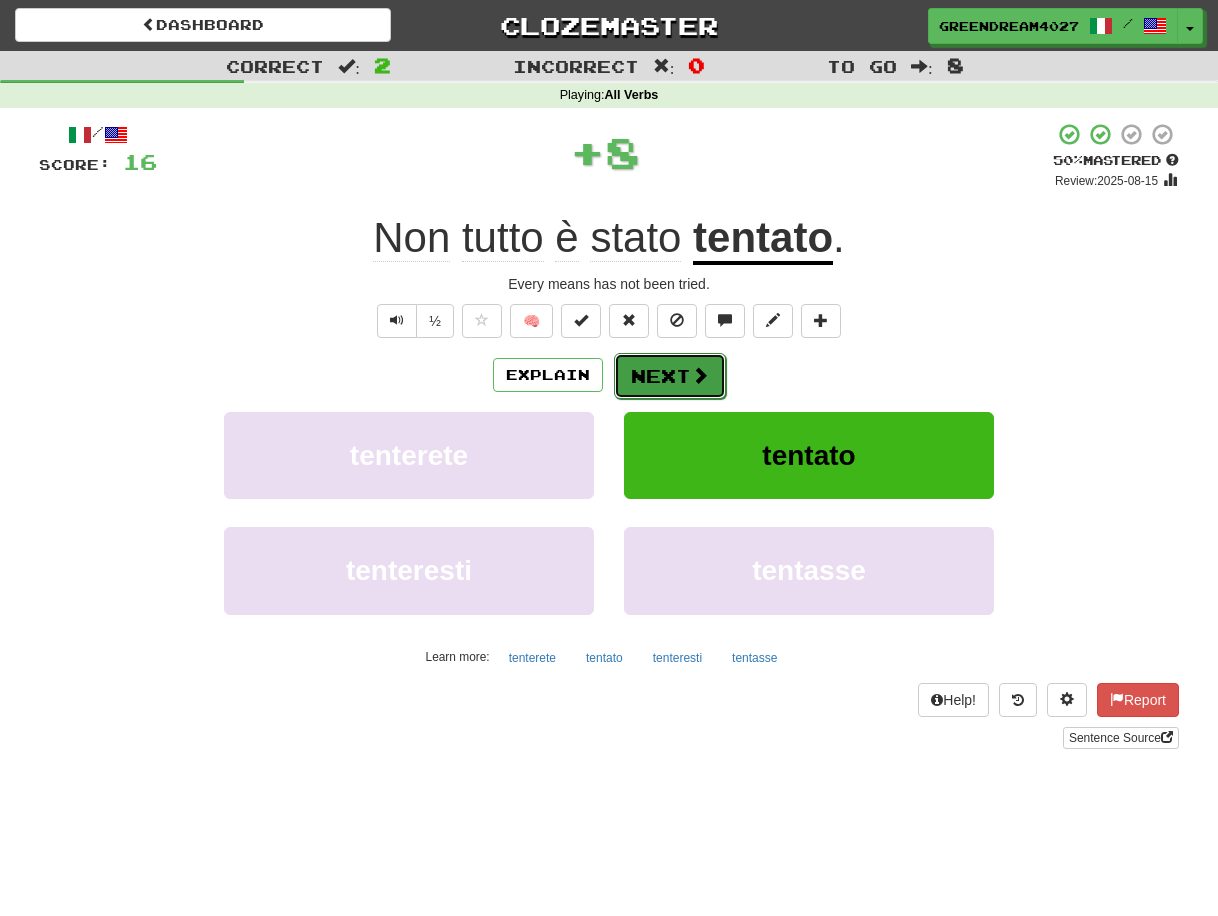 click on "Next" at bounding box center (670, 376) 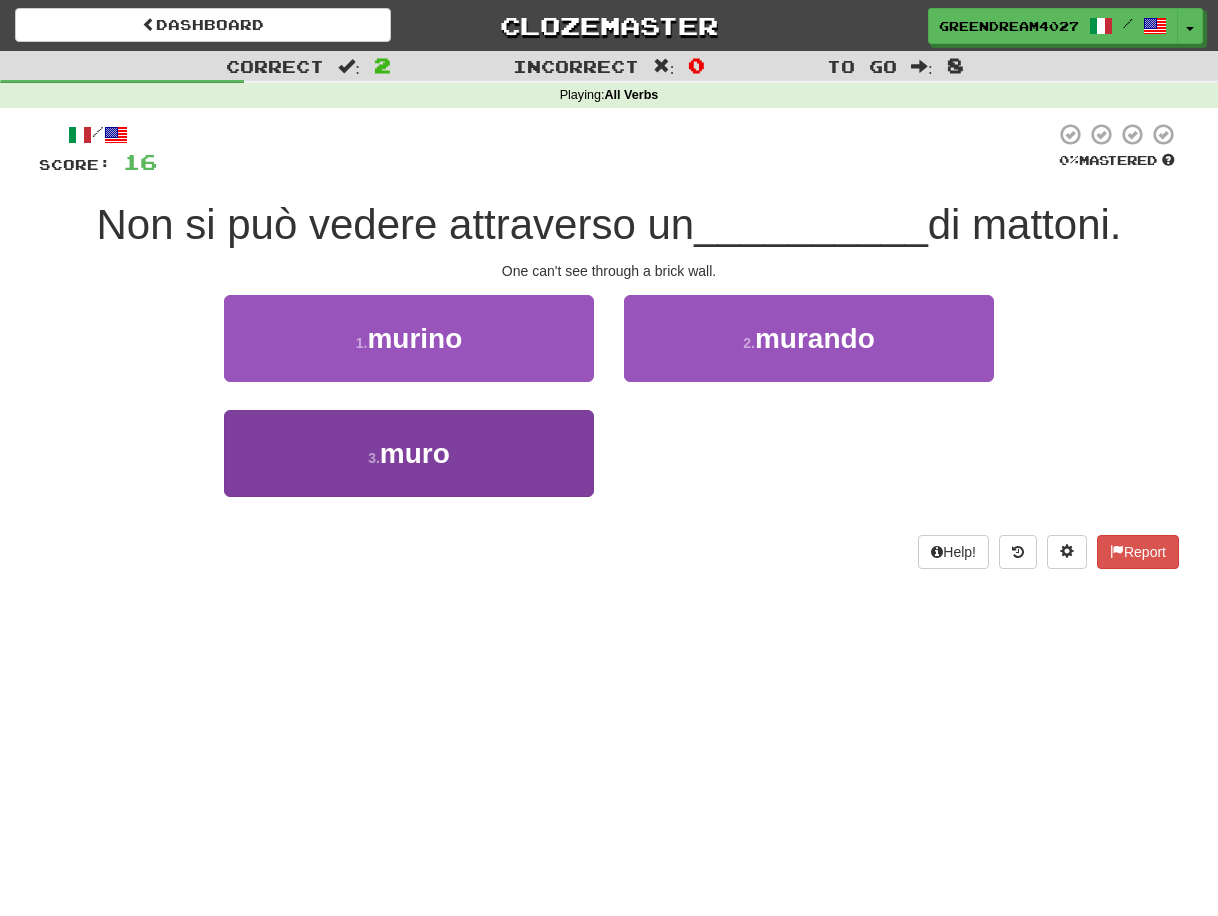 click on "3 .  muro" at bounding box center (409, 453) 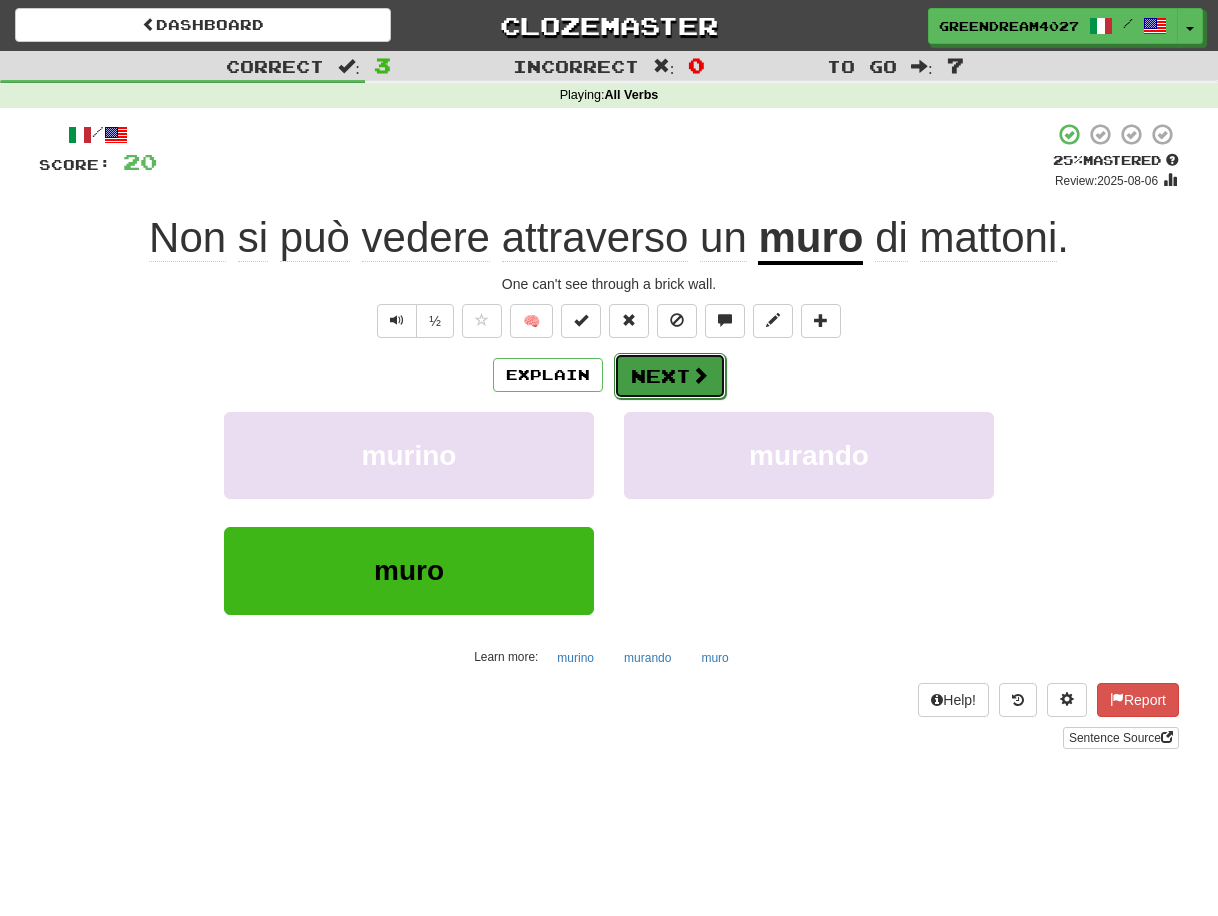 click on "Next" at bounding box center [670, 376] 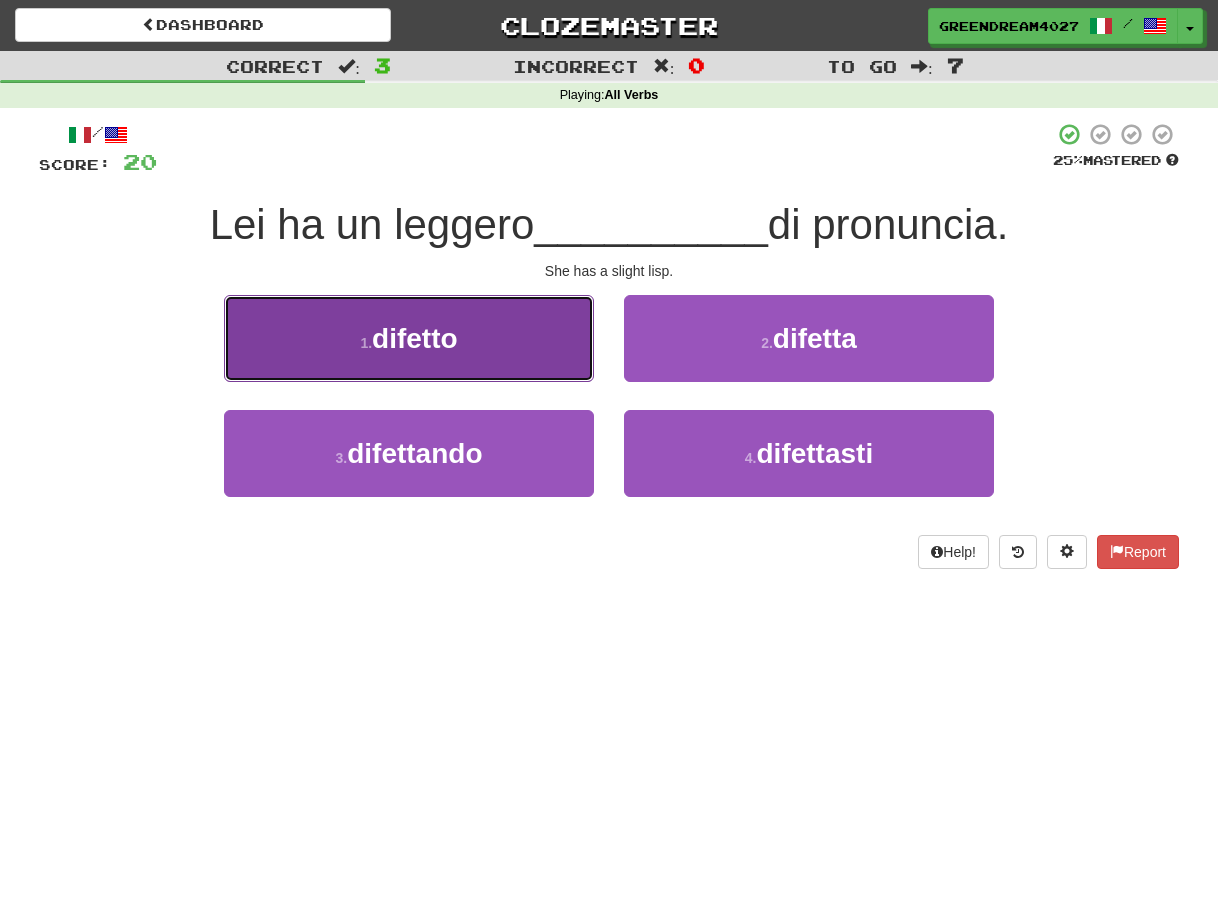click on "difetto" at bounding box center (415, 338) 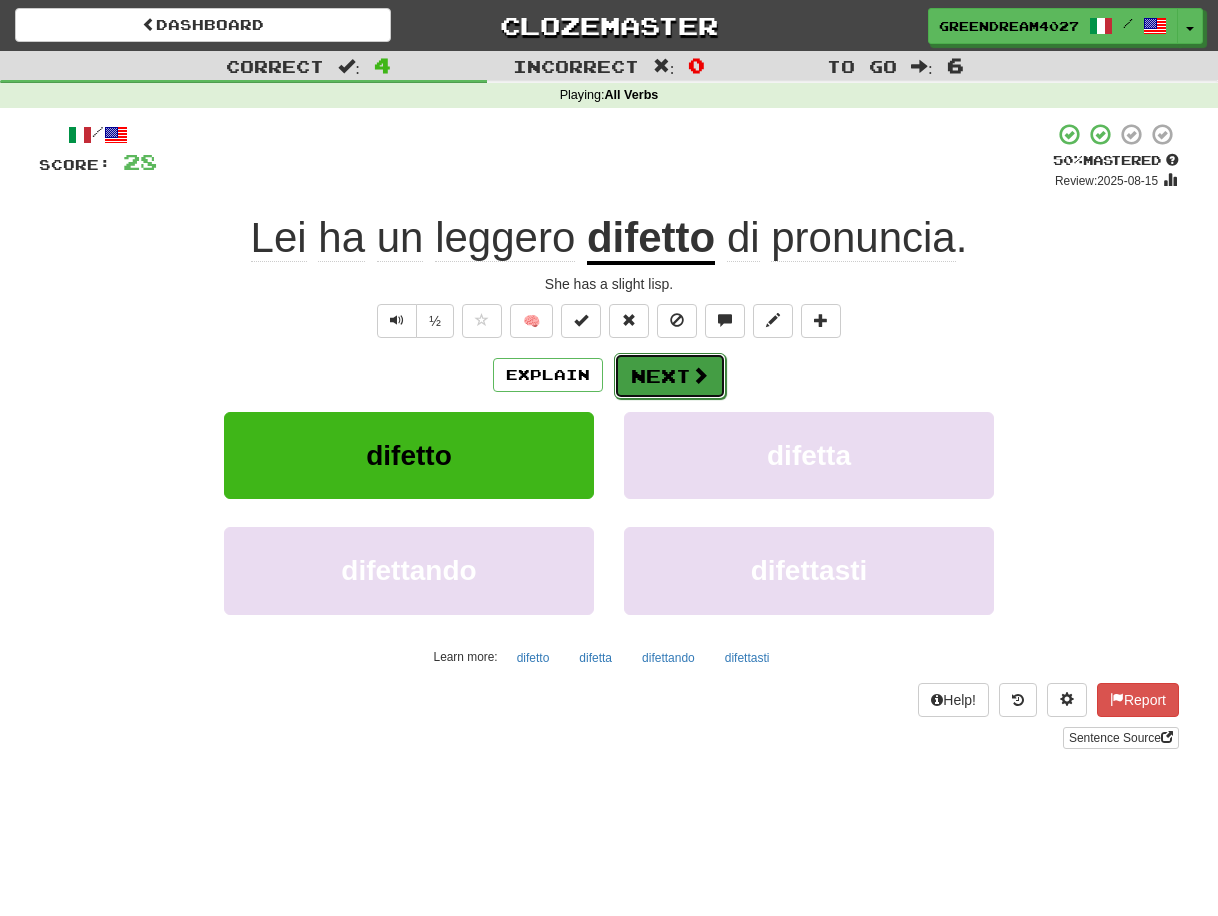 click on "Next" at bounding box center [670, 376] 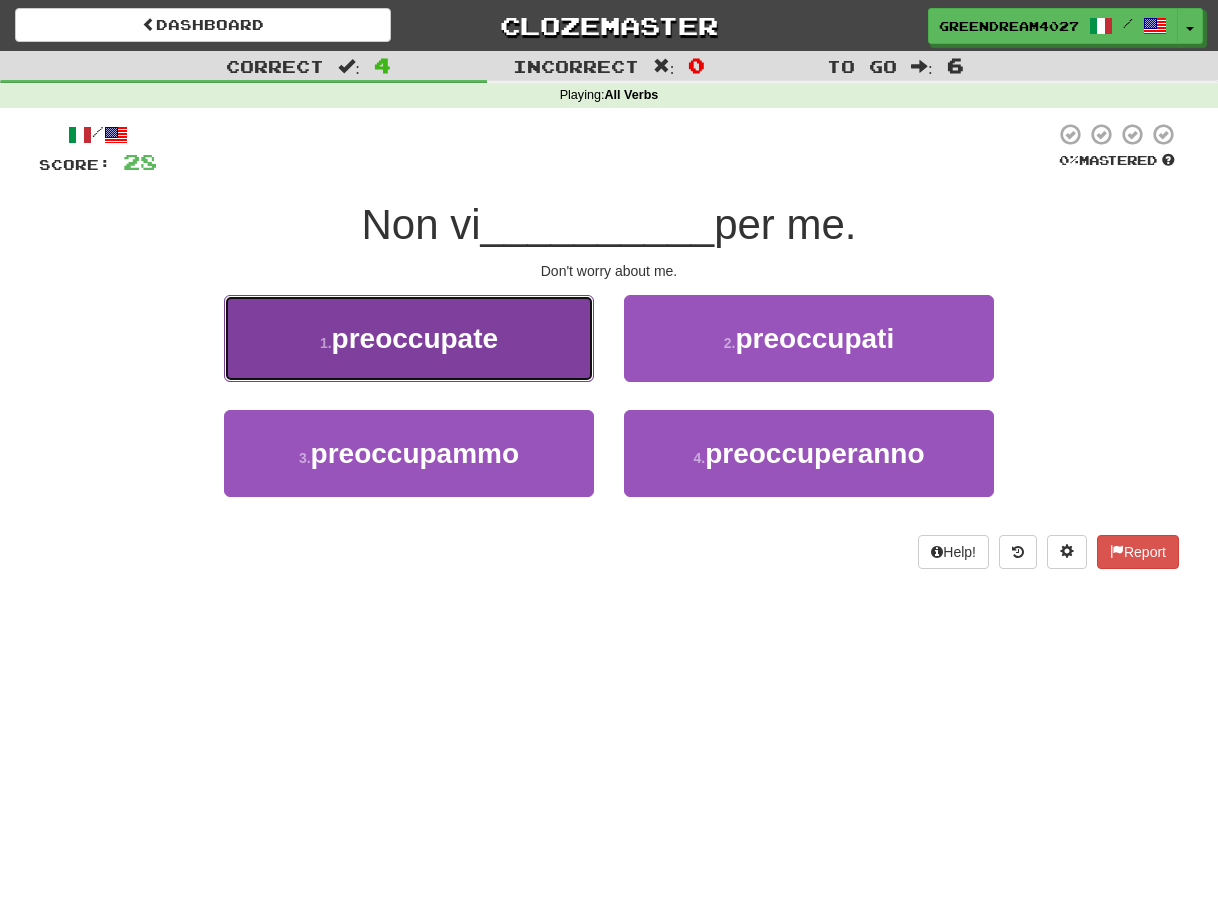click on "1 .  preoccupate" at bounding box center [409, 338] 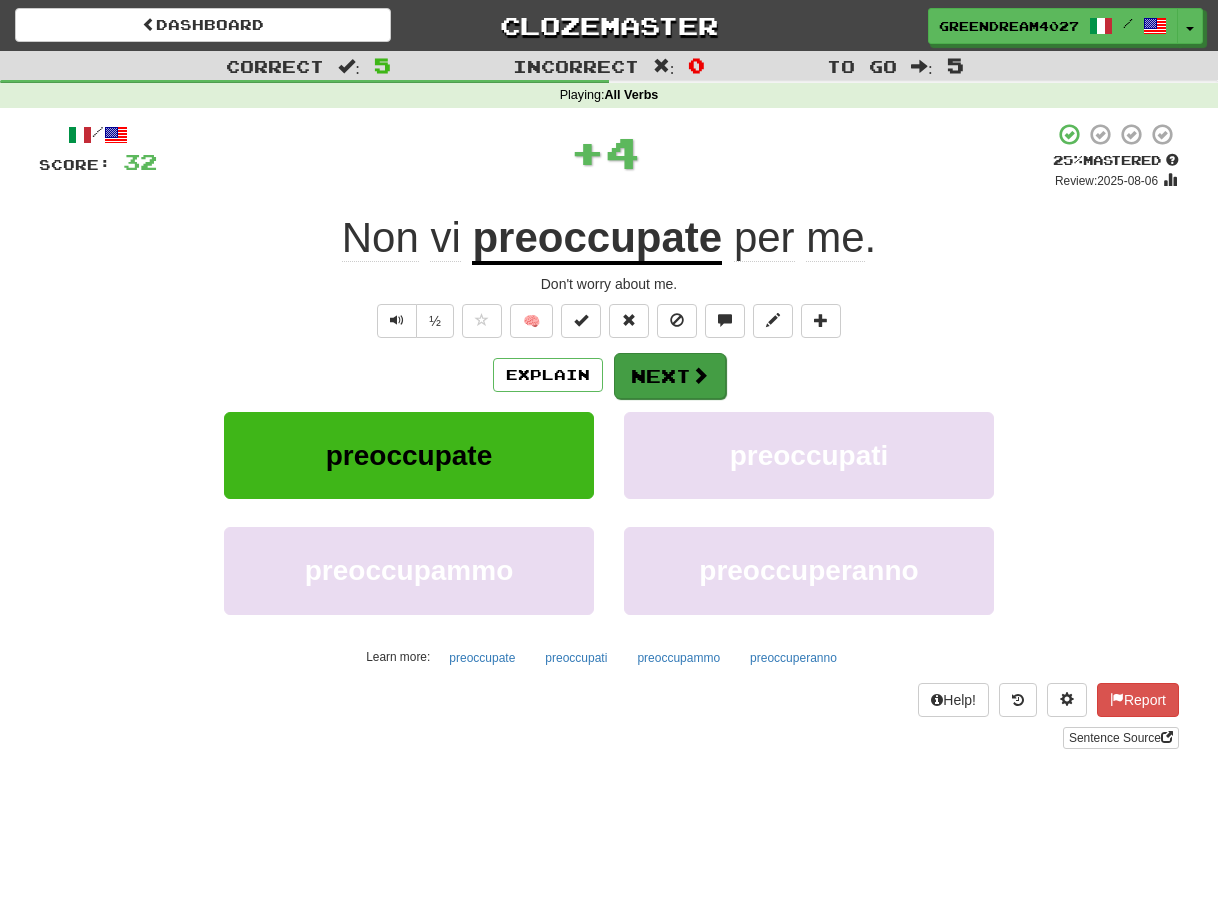 click on "Next" at bounding box center (670, 376) 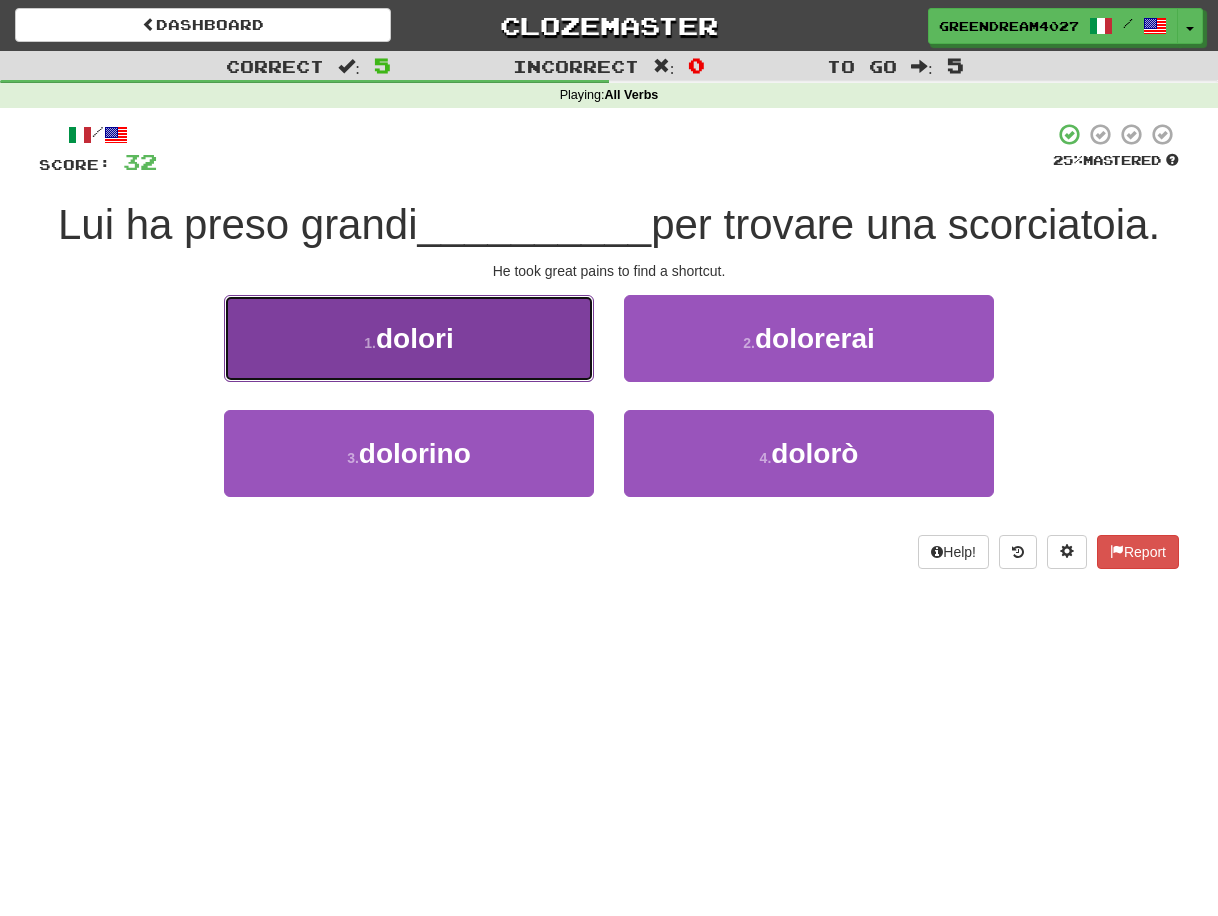 click on "1 .  dolori" at bounding box center [409, 338] 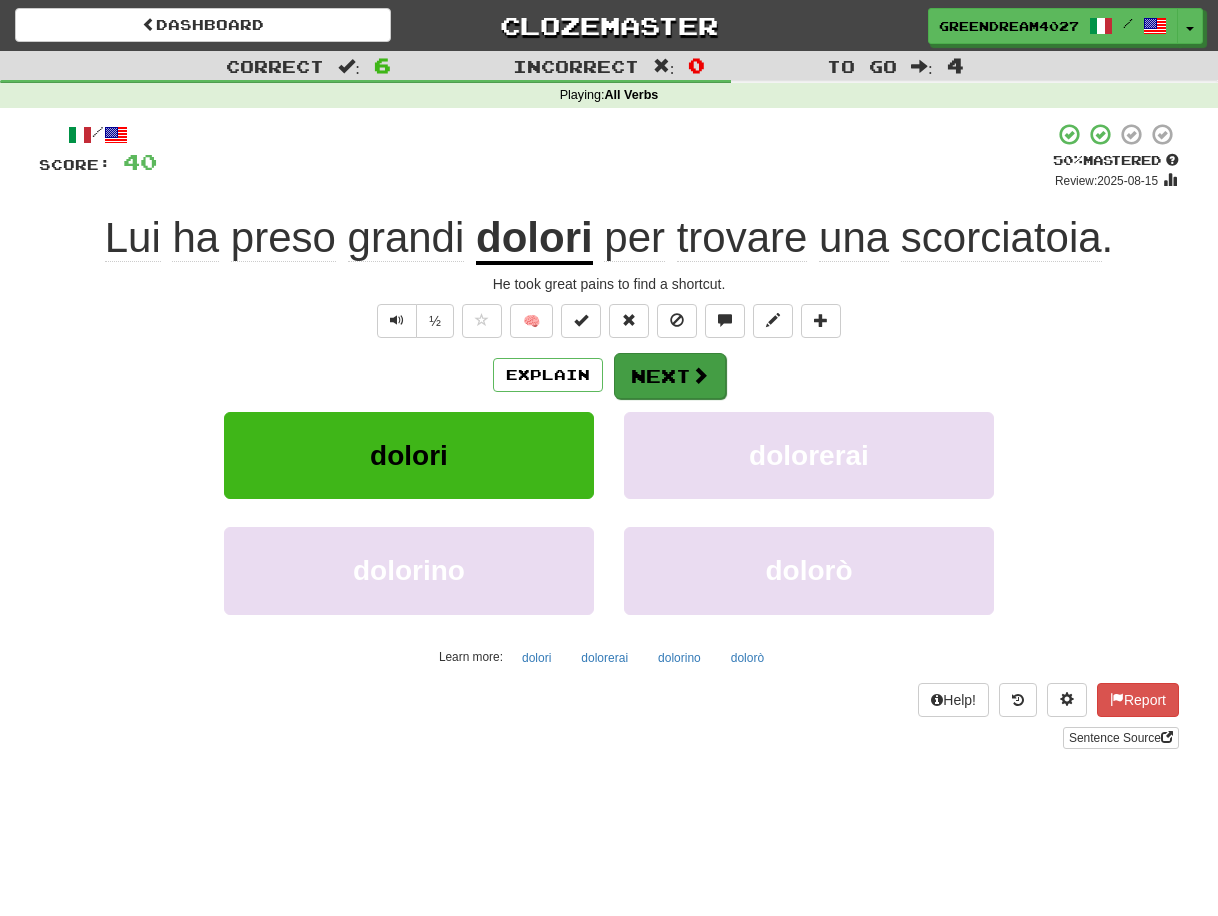click on "Next" at bounding box center (670, 376) 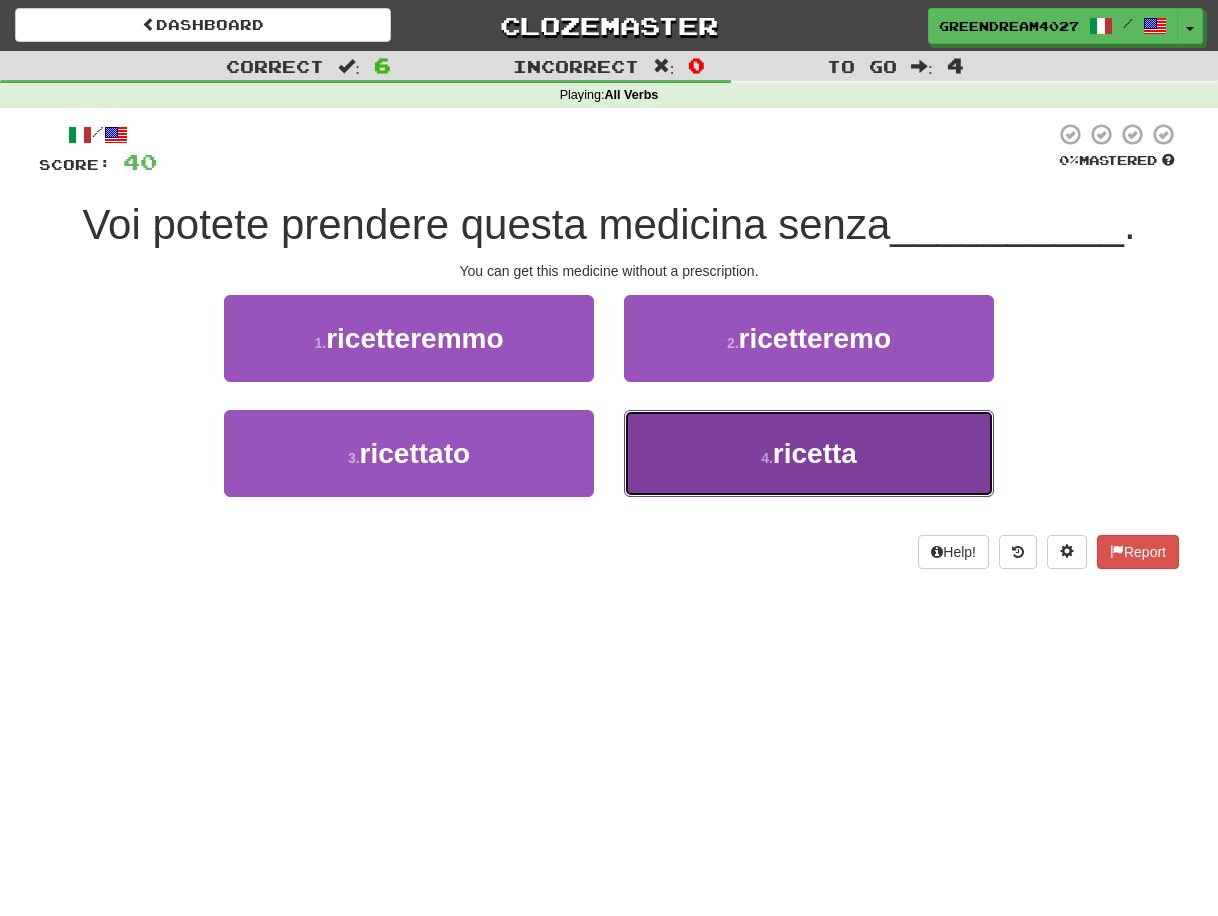 click on "4 .  ricetta" at bounding box center [809, 453] 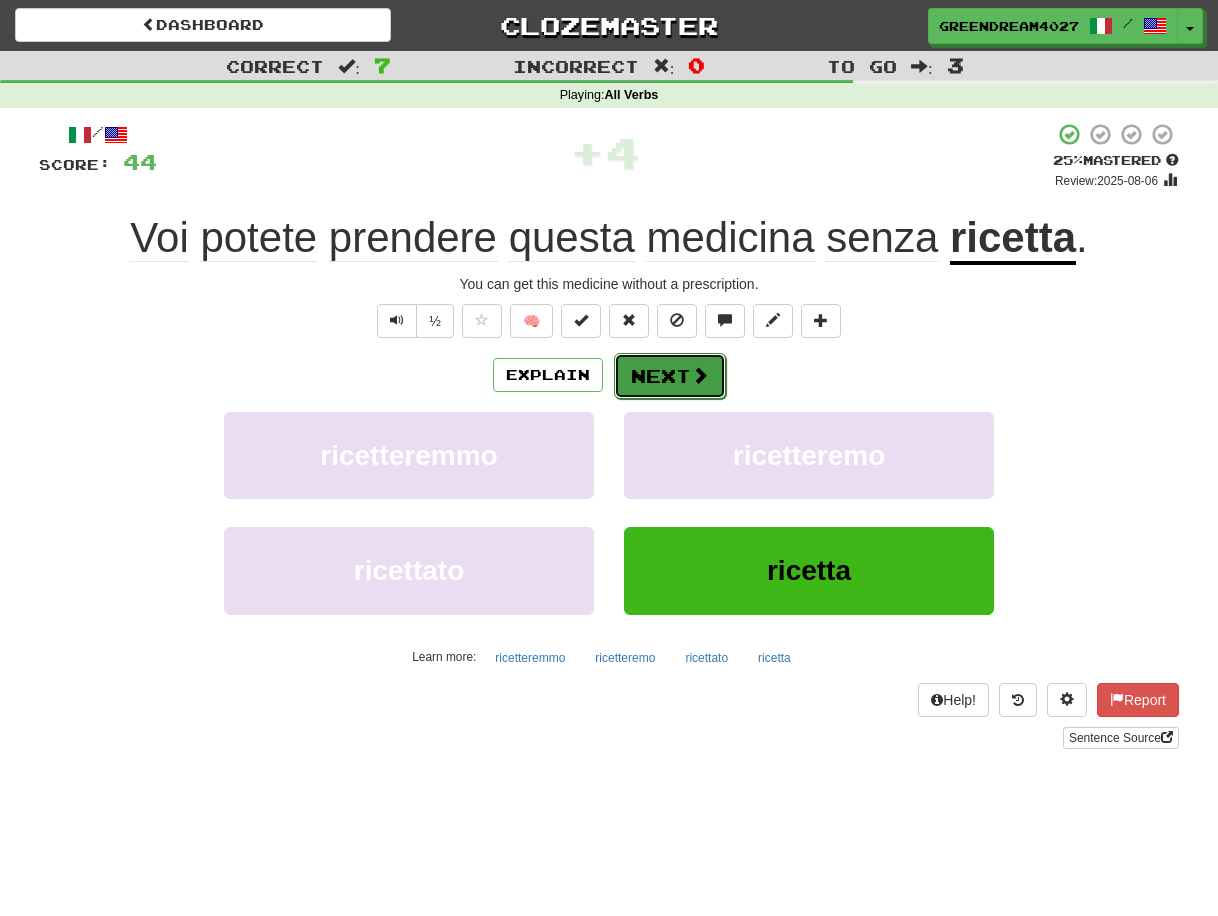 click on "Next" at bounding box center [670, 376] 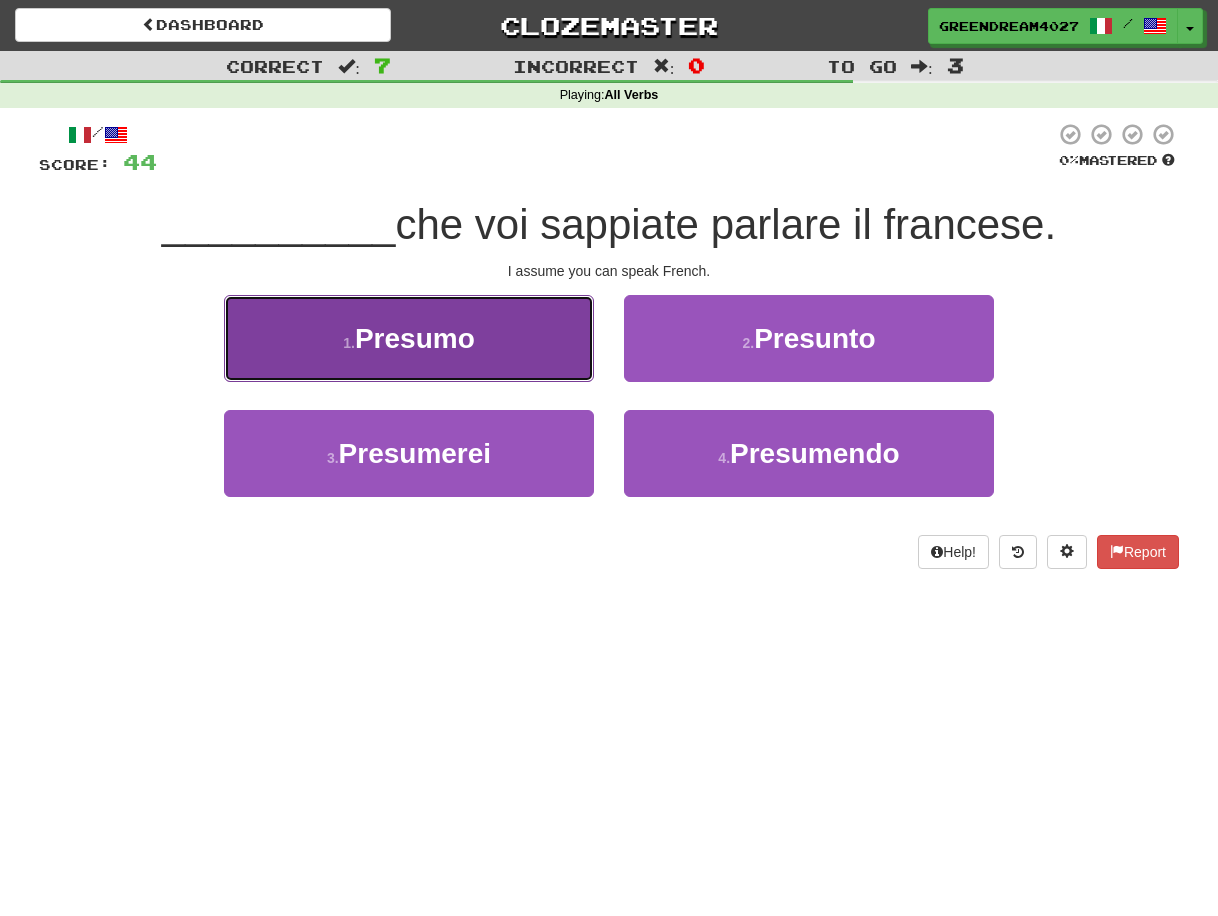 click on "Presumo" at bounding box center [415, 338] 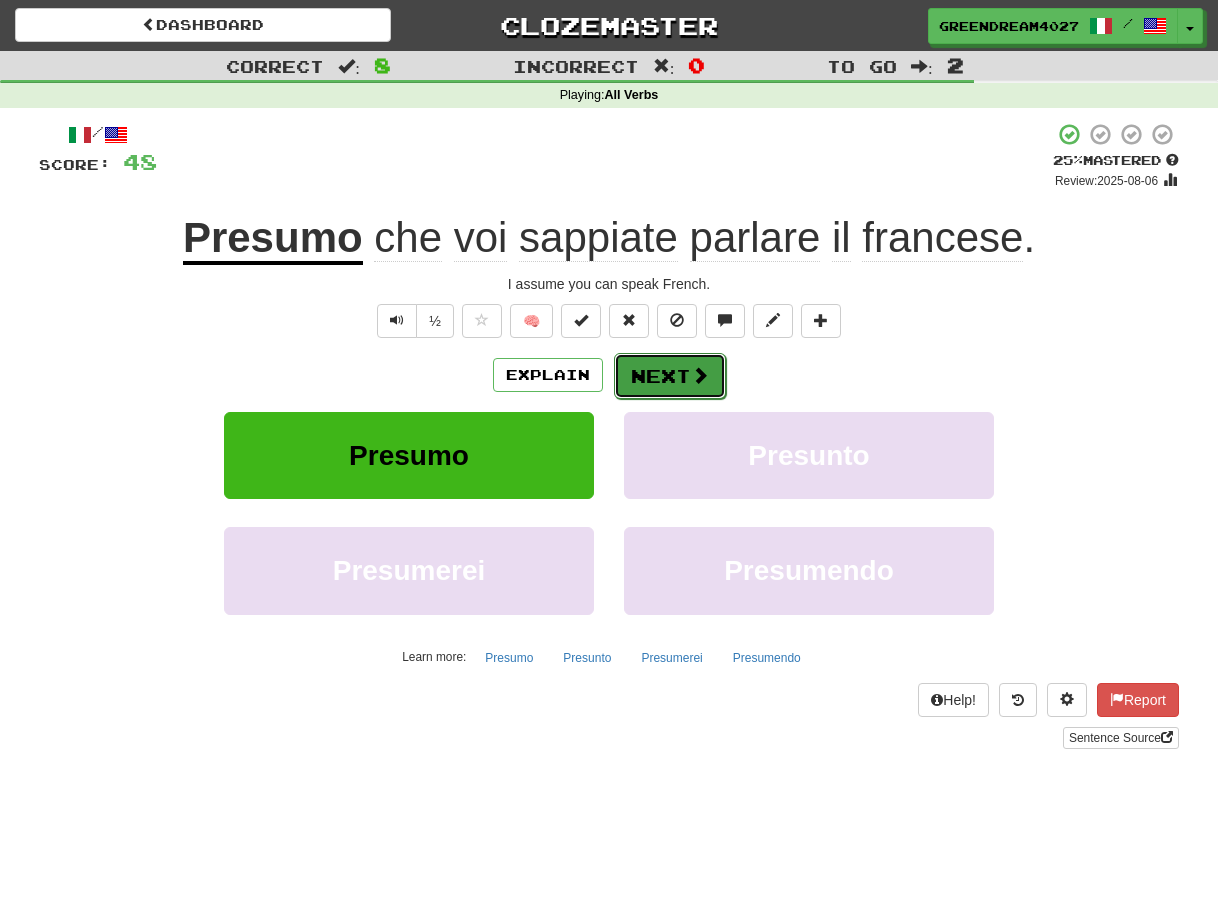 click on "Next" at bounding box center (670, 376) 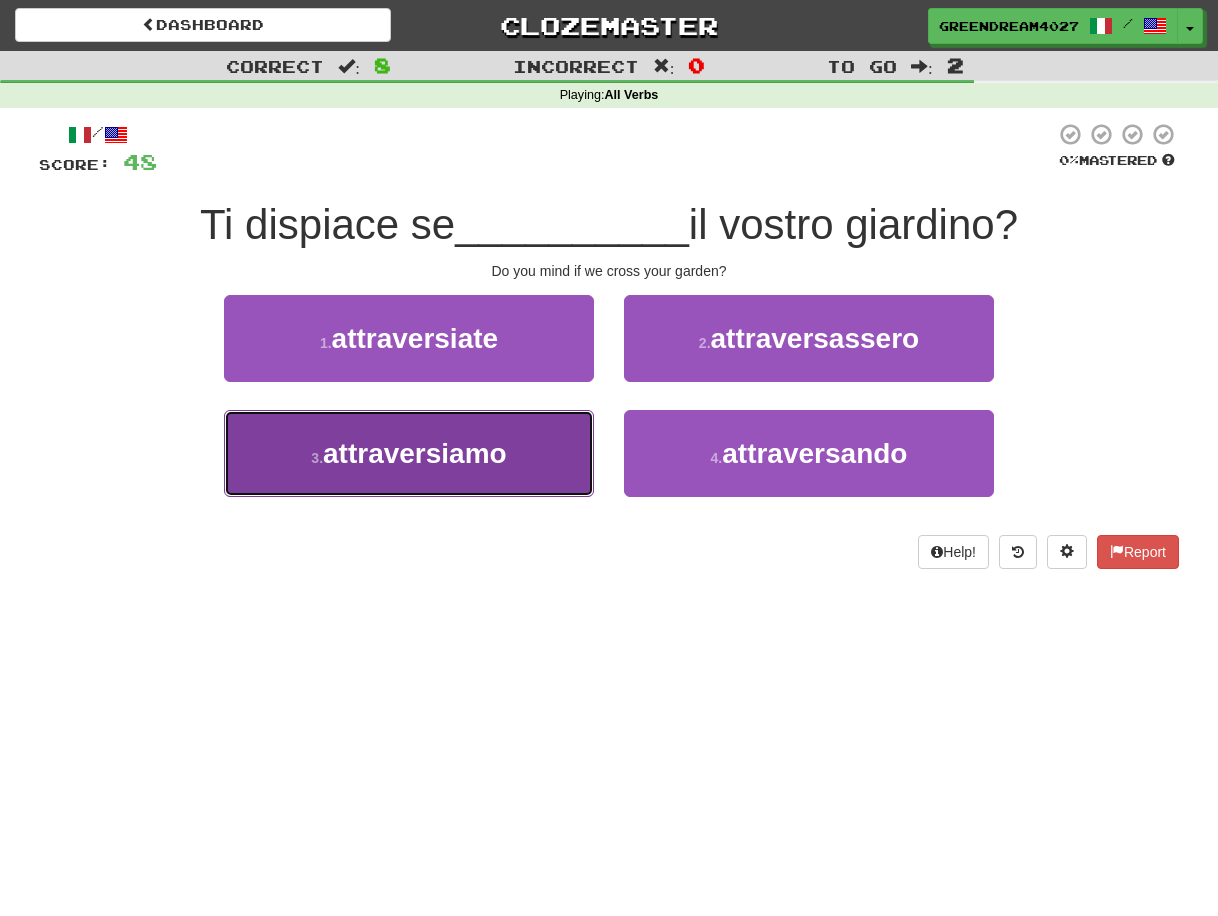 click on "attraversiamo" at bounding box center [415, 453] 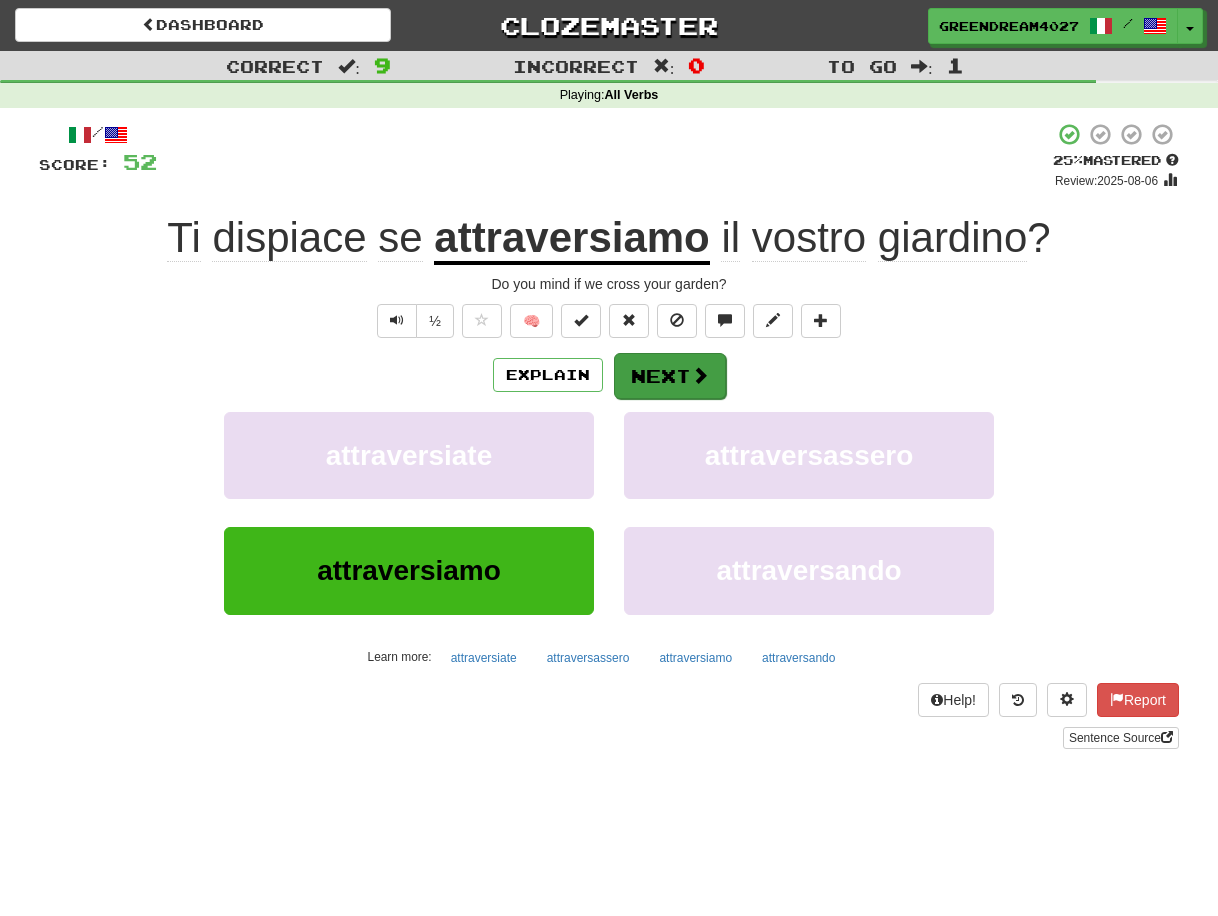 click on "Next" at bounding box center [670, 376] 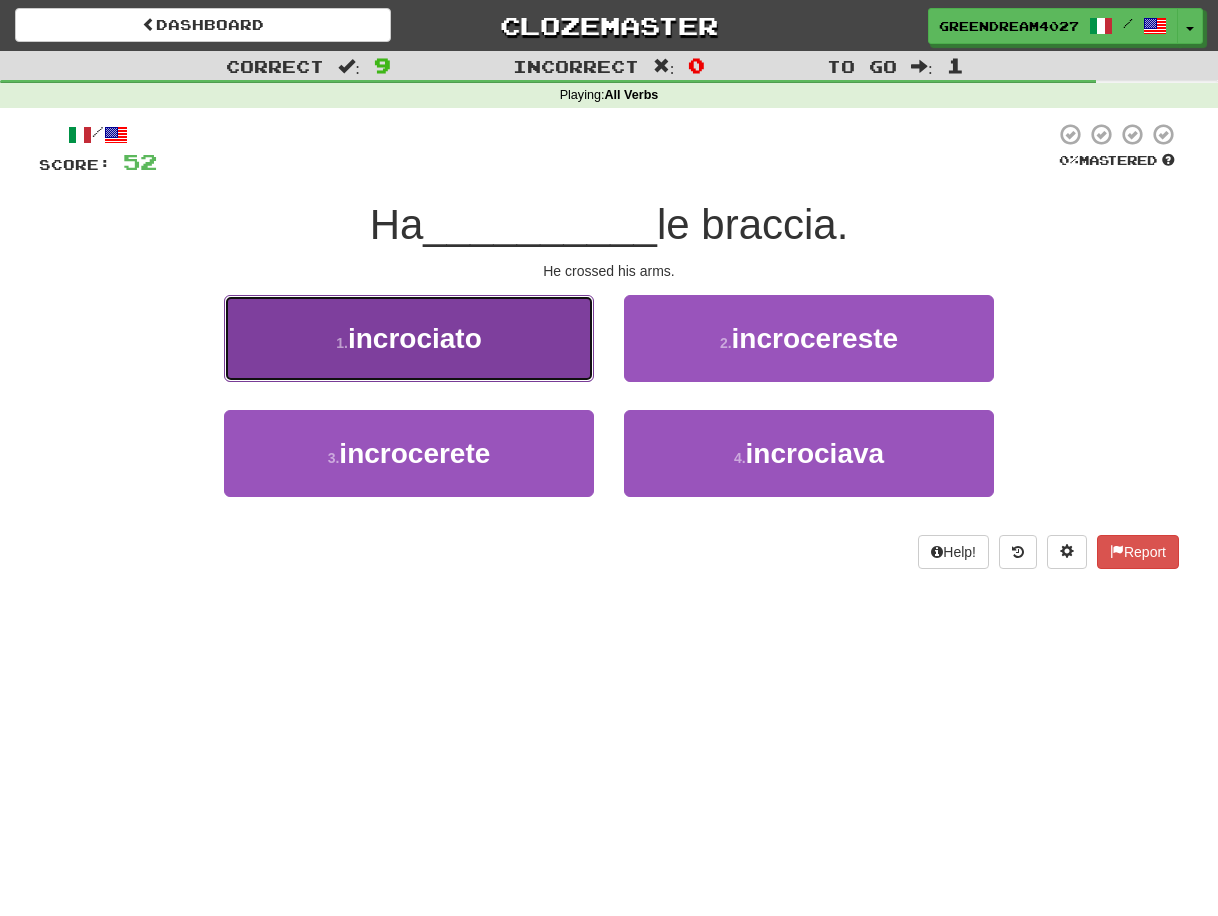click on "incrociato" at bounding box center [415, 338] 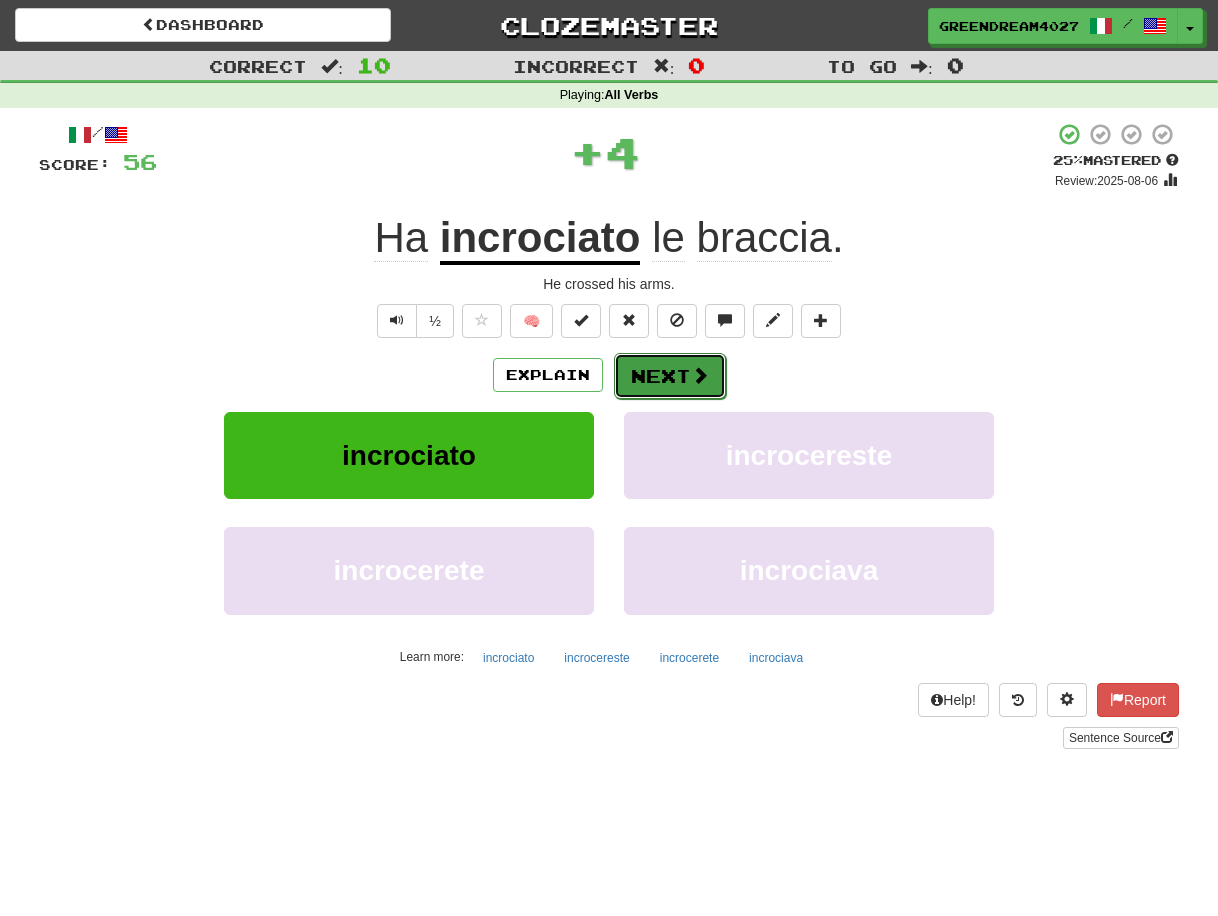 click on "Next" at bounding box center (670, 376) 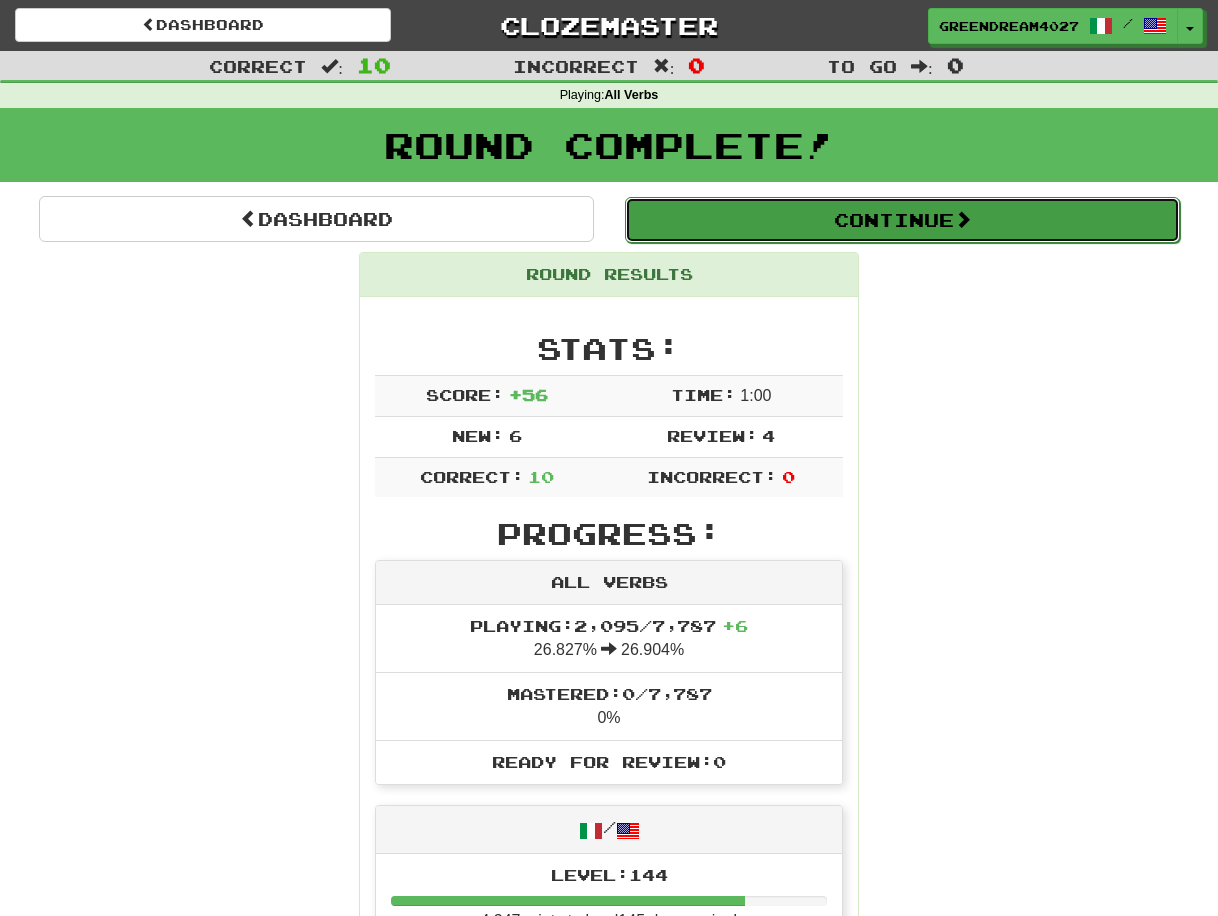 click on "Continue" at bounding box center [902, 220] 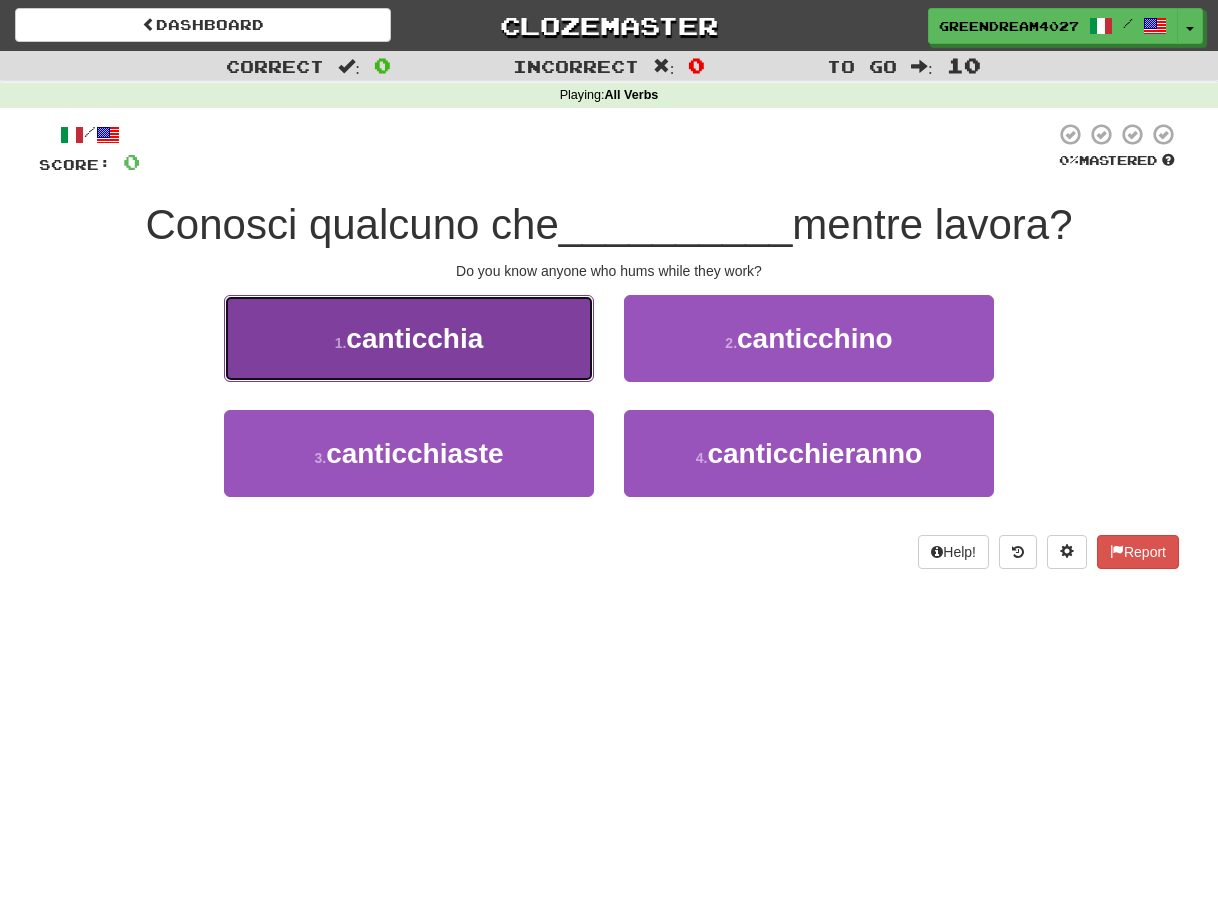 click on "canticchia" at bounding box center (414, 338) 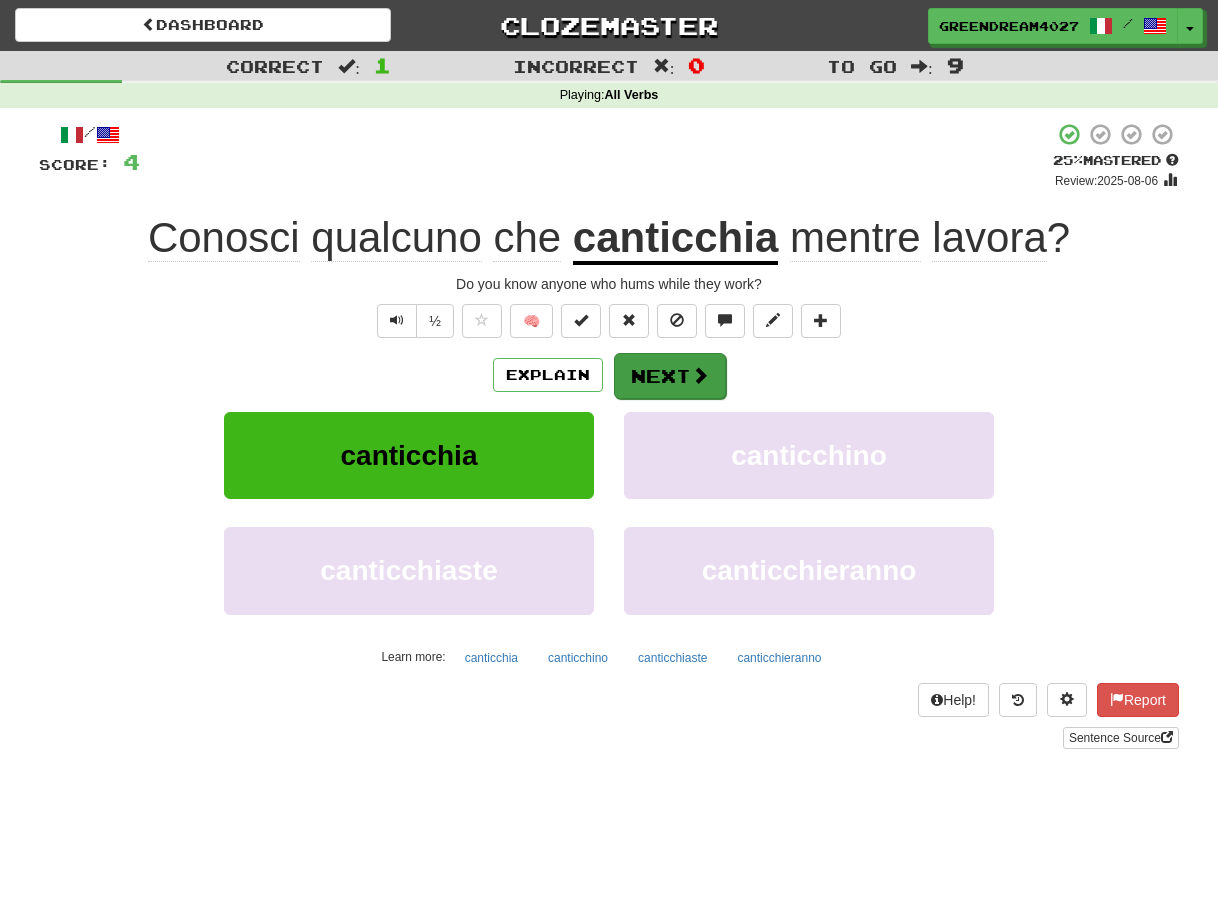click on "Next" at bounding box center [670, 376] 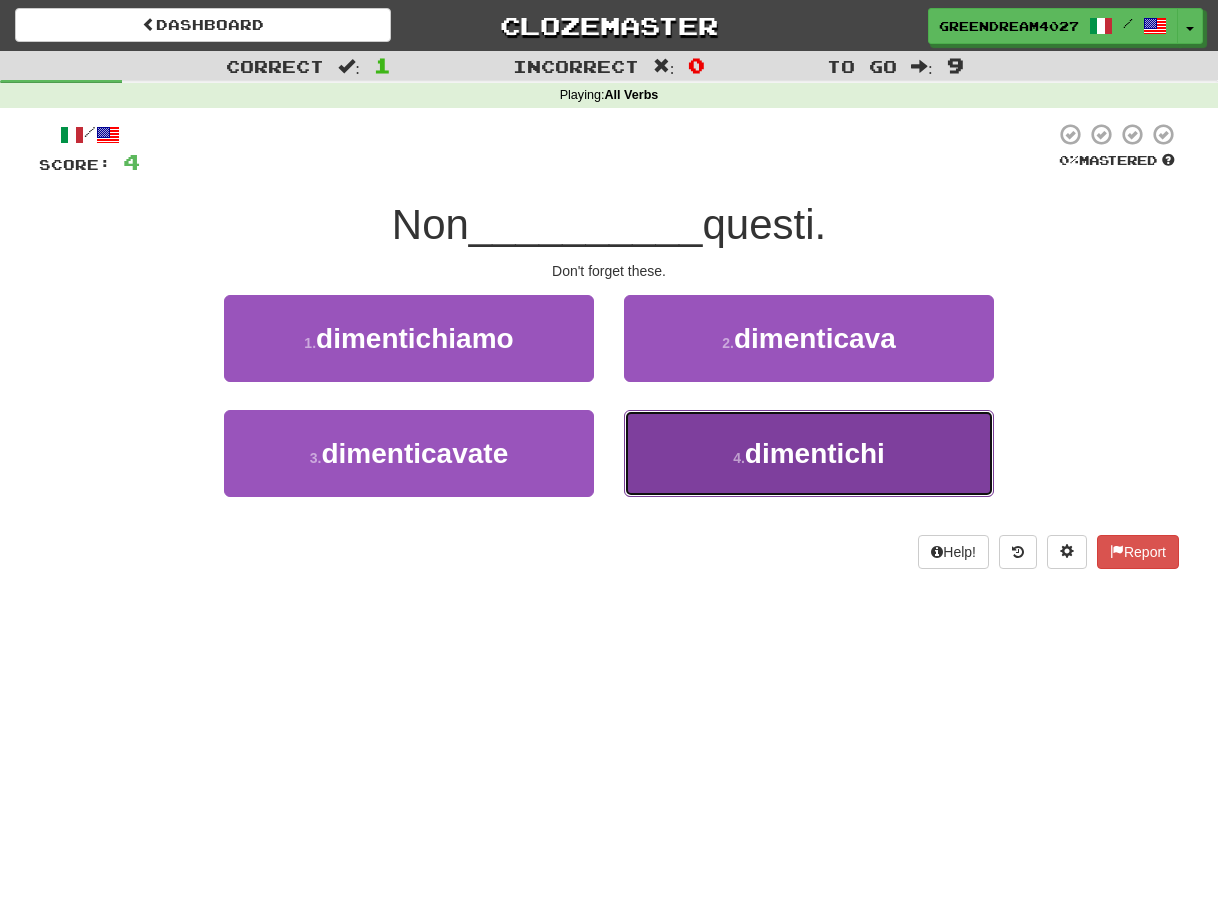 click on "4 ." at bounding box center (739, 458) 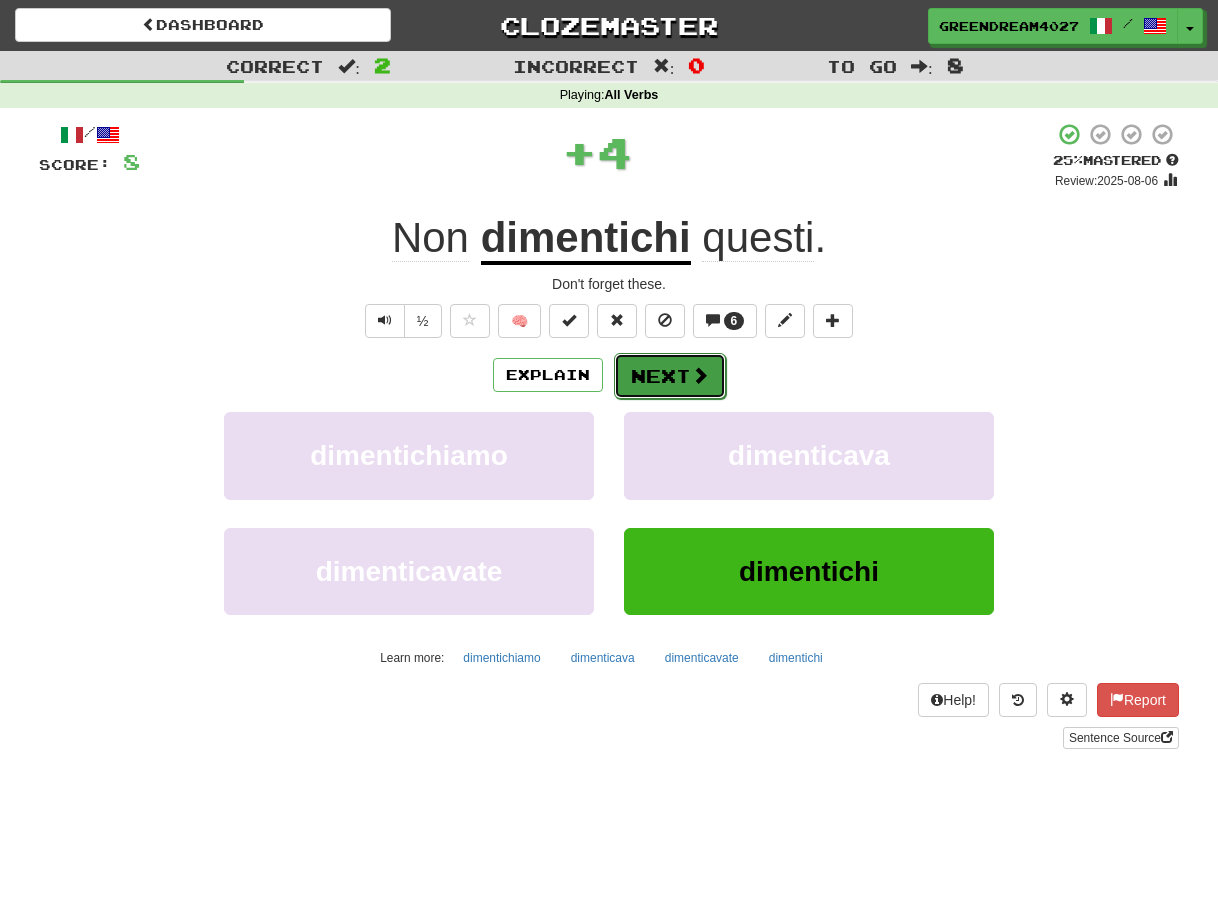 click on "Next" at bounding box center [670, 376] 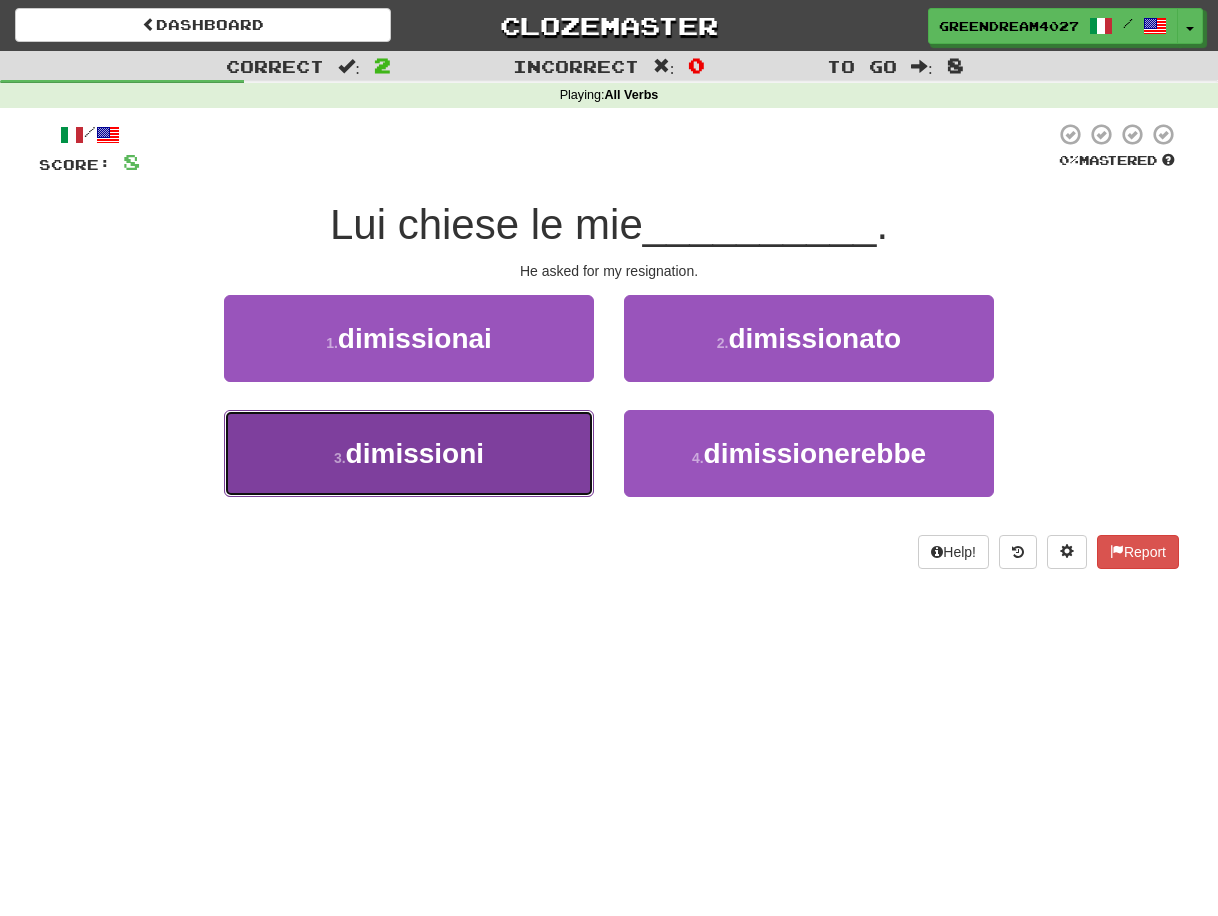 click on "3 .  dimissioni" at bounding box center [409, 453] 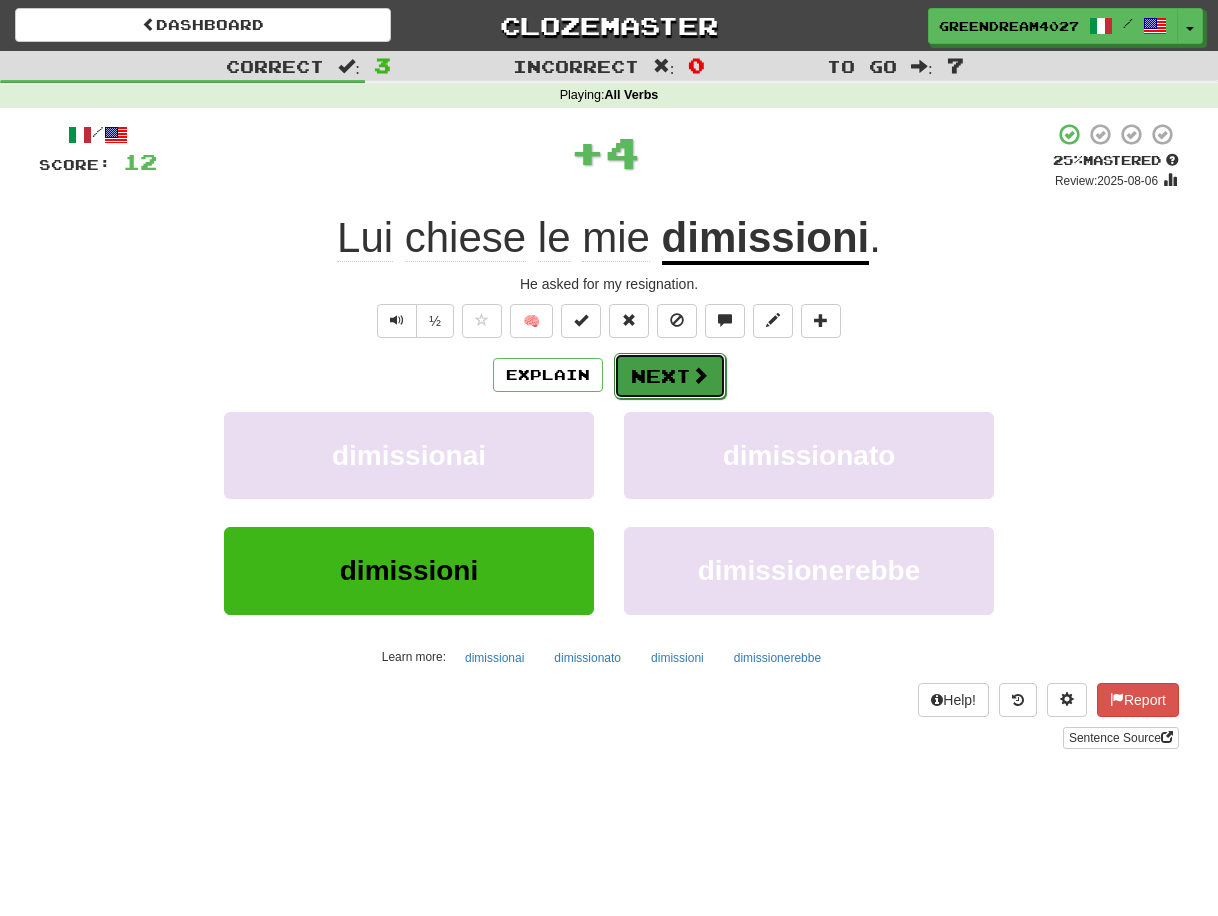click on "Next" at bounding box center [670, 376] 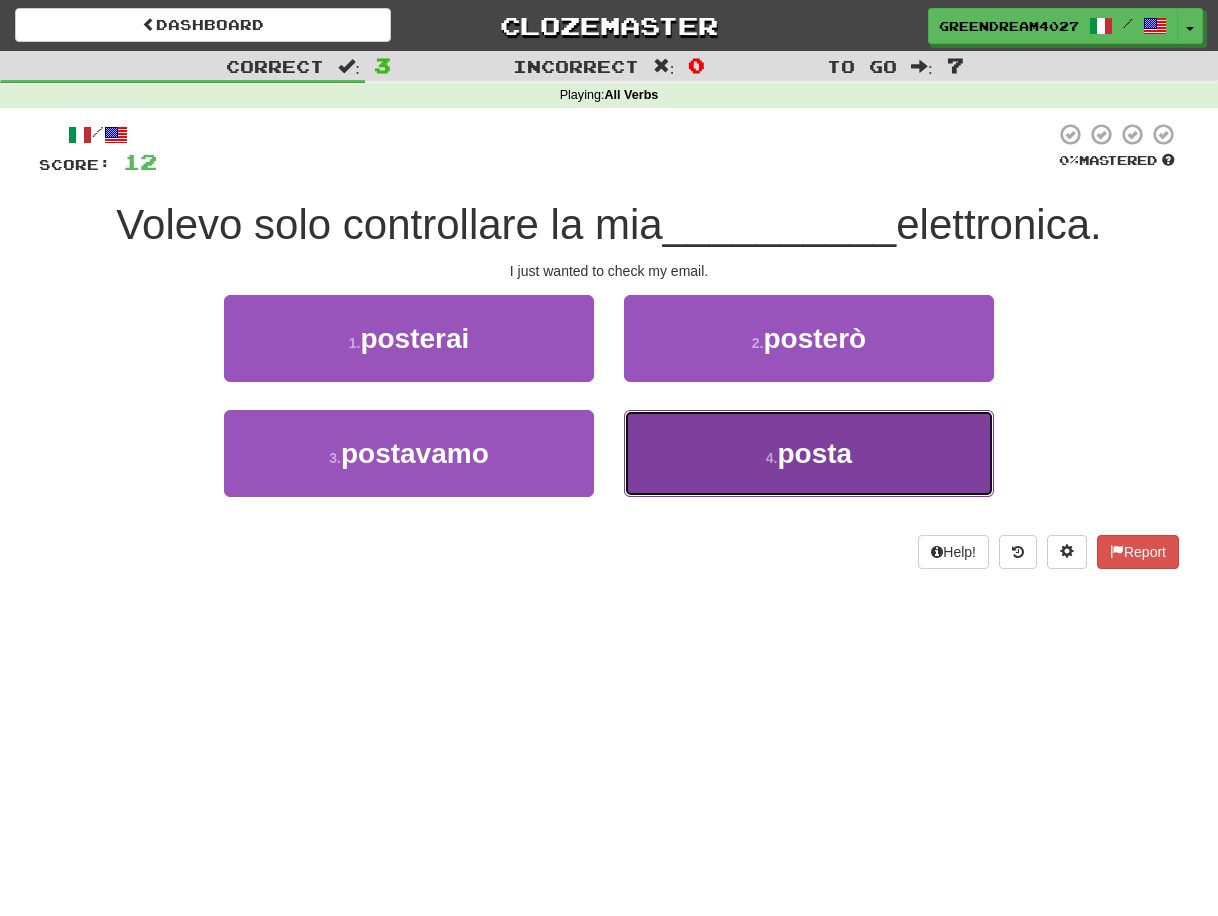 click on "4 .  posta" at bounding box center (809, 453) 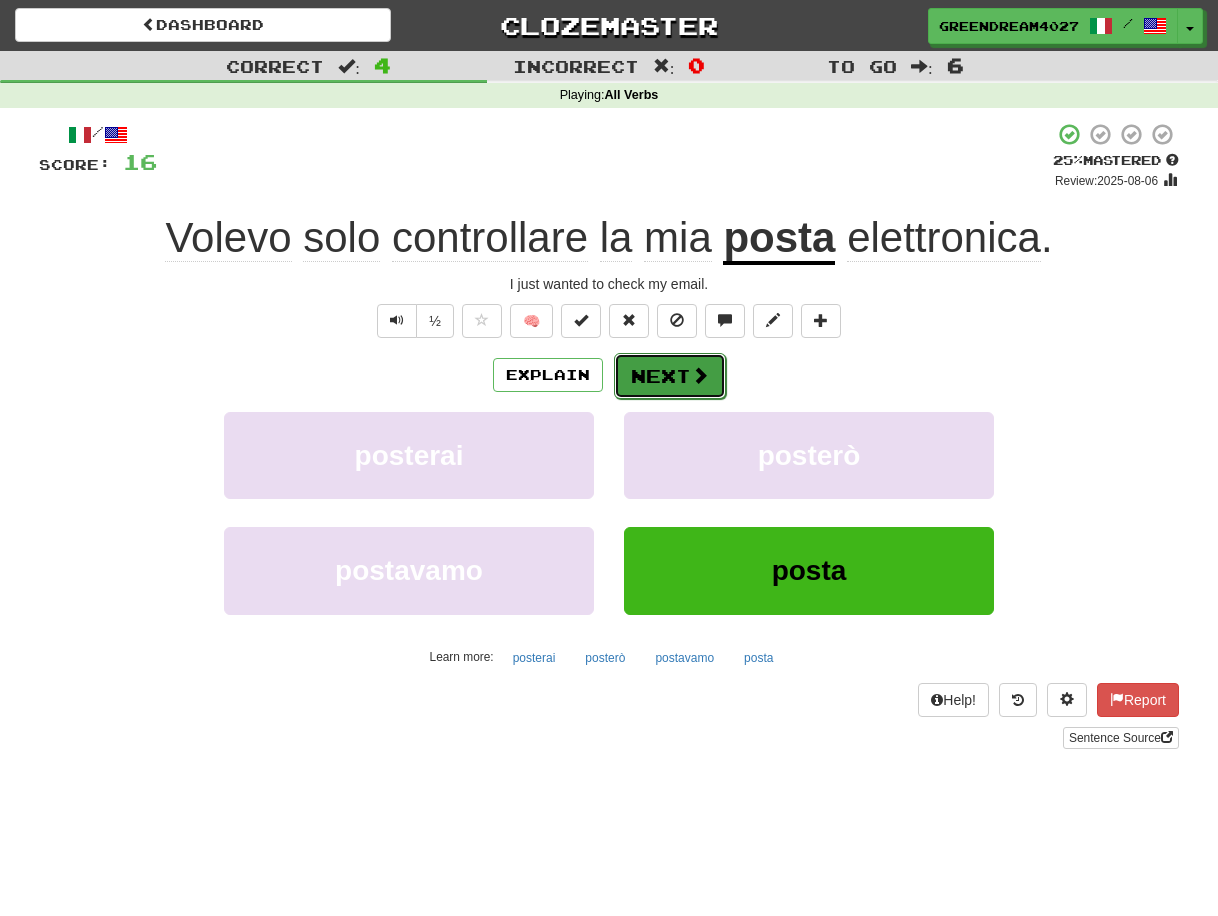 click on "Next" at bounding box center [670, 376] 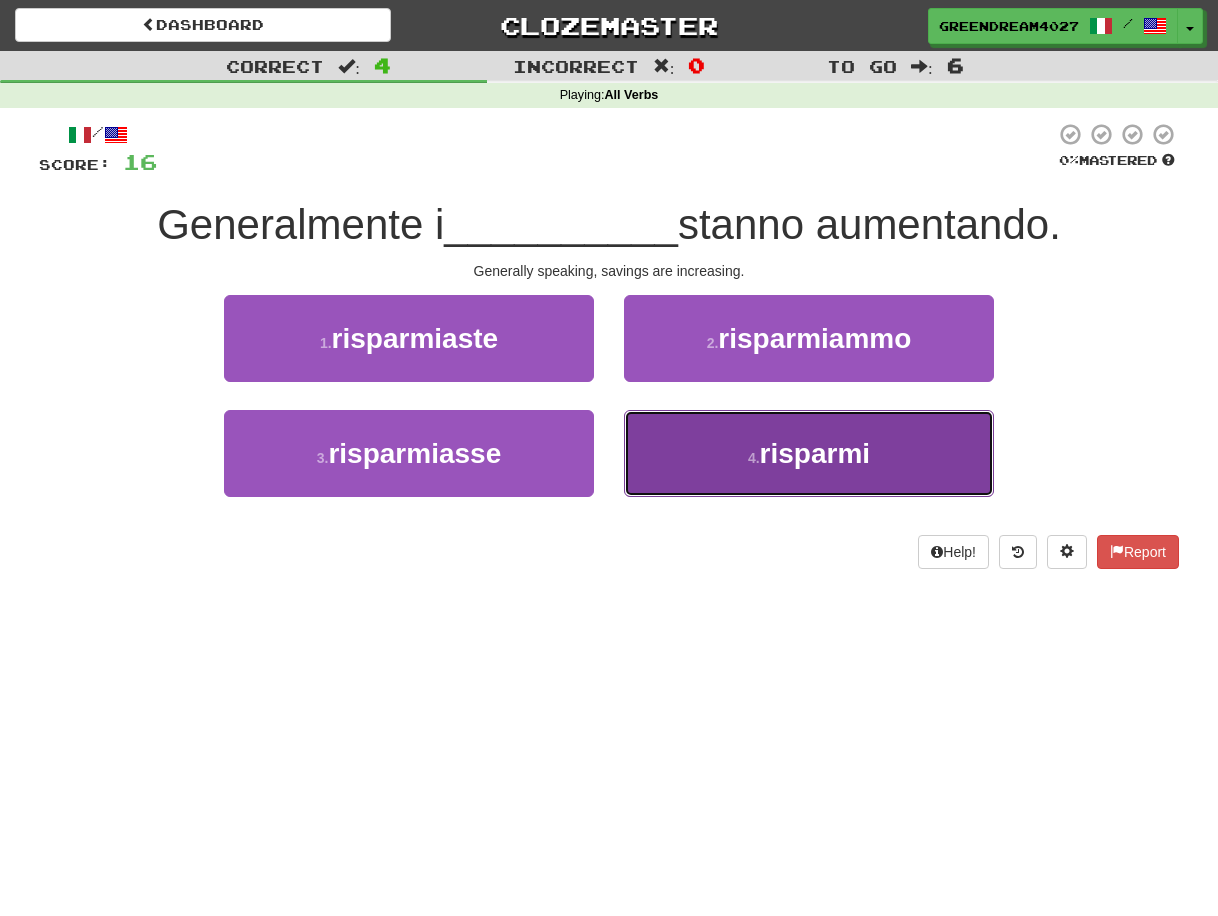 click on "4 .  risparmi" at bounding box center (809, 453) 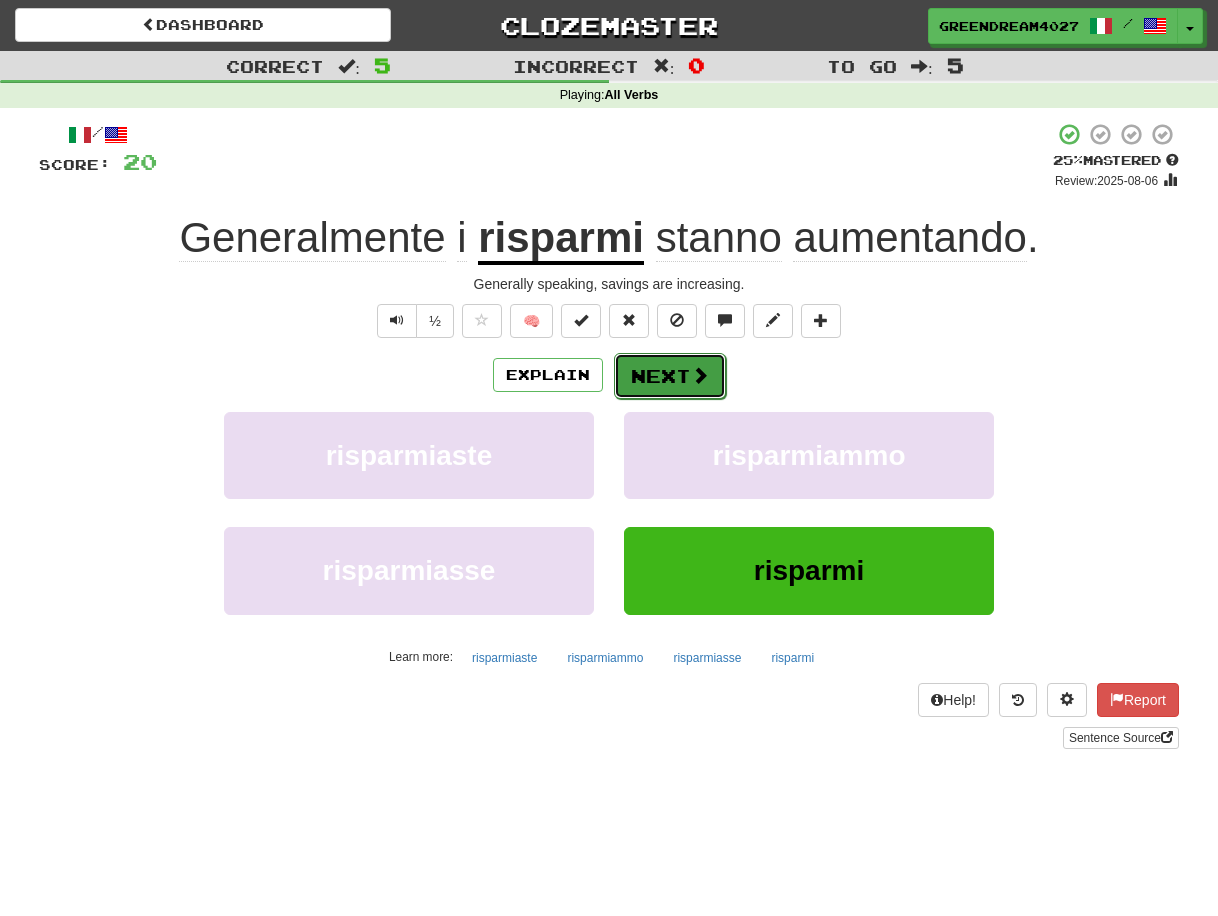 click on "Next" at bounding box center [670, 376] 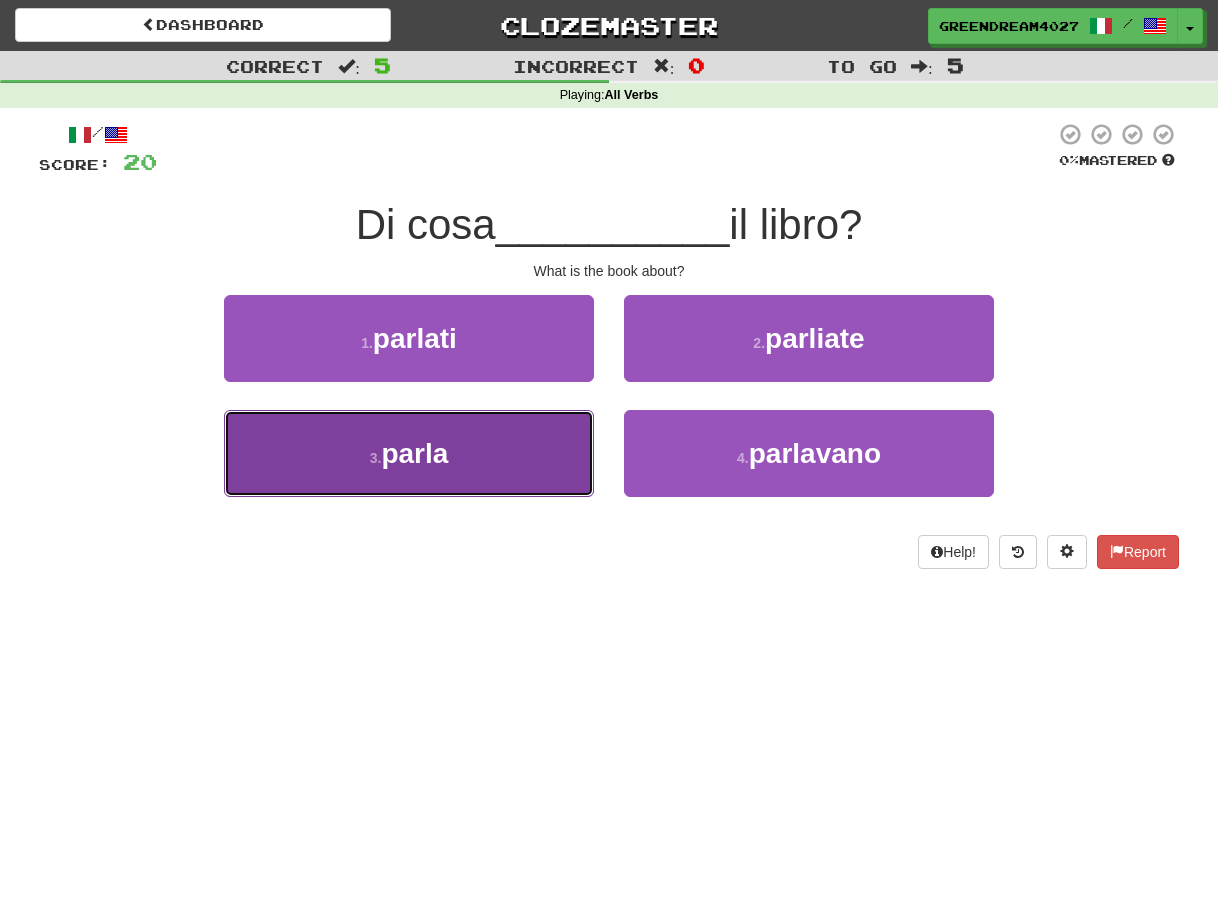 click on "3 .  parla" at bounding box center [409, 453] 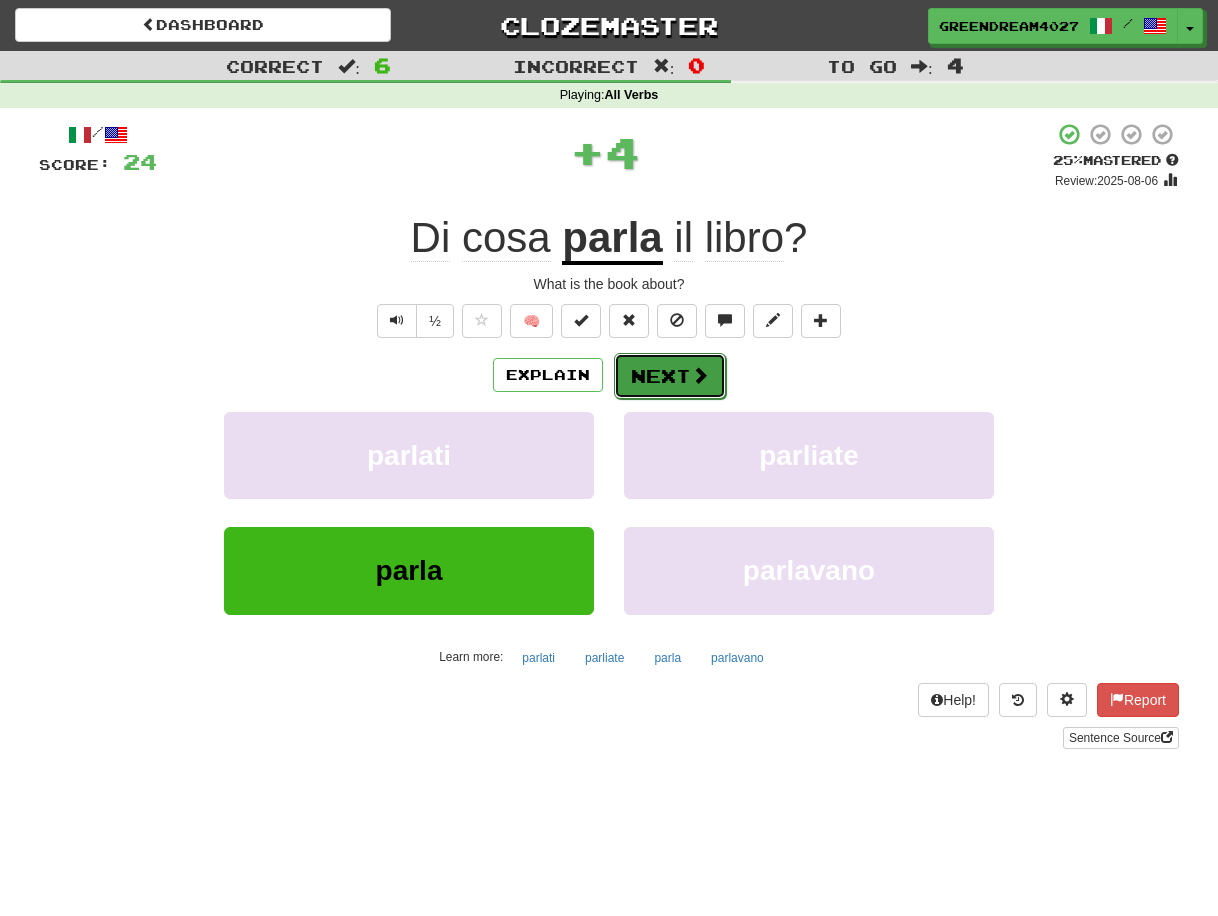 click on "Next" at bounding box center [670, 376] 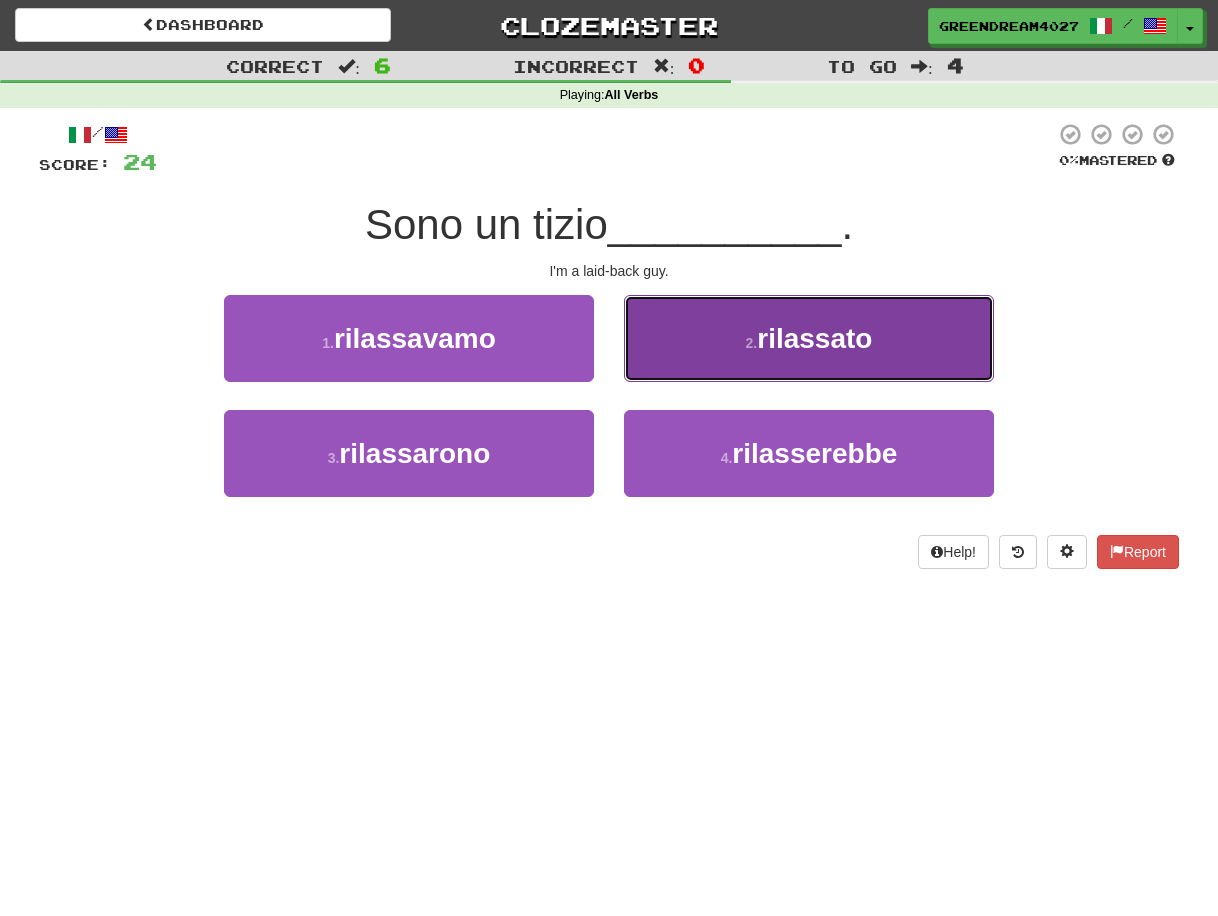 click on "2 .  rilassato" at bounding box center (809, 338) 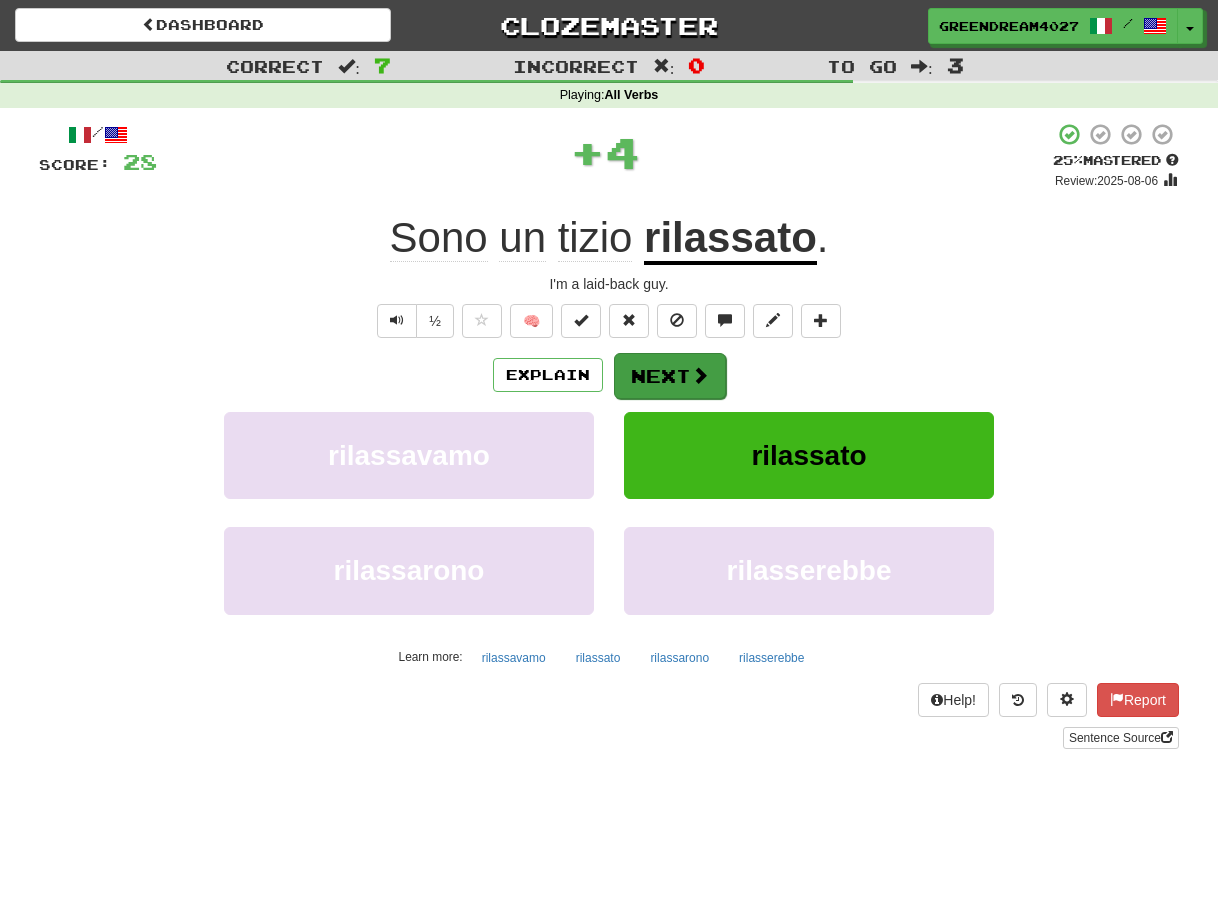 click on "Next" at bounding box center [670, 376] 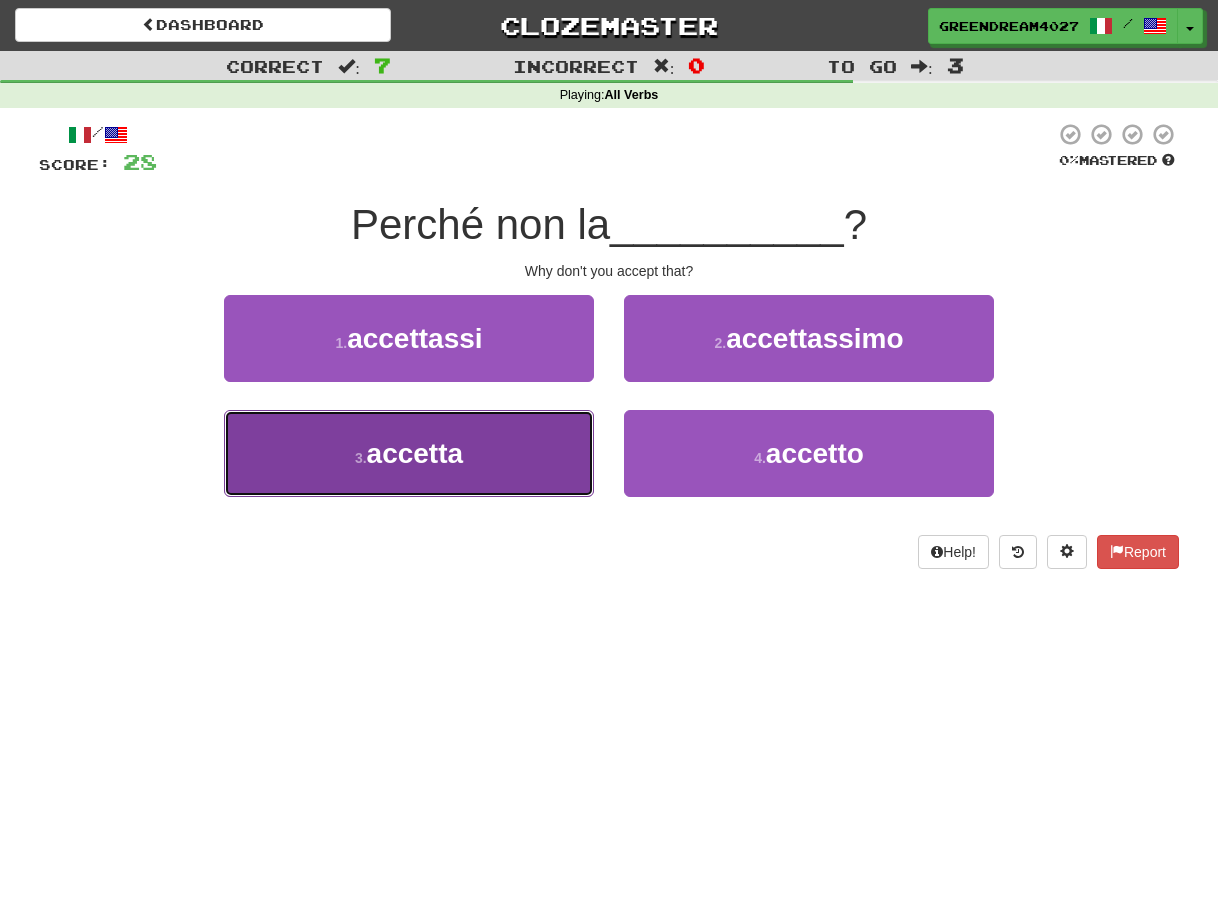 click on "3 .  accetta" at bounding box center [409, 453] 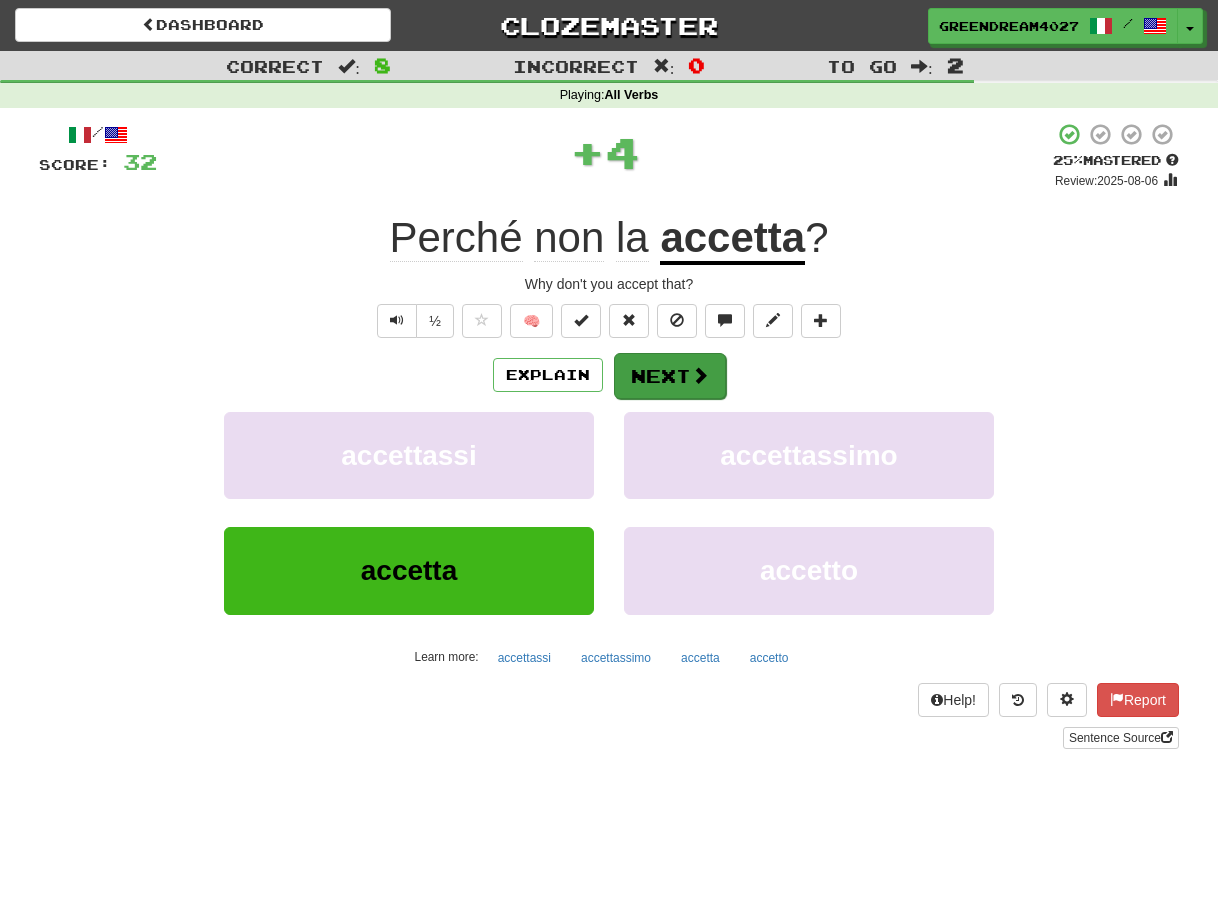 click on "Next" at bounding box center (670, 376) 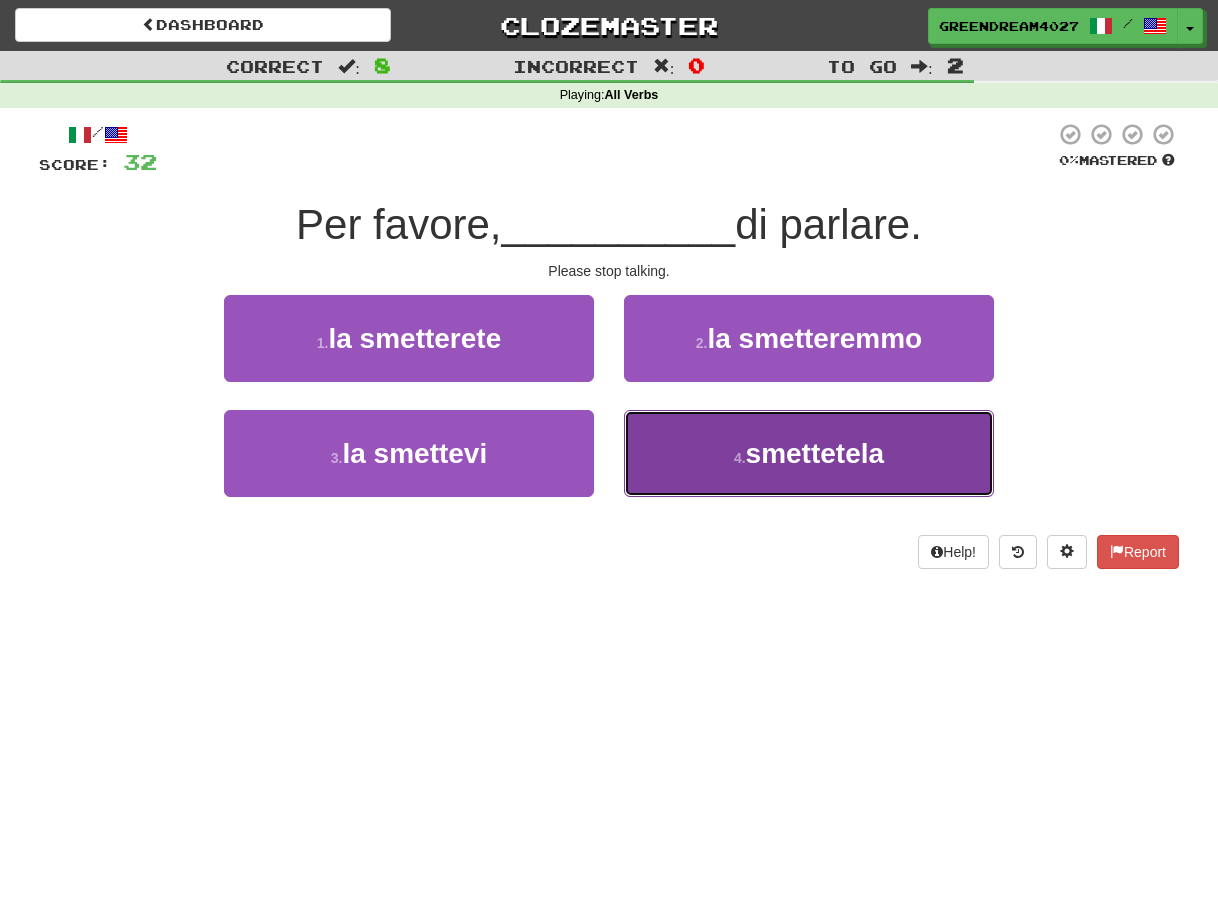 click on "smettetela" at bounding box center (815, 453) 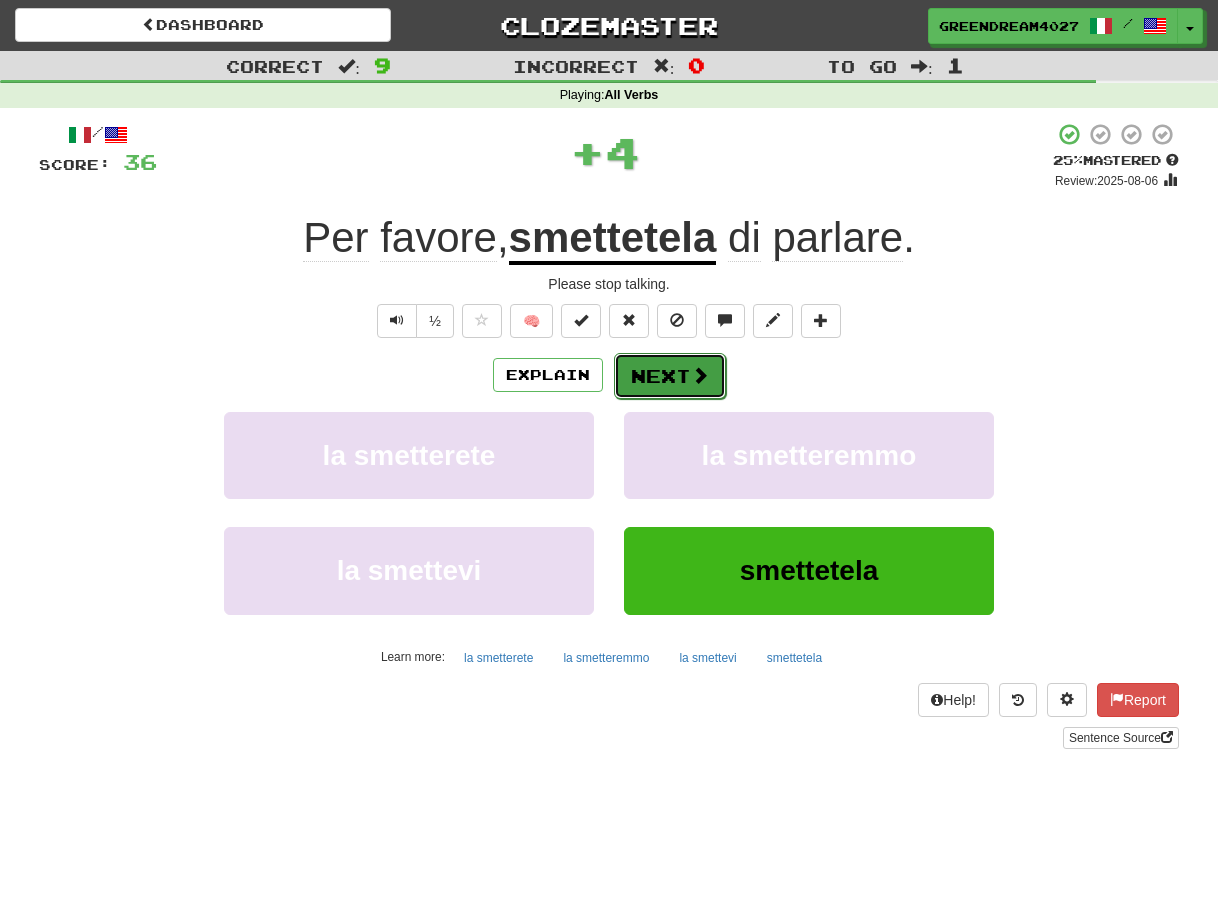 click on "Next" at bounding box center [670, 376] 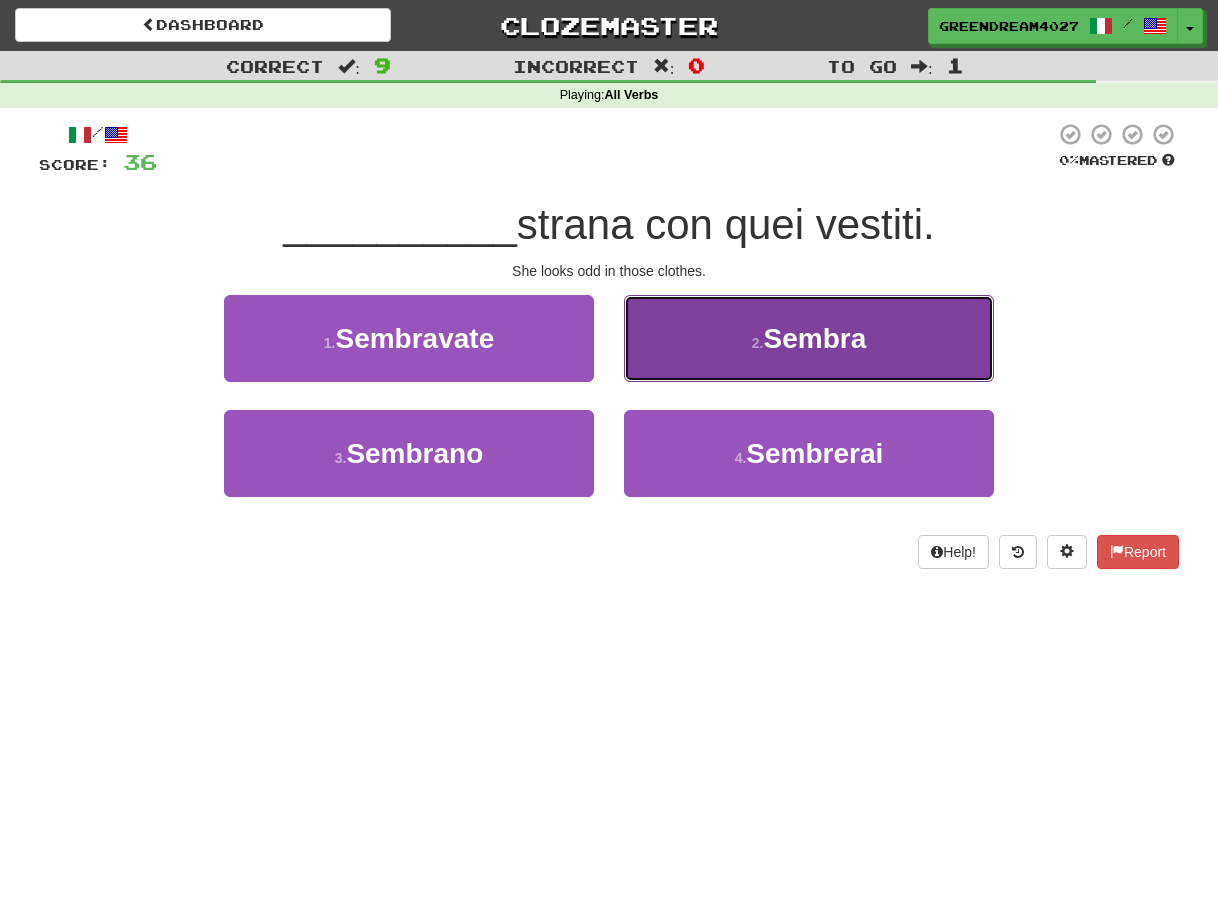 click on "2 ." at bounding box center (758, 343) 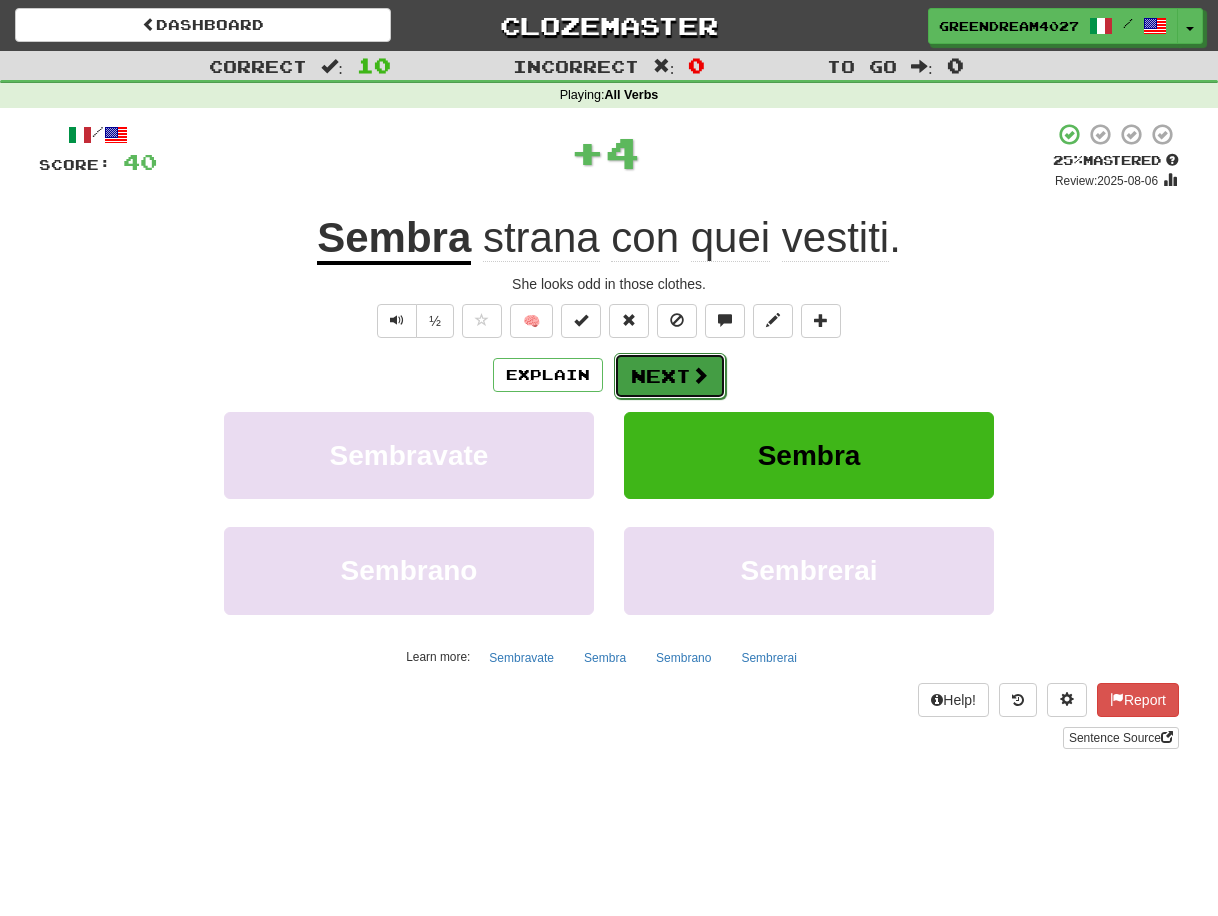 click on "Next" at bounding box center (670, 376) 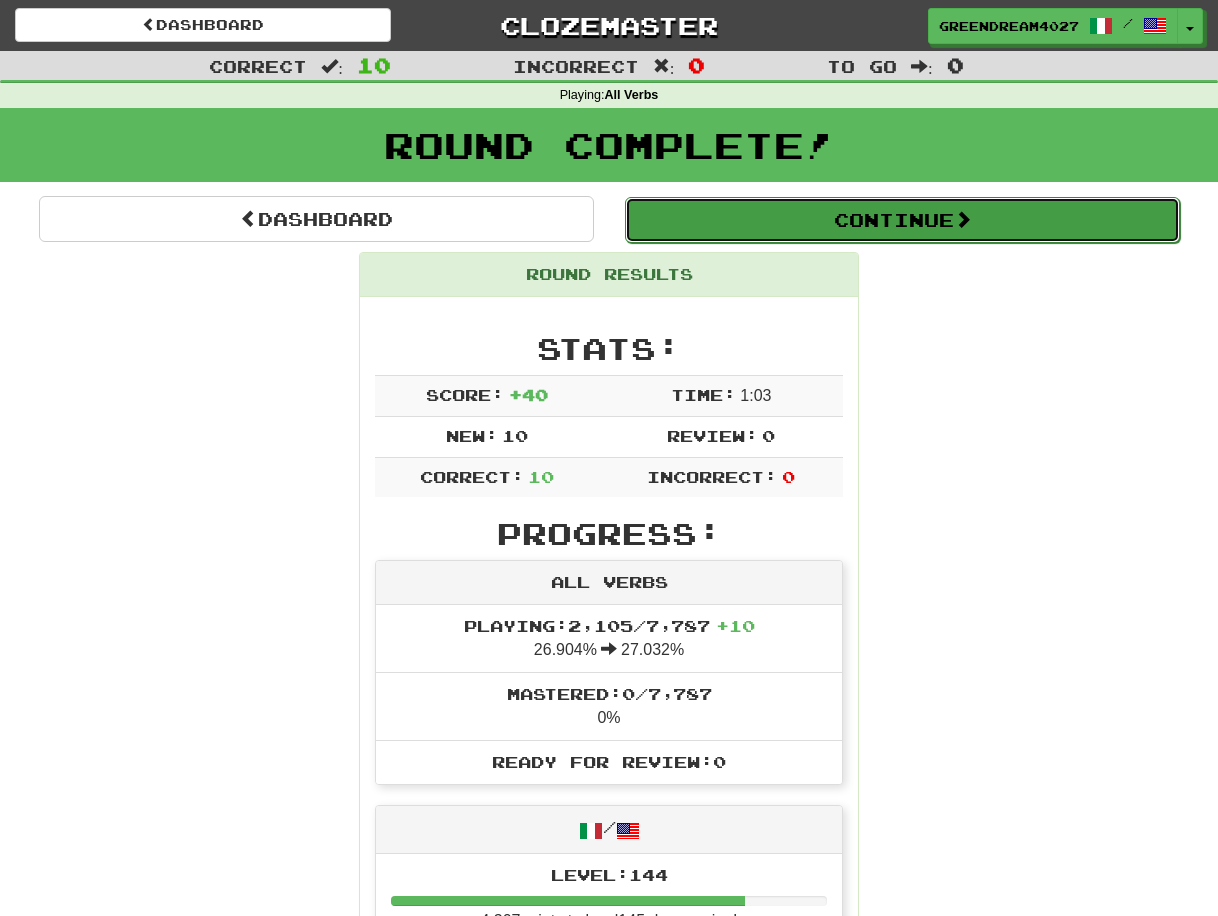 click on "Continue" at bounding box center (902, 220) 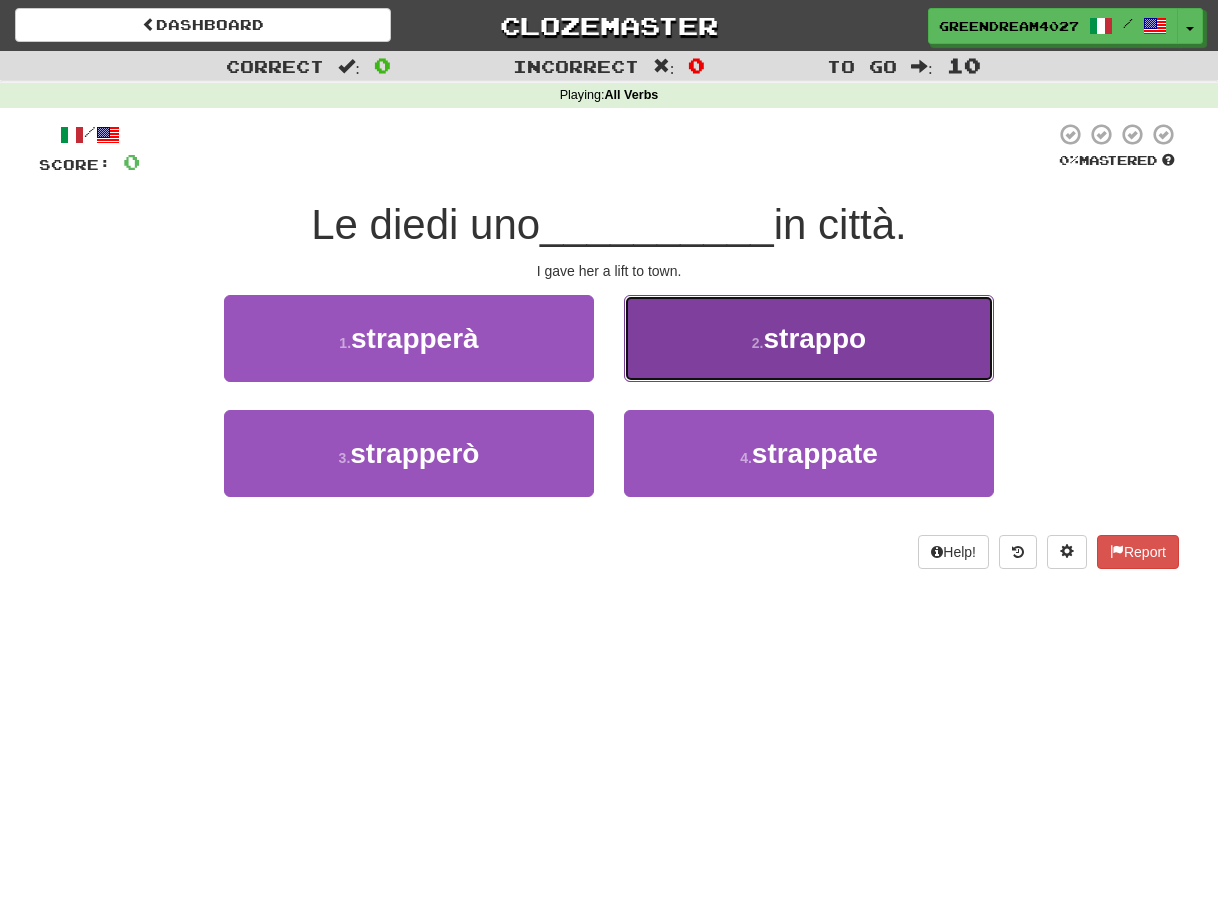 click on "2 .  strappo" at bounding box center [809, 338] 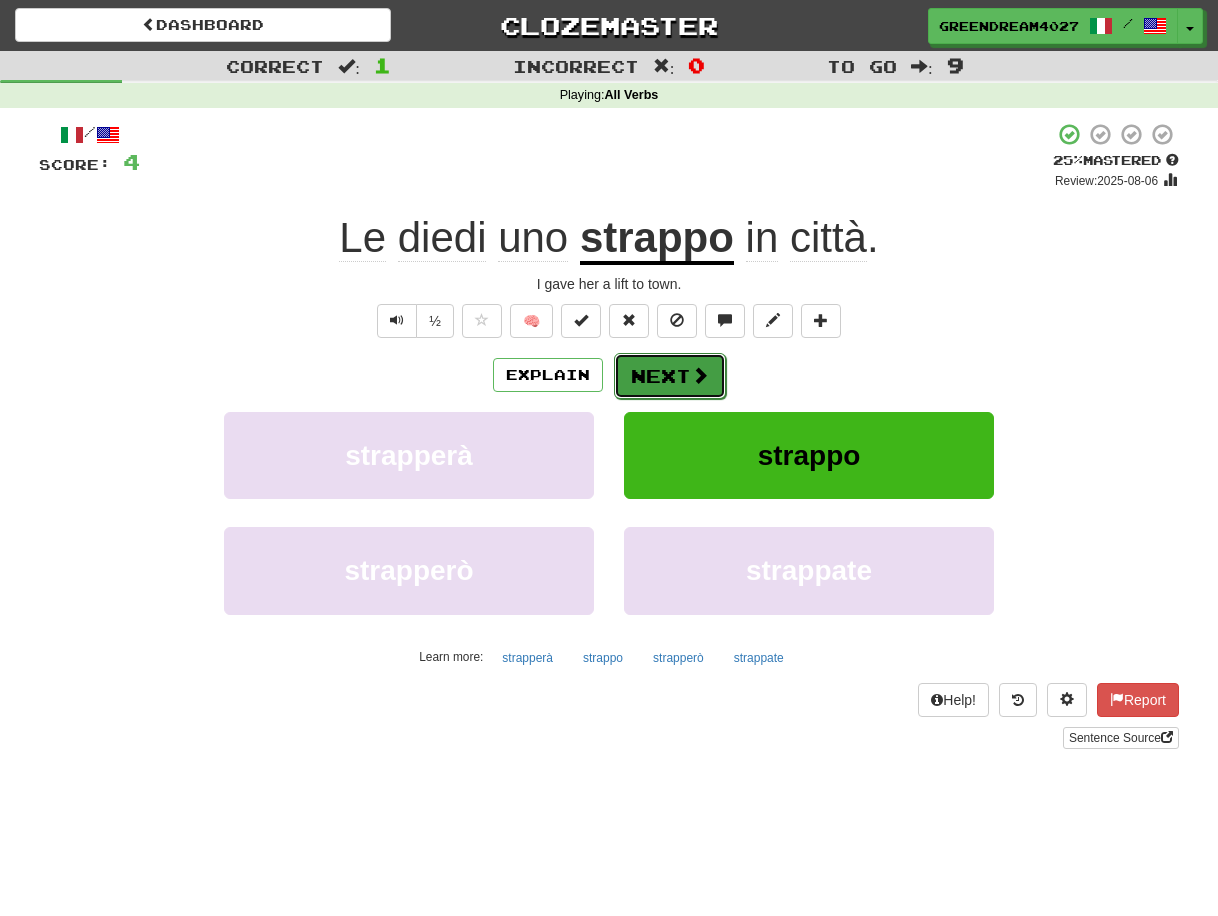 click on "Next" at bounding box center [670, 376] 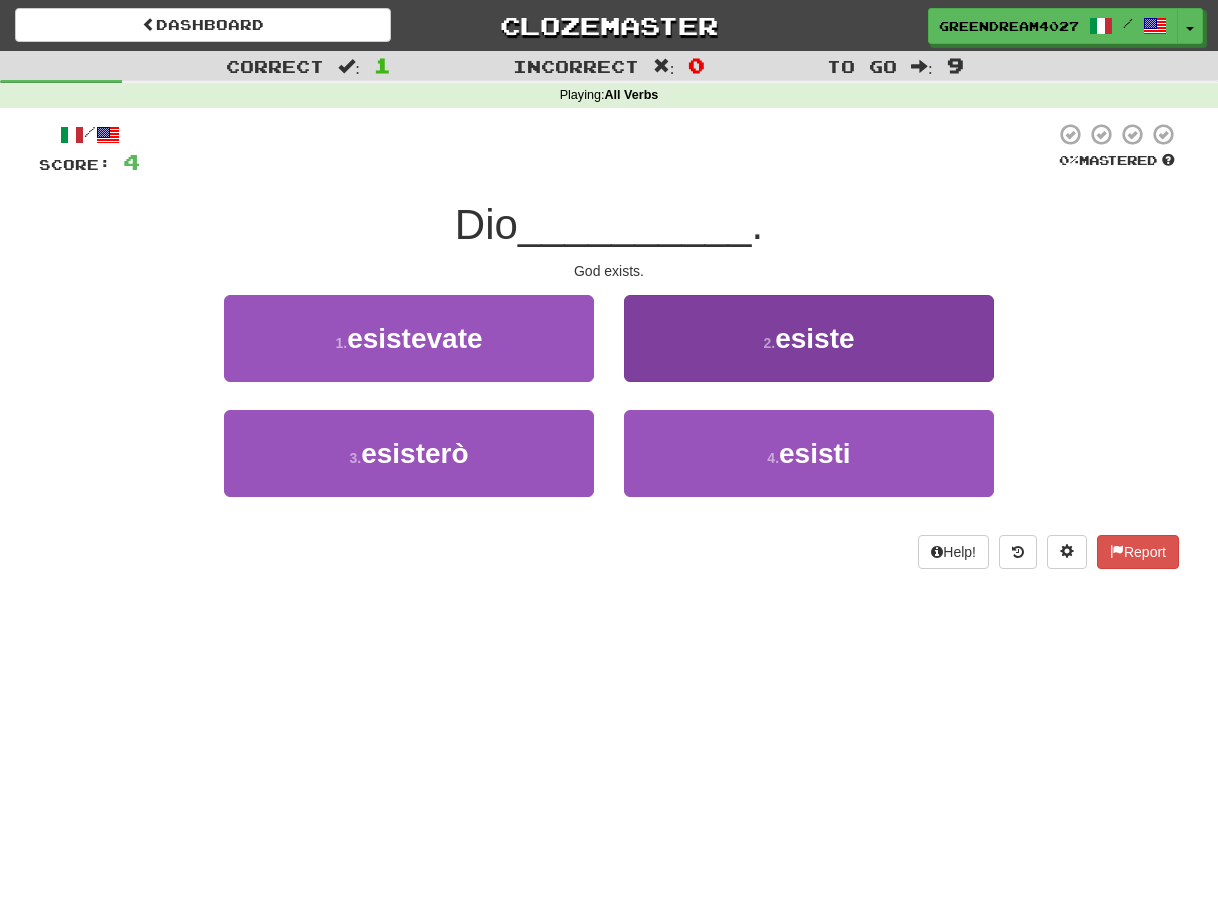 click on "2 .  esiste" at bounding box center (809, 338) 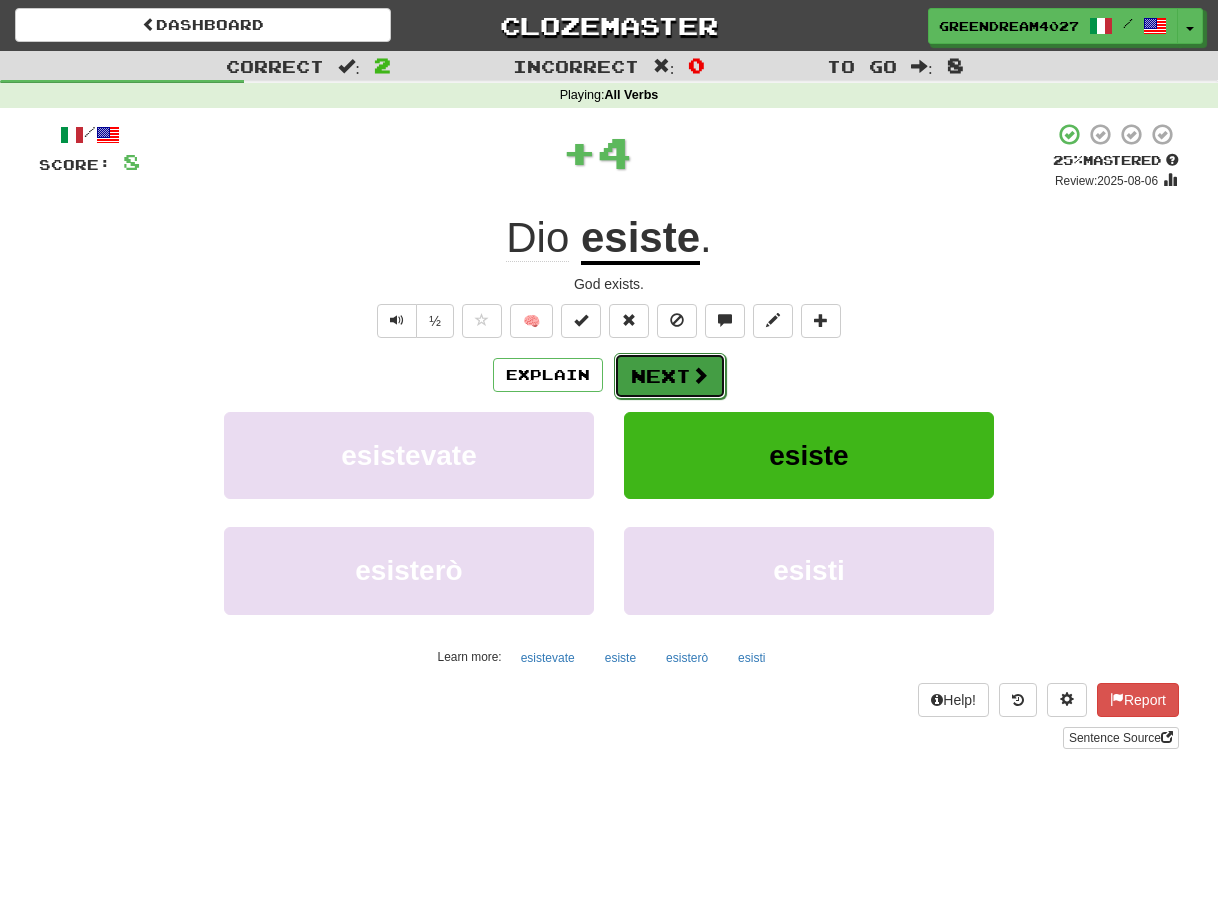 click on "Next" at bounding box center [670, 376] 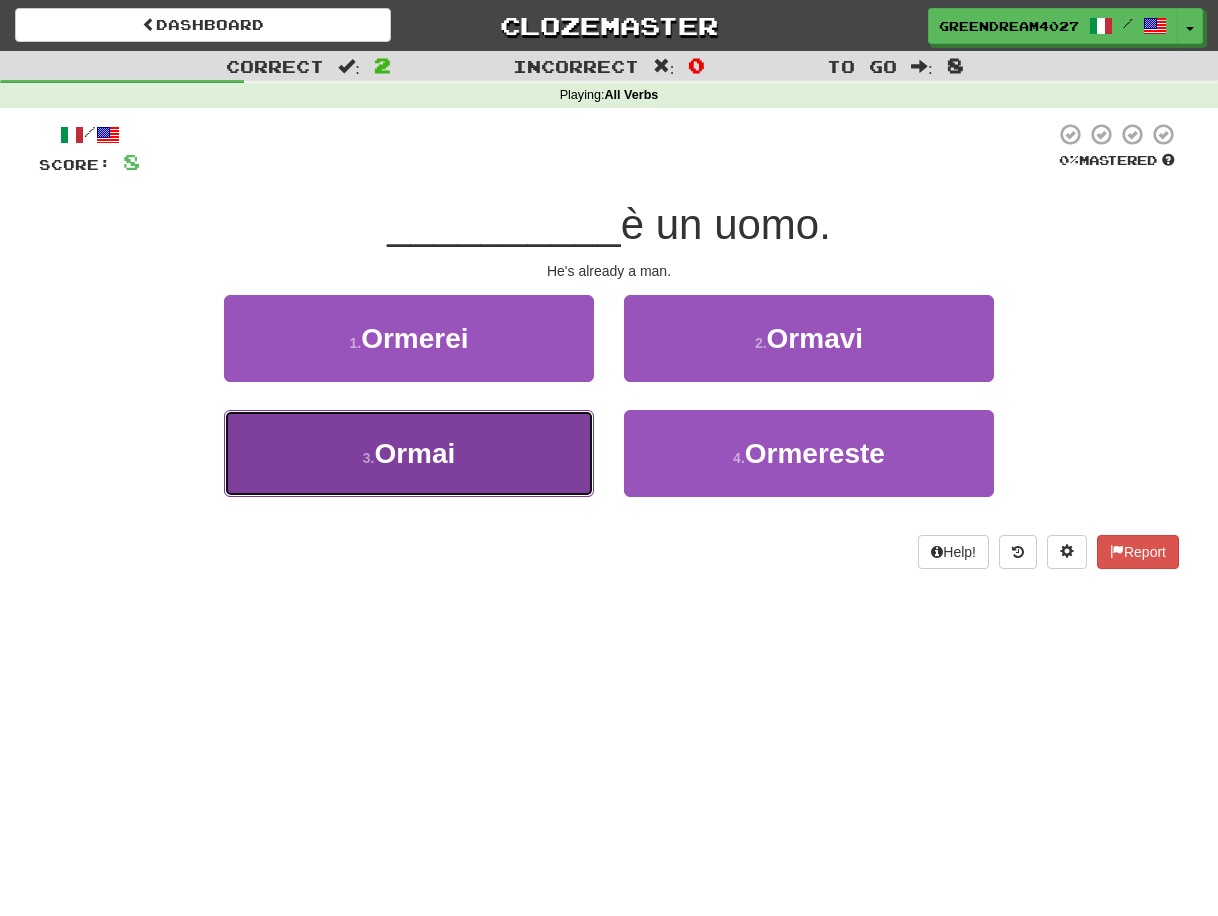 click on "3 .  Ormai" at bounding box center [409, 453] 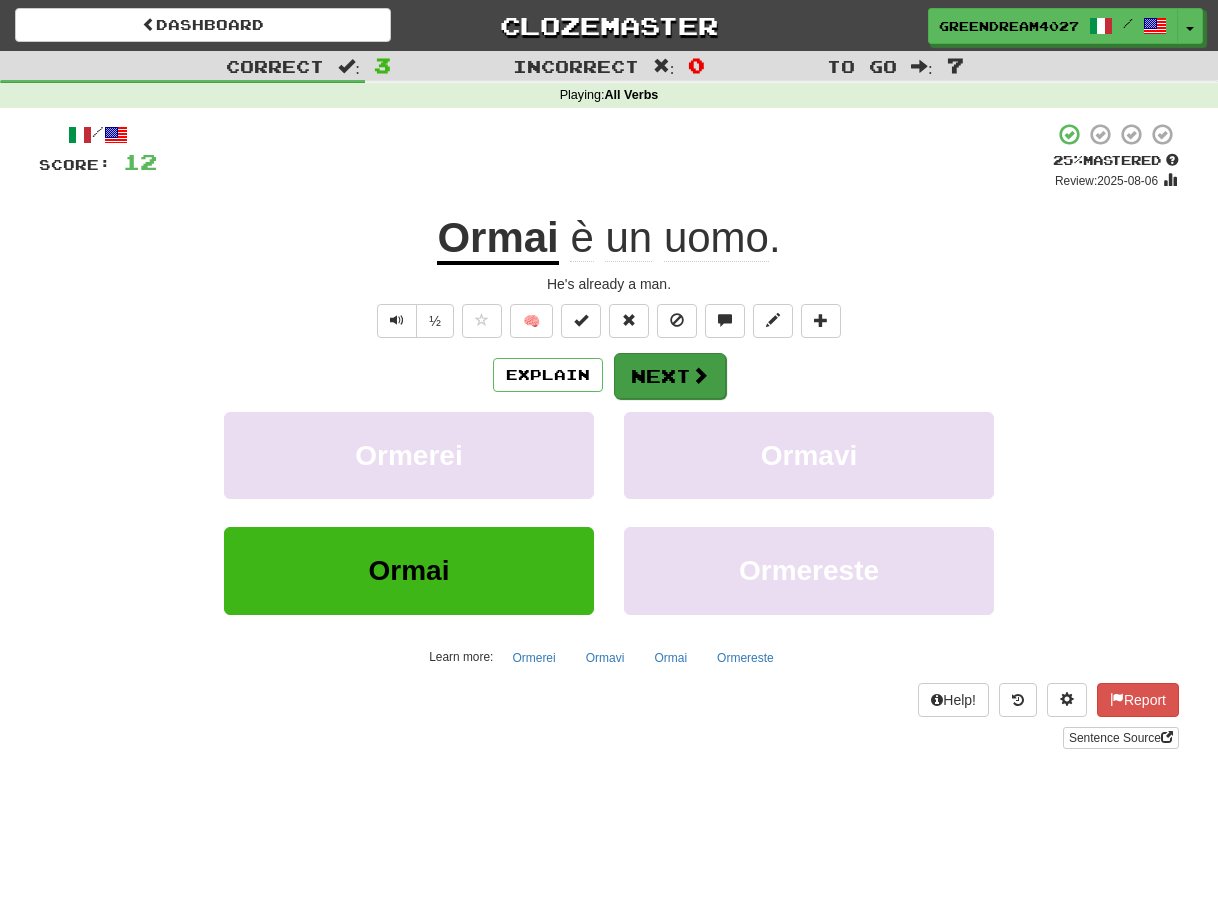click on "Next" at bounding box center [670, 376] 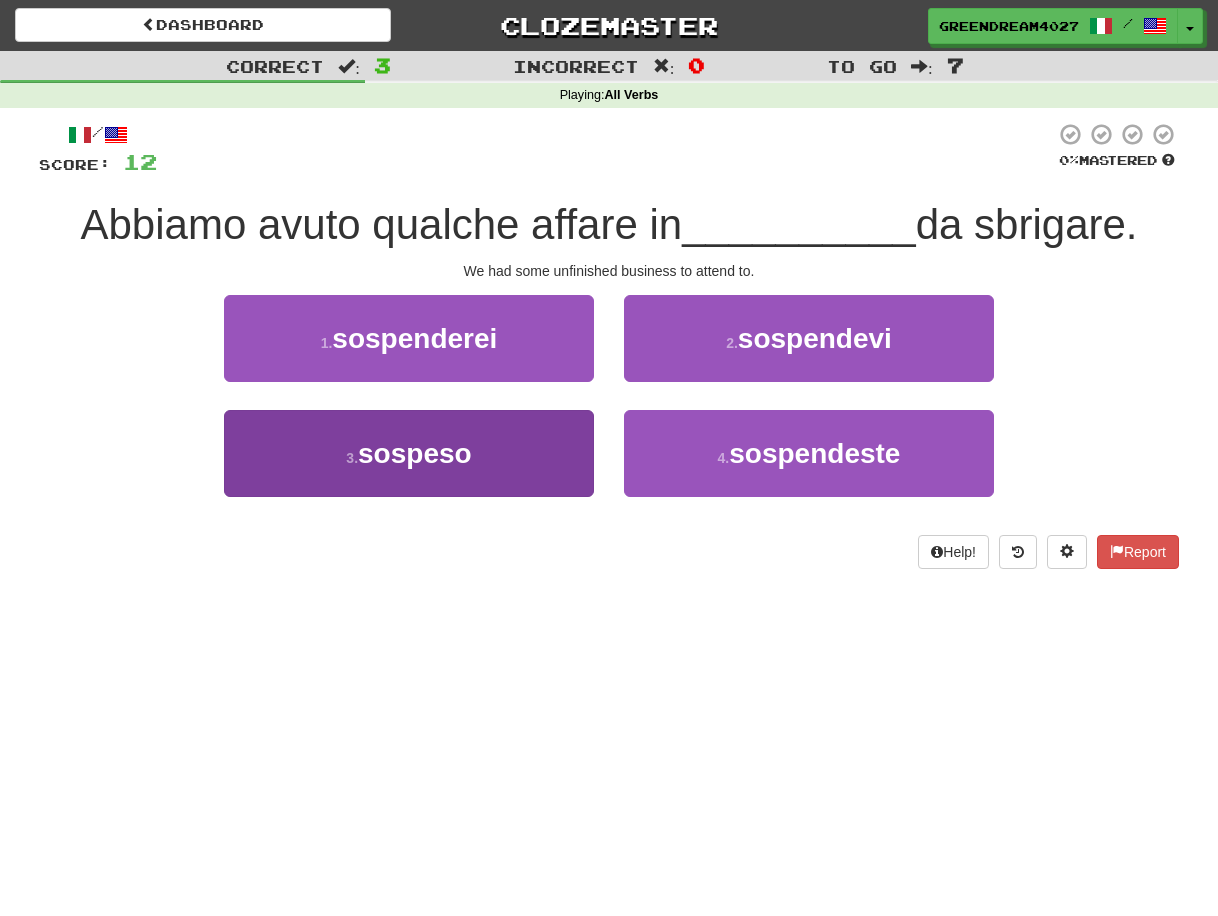 click on "3 .  sospeso" at bounding box center (409, 453) 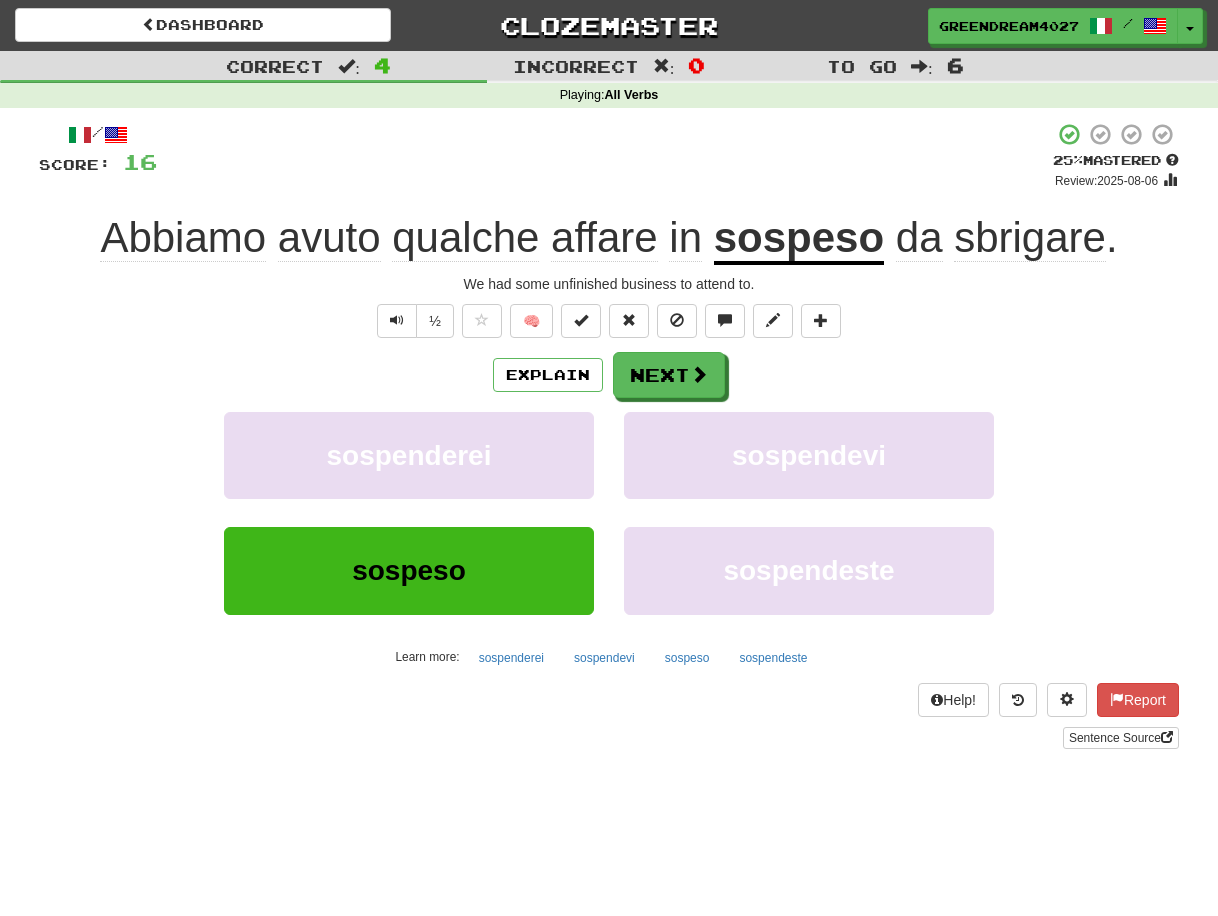 click on "sbrigare" at bounding box center [1030, 238] 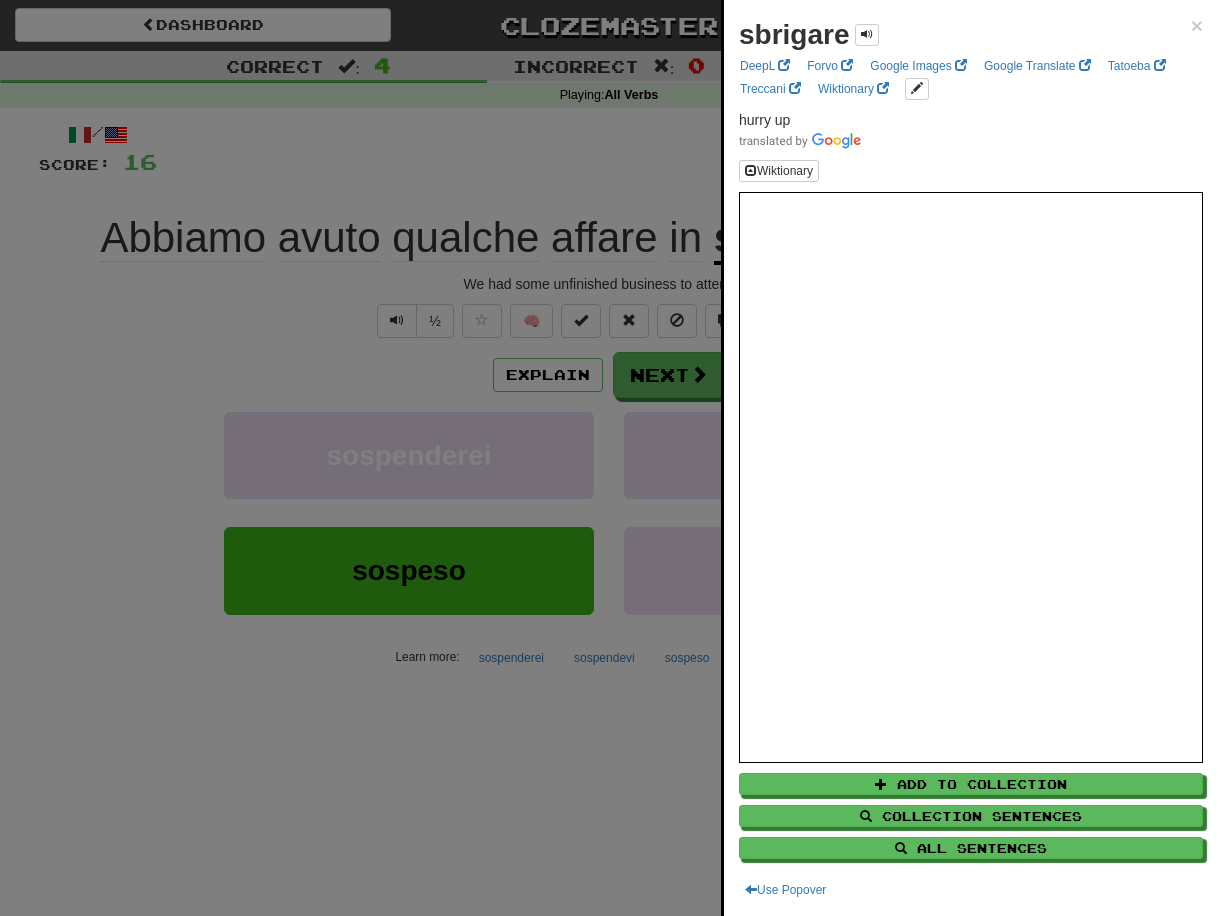 click at bounding box center [609, 458] 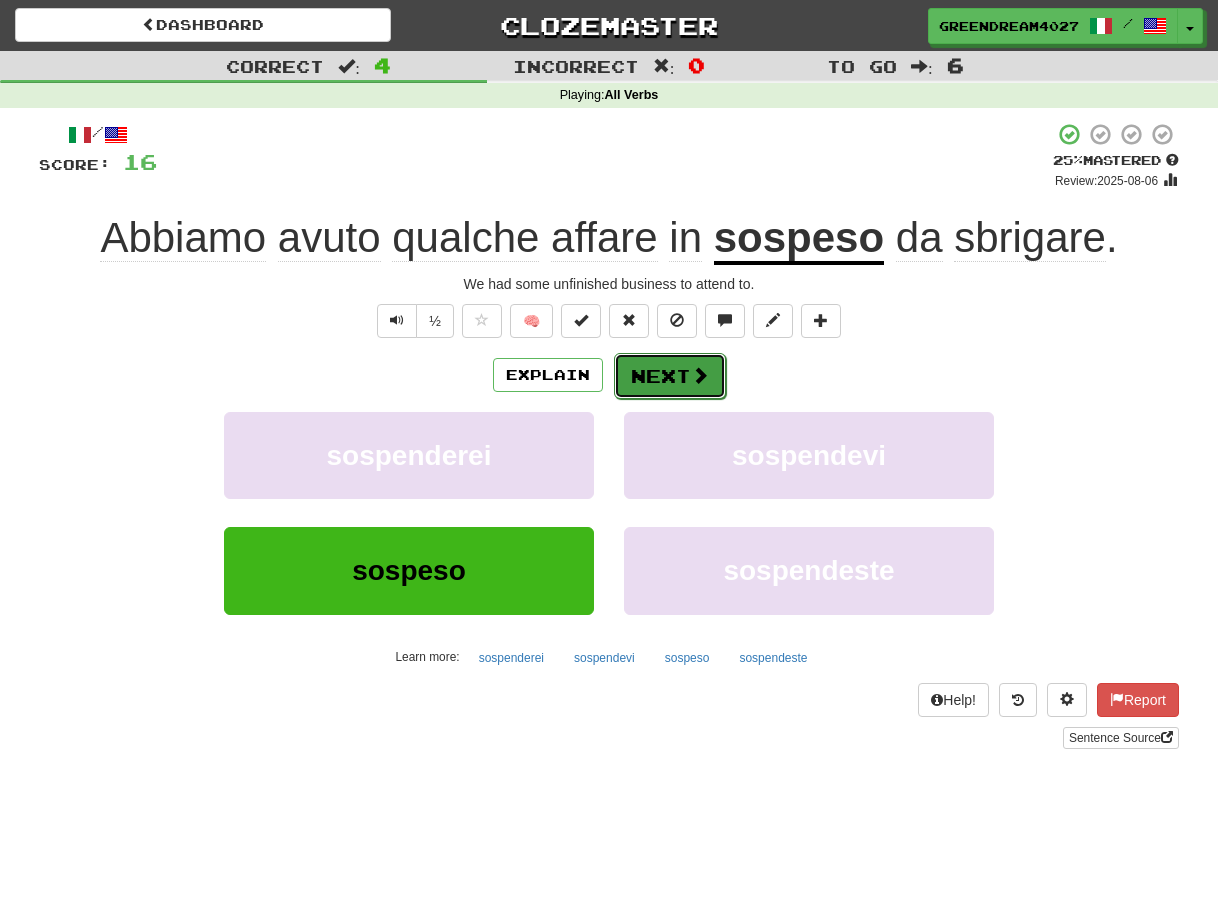 click on "Next" at bounding box center (670, 376) 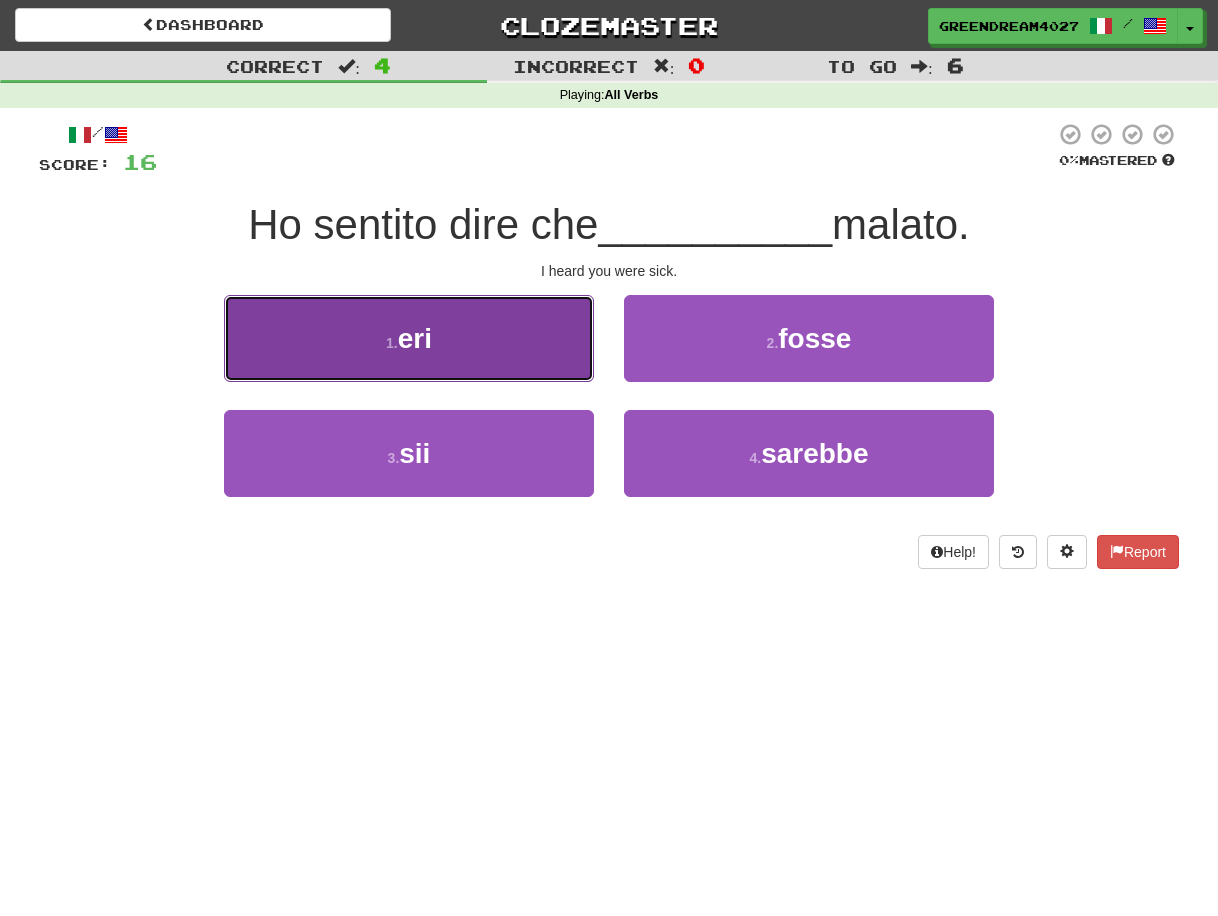 click on "1 .  eri" at bounding box center [409, 338] 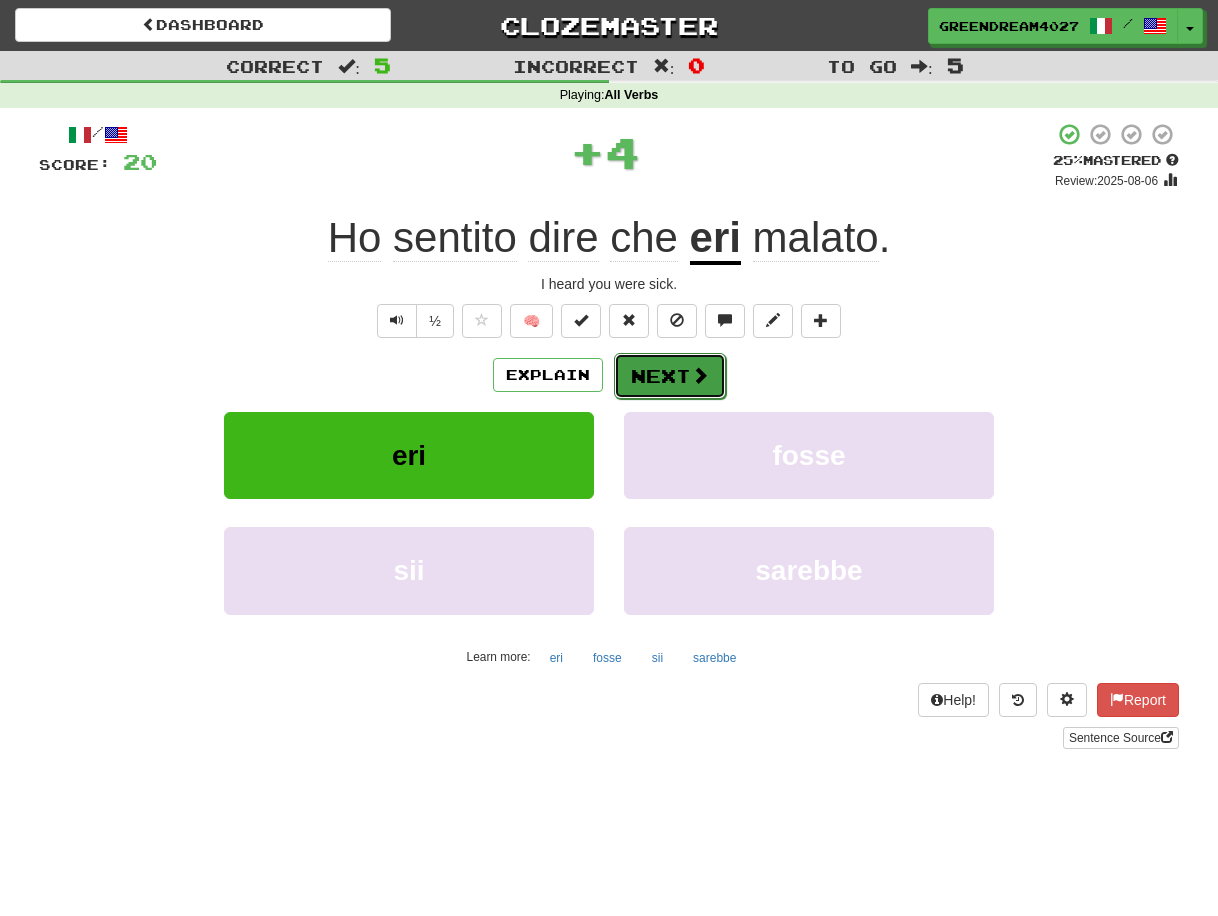 click on "Next" at bounding box center (670, 376) 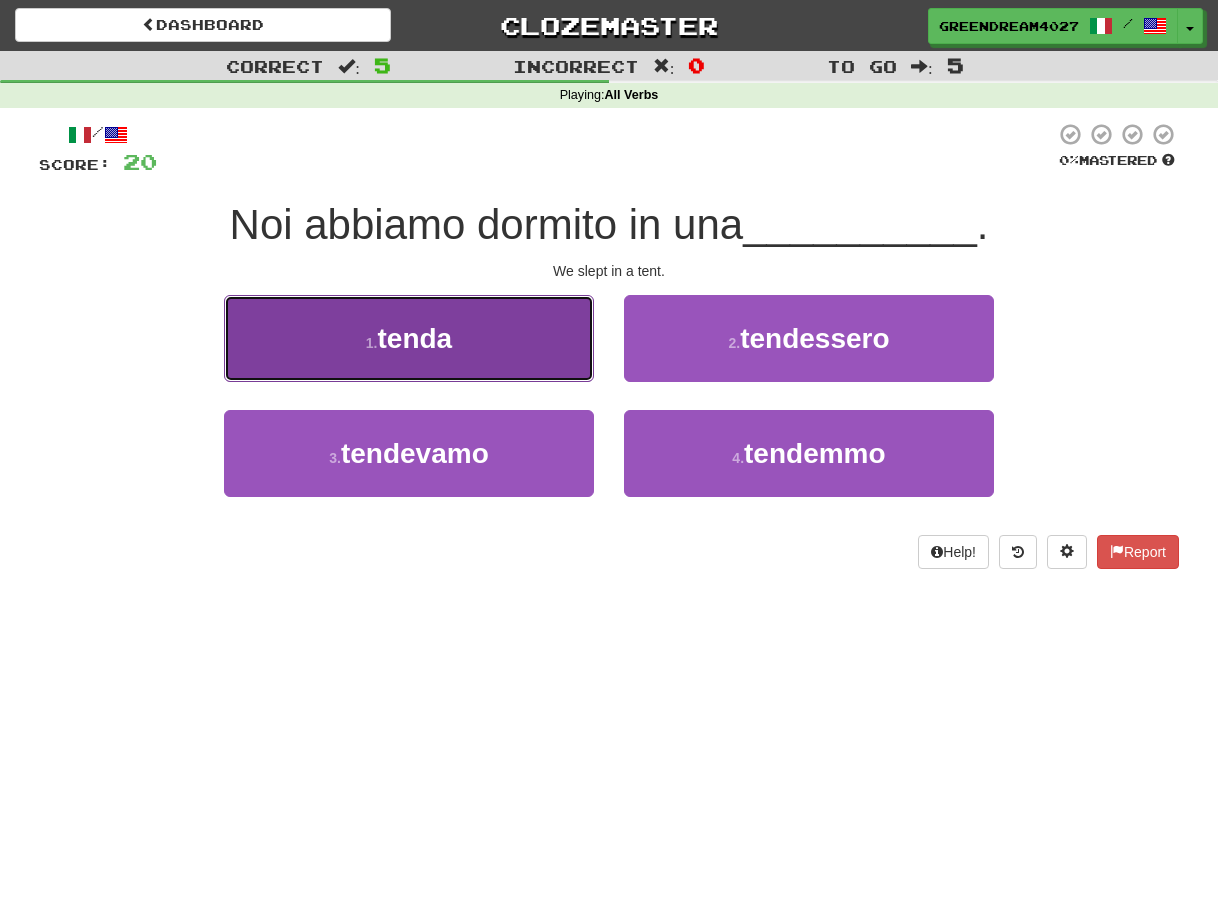 click on "1 .  tenda" at bounding box center [409, 338] 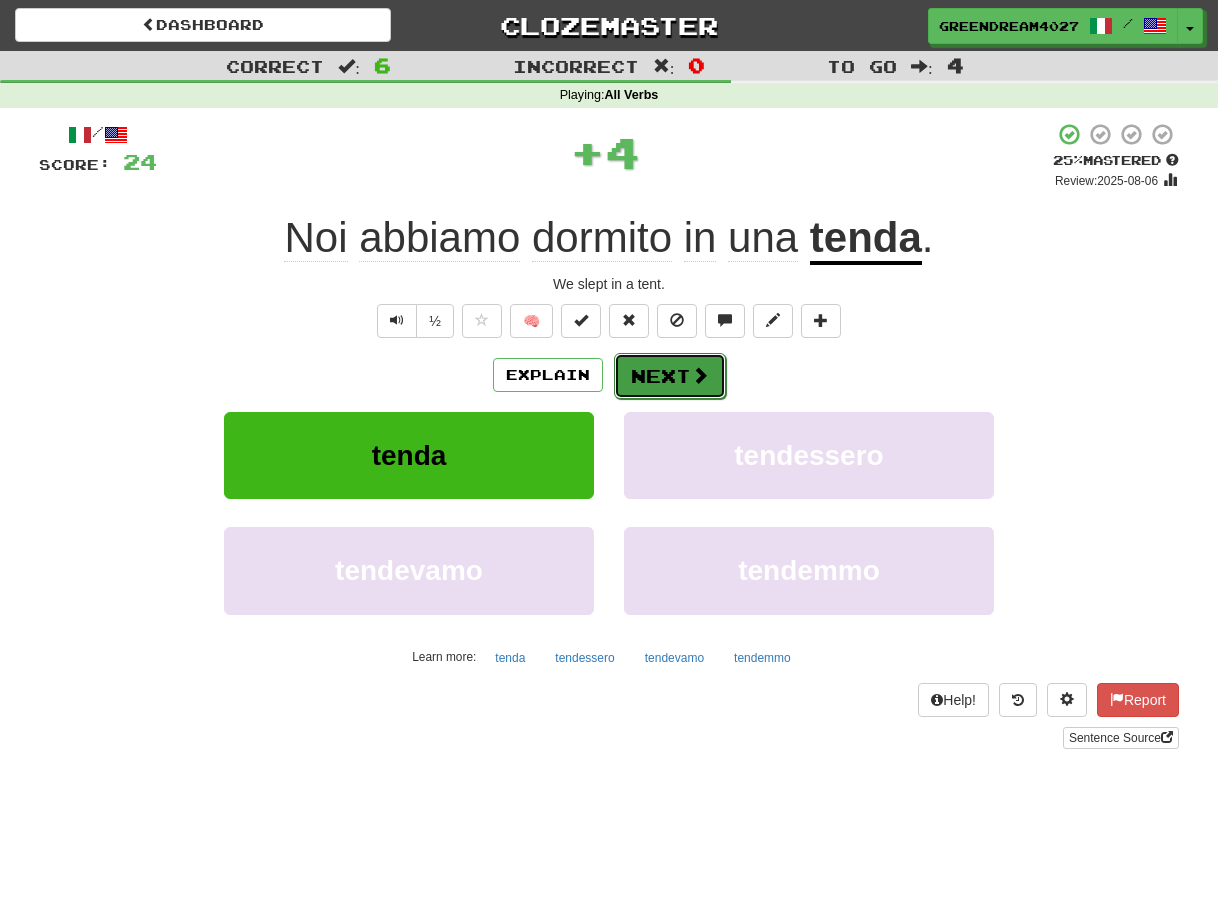 click on "Next" at bounding box center [670, 376] 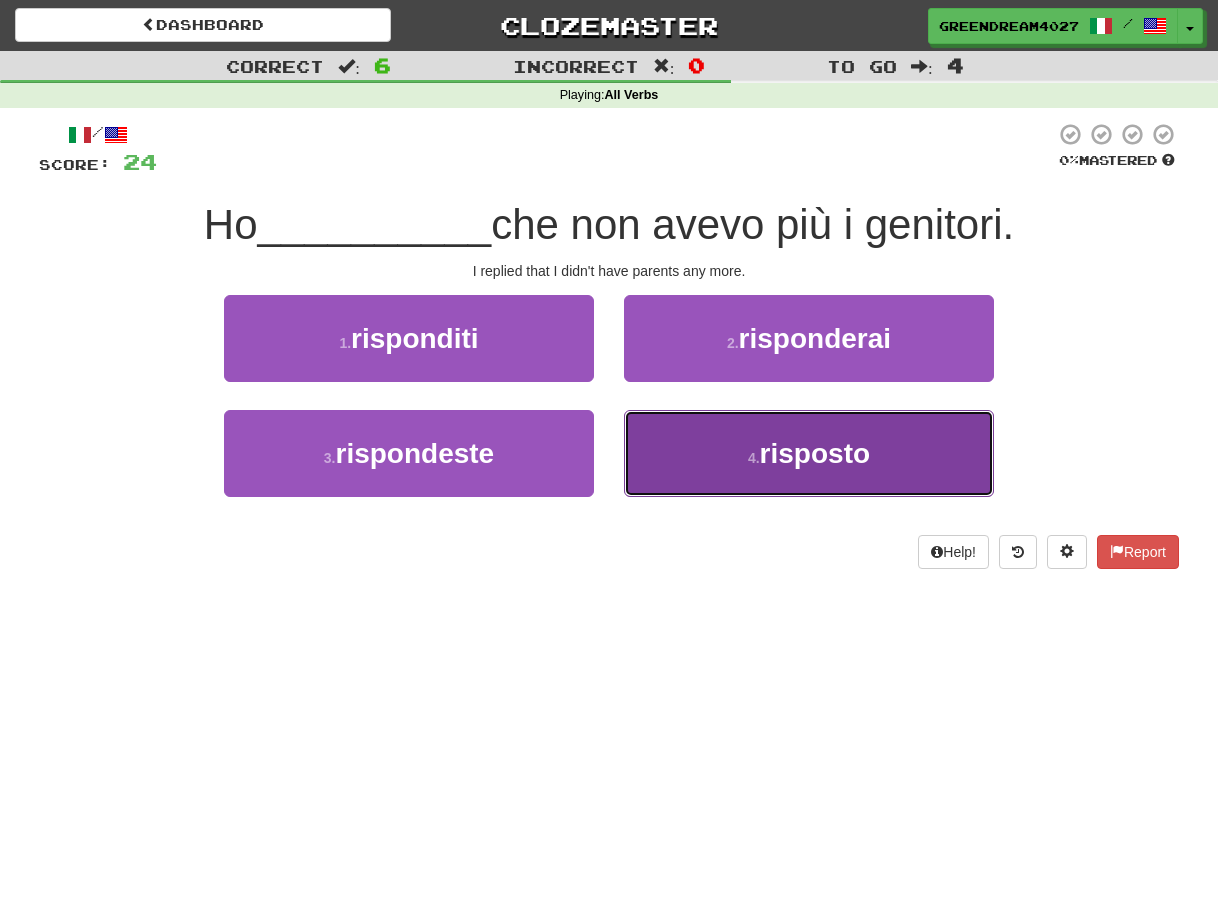 click on "4 .  risposto" at bounding box center (809, 453) 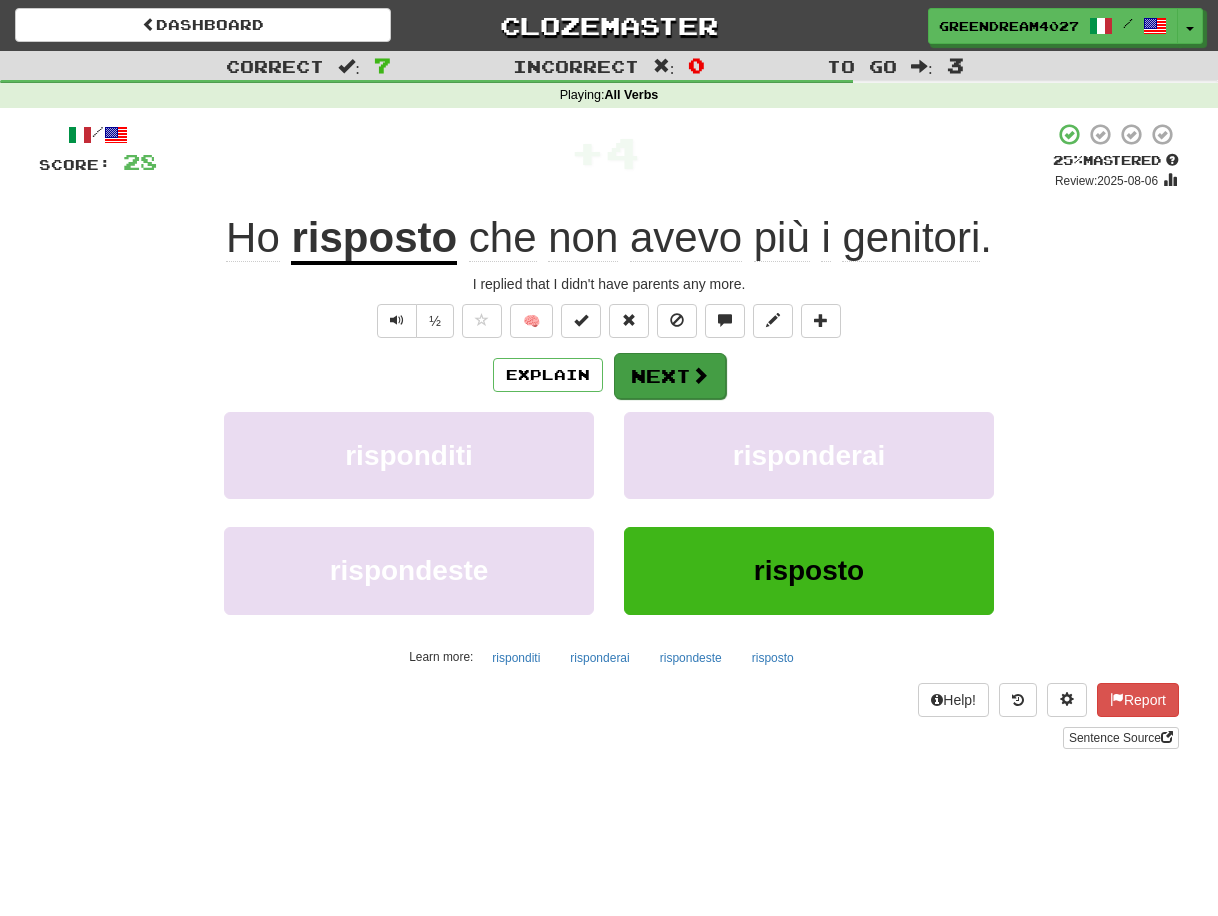 click on "Next" at bounding box center (670, 376) 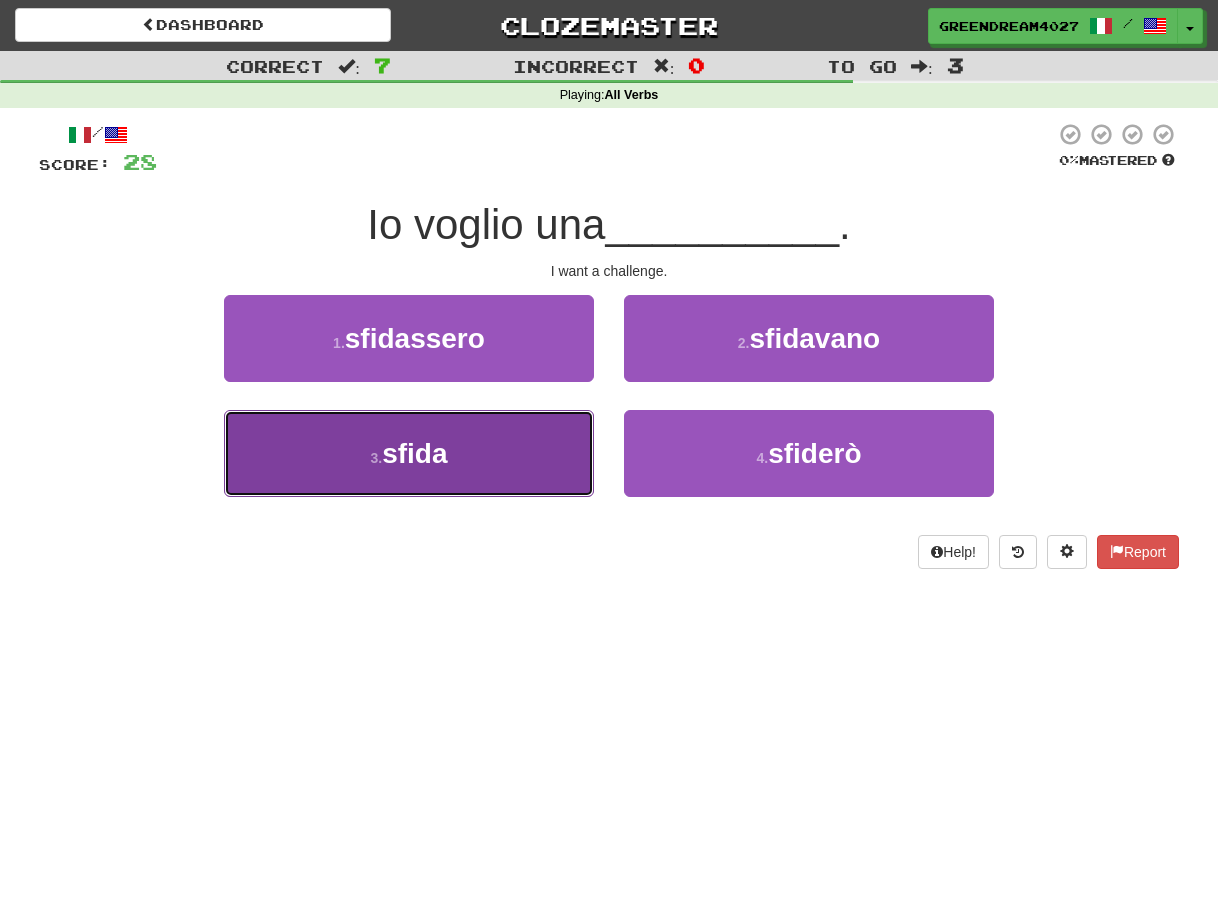 click on "3 .  sfida" at bounding box center (409, 453) 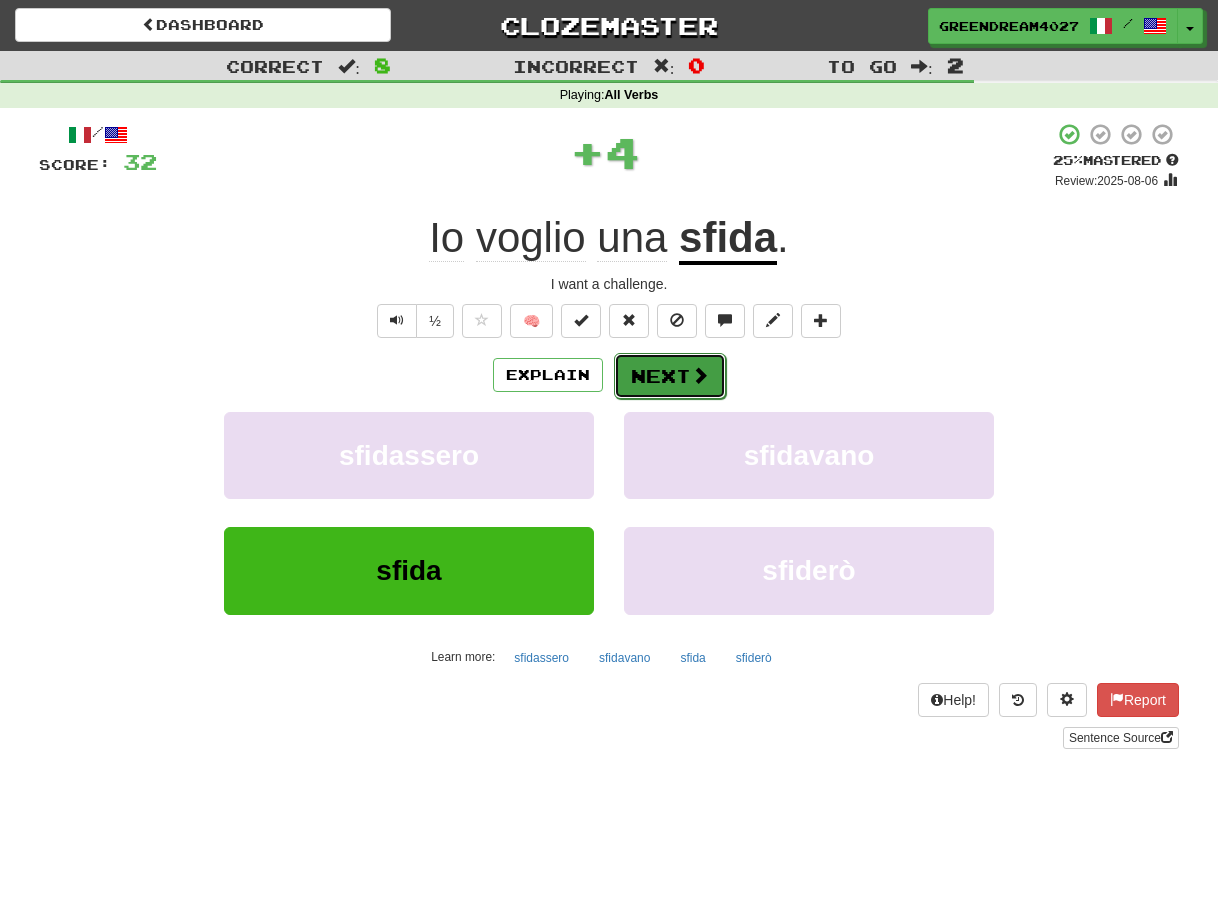 click on "Next" at bounding box center (670, 376) 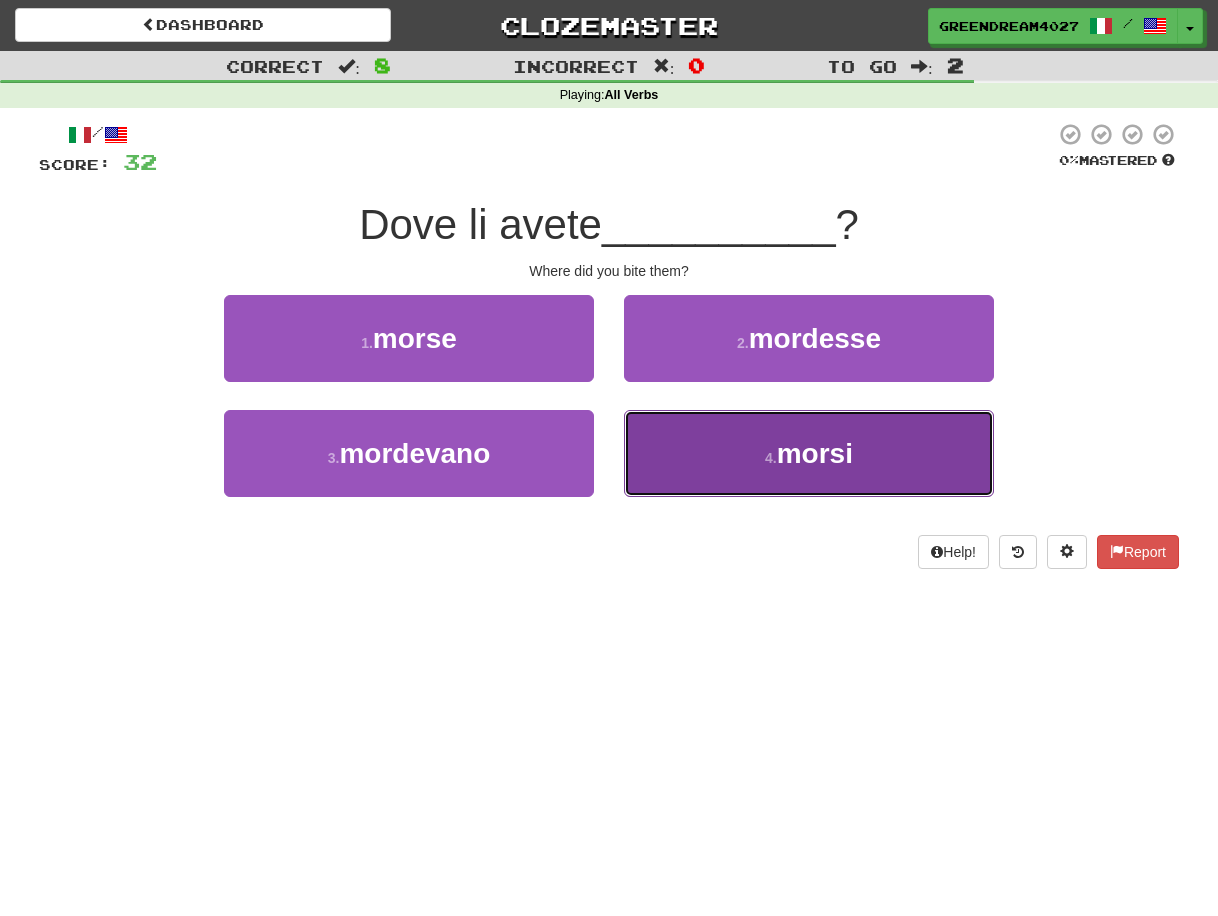 click on "4 .  morsi" at bounding box center (809, 453) 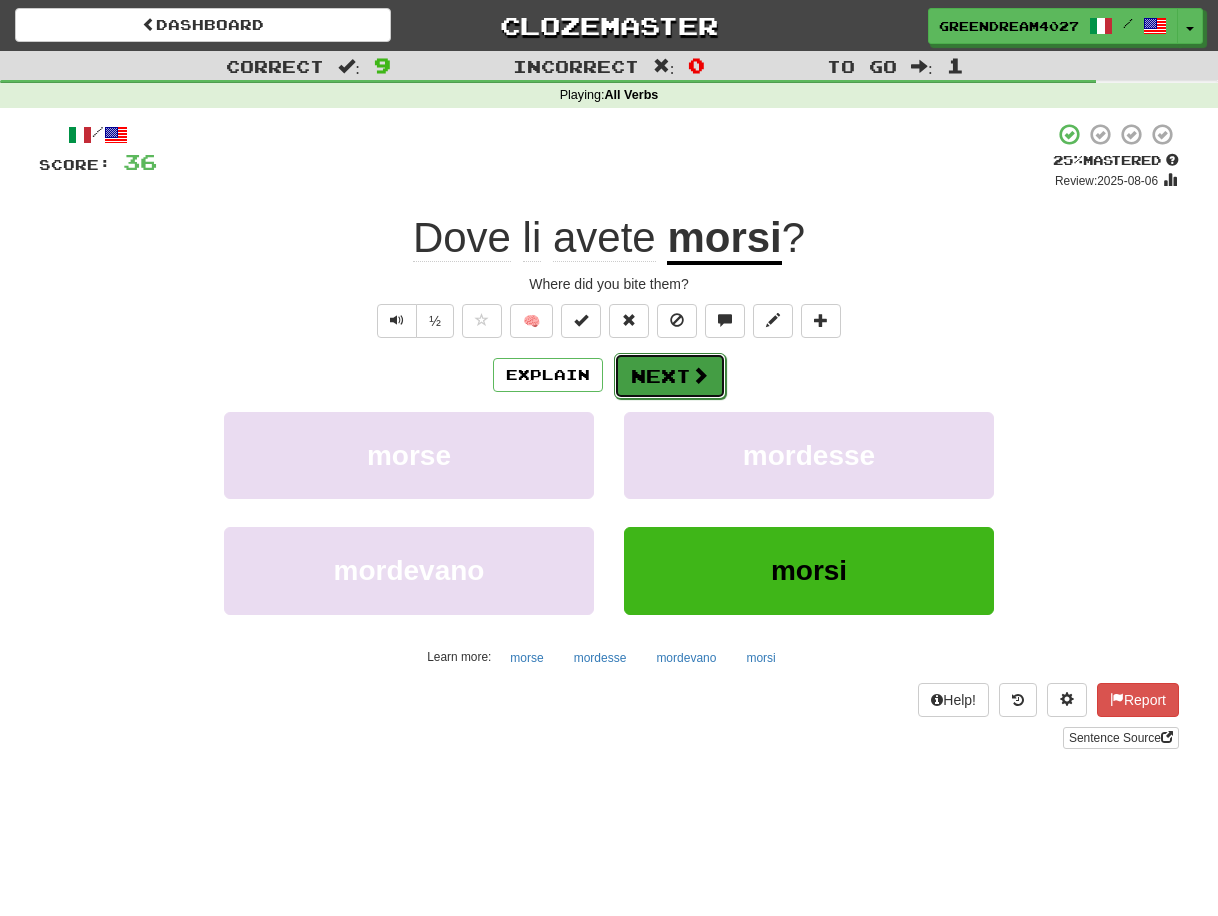 click on "Next" at bounding box center [670, 376] 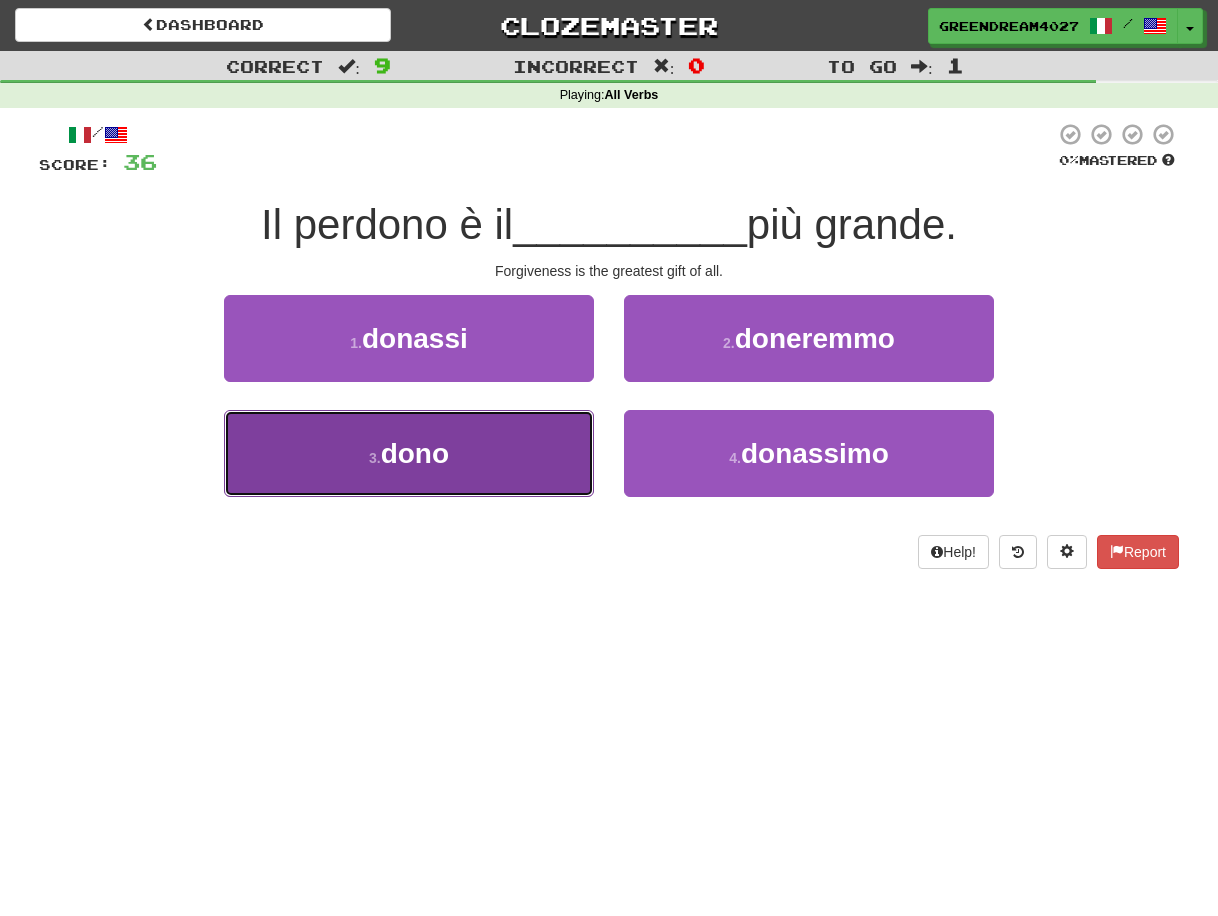 click on "3 .  dono" at bounding box center [409, 453] 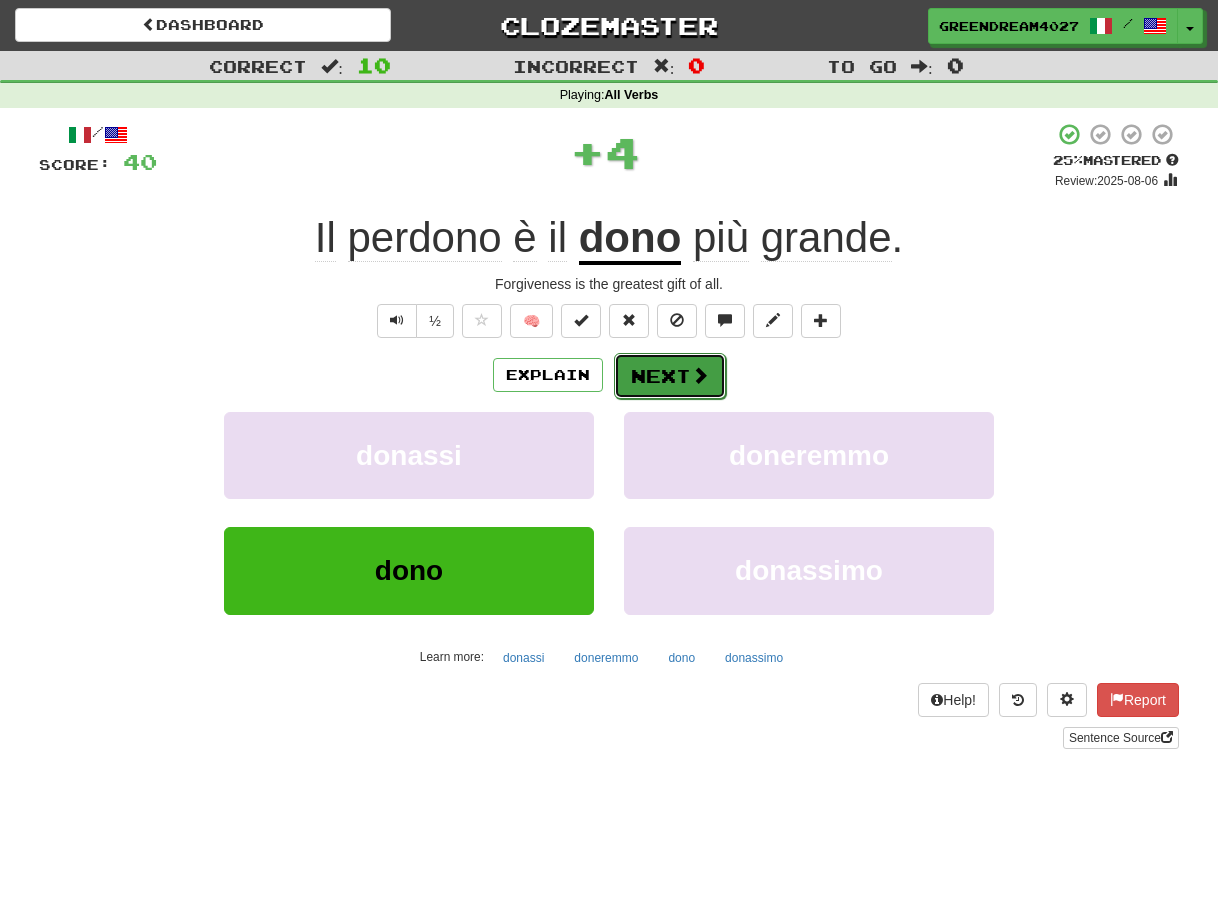 click on "Next" at bounding box center [670, 376] 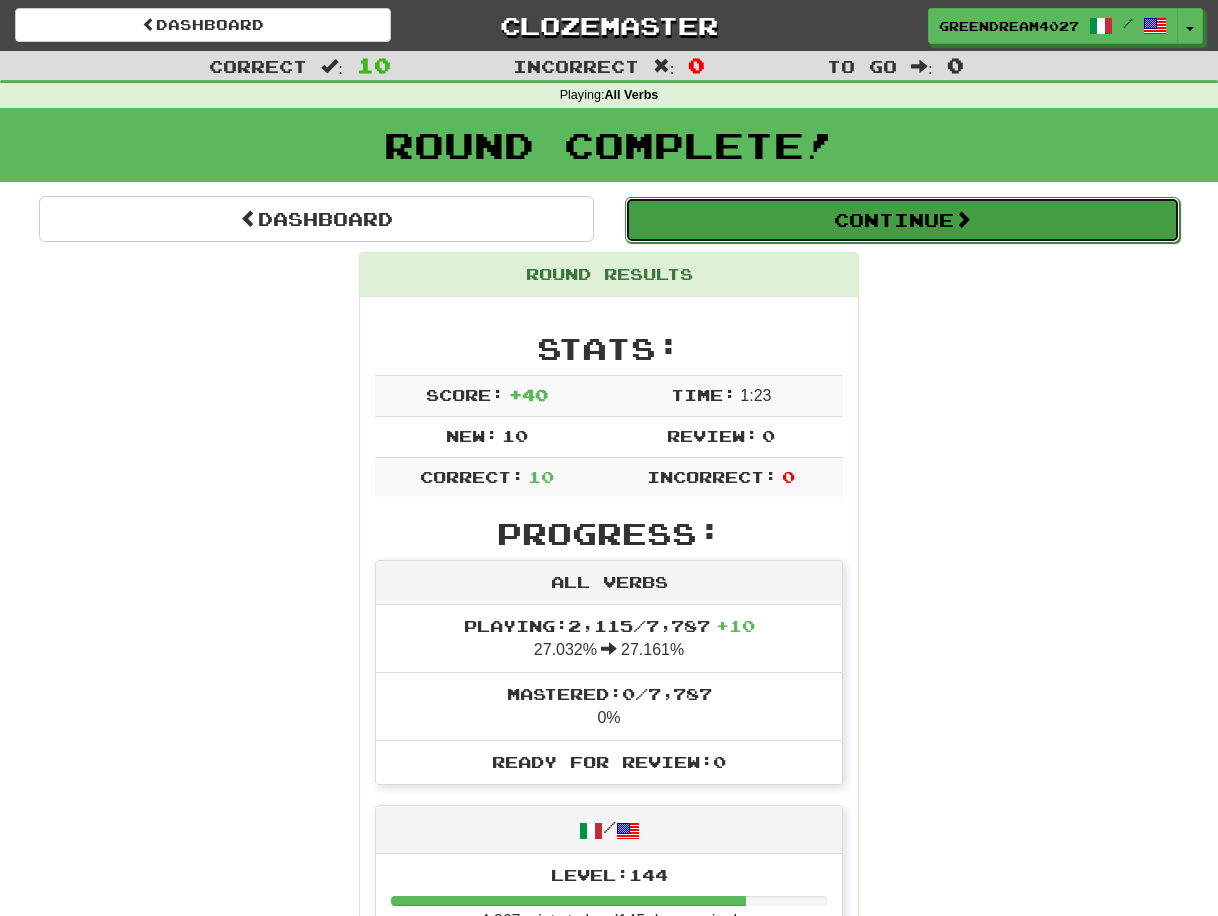 click on "Continue" at bounding box center (902, 220) 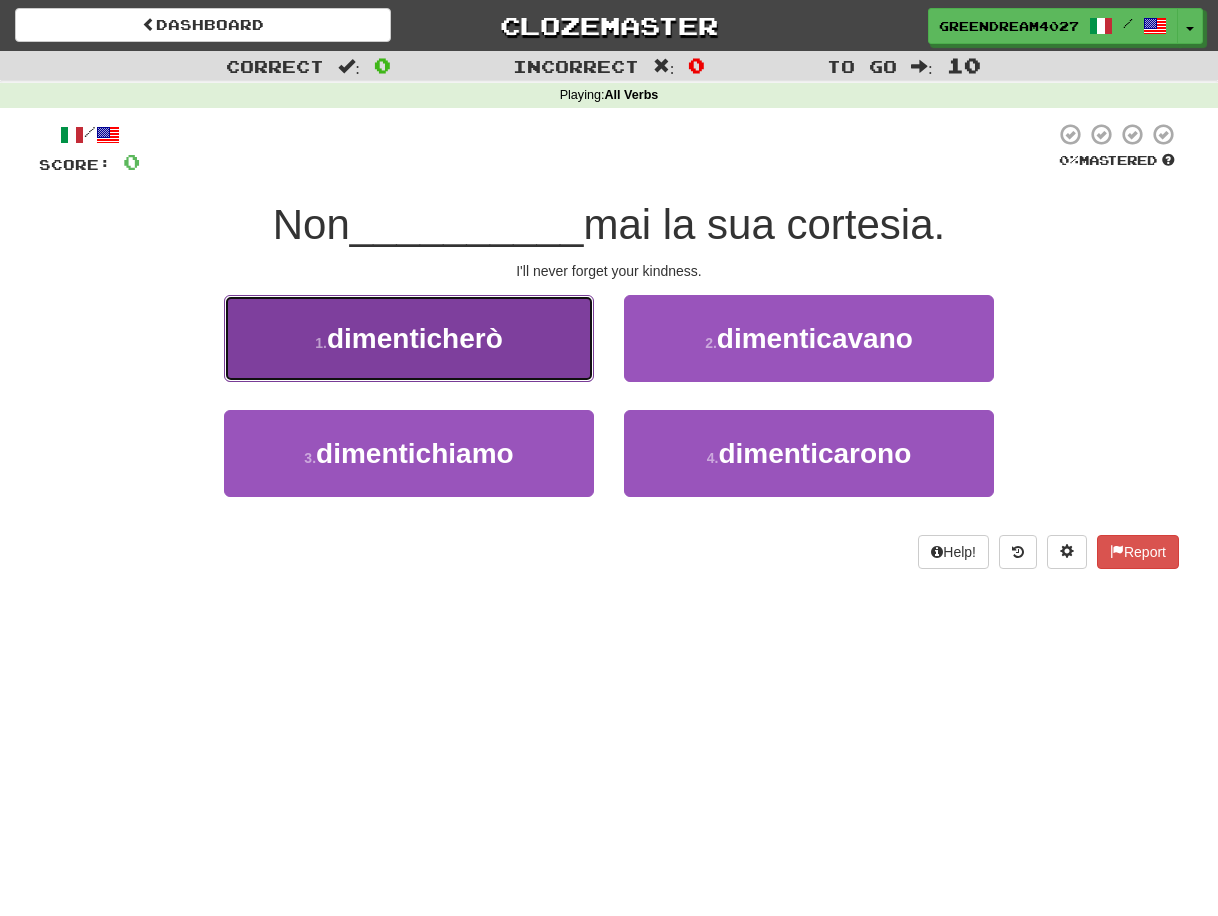 click on "dimenticherò" at bounding box center [415, 338] 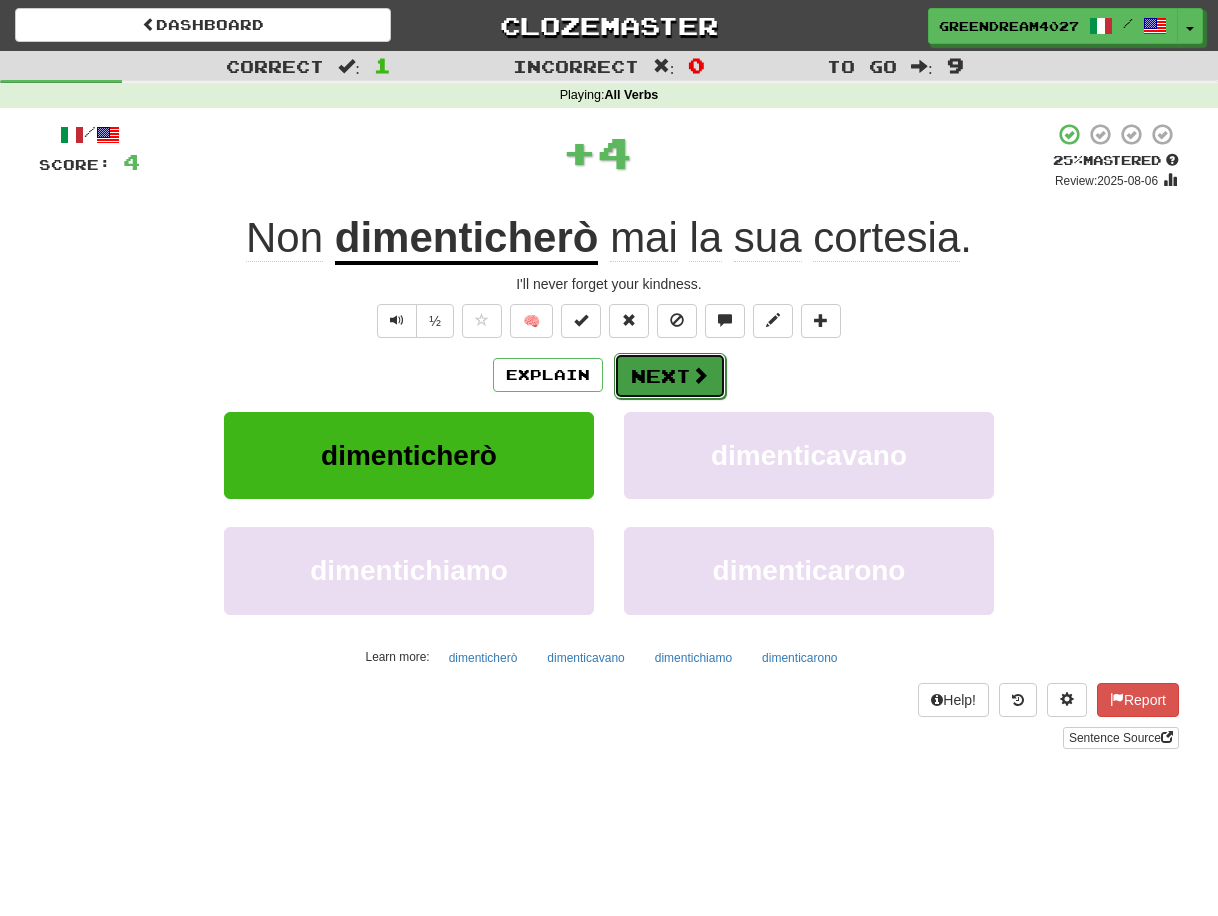 click on "Next" at bounding box center [670, 376] 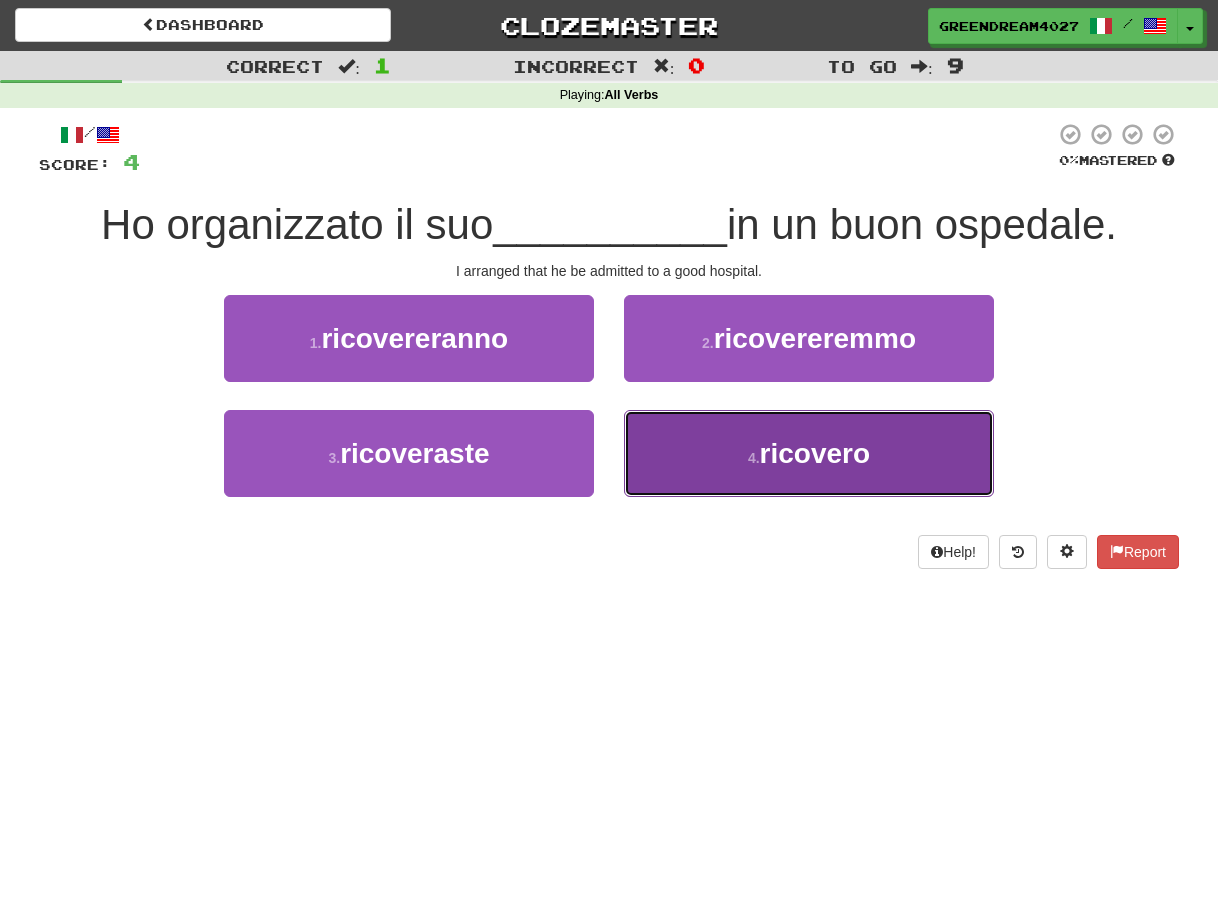 click on "4 .  ricovero" at bounding box center [809, 453] 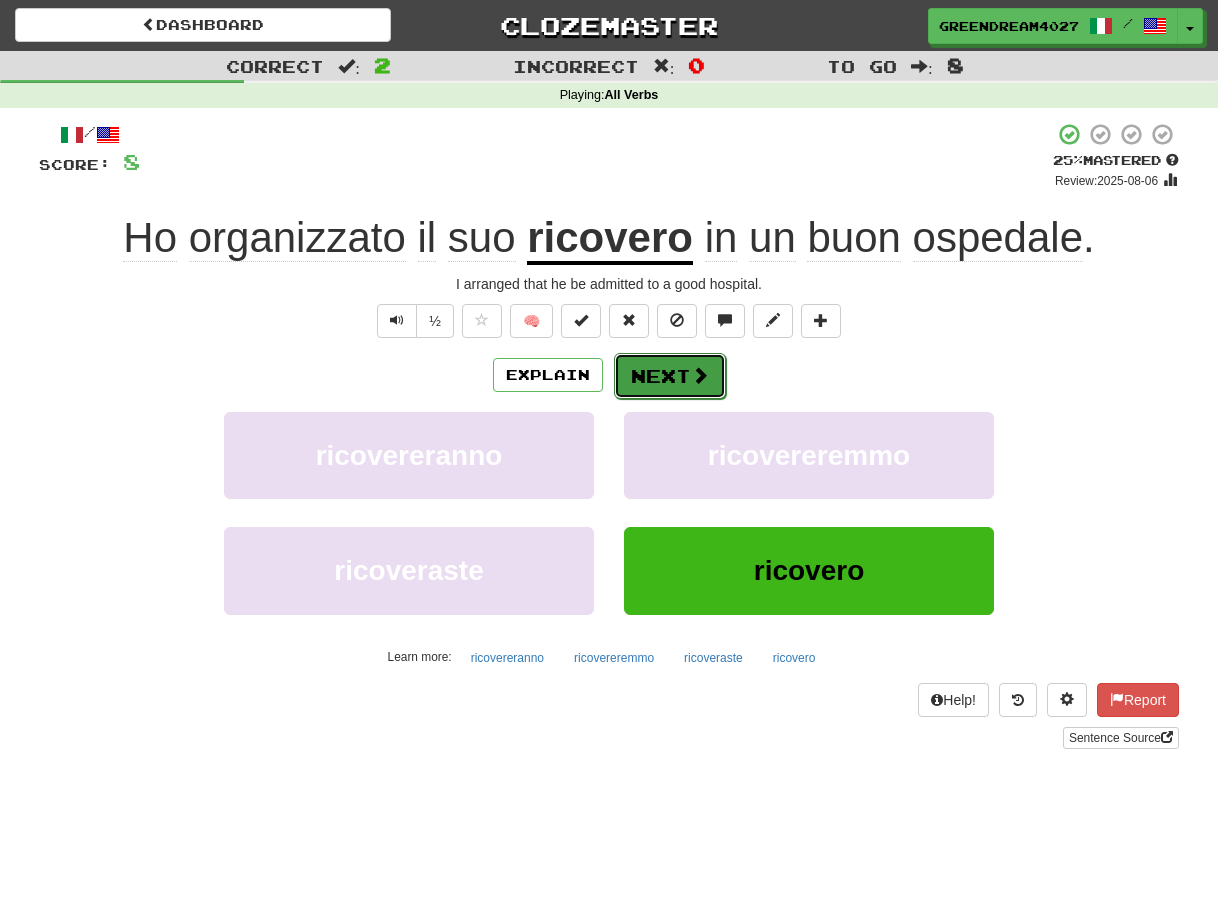 click on "Next" at bounding box center (670, 376) 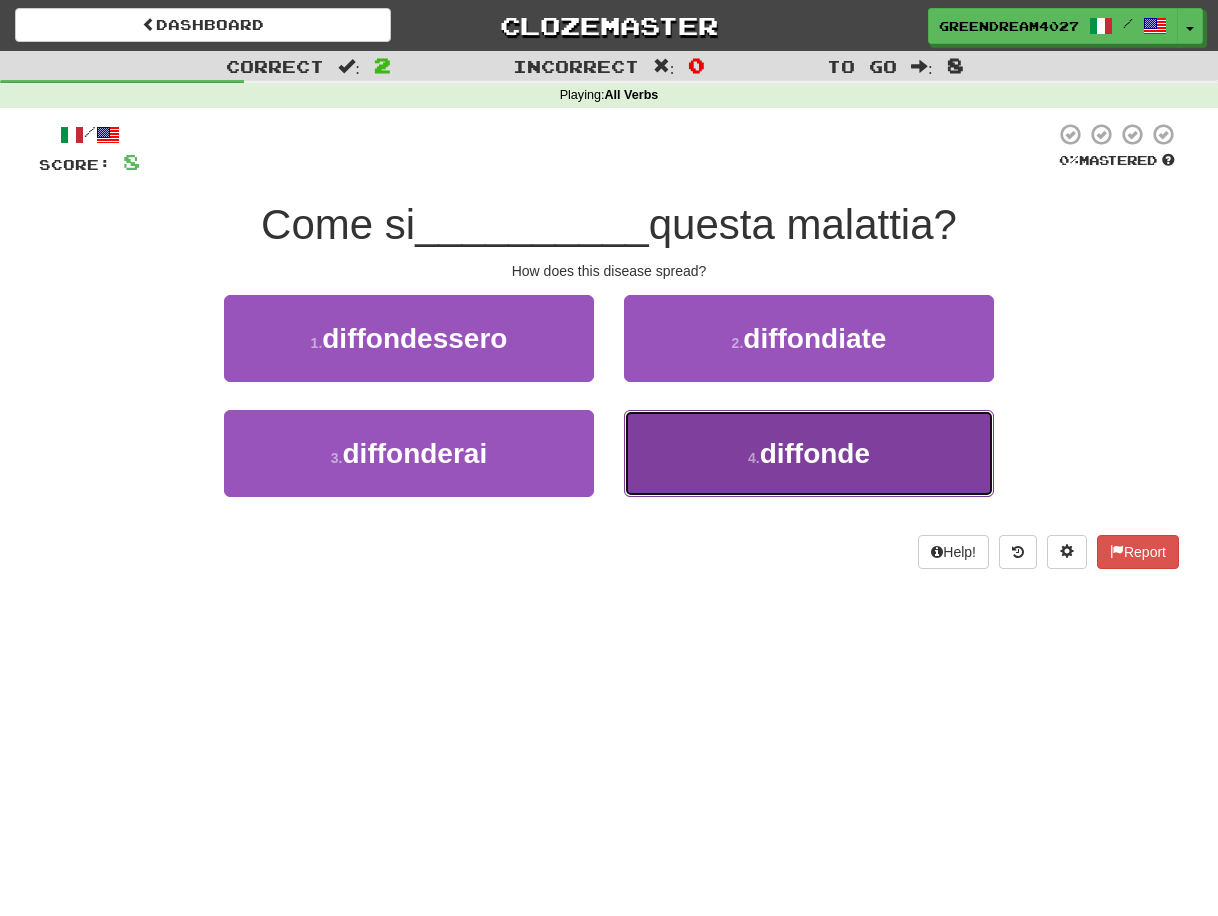 click on "diffonde" at bounding box center (815, 453) 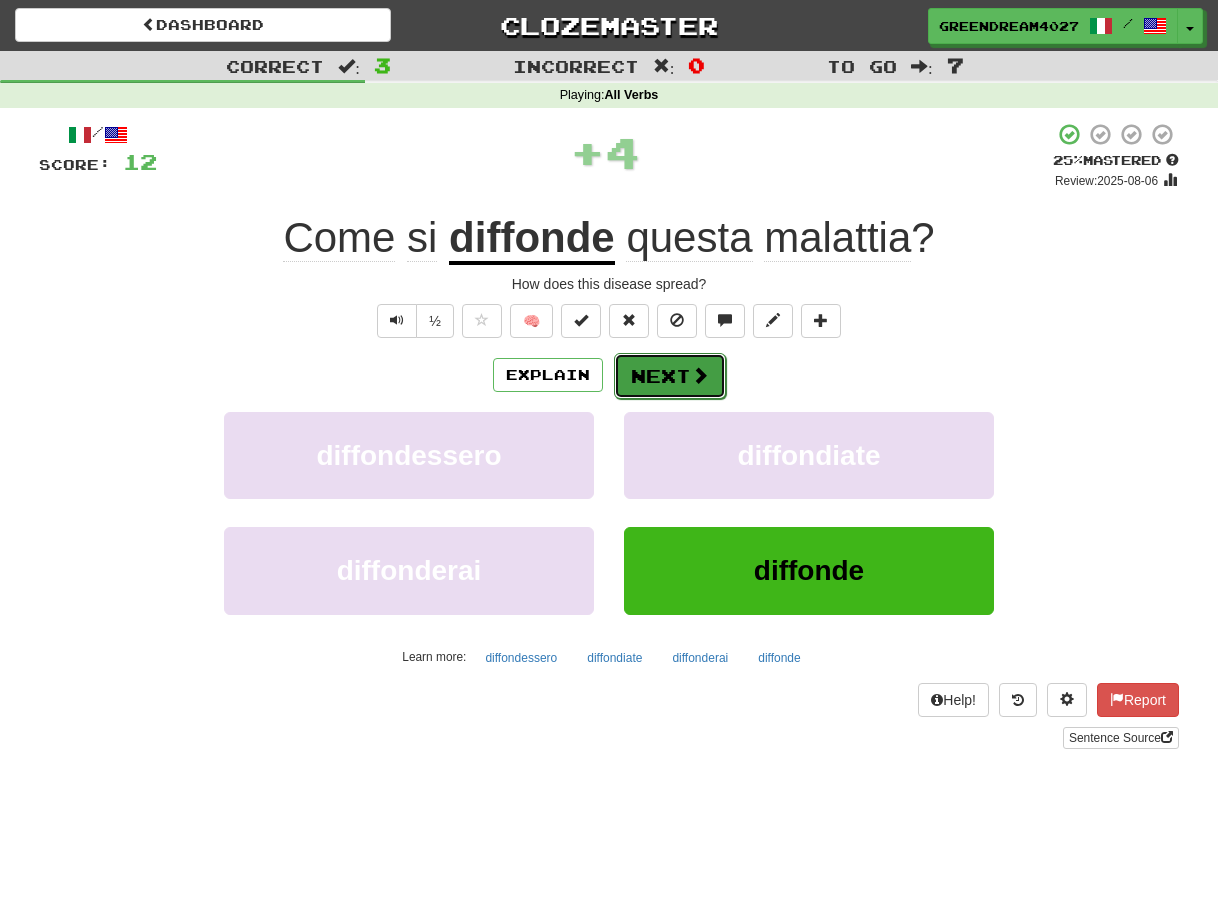 click on "Next" at bounding box center (670, 376) 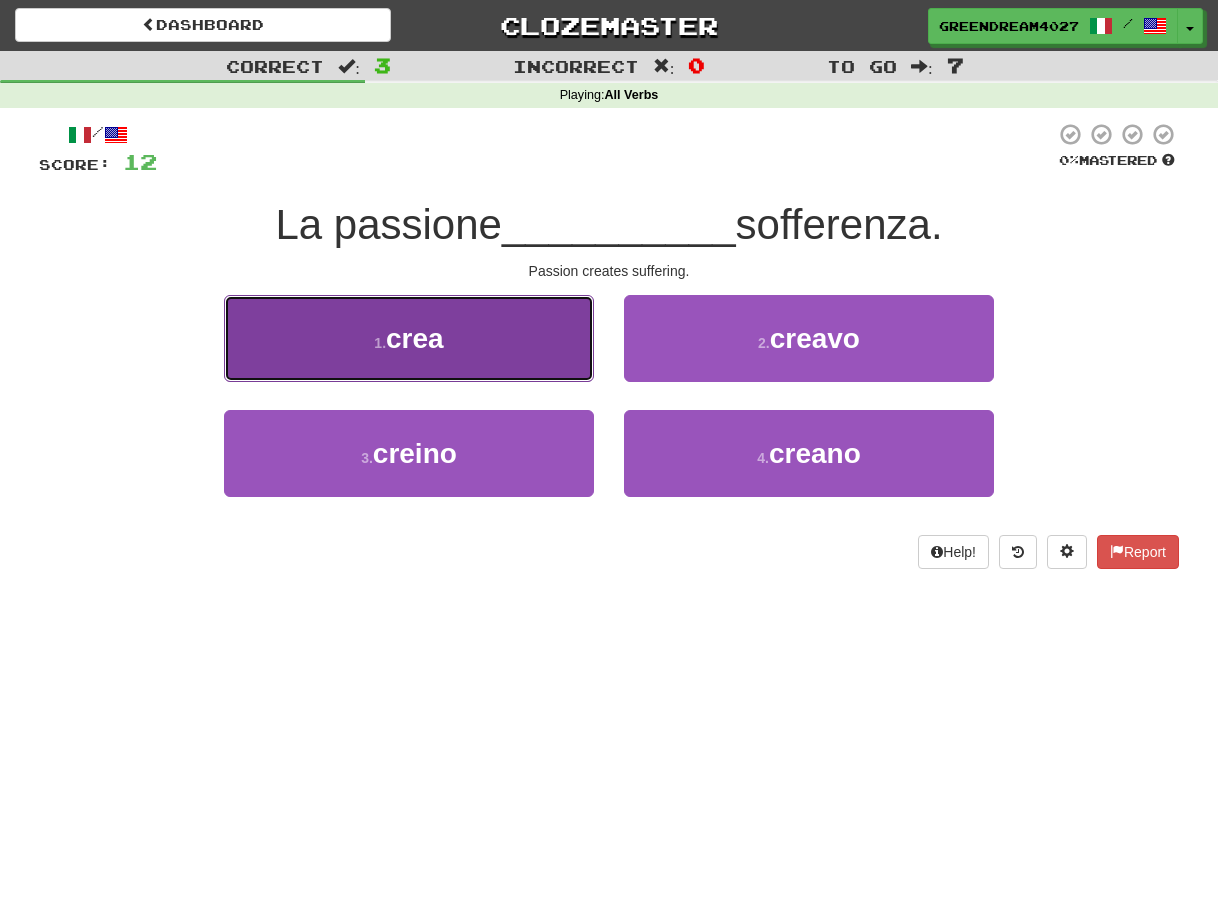click on "1 .  crea" at bounding box center (409, 338) 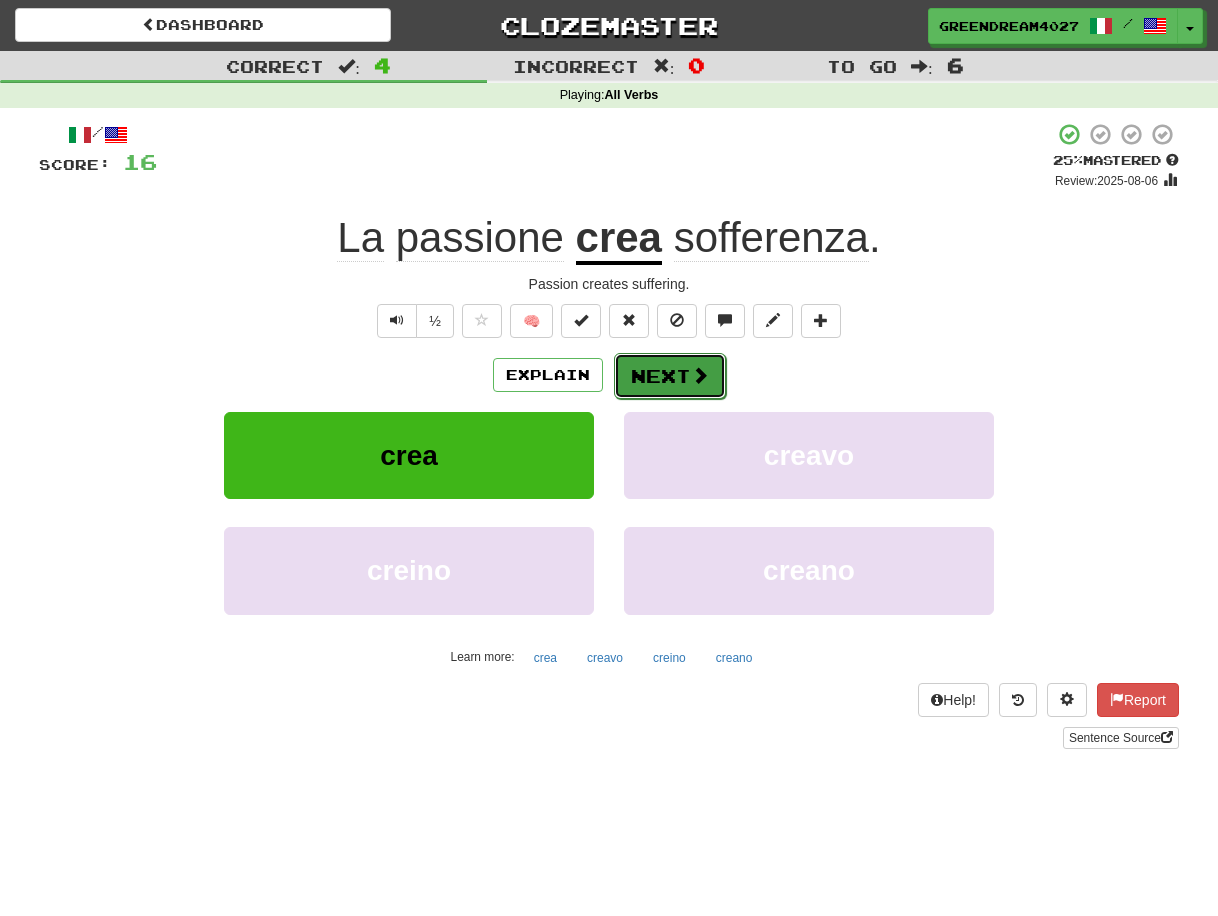 click on "Next" at bounding box center (670, 376) 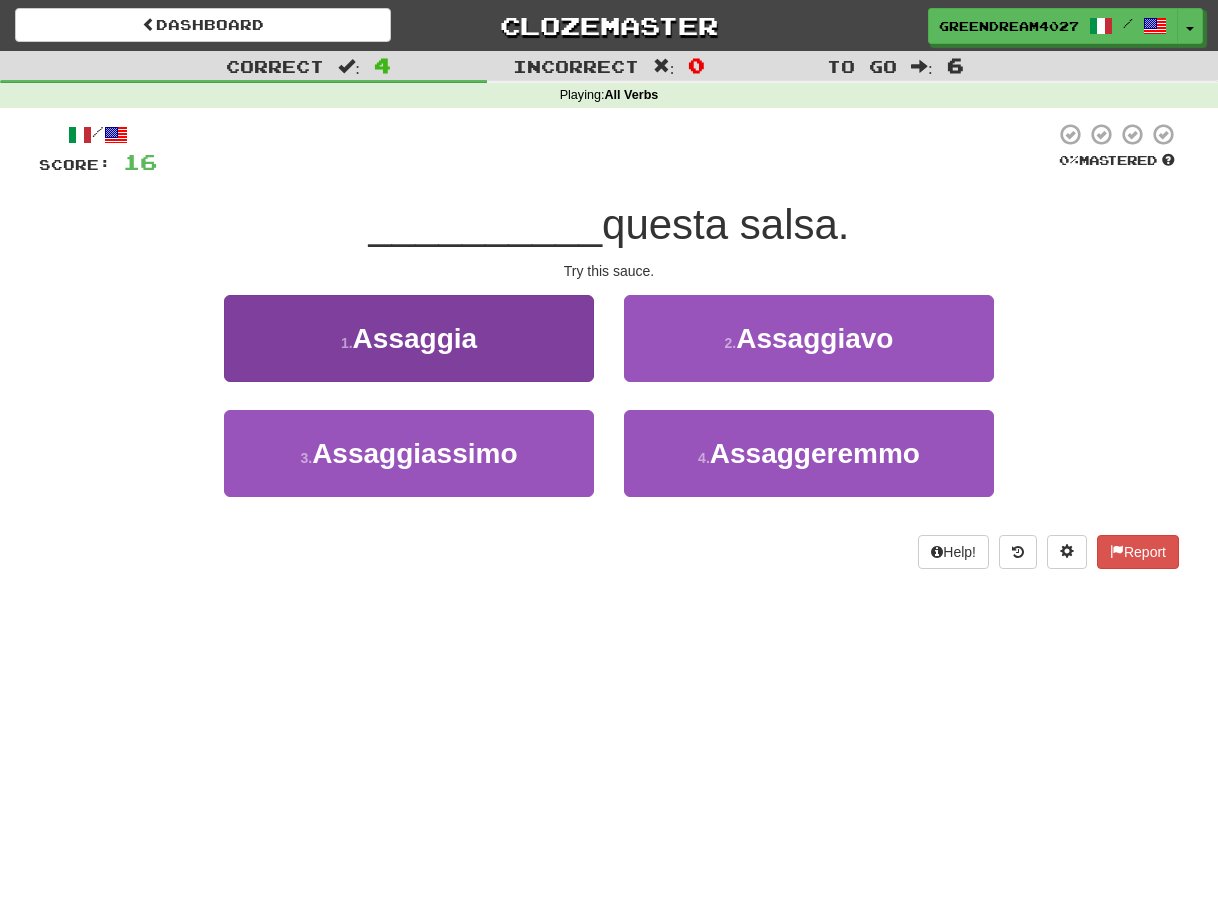 click on "Assaggia" at bounding box center [415, 338] 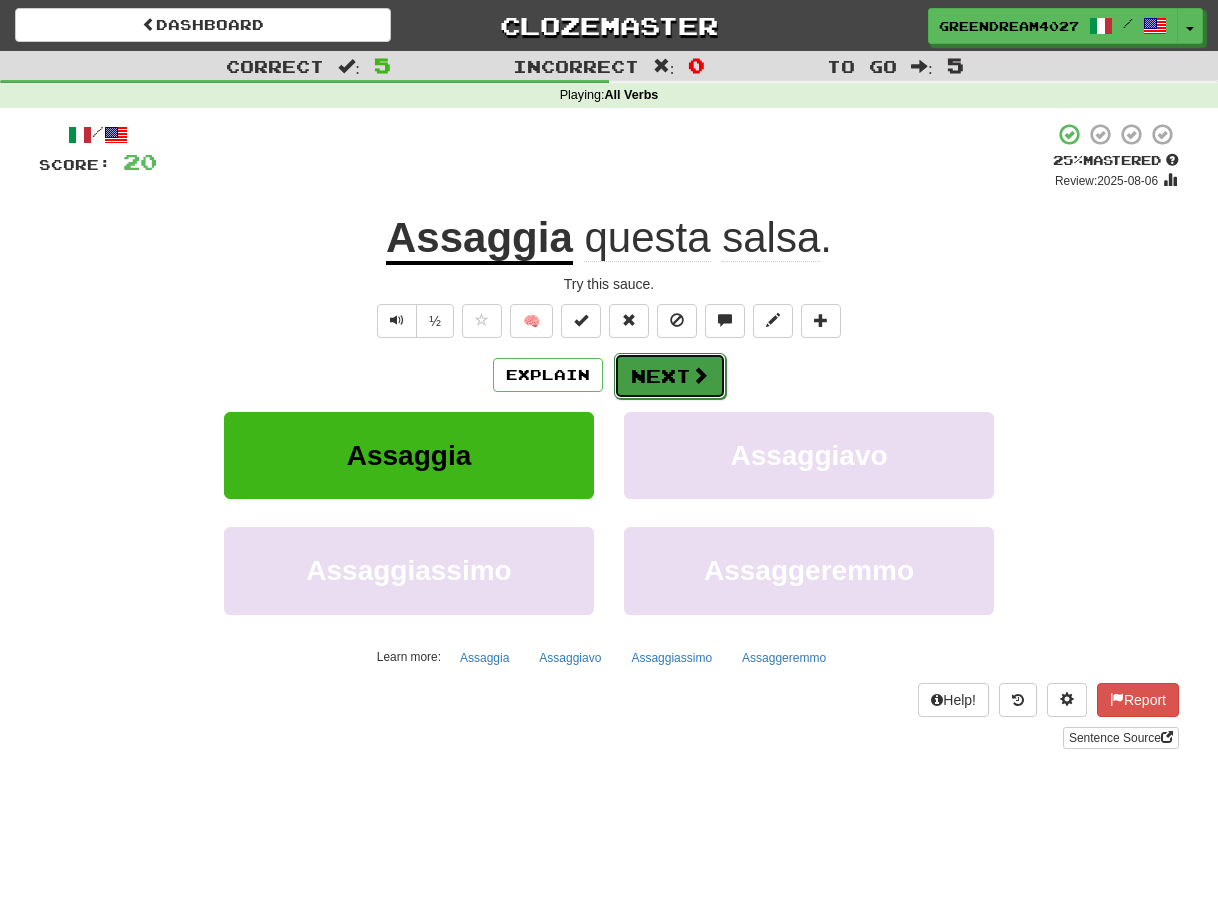 click on "Next" at bounding box center [670, 376] 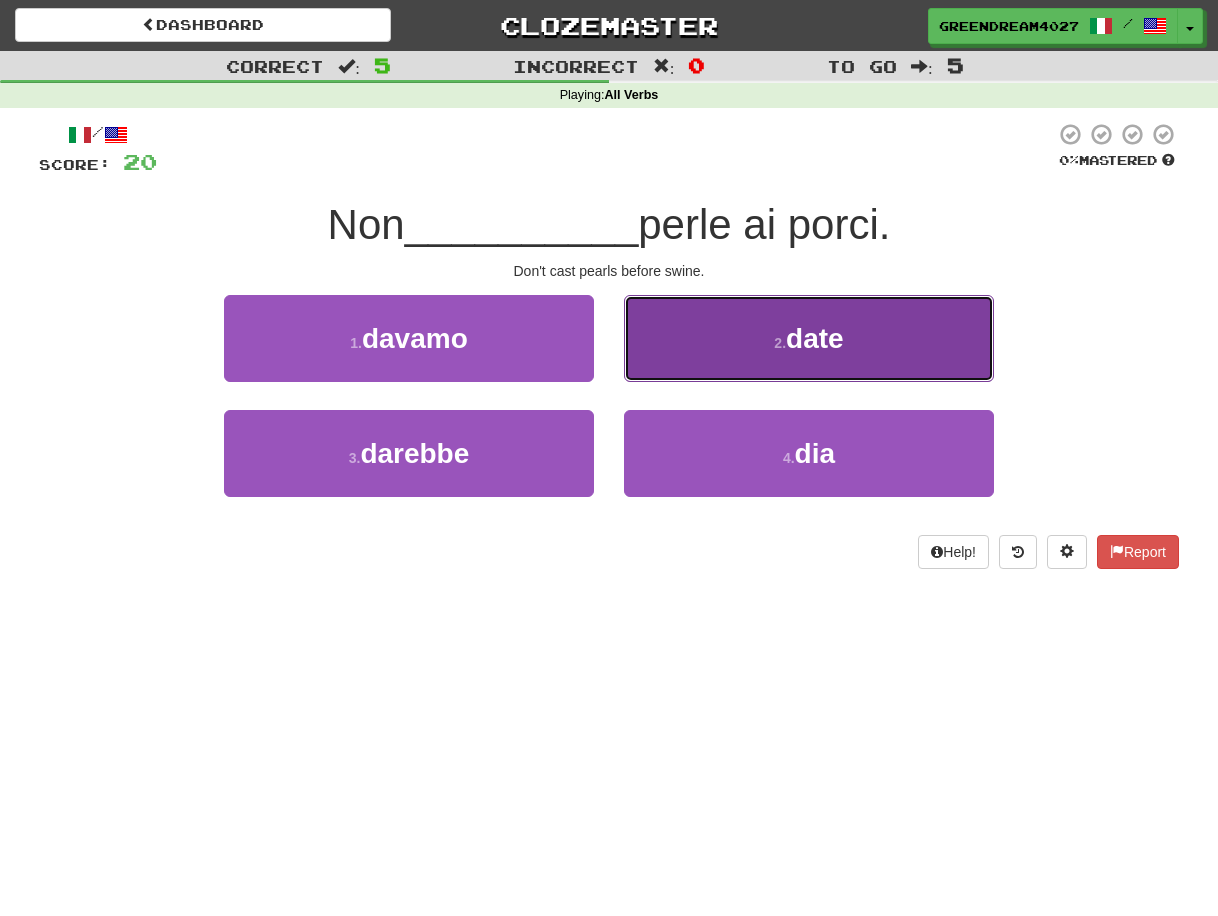 click on "2 .  date" at bounding box center (809, 338) 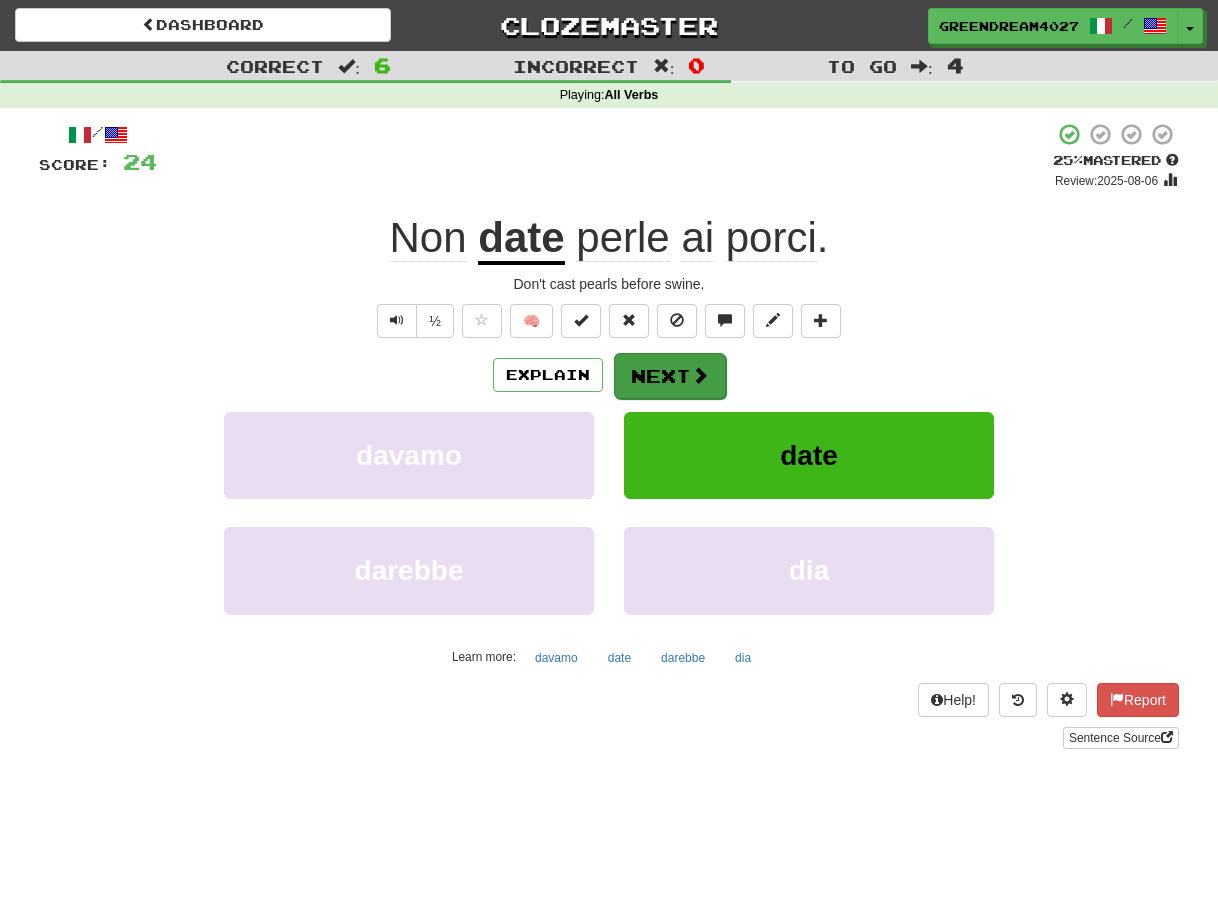click on "Next" at bounding box center [670, 376] 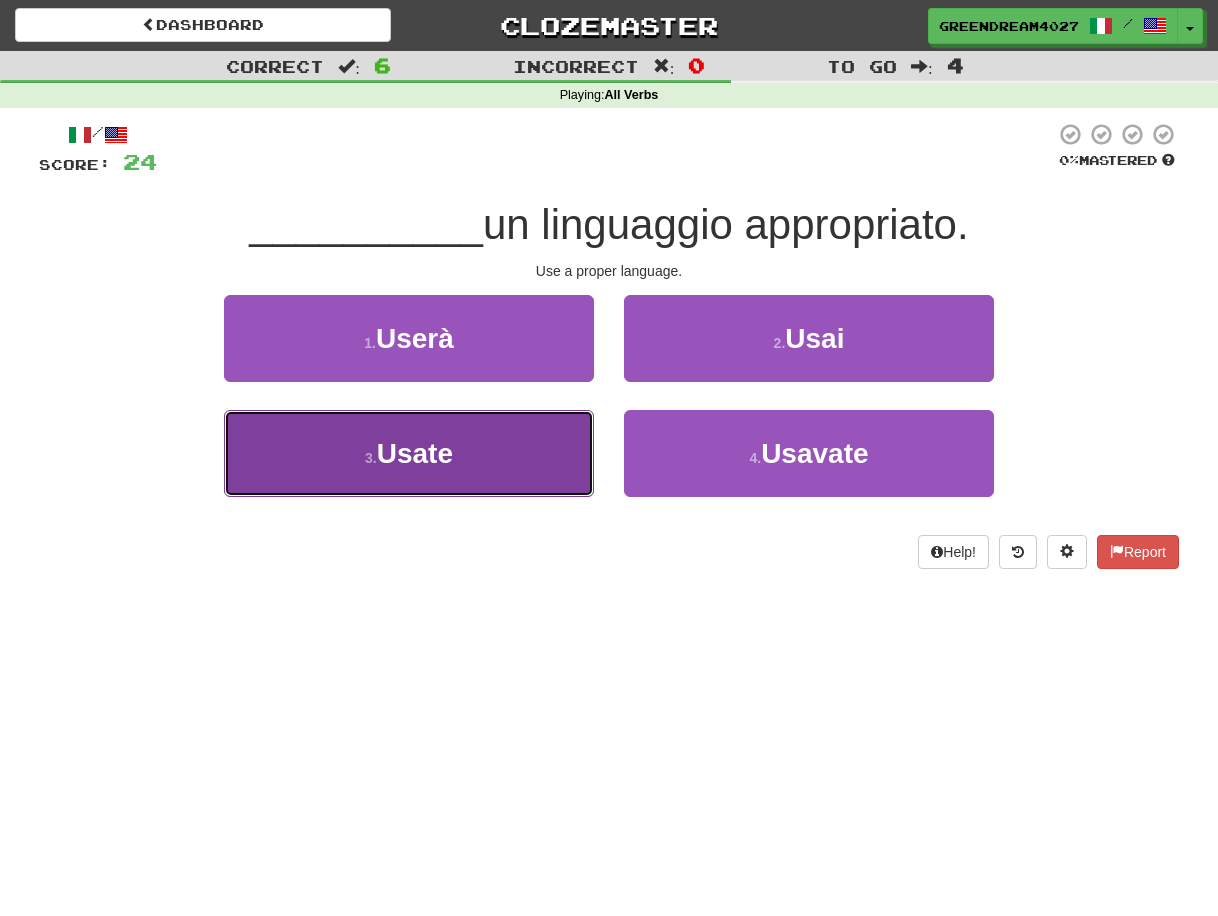 click on "3 .  Usate" at bounding box center [409, 453] 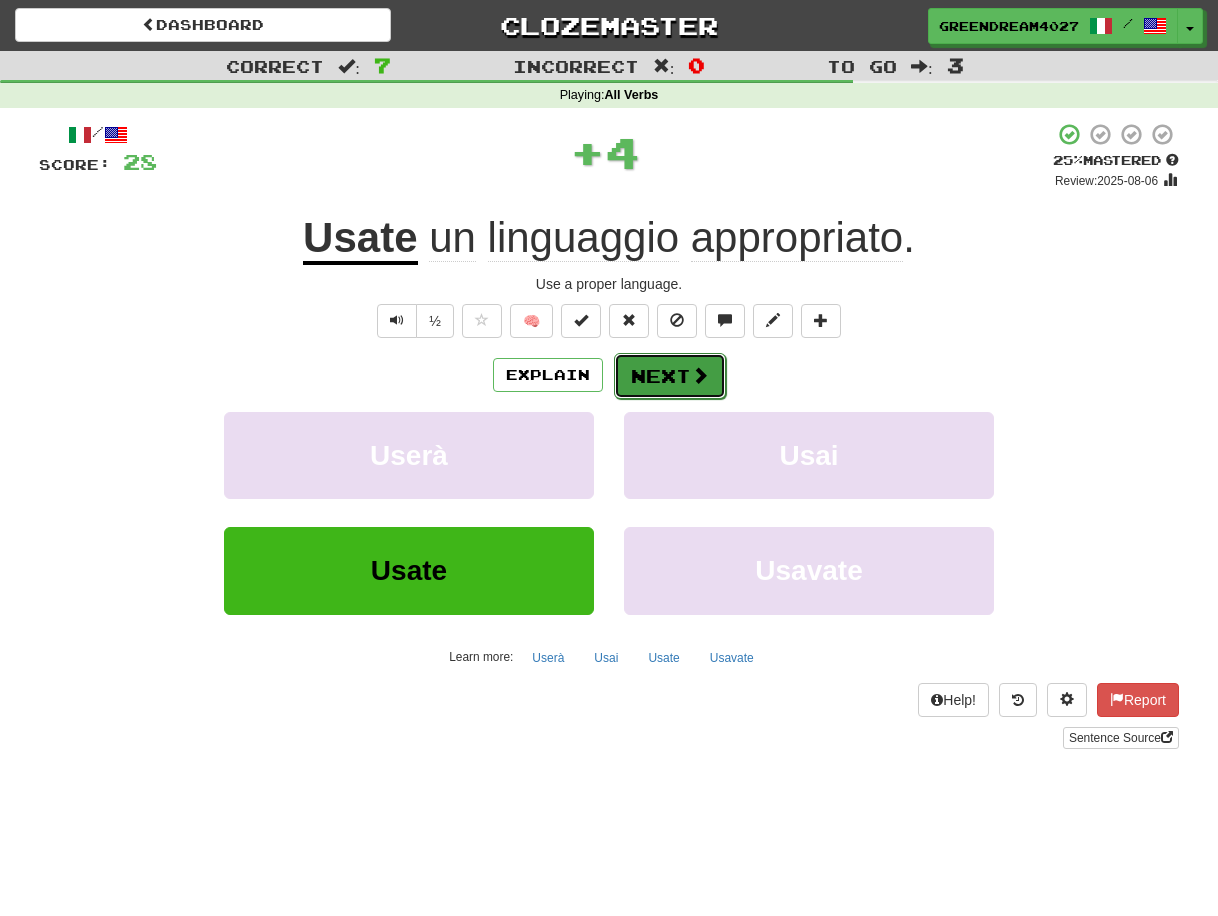 click on "Next" at bounding box center (670, 376) 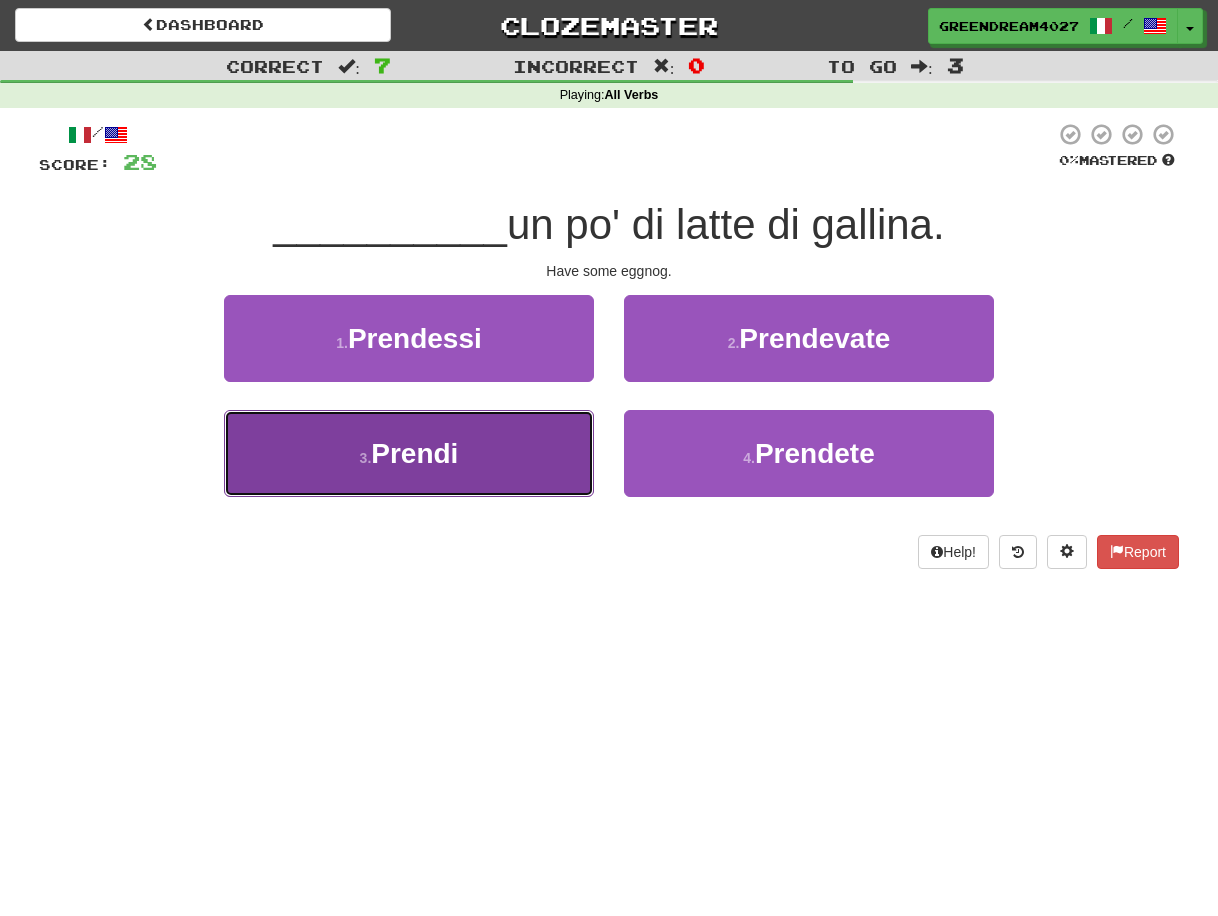 click on "3 .  Prendi" at bounding box center (409, 453) 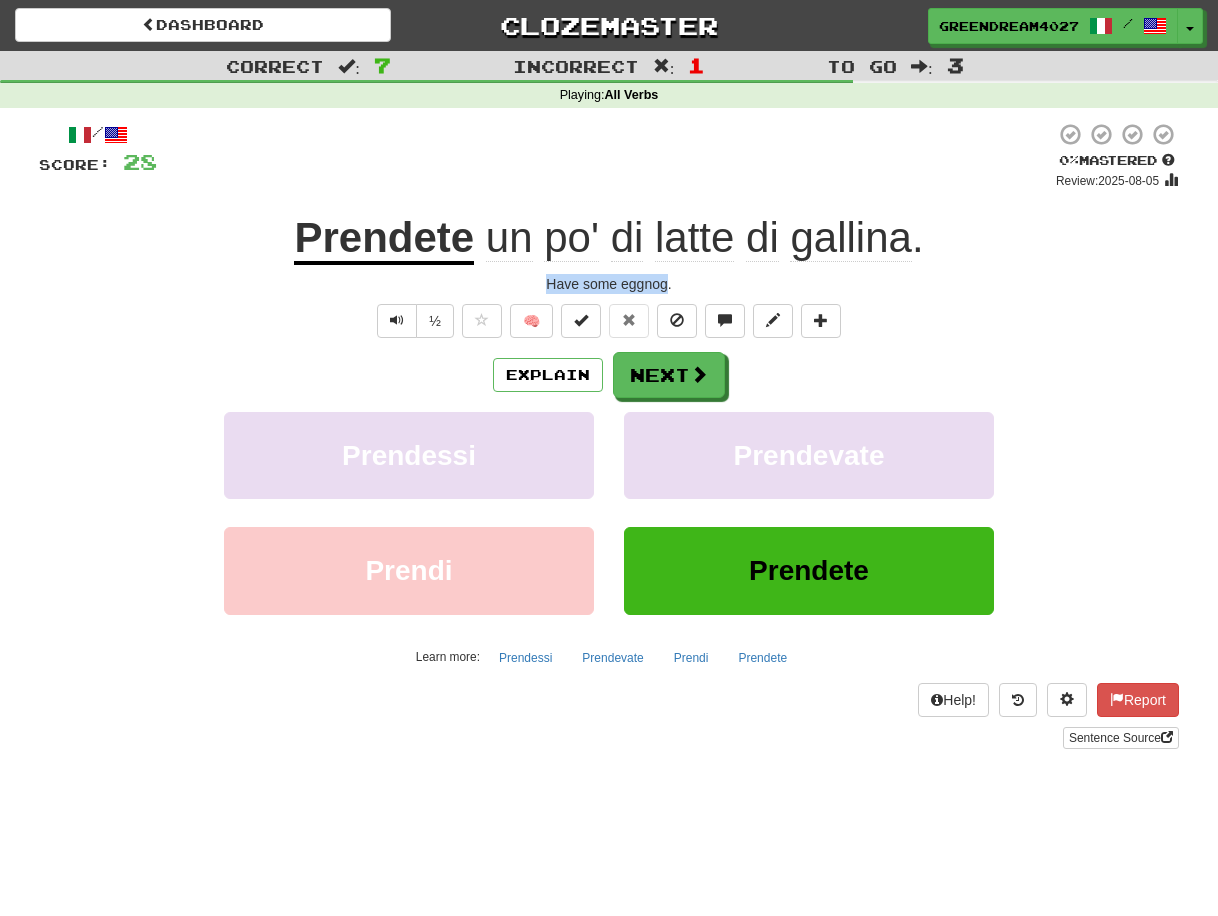 drag, startPoint x: 546, startPoint y: 285, endPoint x: 668, endPoint y: 278, distance: 122.20065 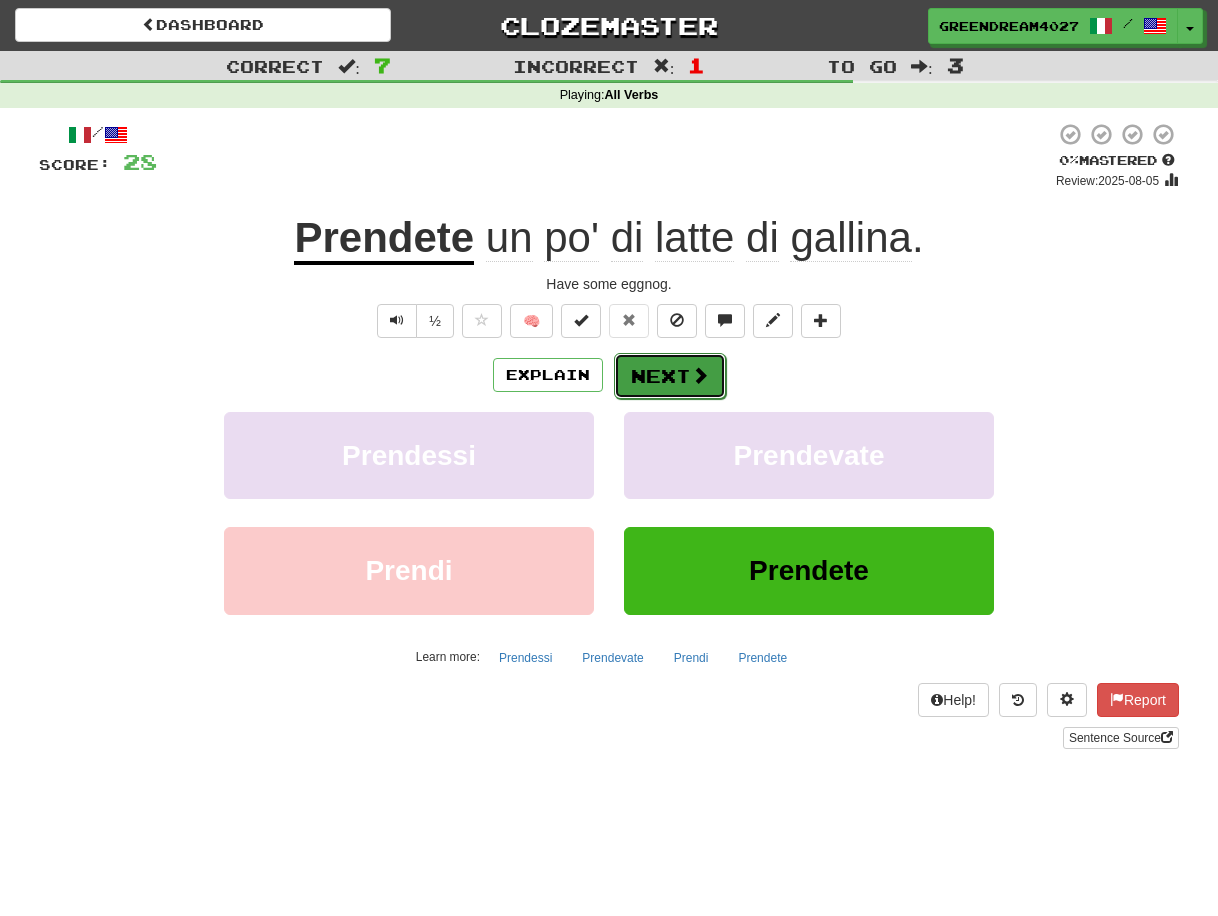 click on "Next" at bounding box center [670, 376] 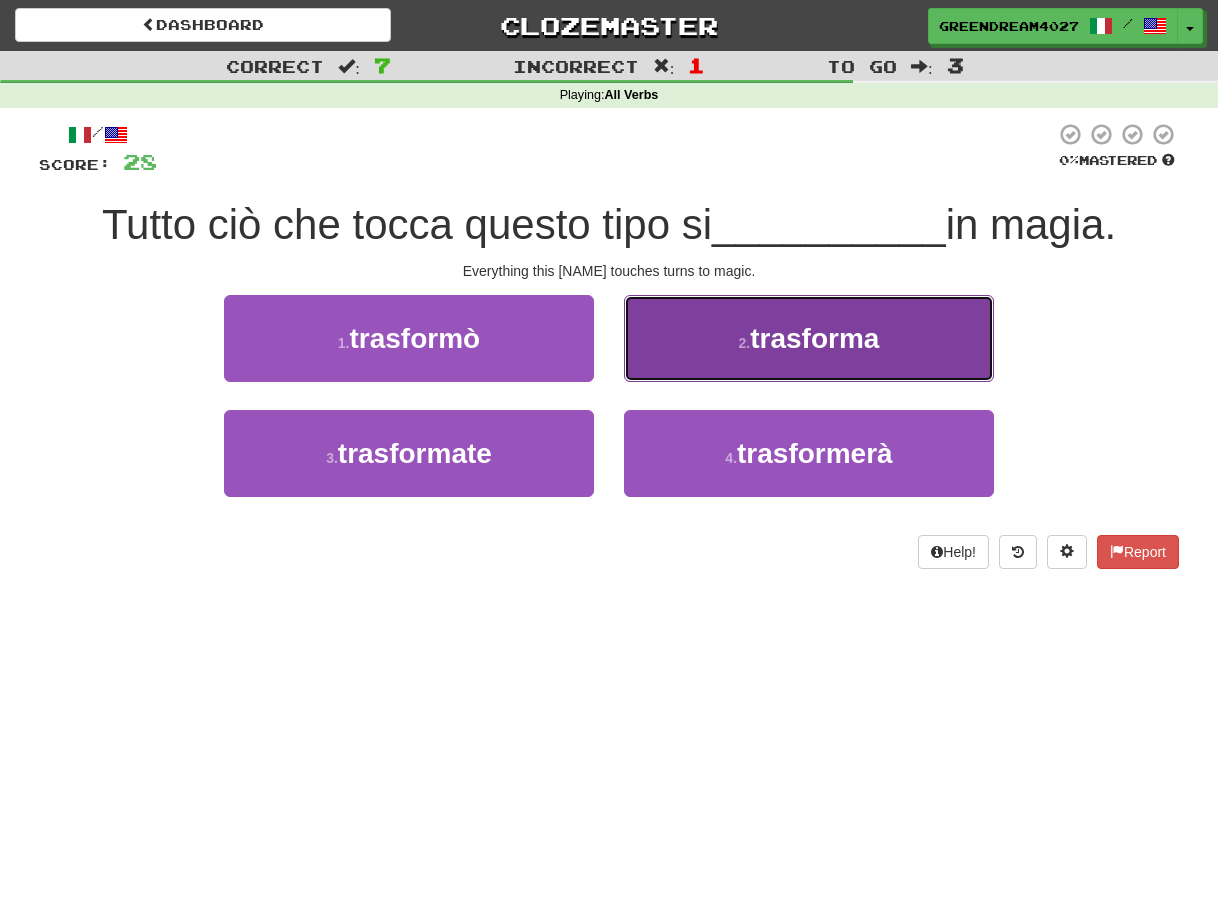 click on "trasforma" at bounding box center (814, 338) 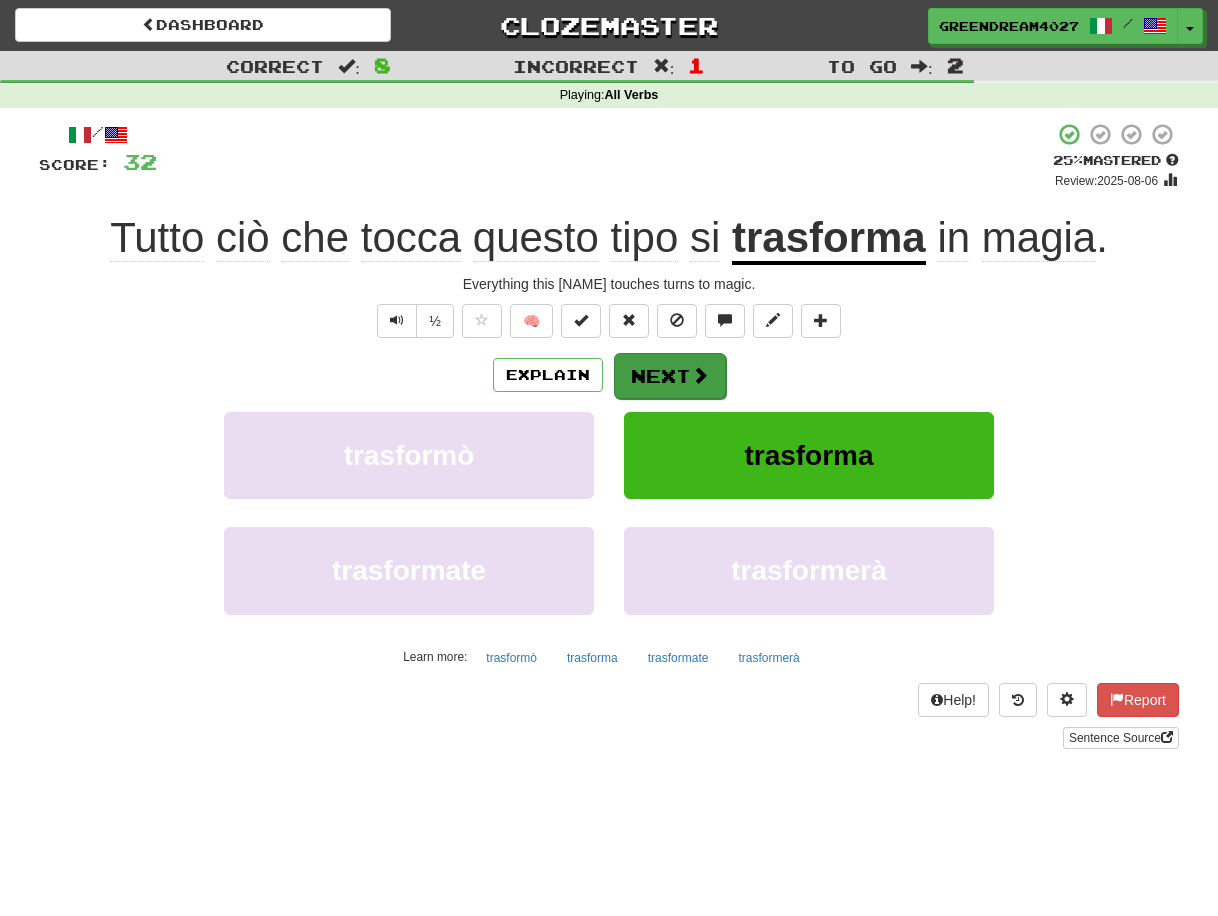 click on "Next" at bounding box center [670, 376] 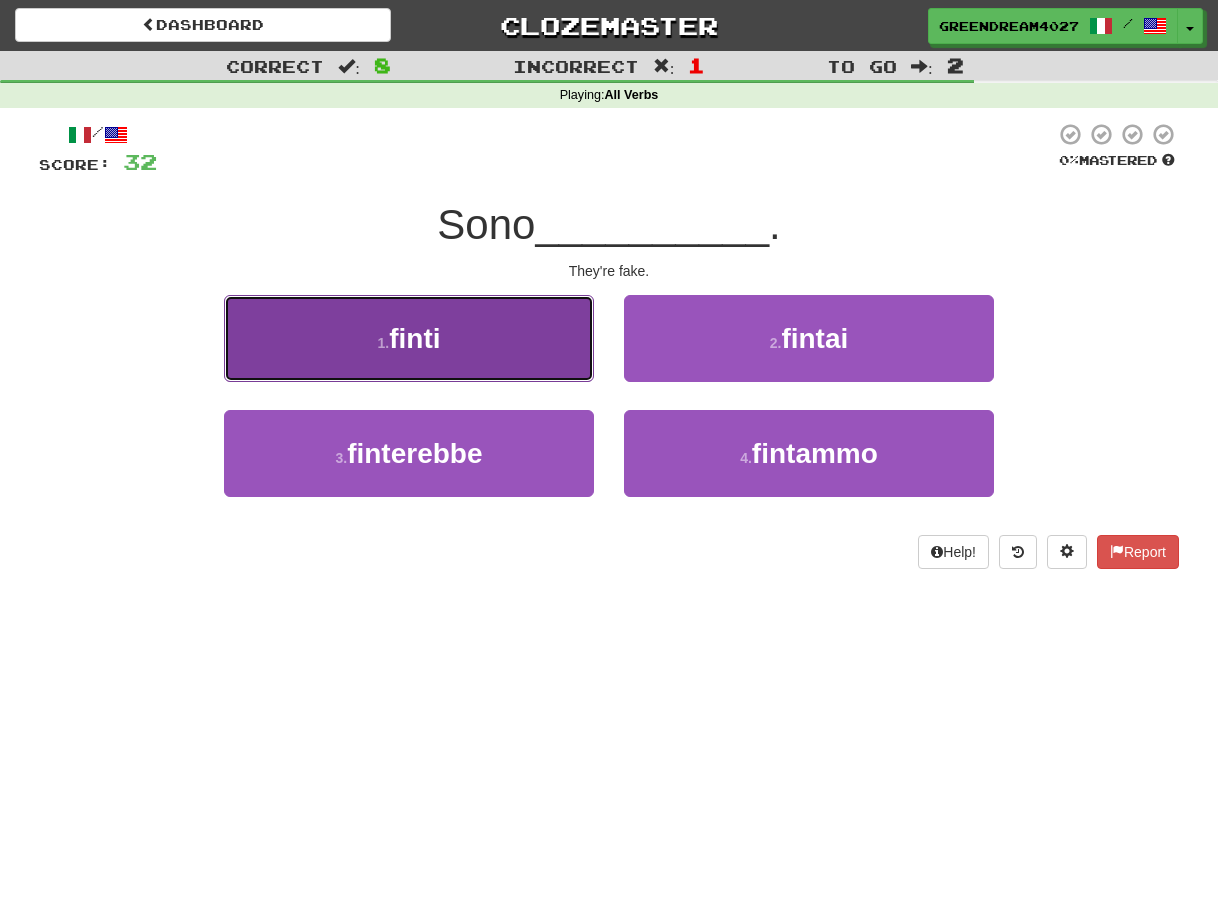 click on "1 .  finti" at bounding box center (409, 338) 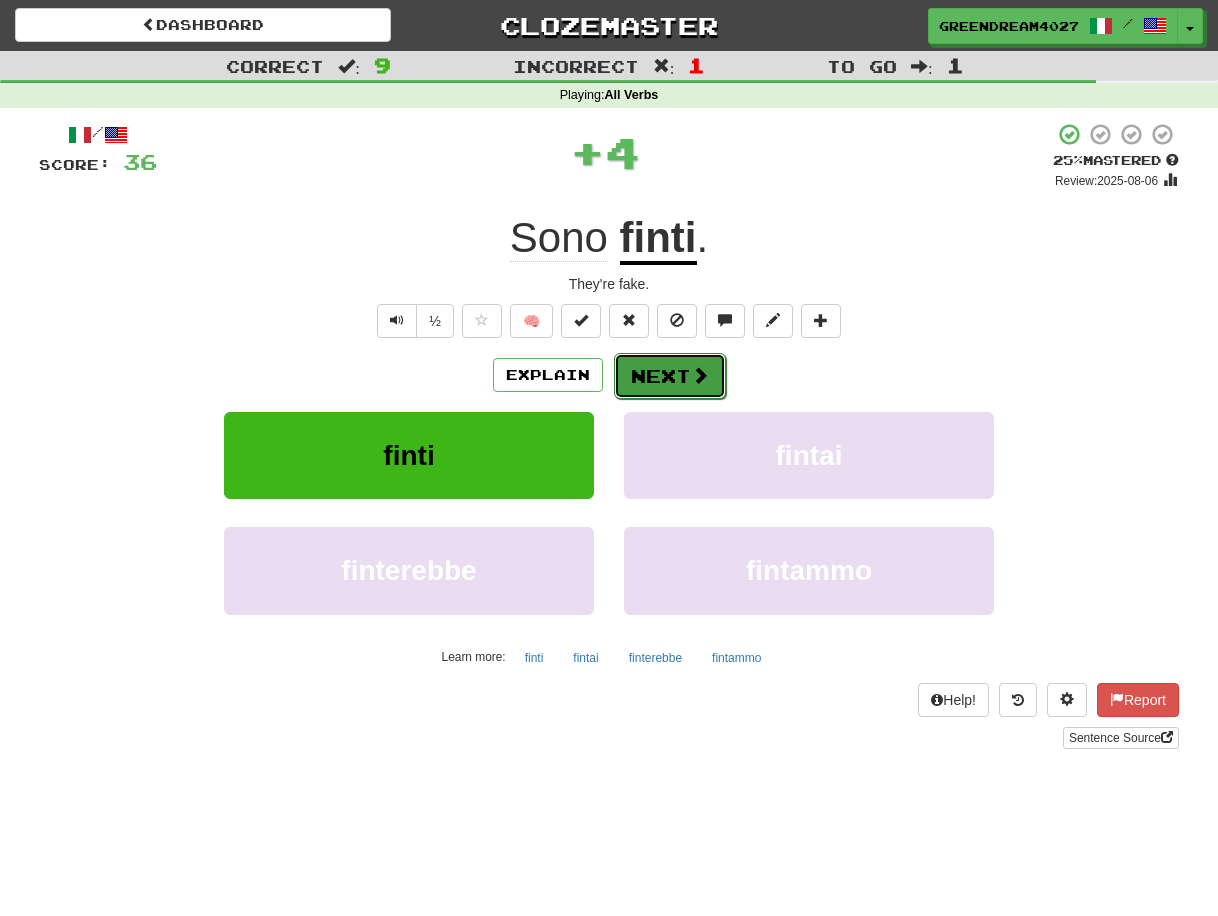 click on "Next" at bounding box center (670, 376) 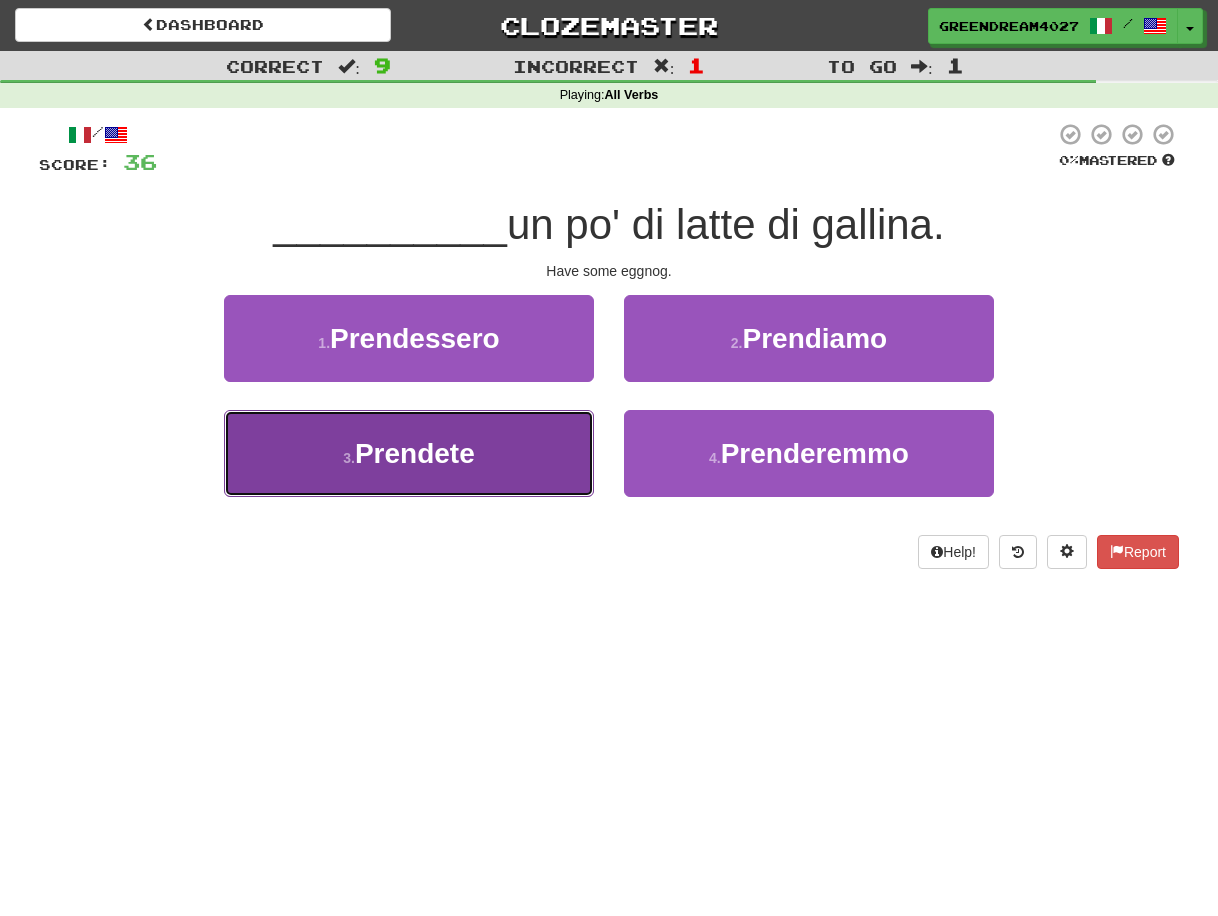 click on "3 .  Prendete" at bounding box center (409, 453) 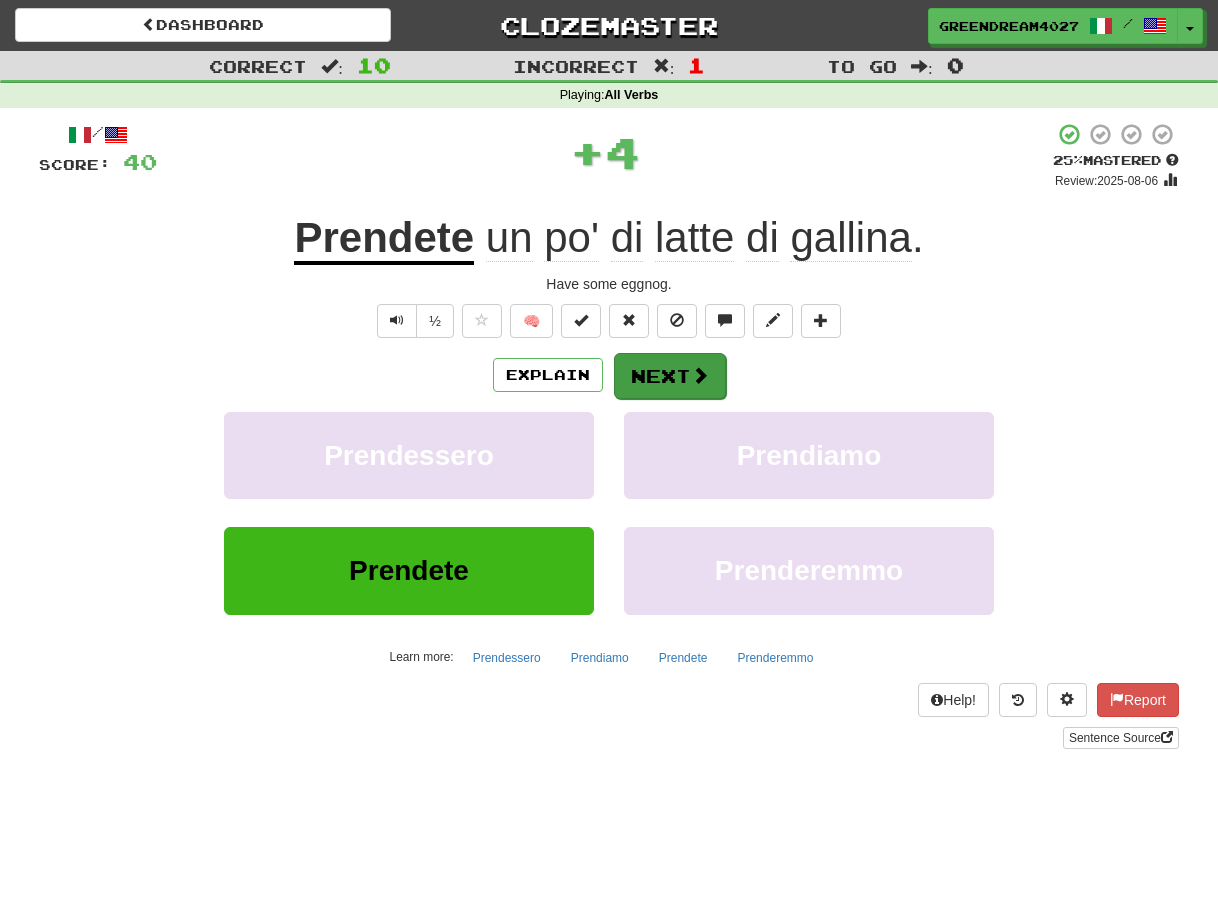 click on "Next" at bounding box center [670, 376] 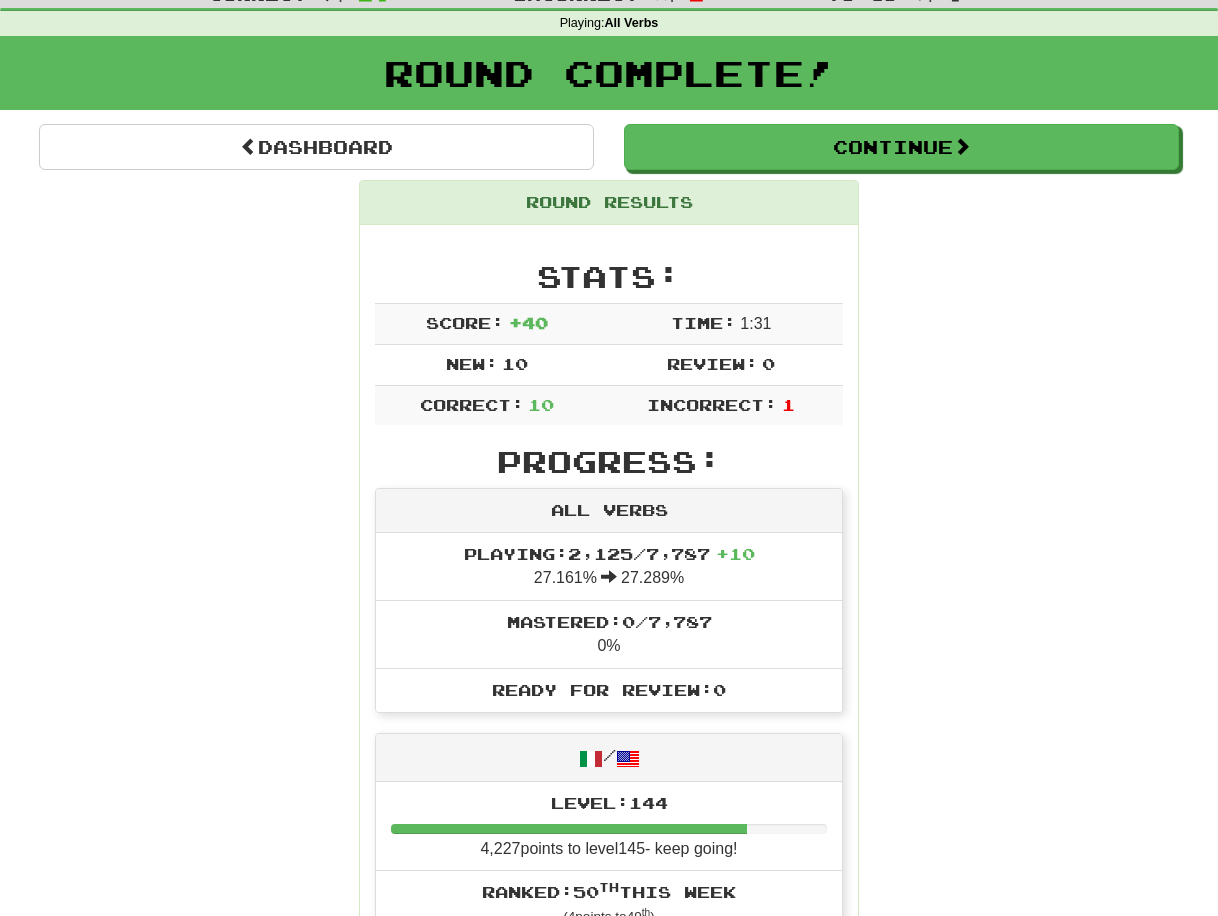 scroll, scrollTop: 0, scrollLeft: 0, axis: both 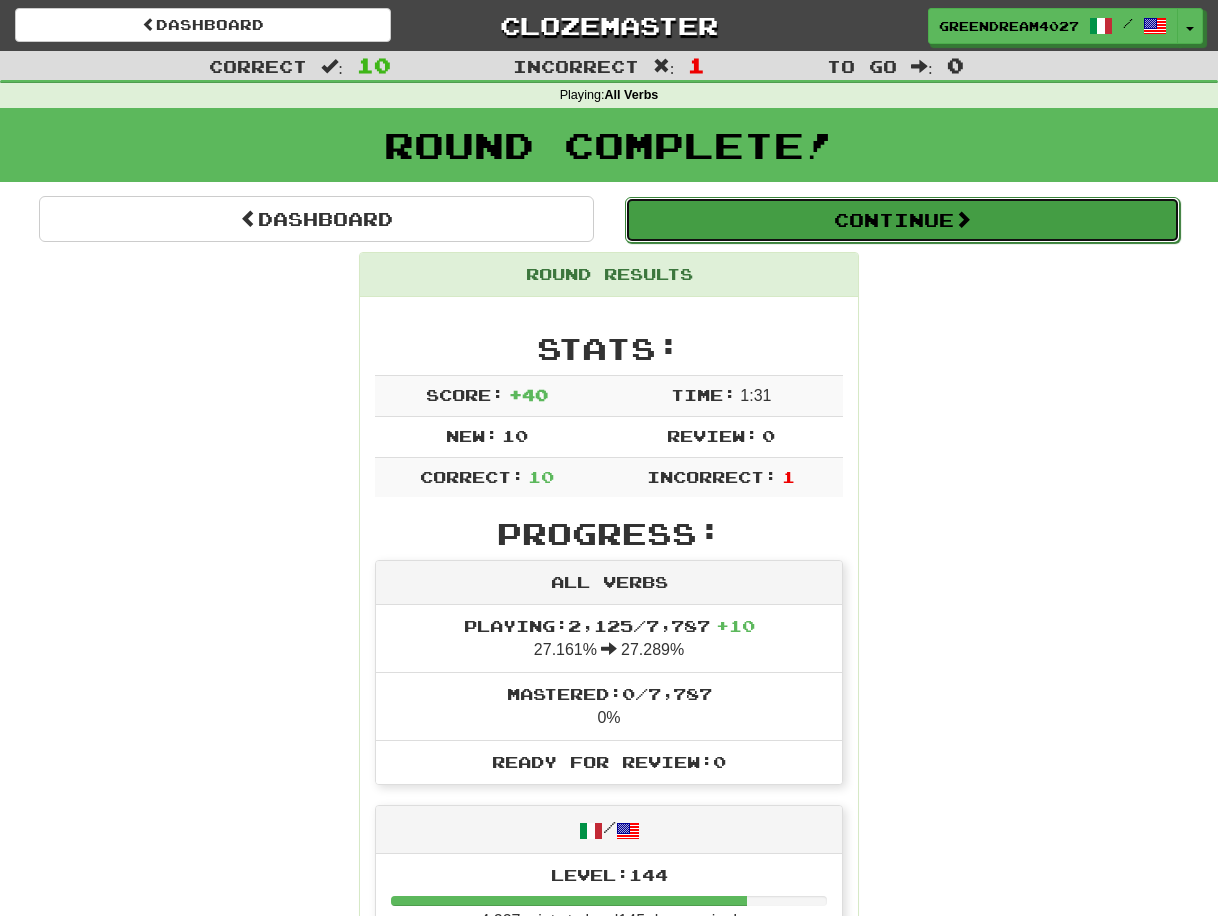 click on "Continue" at bounding box center (902, 220) 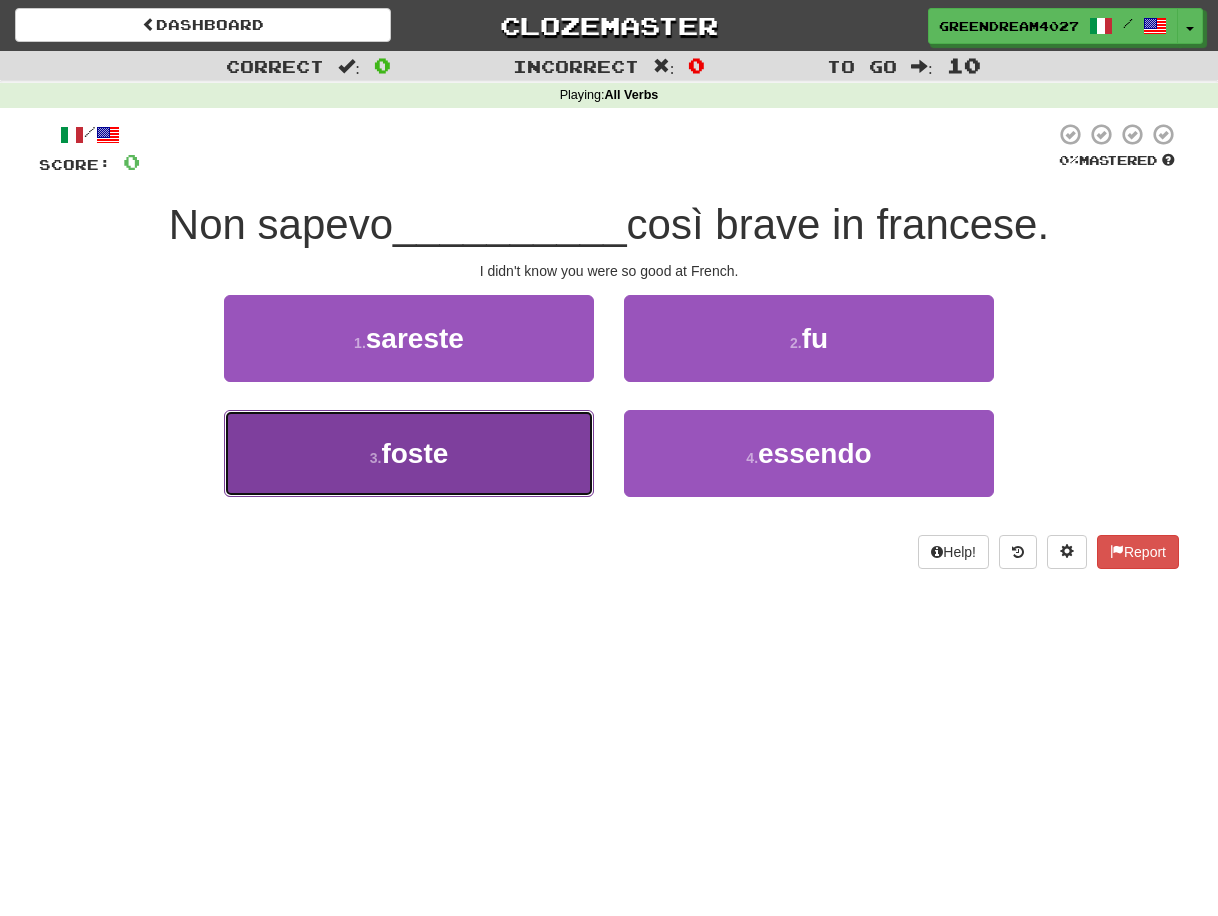 click on "3 .  foste" at bounding box center [409, 453] 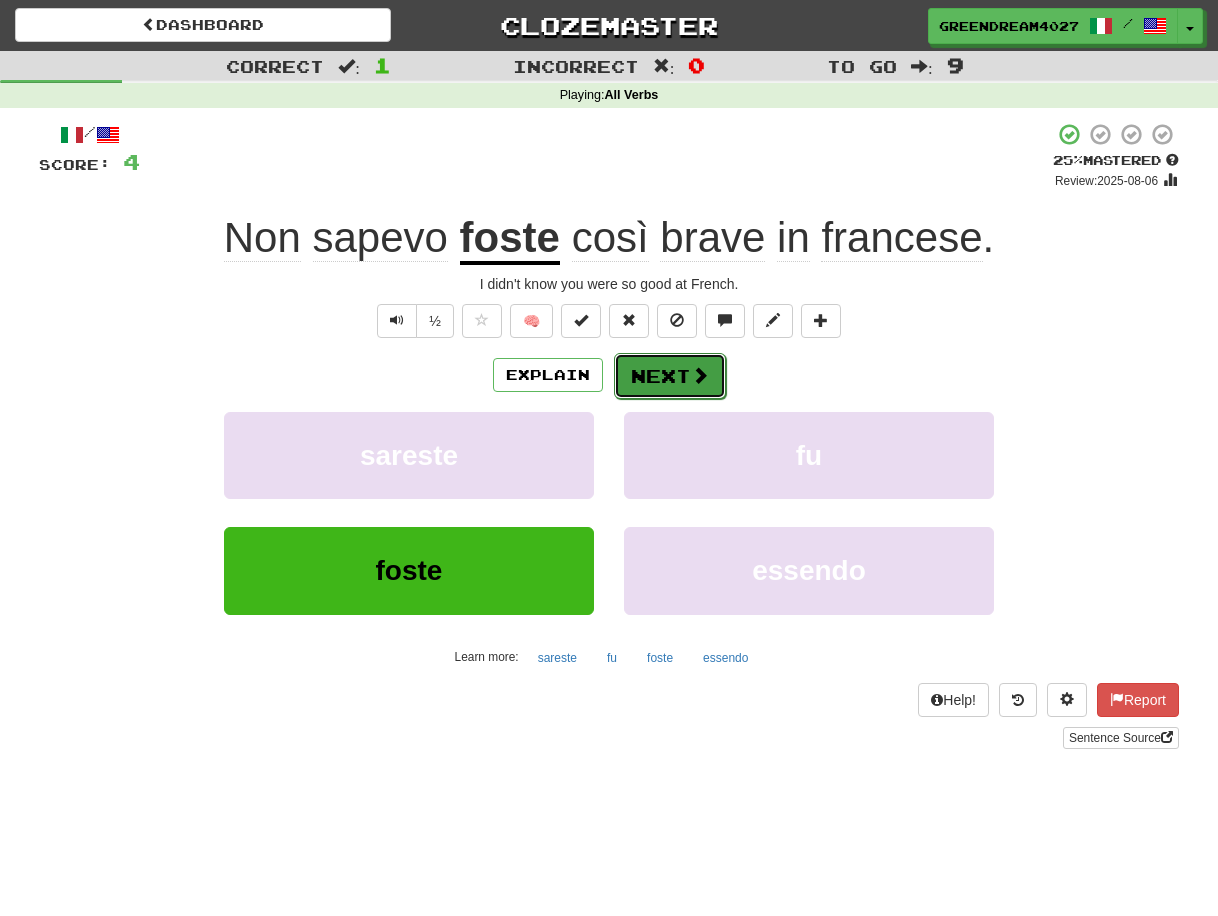 click on "Next" at bounding box center [670, 376] 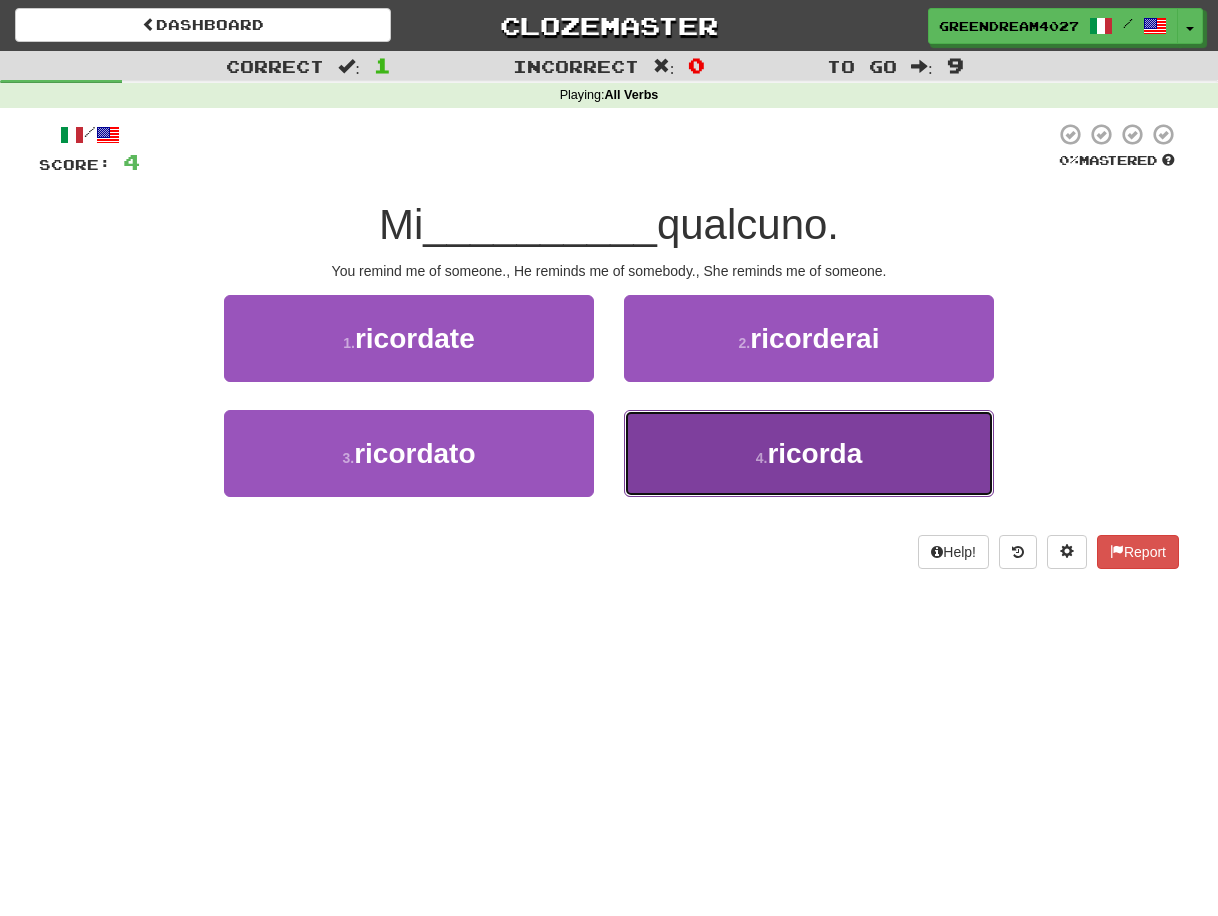 click on "4 ." at bounding box center [762, 458] 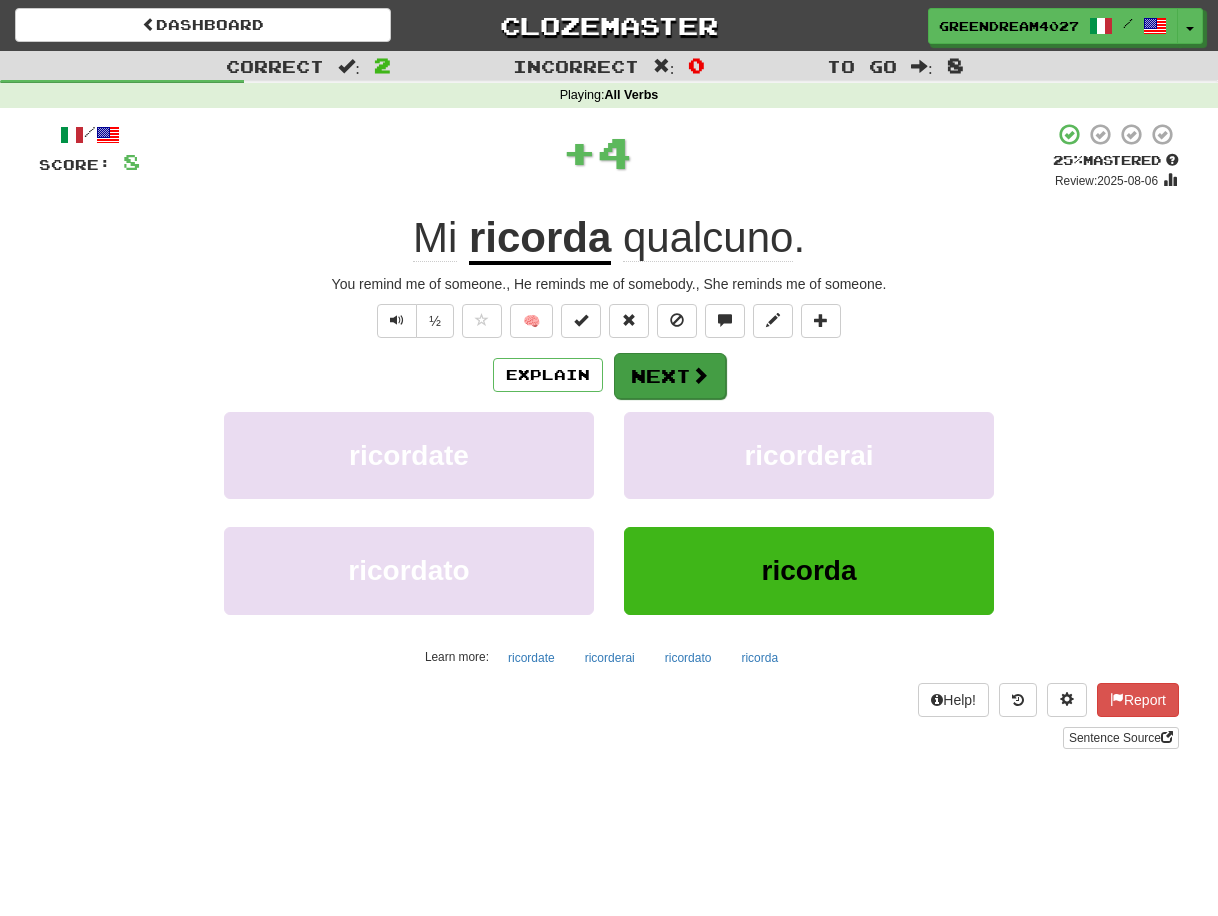 click on "Next" at bounding box center (670, 376) 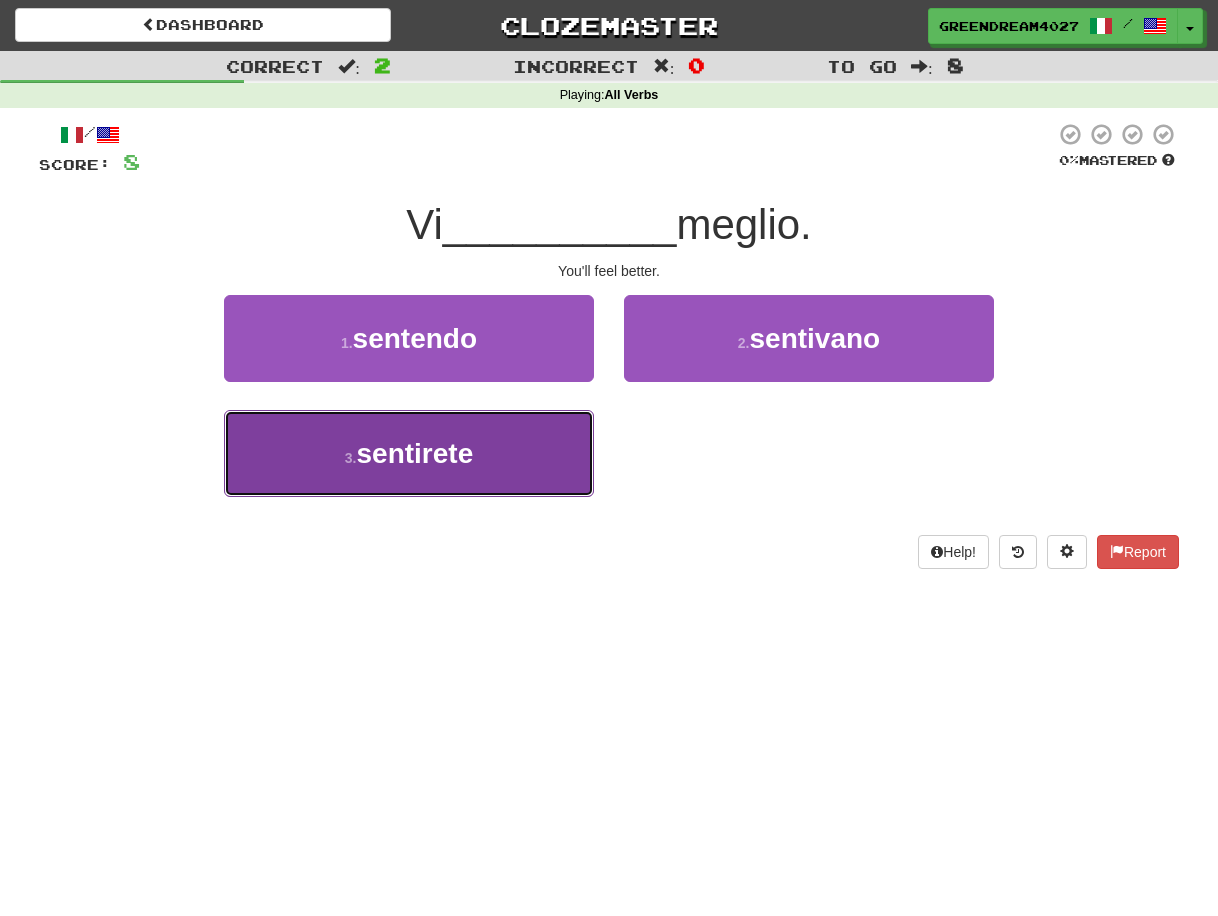click on "3 .  sentirete" at bounding box center [409, 453] 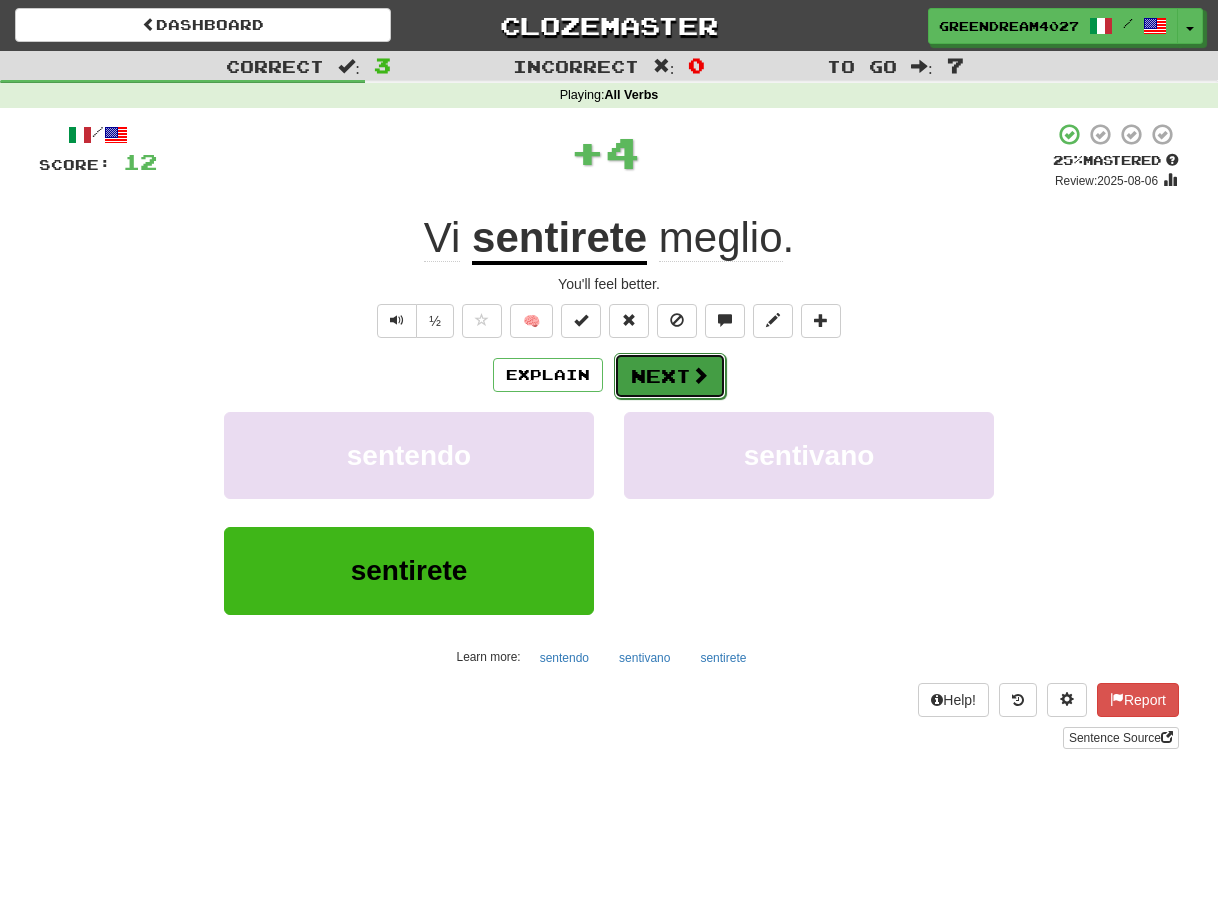 click on "Next" at bounding box center (670, 376) 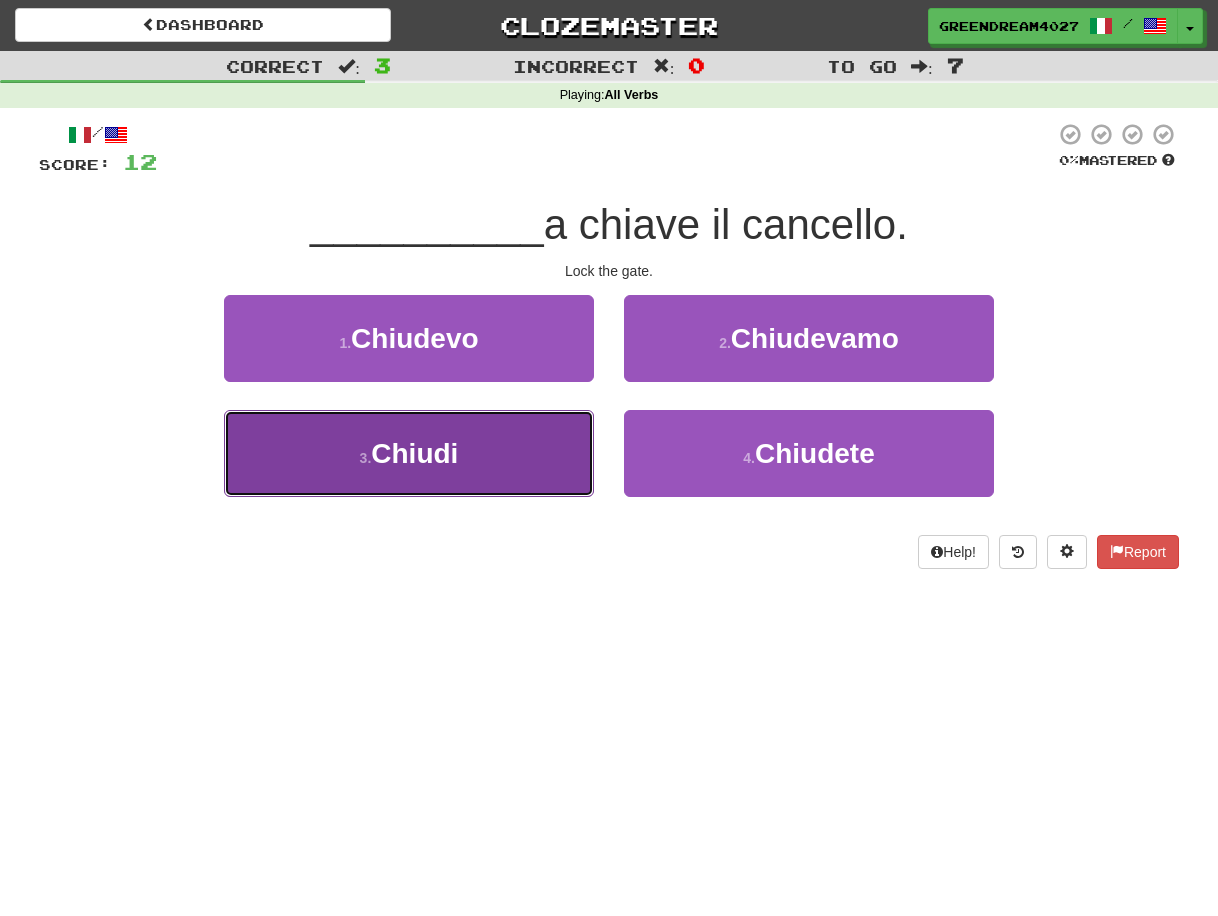 click on "3 .  Chiudi" at bounding box center (409, 453) 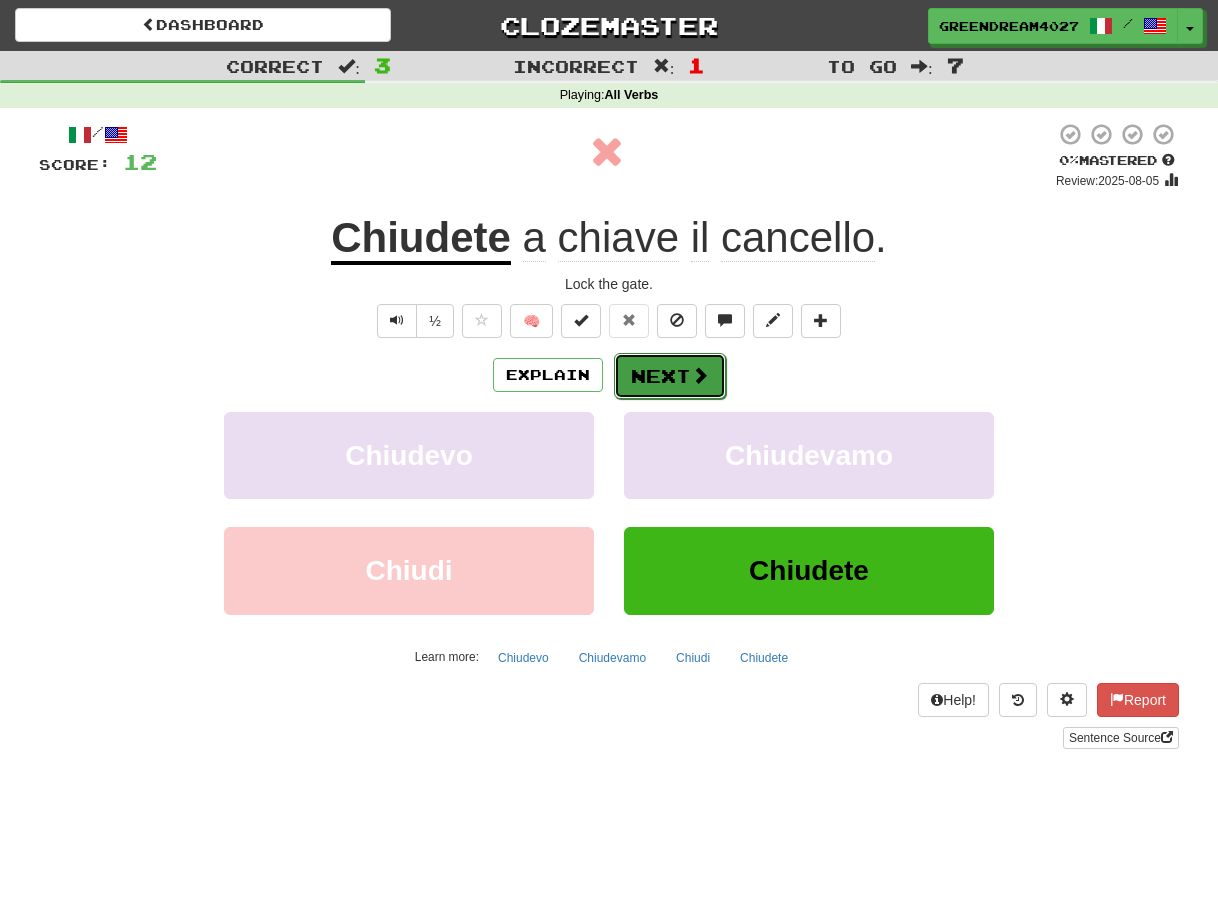 click on "Next" at bounding box center [670, 376] 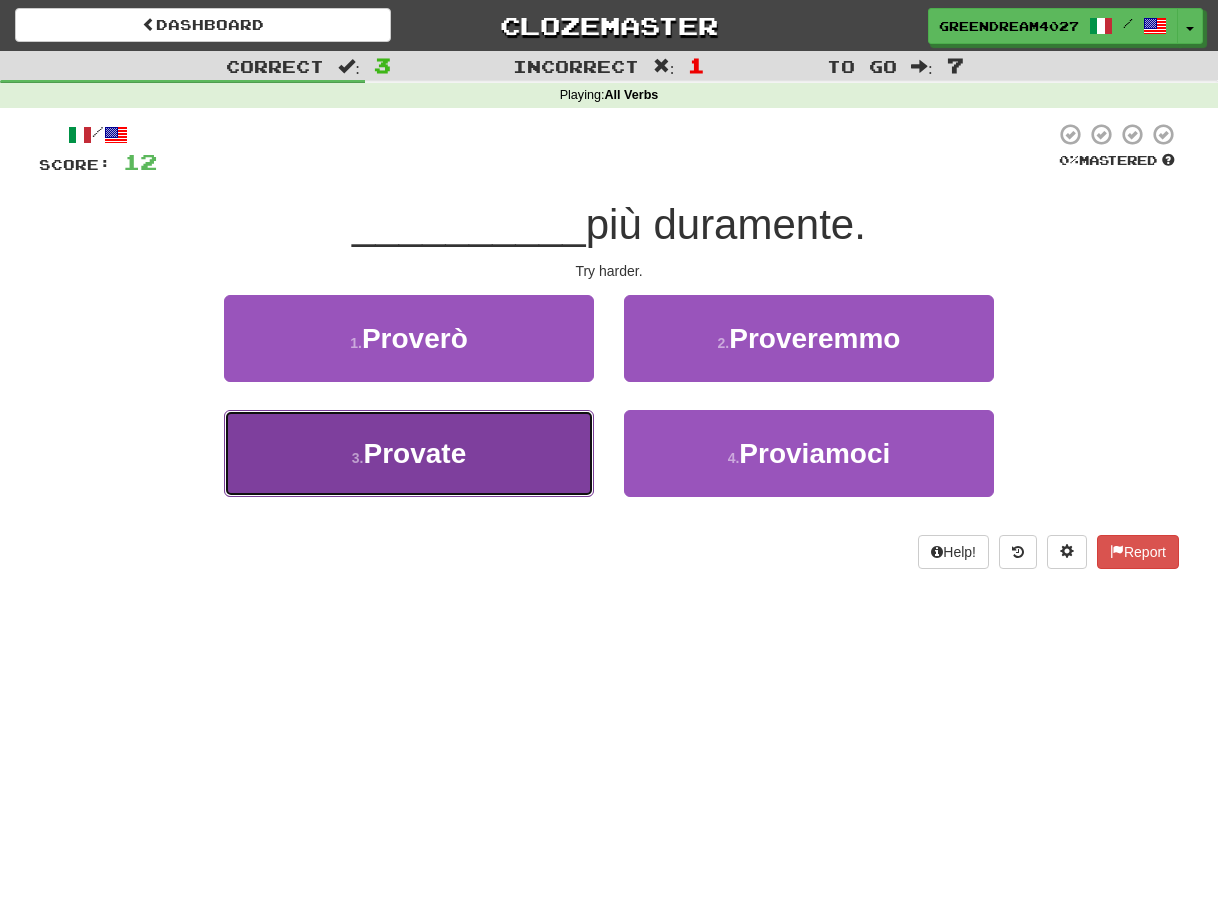 click on "3 .  Provate" at bounding box center (409, 453) 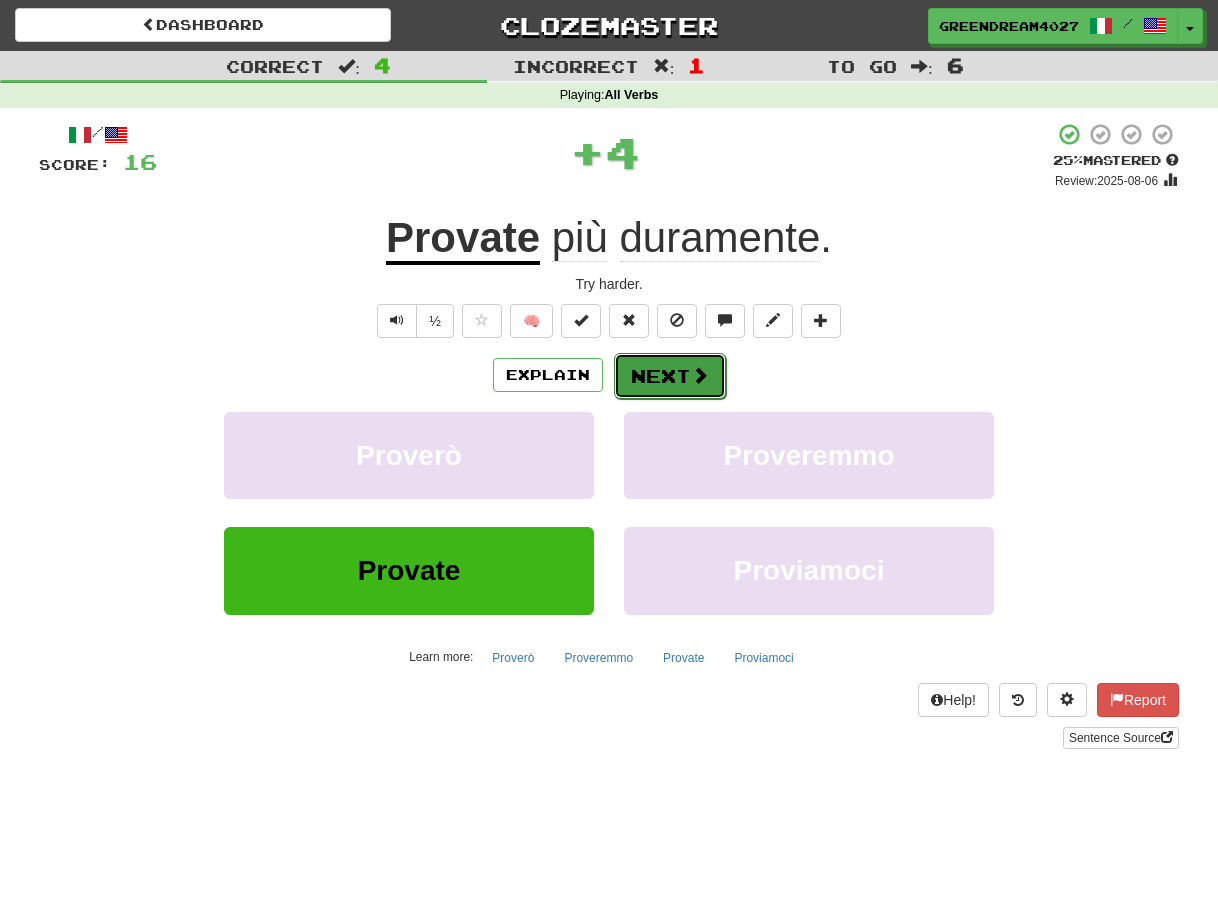 click on "Next" at bounding box center (670, 376) 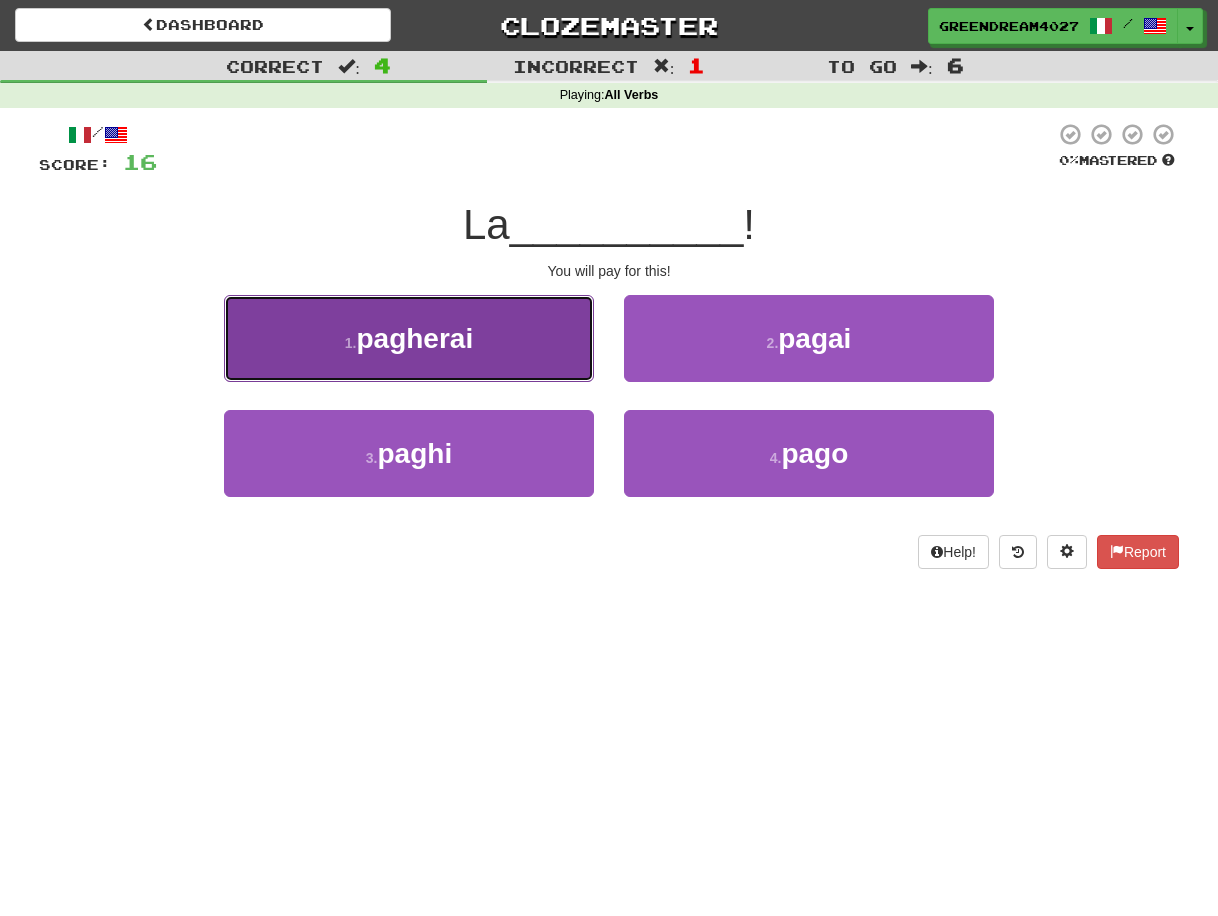click on "pagherai" at bounding box center [414, 338] 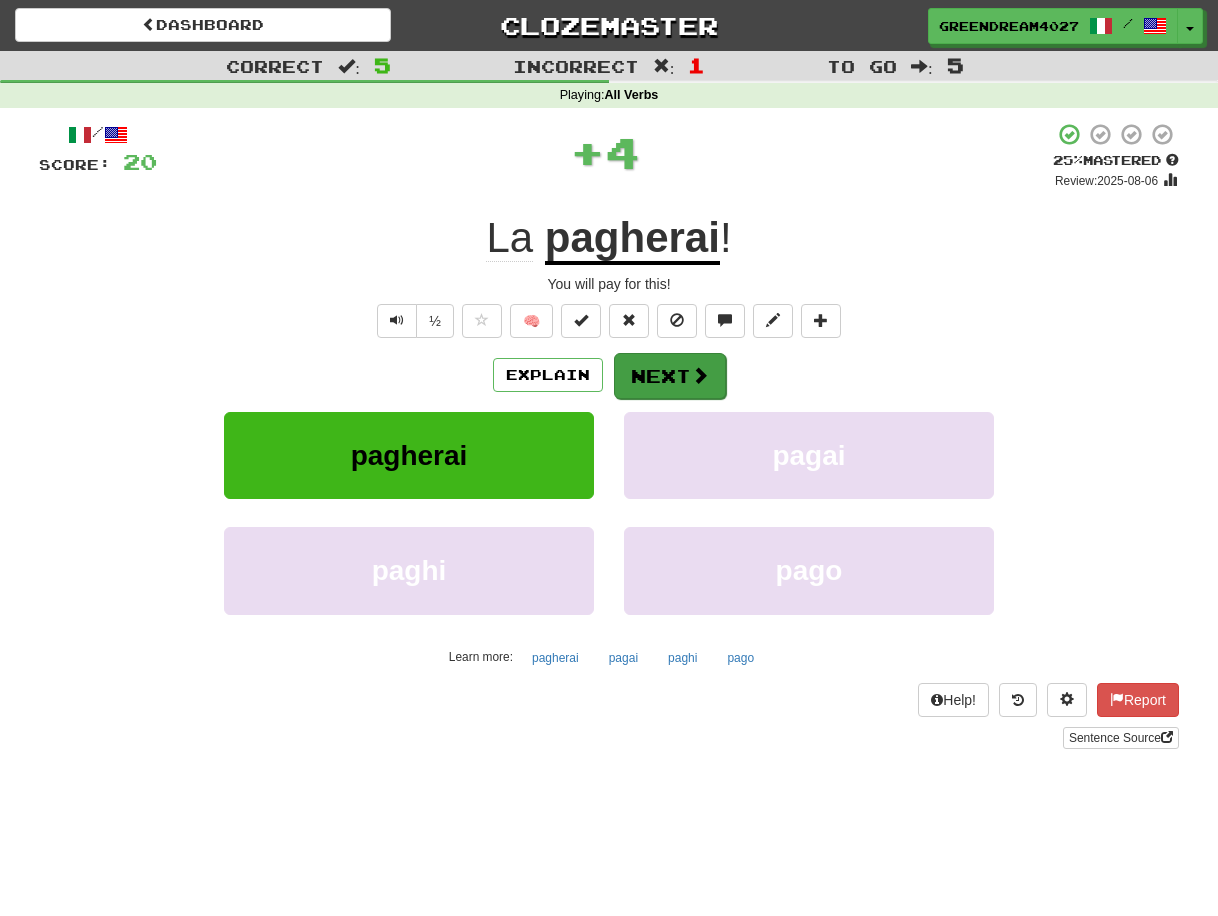 click on "Next" at bounding box center [670, 376] 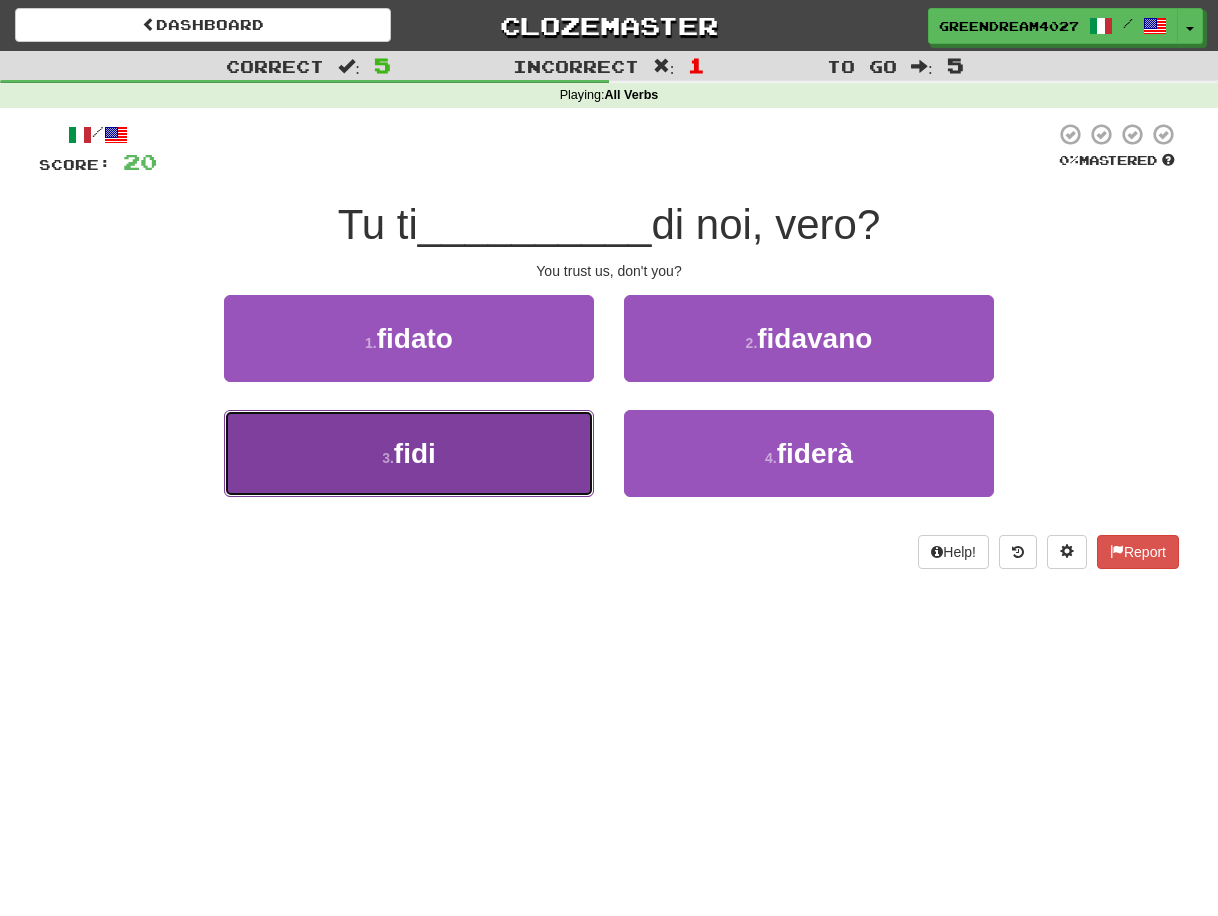 click on "3 .  fidi" at bounding box center [409, 453] 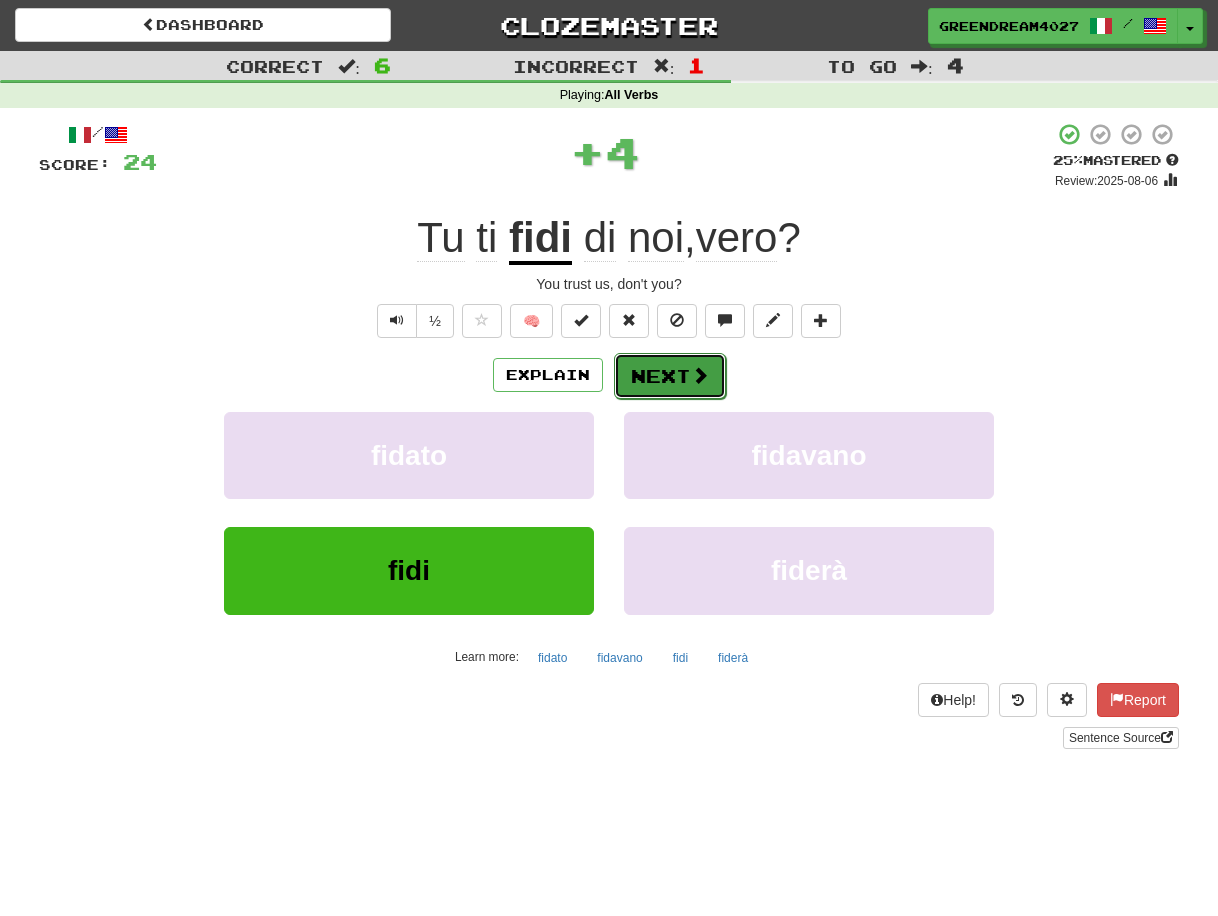 click on "Next" at bounding box center [670, 376] 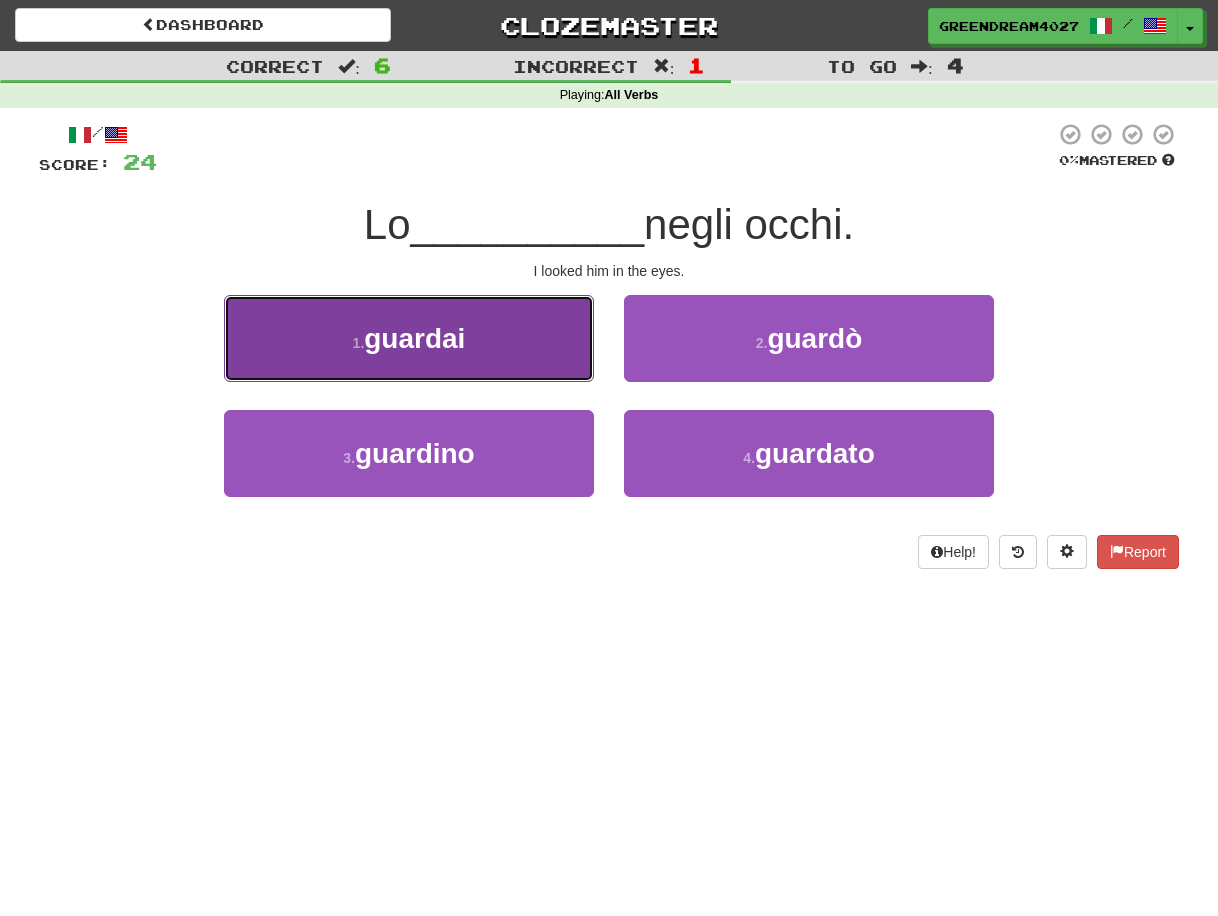 click on "1 .  guardai" at bounding box center (409, 338) 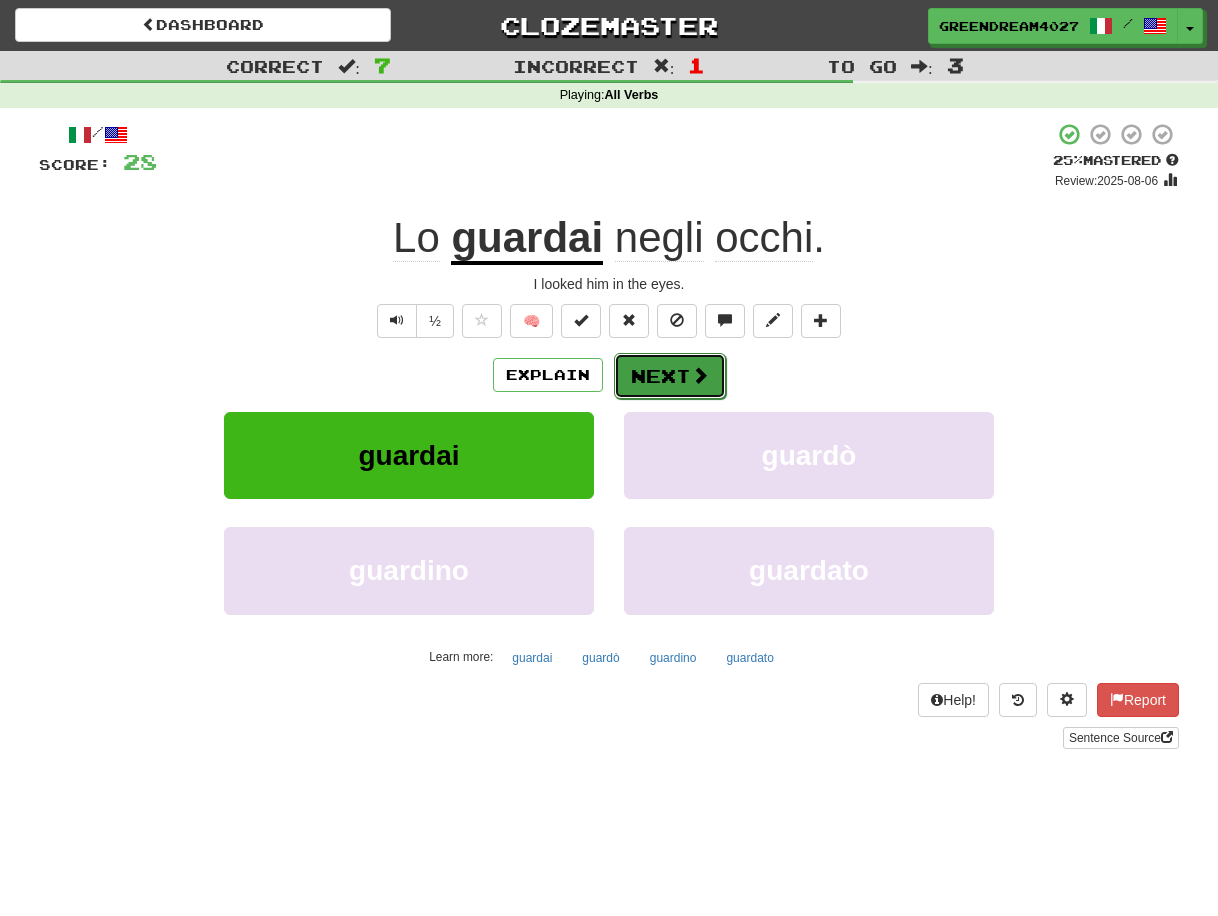 click on "Next" at bounding box center (670, 376) 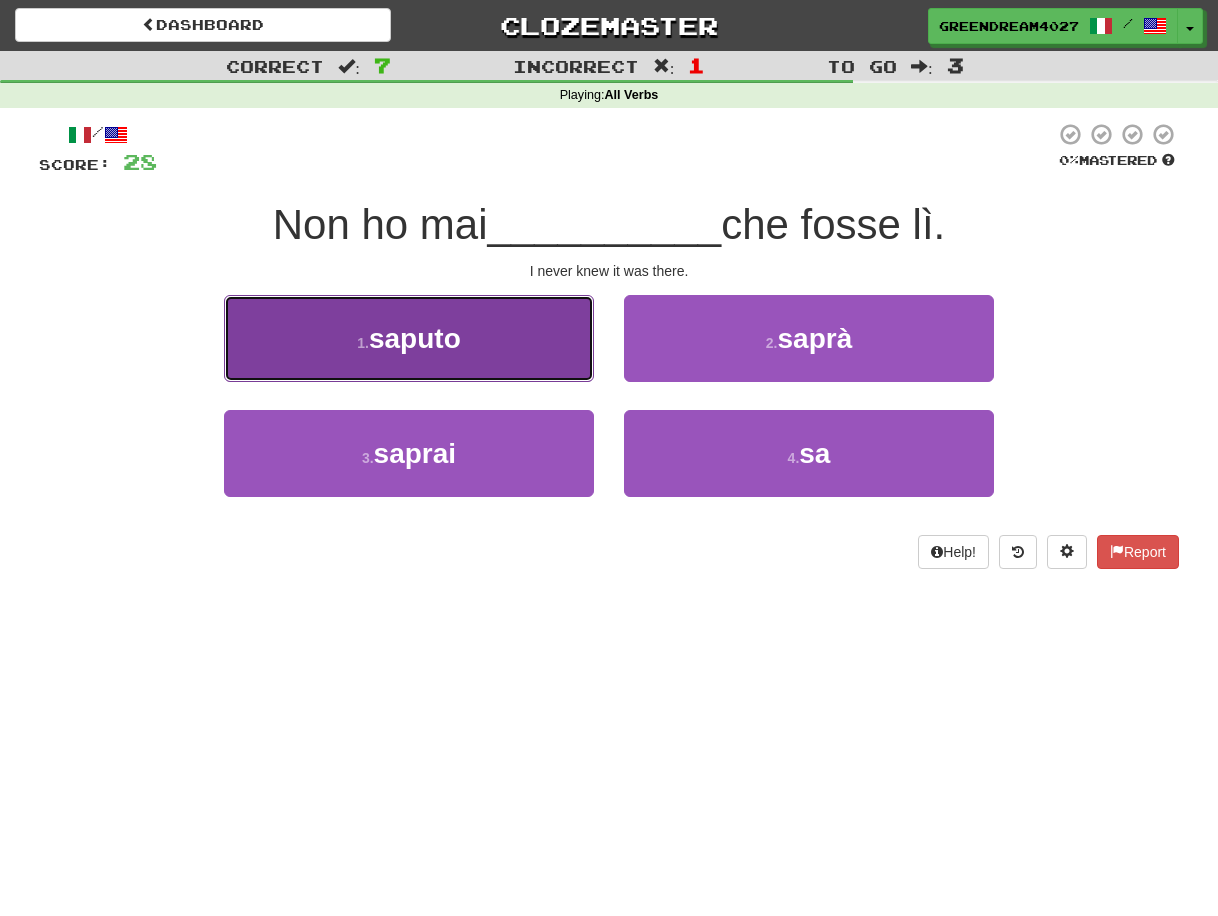 click on "saputo" at bounding box center (415, 338) 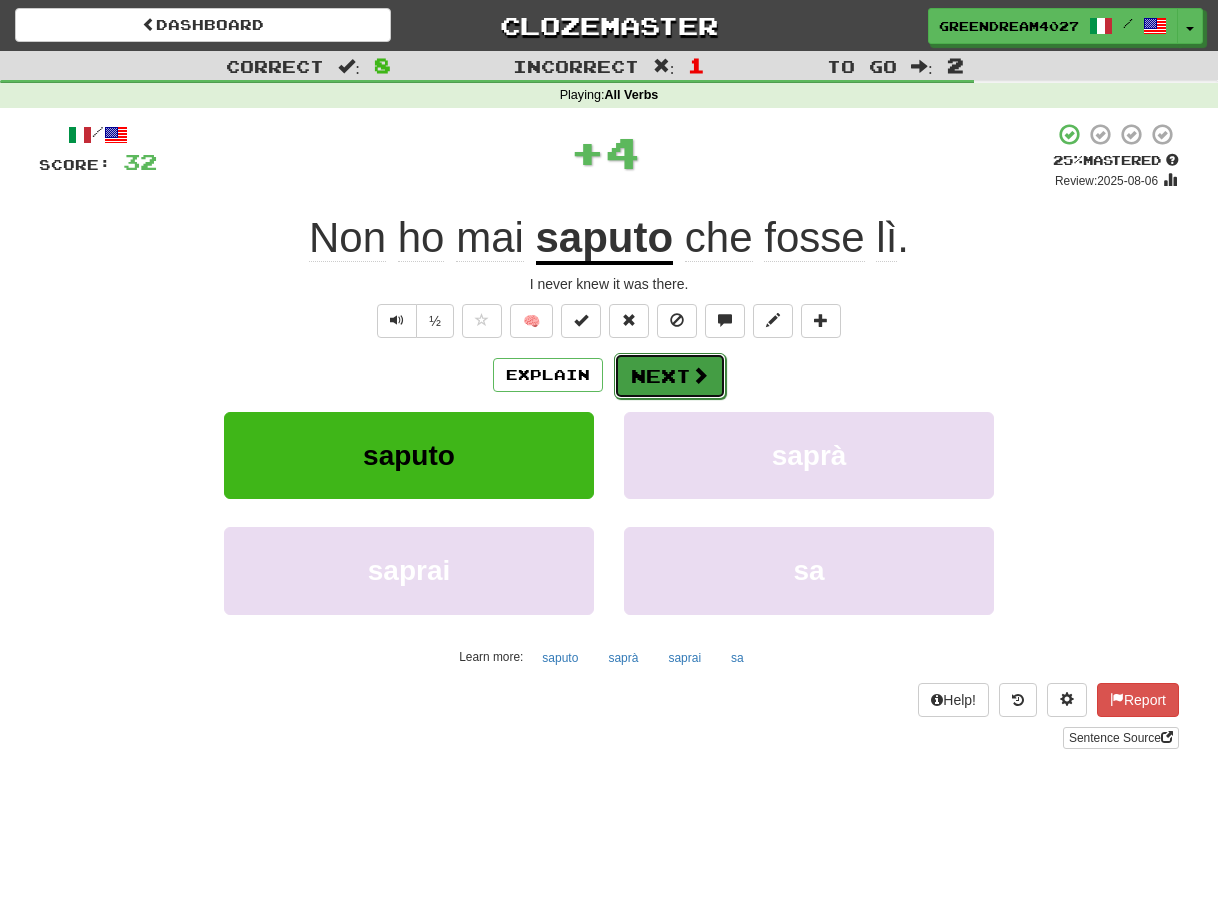 click on "Next" at bounding box center (670, 376) 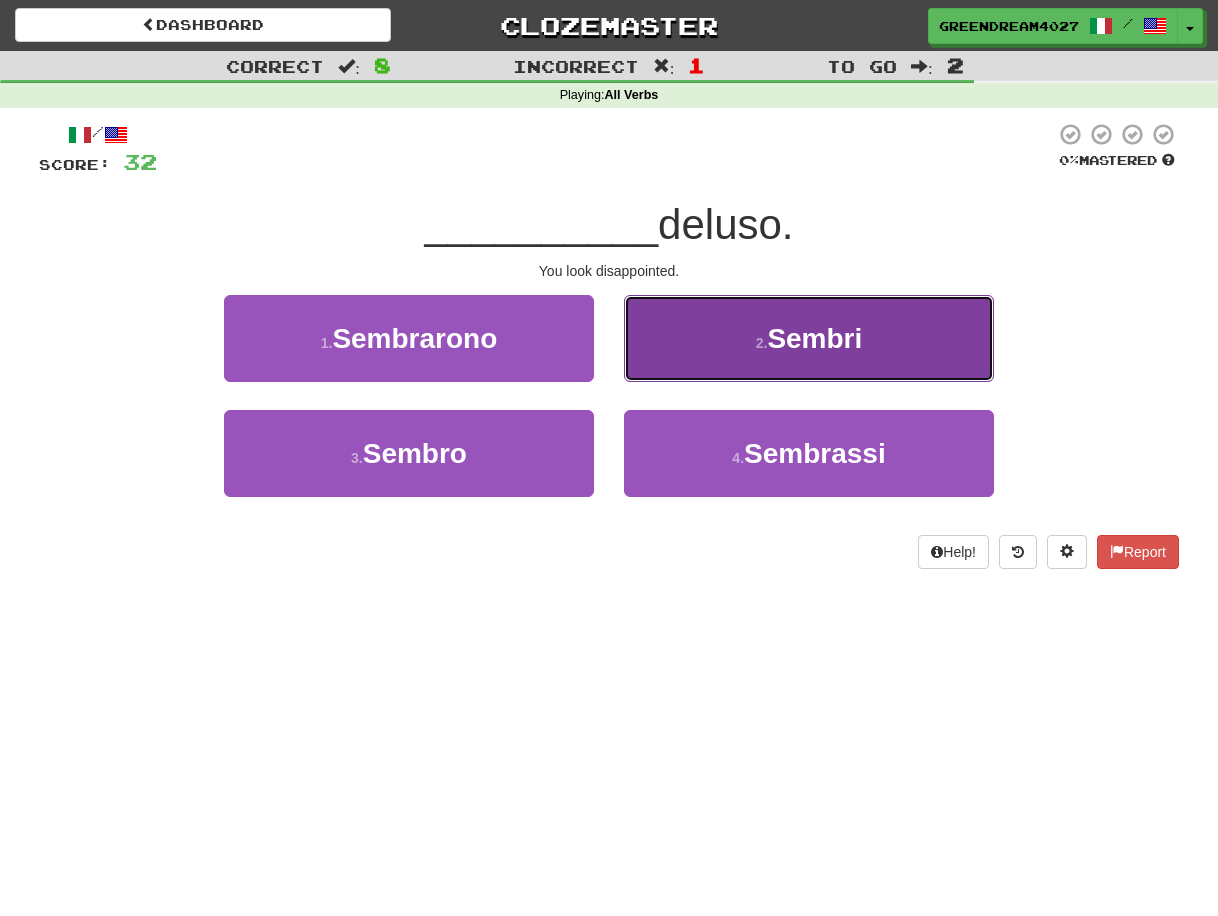 click on "2 .  Sembri" at bounding box center [809, 338] 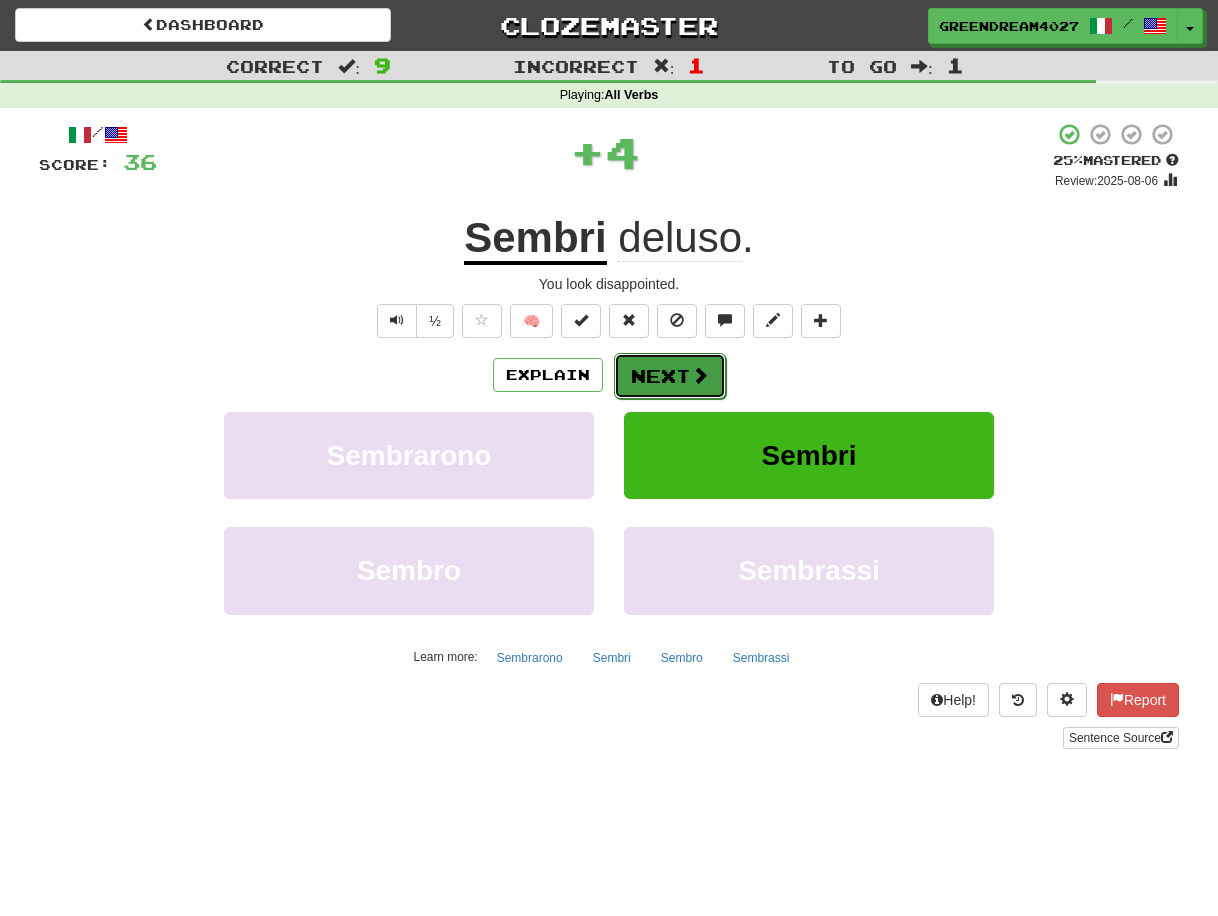 click on "Next" at bounding box center [670, 376] 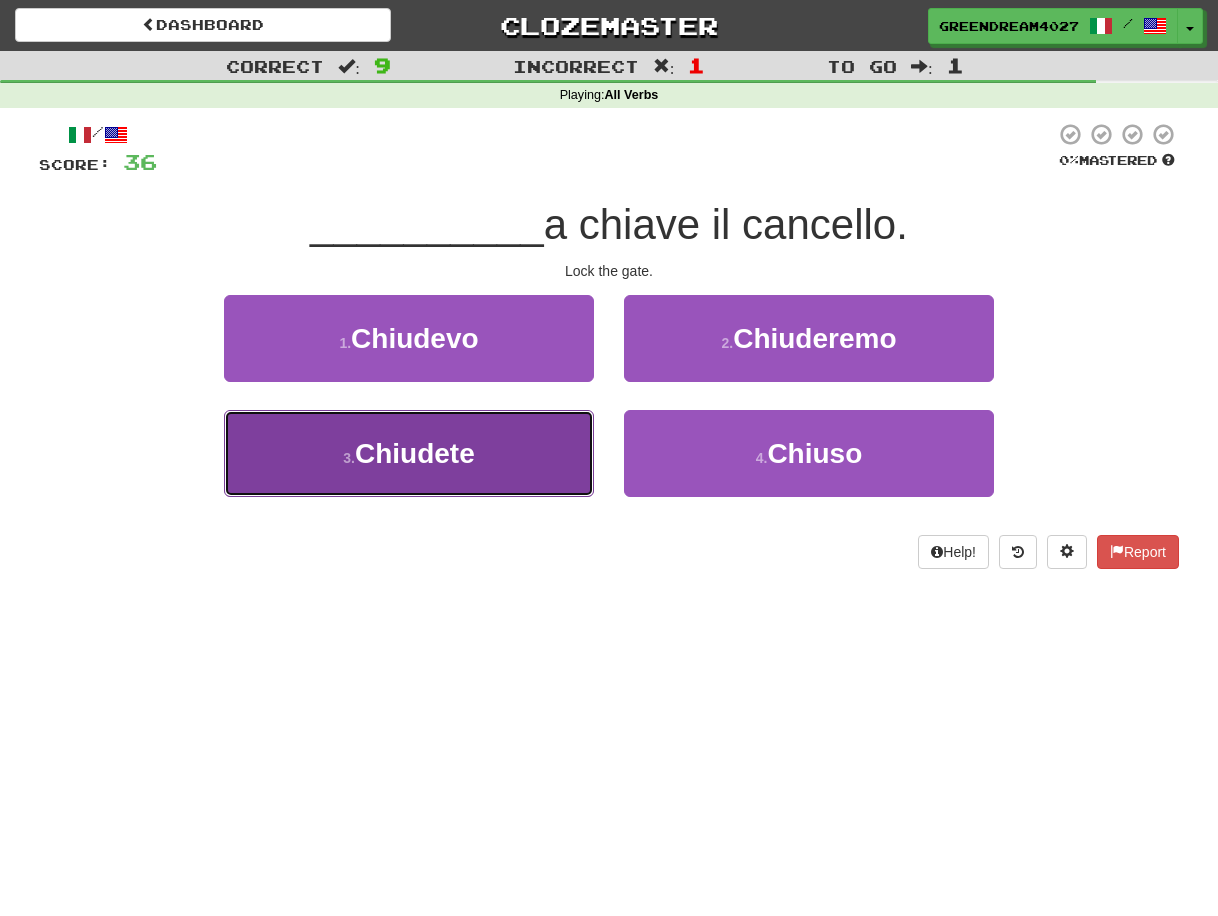 click on "3 .  Chiudete" at bounding box center (409, 453) 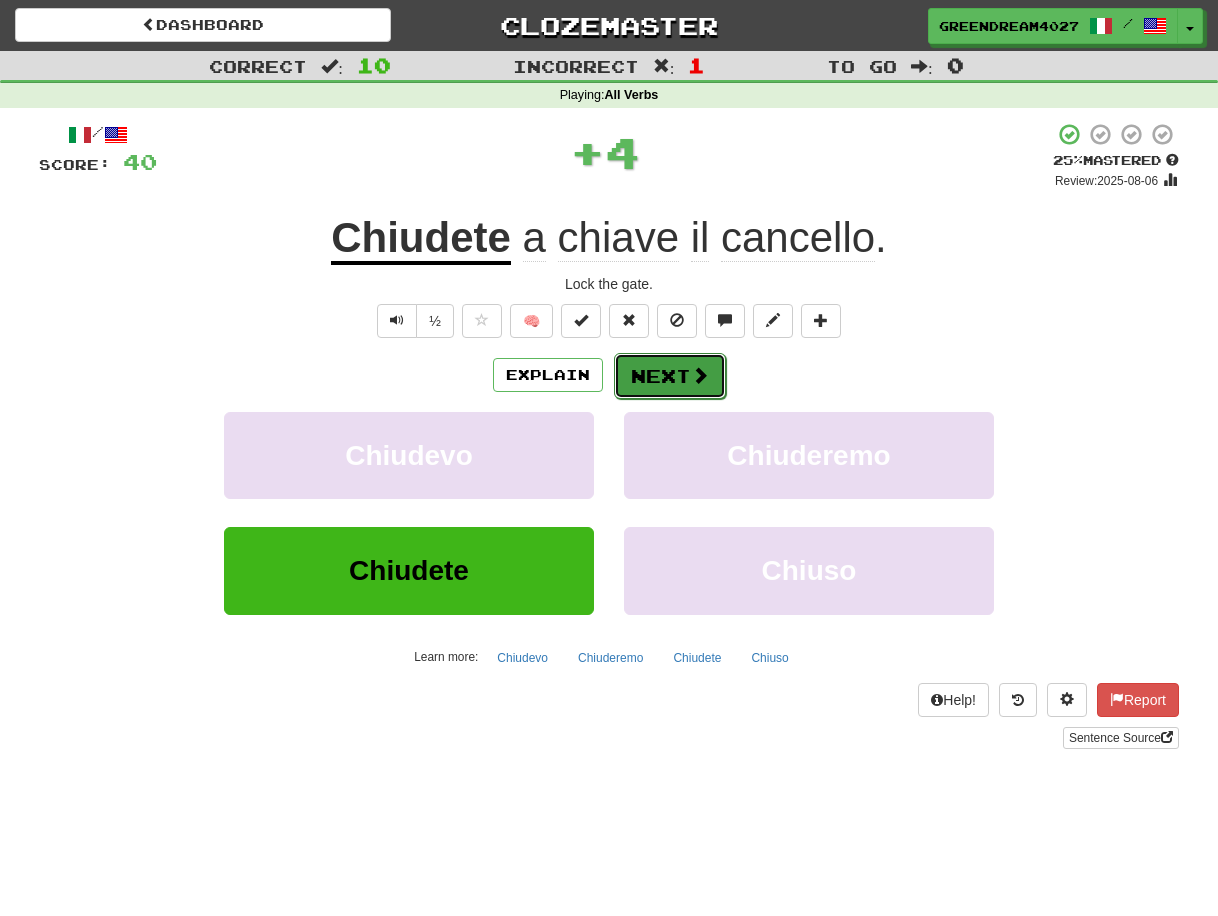 click on "Next" at bounding box center [670, 376] 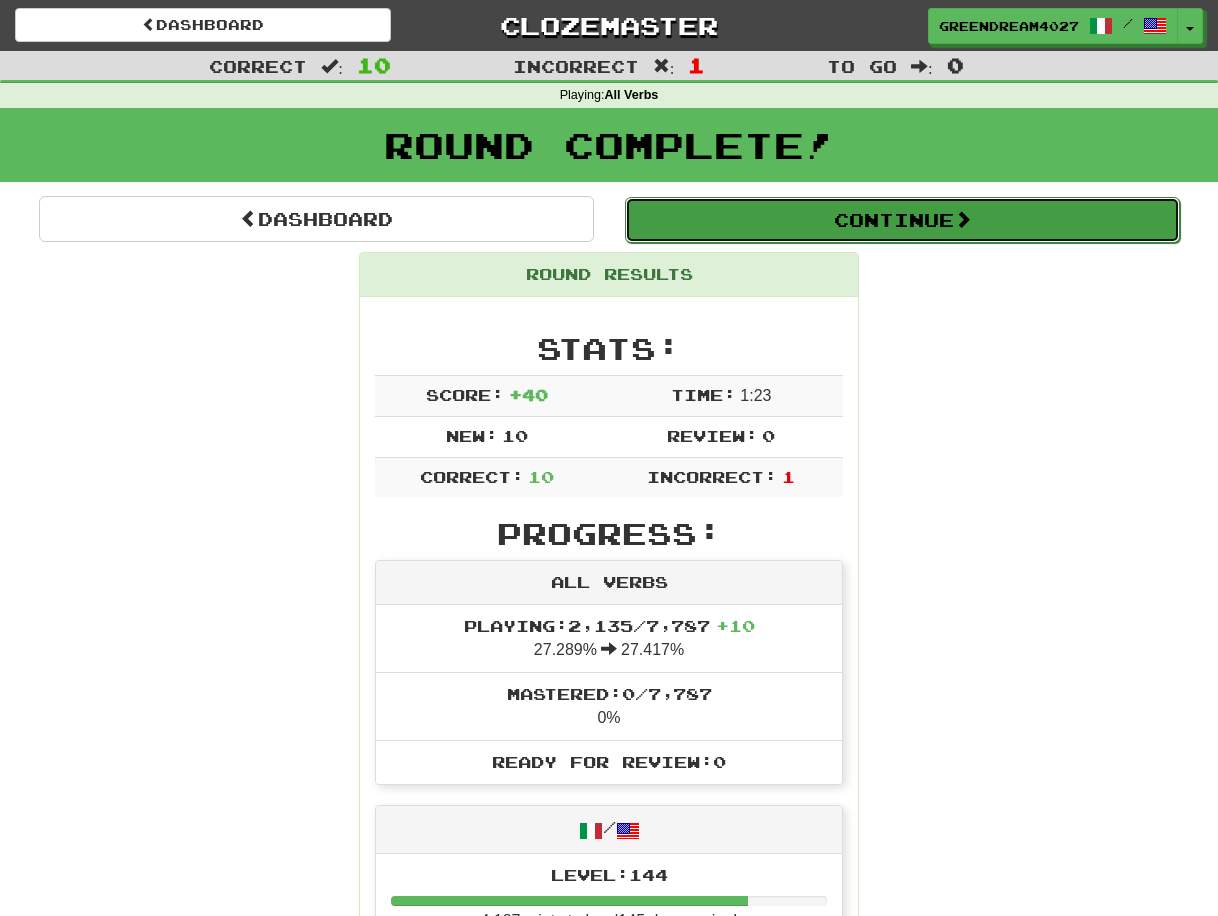 click on "Continue" at bounding box center [902, 220] 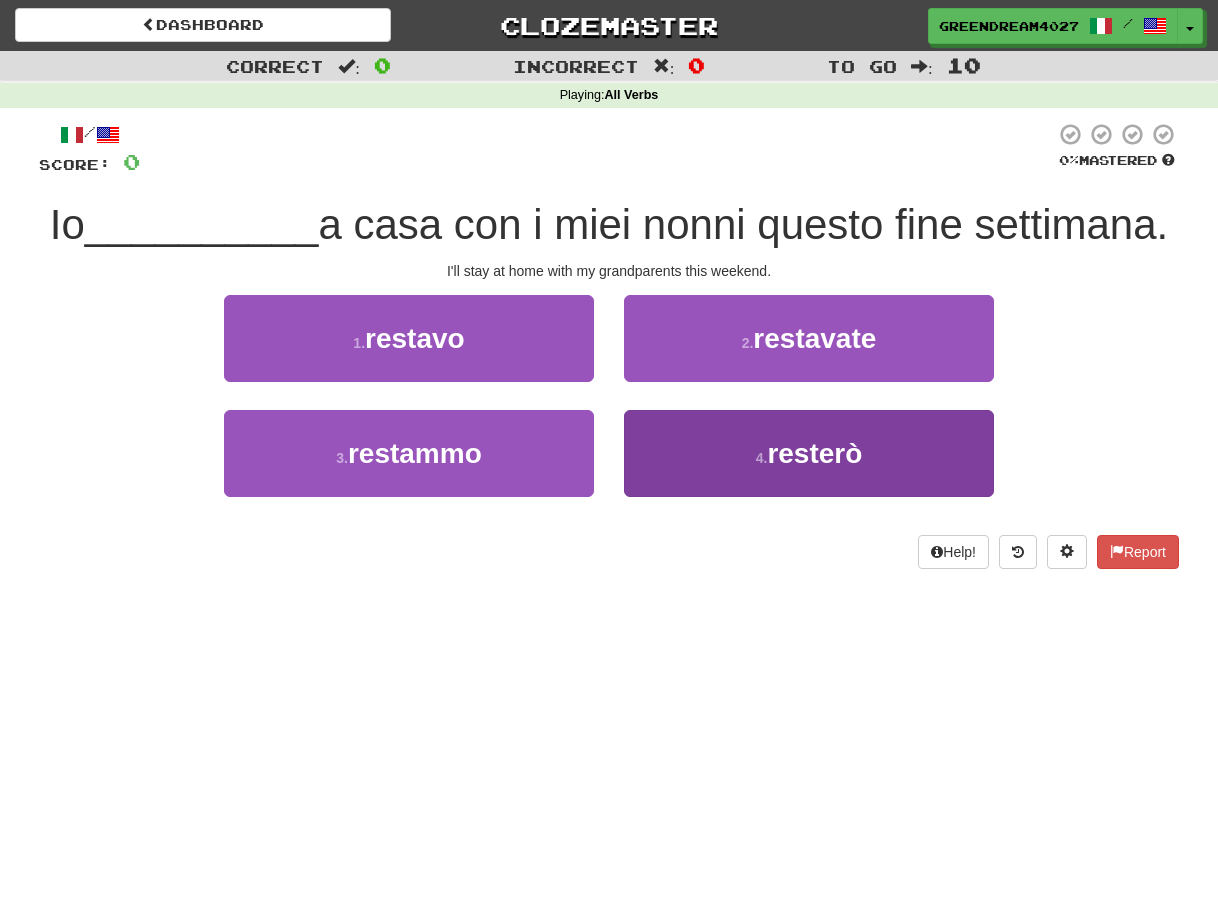 click on "resterò" at bounding box center (814, 453) 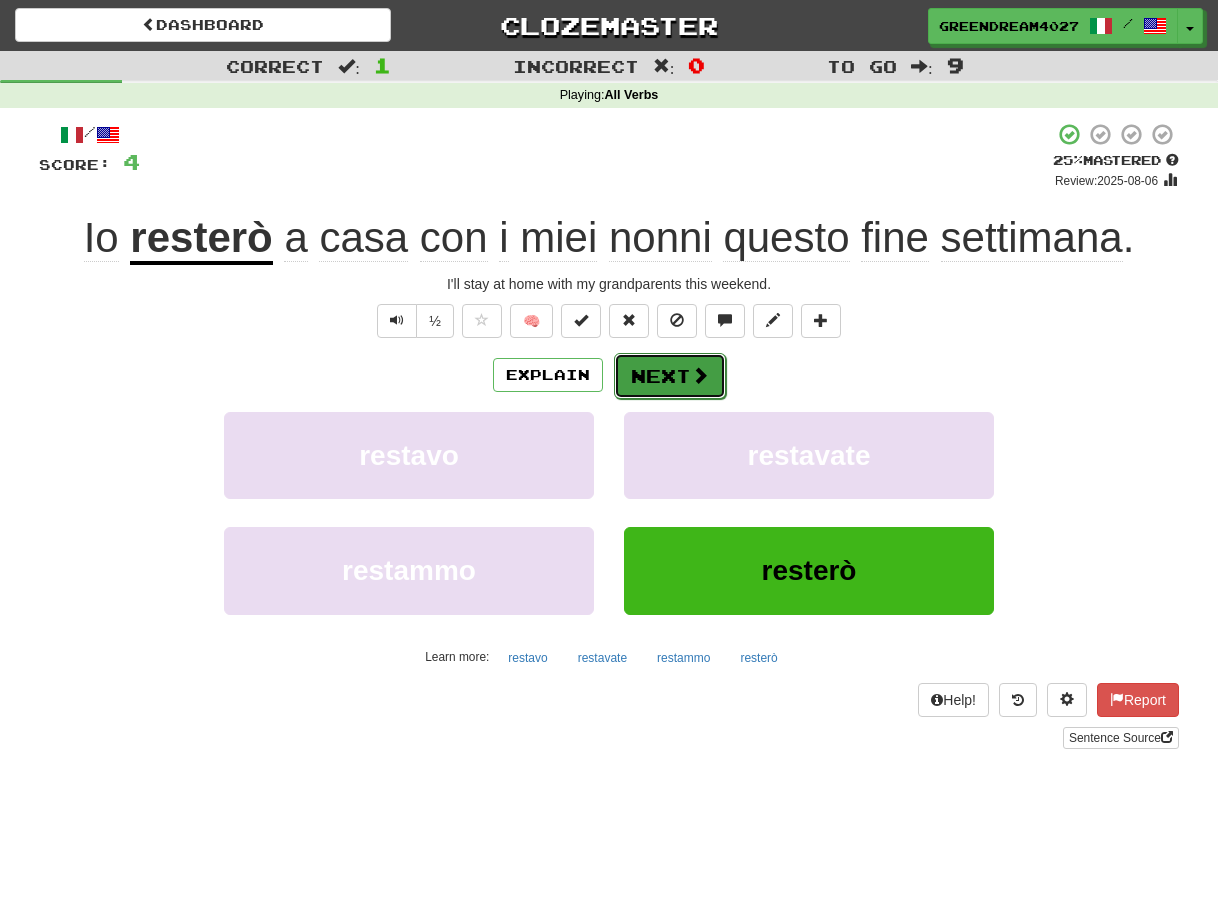 click on "Next" at bounding box center (670, 376) 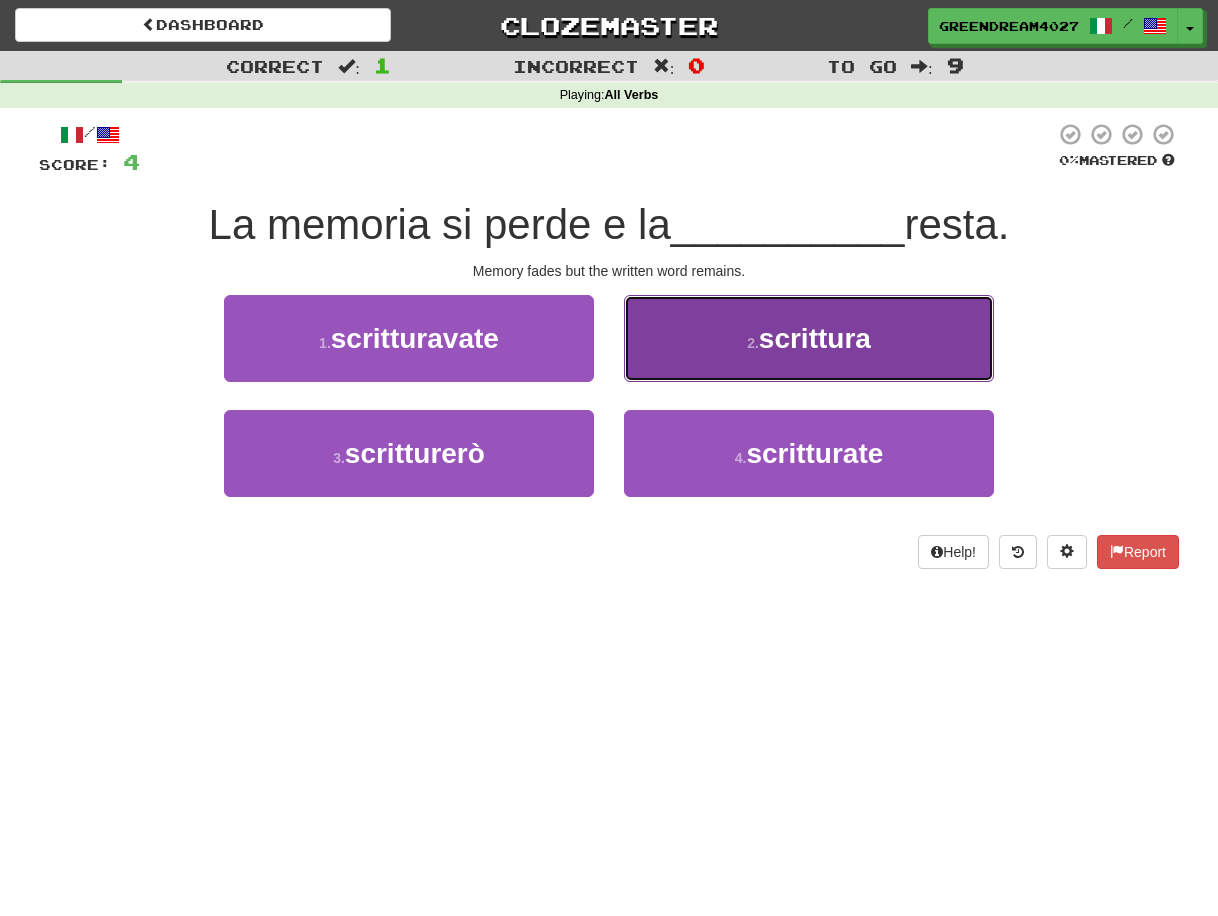 click on "2 .  scrittura" at bounding box center [809, 338] 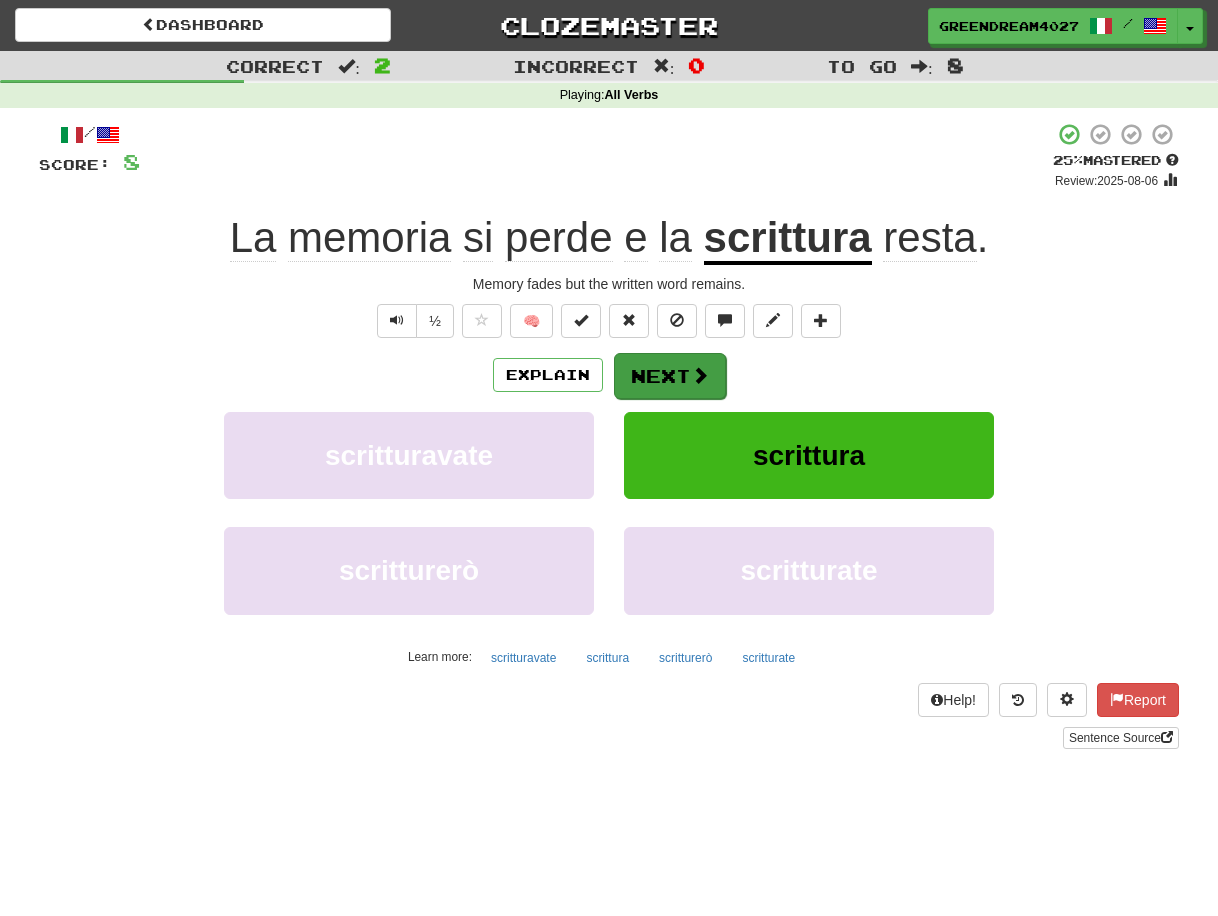 click on "Next" at bounding box center (670, 376) 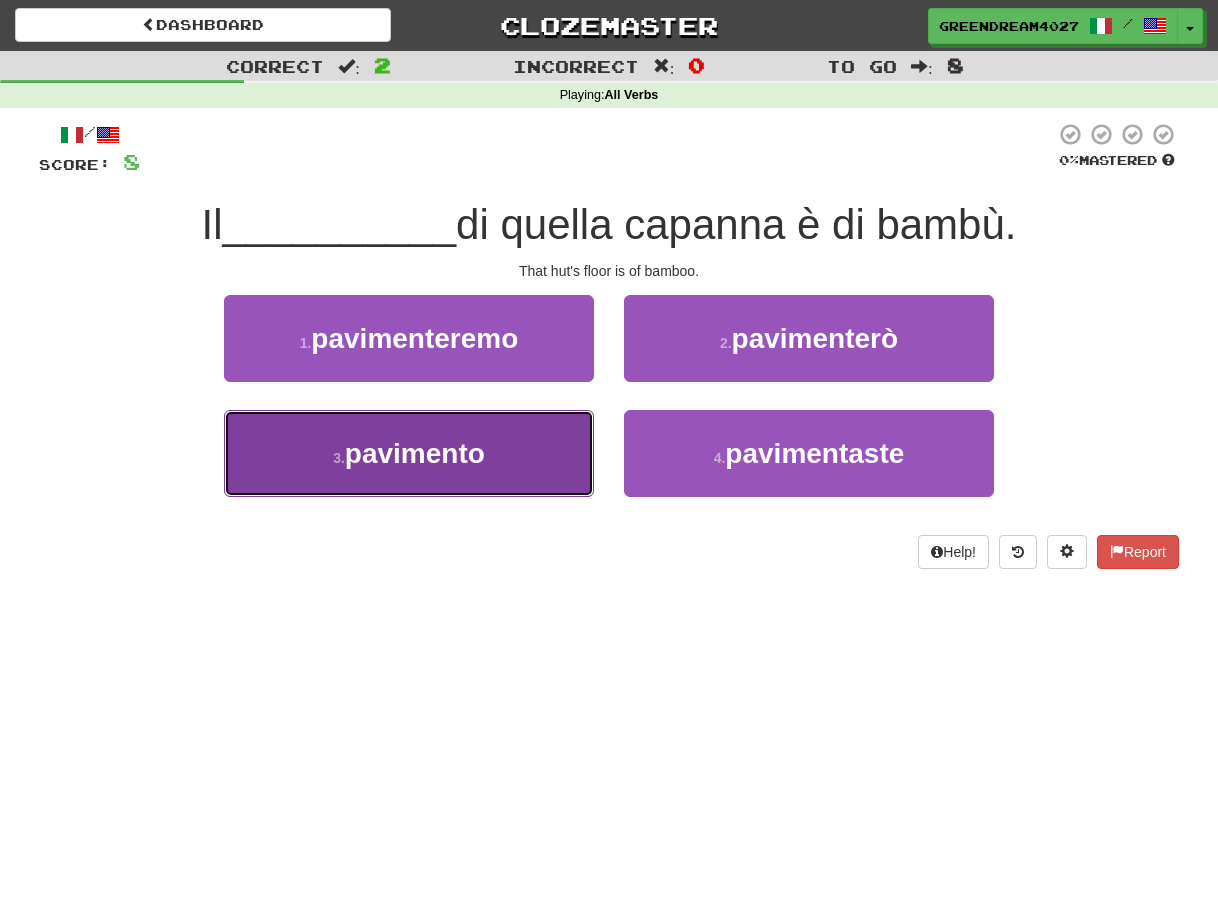 click on "pavimento" at bounding box center (415, 453) 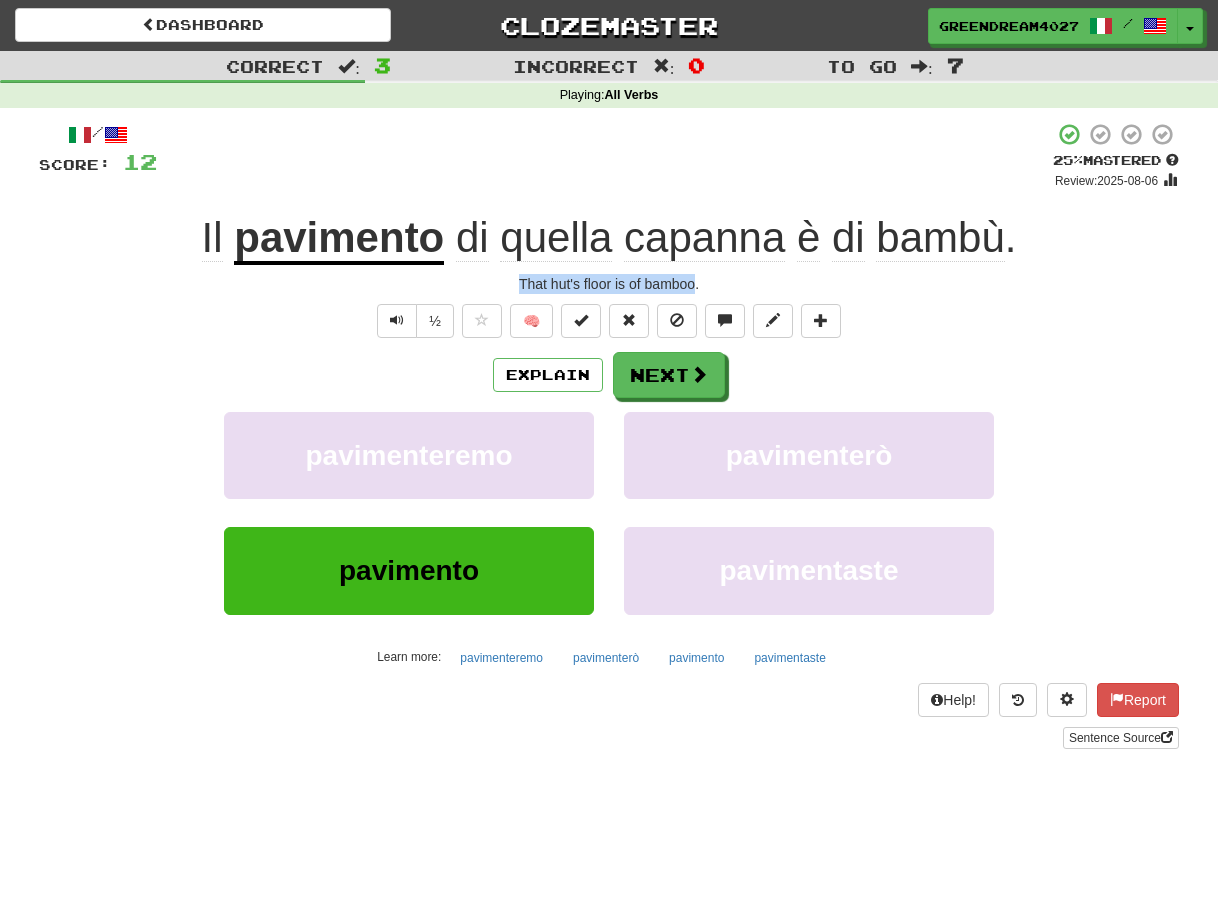drag, startPoint x: 517, startPoint y: 284, endPoint x: 695, endPoint y: 281, distance: 178.02528 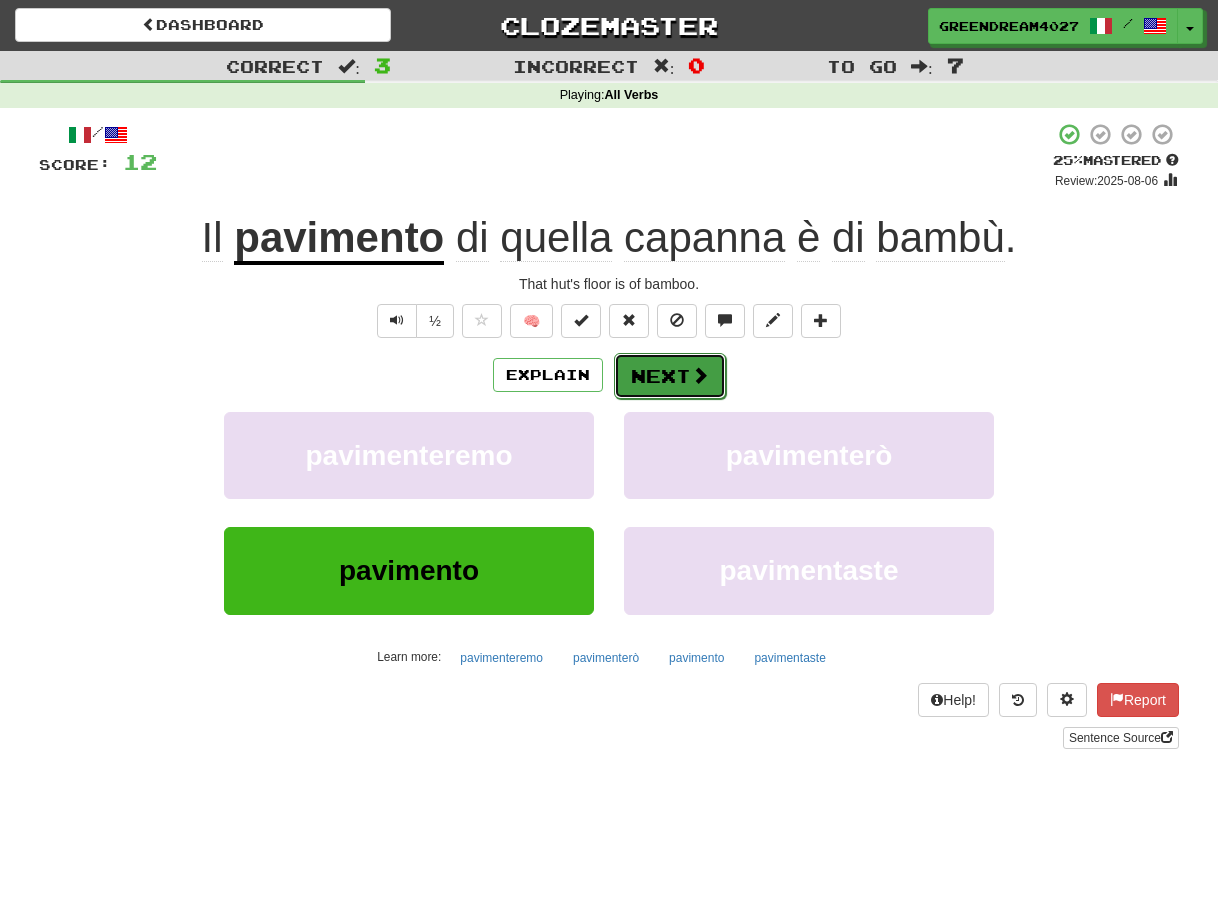 click on "Next" at bounding box center (670, 376) 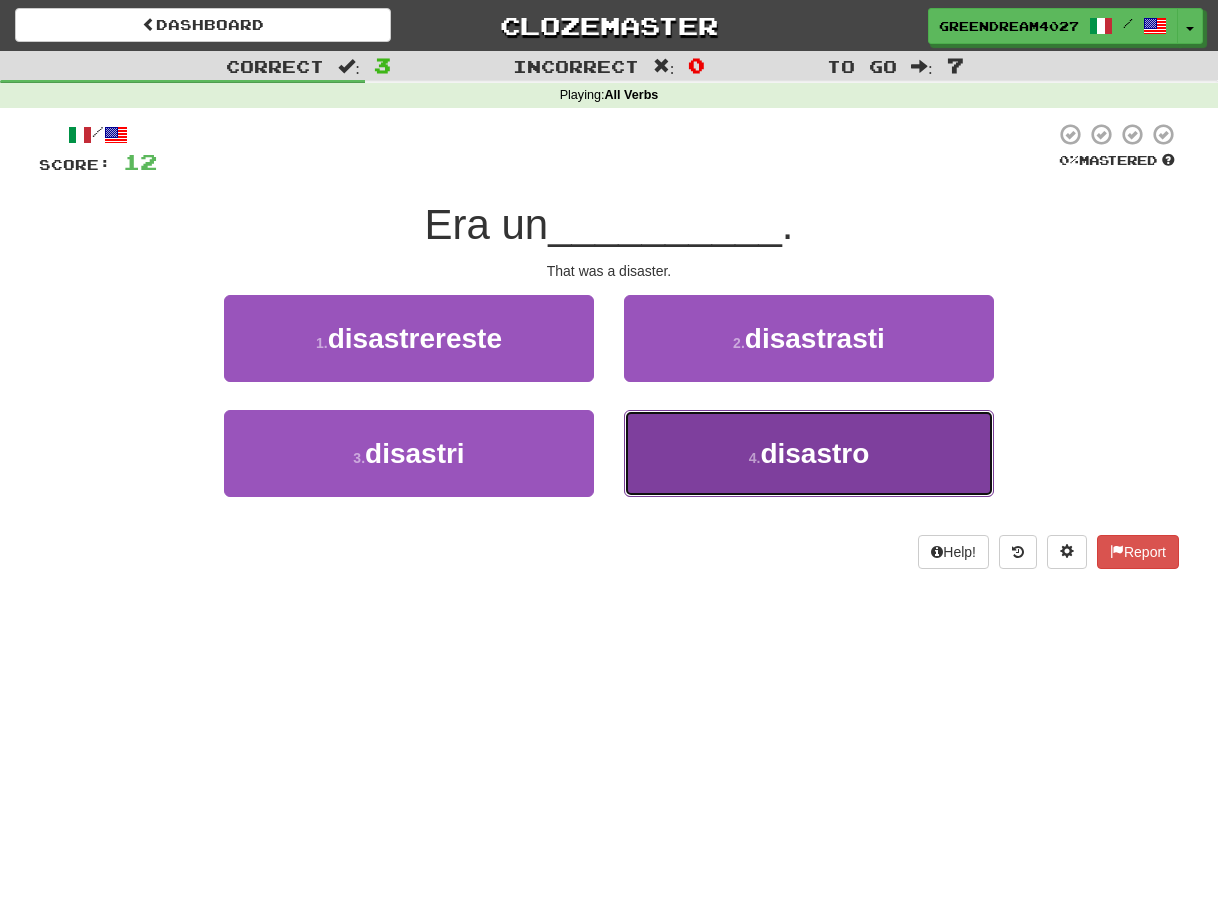 click on "4 .  disastro" at bounding box center (809, 453) 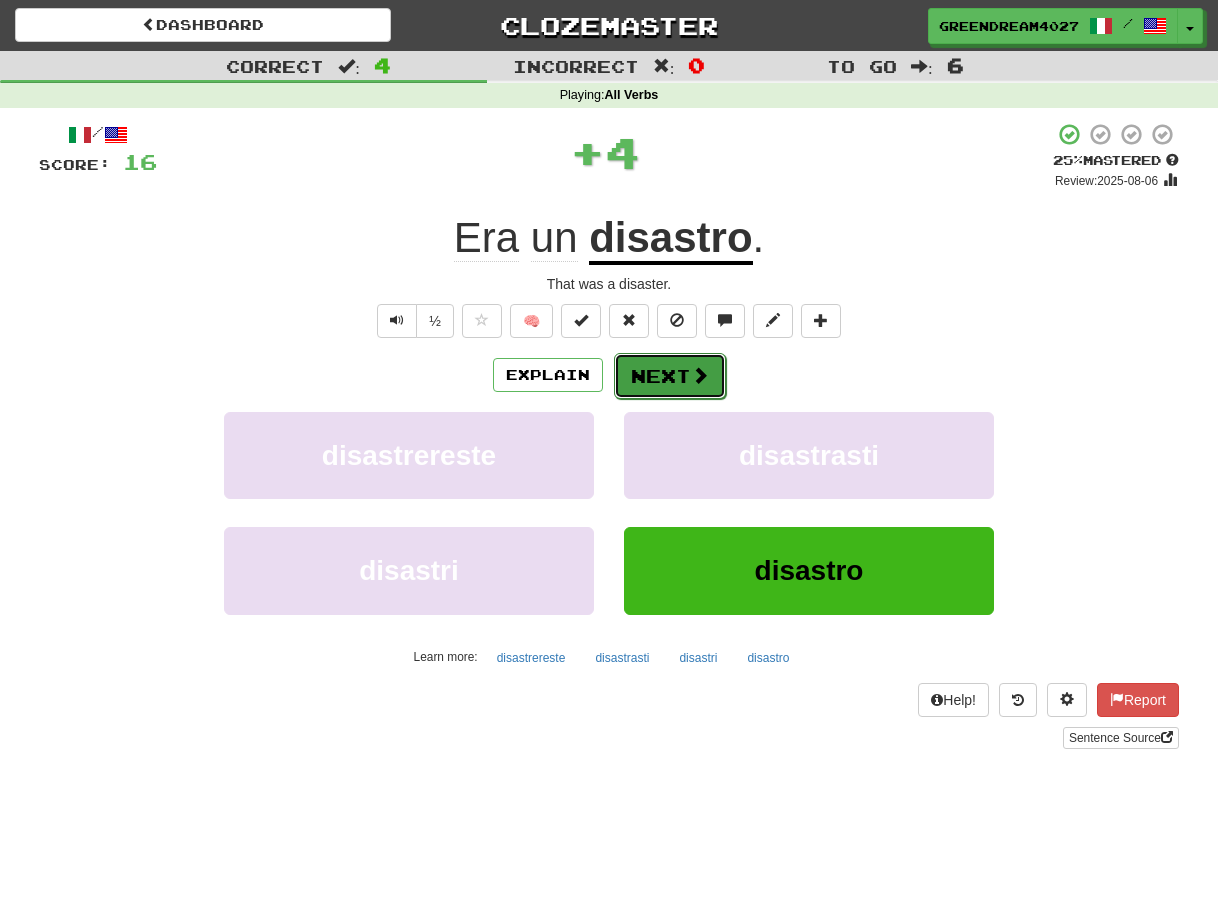 click on "Next" at bounding box center (670, 376) 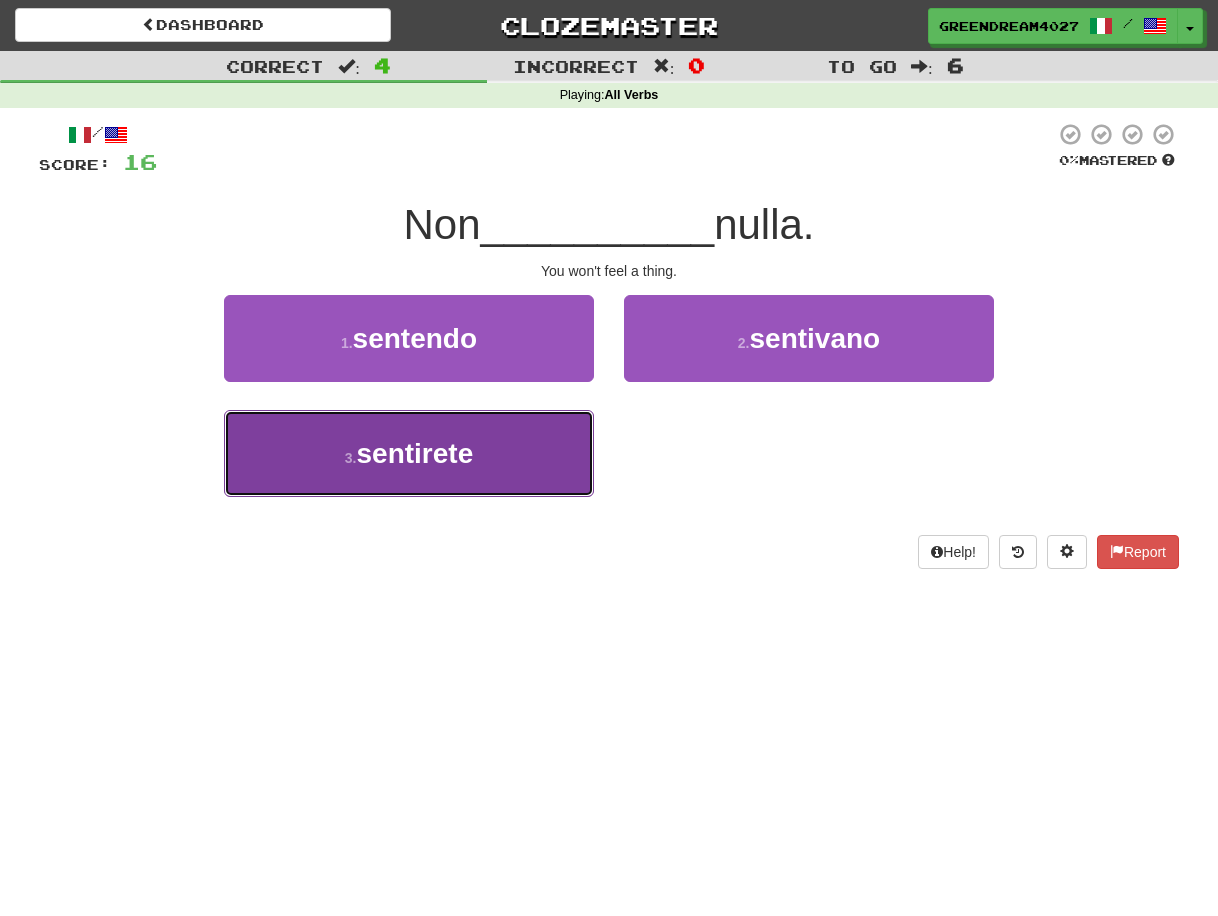 click on "3 .  sentirete" at bounding box center [409, 453] 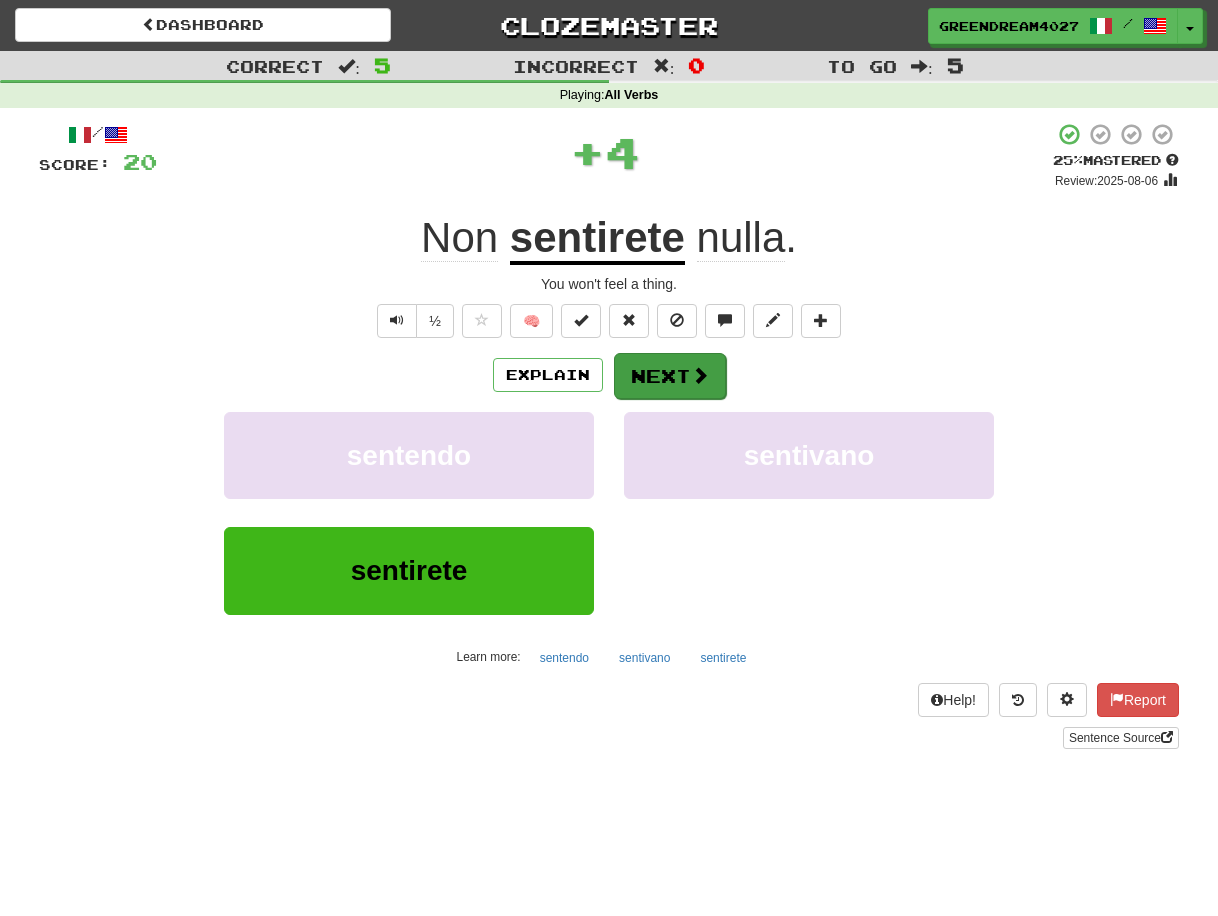click on "Next" at bounding box center [670, 376] 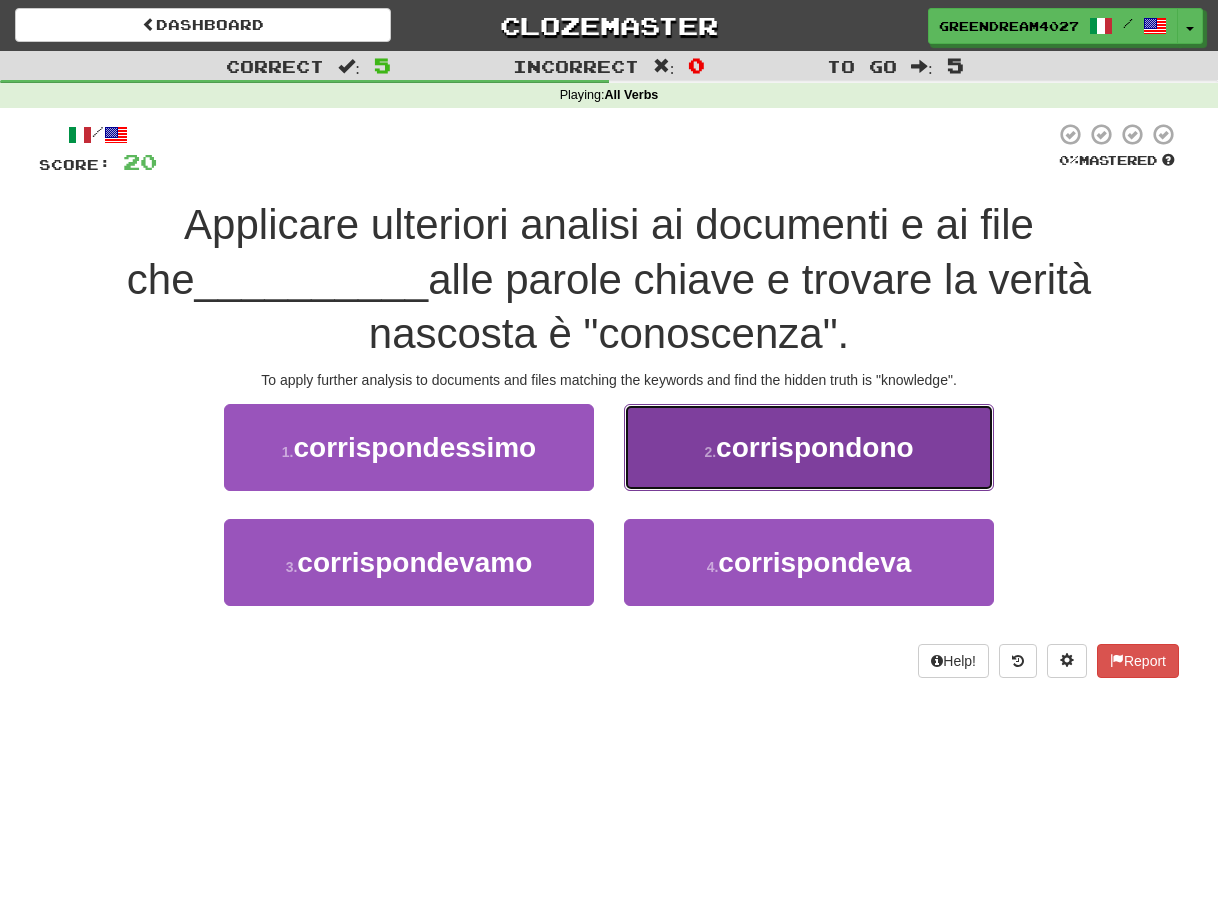 click on "corrispondono" at bounding box center [815, 447] 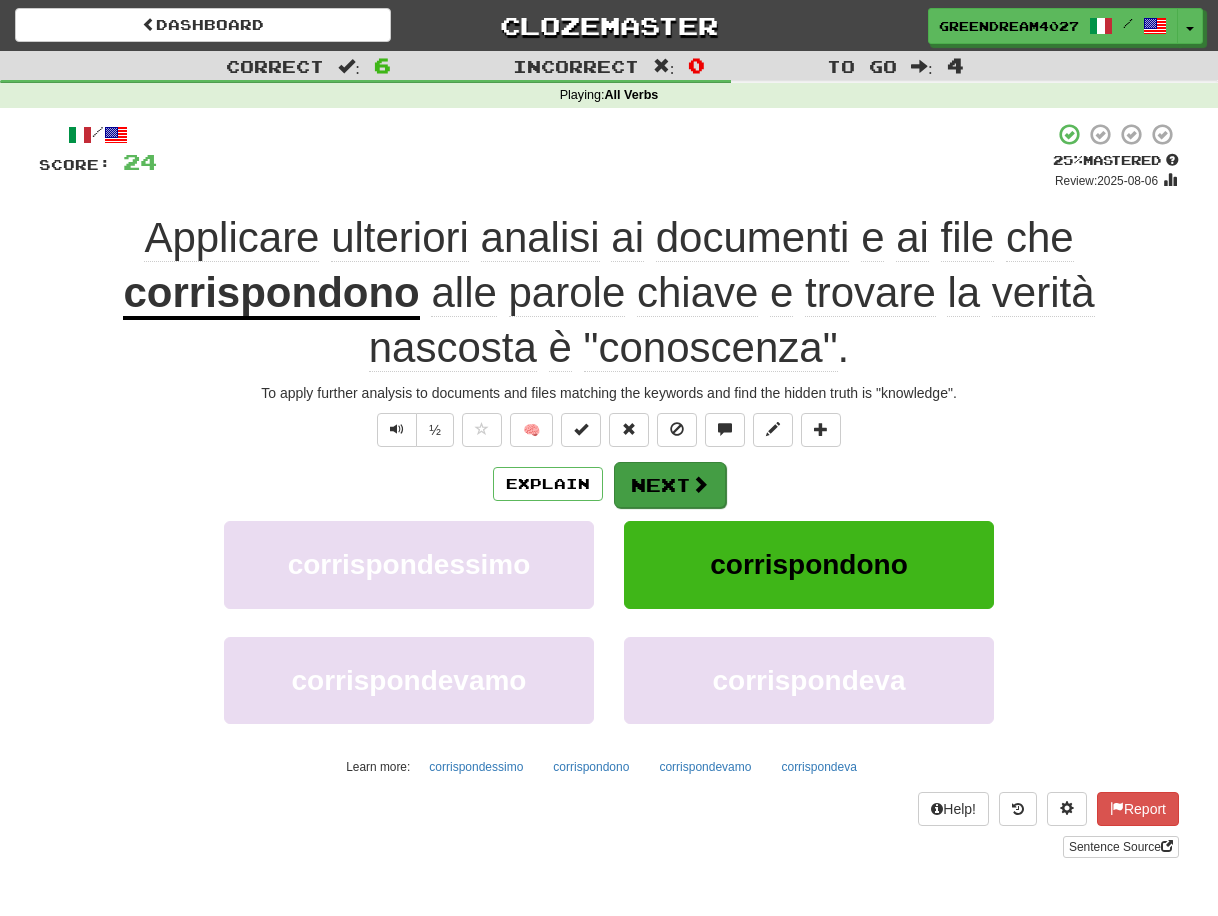 click on "Next" at bounding box center (670, 485) 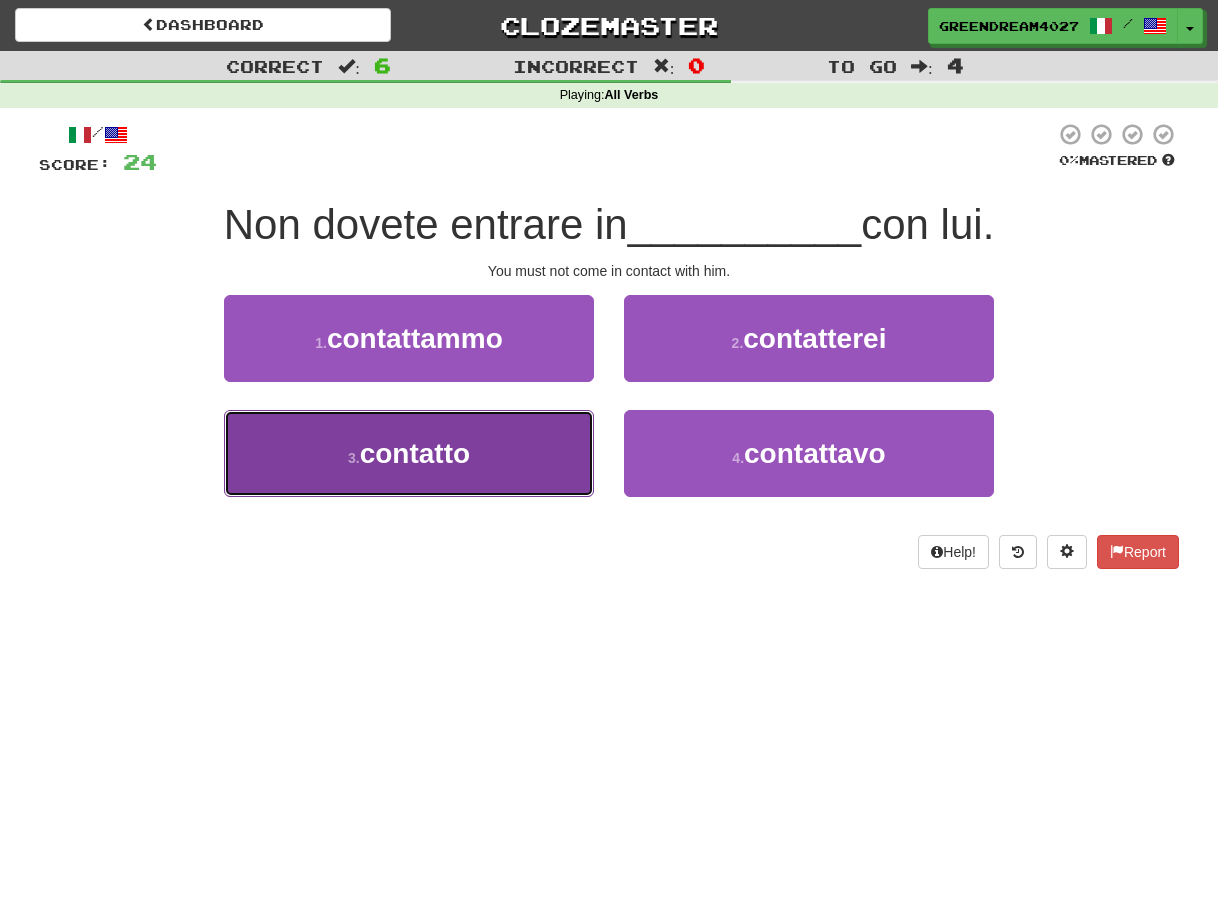 click on "3 .  contatto" at bounding box center (409, 453) 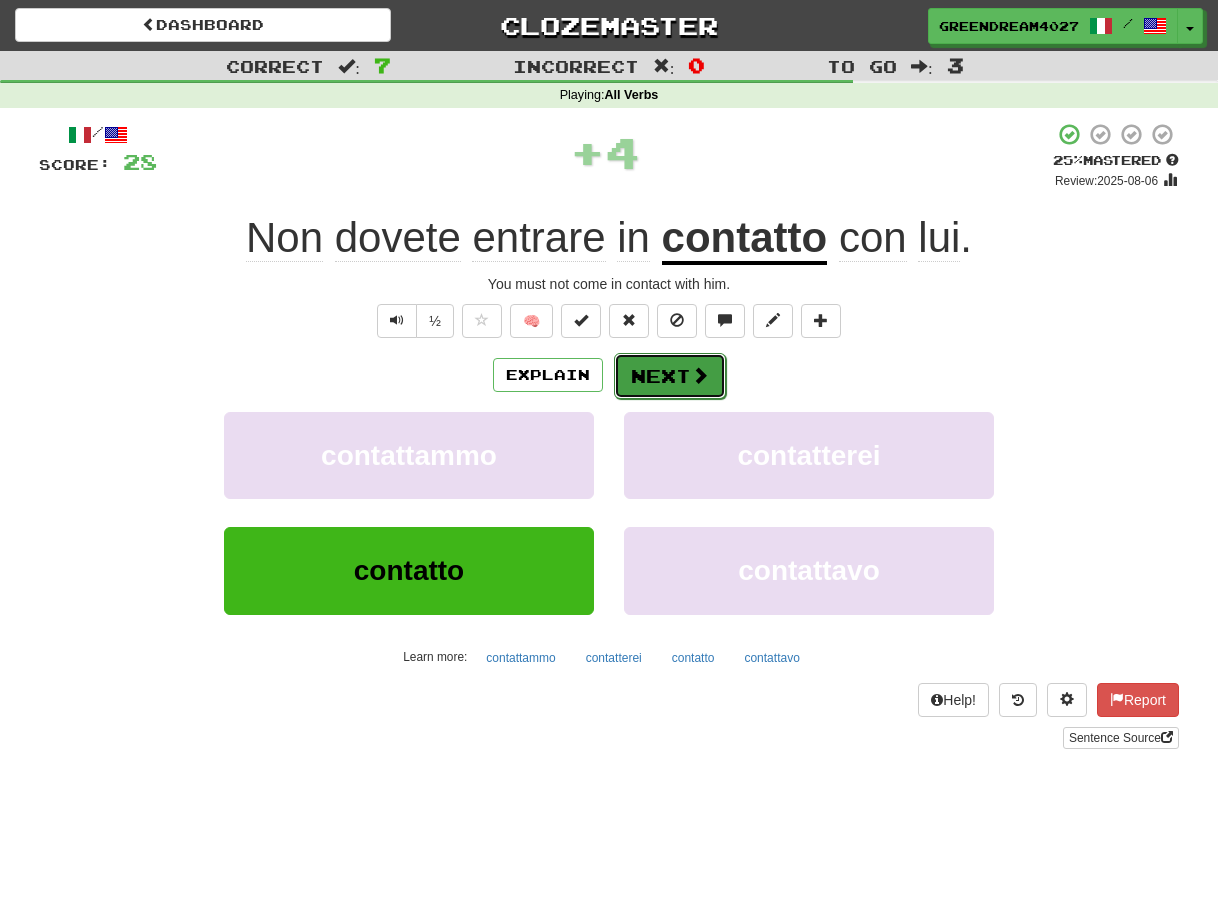 click on "Next" at bounding box center (670, 376) 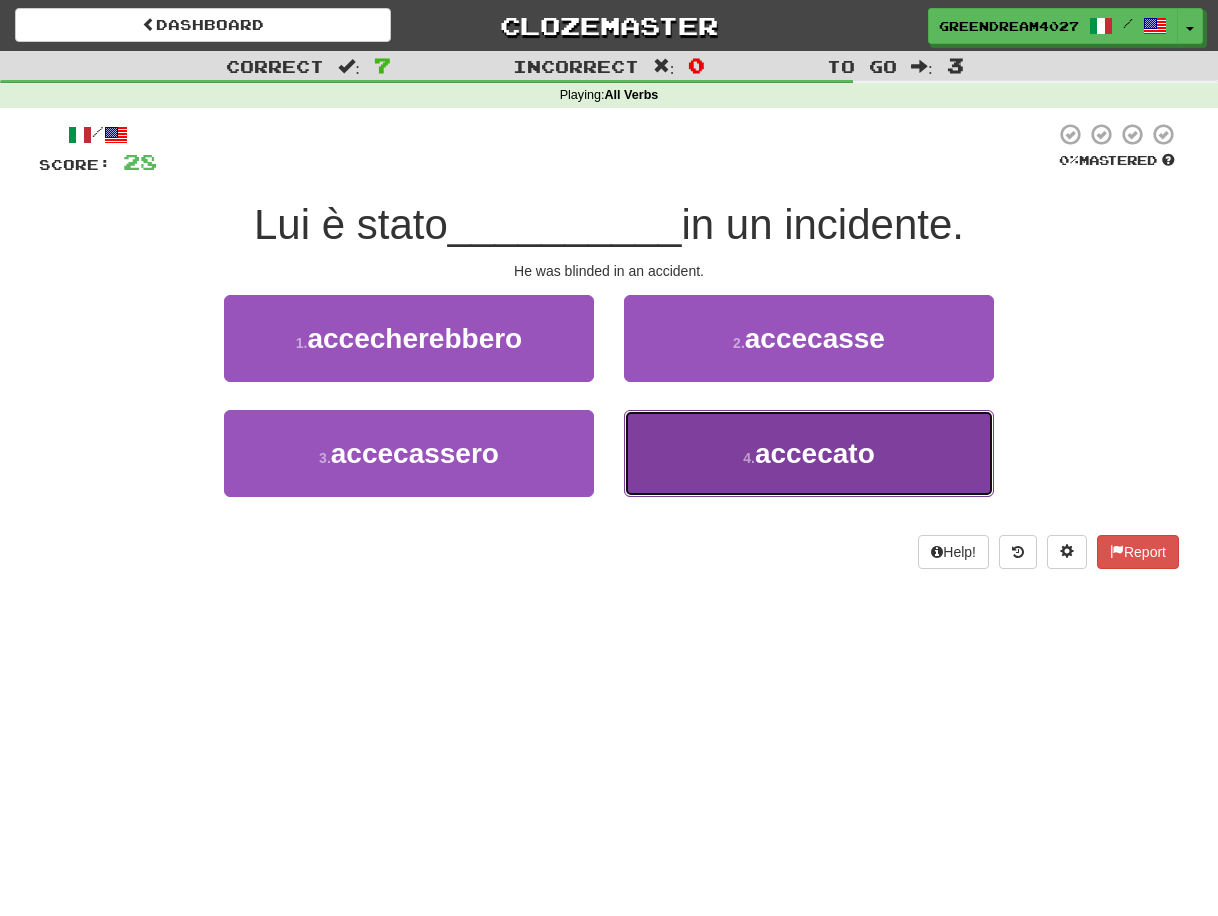 click on "4 .  accecato" at bounding box center [809, 453] 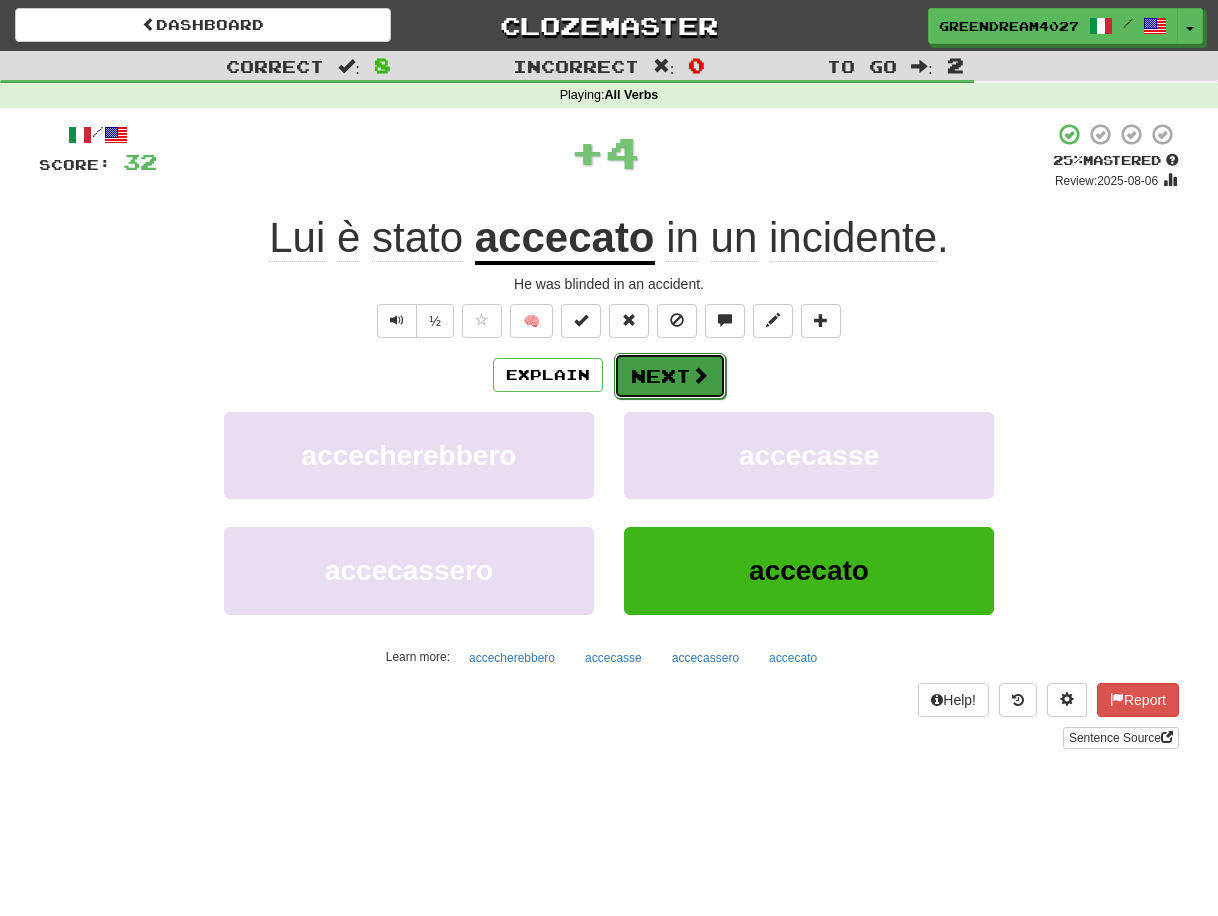 click on "Next" at bounding box center [670, 376] 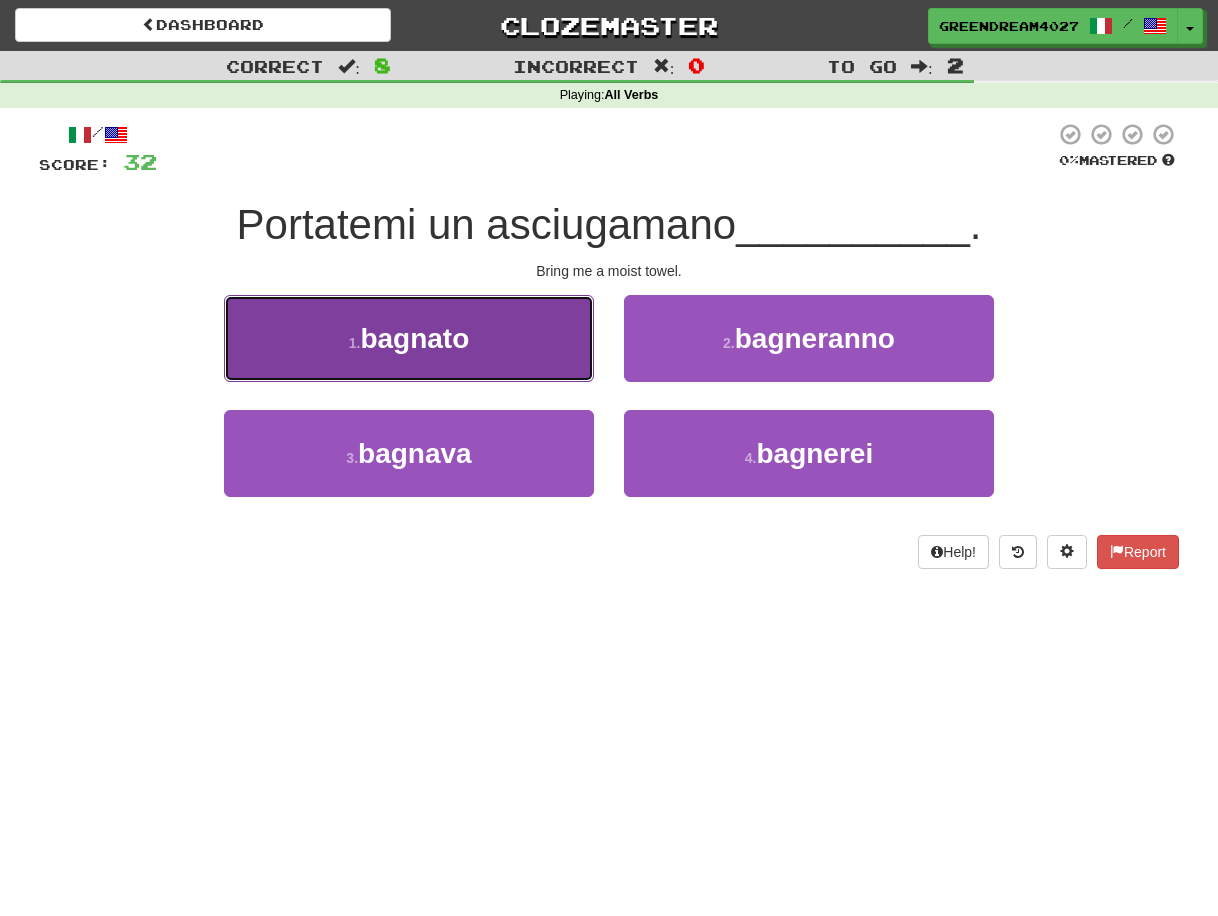 click on "1 .  bagnato" at bounding box center [409, 338] 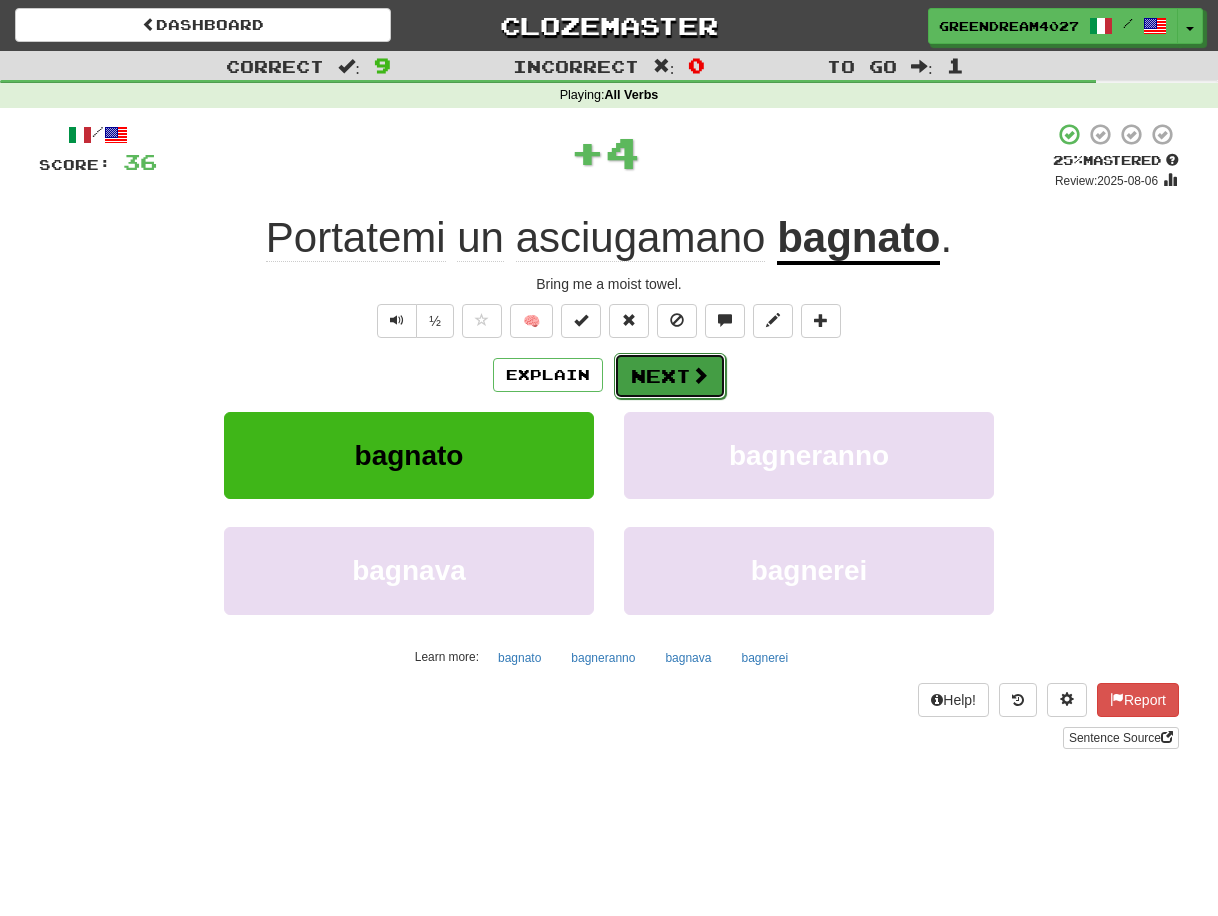 click on "Next" at bounding box center [670, 376] 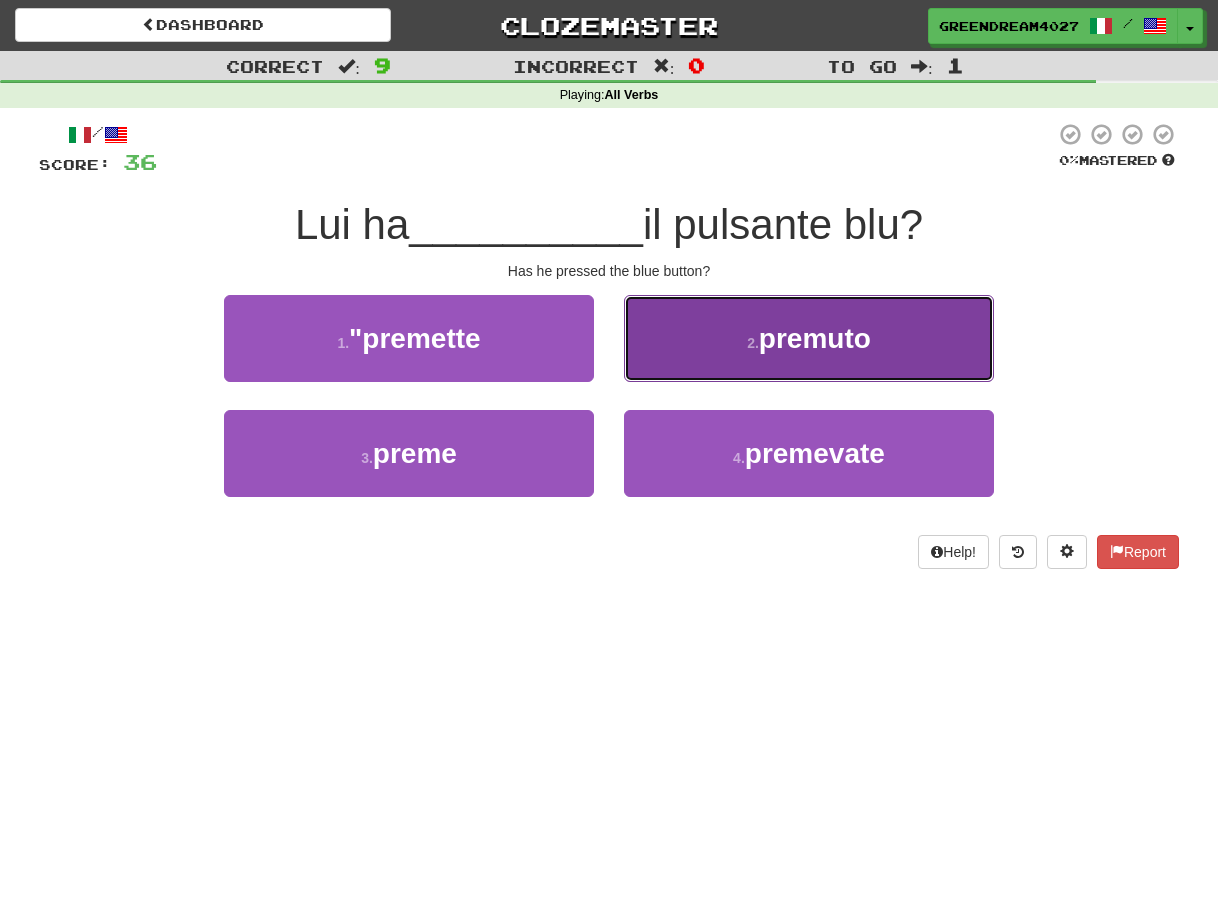 click on "2 .  premuto" at bounding box center (809, 338) 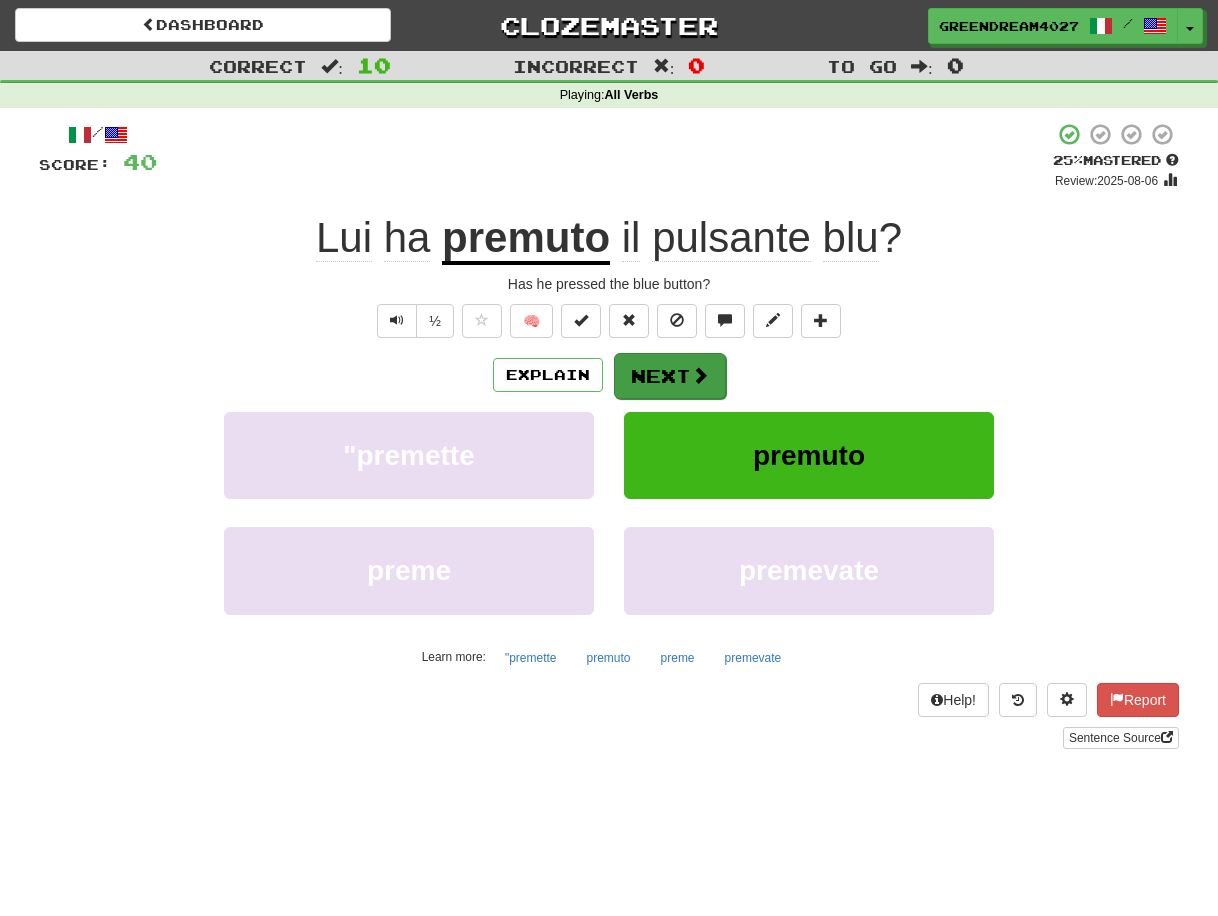 click on "Next" at bounding box center (670, 376) 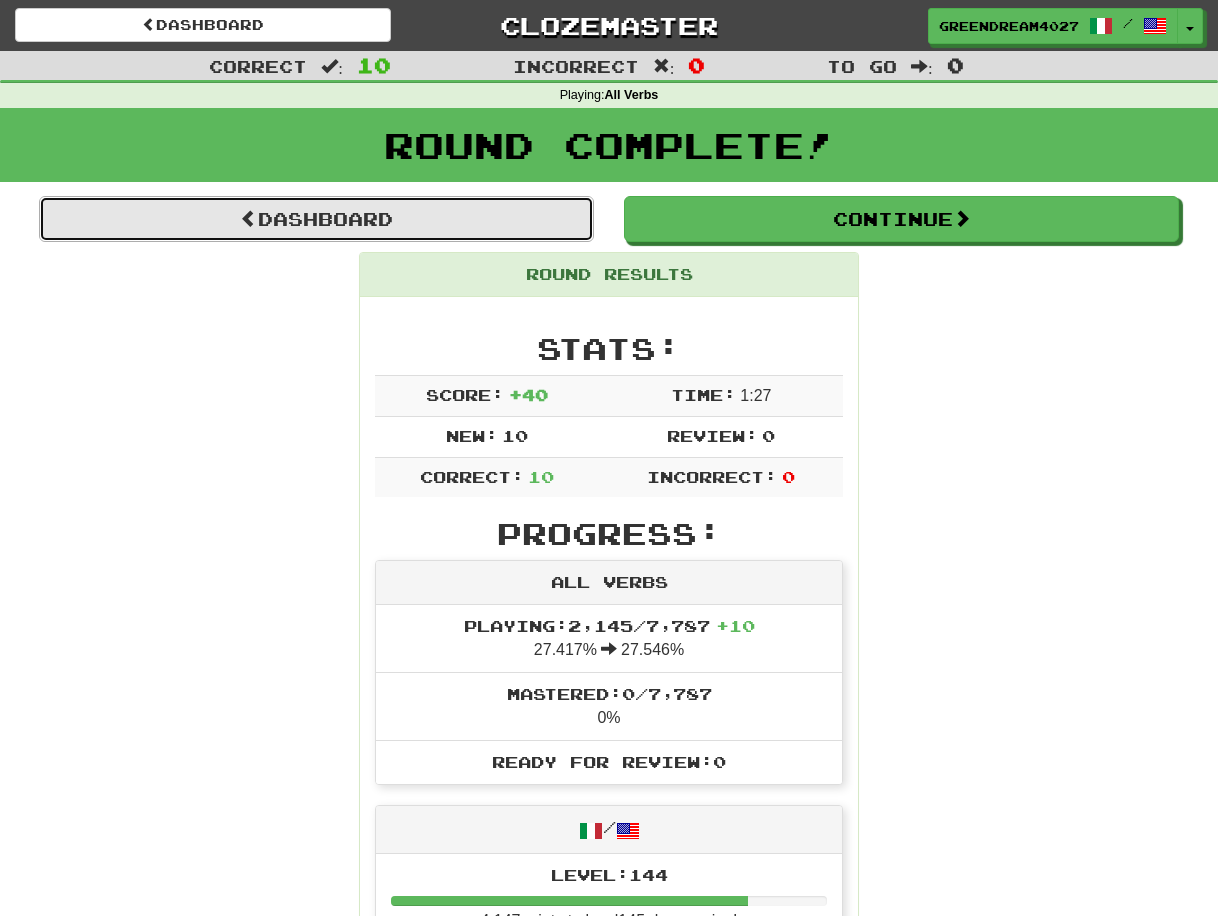 click on "Dashboard" at bounding box center (316, 219) 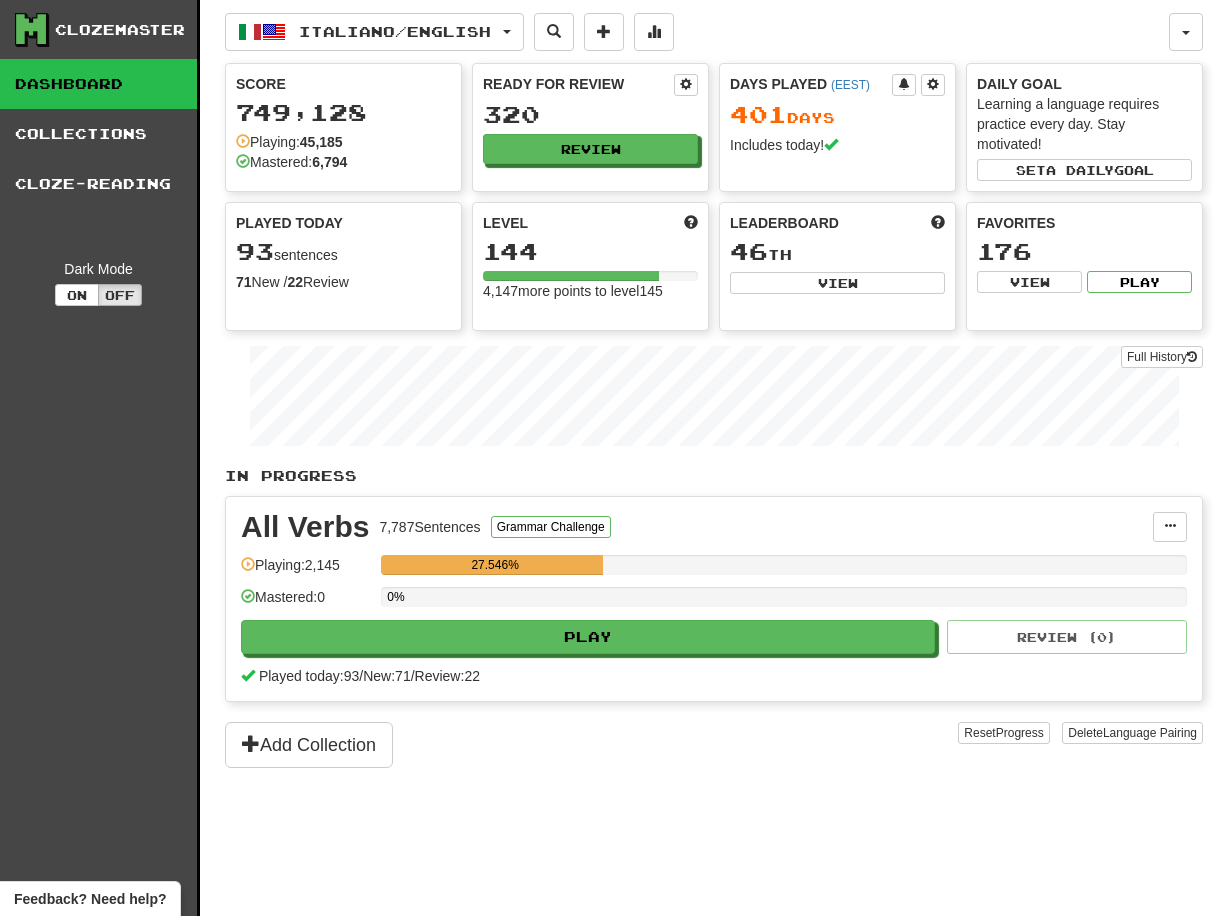 scroll, scrollTop: 0, scrollLeft: 0, axis: both 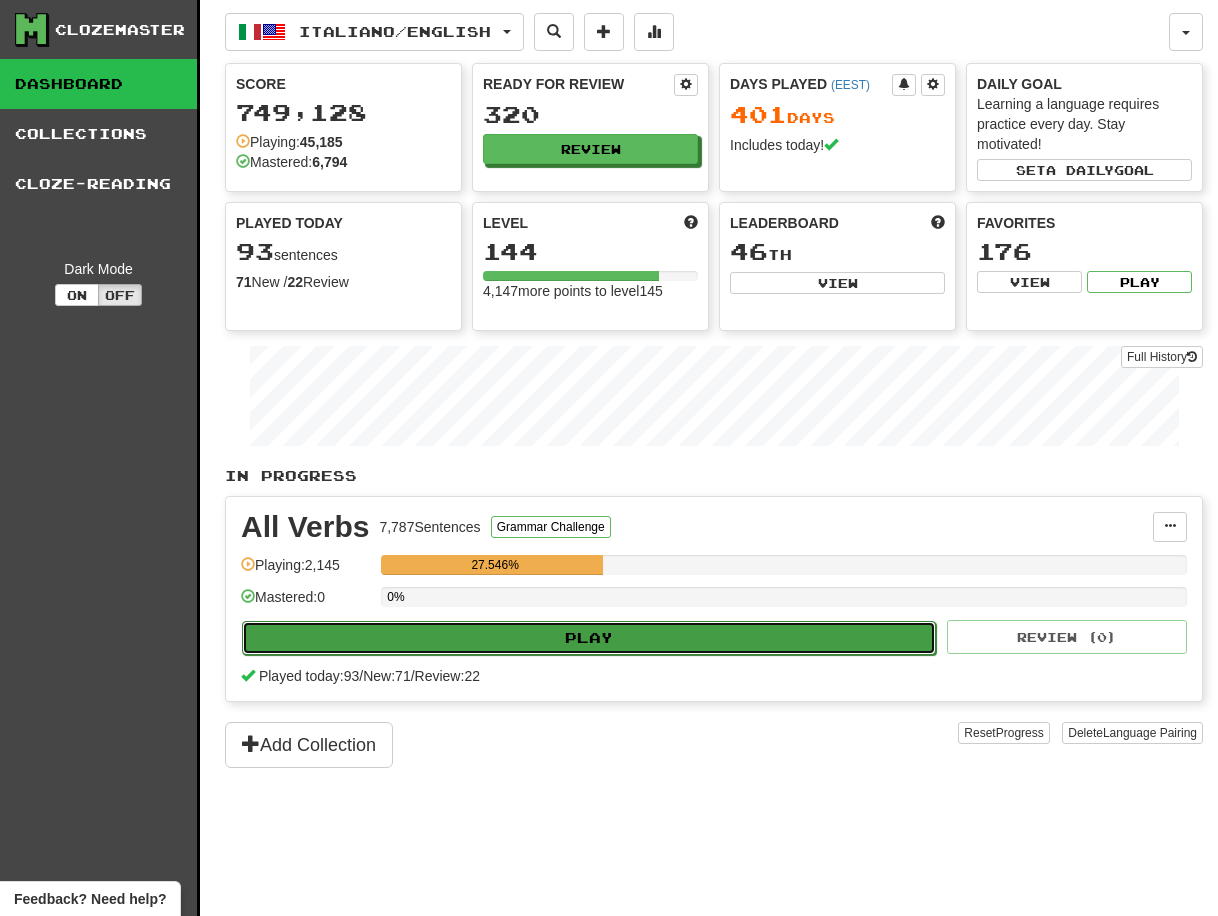 click on "Play" at bounding box center (589, 638) 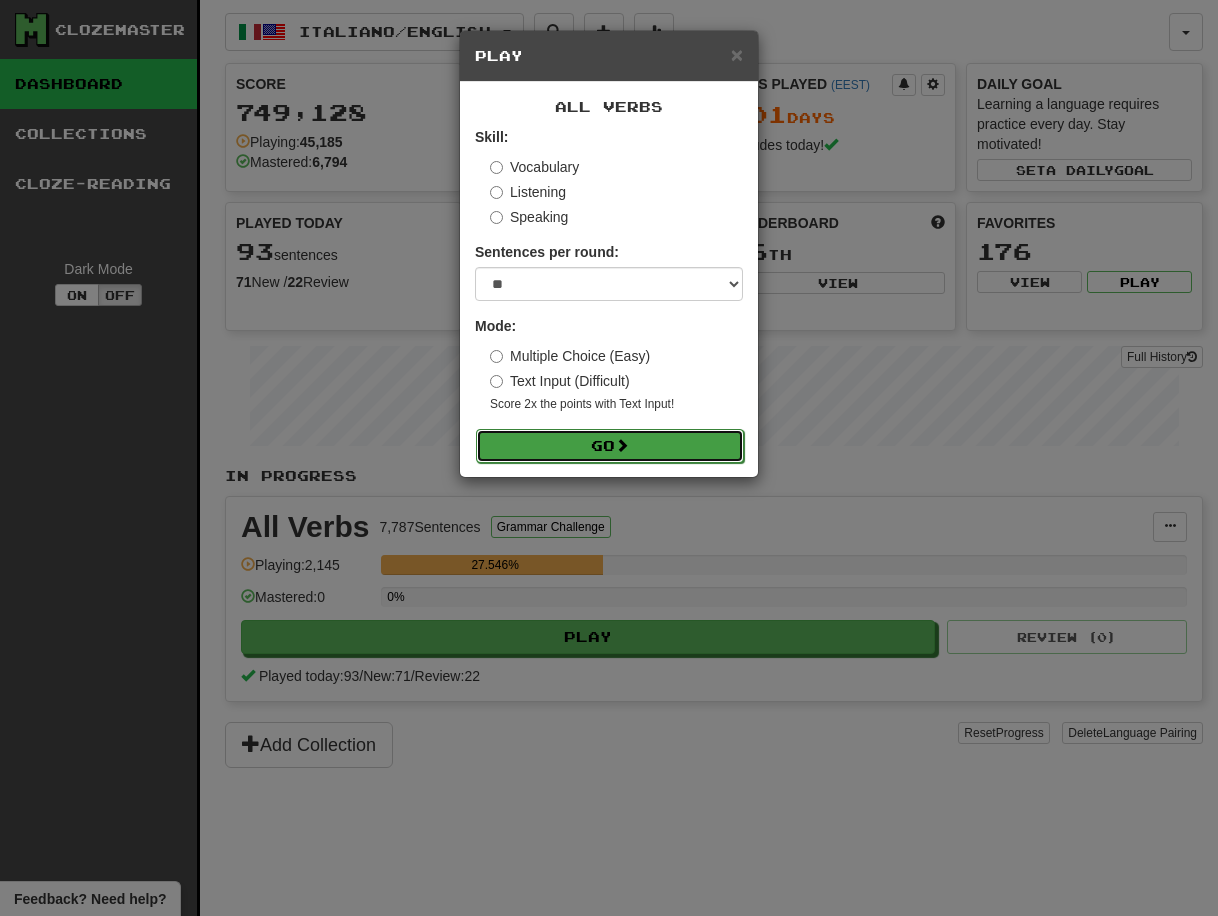 click at bounding box center (622, 445) 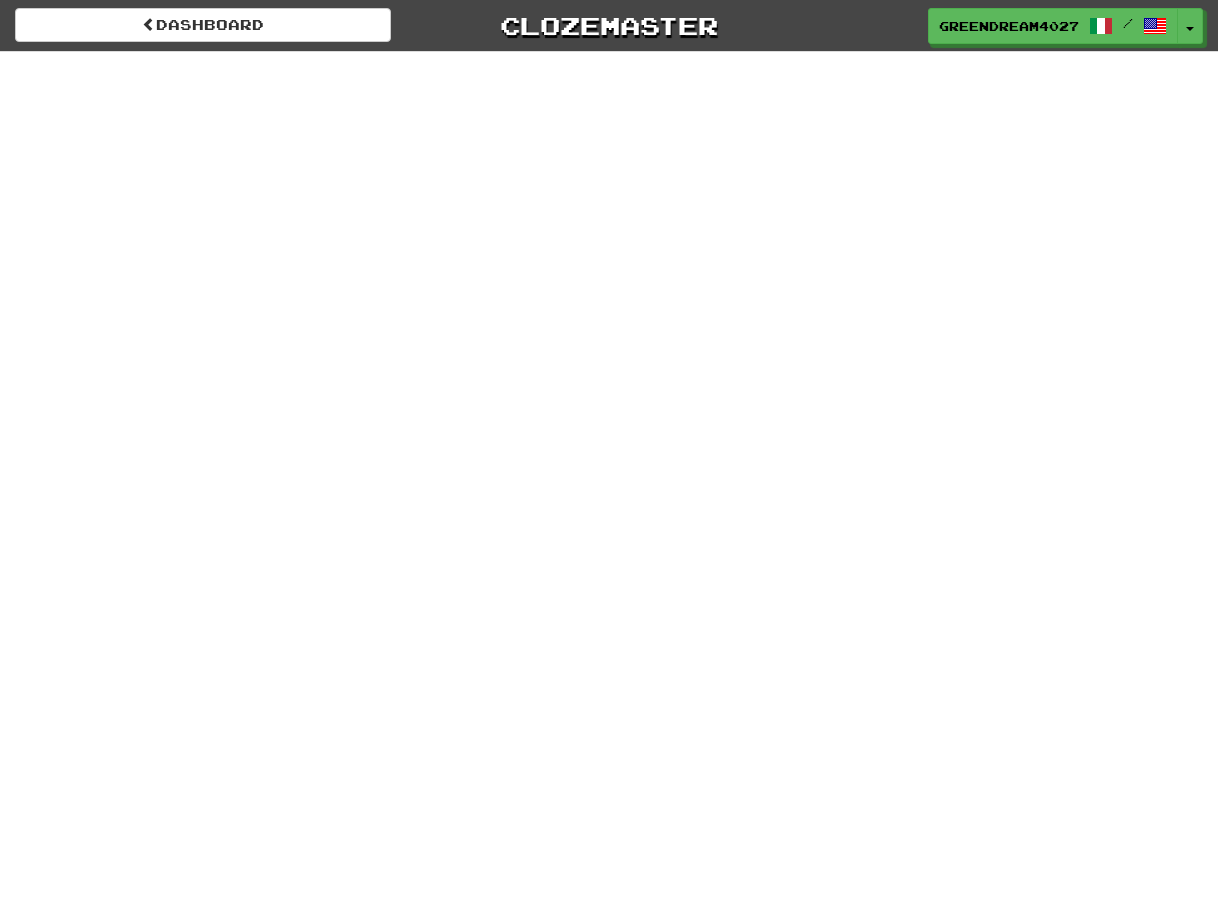 scroll, scrollTop: 0, scrollLeft: 0, axis: both 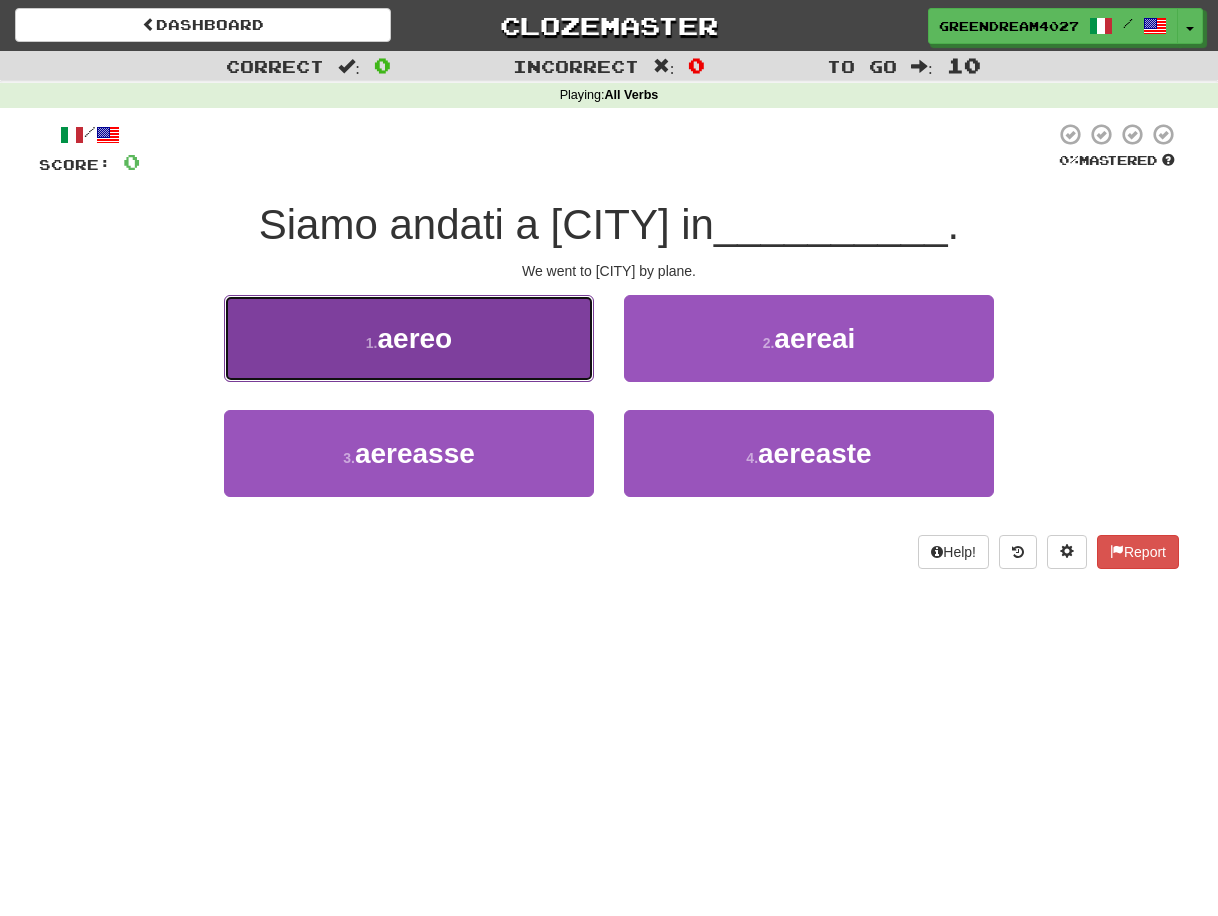 click on "1 .  aereo" at bounding box center (409, 338) 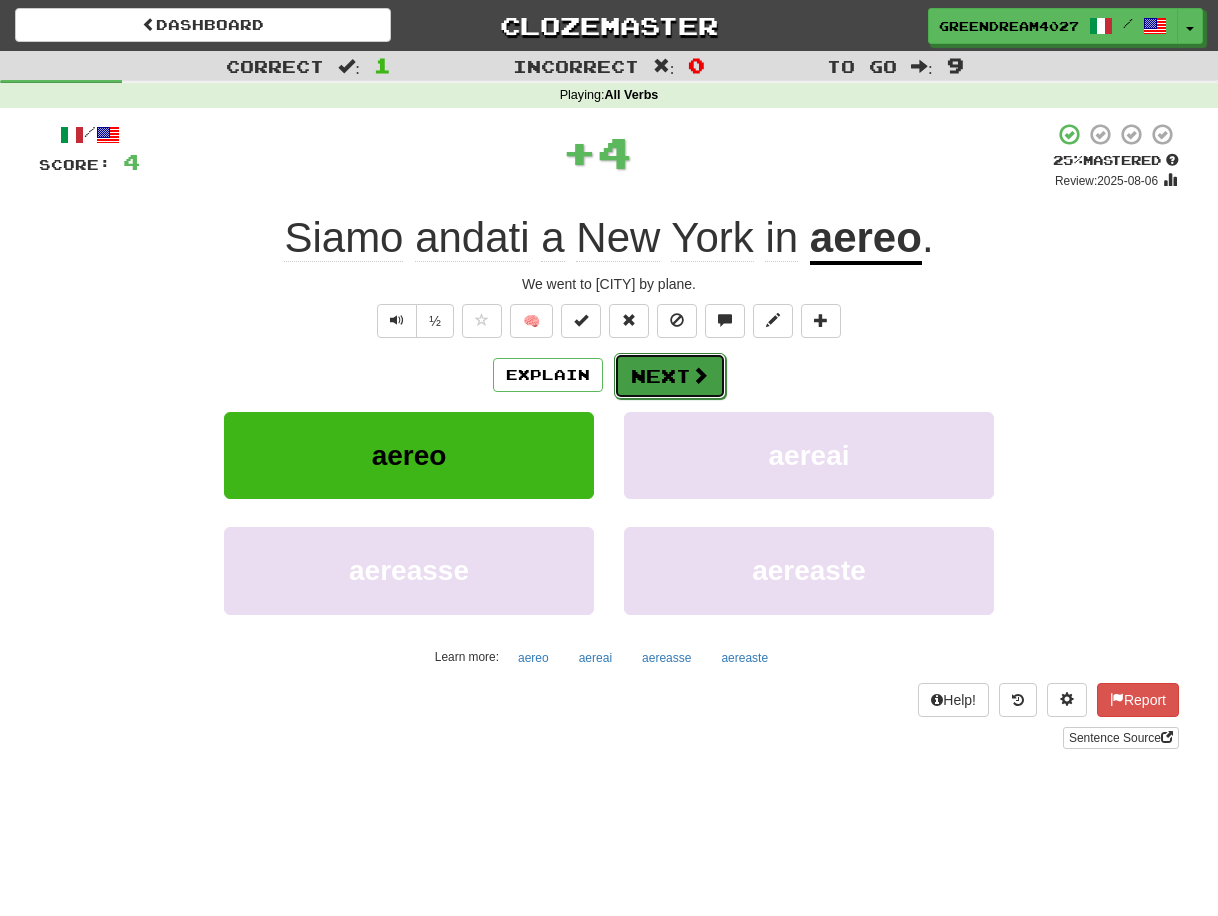 click on "Next" at bounding box center [670, 376] 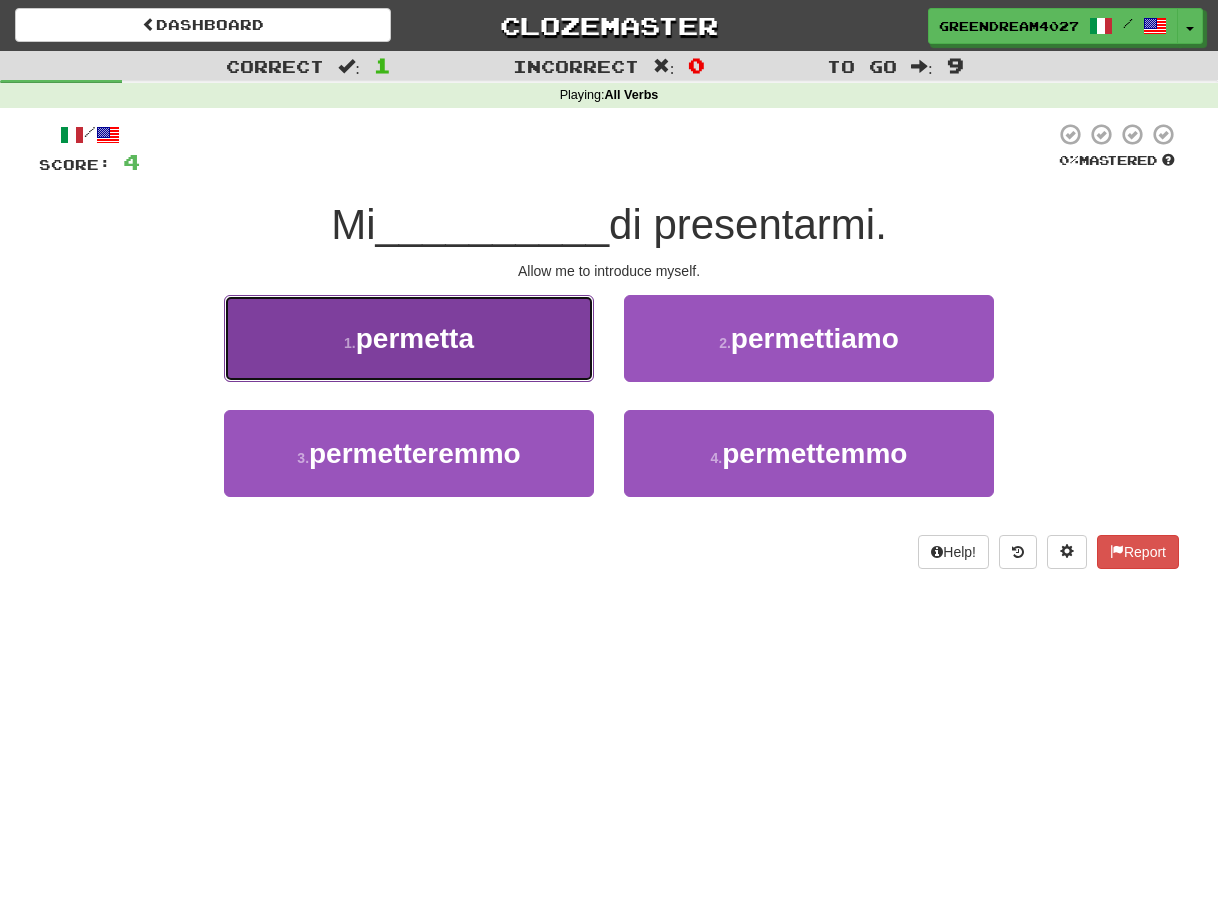 click on "1 .  permetta" at bounding box center (409, 338) 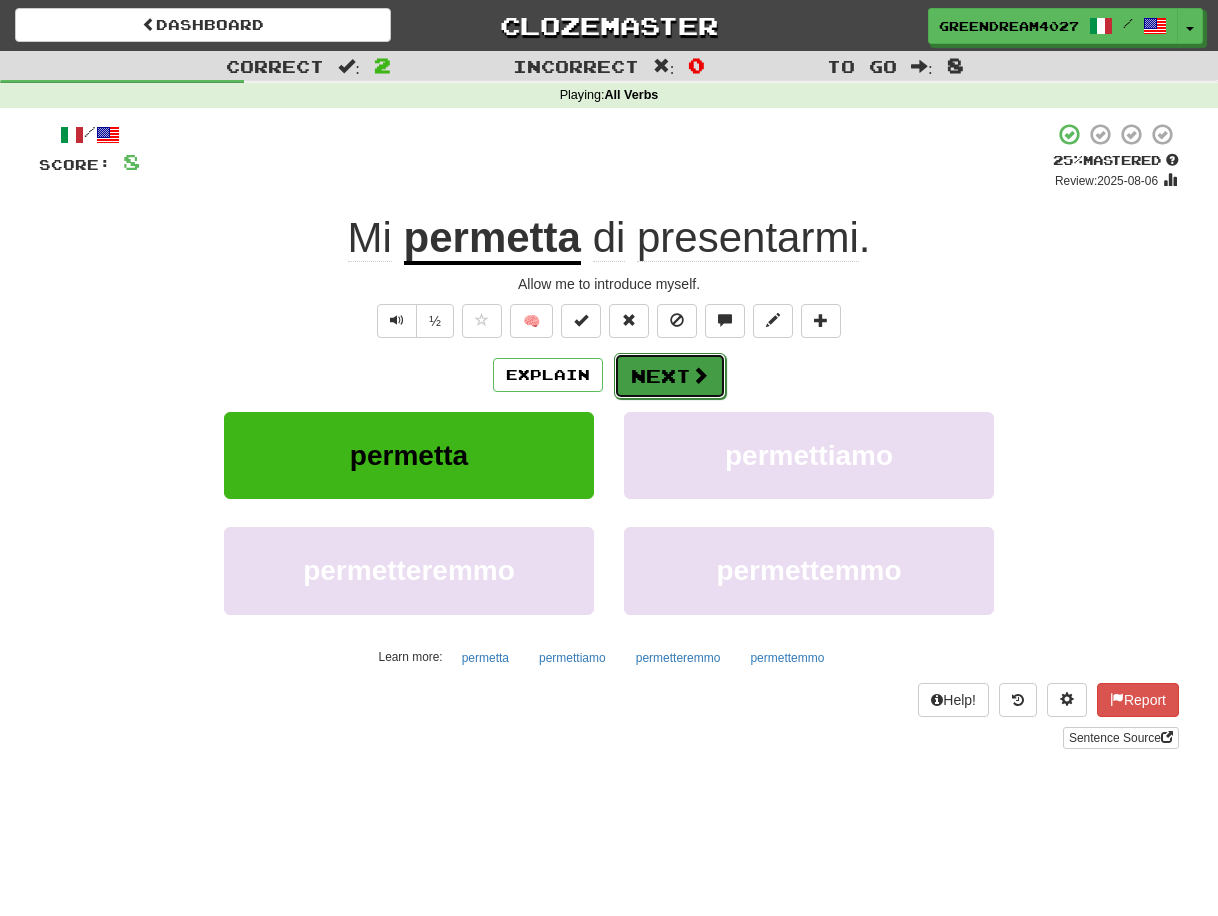 click on "Next" at bounding box center [670, 376] 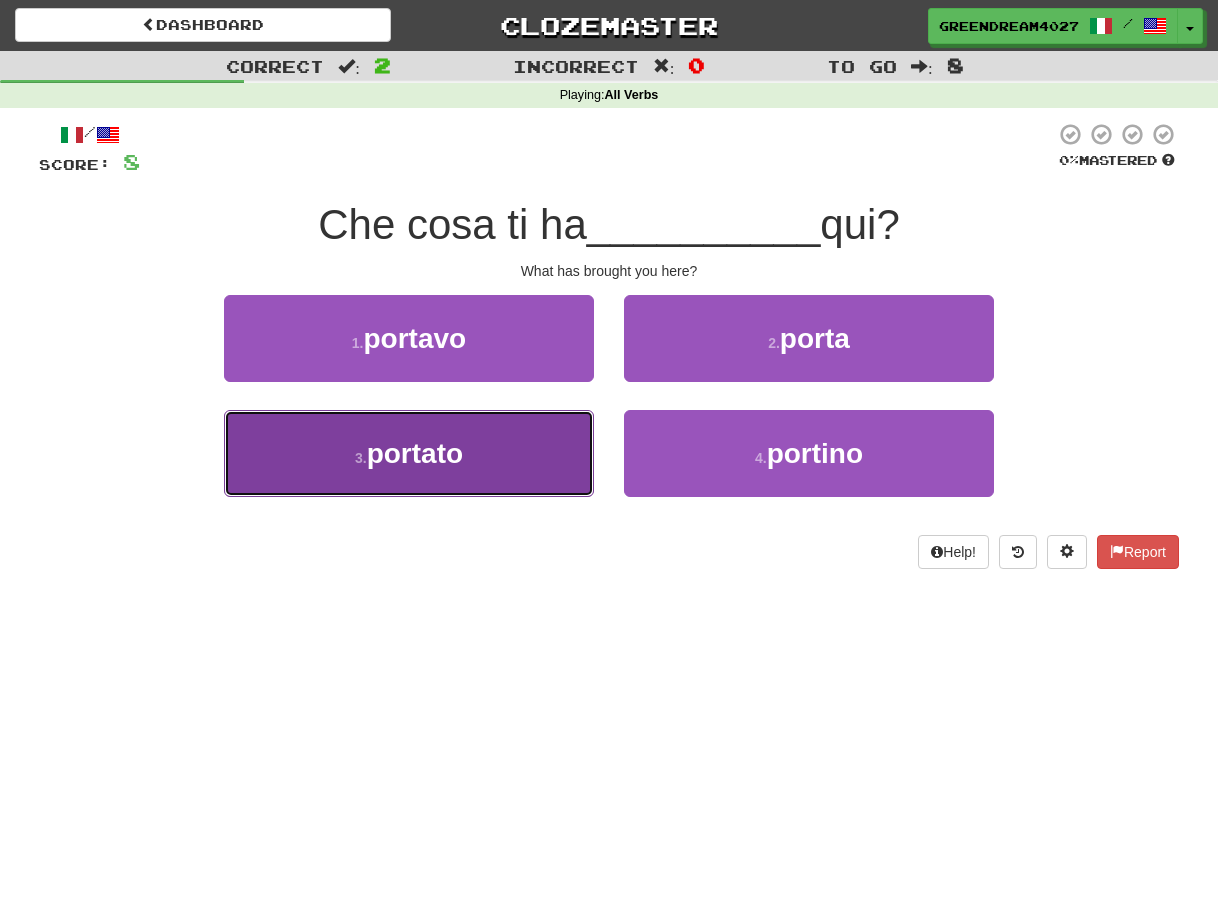 click on "3 .  portato" at bounding box center [409, 453] 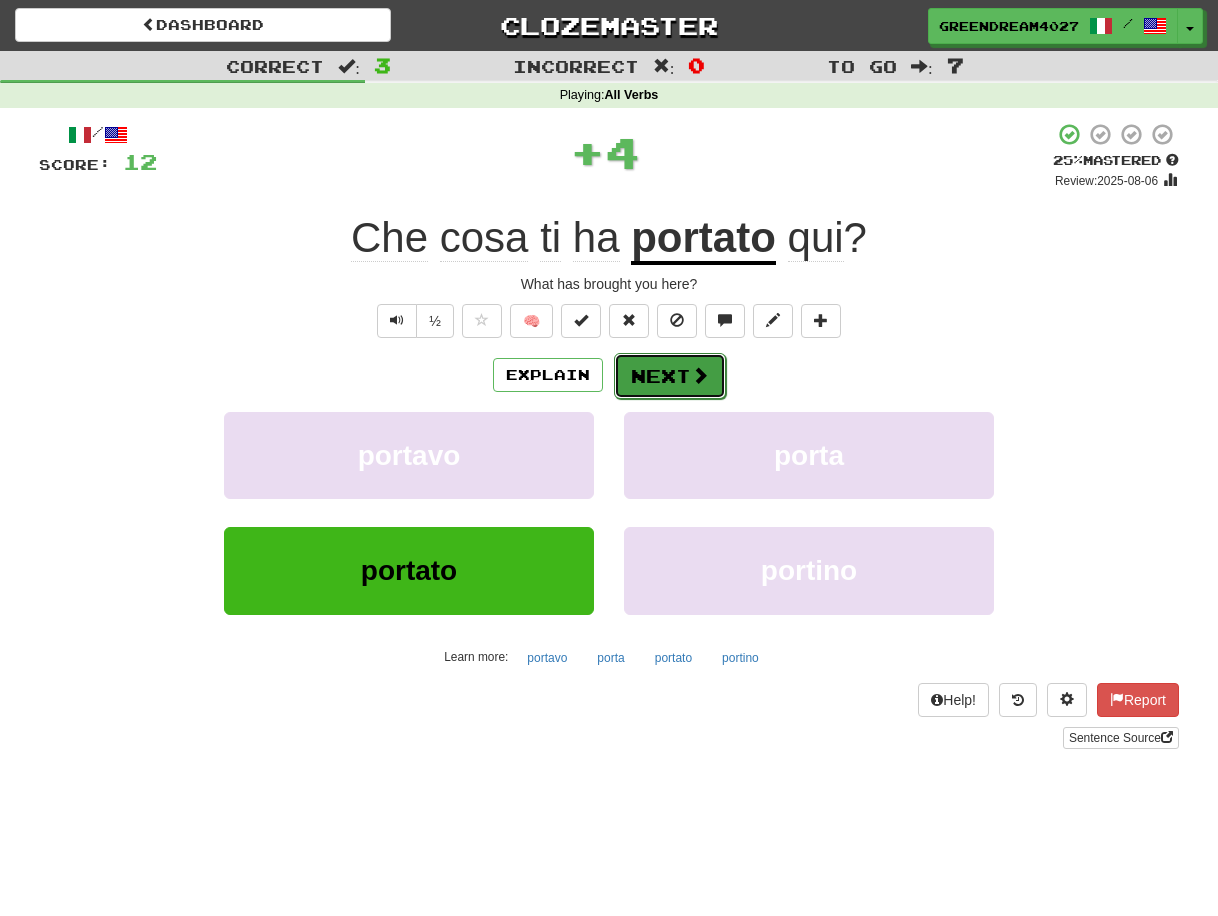 click on "Next" at bounding box center [670, 376] 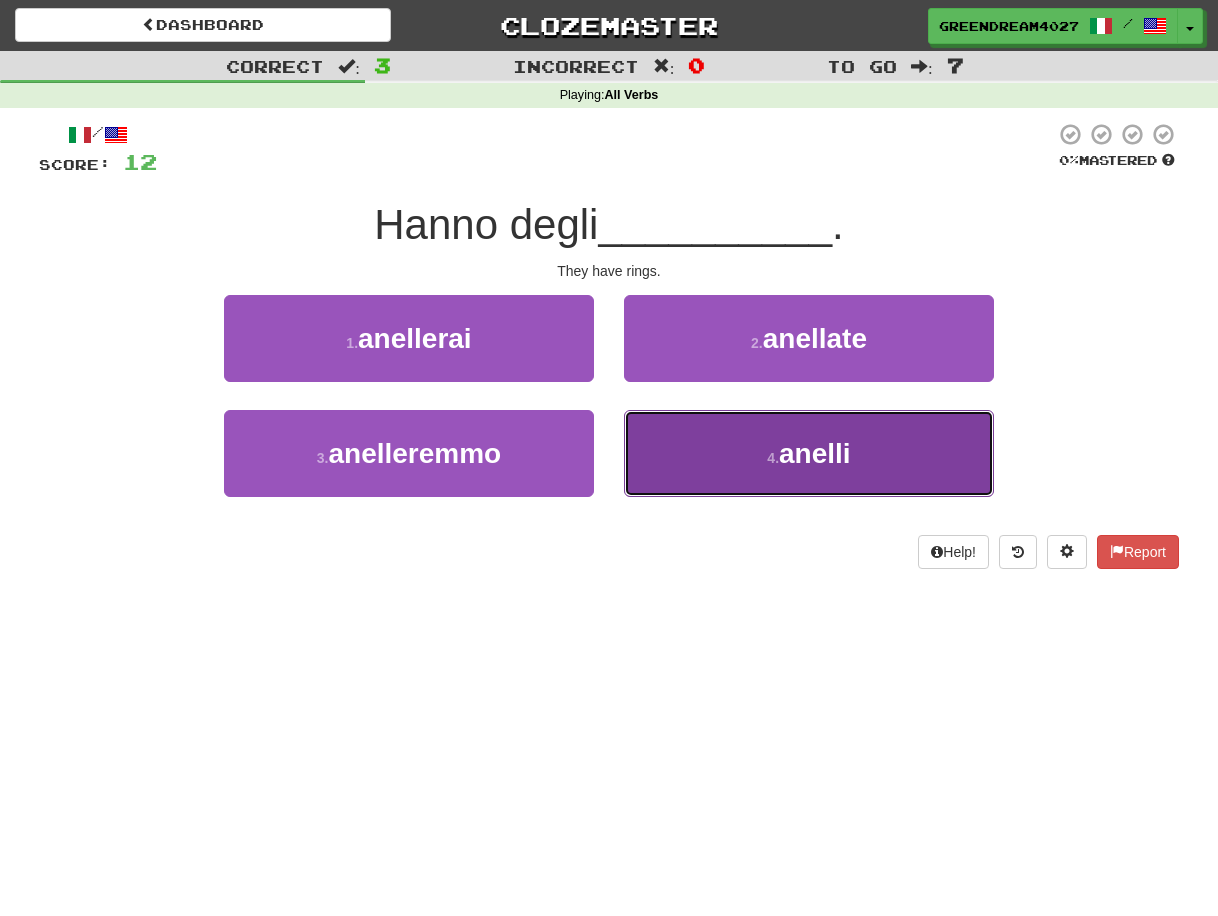 click on "4 .  anelli" at bounding box center [809, 453] 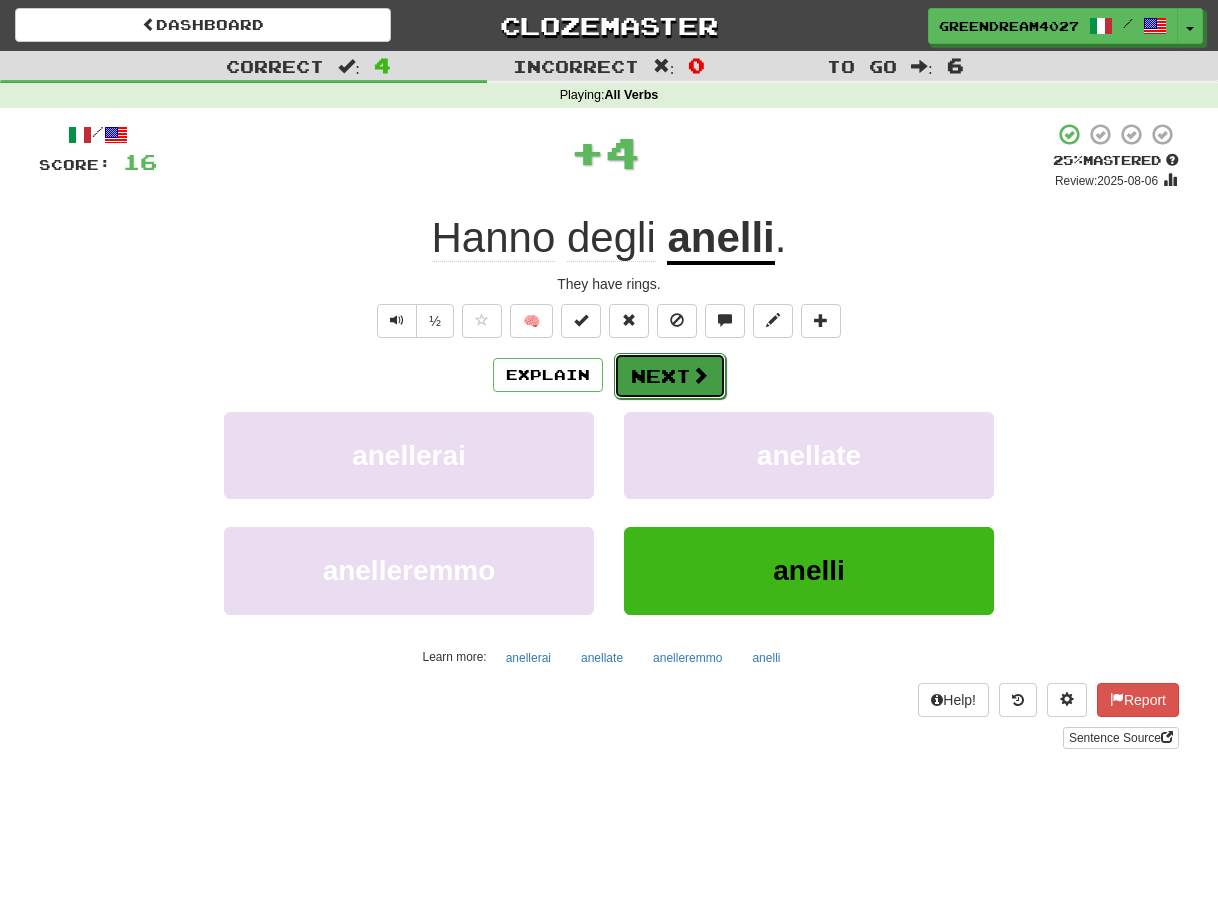 click on "Next" at bounding box center [670, 376] 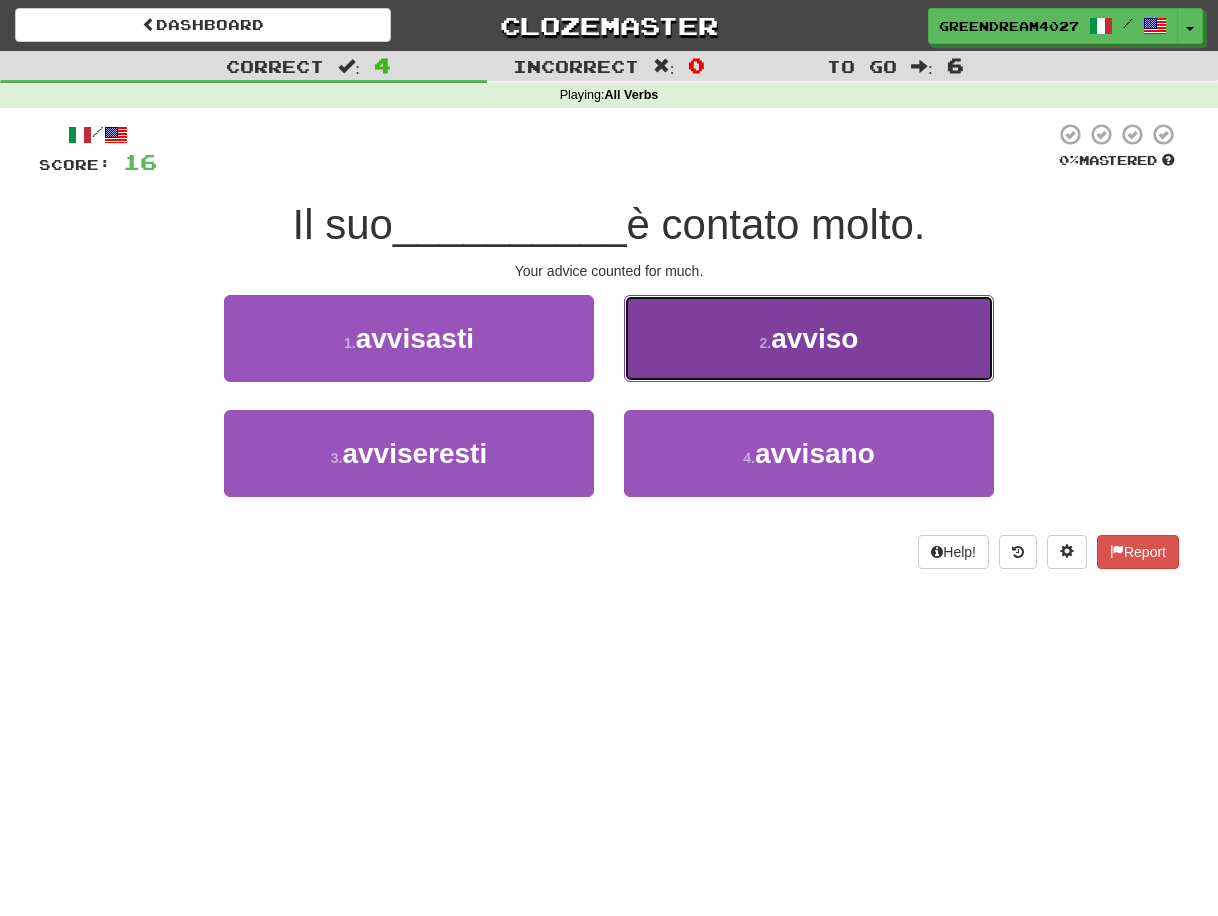 click on "2 .  avviso" at bounding box center (809, 338) 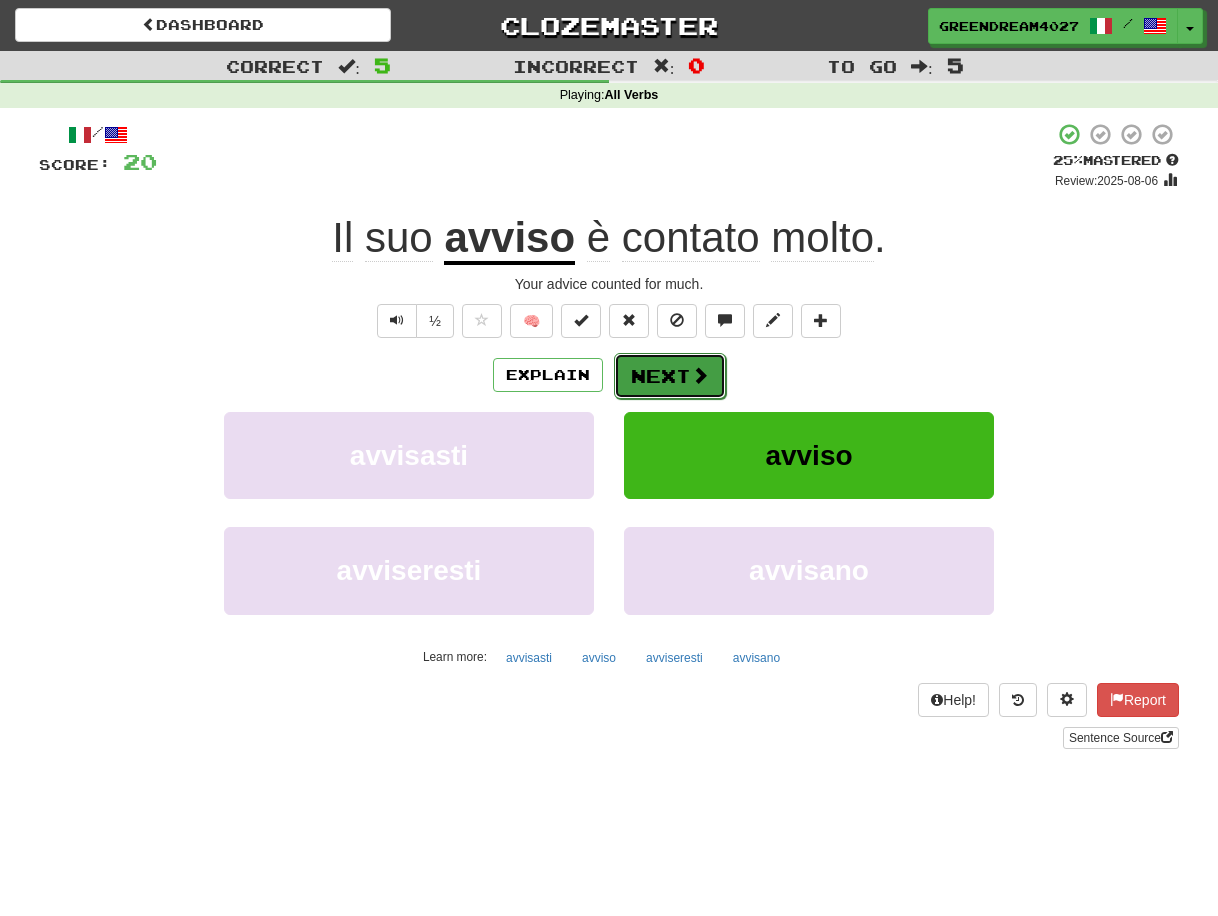 click on "Next" at bounding box center (670, 376) 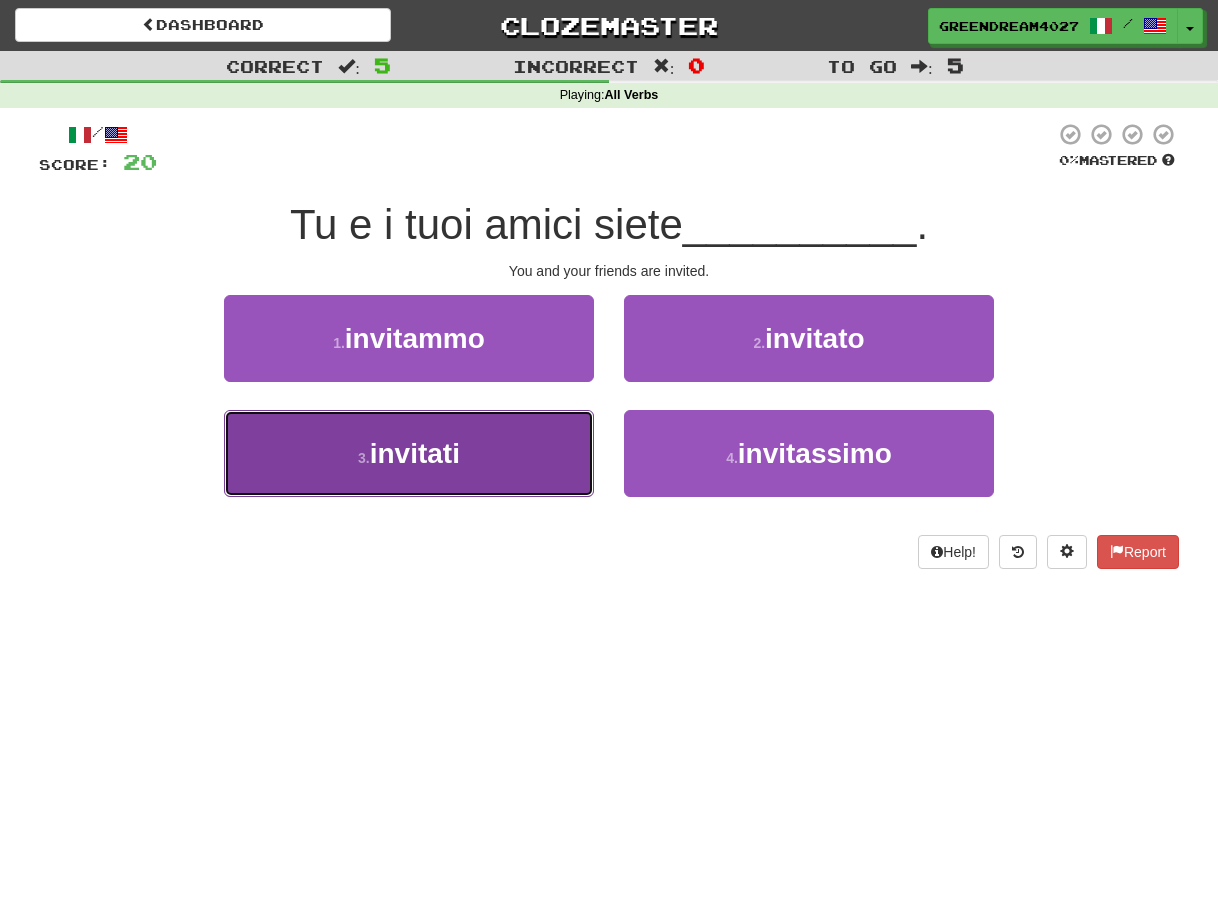click on "3 .  invitati" at bounding box center [409, 453] 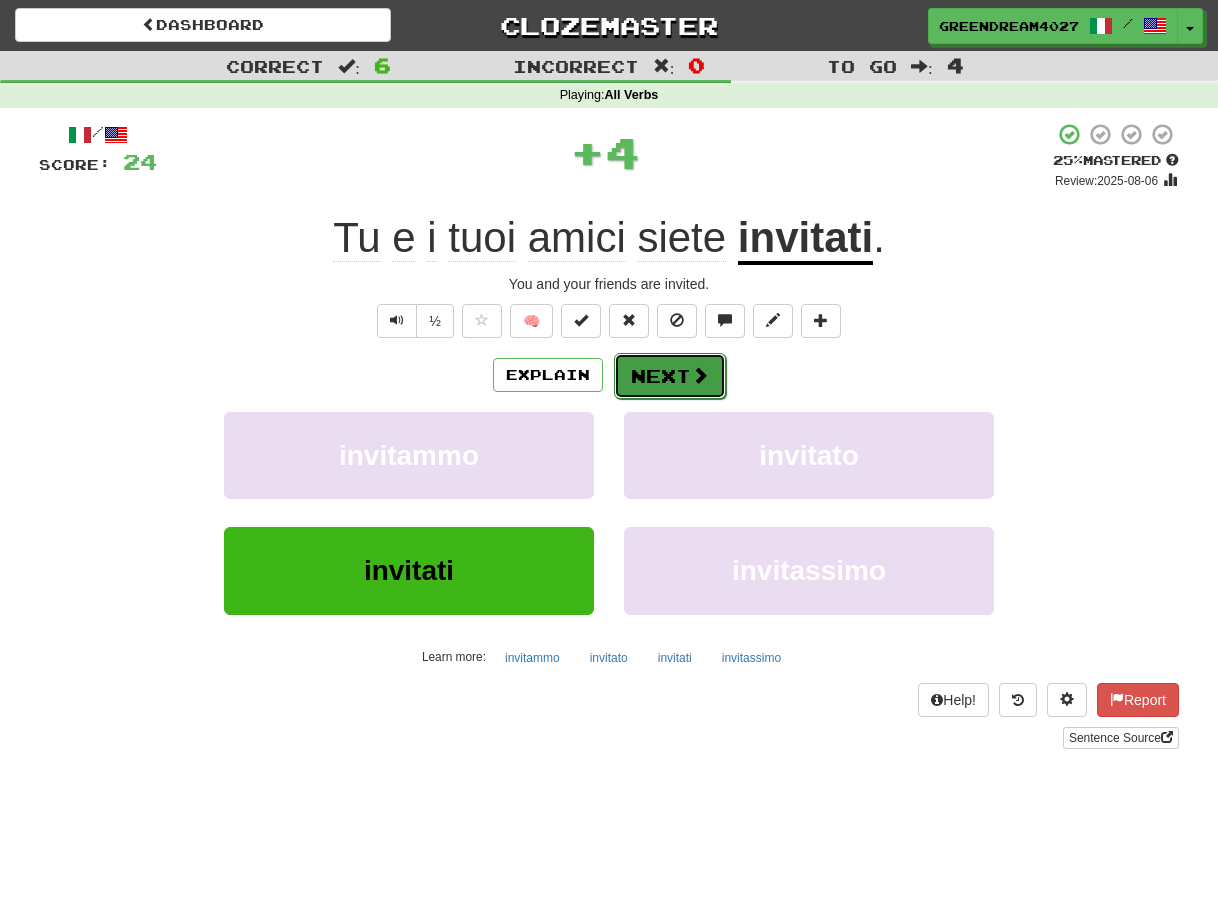 click on "Next" at bounding box center [670, 376] 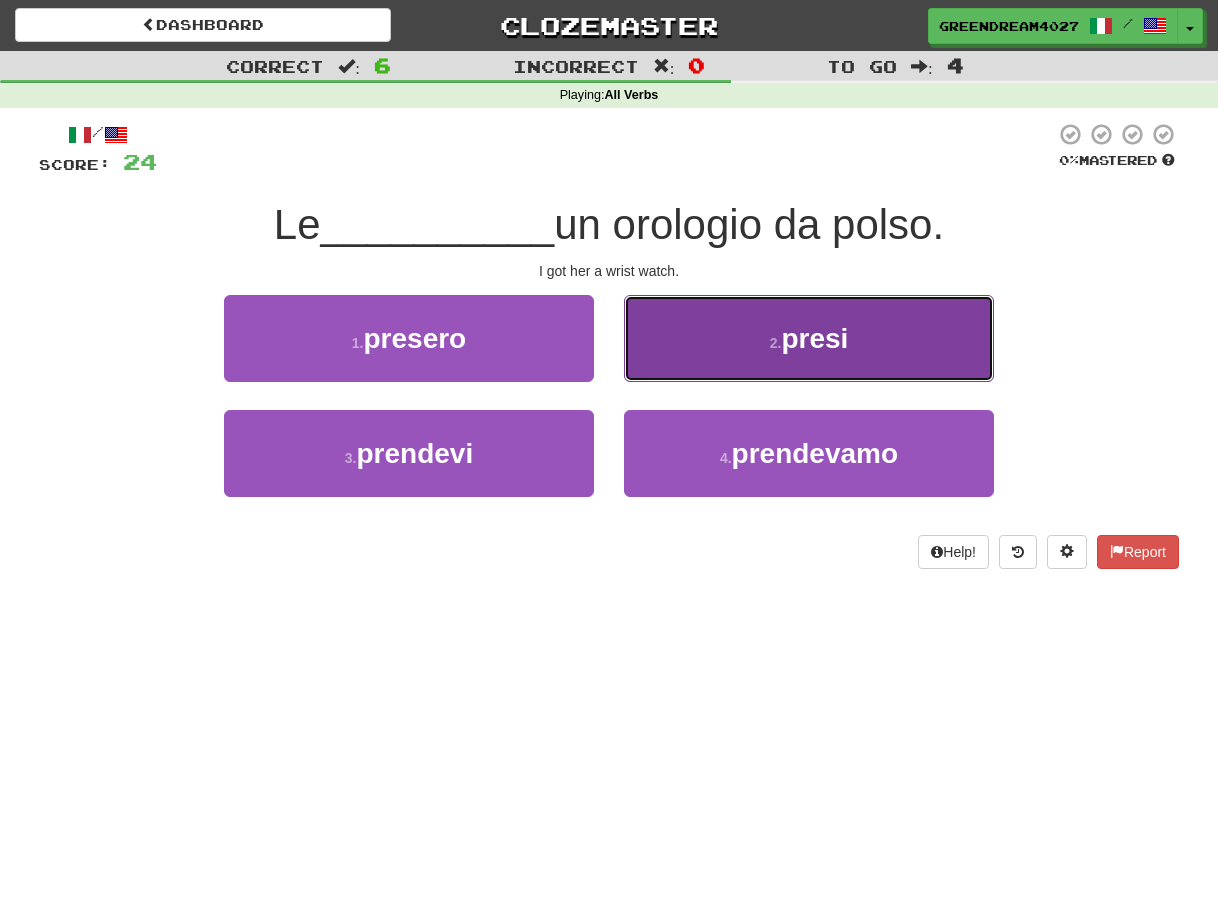 click on "2 .  presi" at bounding box center [809, 338] 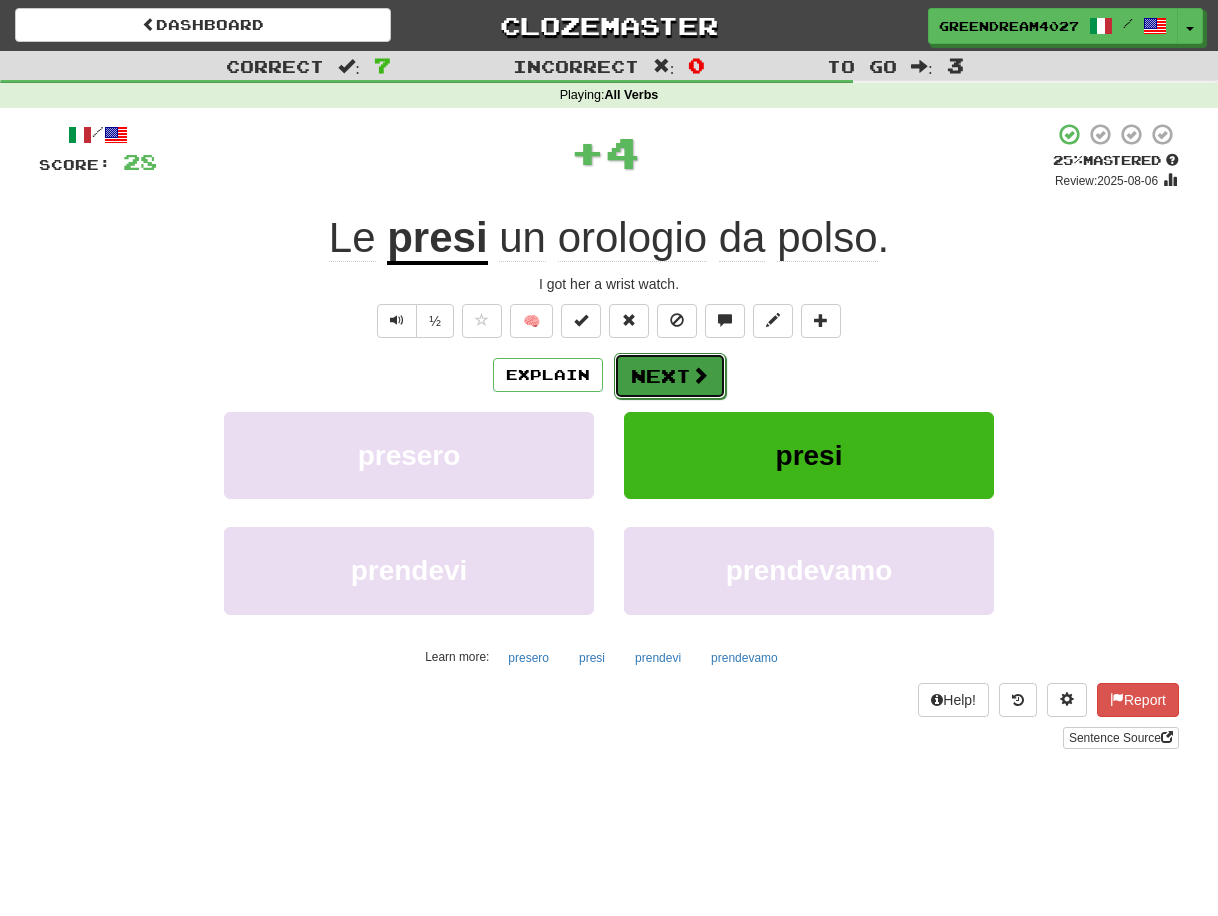click on "Next" at bounding box center [670, 376] 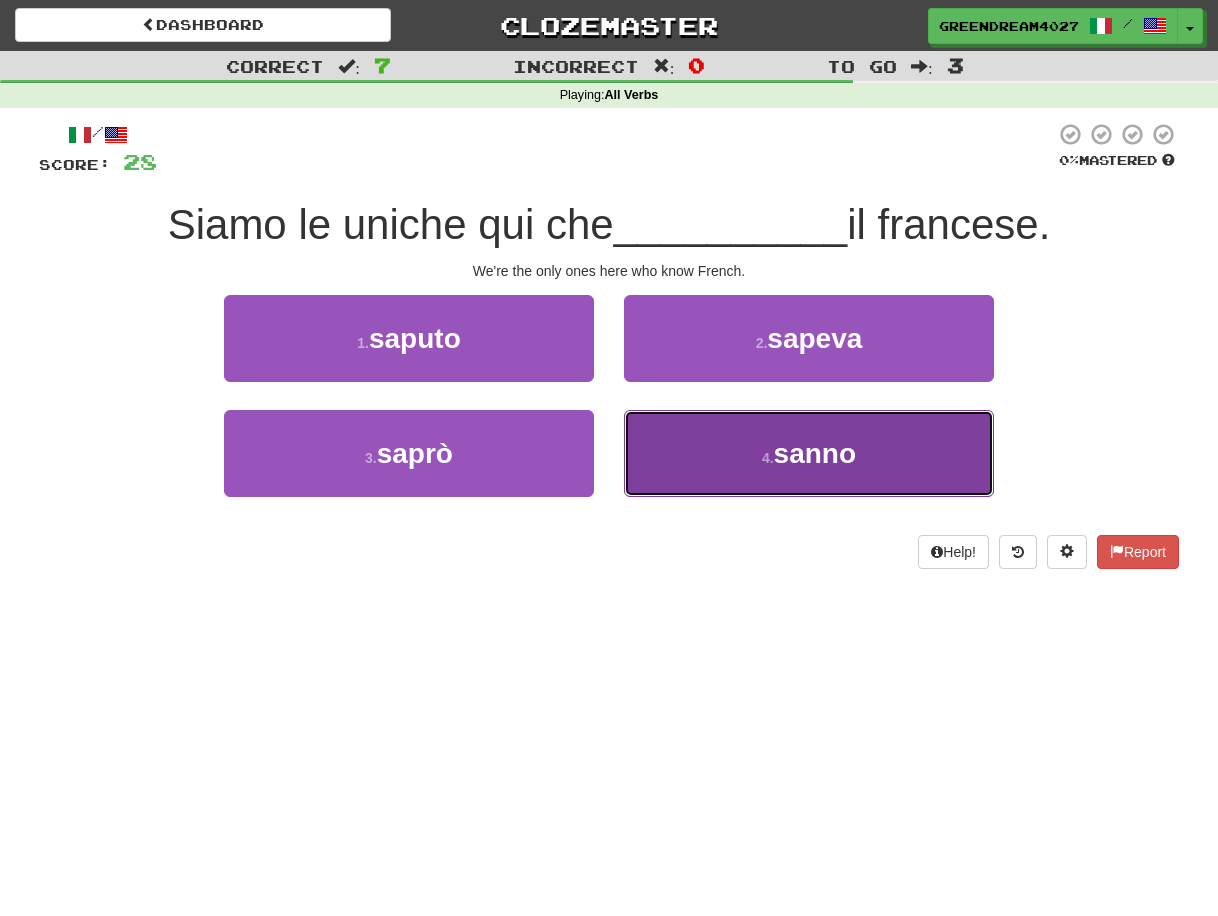 click on "4 .  sanno" at bounding box center (809, 453) 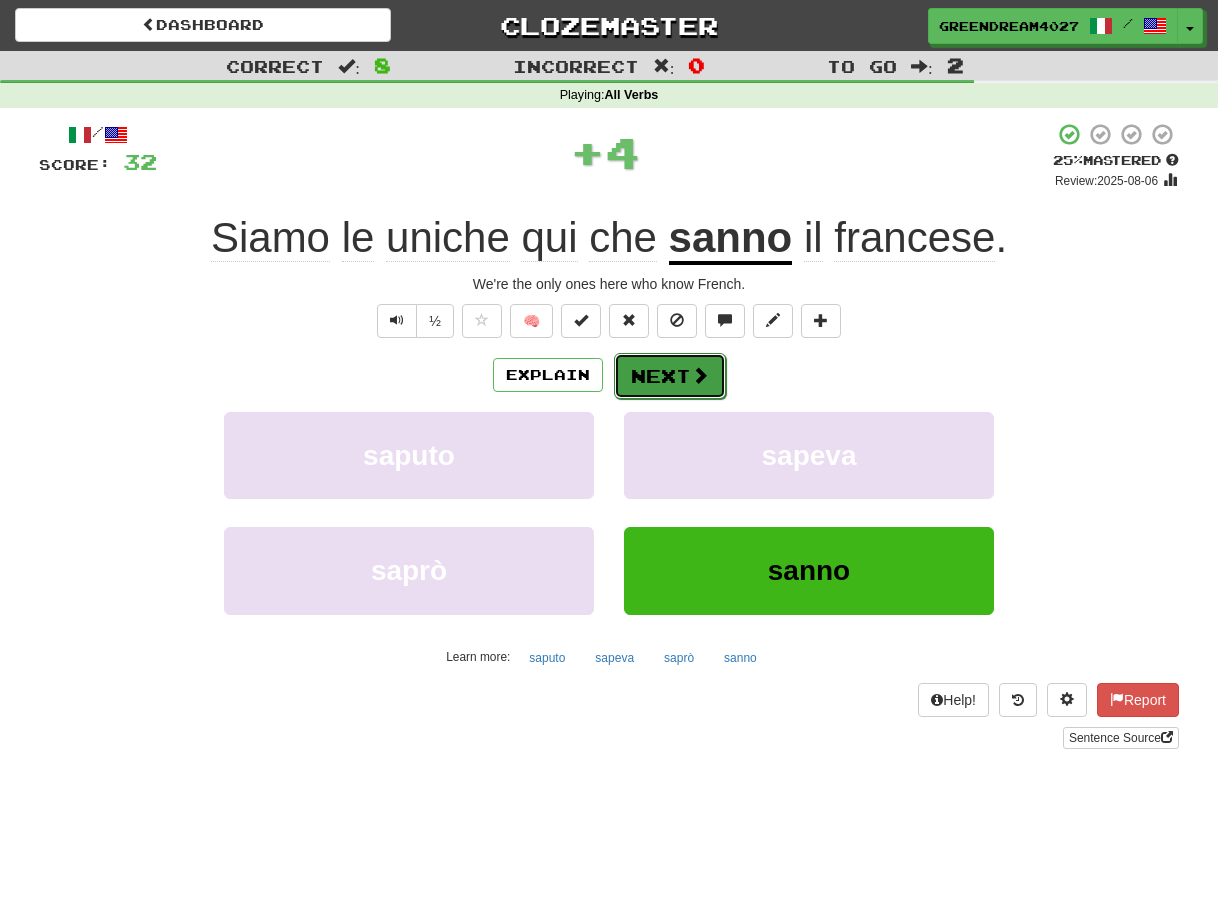 click on "Next" at bounding box center (670, 376) 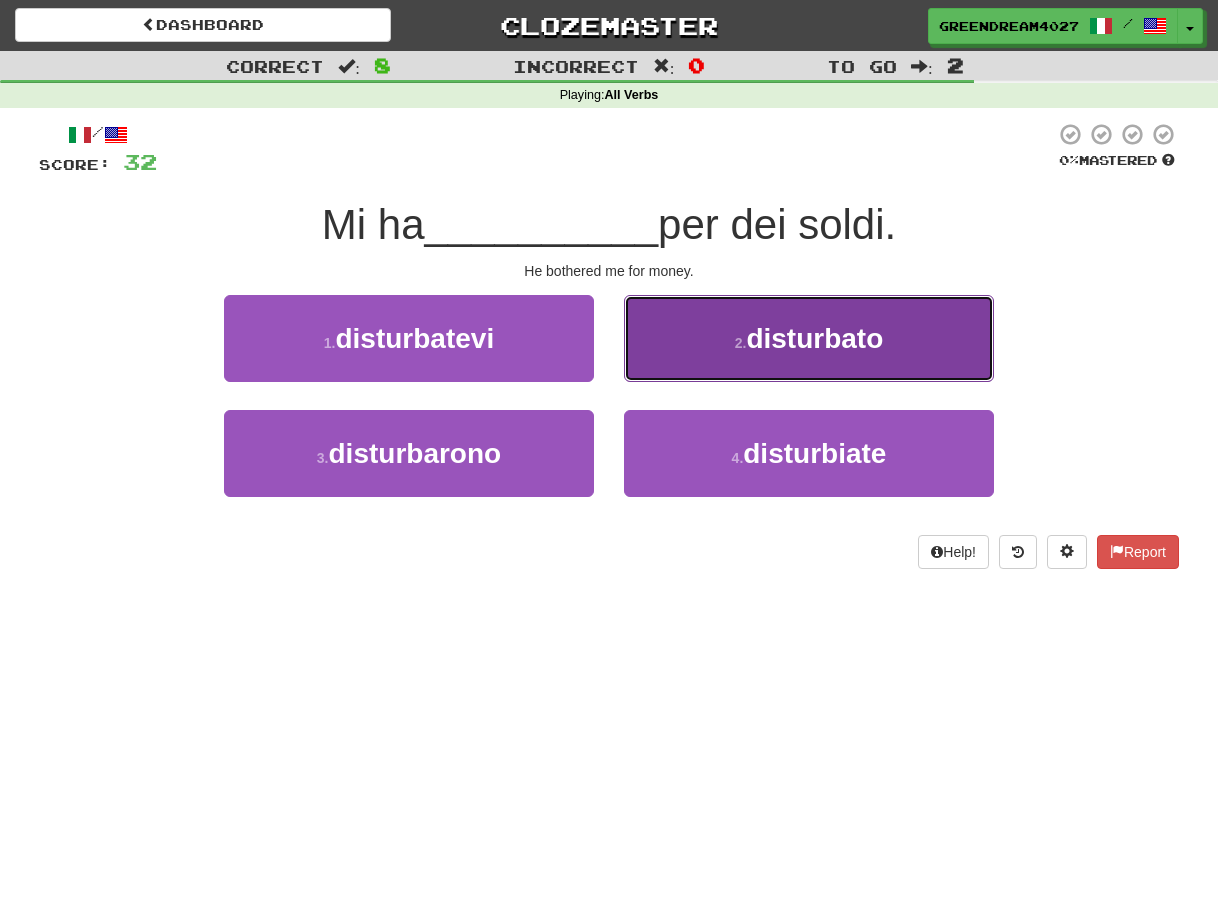 click on "disturbato" at bounding box center [814, 338] 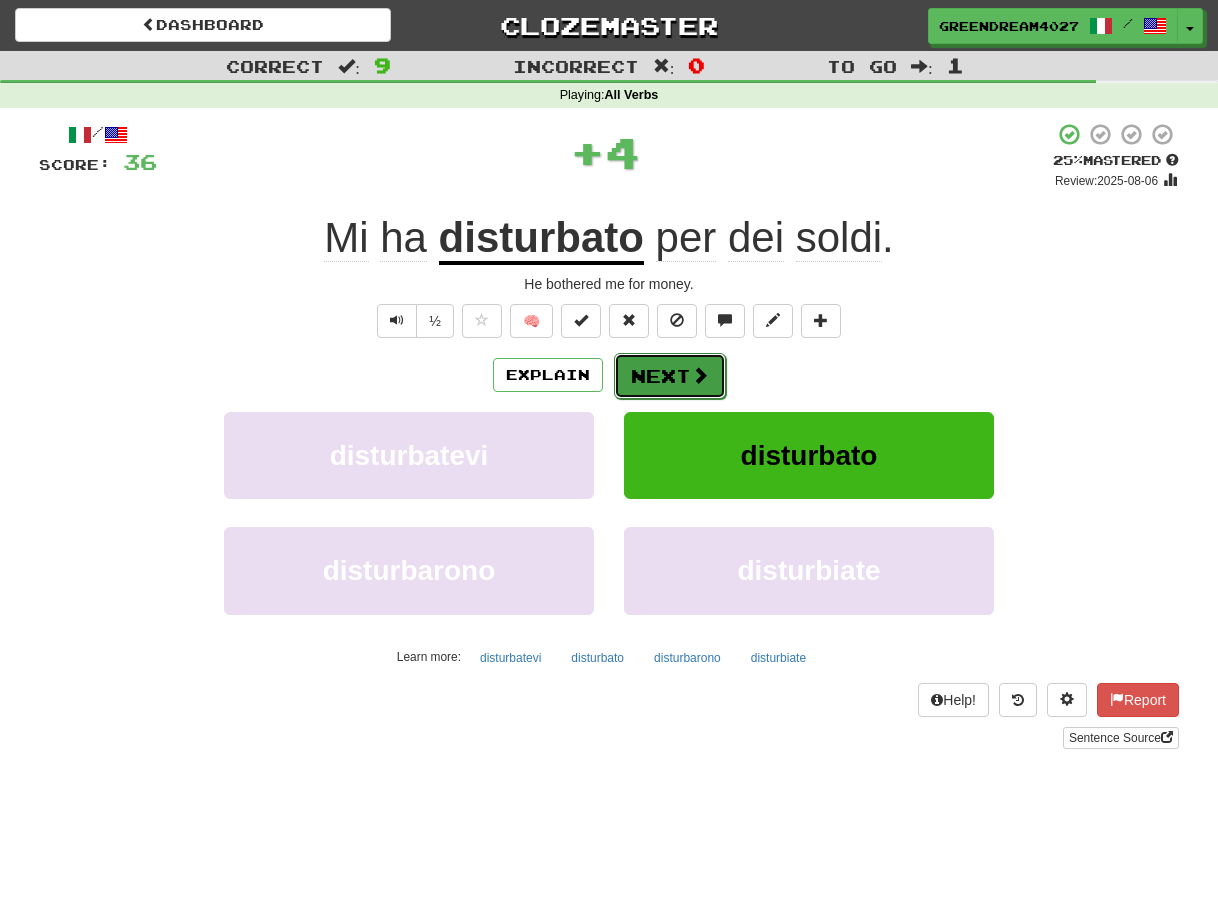 click on "Next" at bounding box center [670, 376] 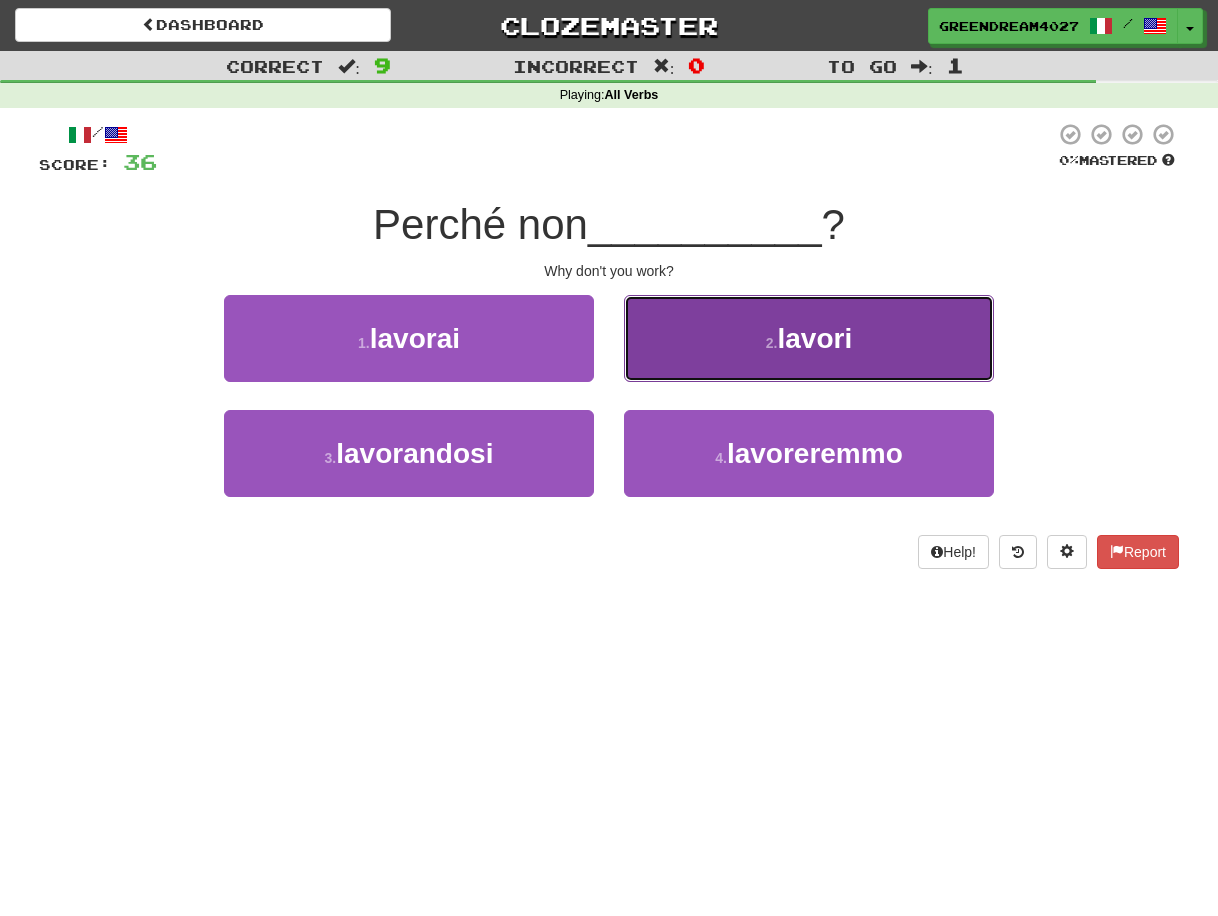 click on "2 .  lavori" at bounding box center (809, 338) 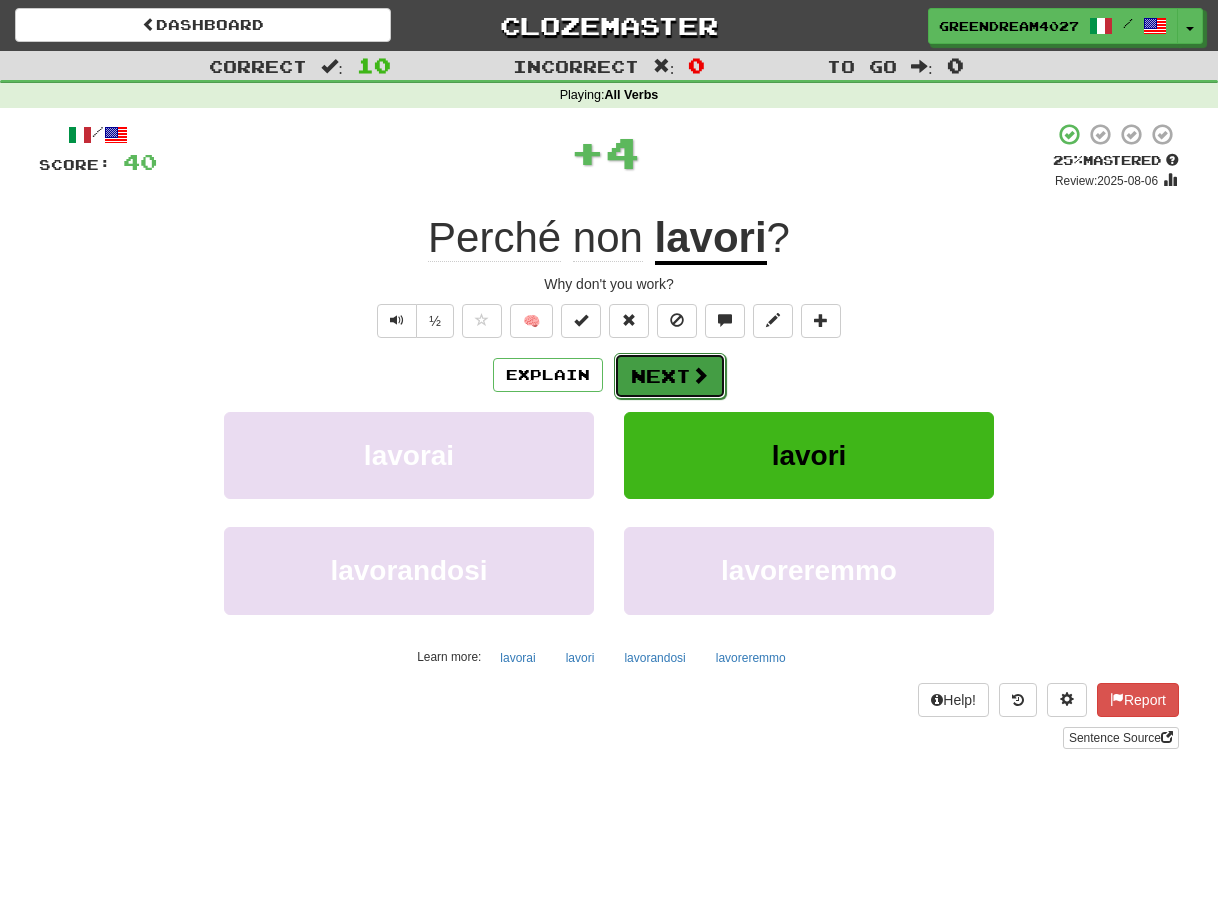 click on "Next" at bounding box center [670, 376] 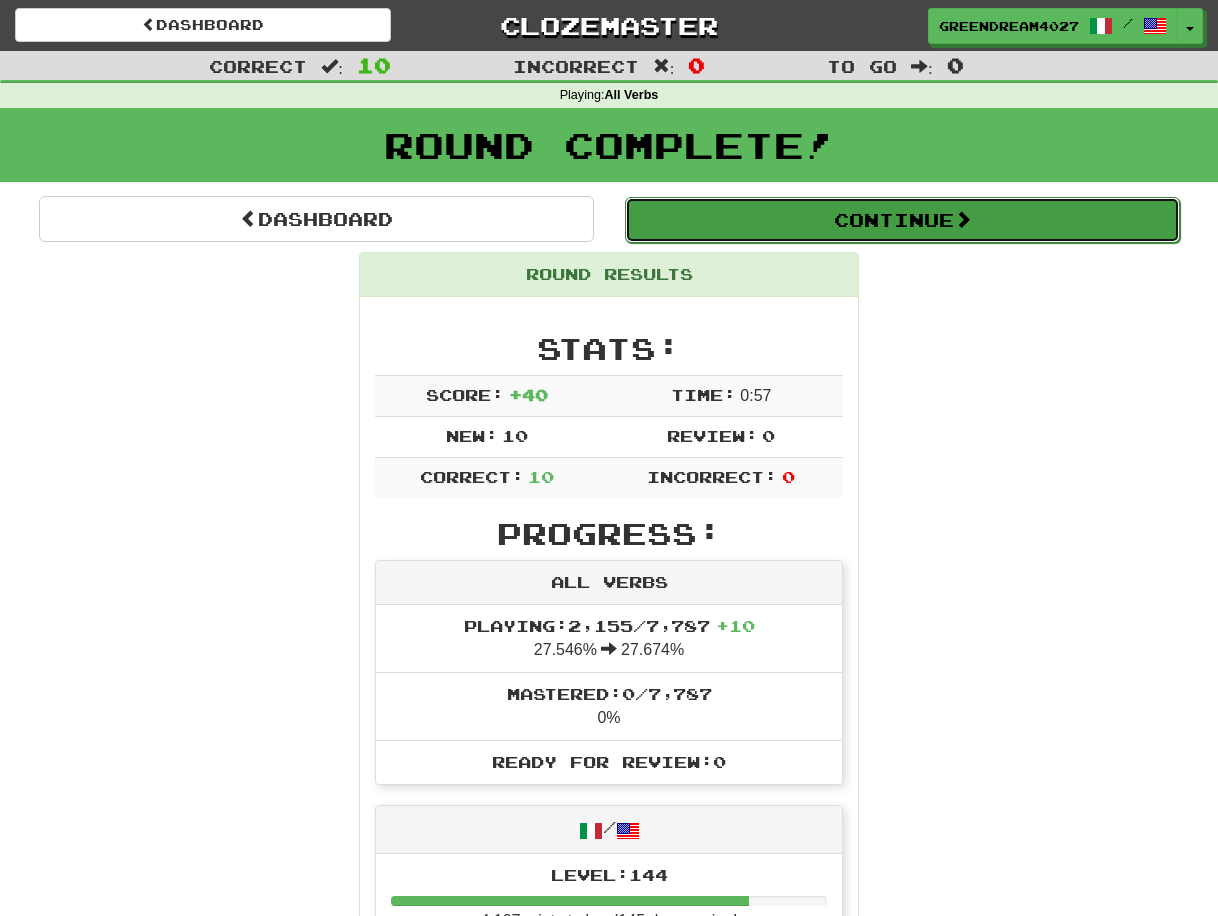 click on "Continue" at bounding box center (902, 220) 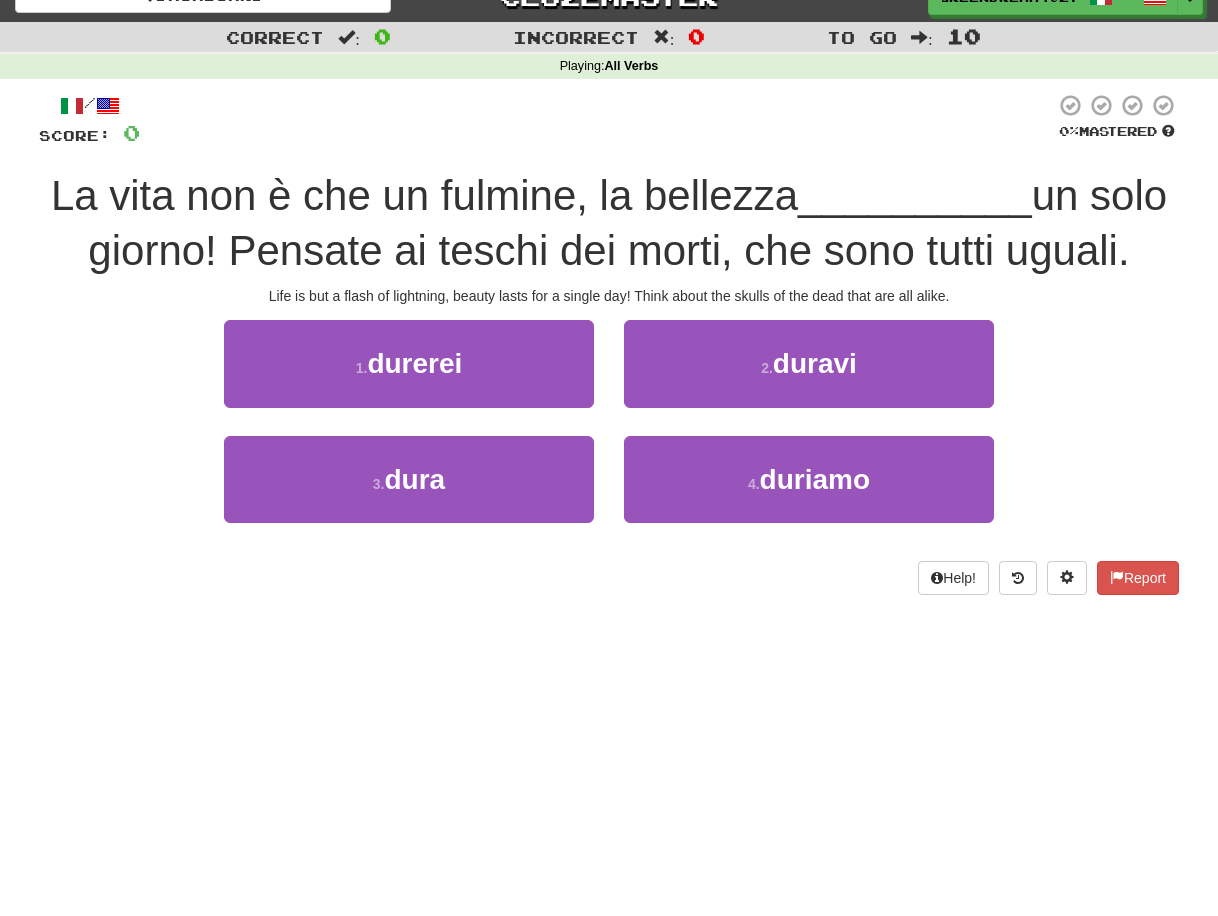 scroll, scrollTop: 0, scrollLeft: 0, axis: both 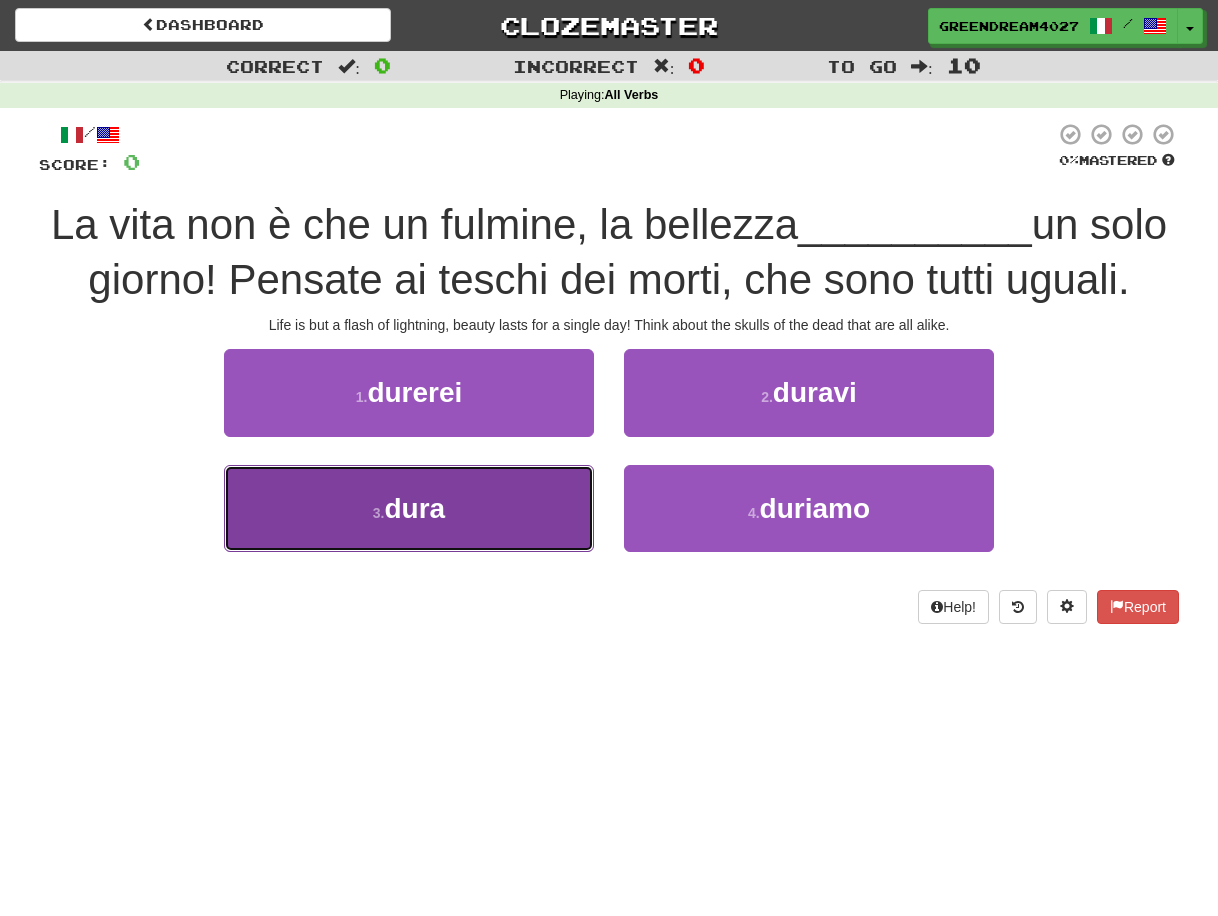 click on "dura" at bounding box center (415, 508) 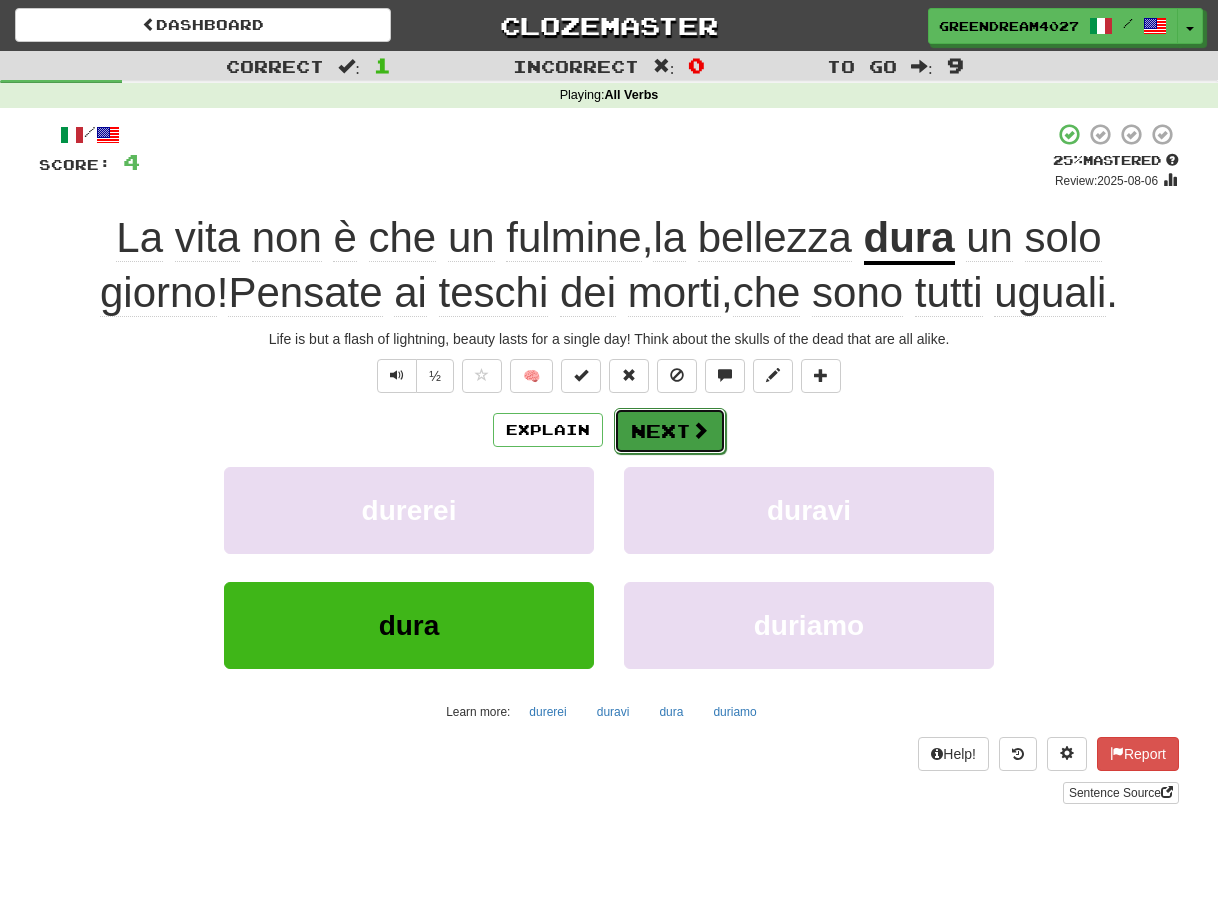 click on "Next" at bounding box center [670, 431] 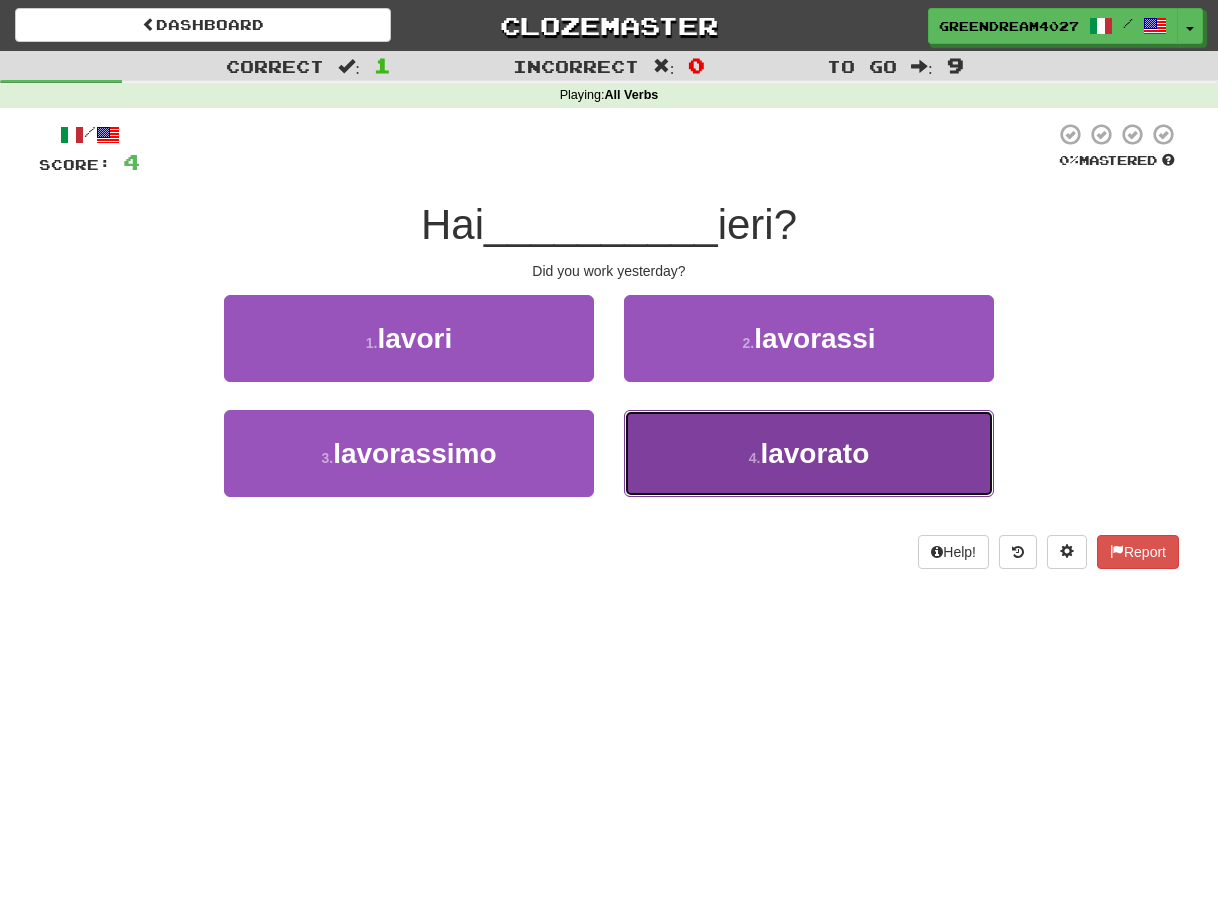 click on "4 .  lavorato" at bounding box center (809, 453) 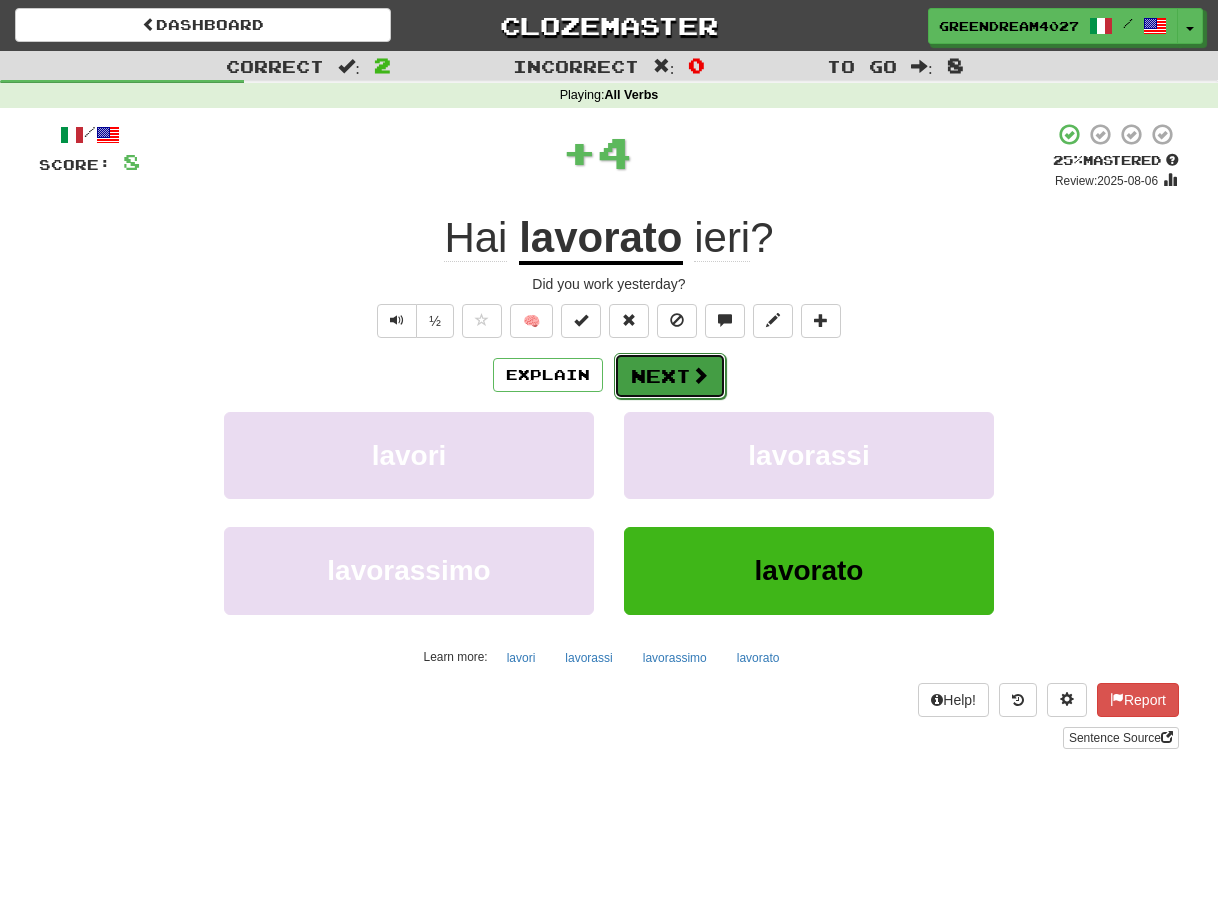 click on "Next" at bounding box center (670, 376) 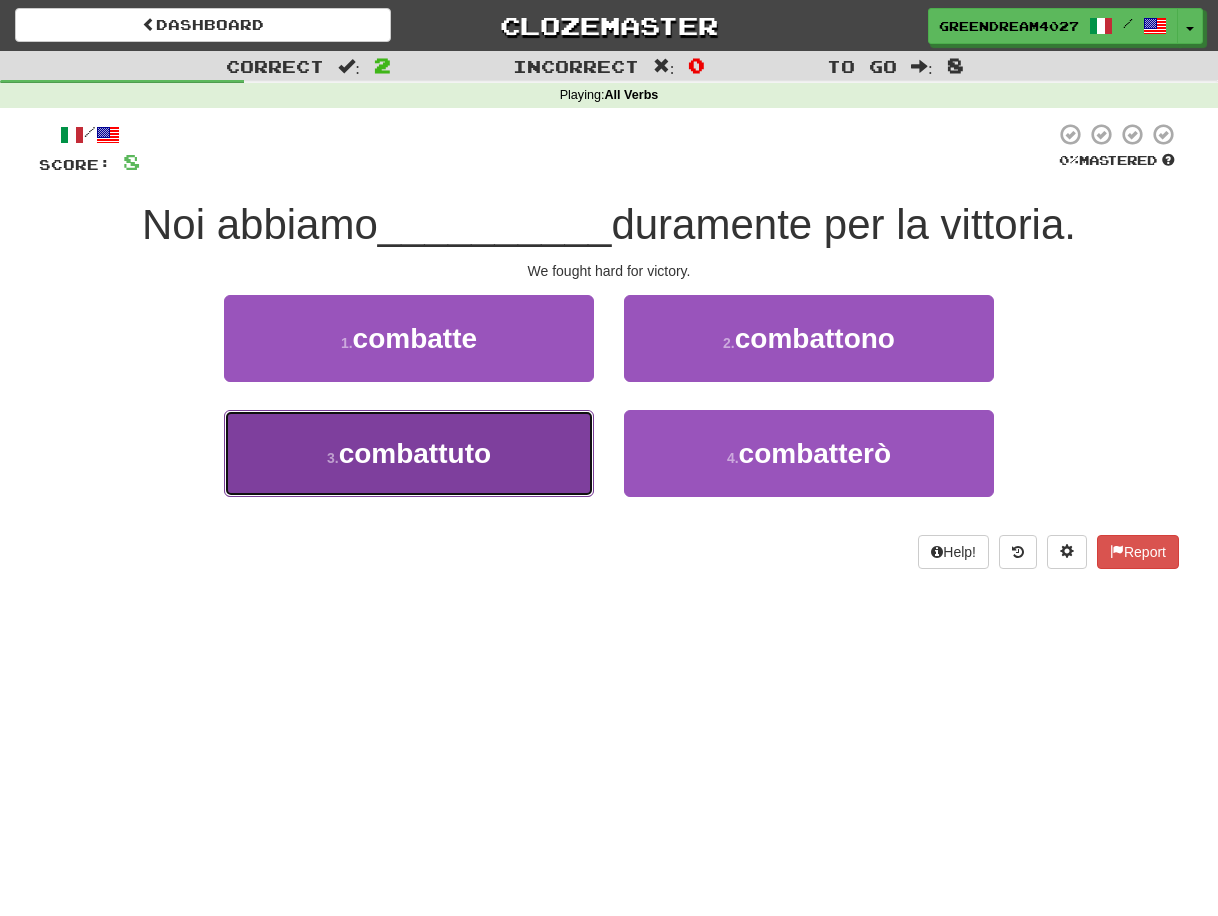 click on "3 .  combattuto" at bounding box center (409, 453) 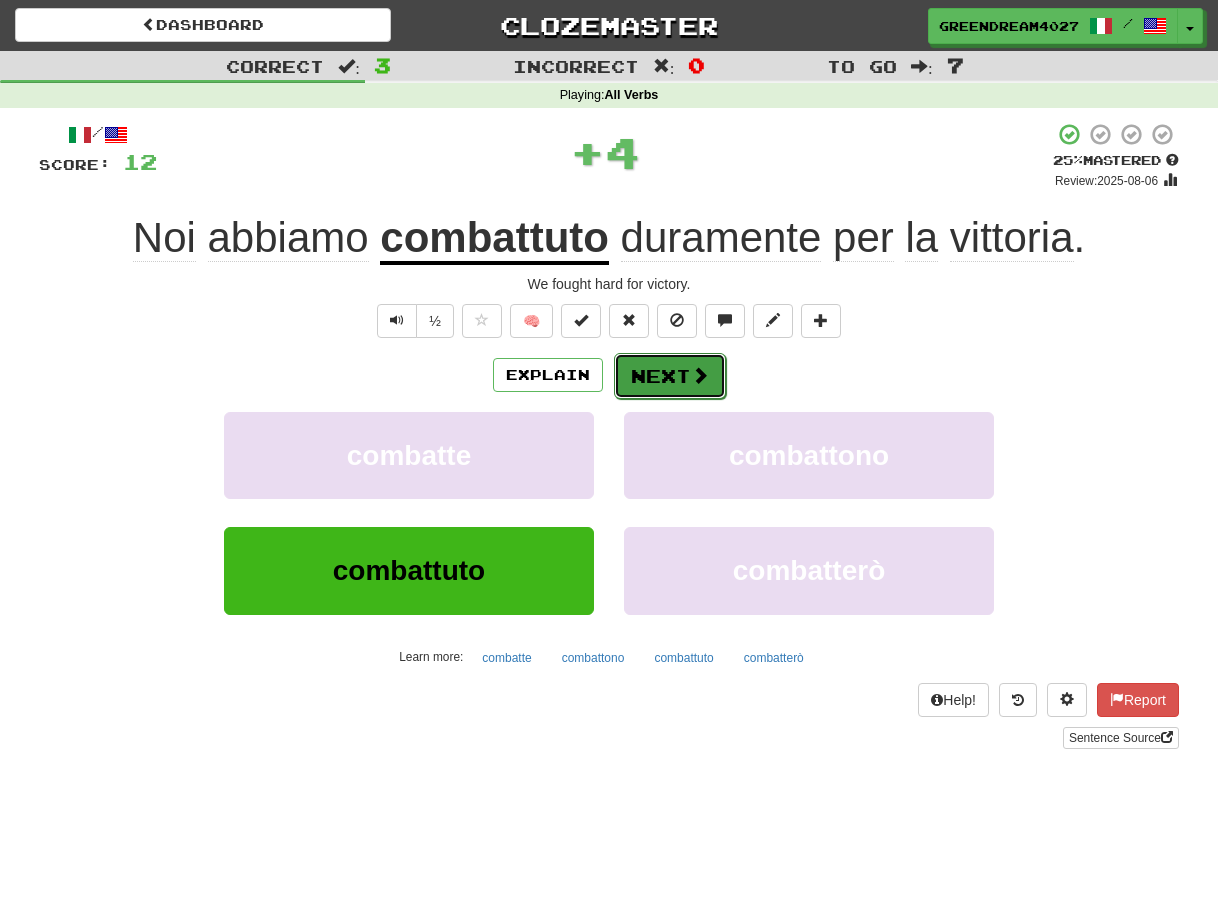 click on "Next" at bounding box center (670, 376) 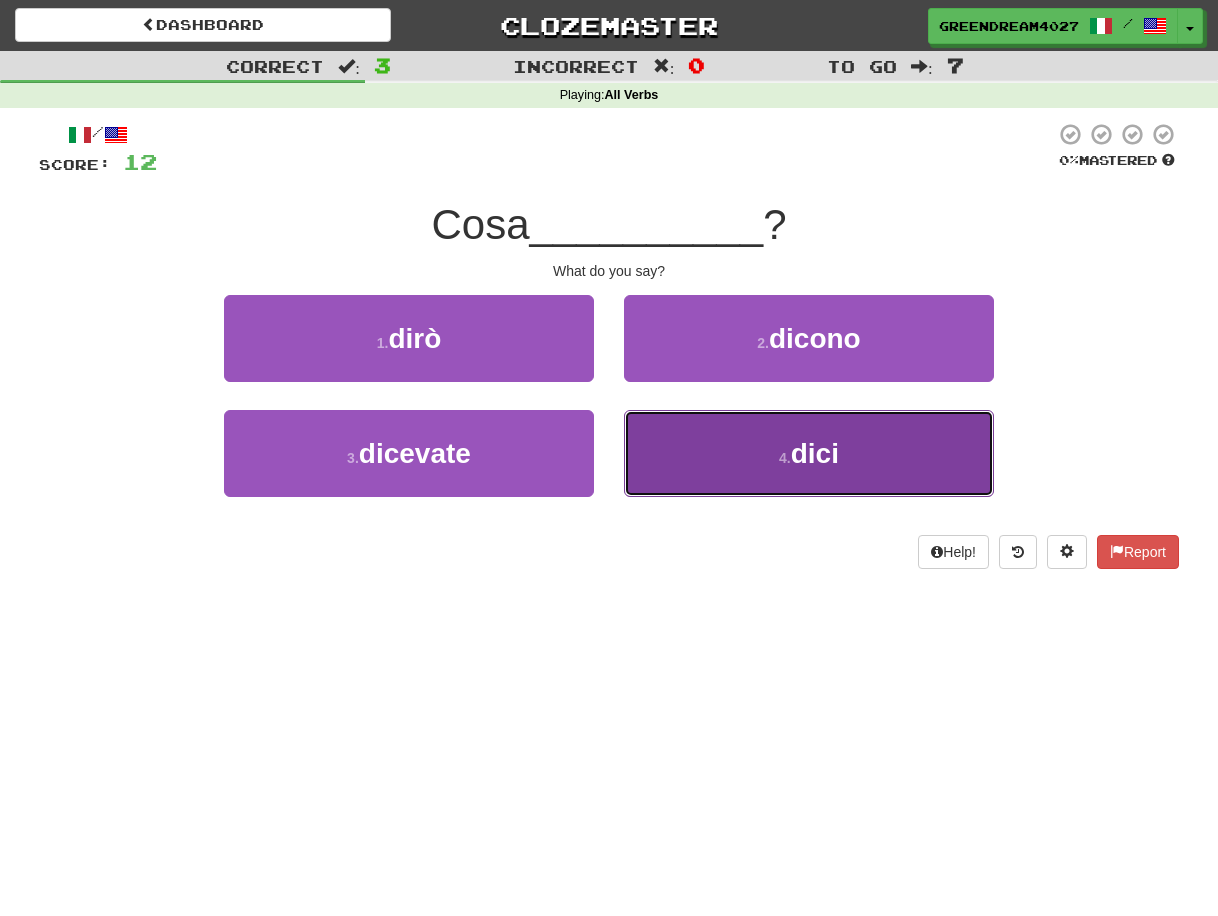 click on "4 .  dici" at bounding box center [809, 453] 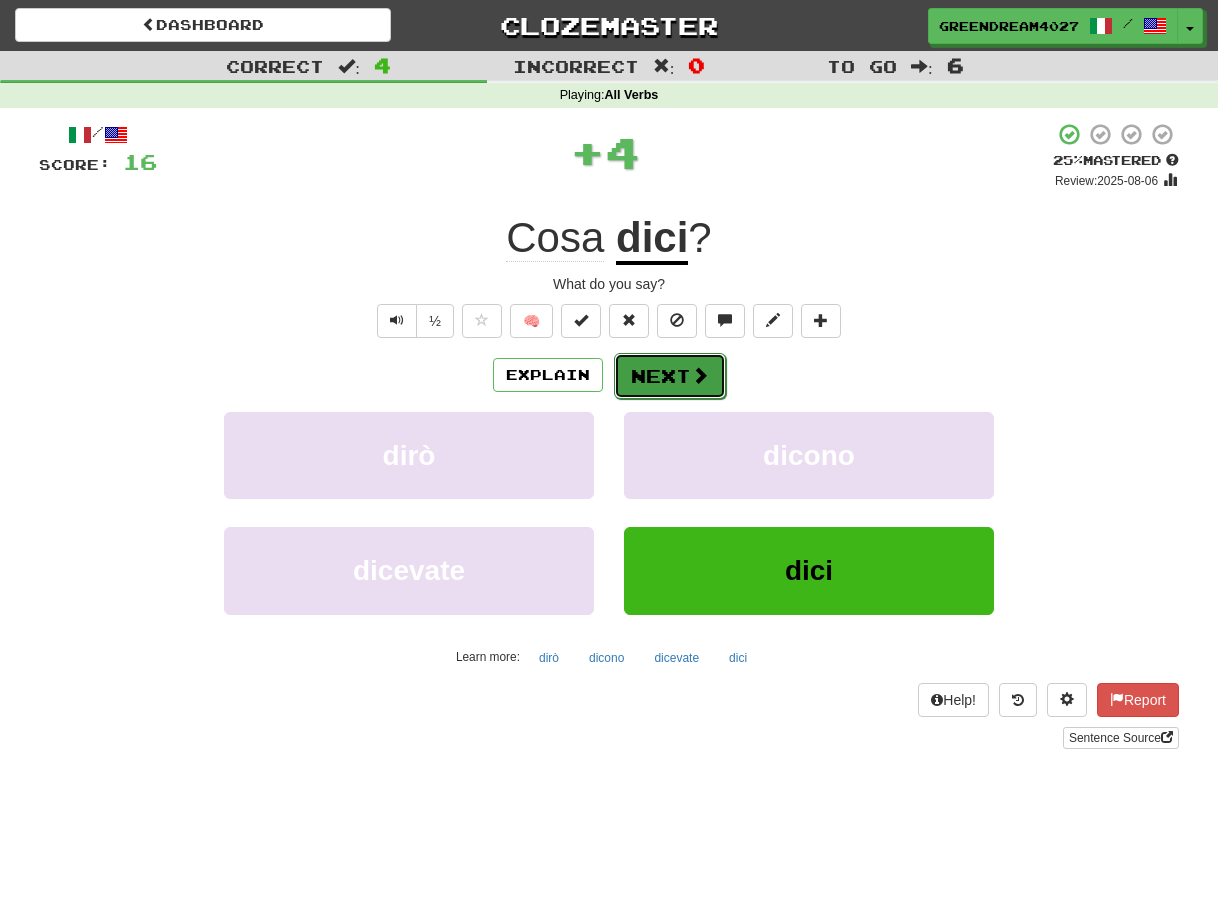 click on "Next" at bounding box center [670, 376] 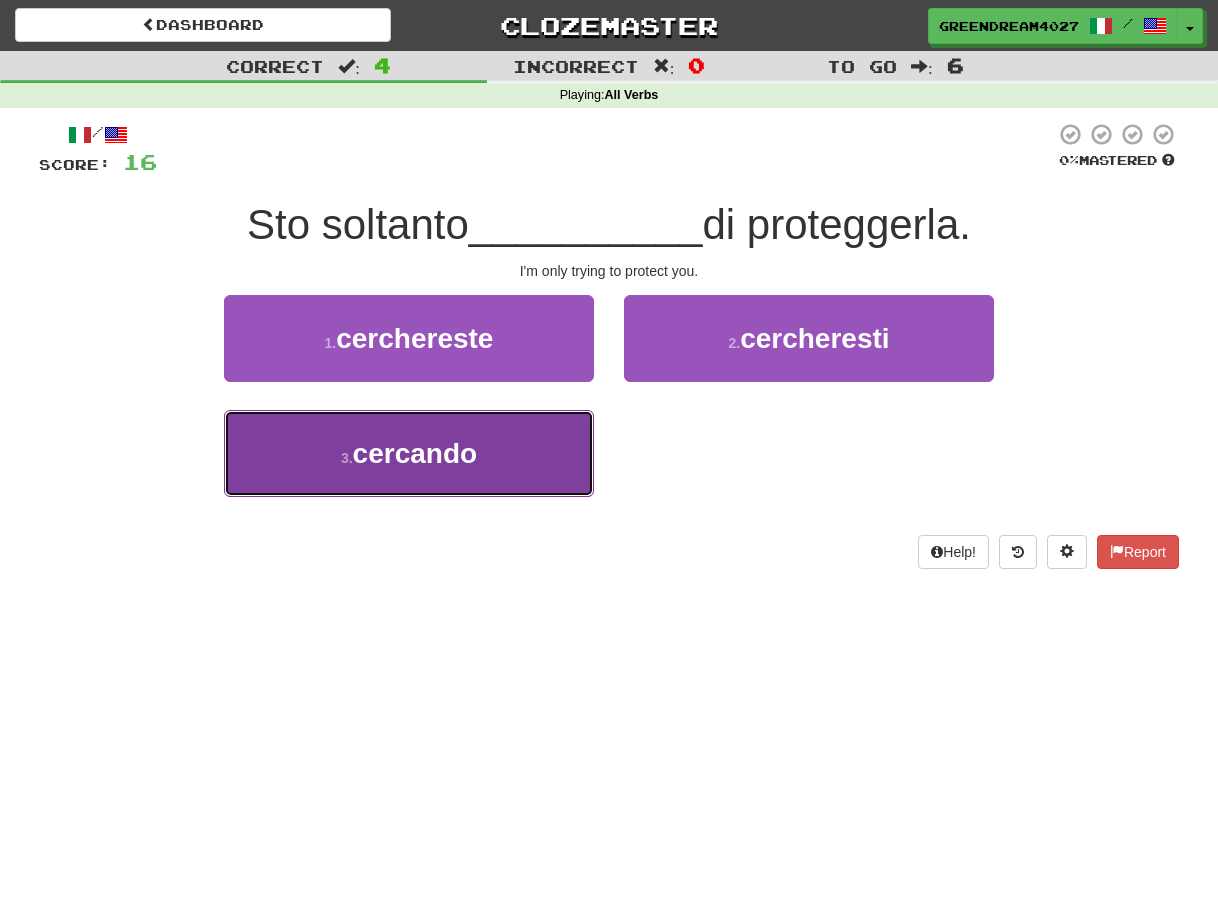 click on "3 .  cercando" at bounding box center [409, 453] 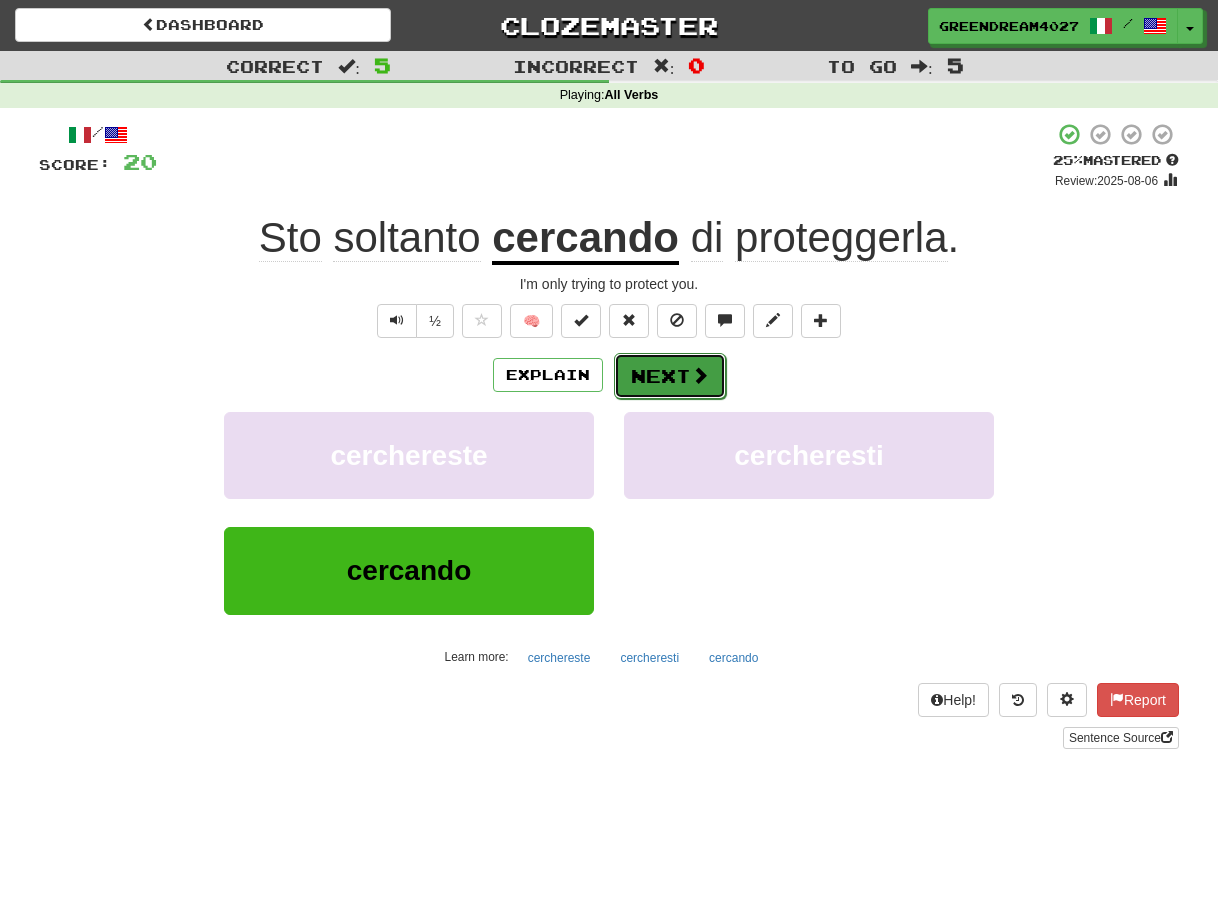 click on "Next" at bounding box center (670, 376) 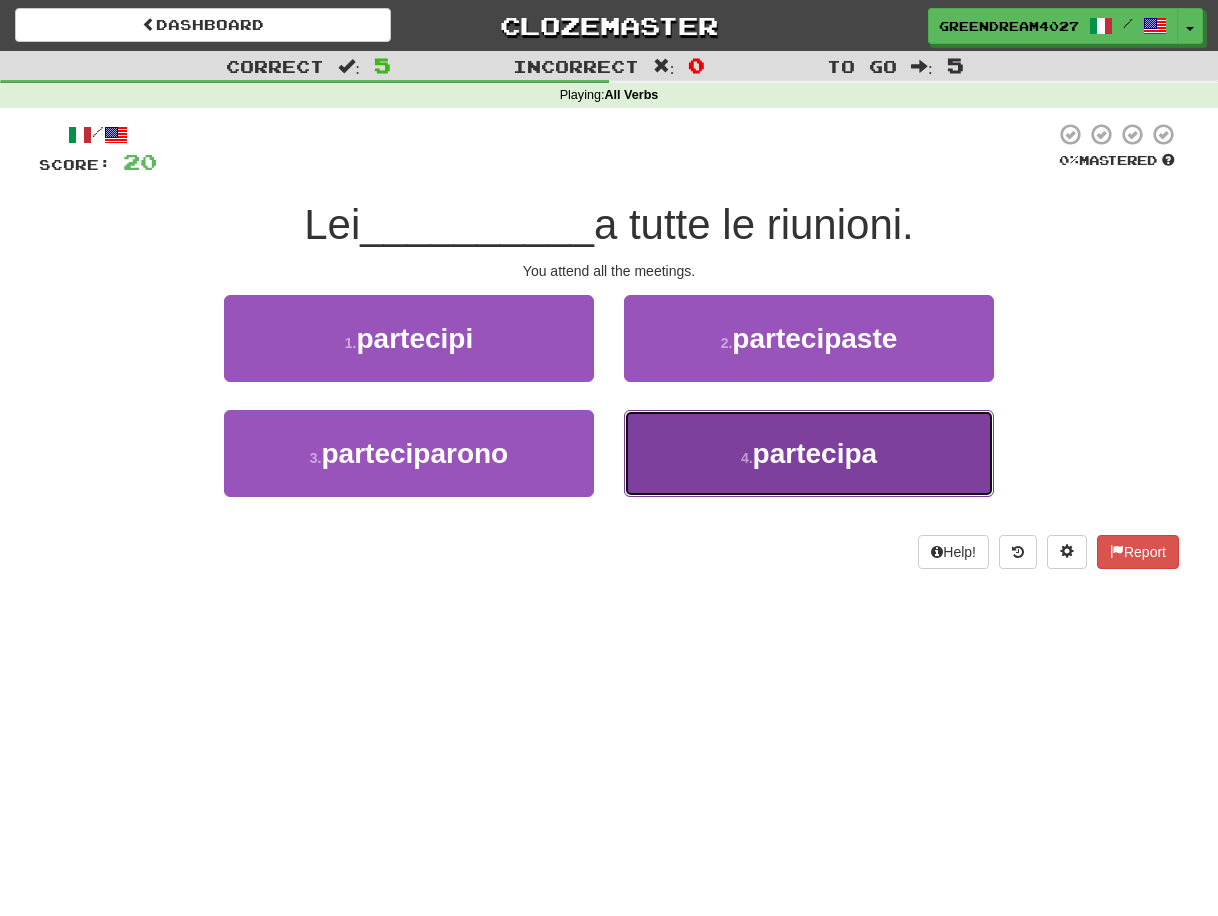 click on "4 .  partecipa" at bounding box center (809, 453) 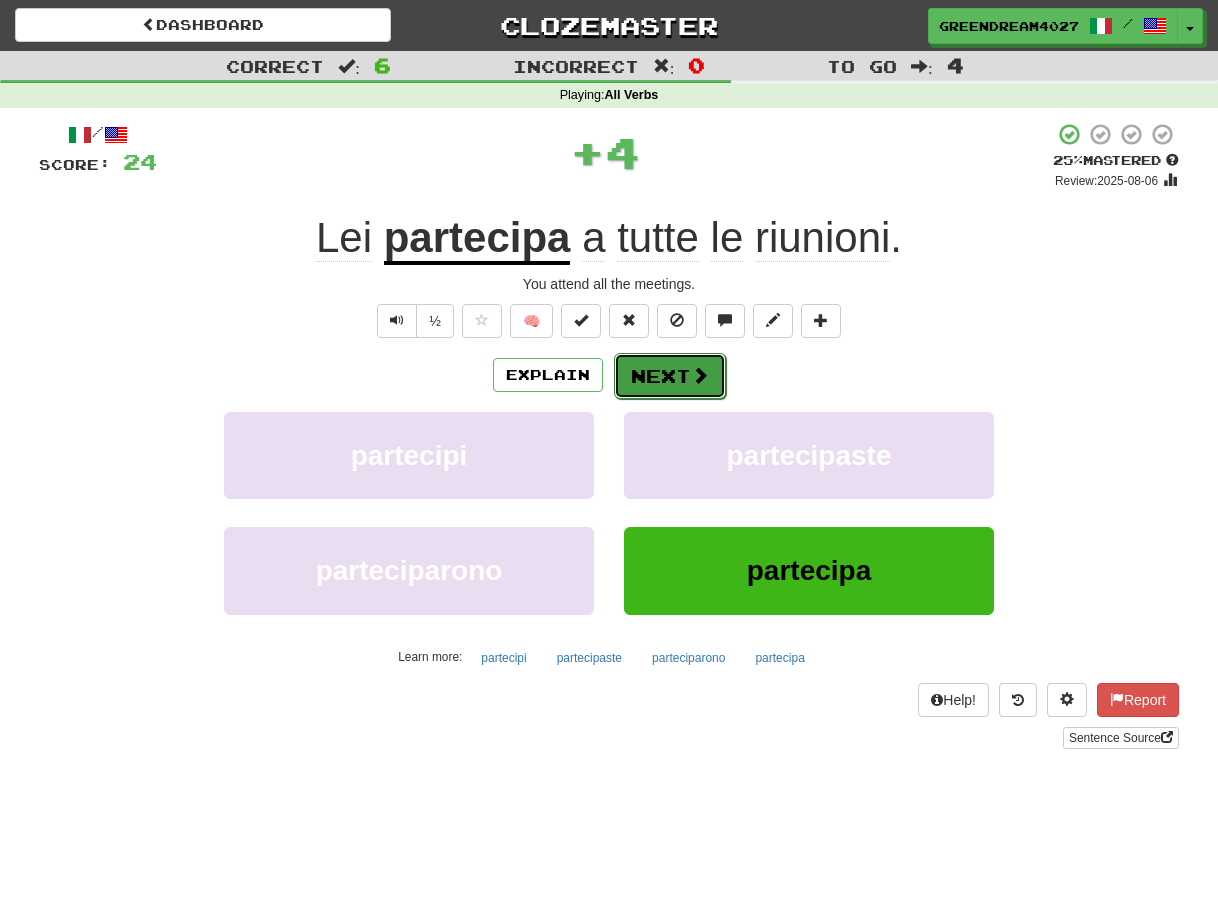 click on "Next" at bounding box center (670, 376) 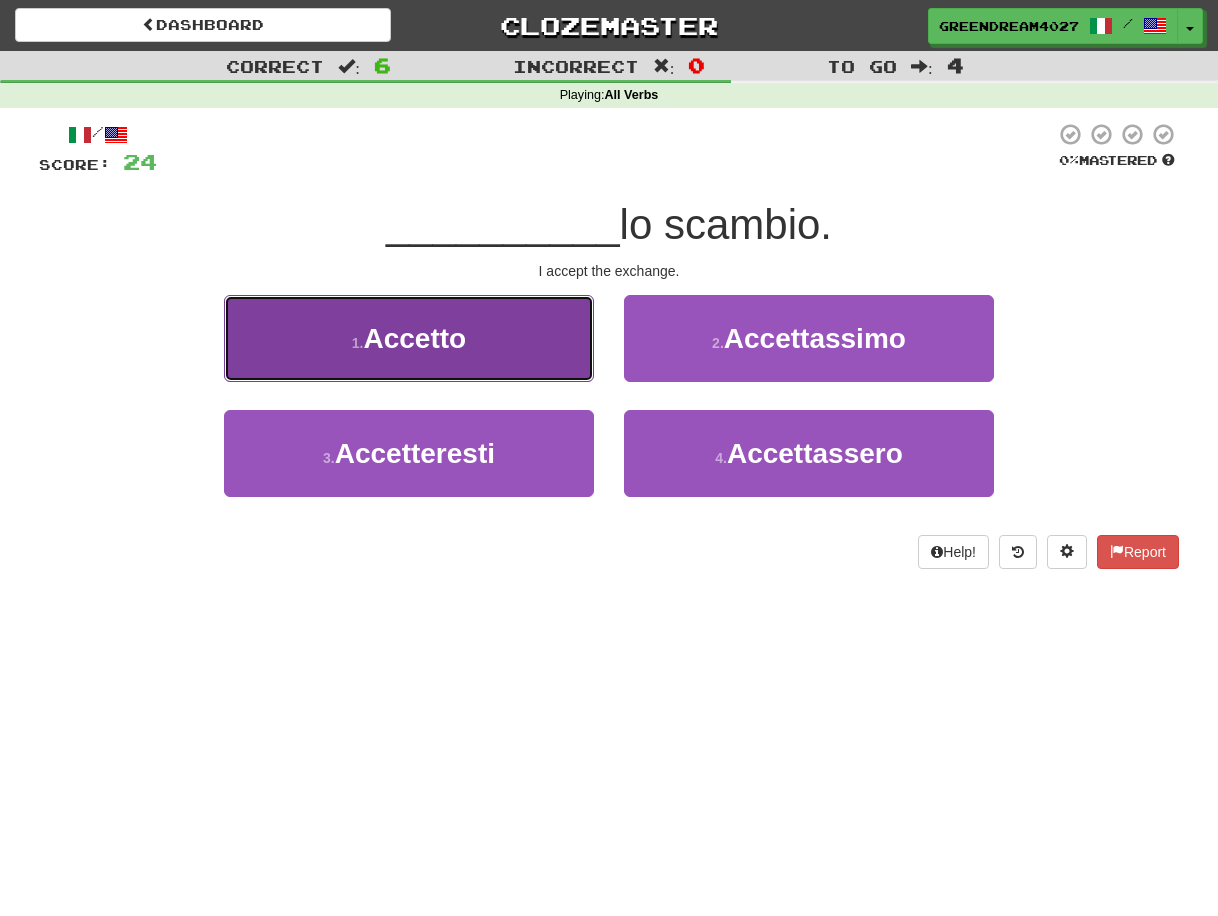 click on "1 .  Accetto" at bounding box center [409, 338] 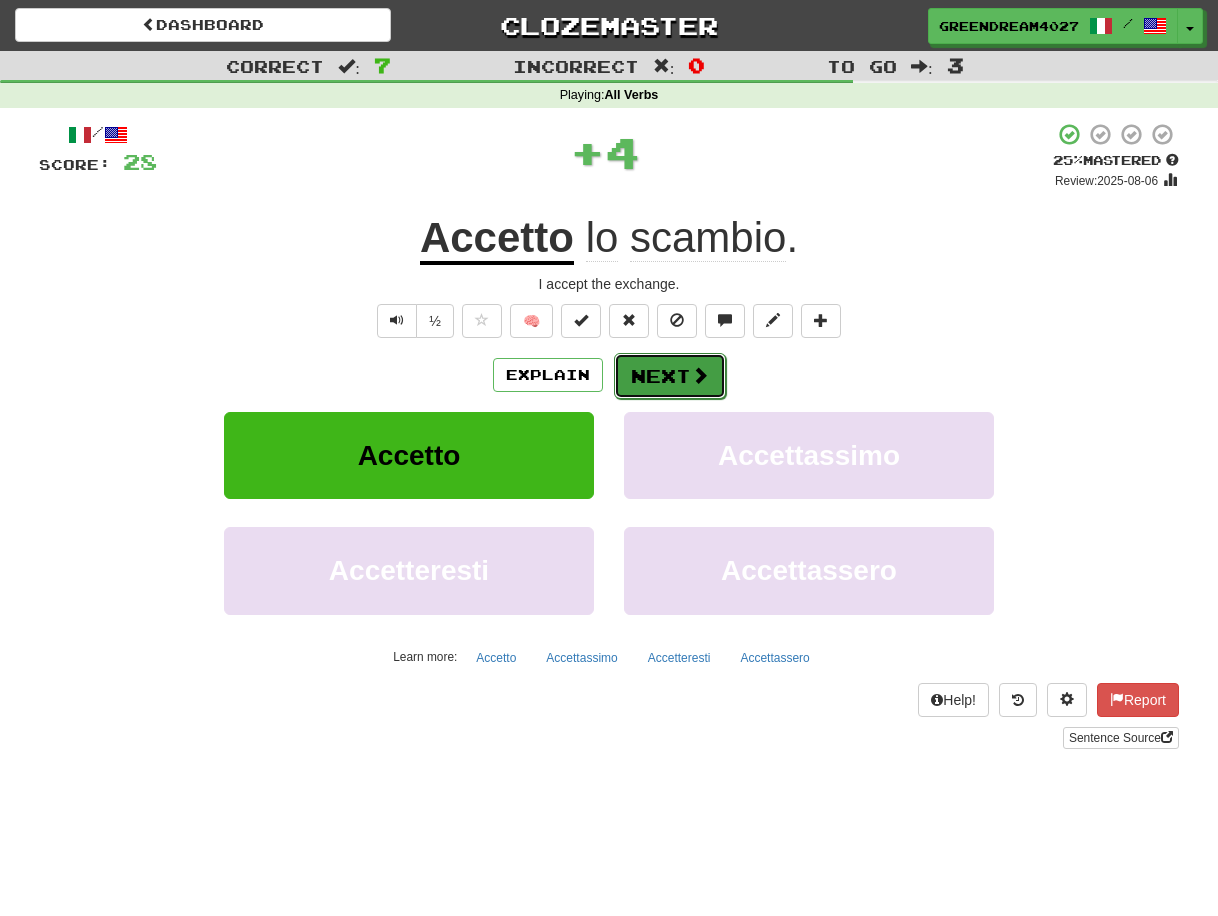click on "Next" at bounding box center (670, 376) 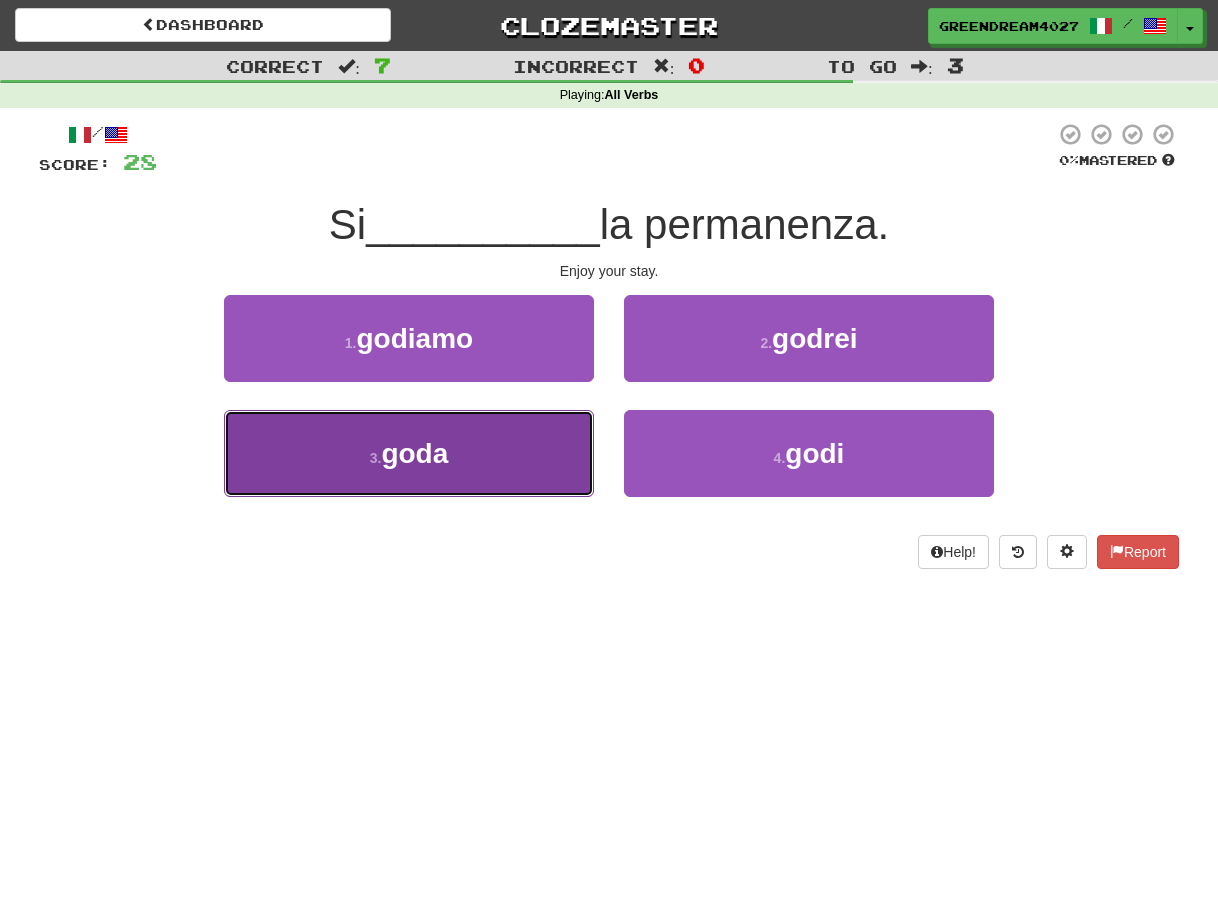 click on "3 .  goda" at bounding box center [409, 453] 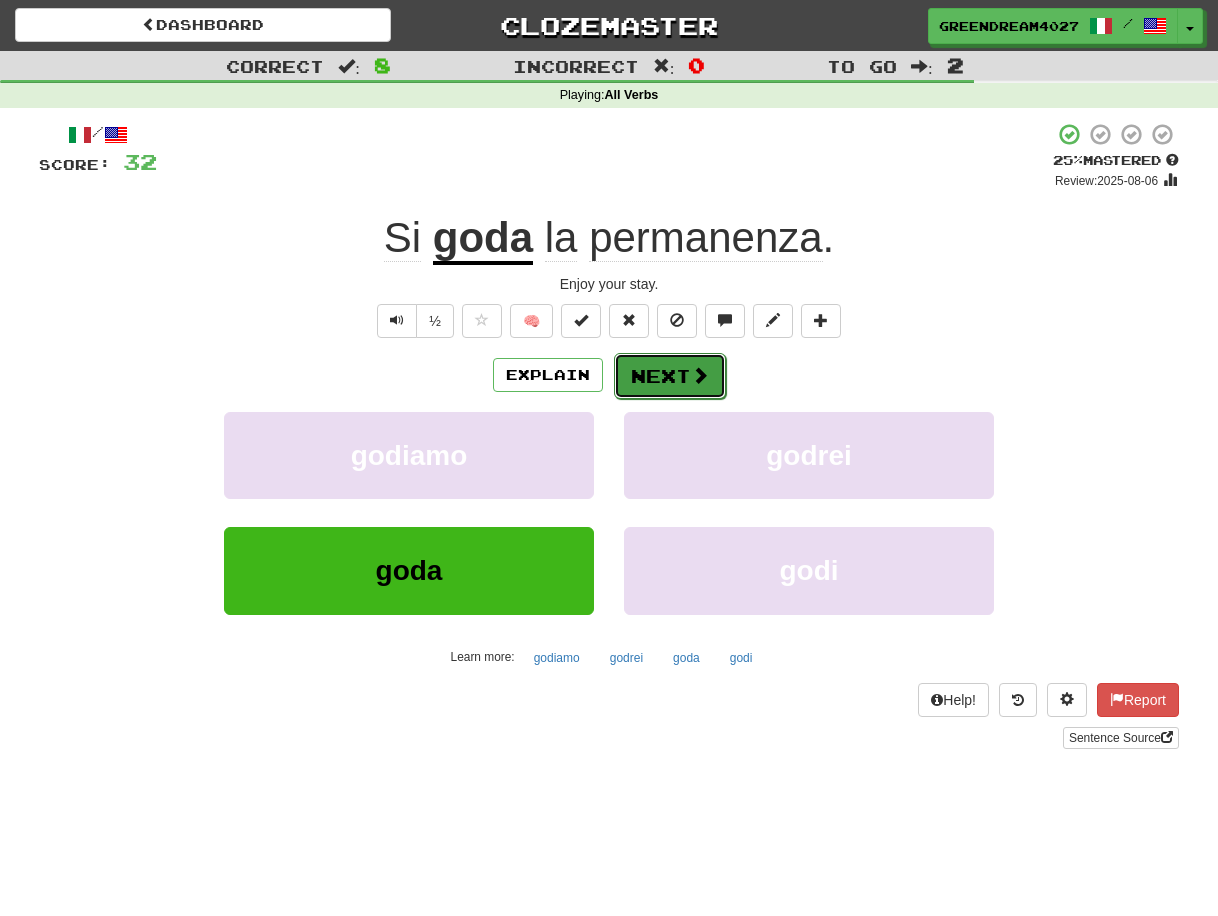 click on "Next" at bounding box center [670, 376] 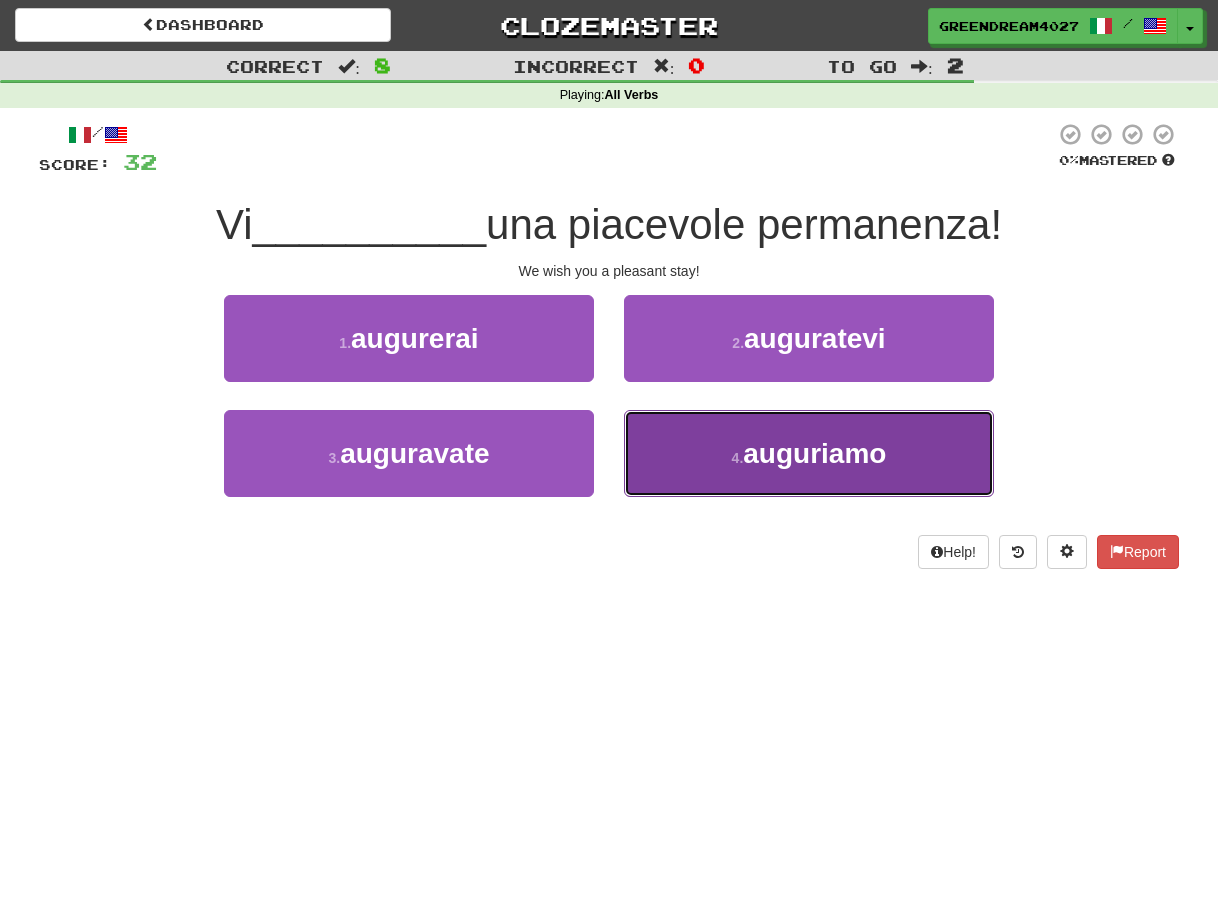 click on "auguriamo" at bounding box center [814, 453] 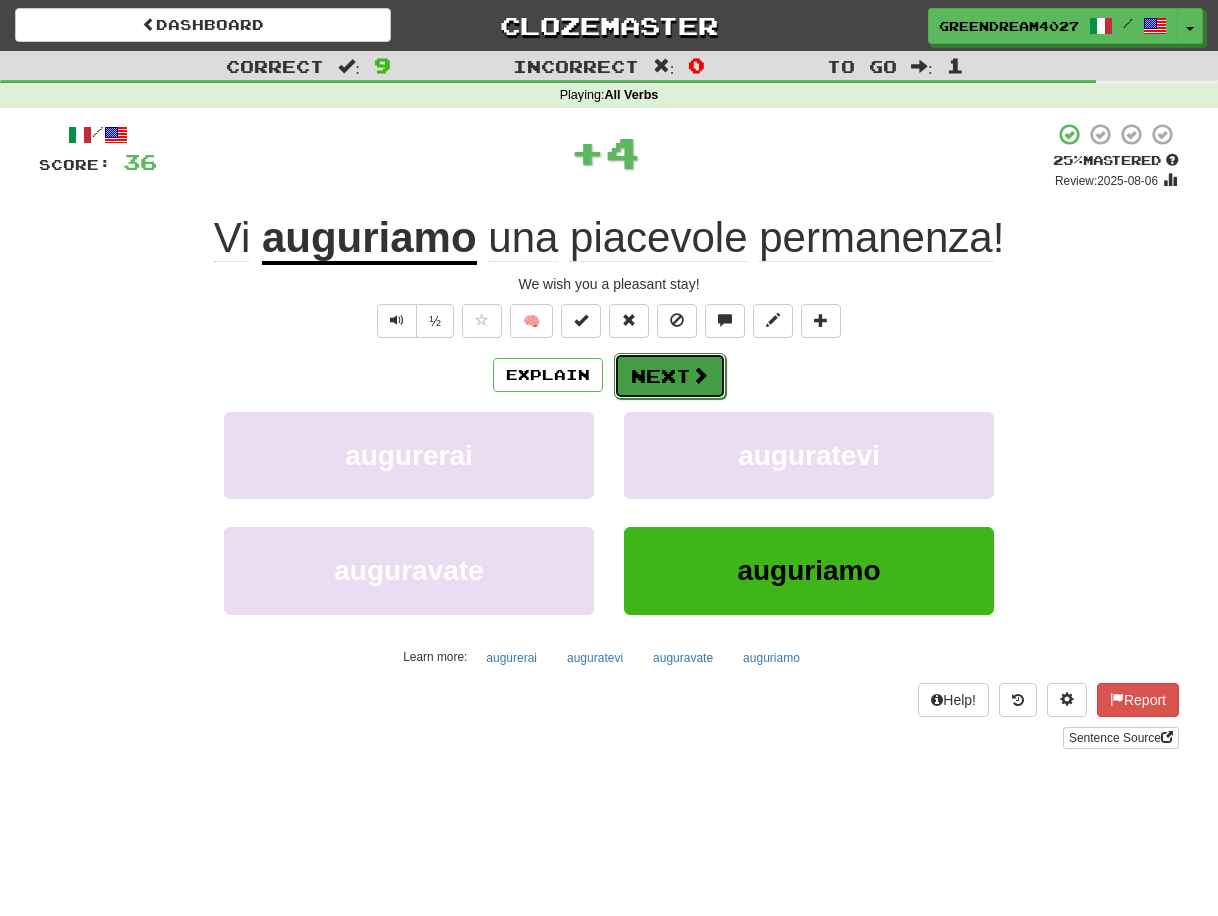 click on "Next" at bounding box center [670, 376] 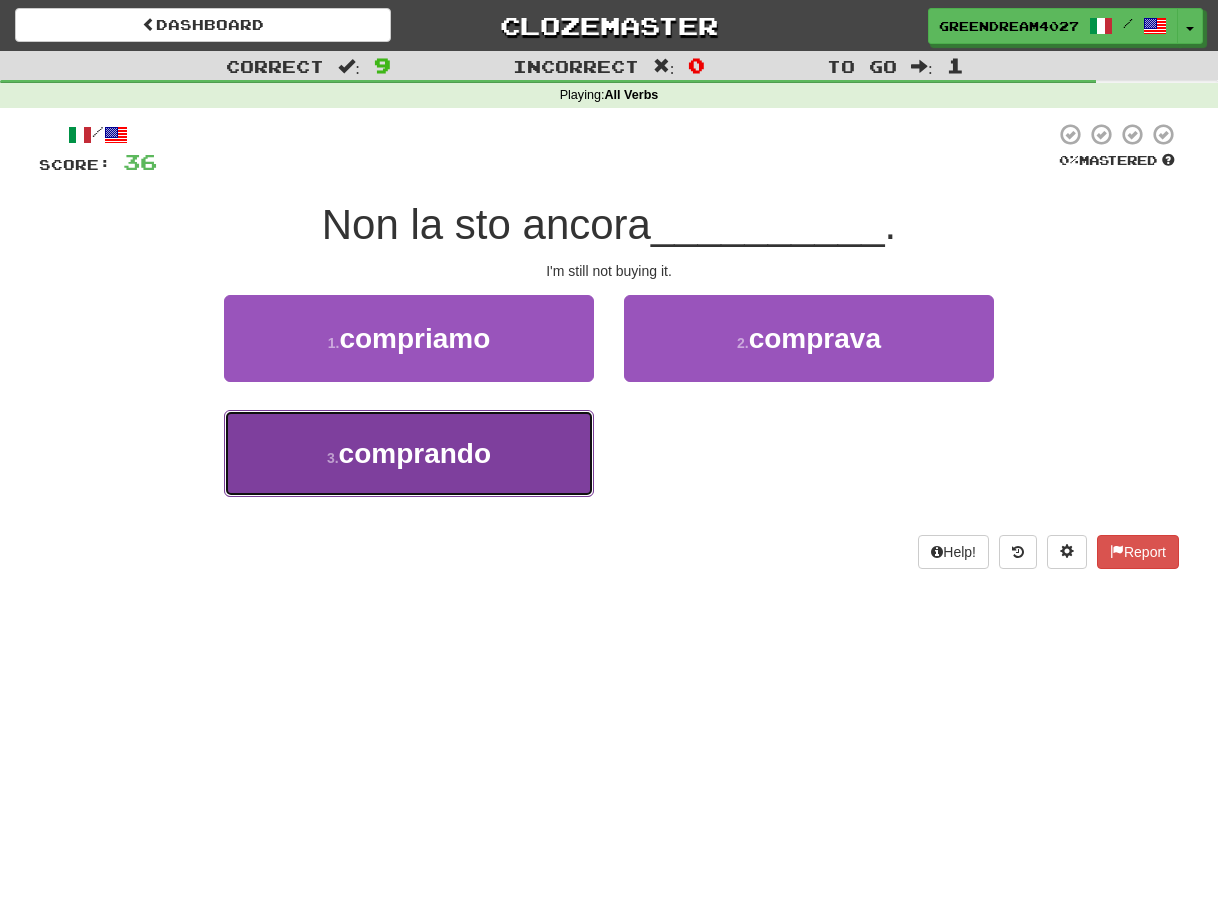 click on "3 .  comprando" at bounding box center [409, 453] 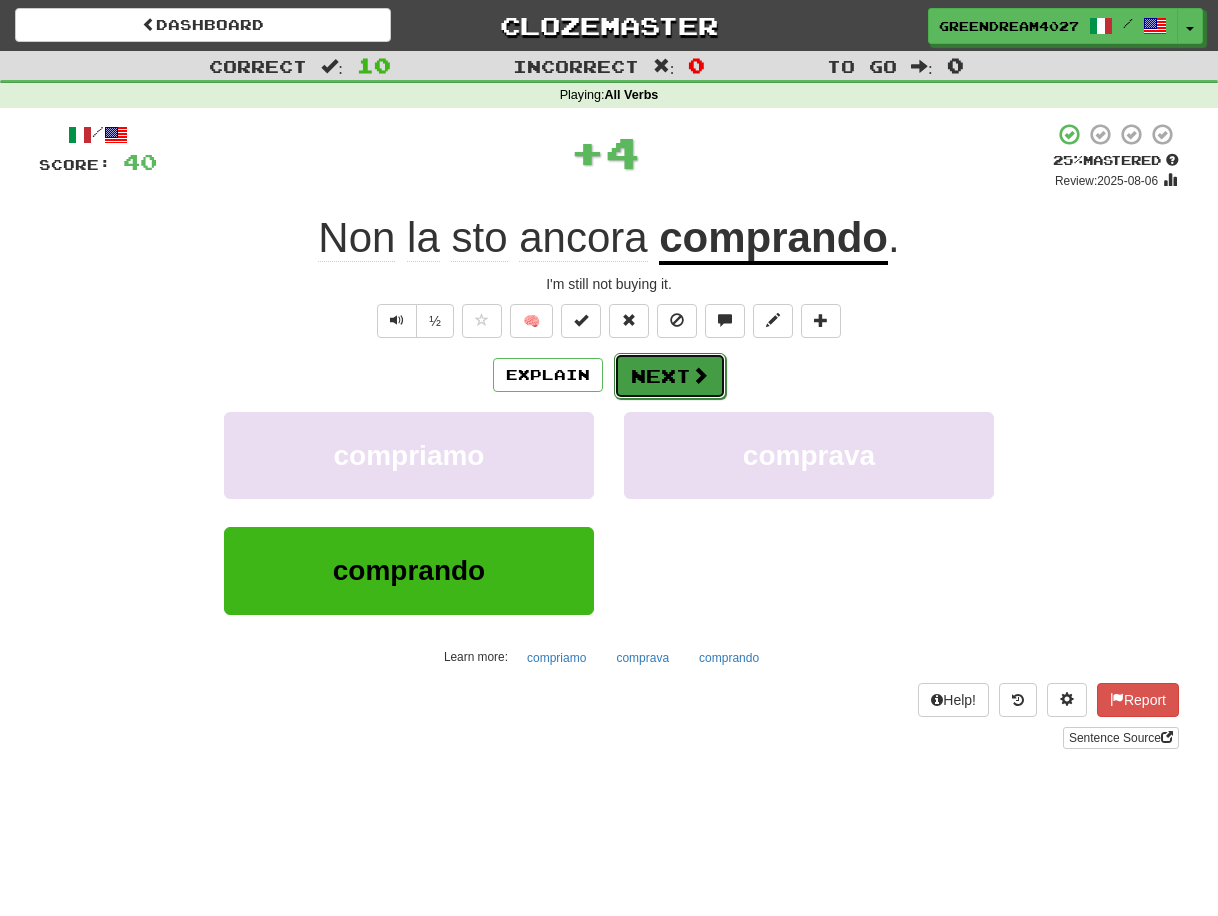 click on "Next" at bounding box center (670, 376) 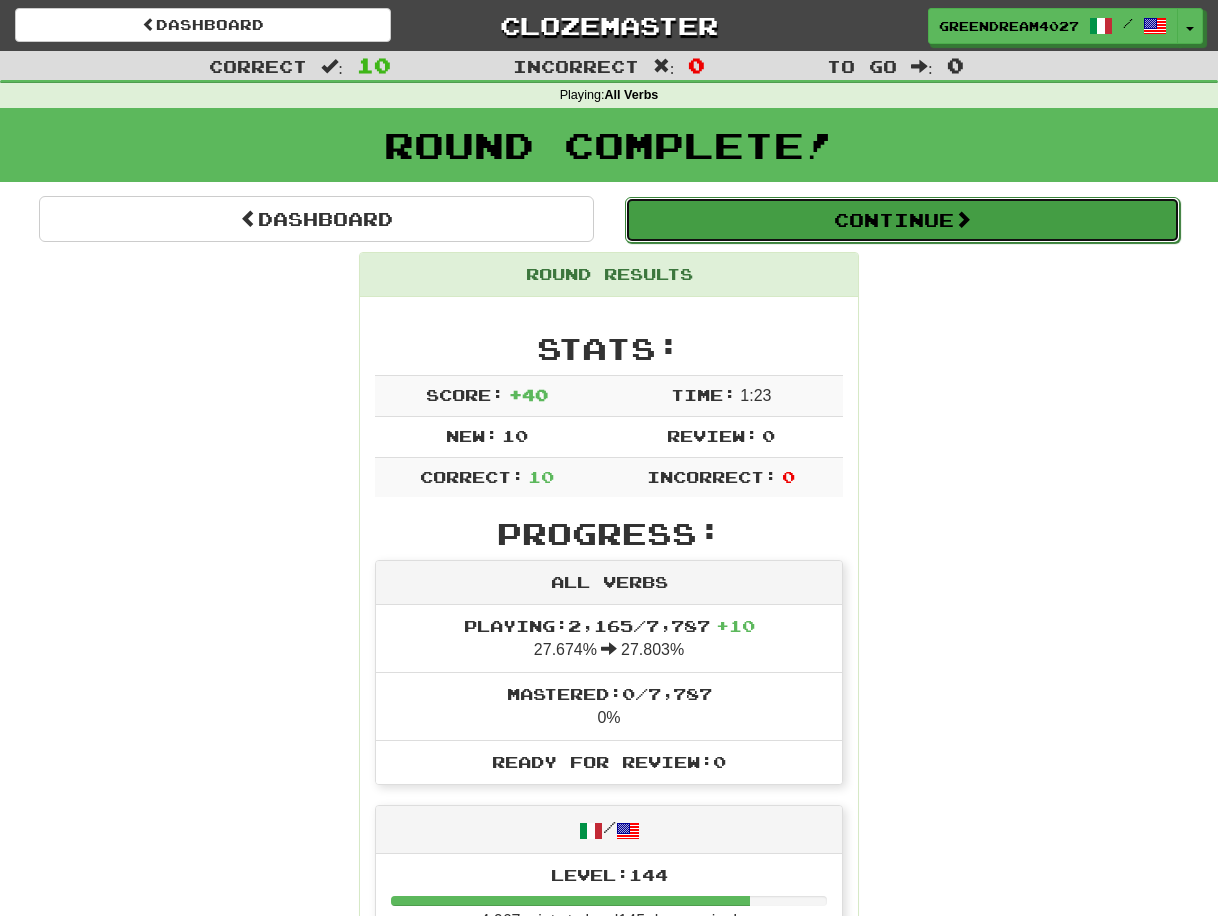 click on "Continue" at bounding box center (902, 220) 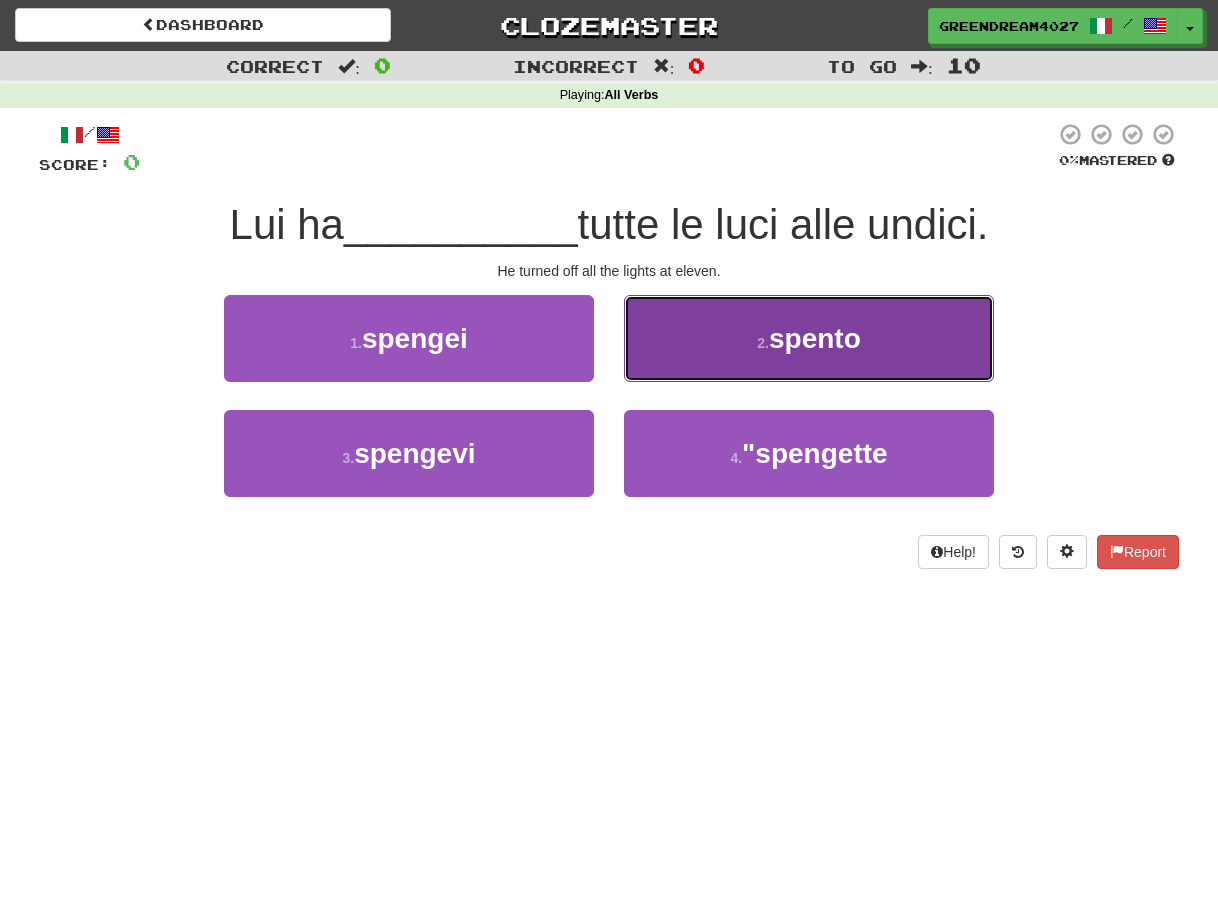 click on "spento" at bounding box center (815, 338) 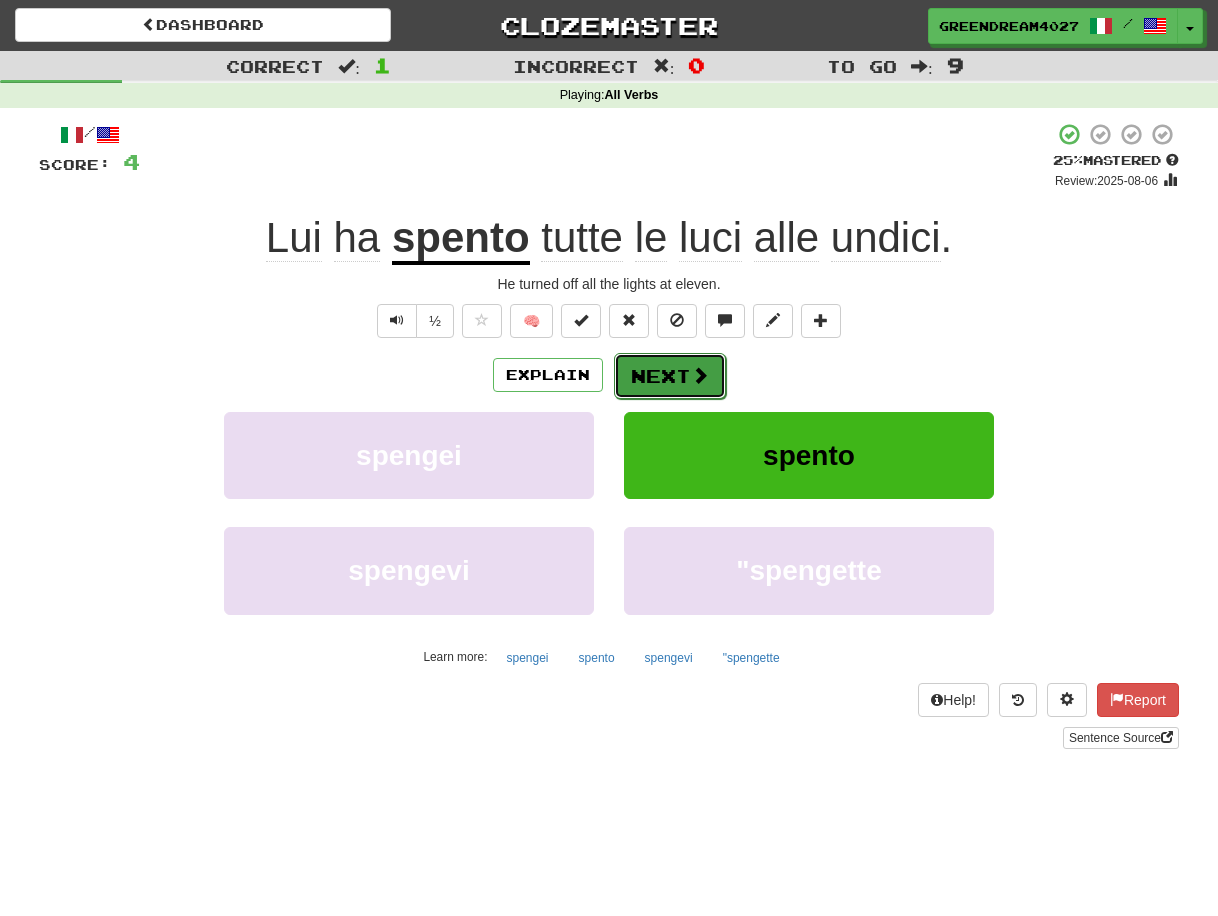 click on "Next" at bounding box center (670, 376) 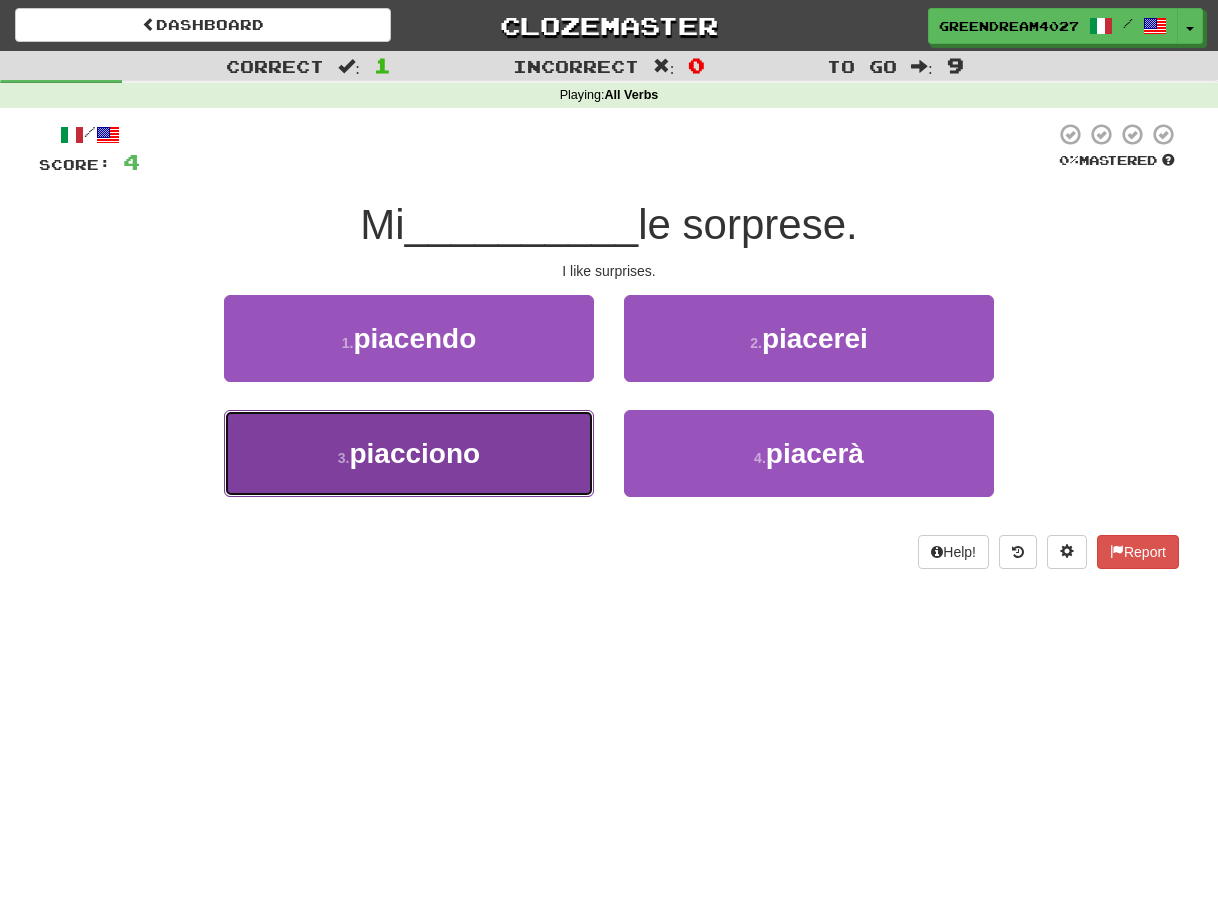 click on "3 .  piacciono" at bounding box center [409, 453] 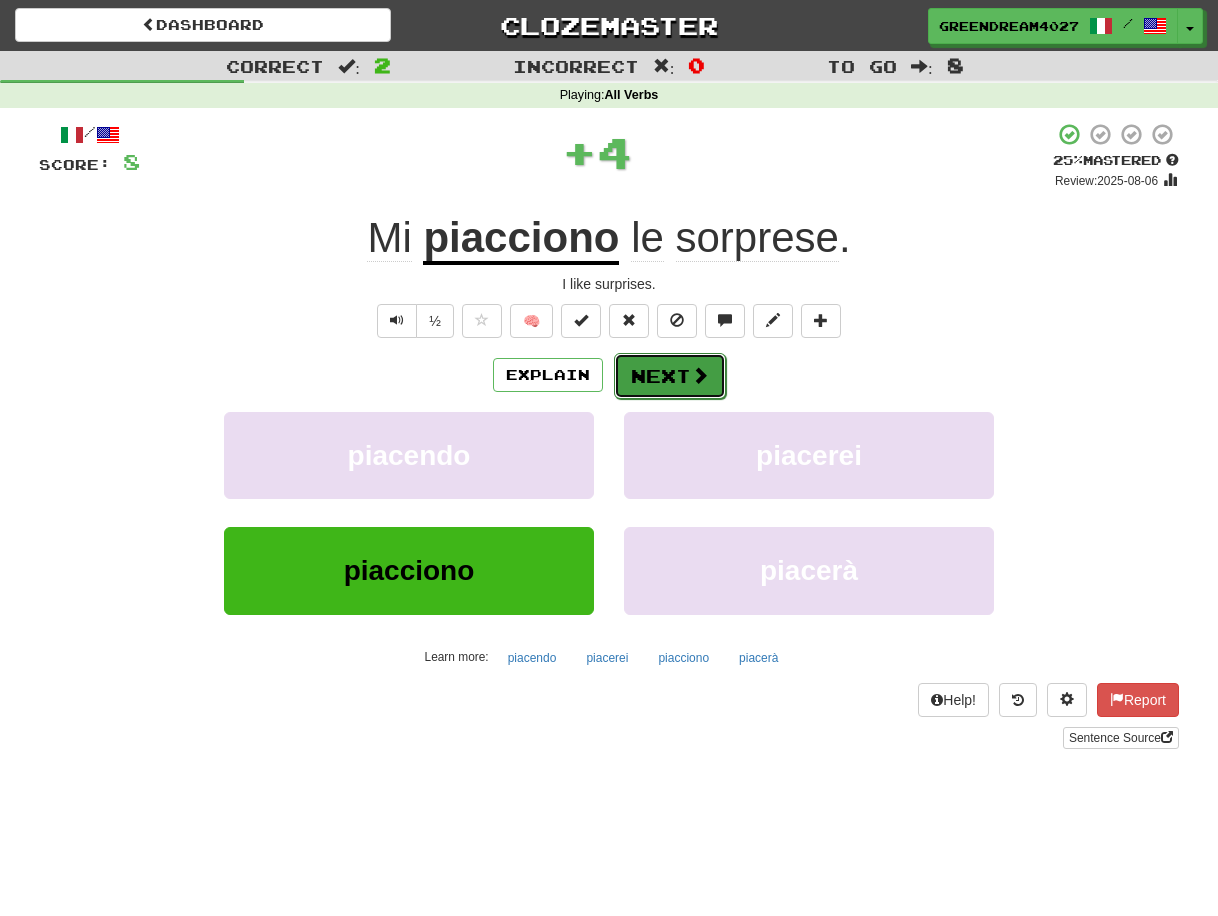 click on "Next" at bounding box center [670, 376] 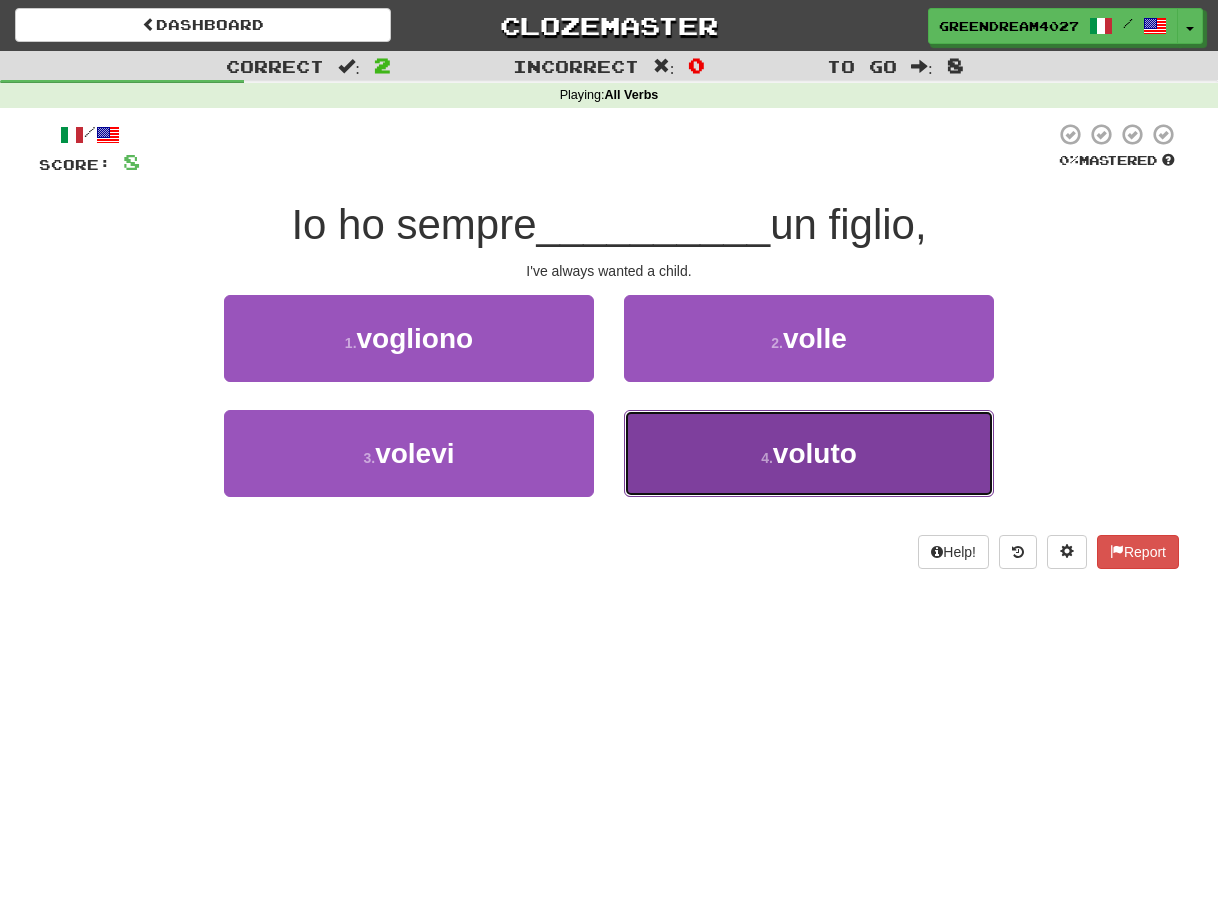 click on "4 .  voluto" at bounding box center [809, 453] 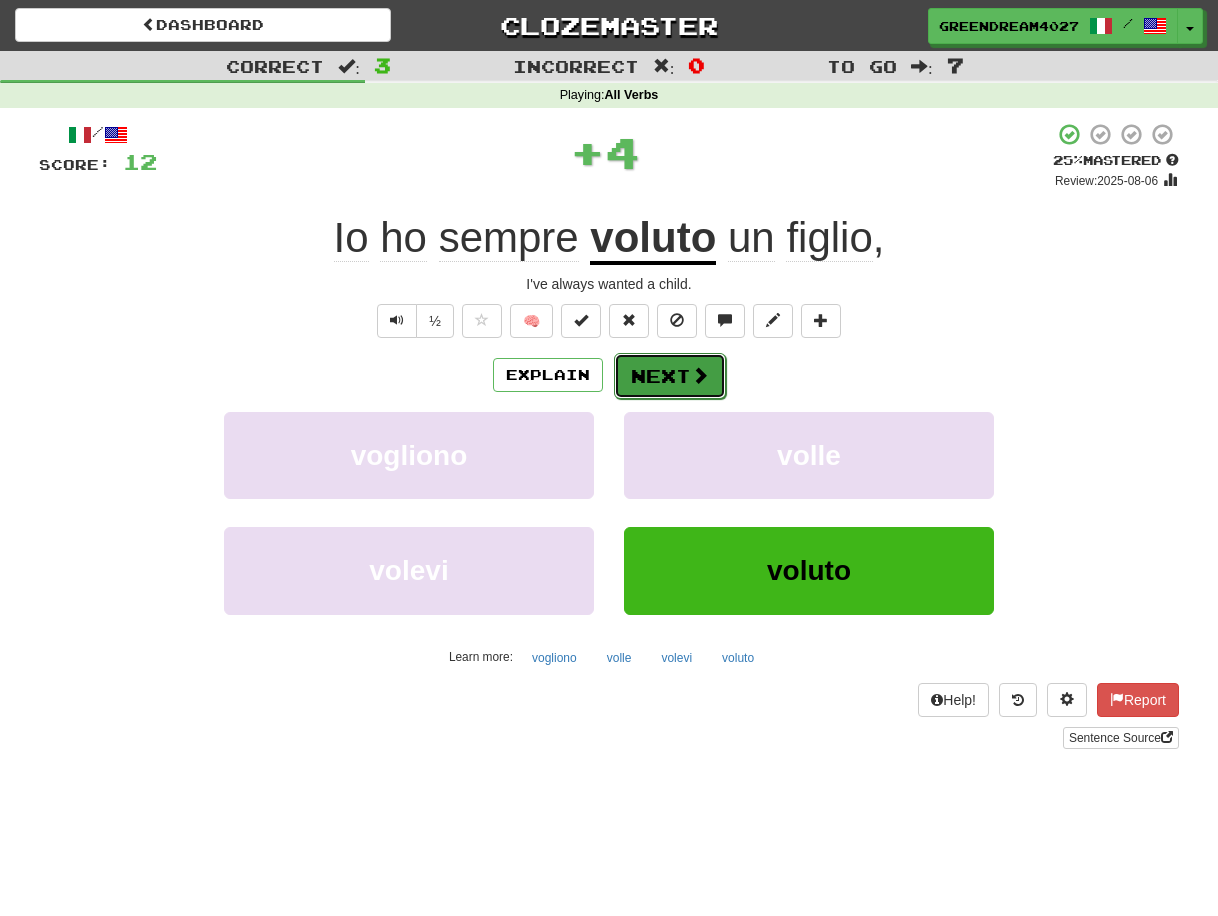 click on "Next" at bounding box center (670, 376) 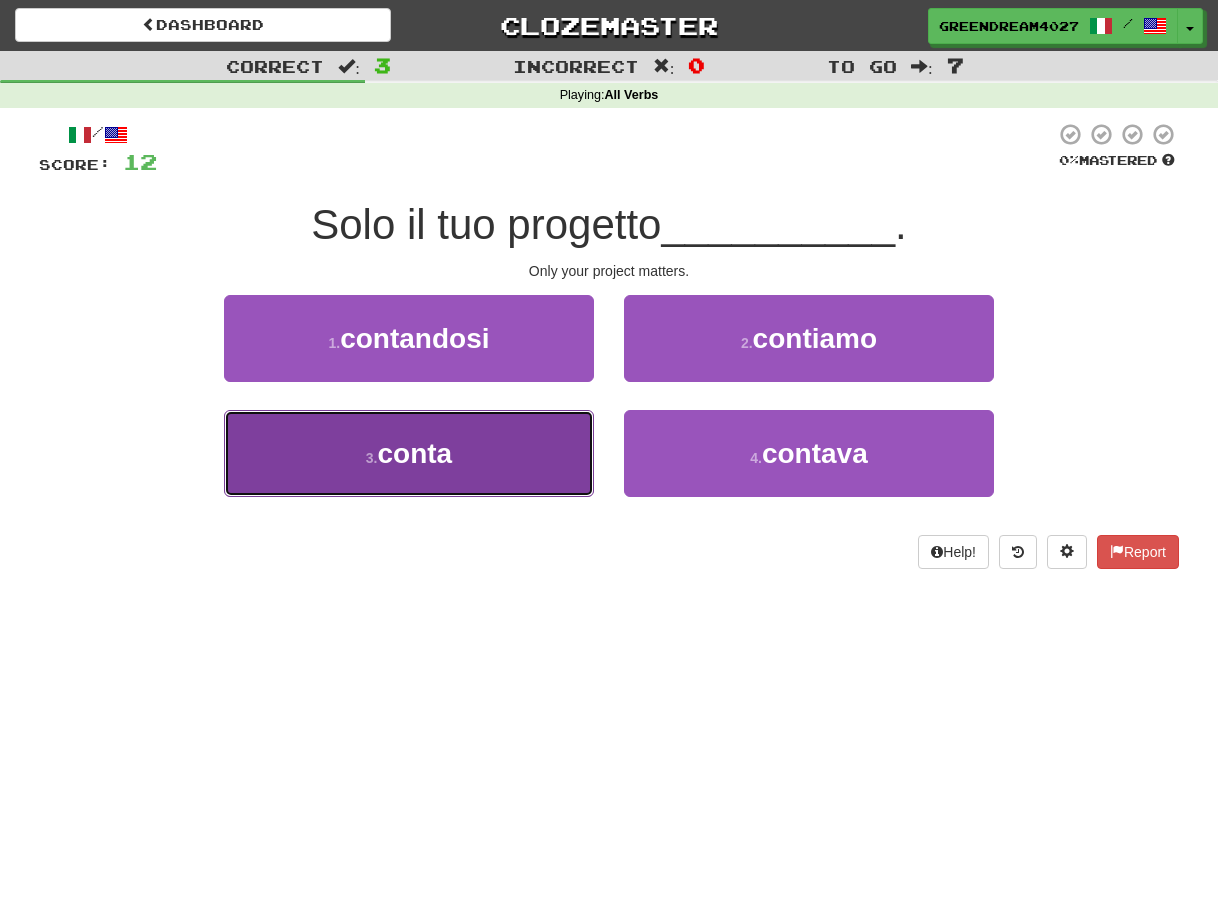 click on "3 .  conta" at bounding box center (409, 453) 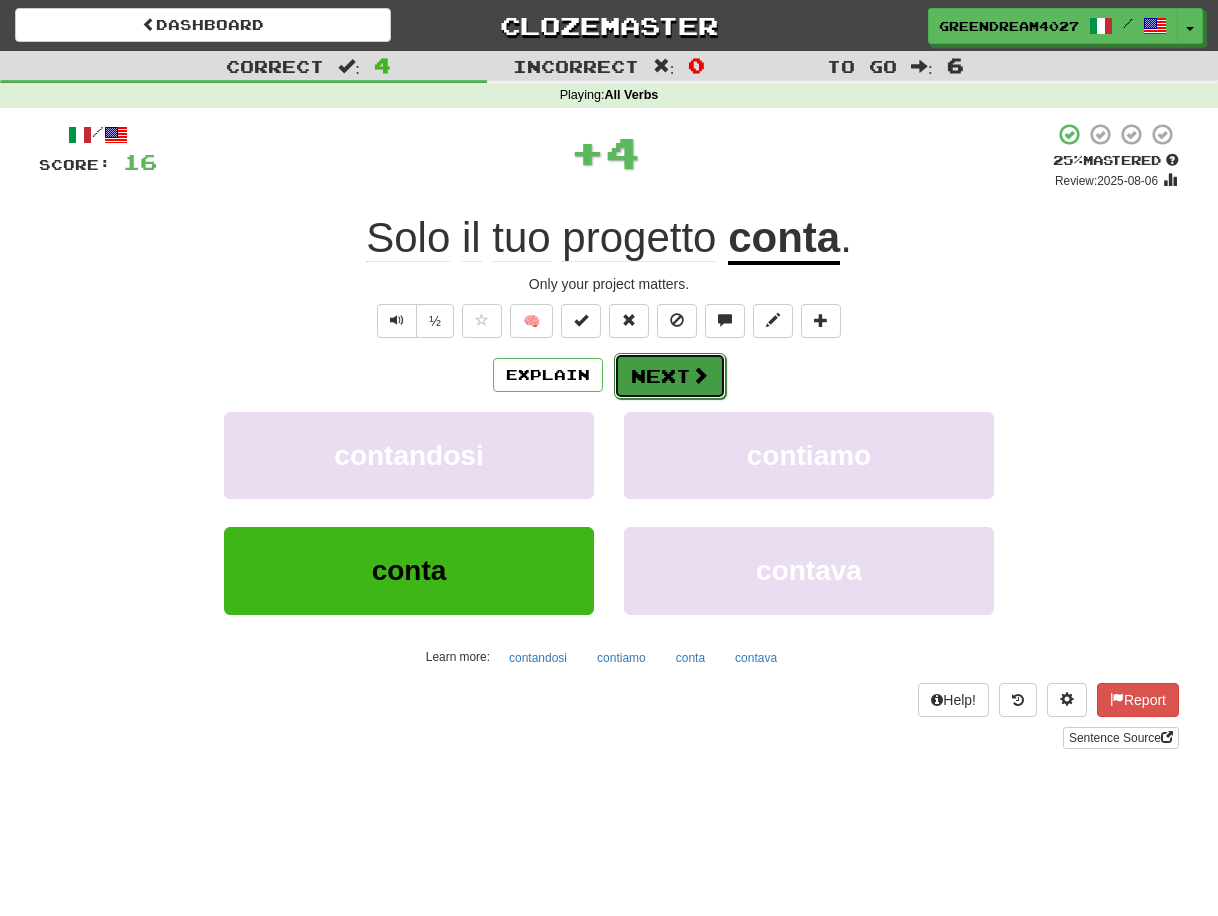 click on "Next" at bounding box center (670, 376) 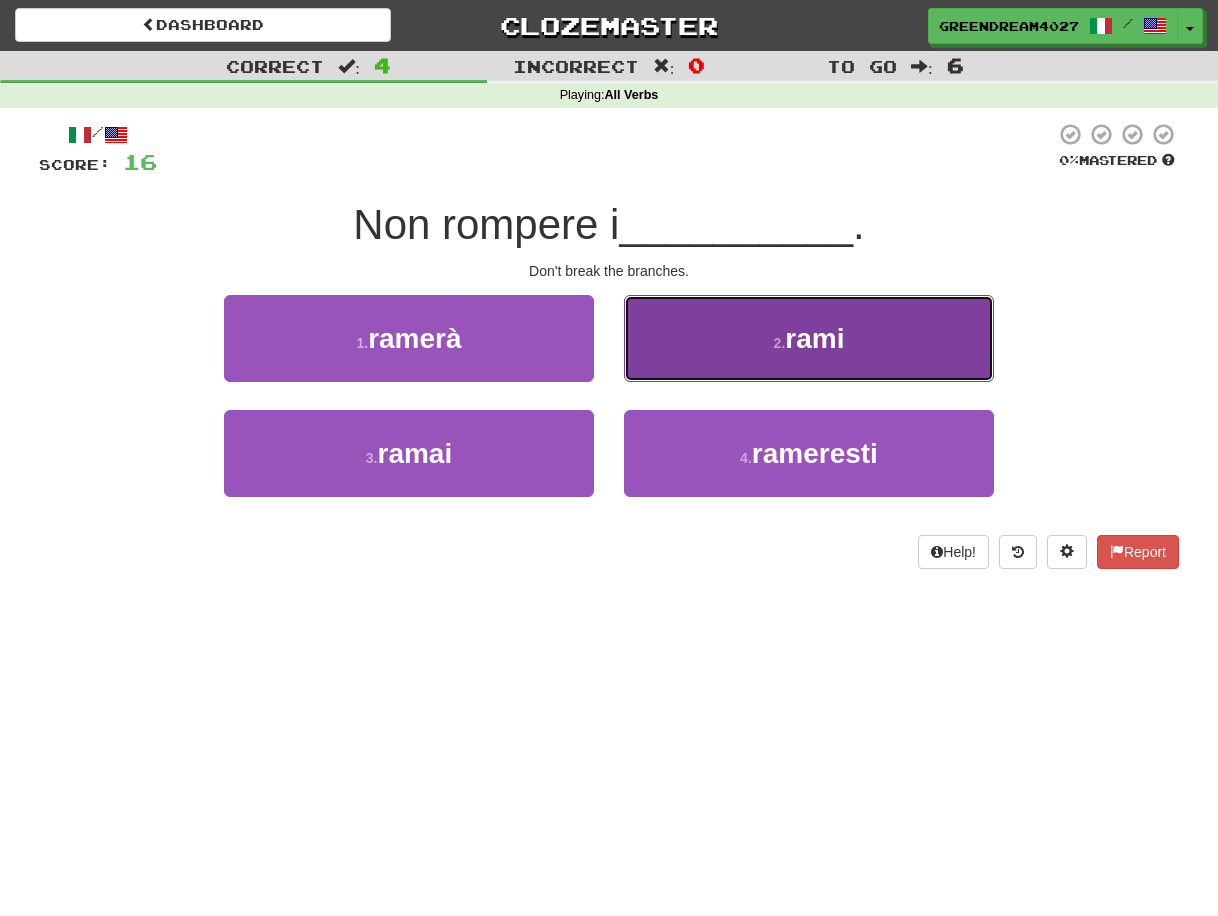 click on "2 .  rami" at bounding box center (809, 338) 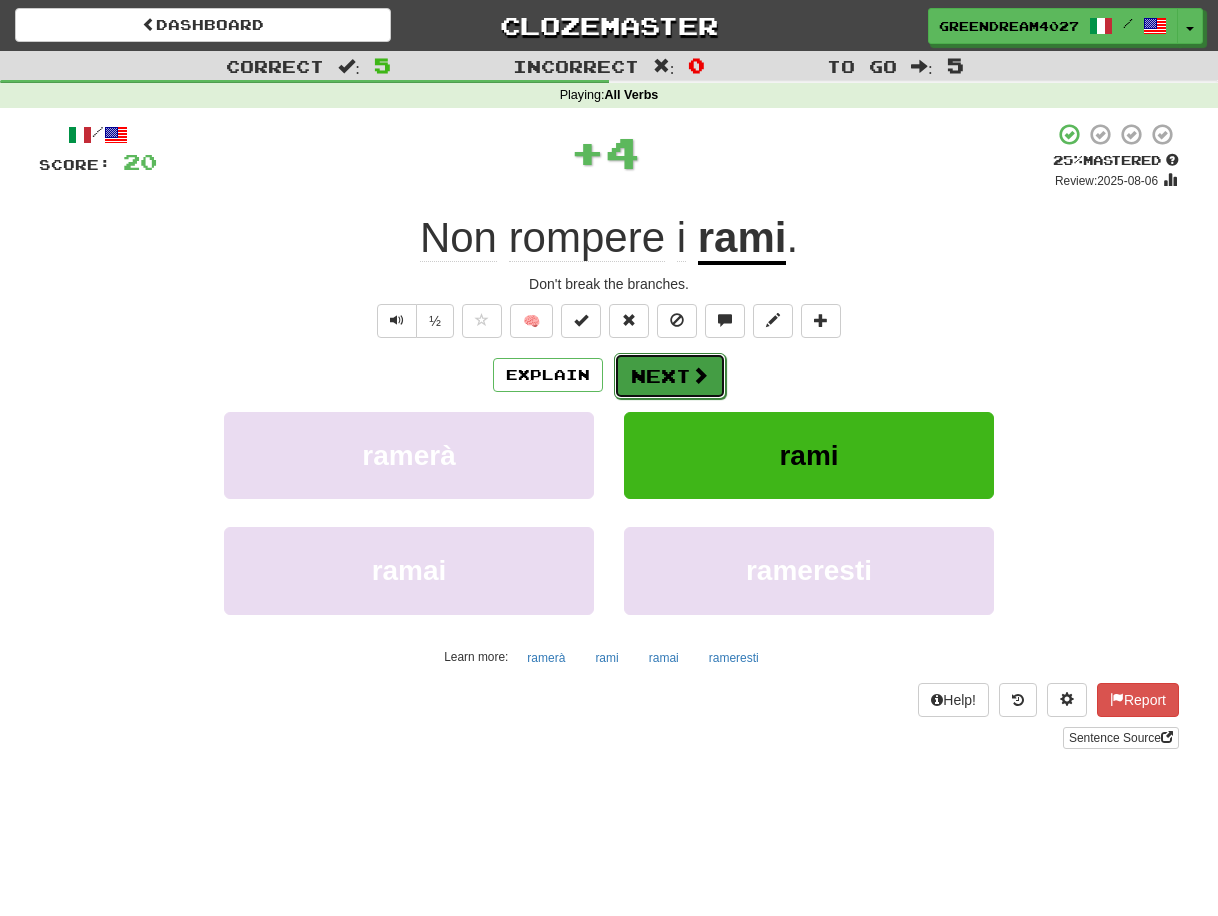 click on "Next" at bounding box center (670, 376) 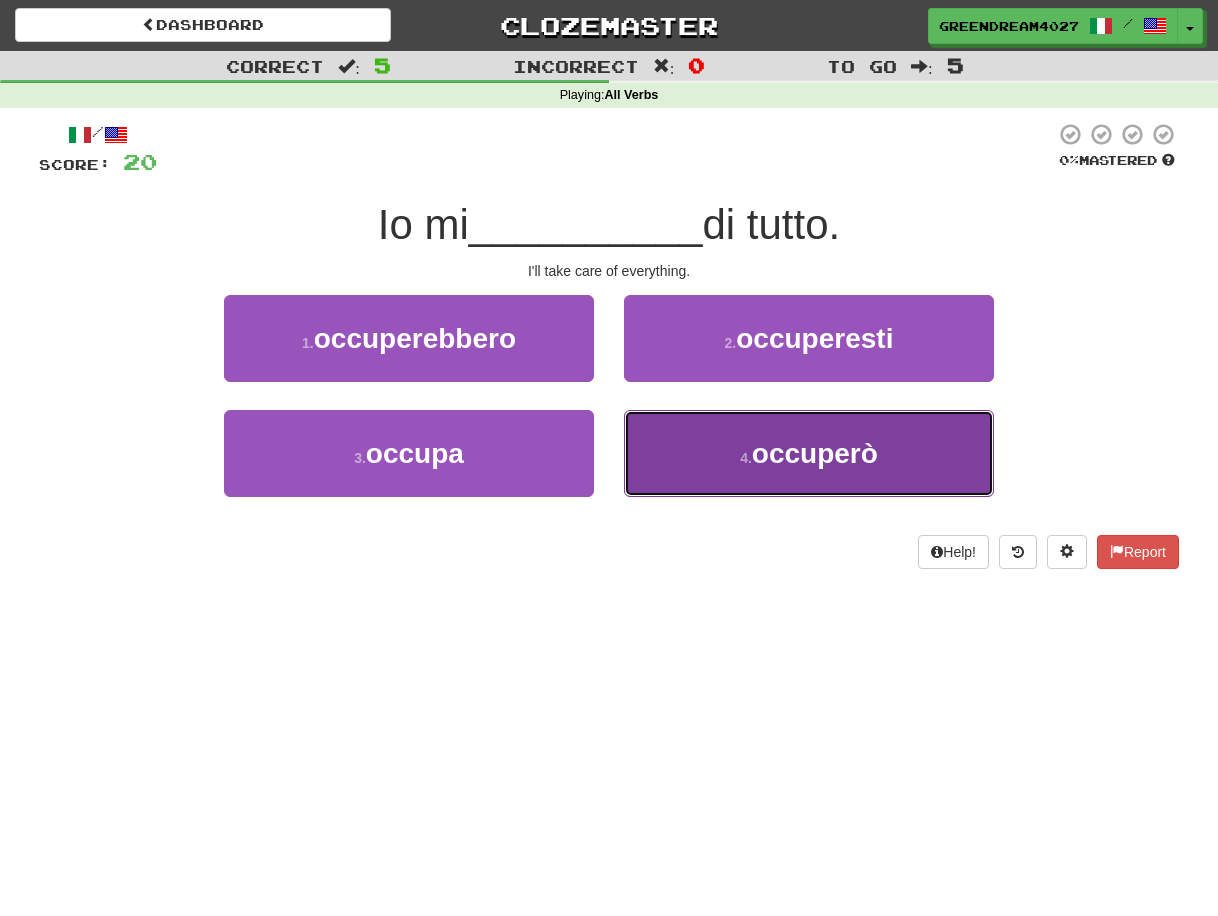 click on "occuperò" at bounding box center [815, 453] 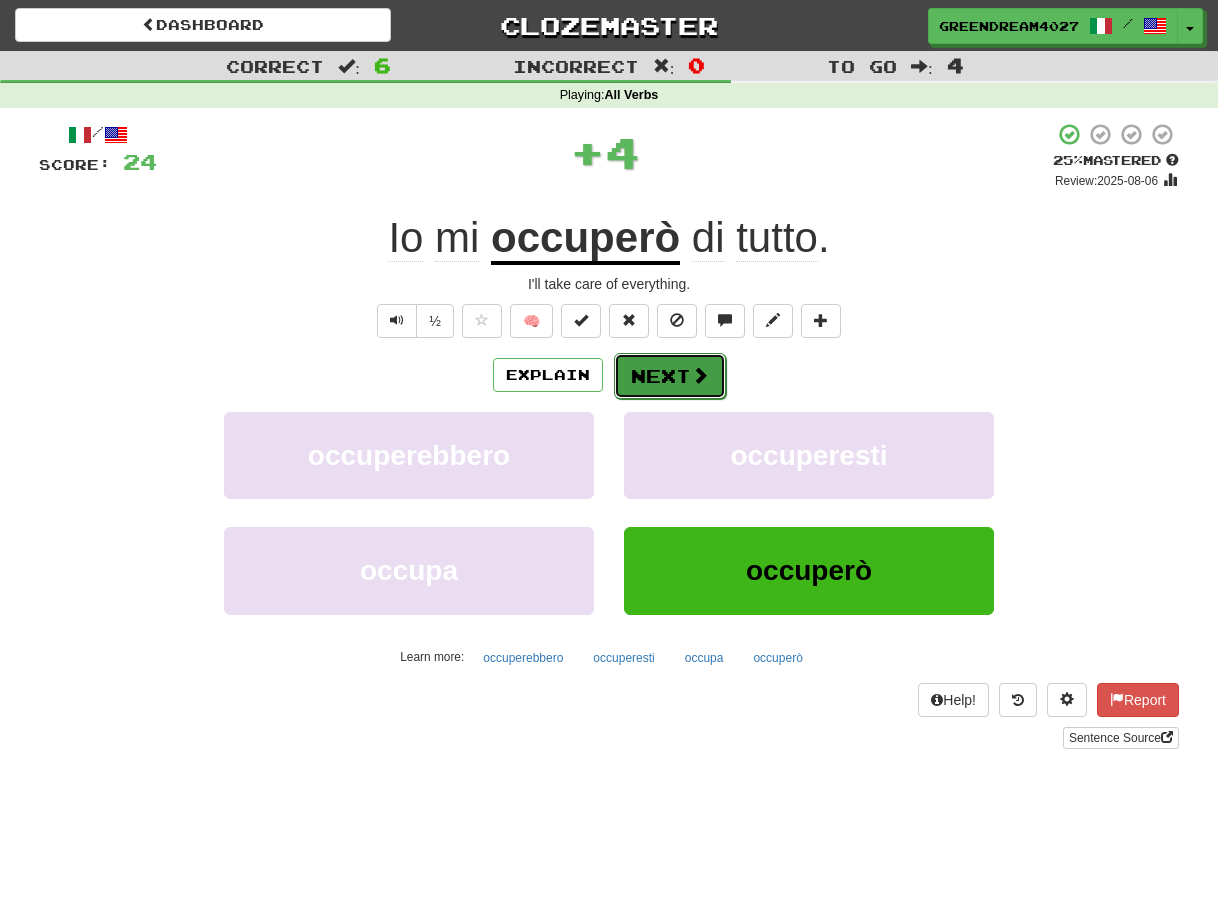click on "Next" at bounding box center (670, 376) 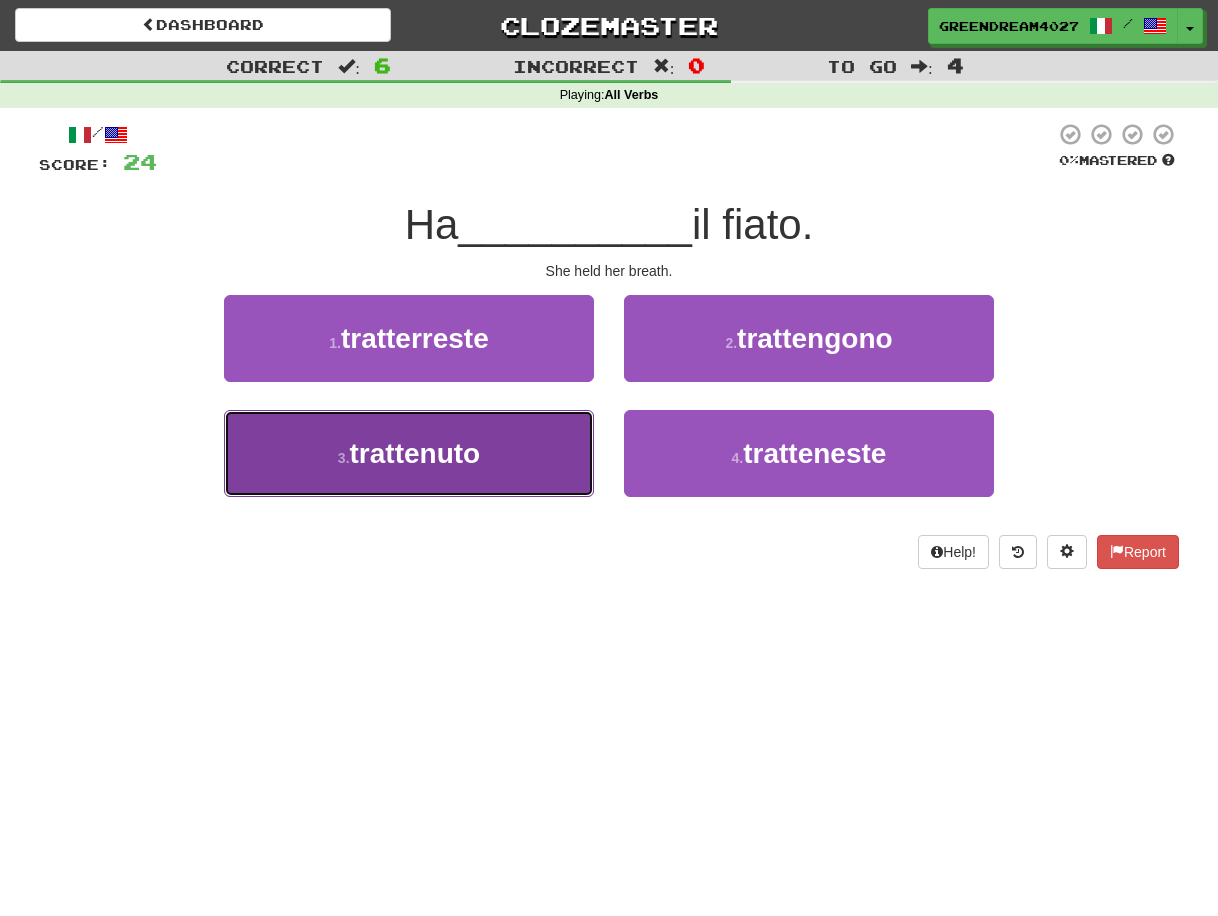 click on "3 .  trattenuto" at bounding box center (409, 453) 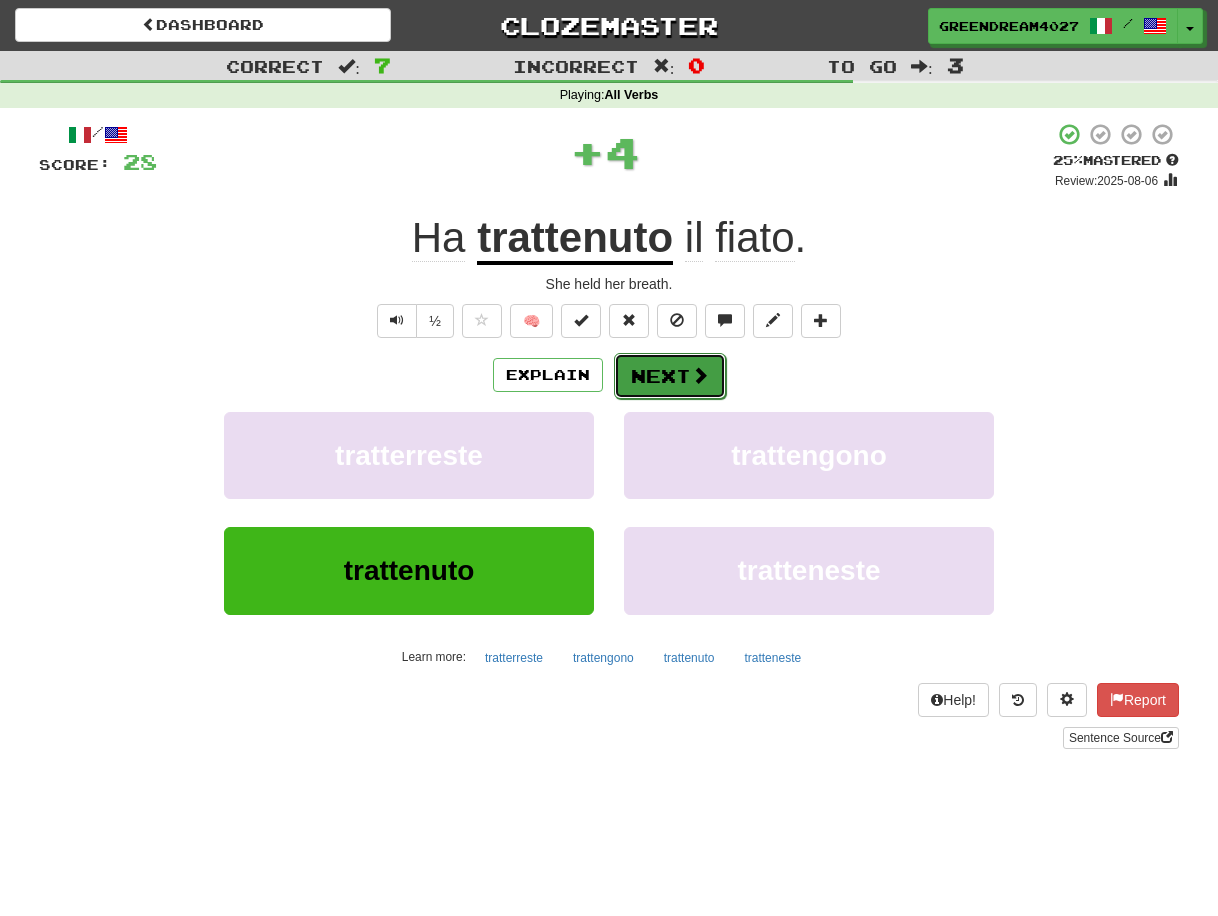 click on "Next" at bounding box center [670, 376] 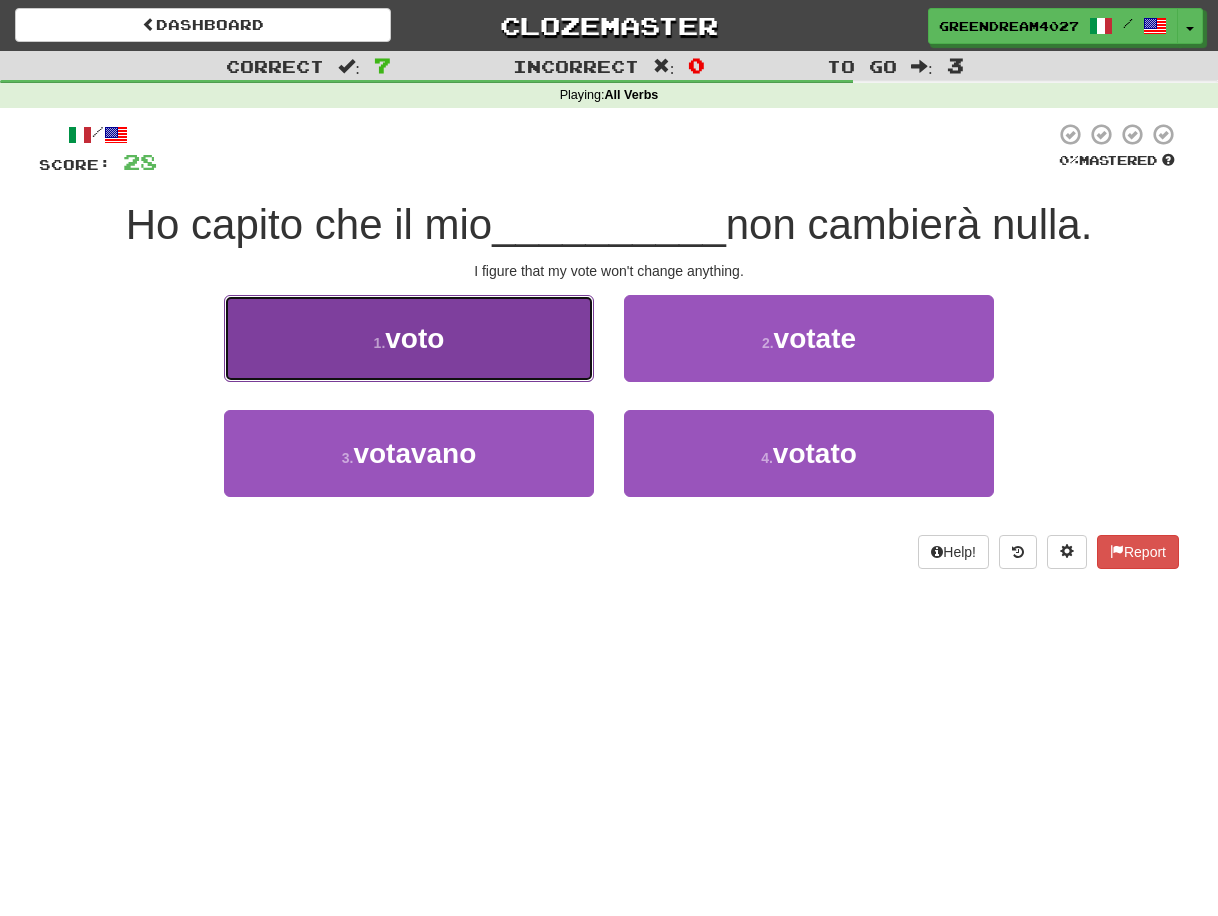 click on "1 .  voto" at bounding box center [409, 338] 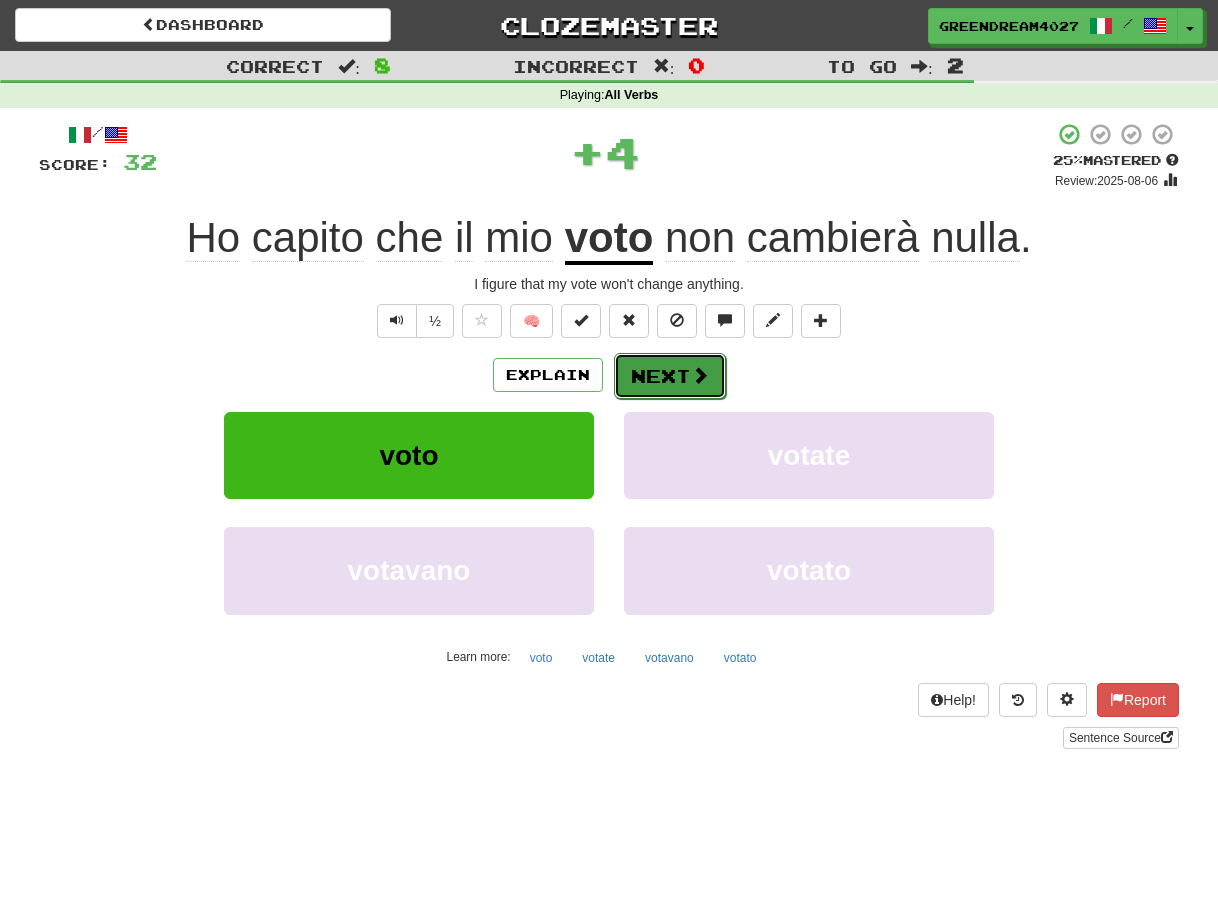click on "Next" at bounding box center [670, 376] 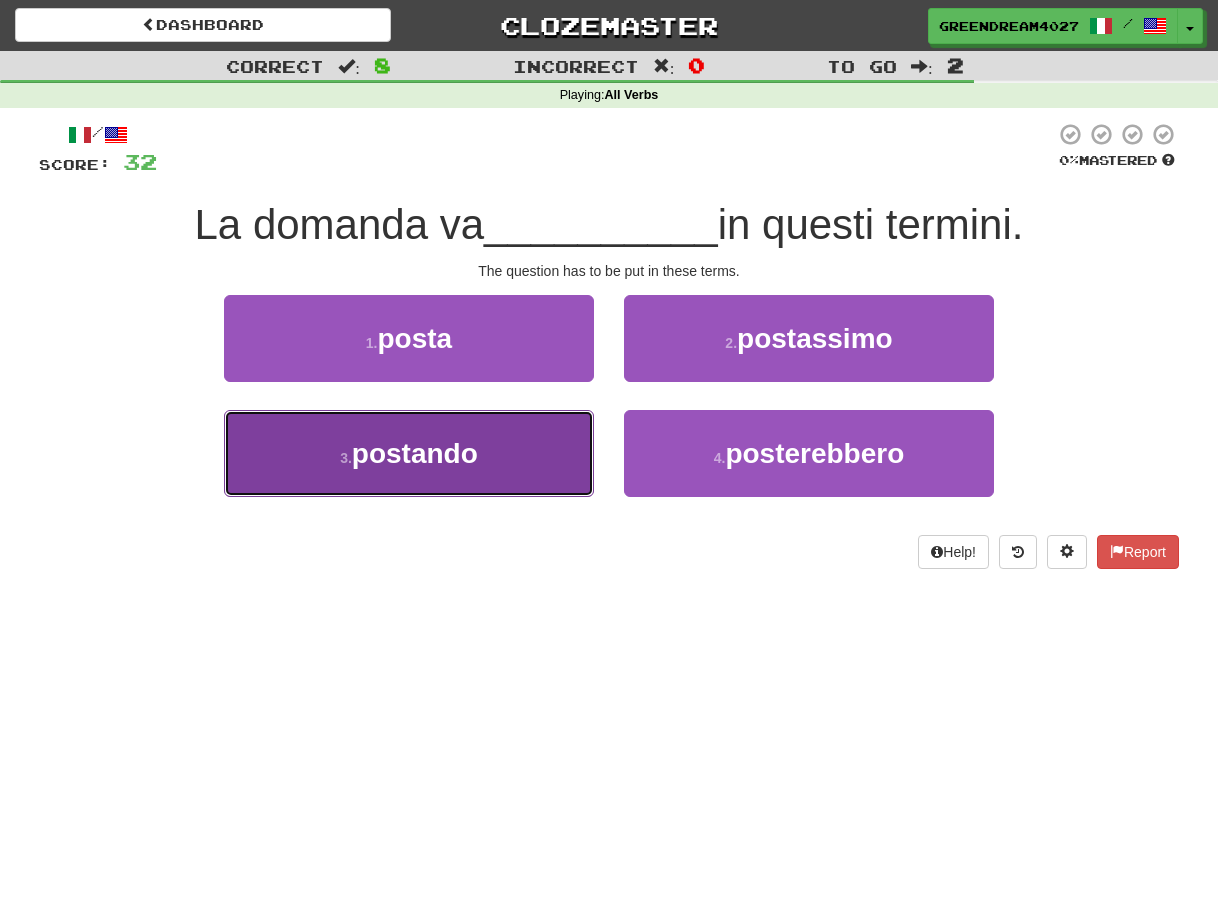 click on "postando" at bounding box center (415, 453) 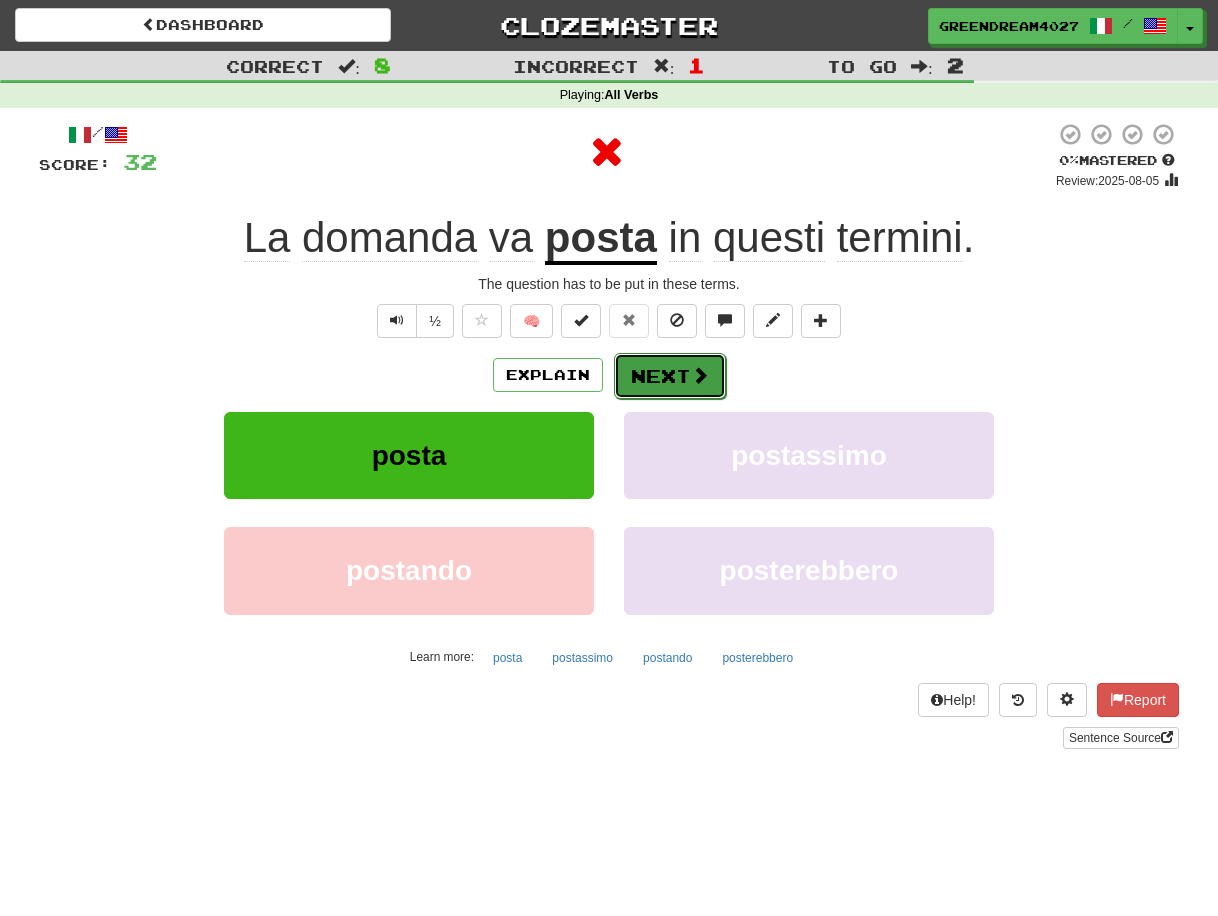 click on "Next" at bounding box center [670, 376] 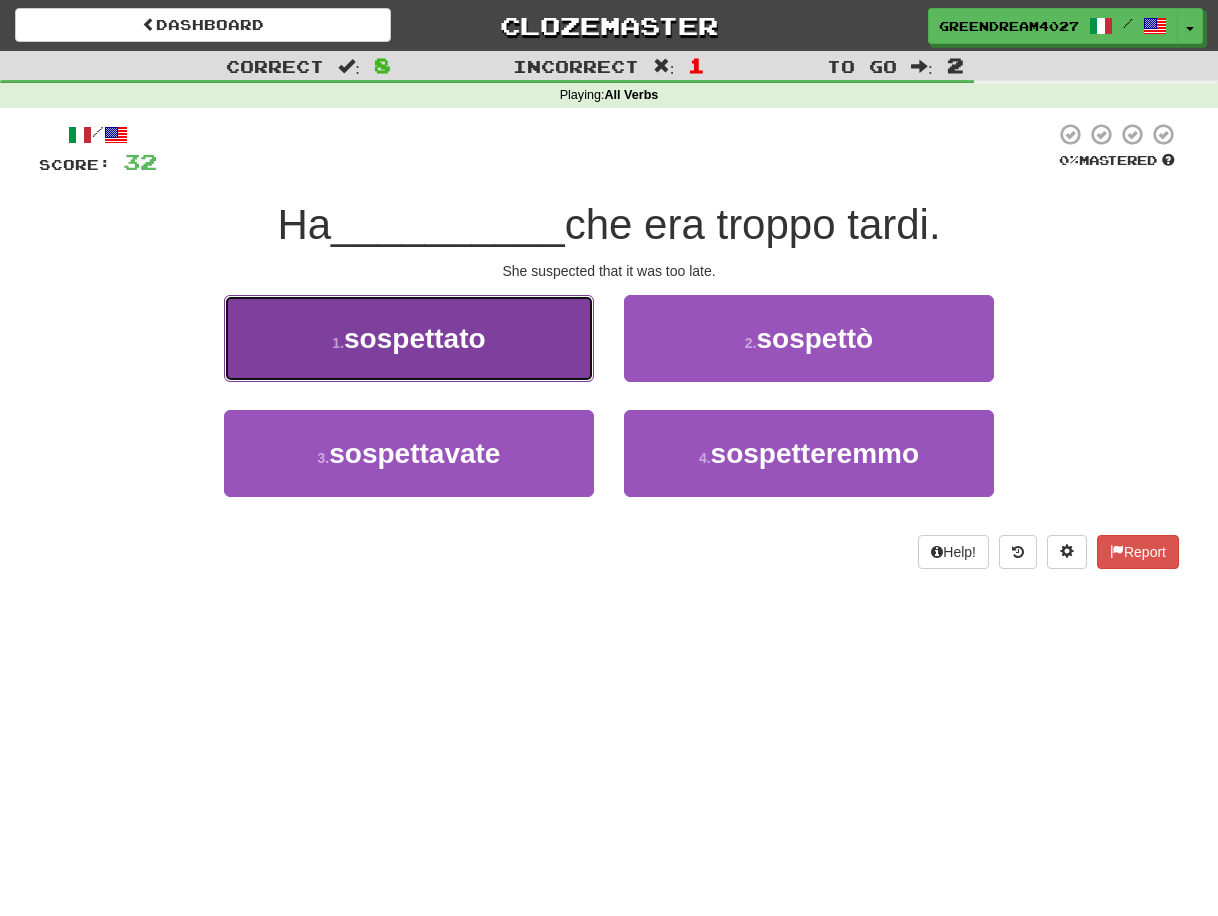 click on "1 .  sospettato" at bounding box center [409, 338] 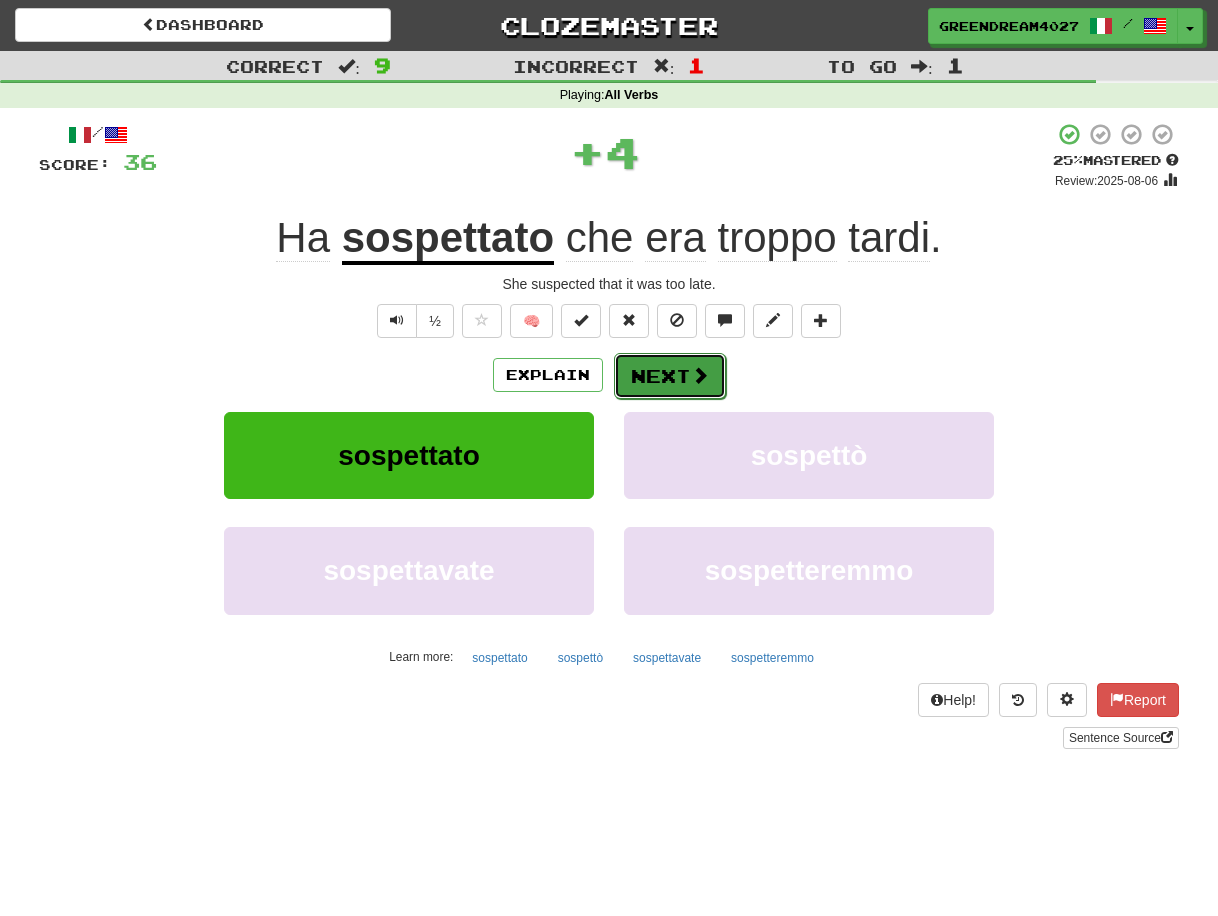 click on "Next" at bounding box center (670, 376) 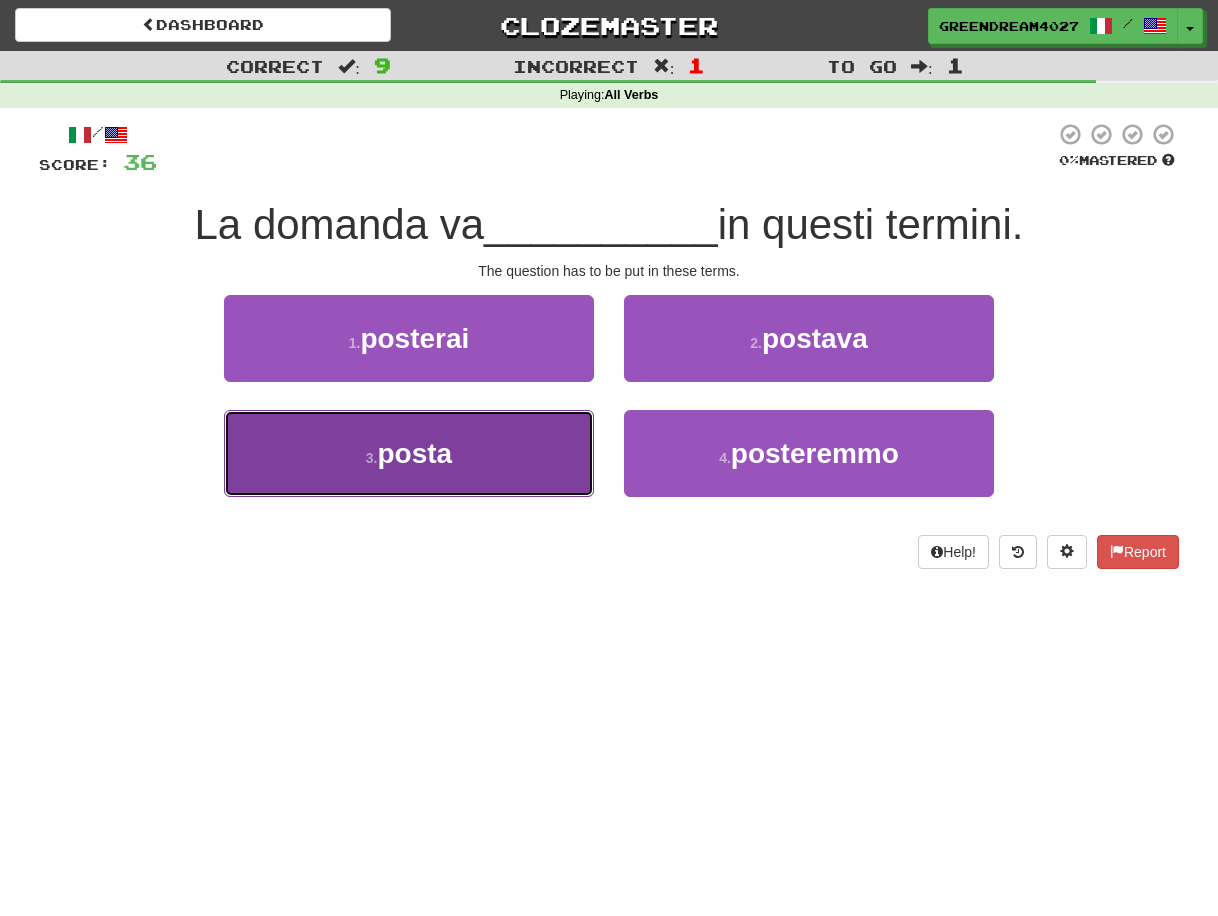 click on "3 .  posta" at bounding box center [409, 453] 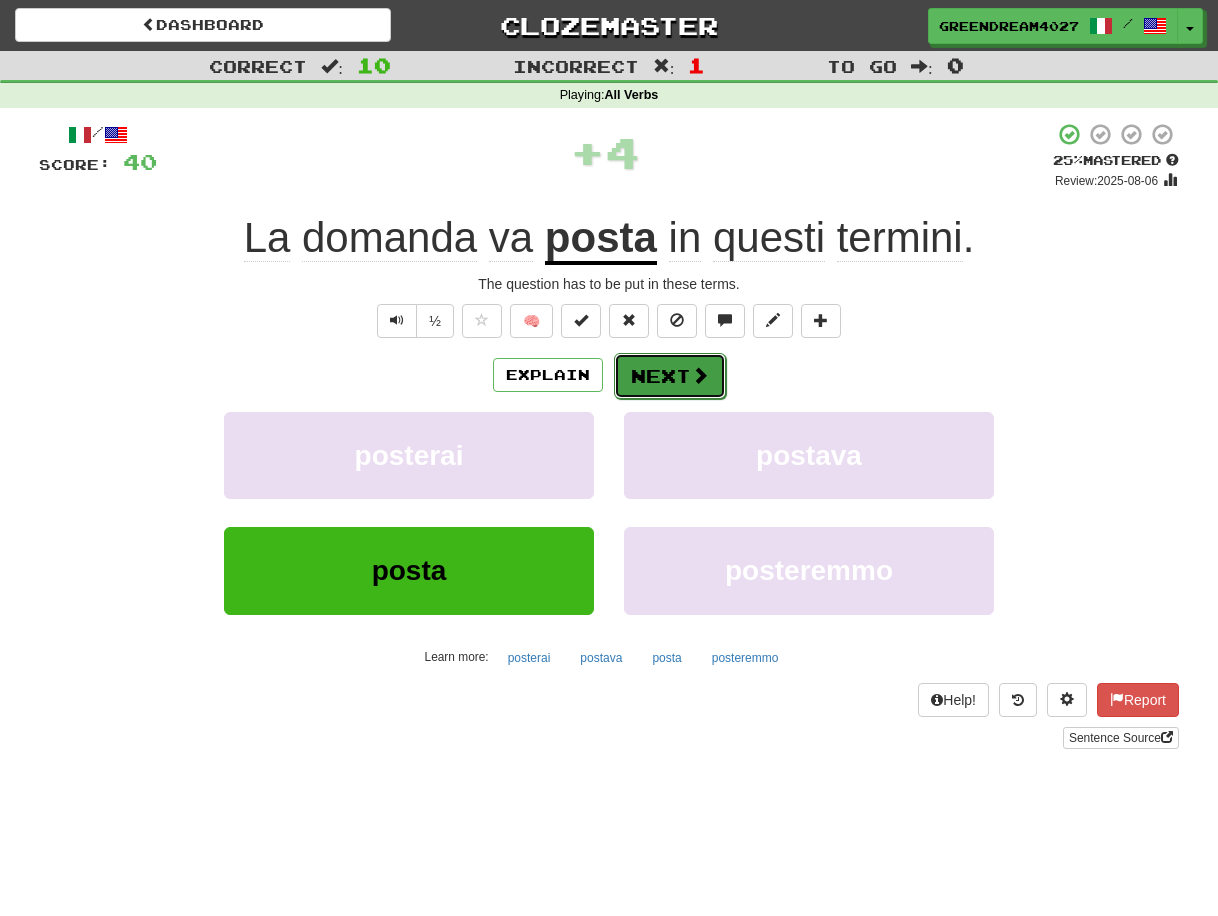 click on "Next" at bounding box center (670, 376) 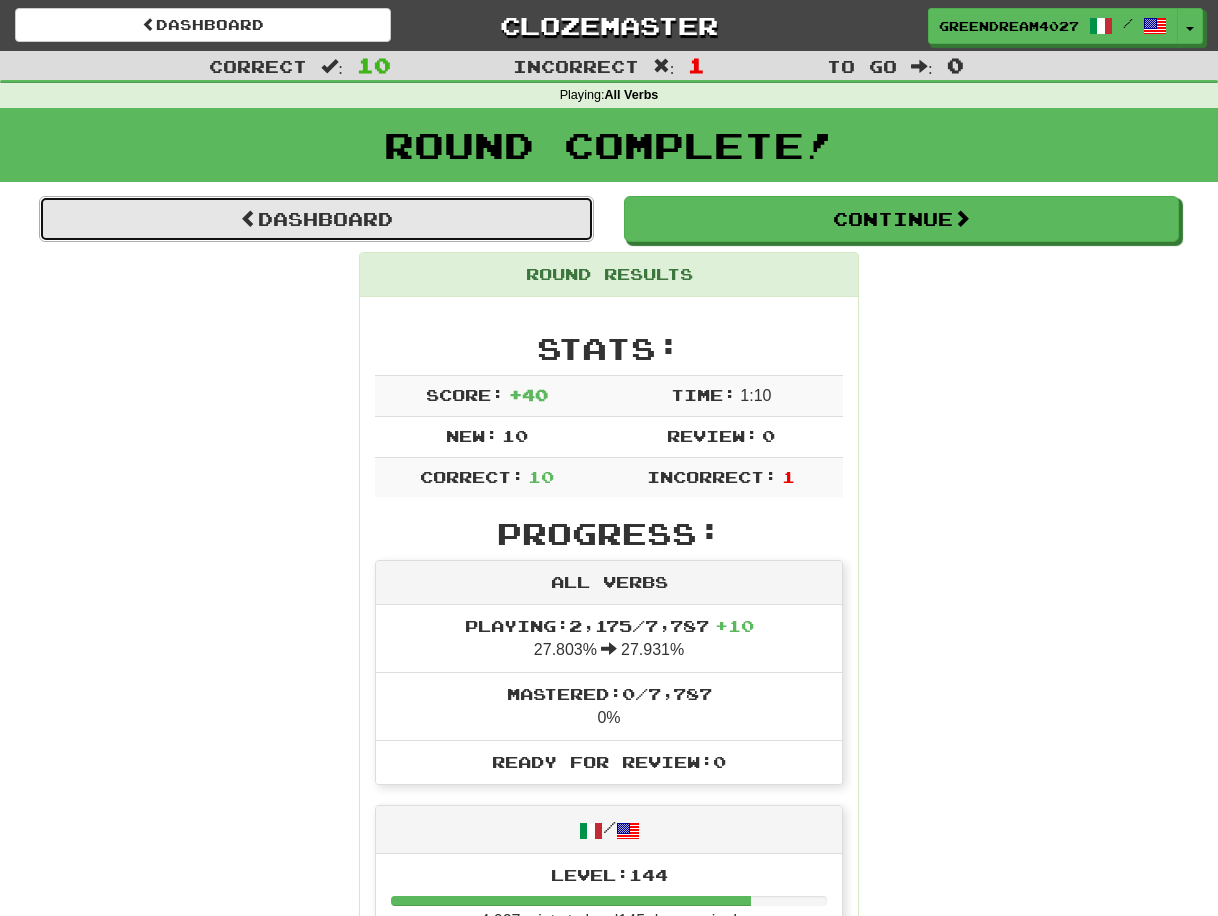 click on "Dashboard" at bounding box center [316, 219] 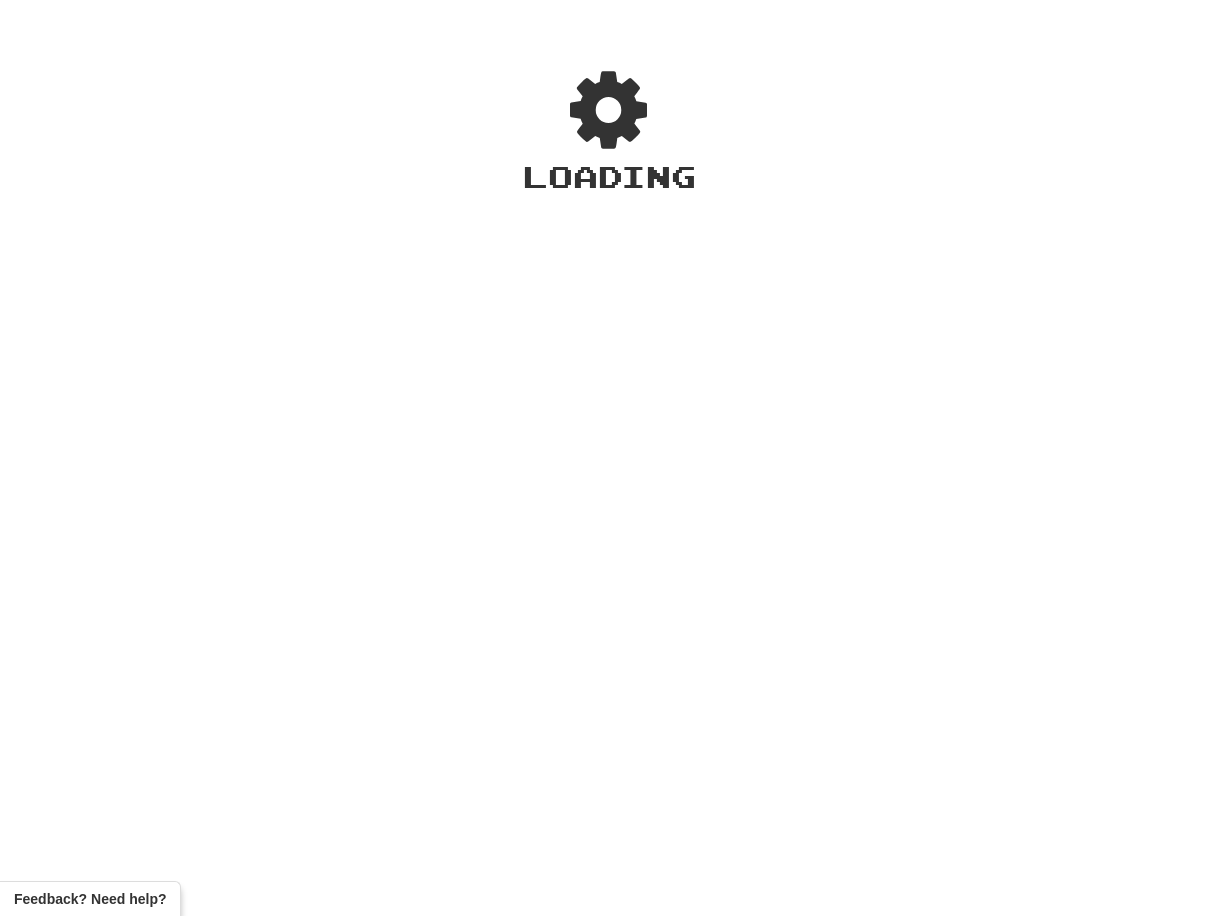 scroll, scrollTop: 0, scrollLeft: 0, axis: both 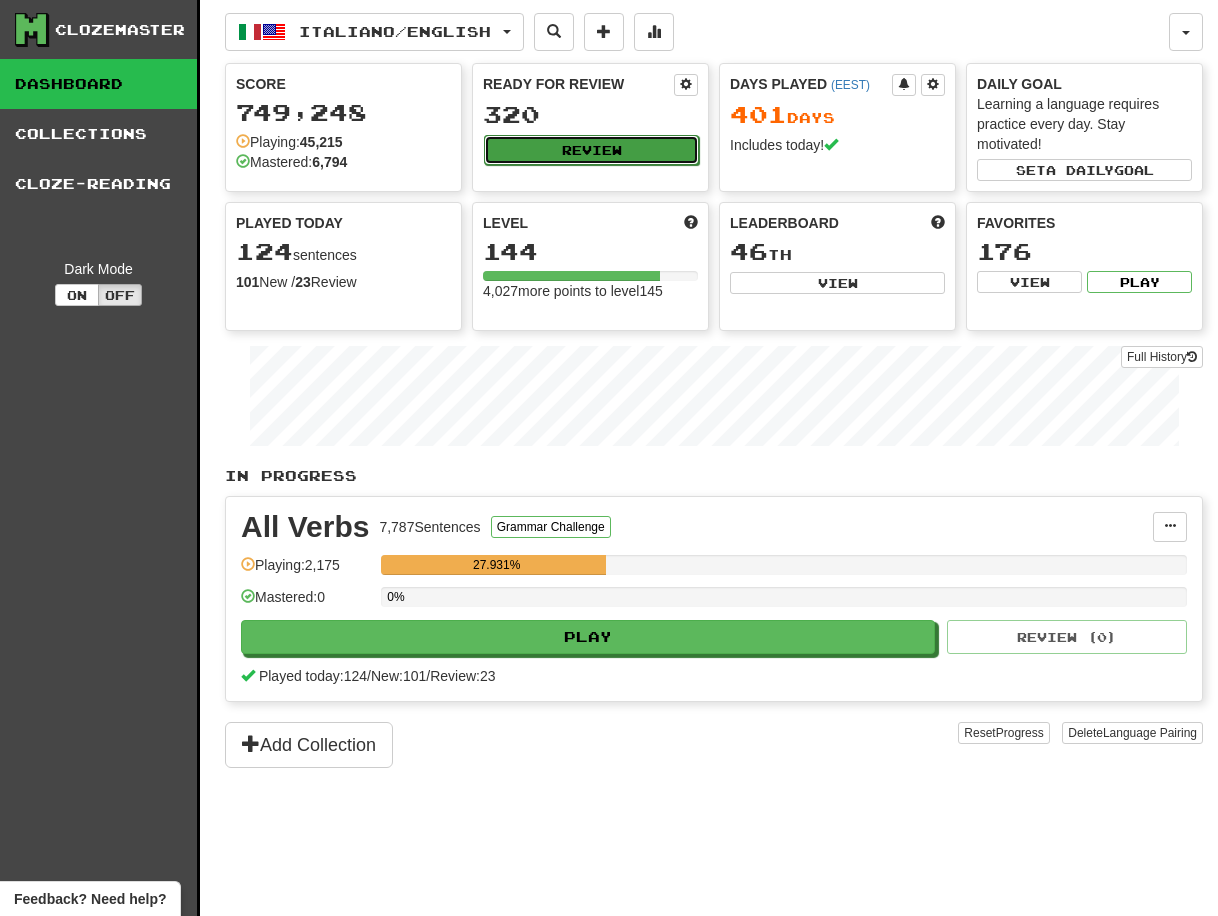 click on "Review" at bounding box center (591, 150) 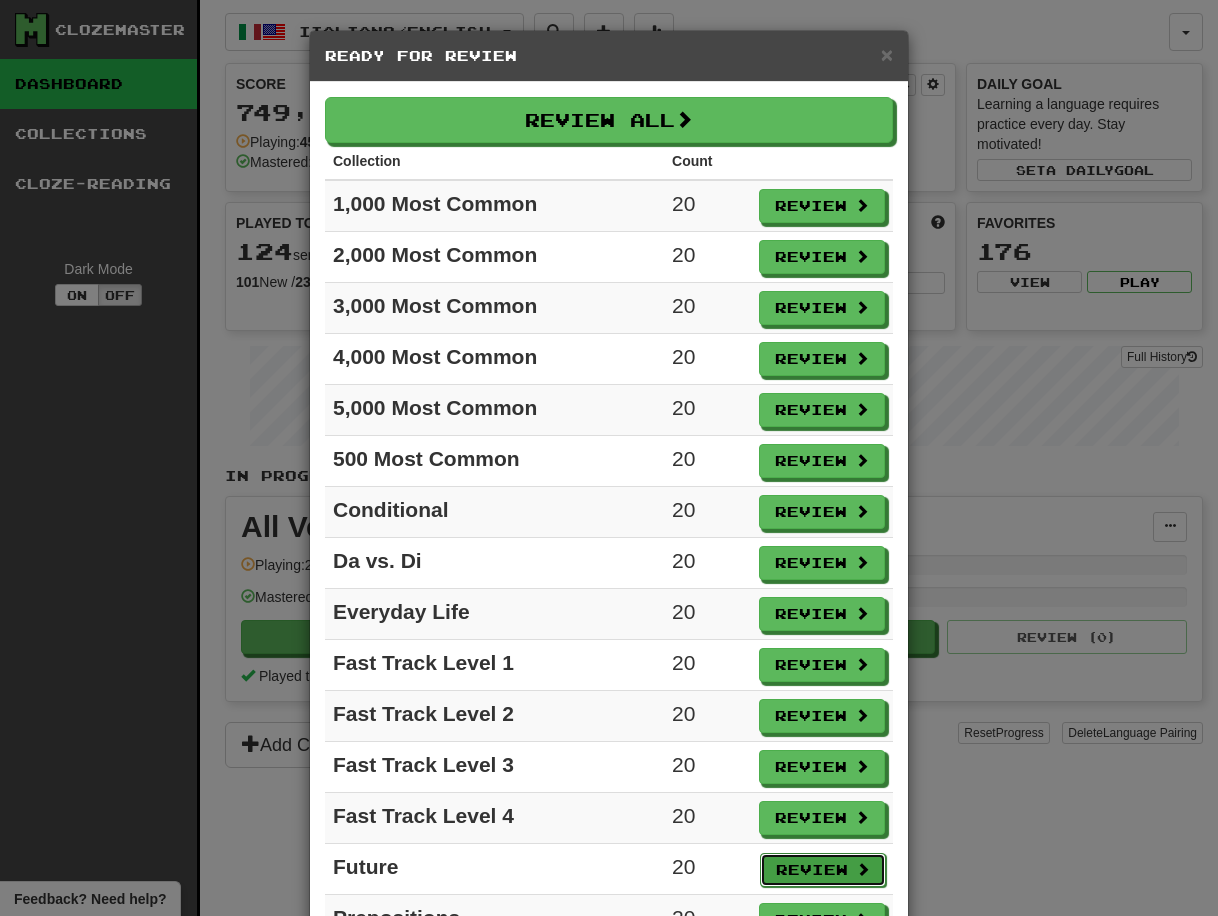 click on "Review" at bounding box center (823, 870) 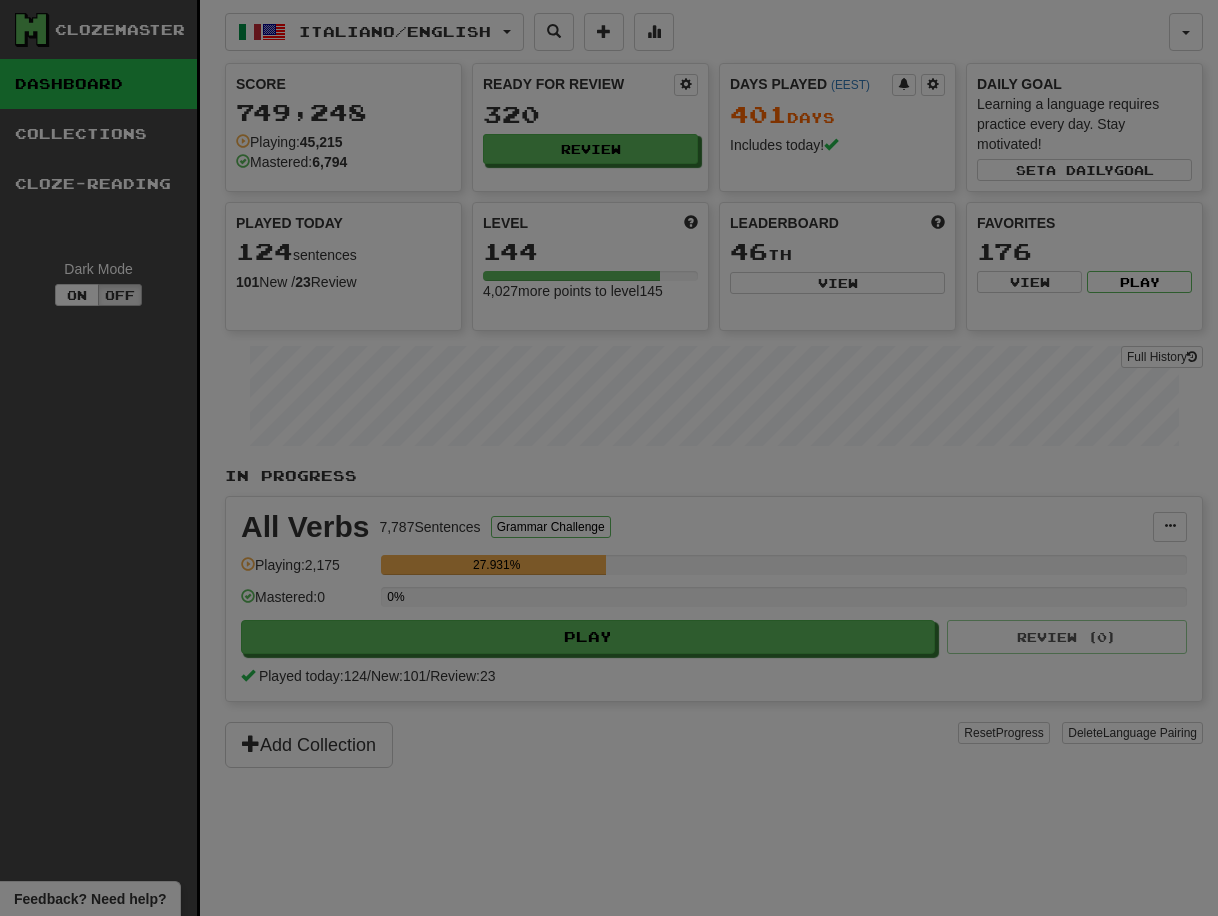 select on "**" 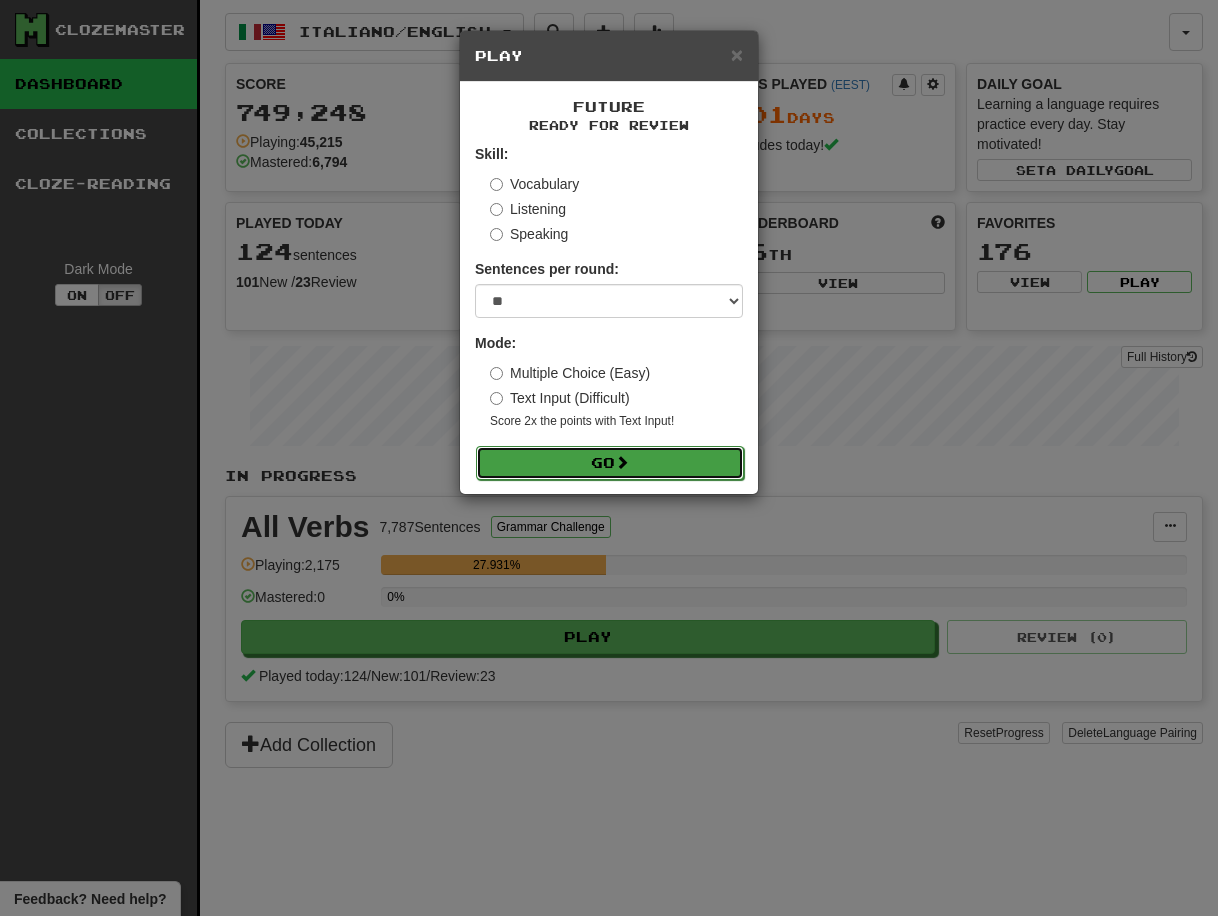click at bounding box center [622, 462] 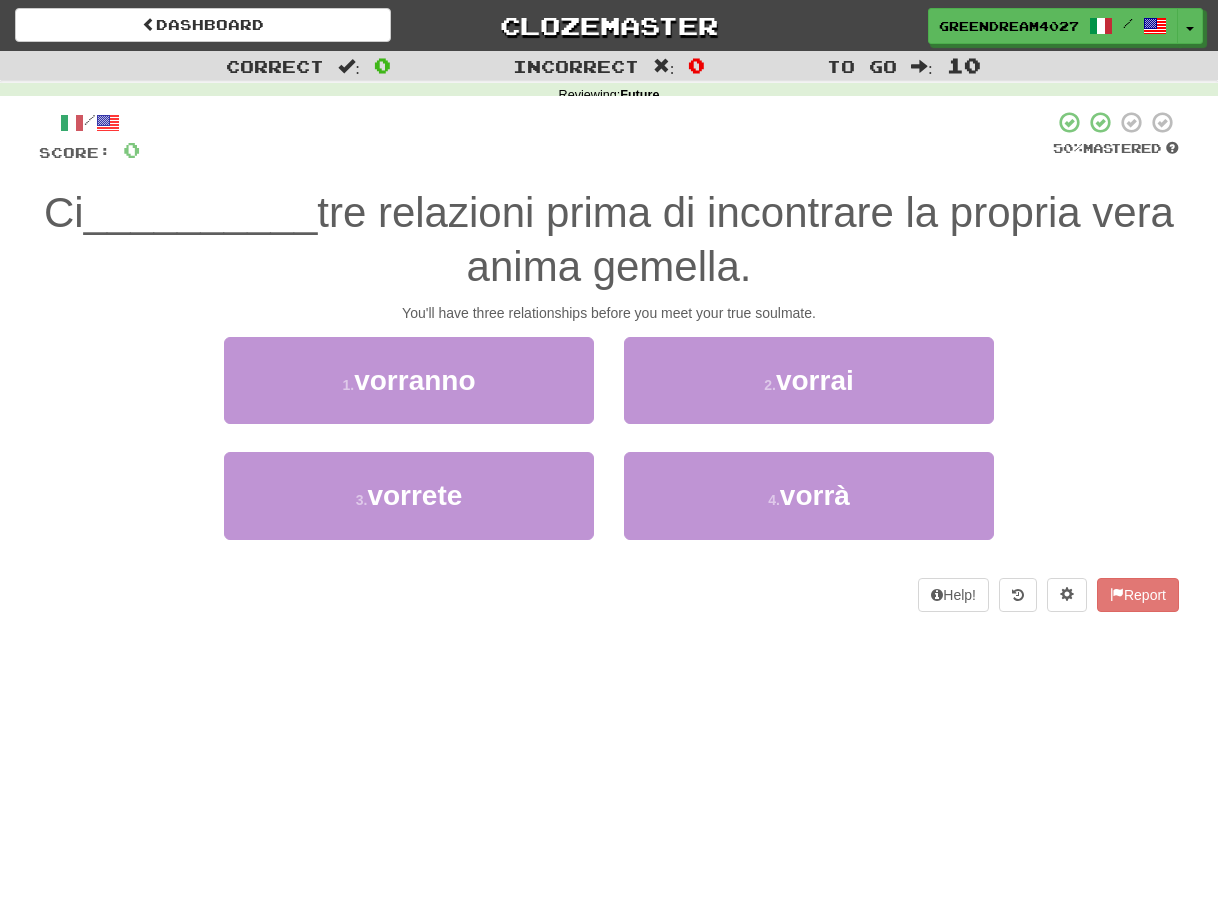 scroll, scrollTop: 0, scrollLeft: 0, axis: both 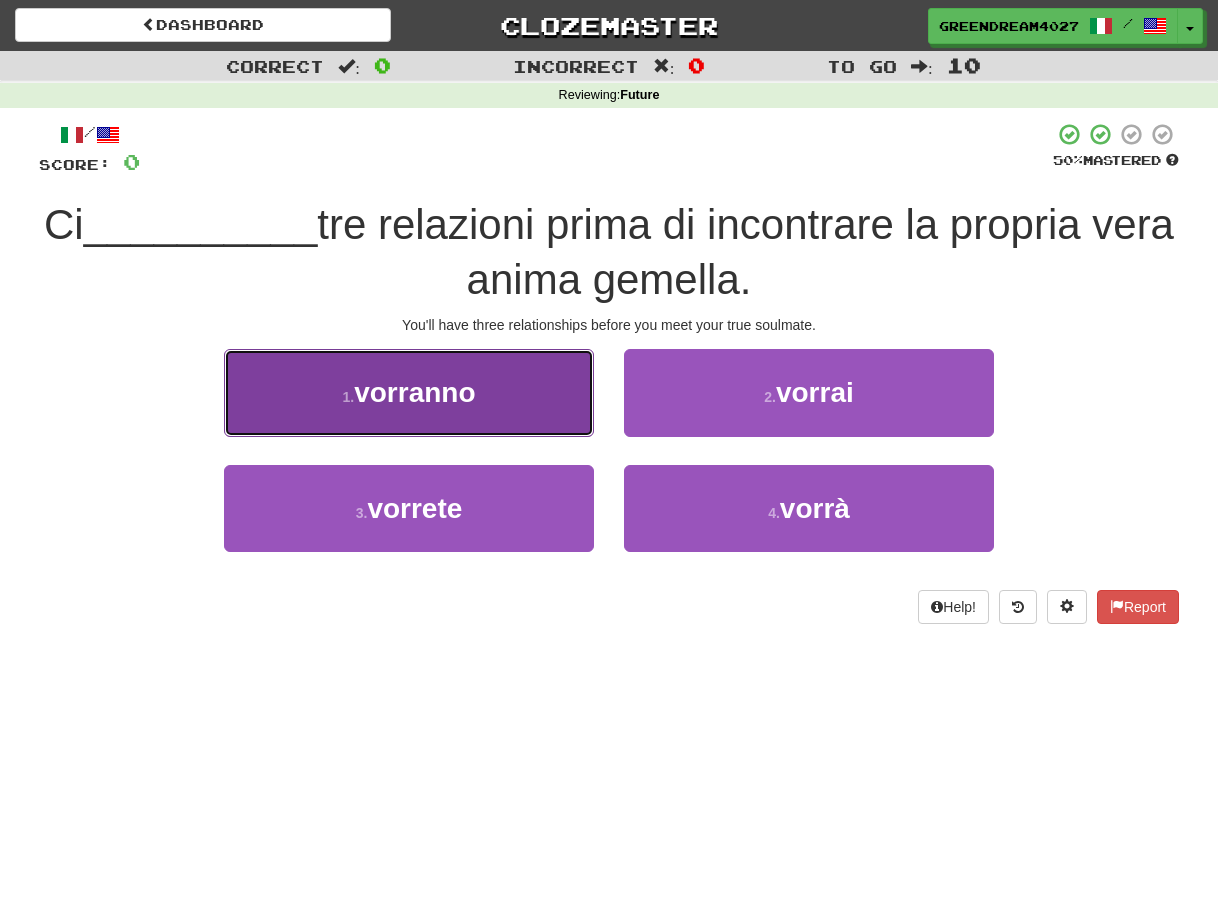 click on "vorranno" at bounding box center [414, 392] 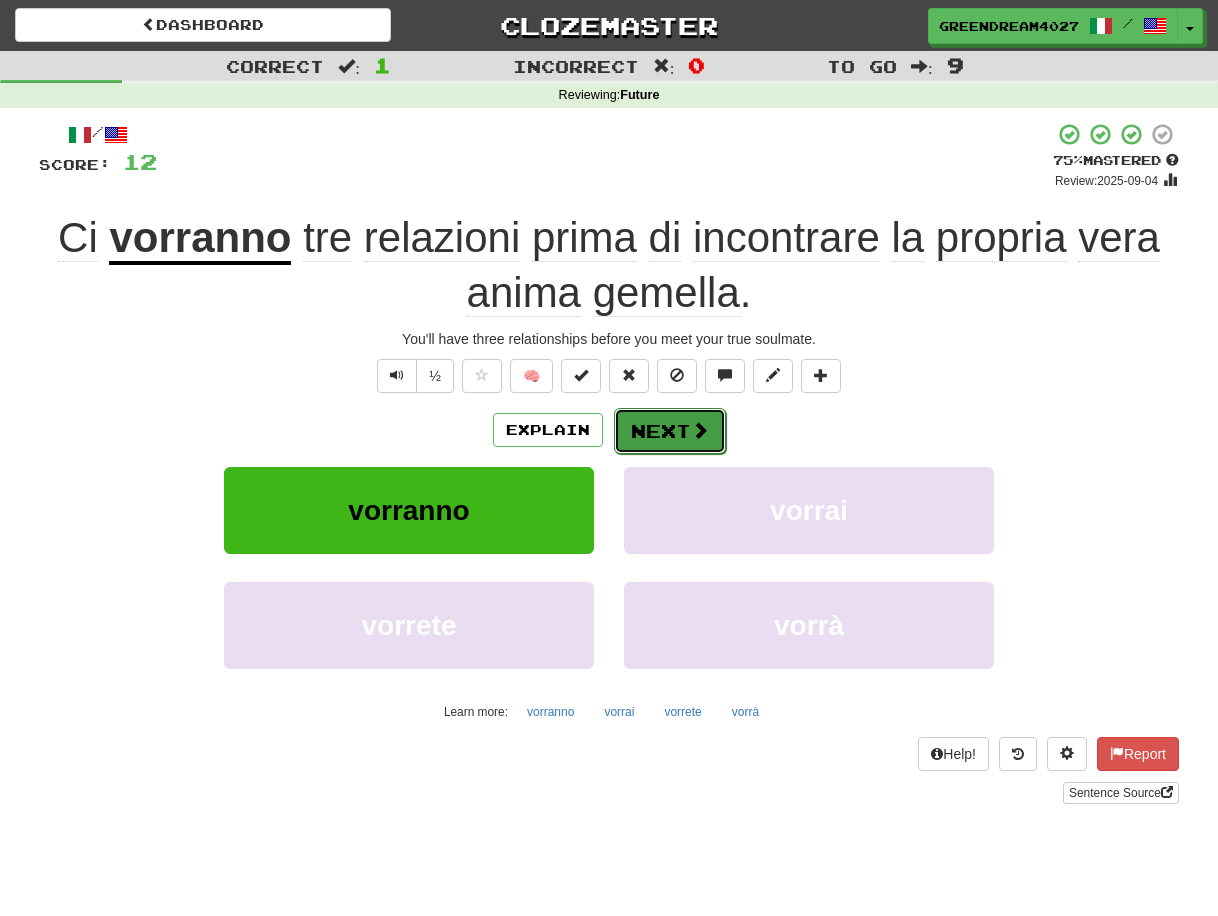click on "Next" at bounding box center [670, 431] 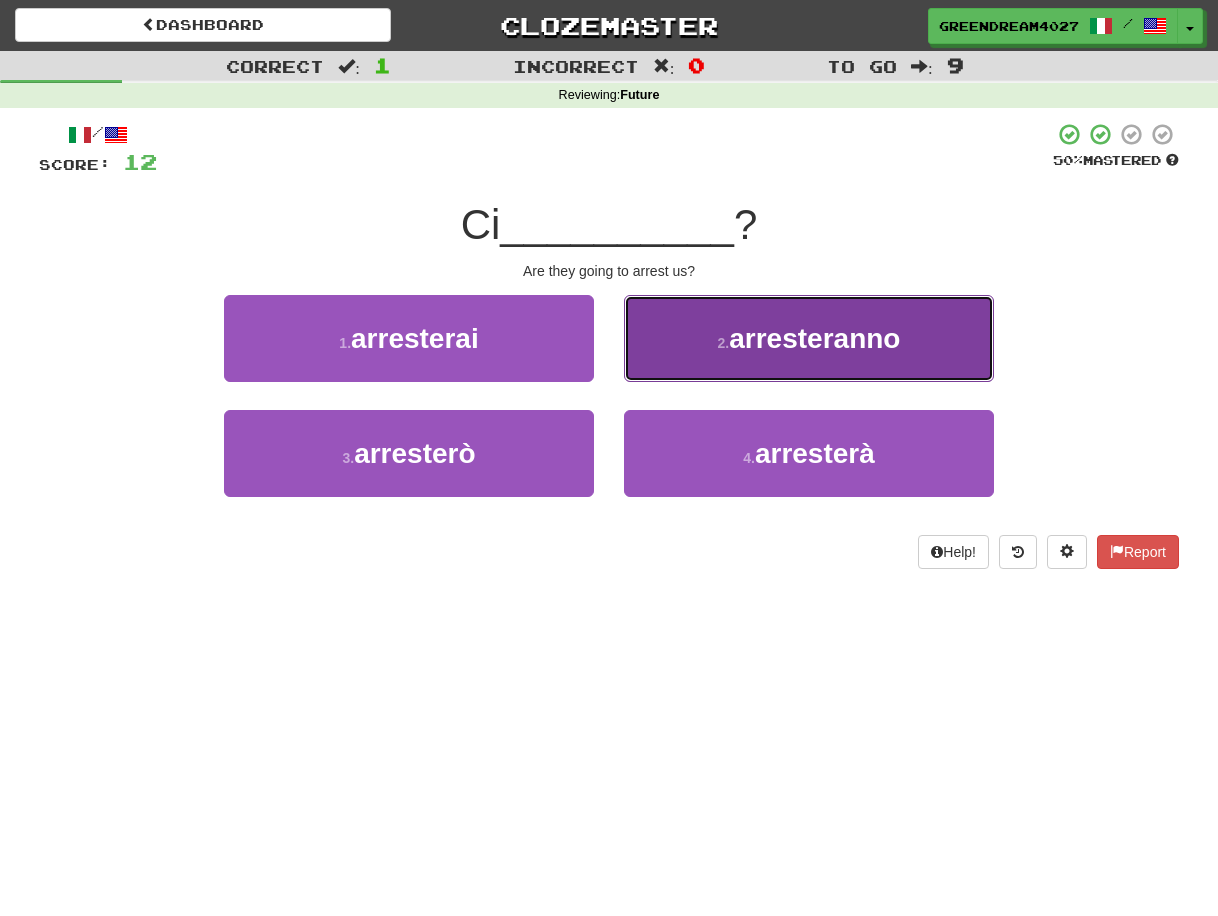 click on "arresteranno" at bounding box center (814, 338) 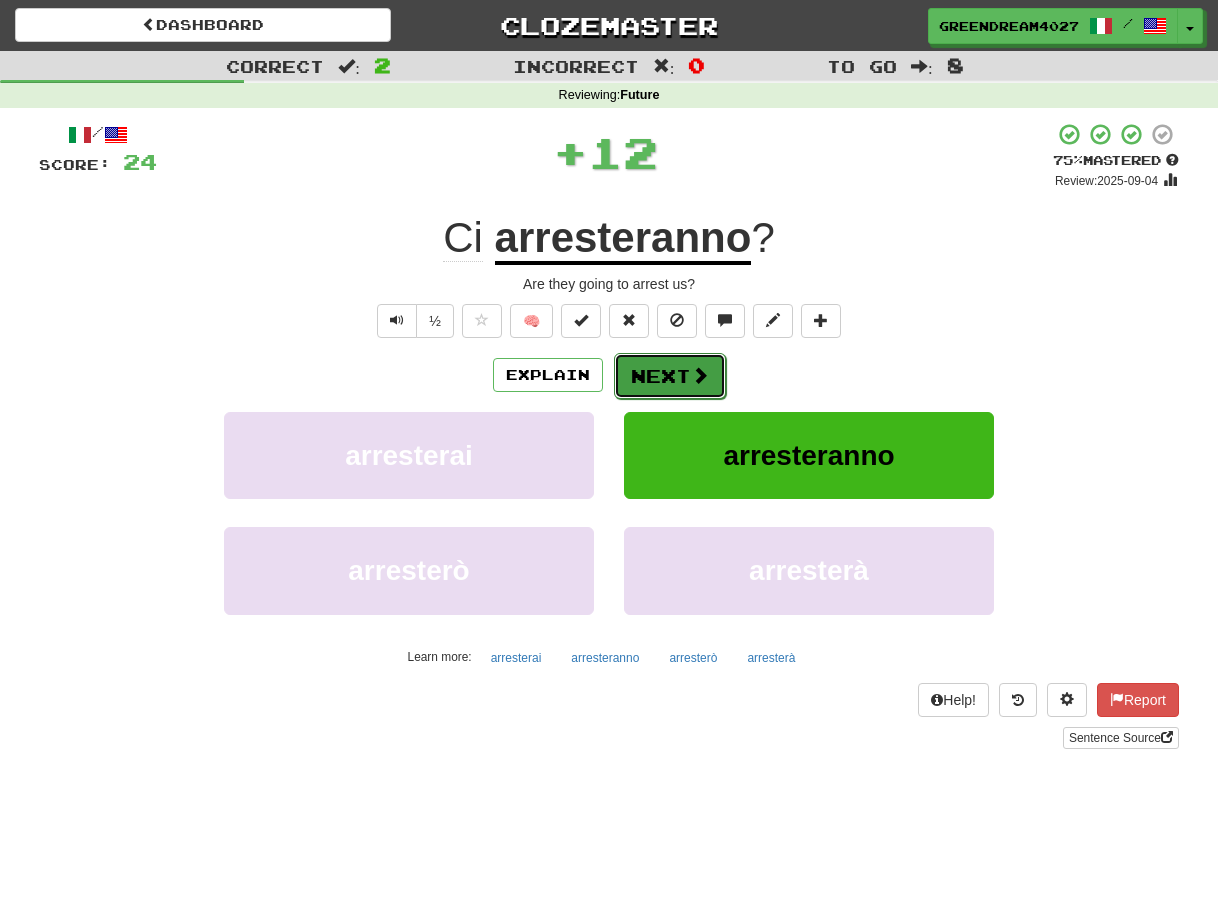 click on "Next" at bounding box center [670, 376] 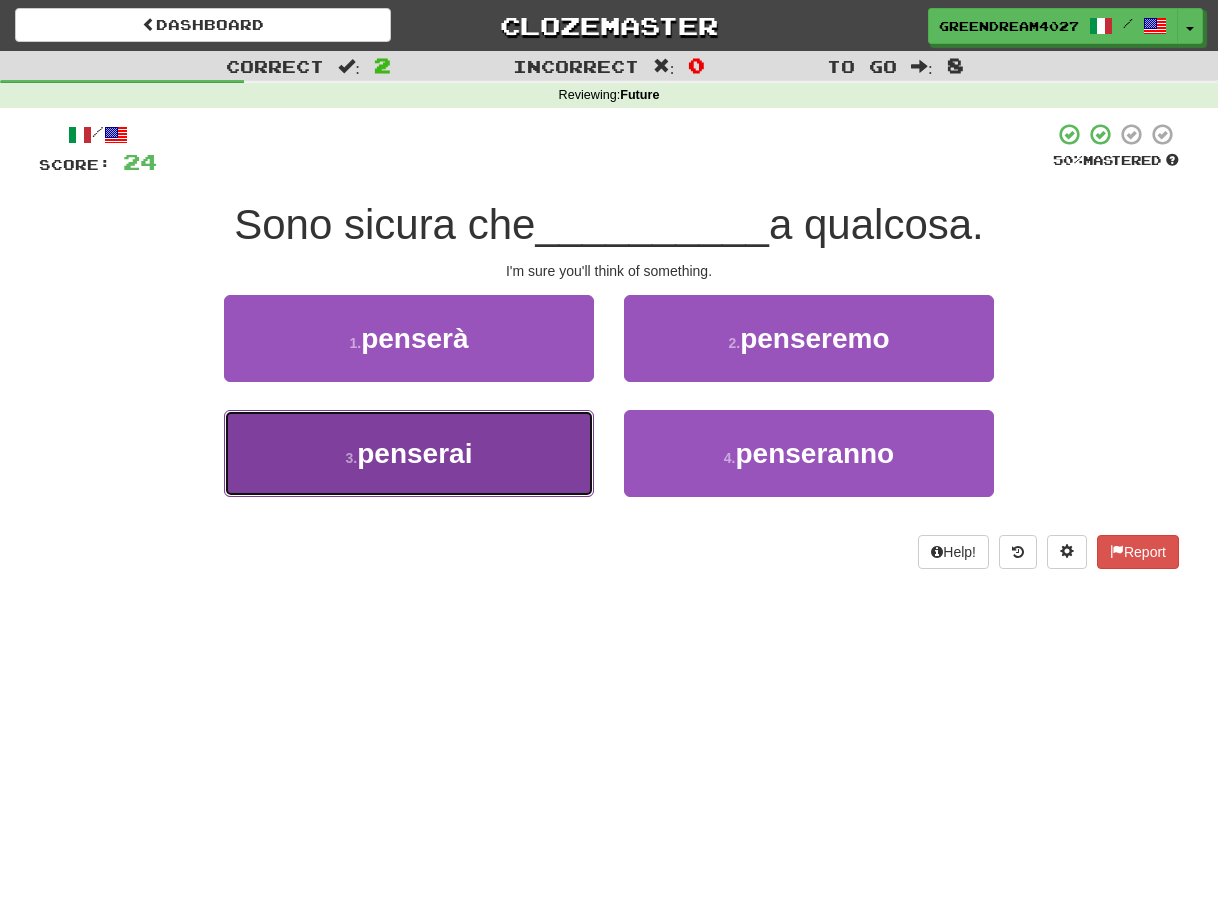 click on "3 .  penserai" at bounding box center (409, 453) 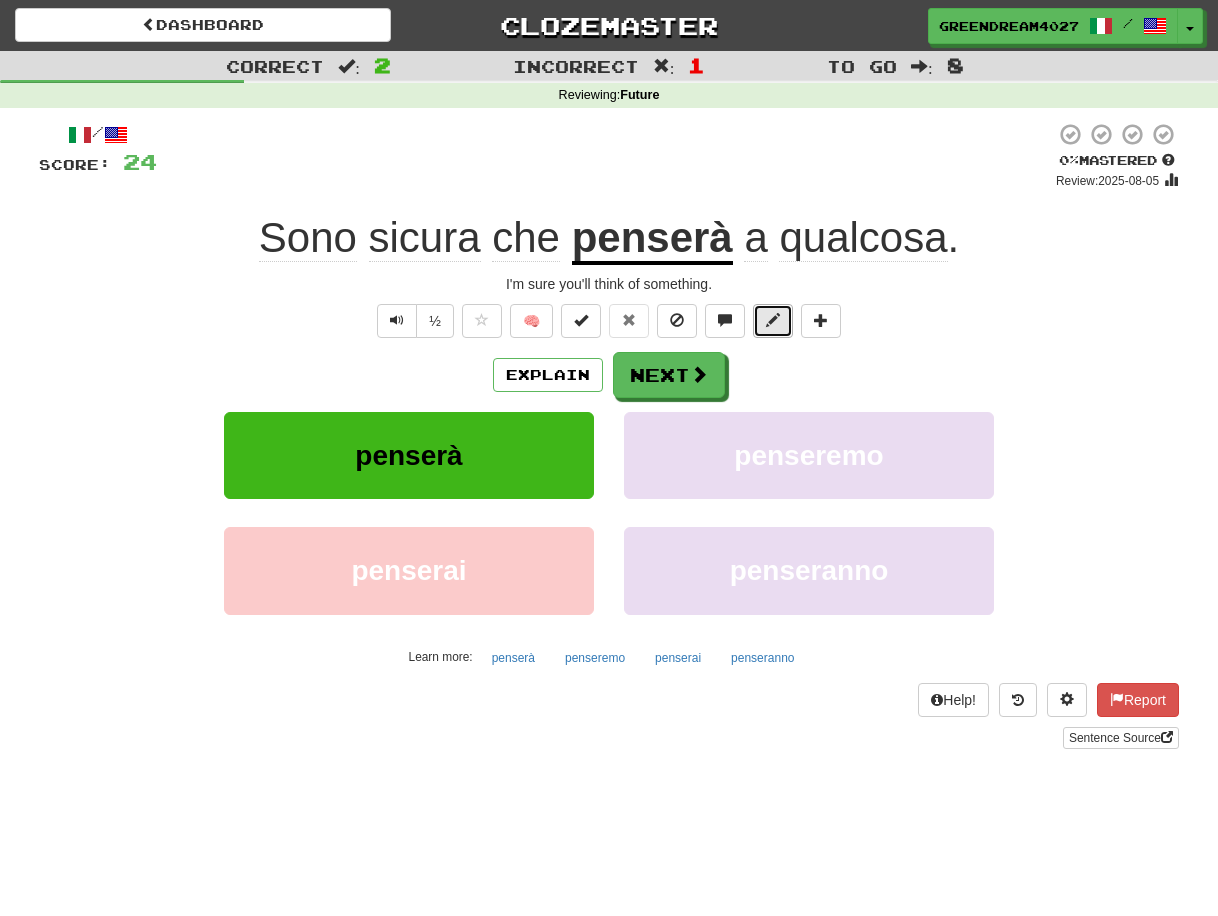 click at bounding box center [773, 320] 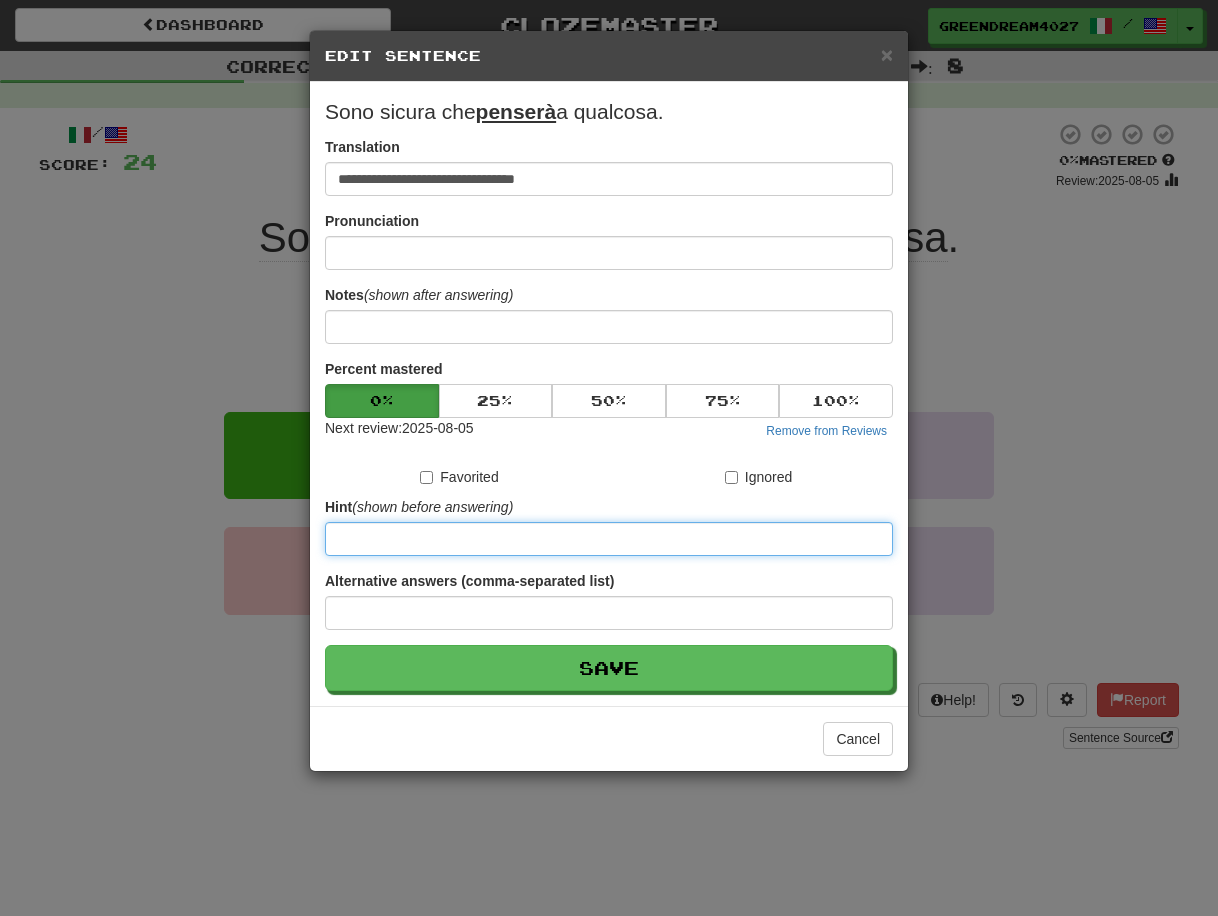 click at bounding box center (609, 539) 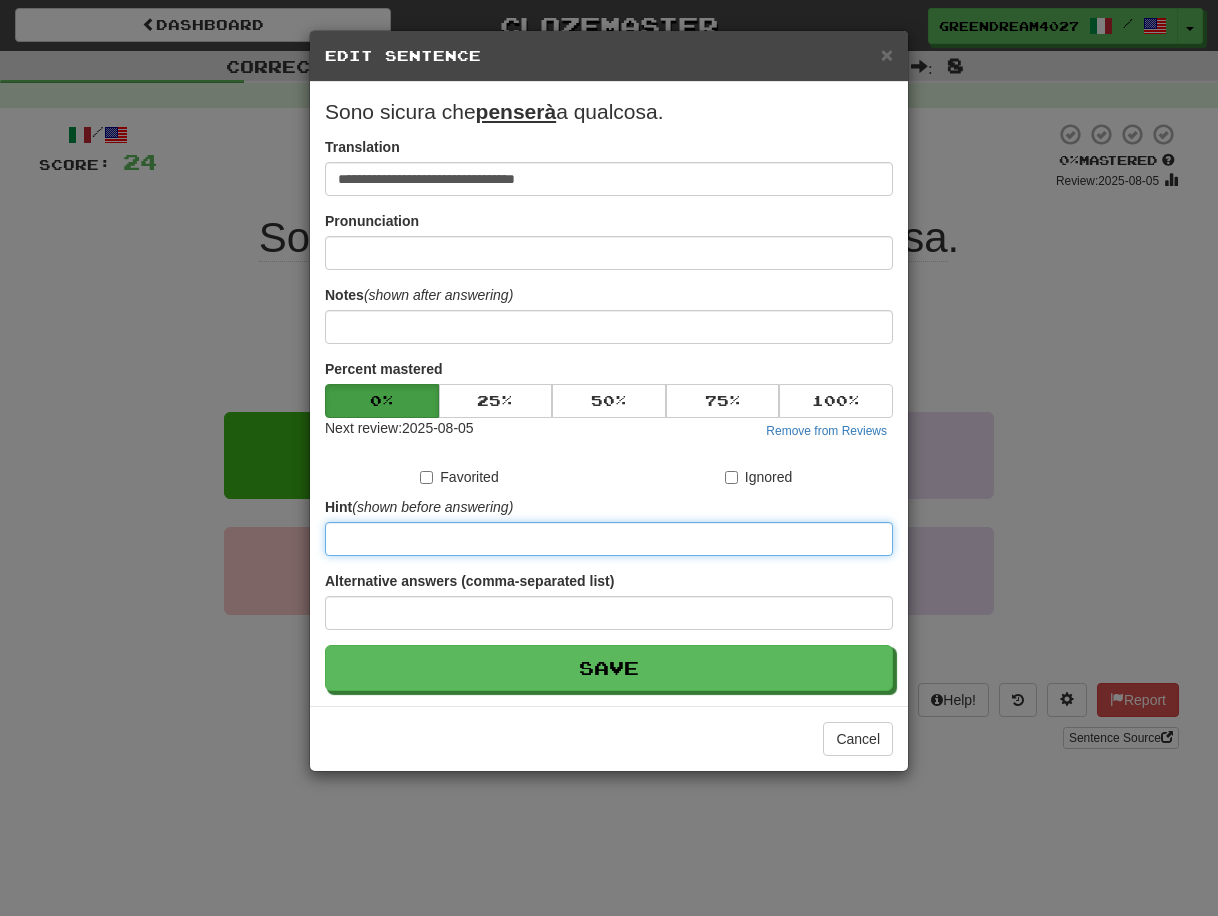 type on "***" 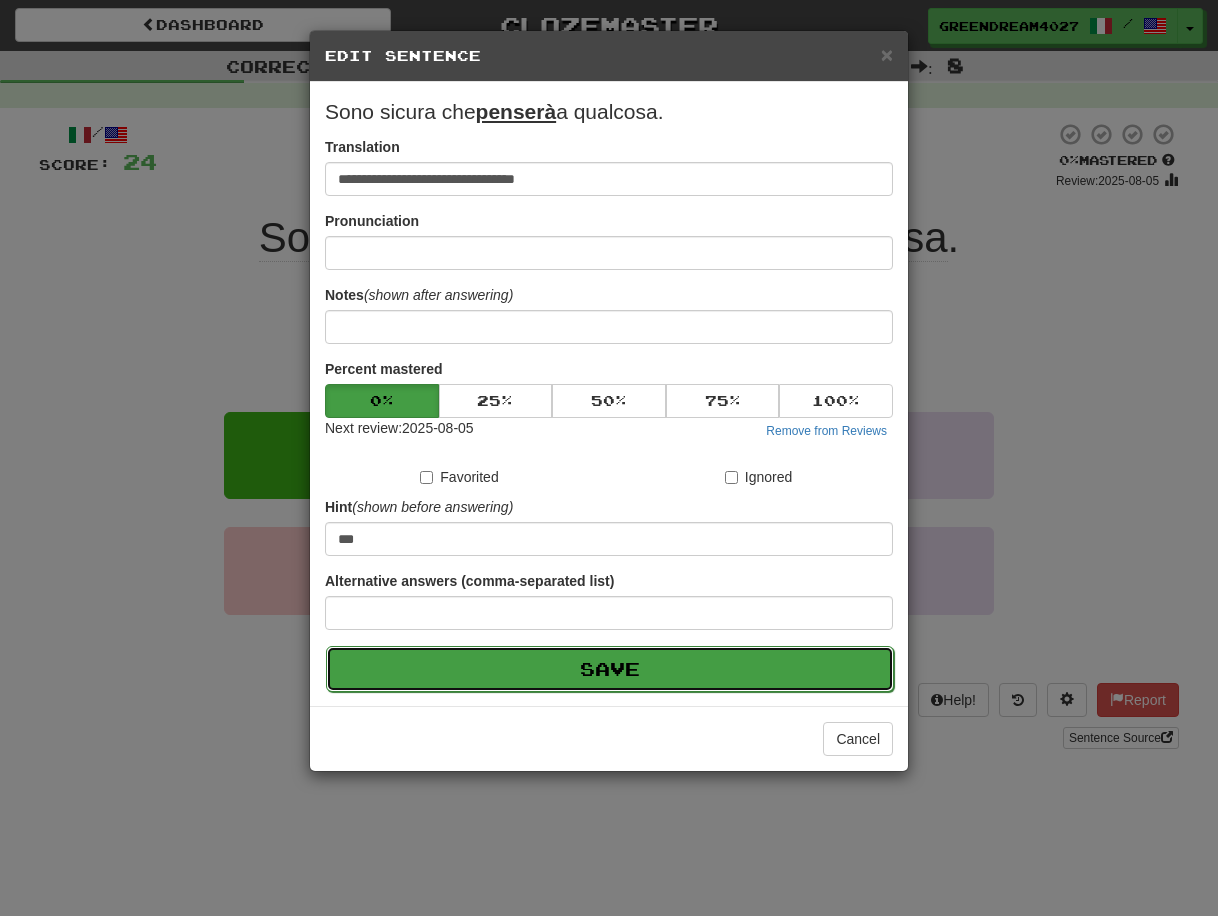 click on "Save" at bounding box center (610, 669) 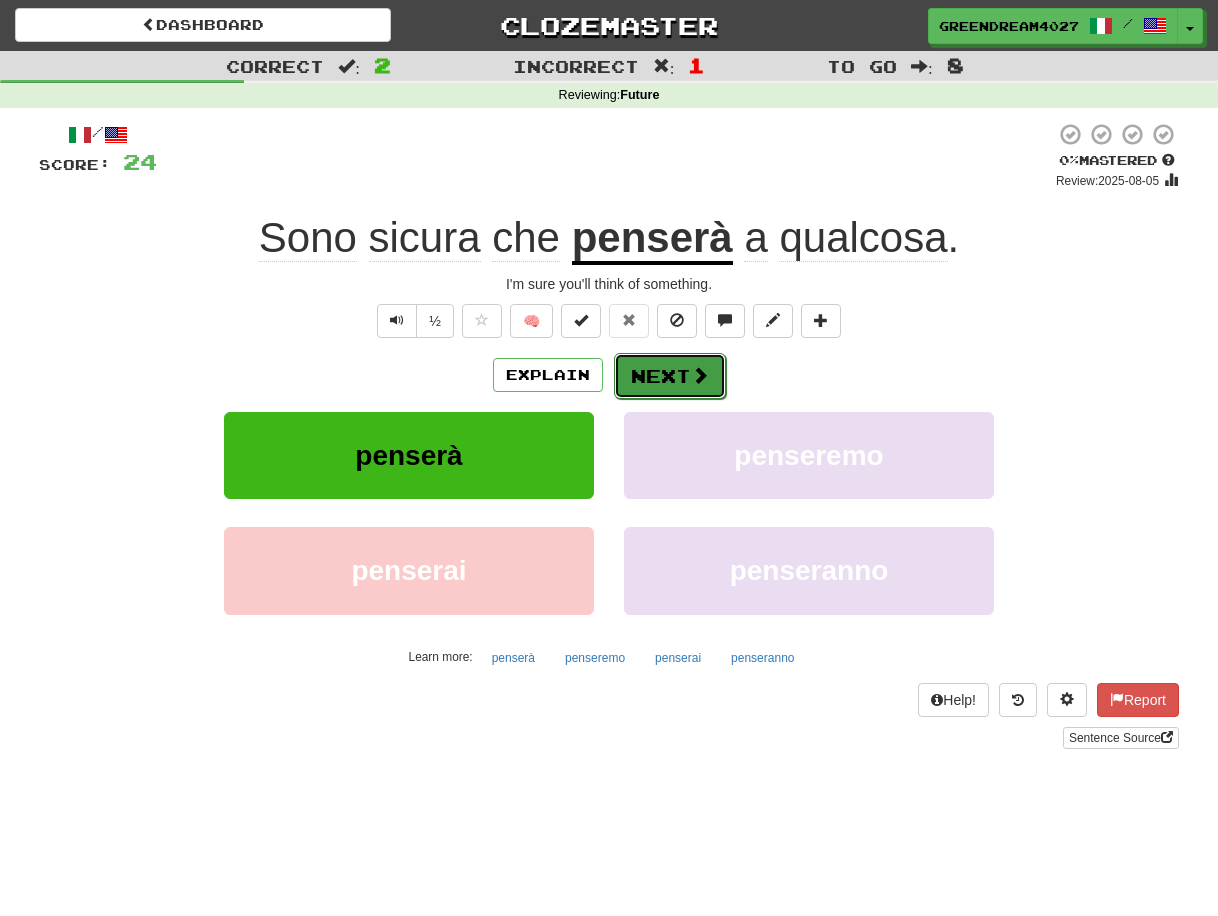 click on "Next" at bounding box center [670, 376] 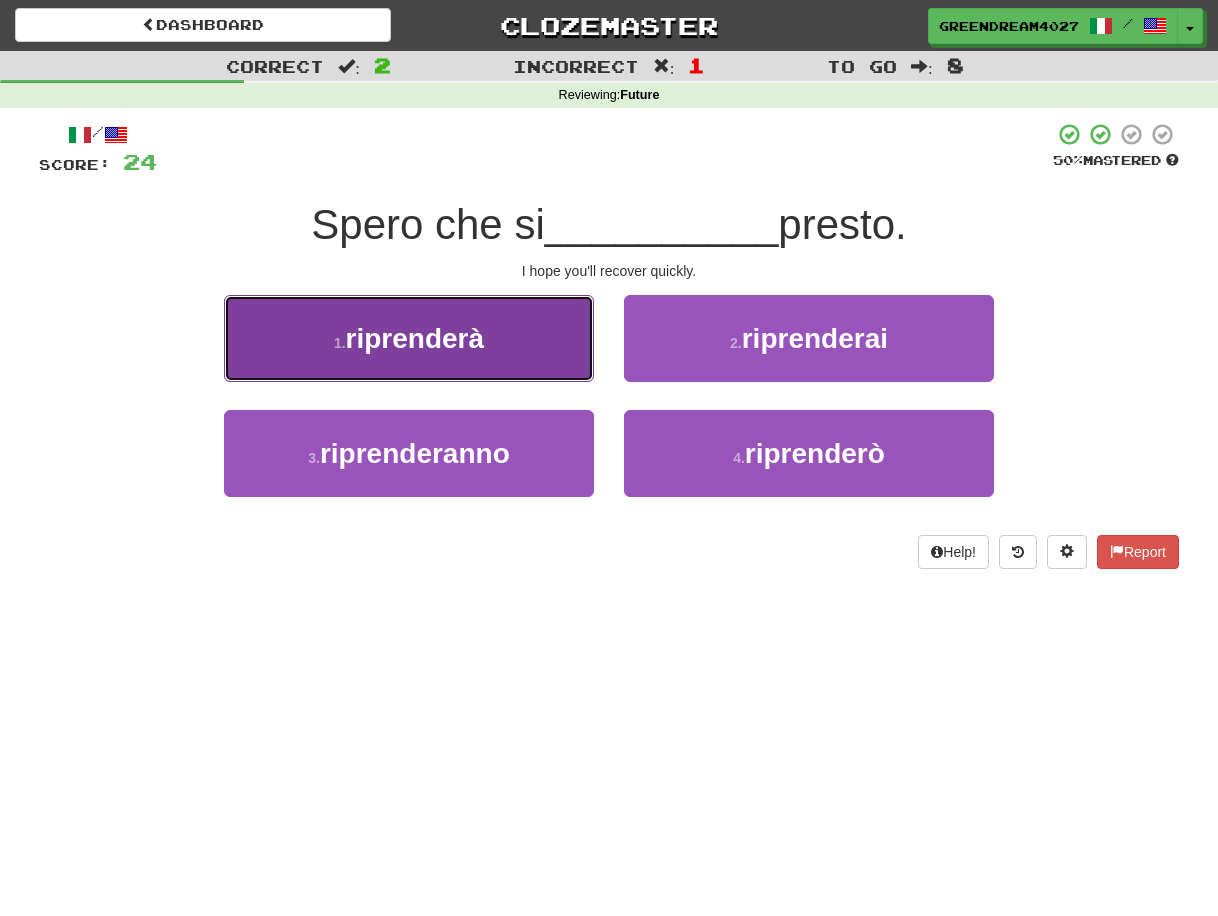 click on "riprenderà" at bounding box center [415, 338] 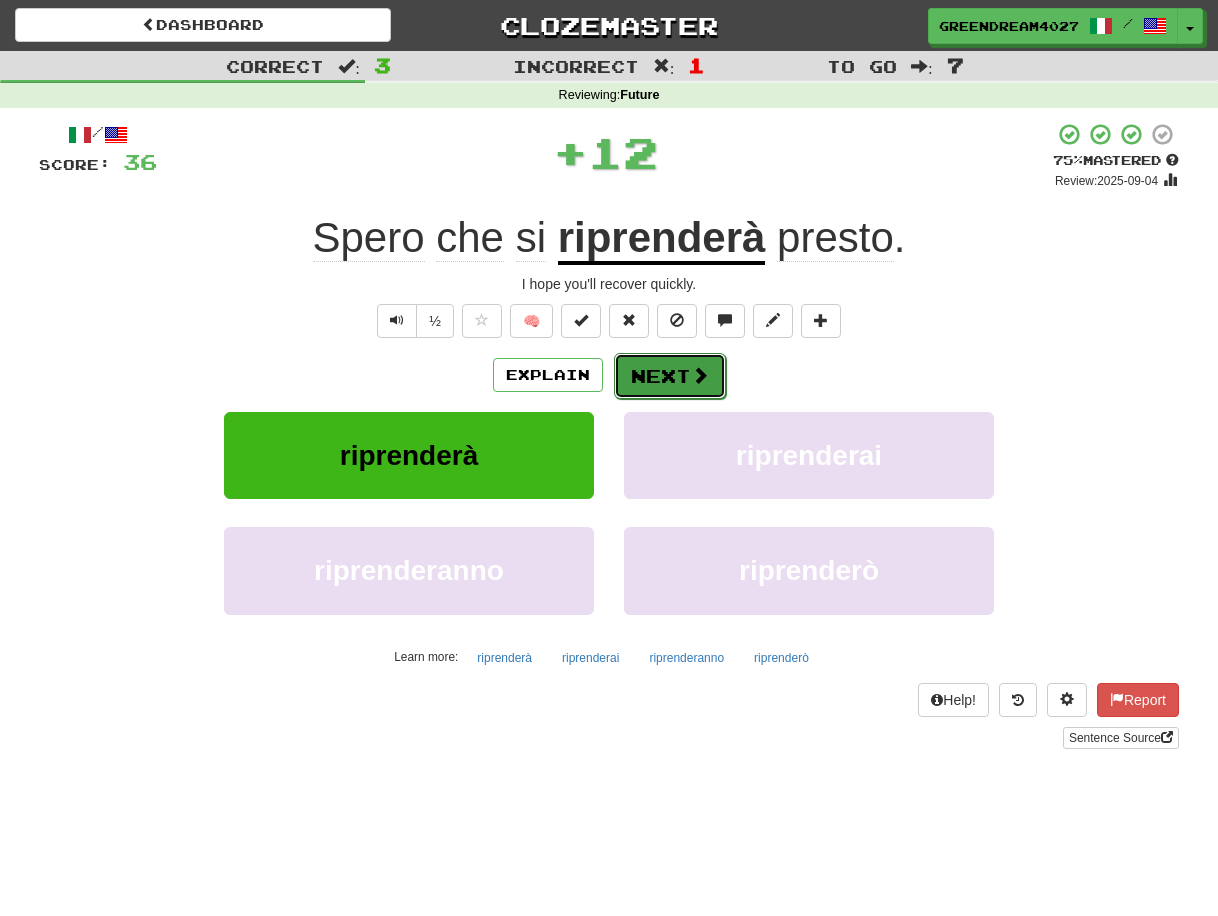 click on "Next" at bounding box center [670, 376] 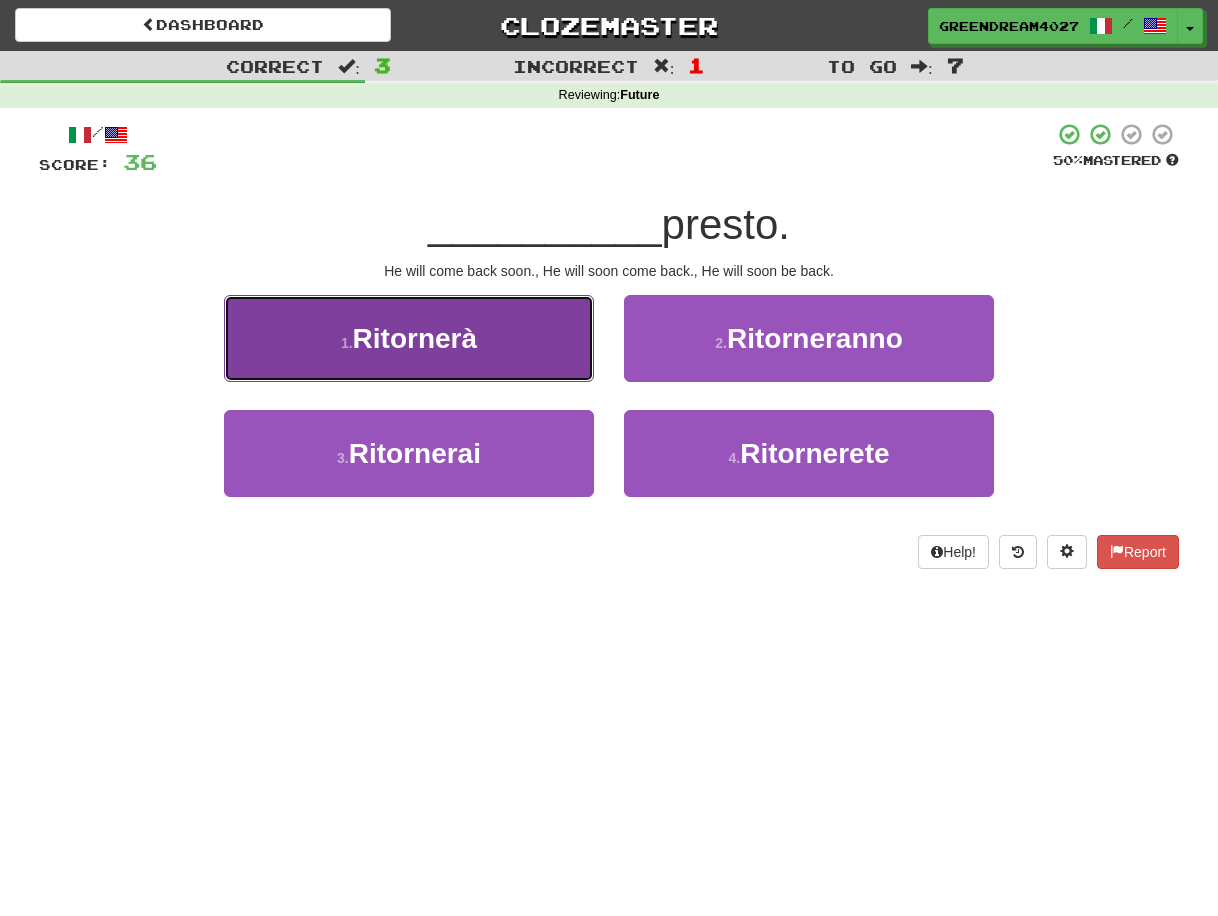 click on "Ritornerà" at bounding box center (415, 338) 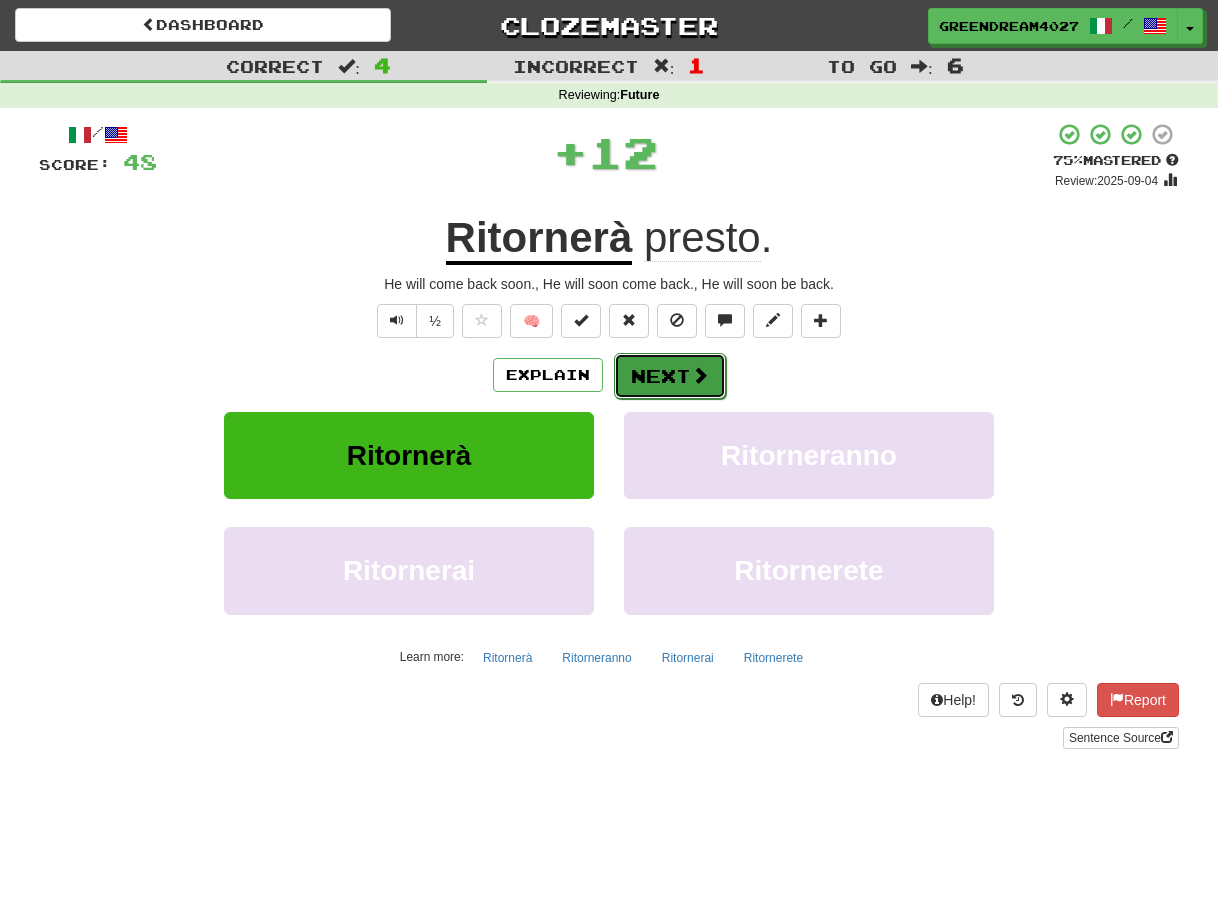 click on "Next" at bounding box center (670, 376) 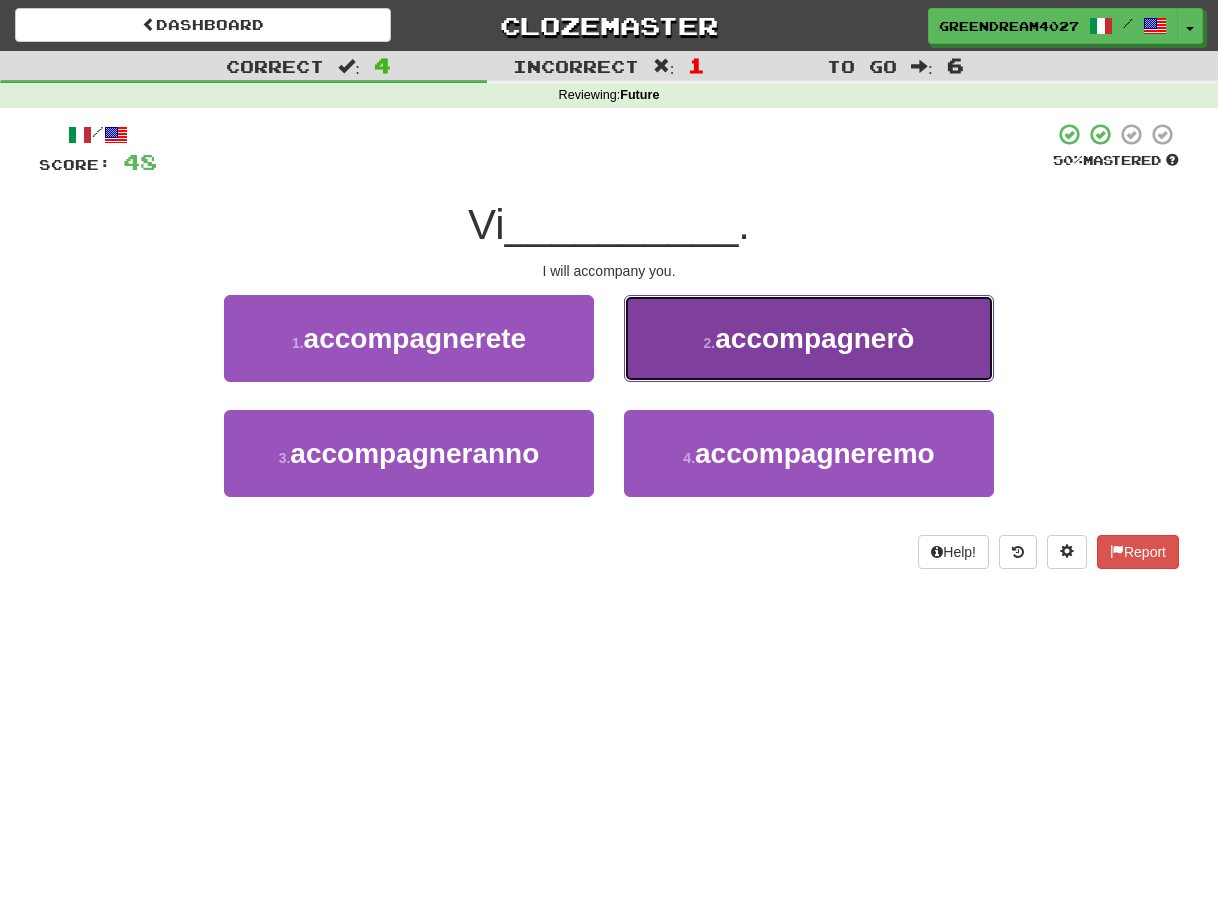 click on "accompagnerò" at bounding box center [814, 338] 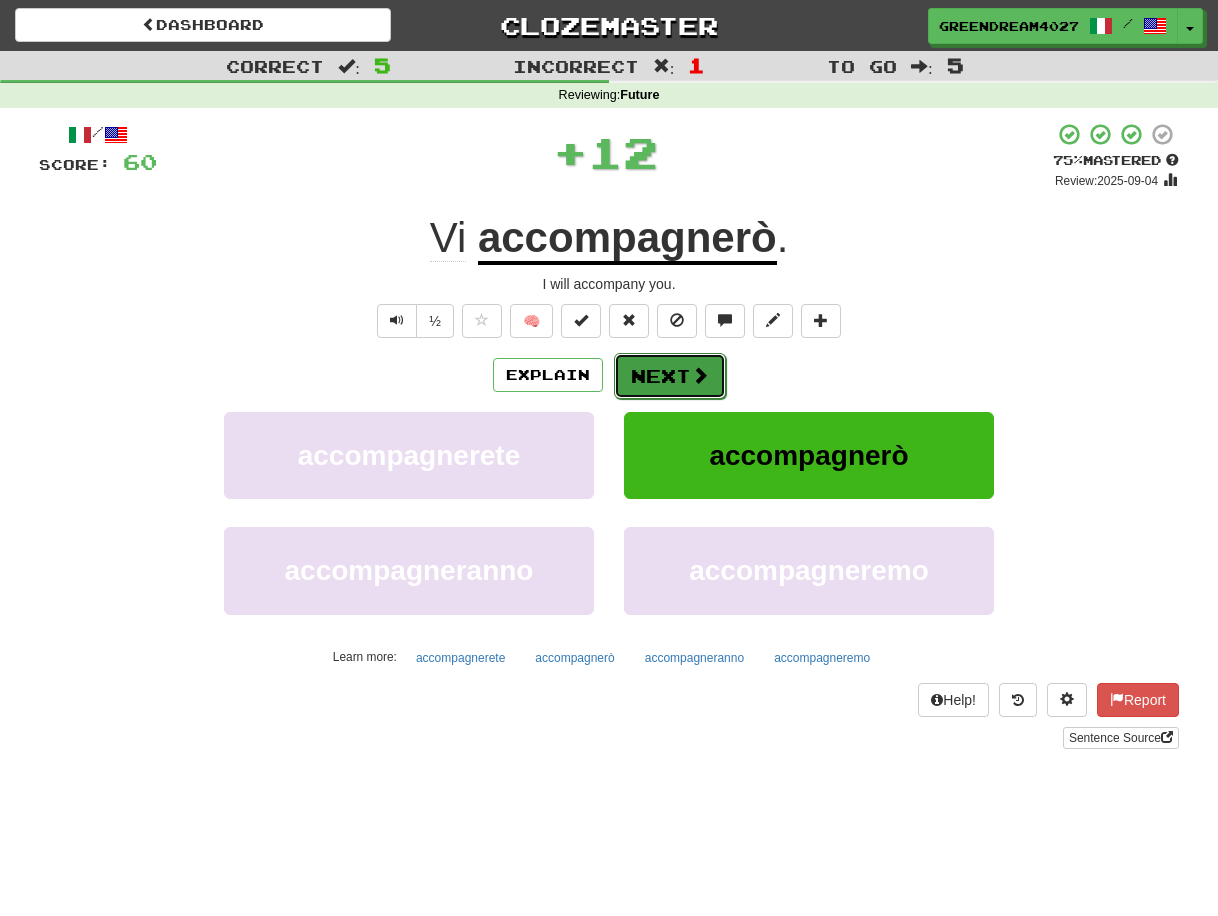 click on "Next" at bounding box center [670, 376] 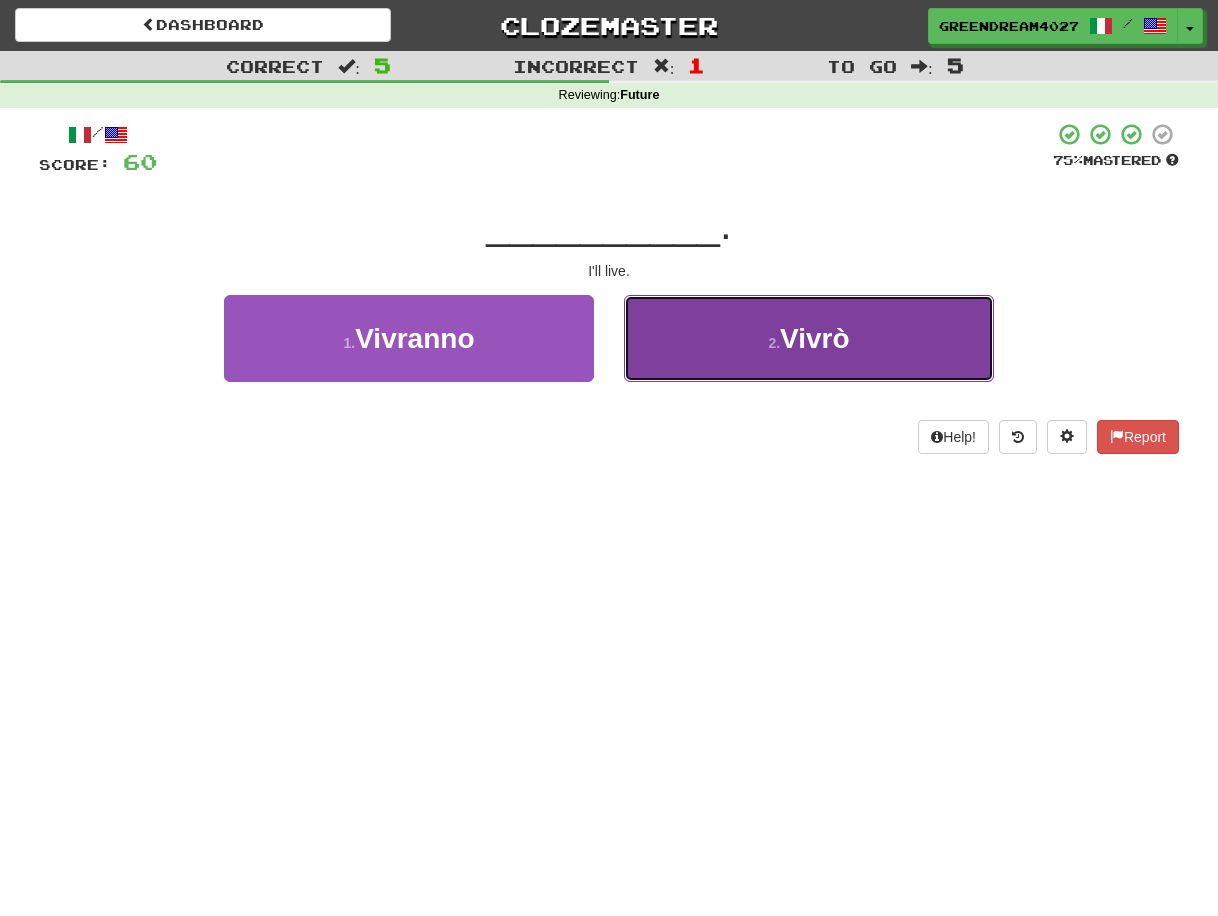 click on "2 .  Vivrò" at bounding box center [809, 338] 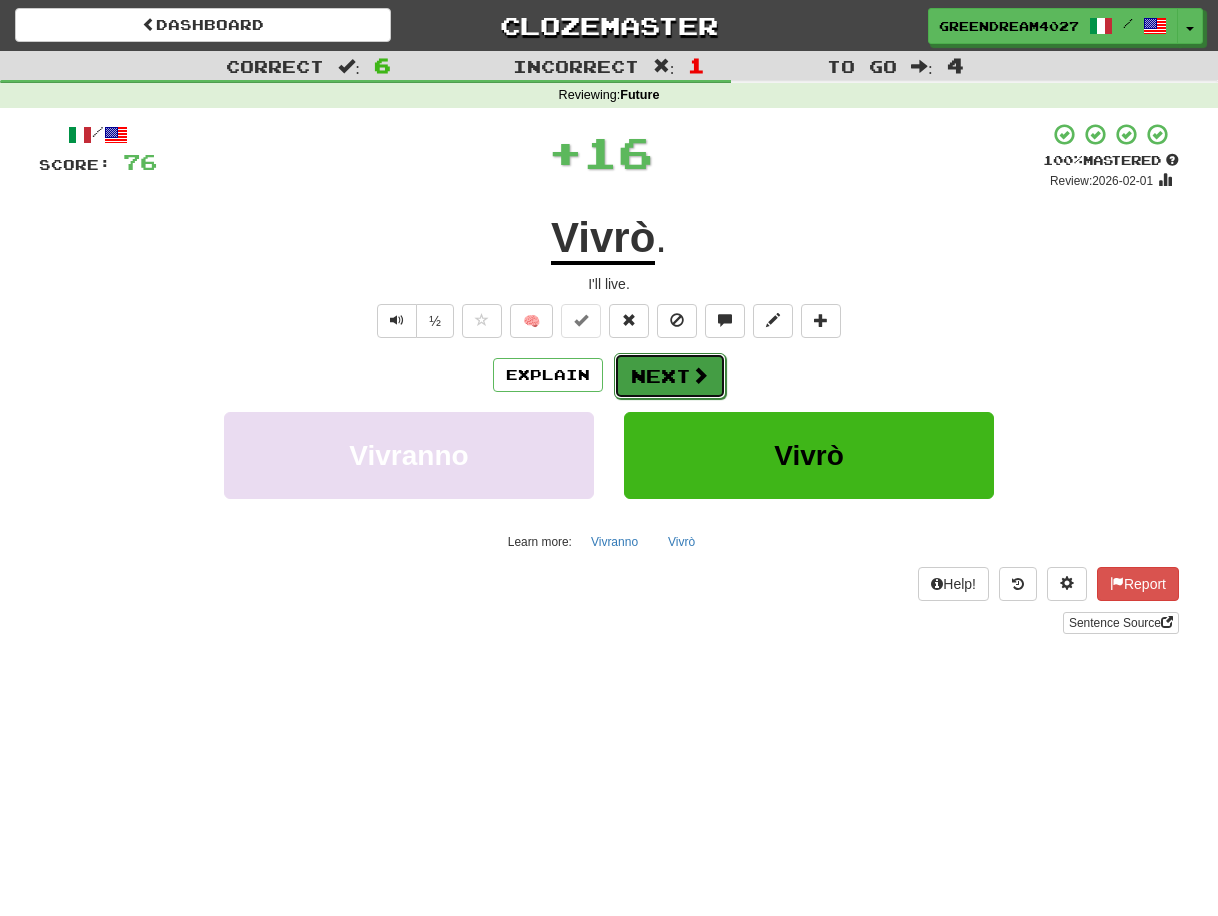 click on "Next" at bounding box center (670, 376) 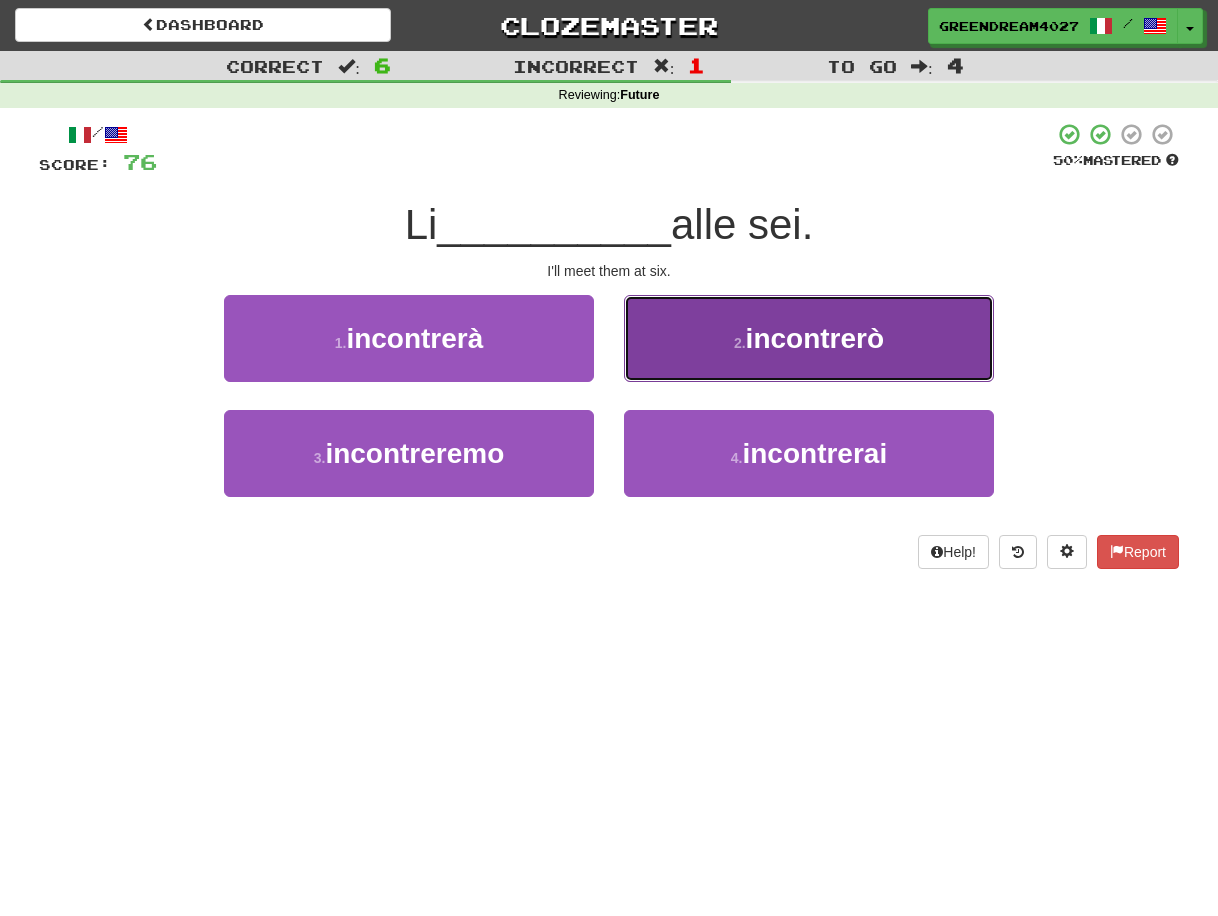 click on "incontrerò" at bounding box center (815, 338) 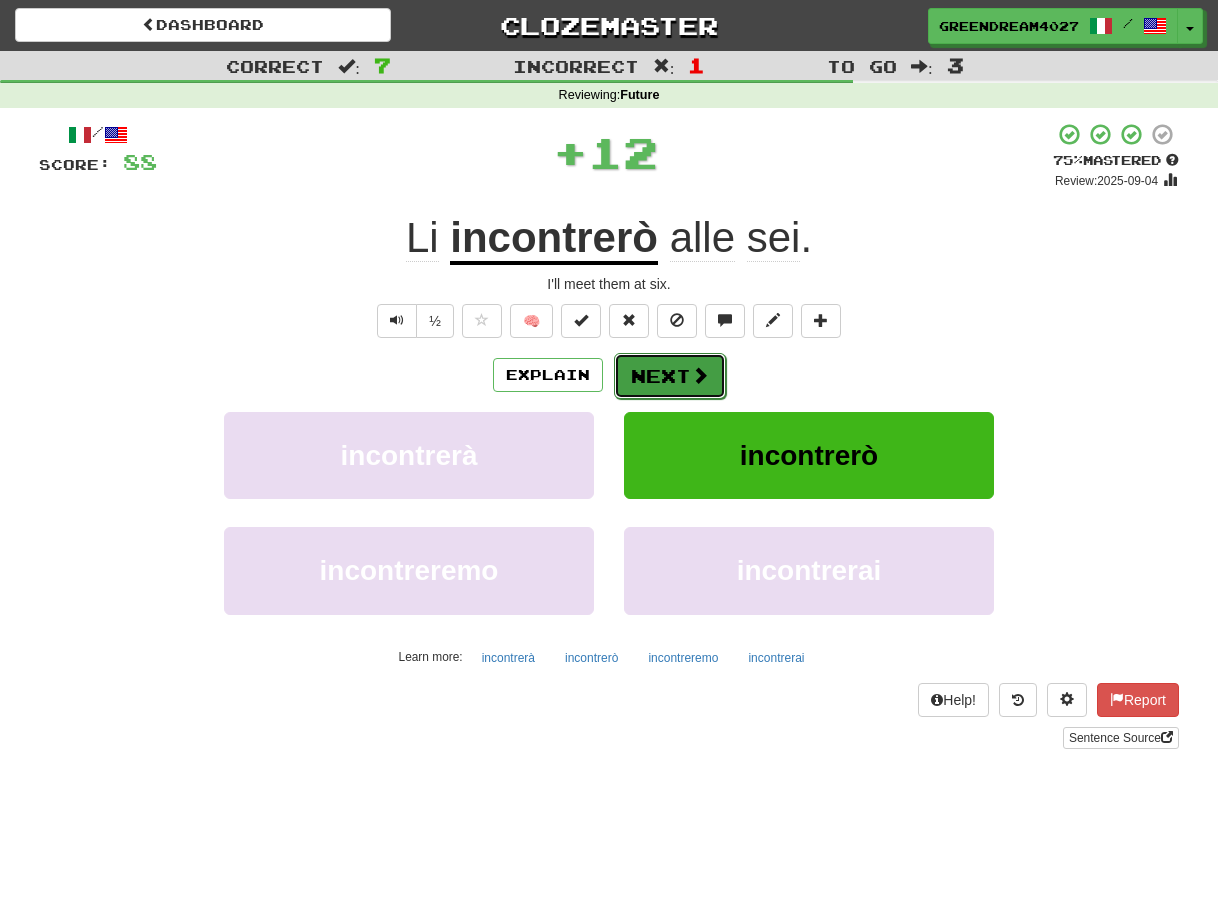 click on "Next" at bounding box center (670, 376) 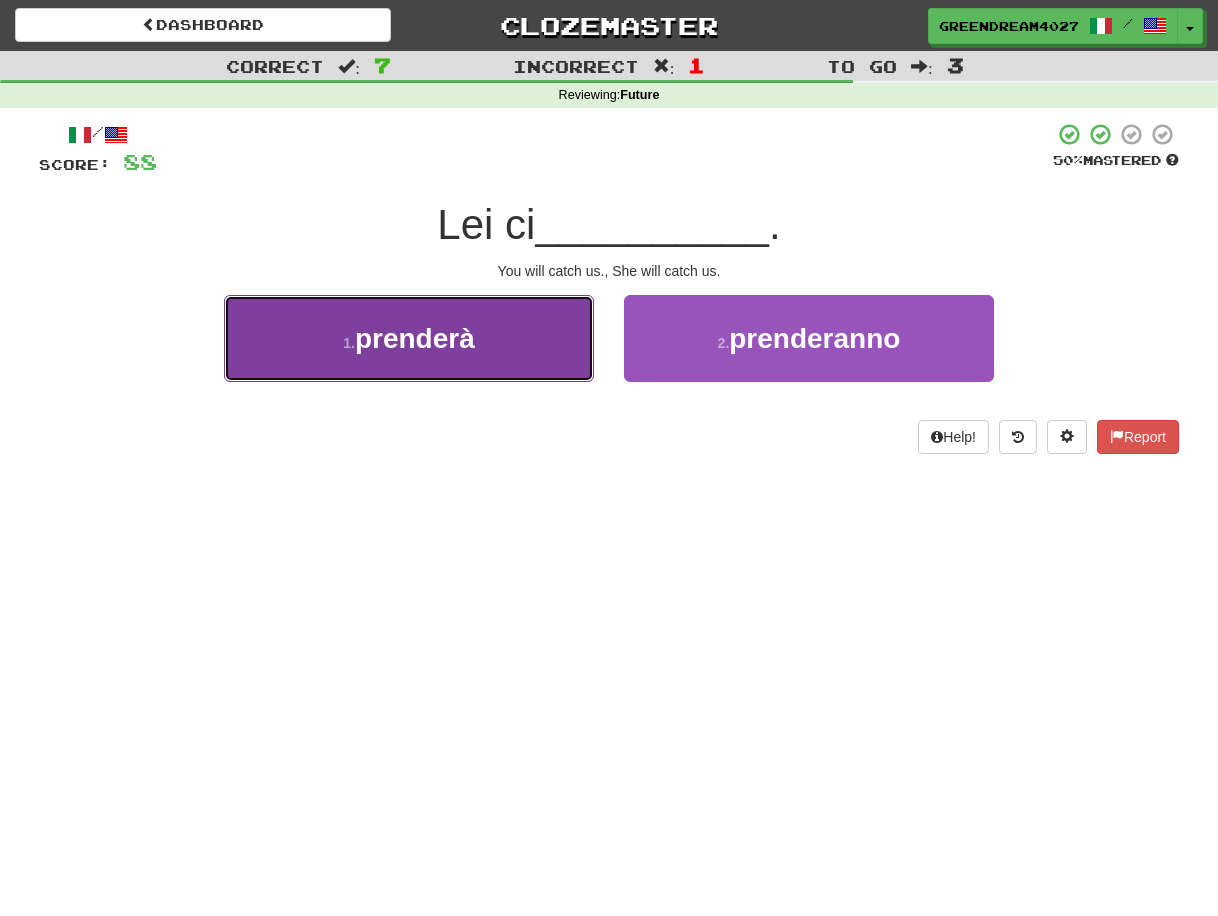 click on "prenderà" at bounding box center [415, 338] 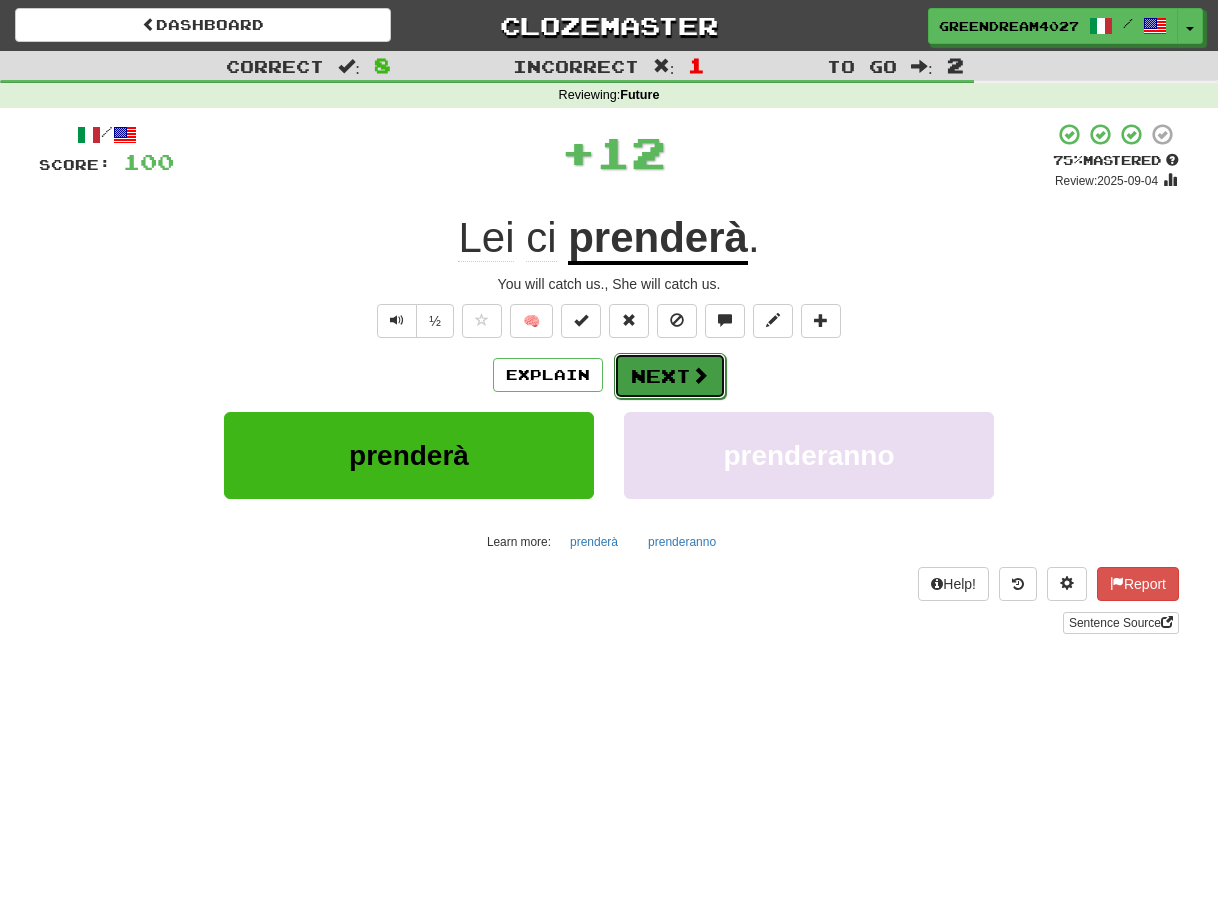 click on "Next" at bounding box center [670, 376] 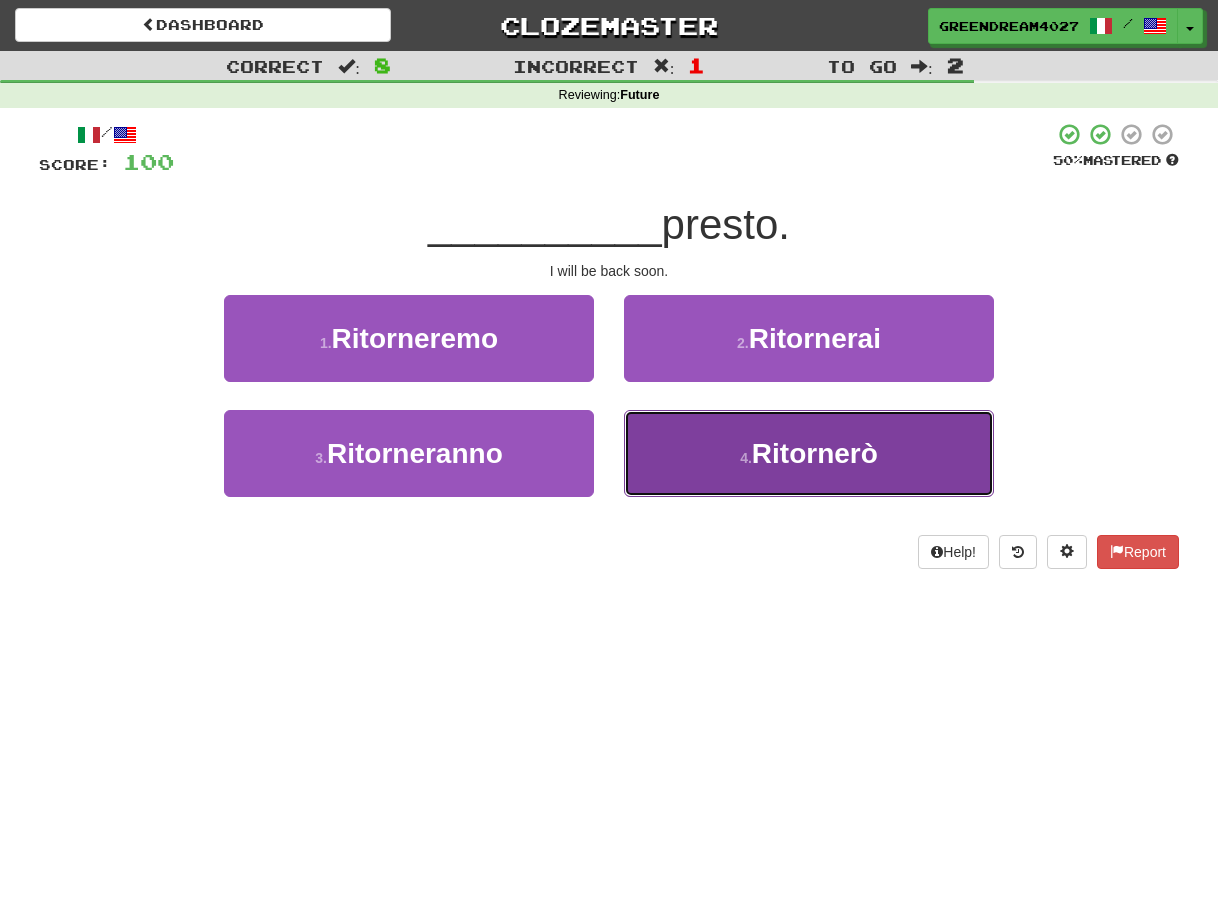 click on "4 .  Ritornerò" at bounding box center (809, 453) 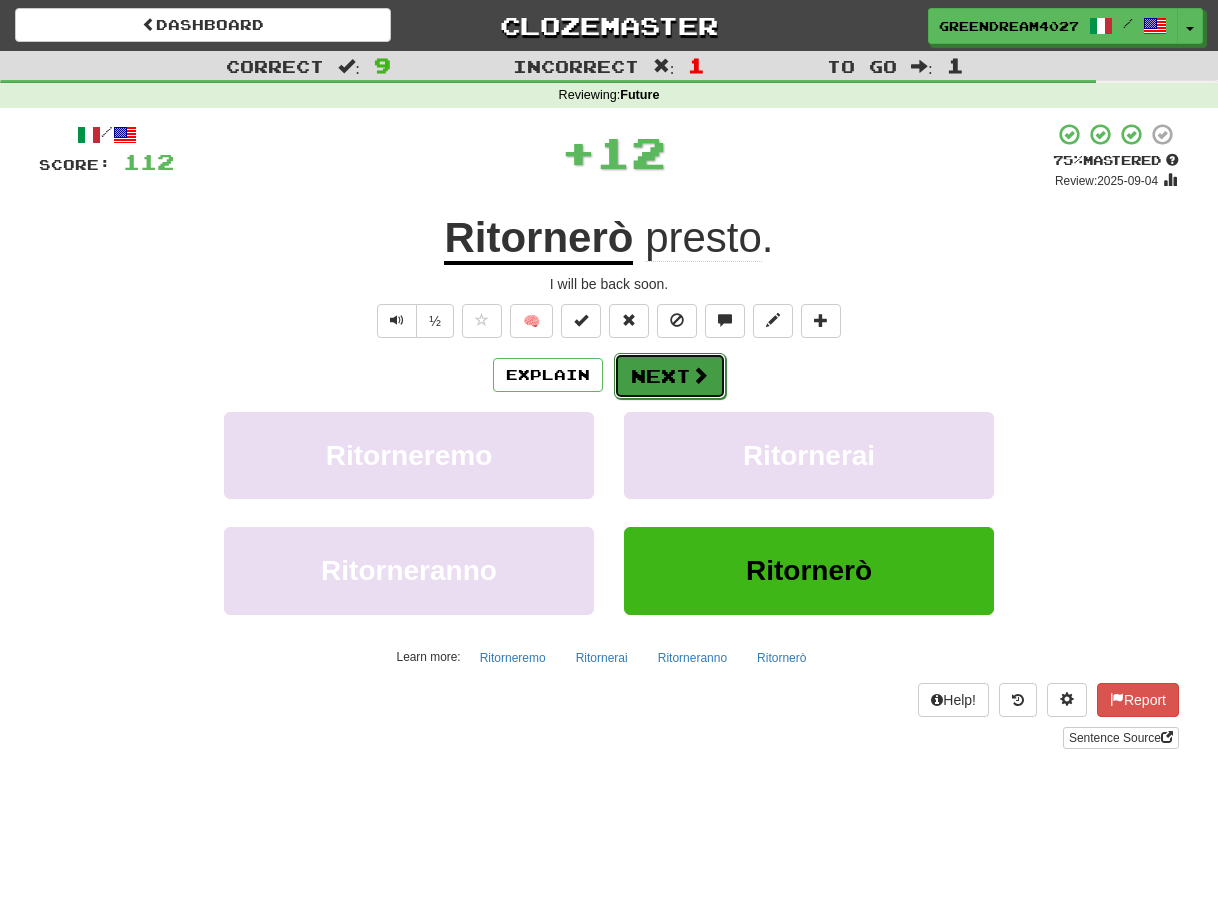 click on "Next" at bounding box center [670, 376] 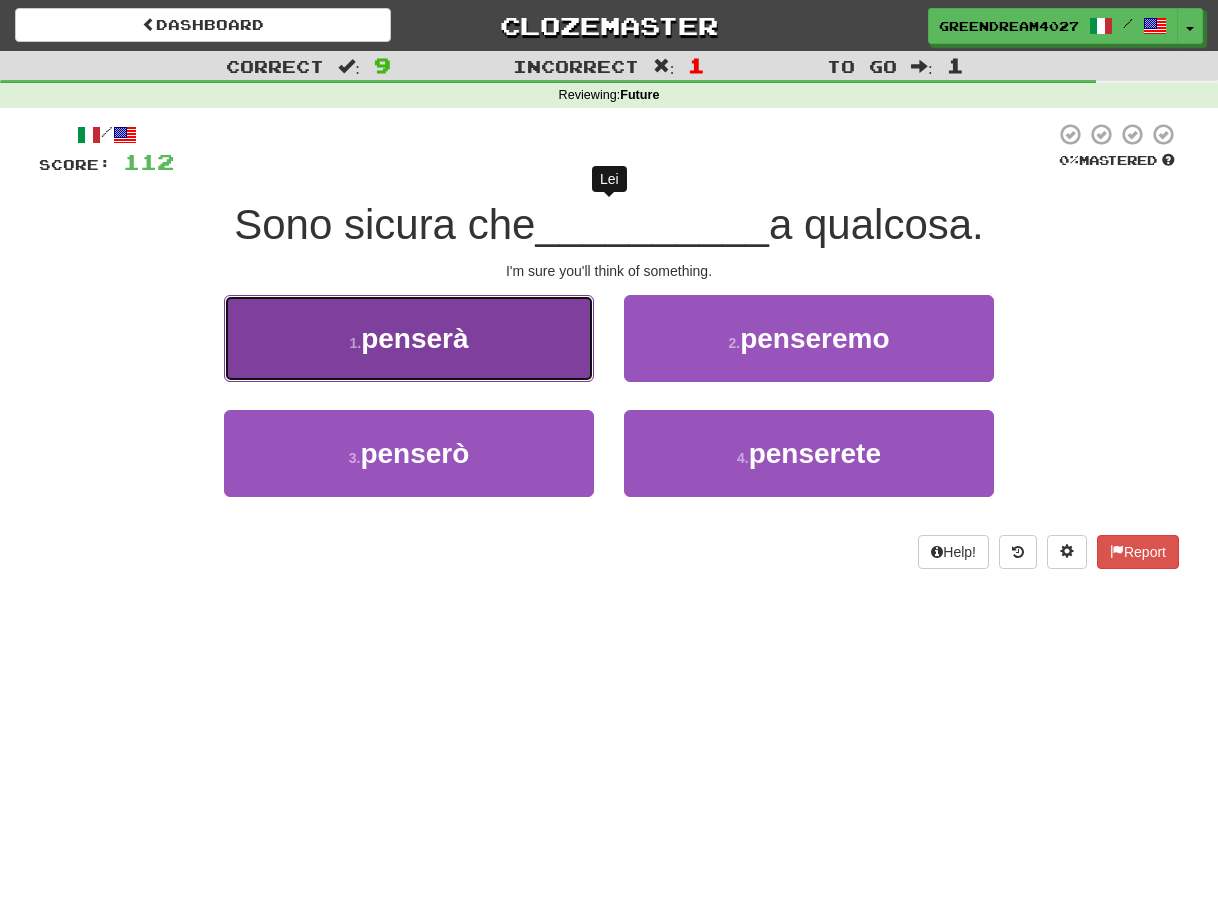click on "1 .  penserà" at bounding box center [409, 338] 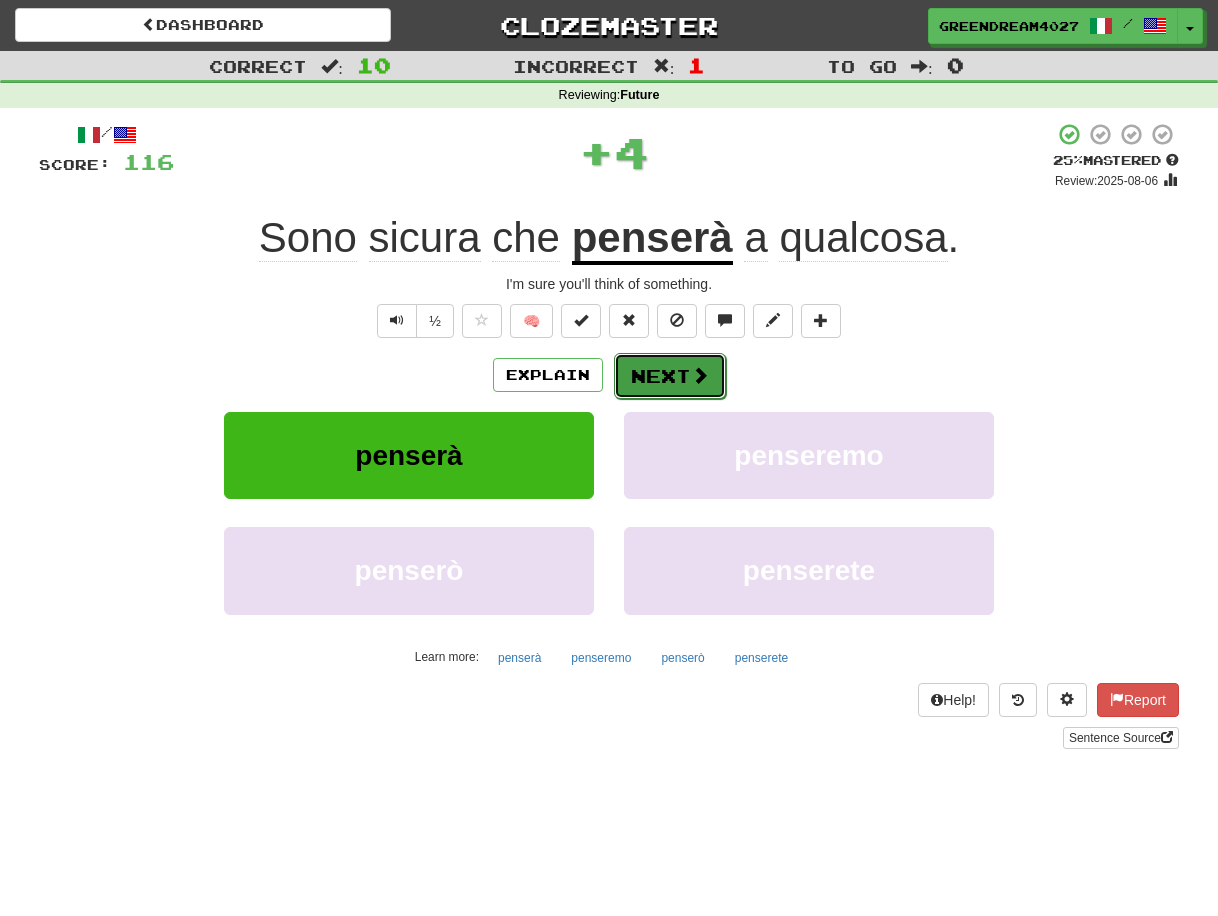 click on "Next" at bounding box center [670, 376] 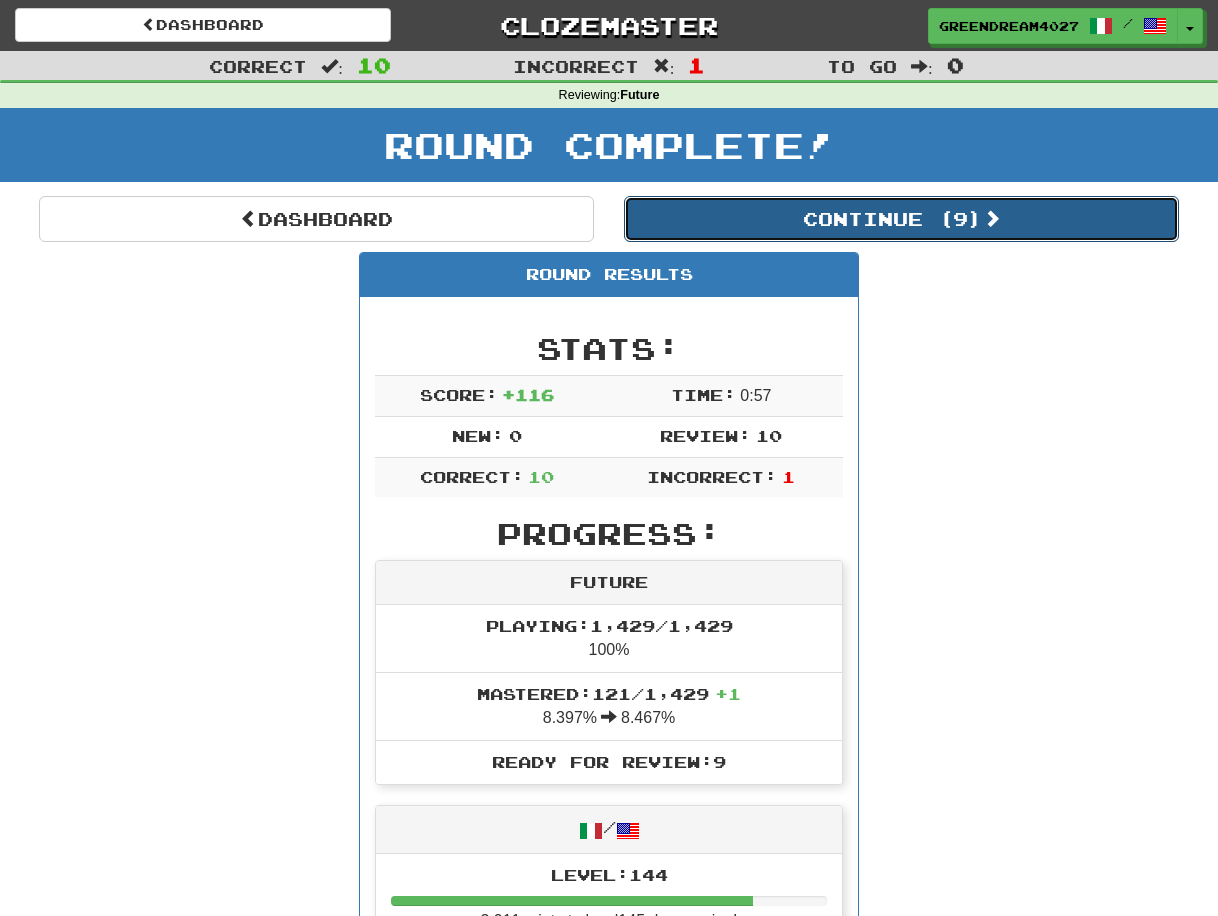 click on "Continue ( 9 )" at bounding box center [901, 219] 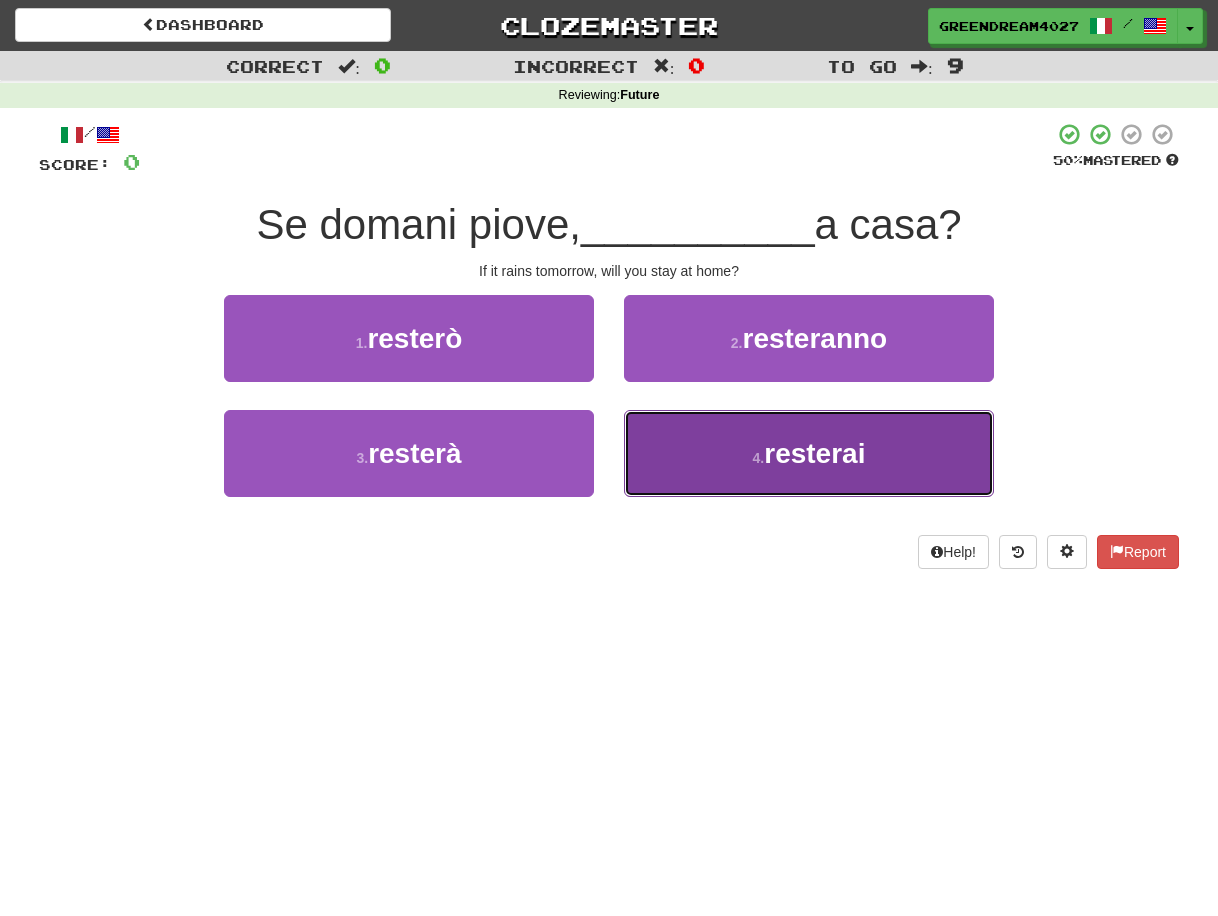 click on "4 .  resterai" at bounding box center (809, 453) 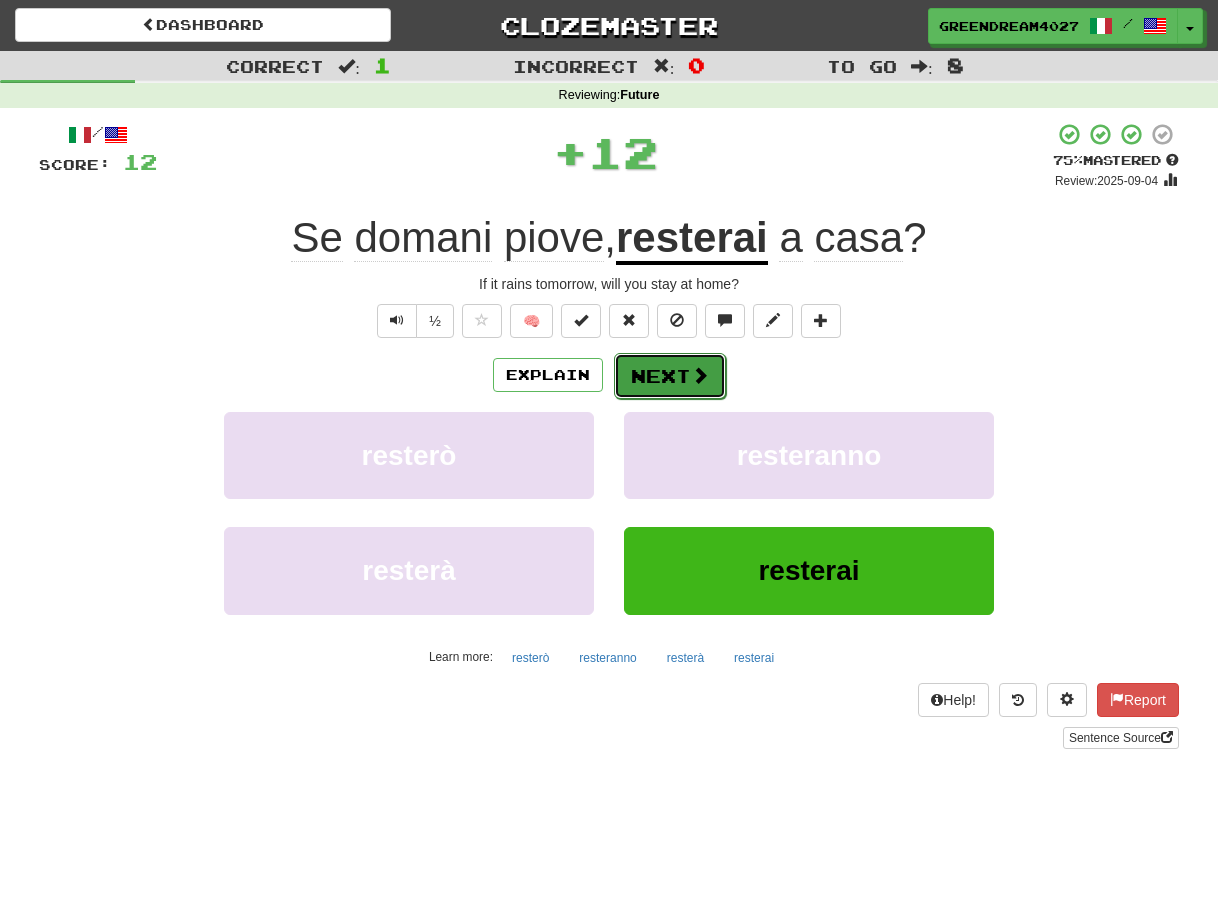 click on "Next" at bounding box center (670, 376) 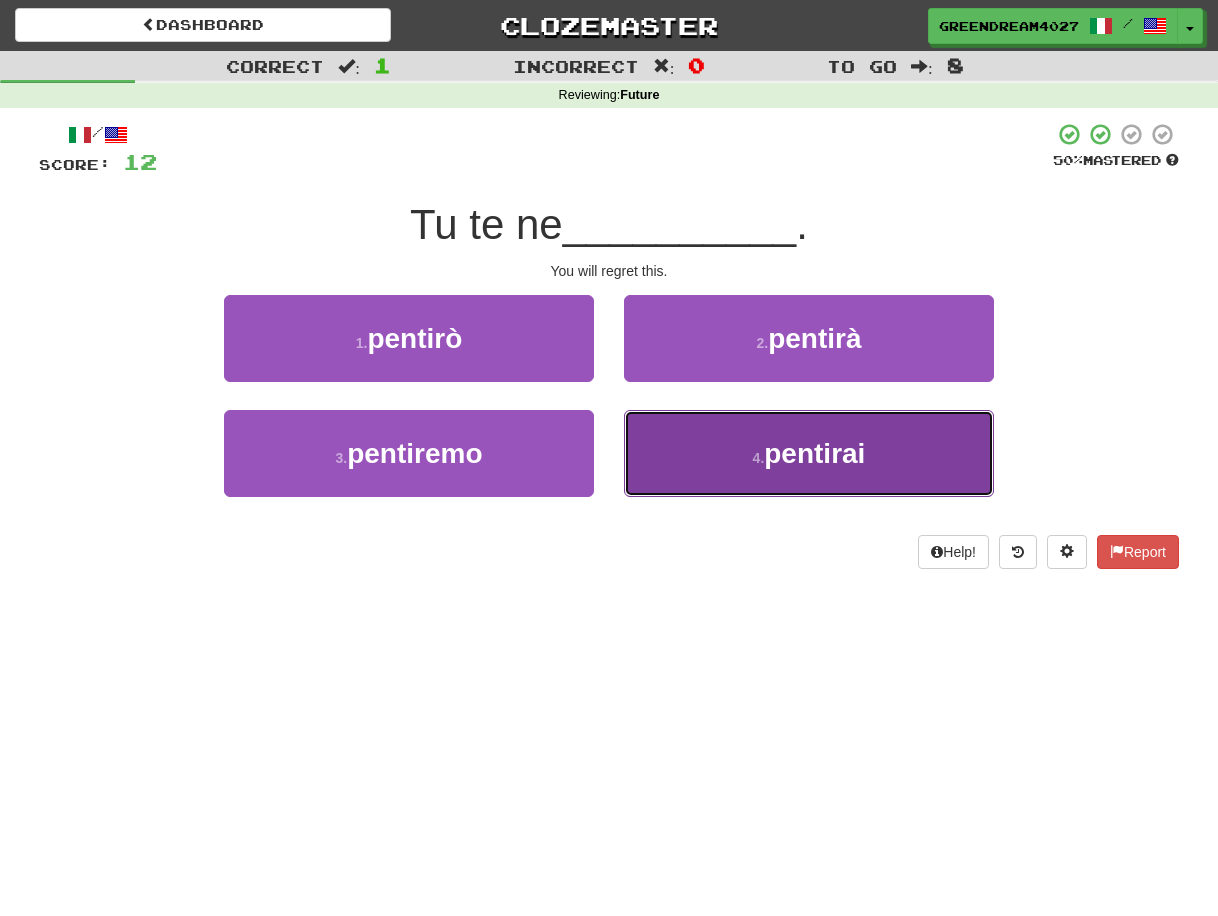 click on "4 .  pentirai" at bounding box center [809, 453] 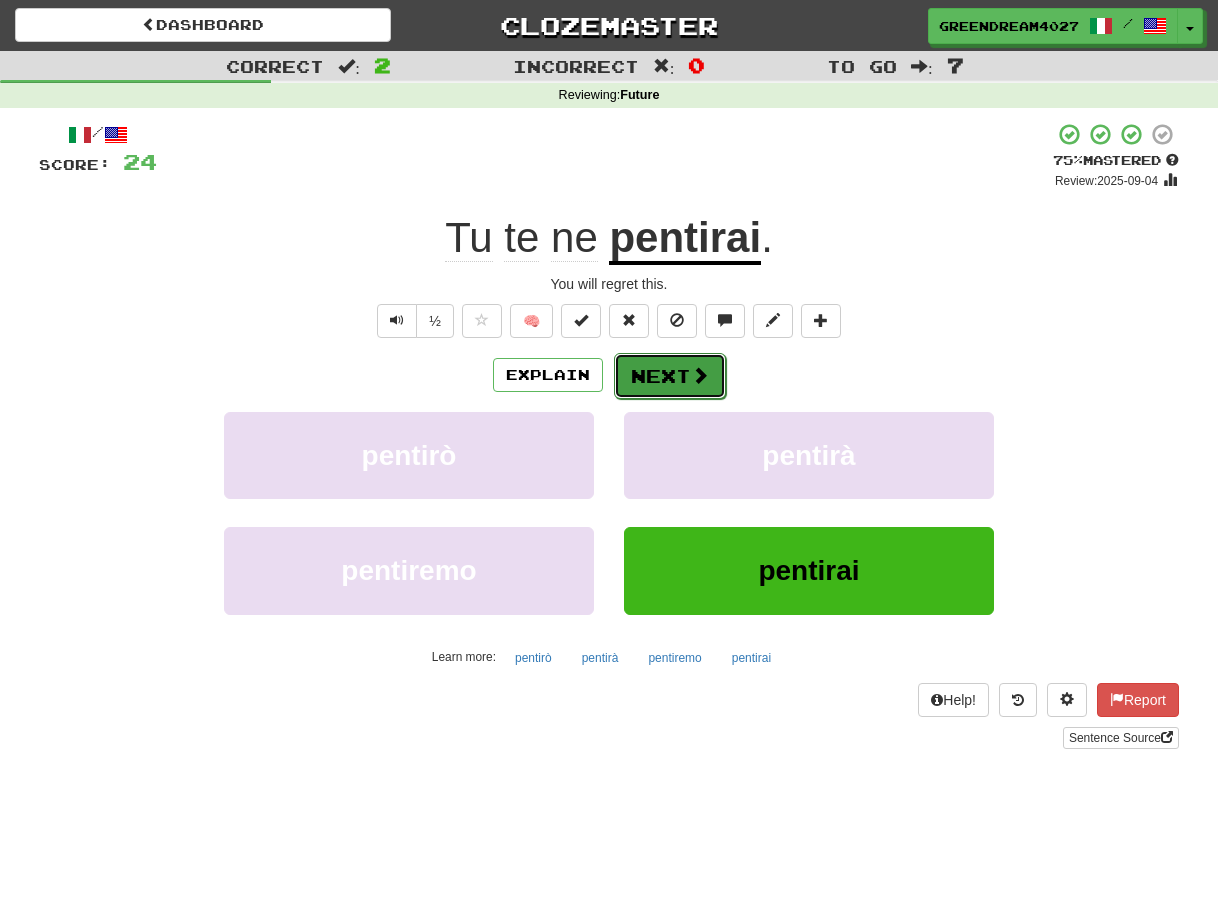 click on "Next" at bounding box center (670, 376) 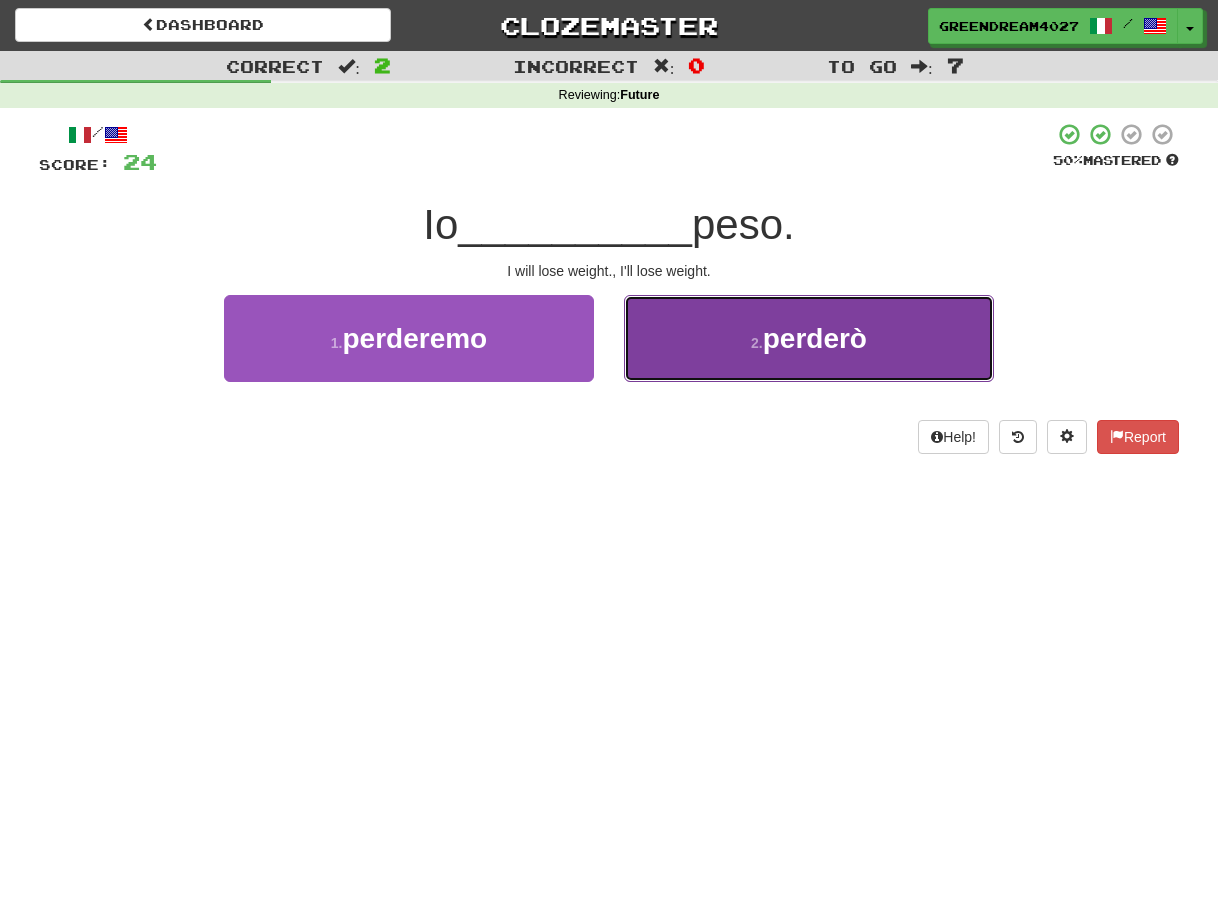 click on "2 .  perderò" at bounding box center (809, 338) 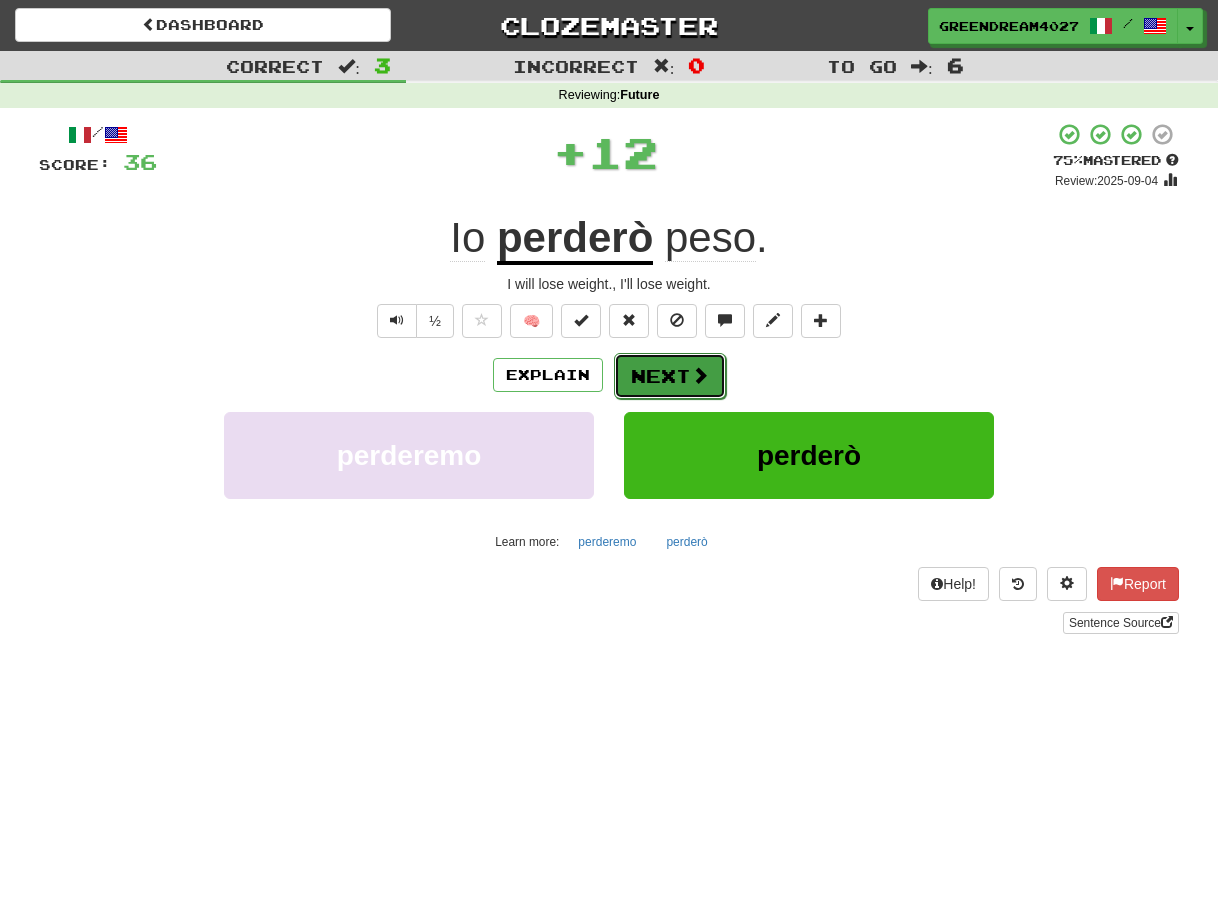 click on "Next" at bounding box center [670, 376] 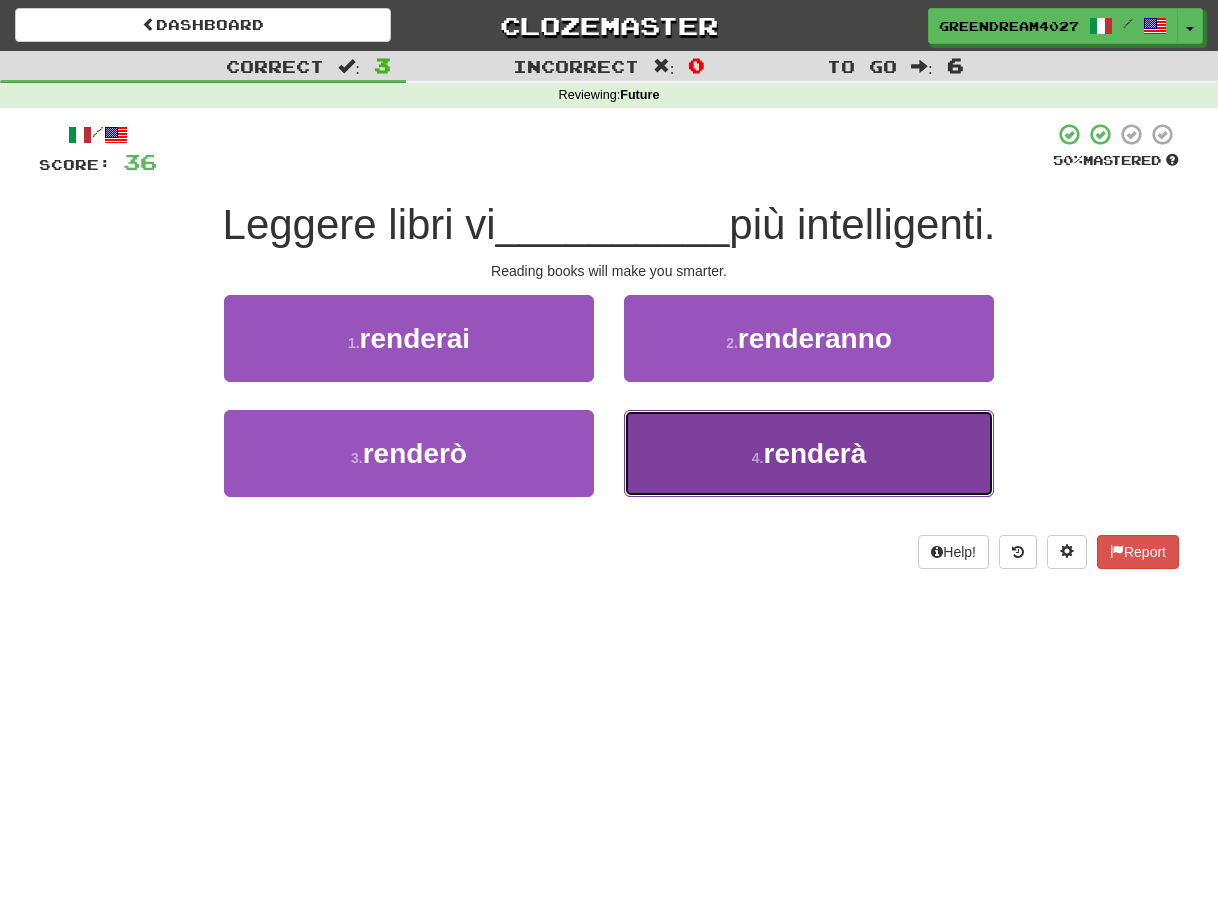 click on "renderà" at bounding box center [814, 453] 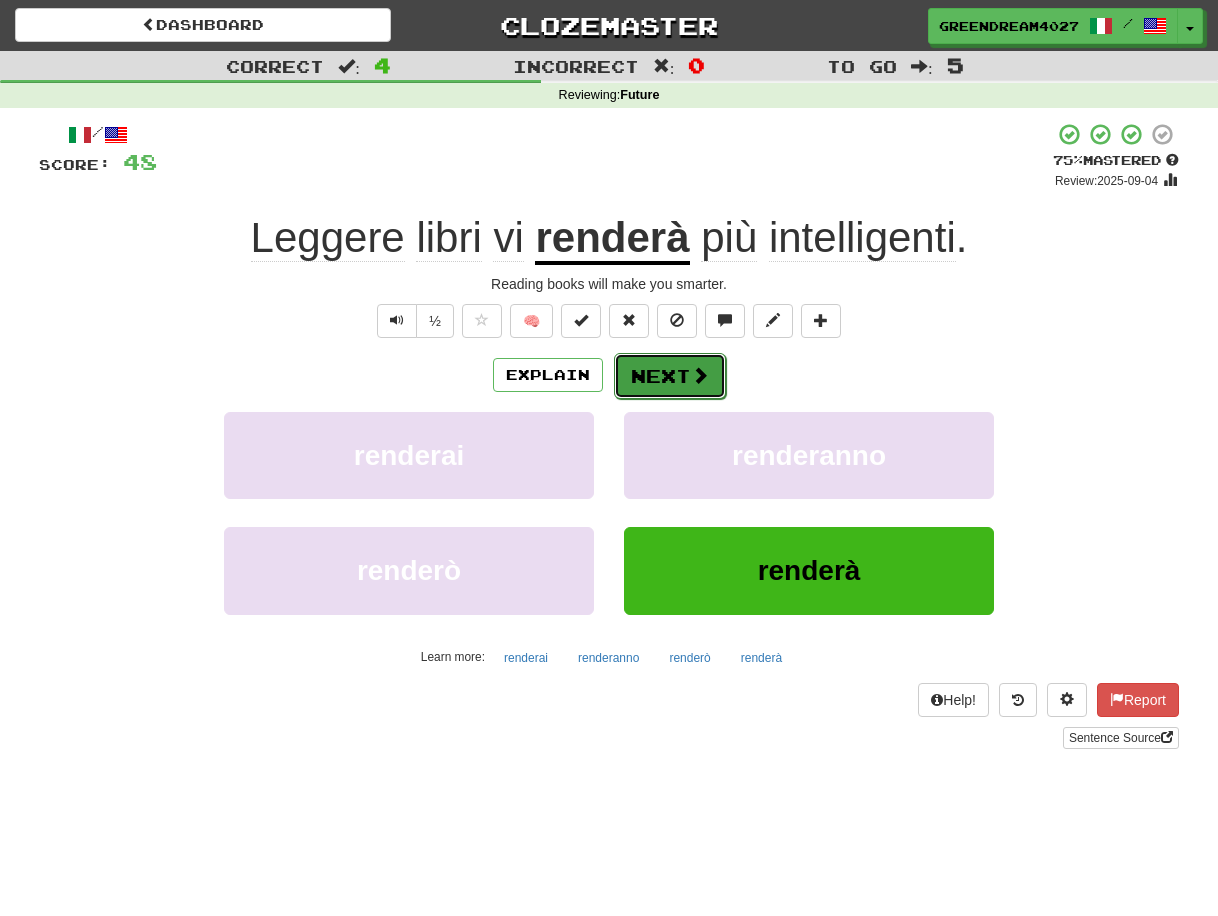 click on "Next" at bounding box center (670, 376) 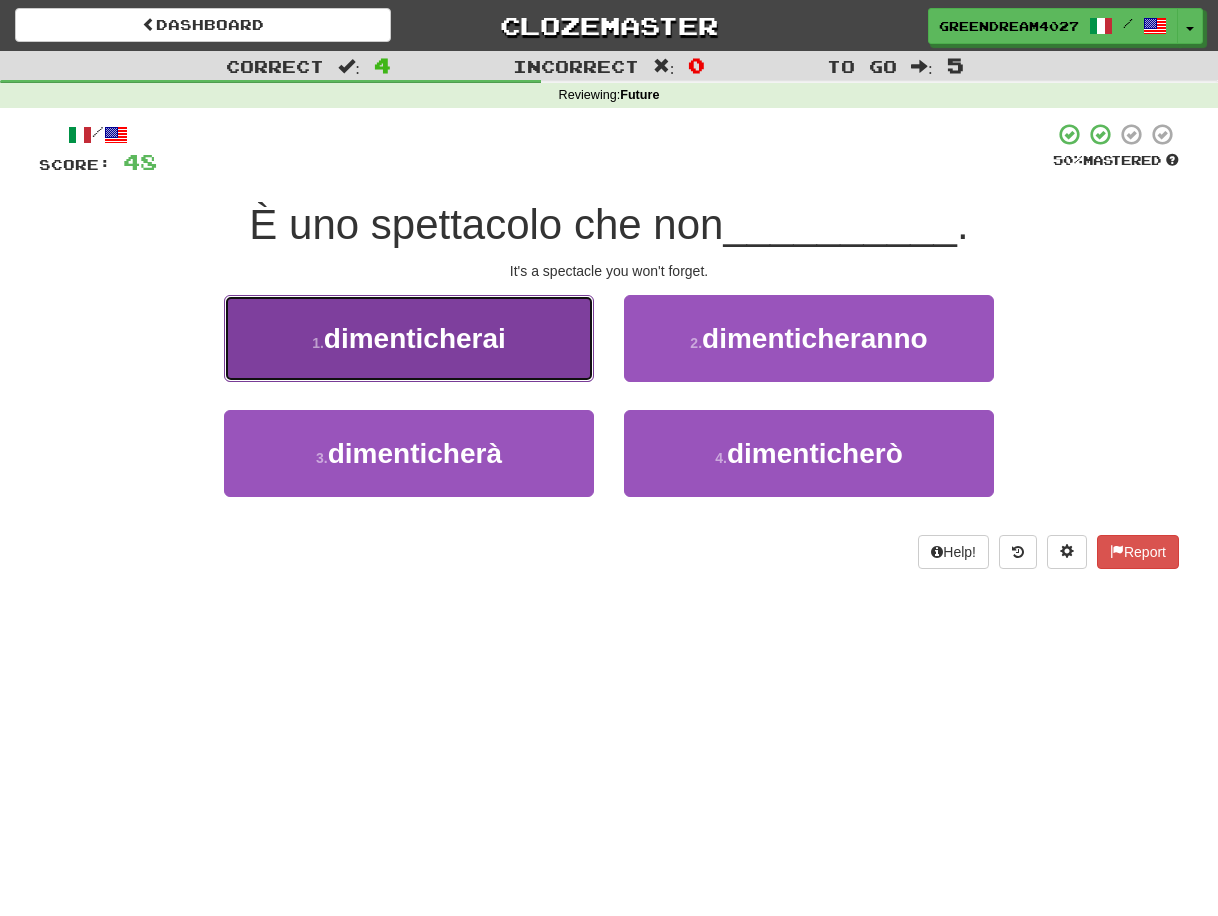 click on "dimenticherai" at bounding box center [415, 338] 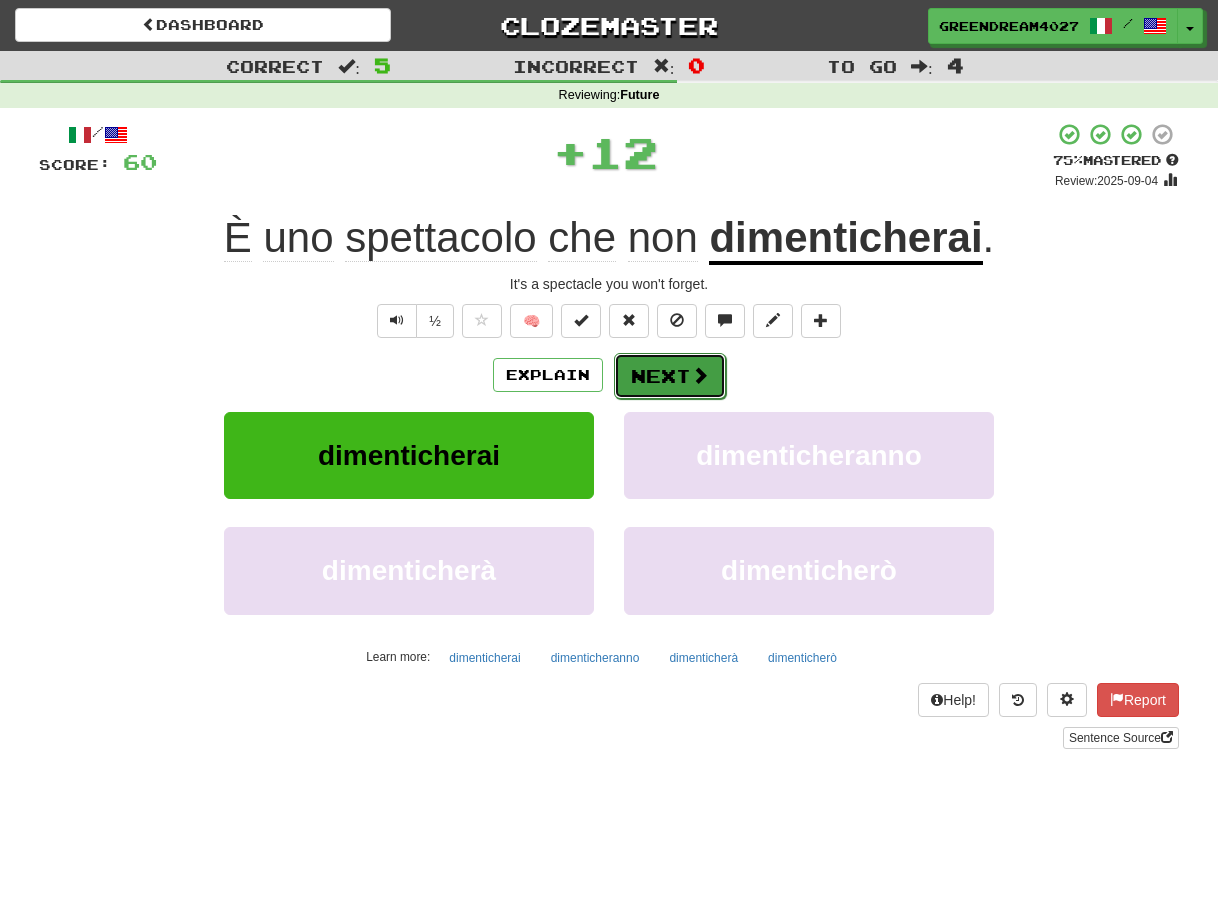 click on "Next" at bounding box center [670, 376] 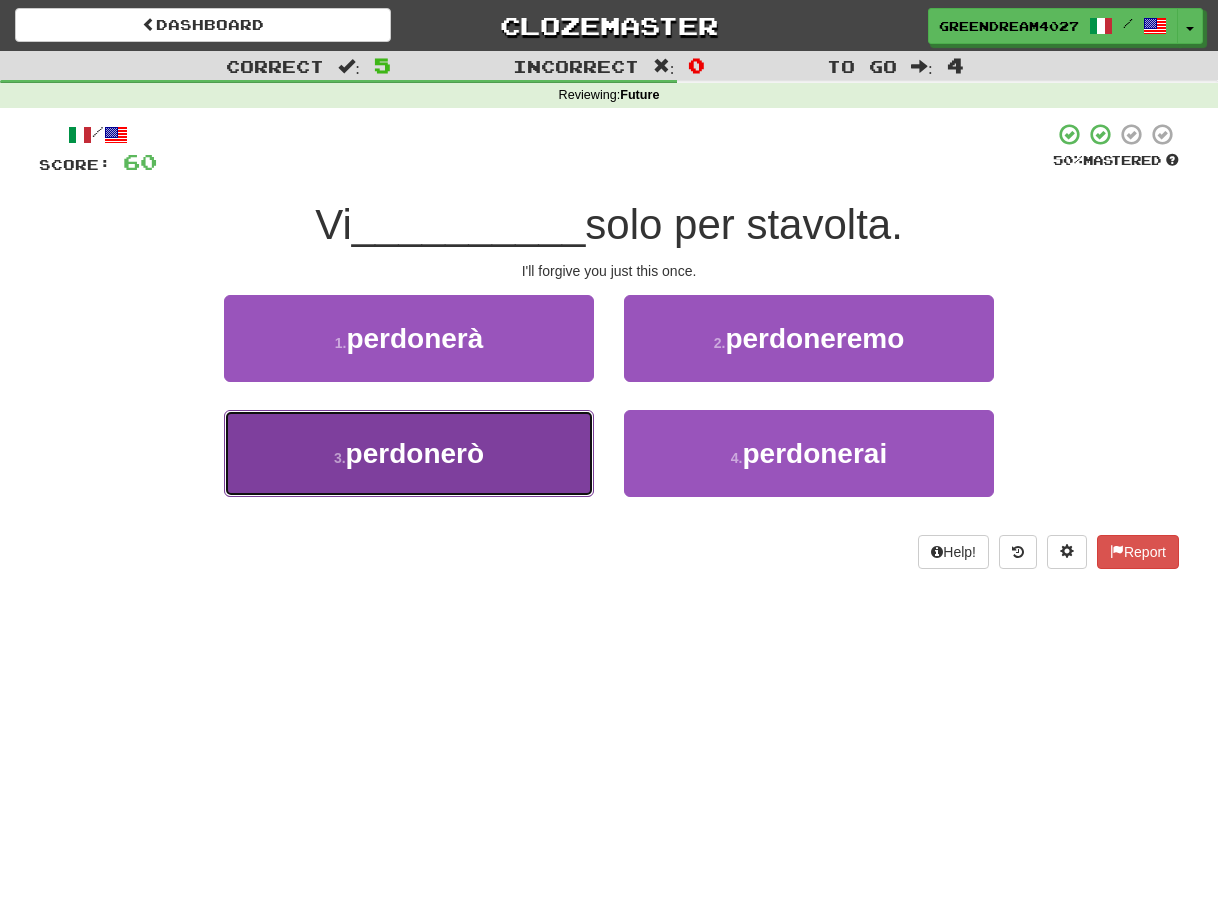click on "3 .  perdonerò" at bounding box center [409, 453] 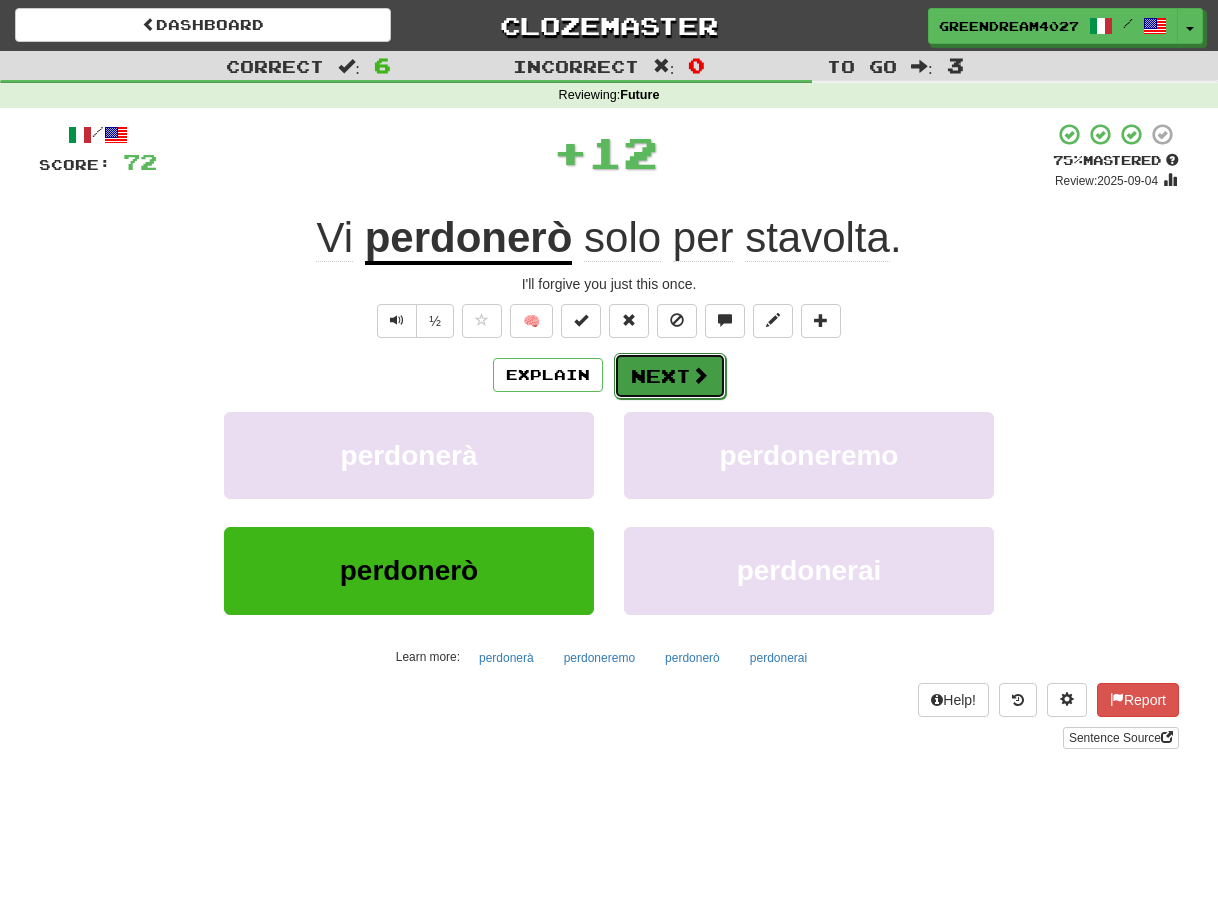 click on "Next" at bounding box center [670, 376] 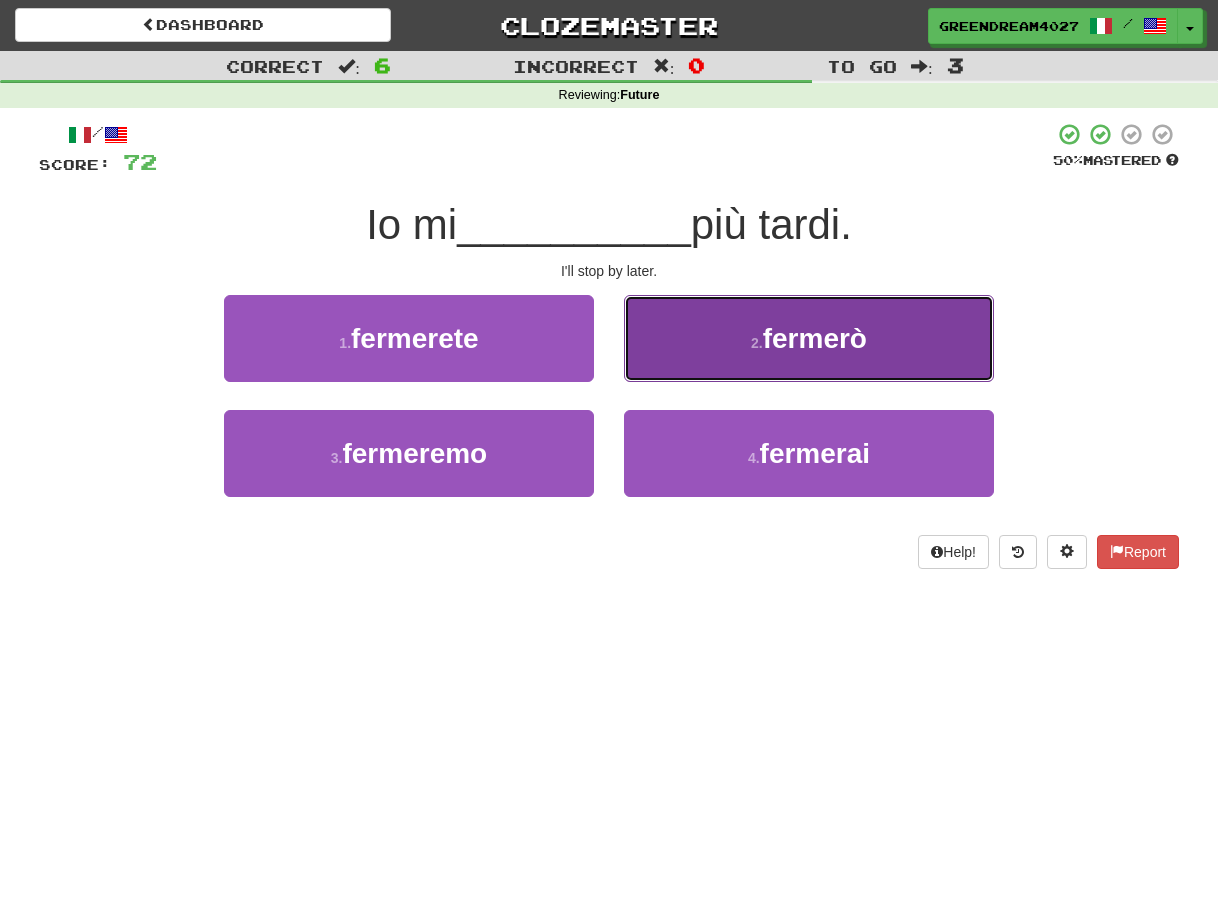 click on "2 .  fermerò" at bounding box center (809, 338) 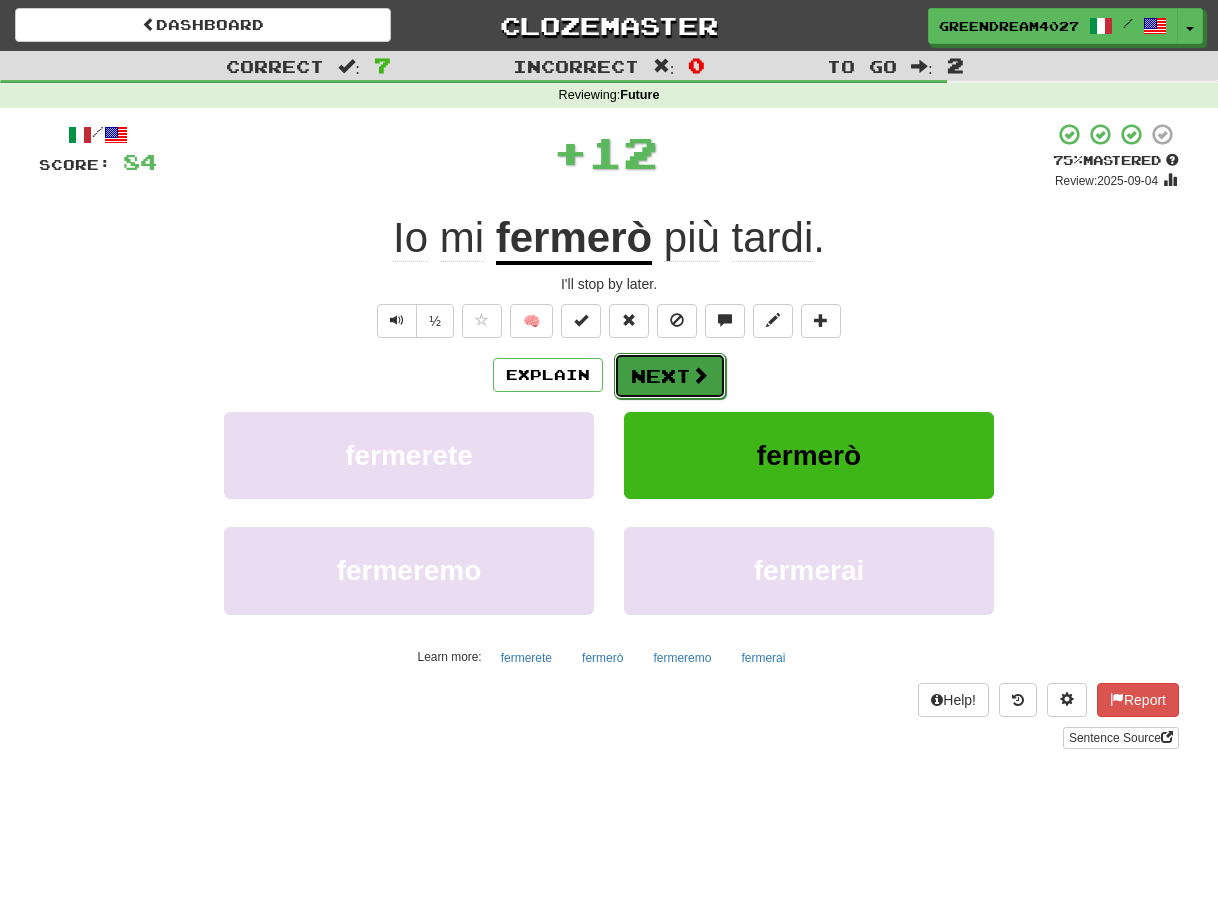 click on "Next" at bounding box center [670, 376] 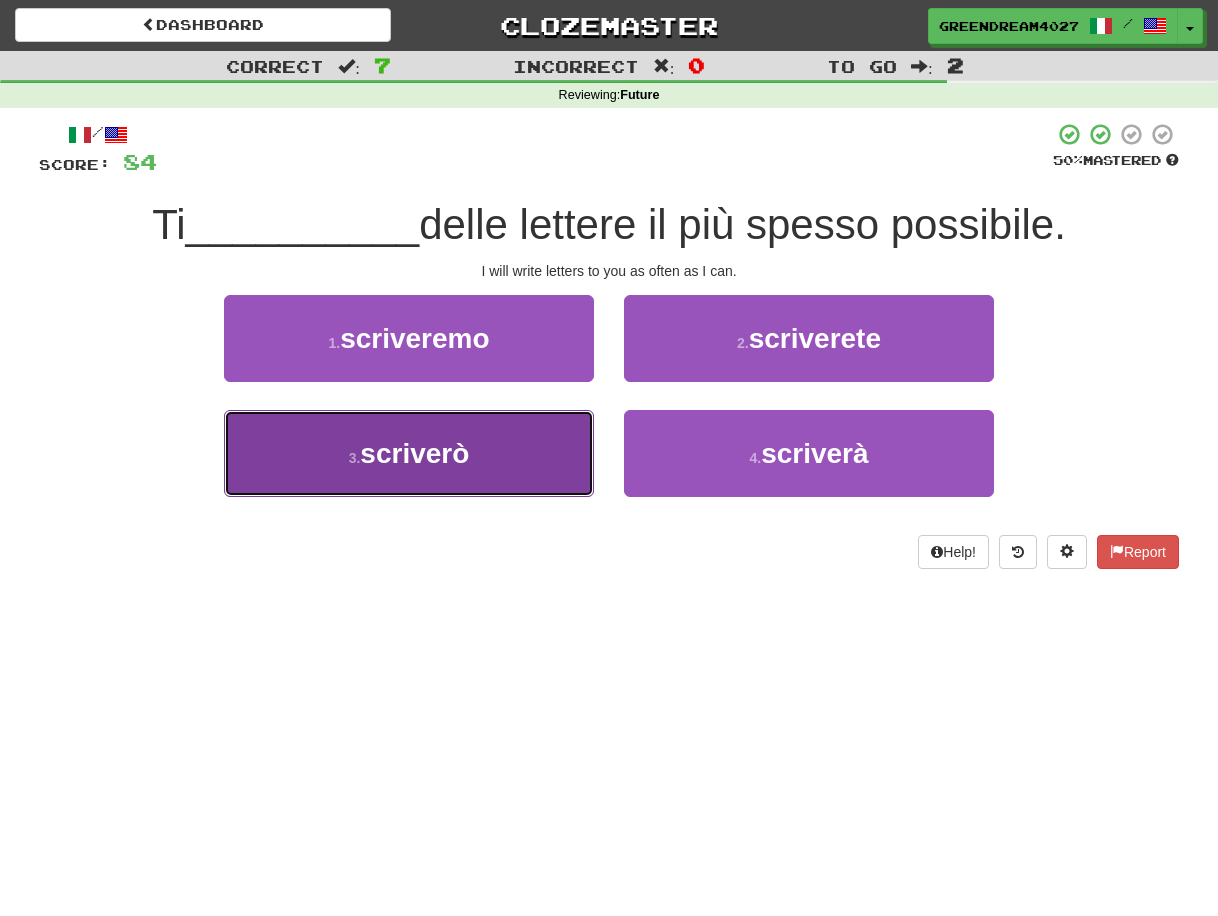 click on "3 .  scriverò" at bounding box center [409, 453] 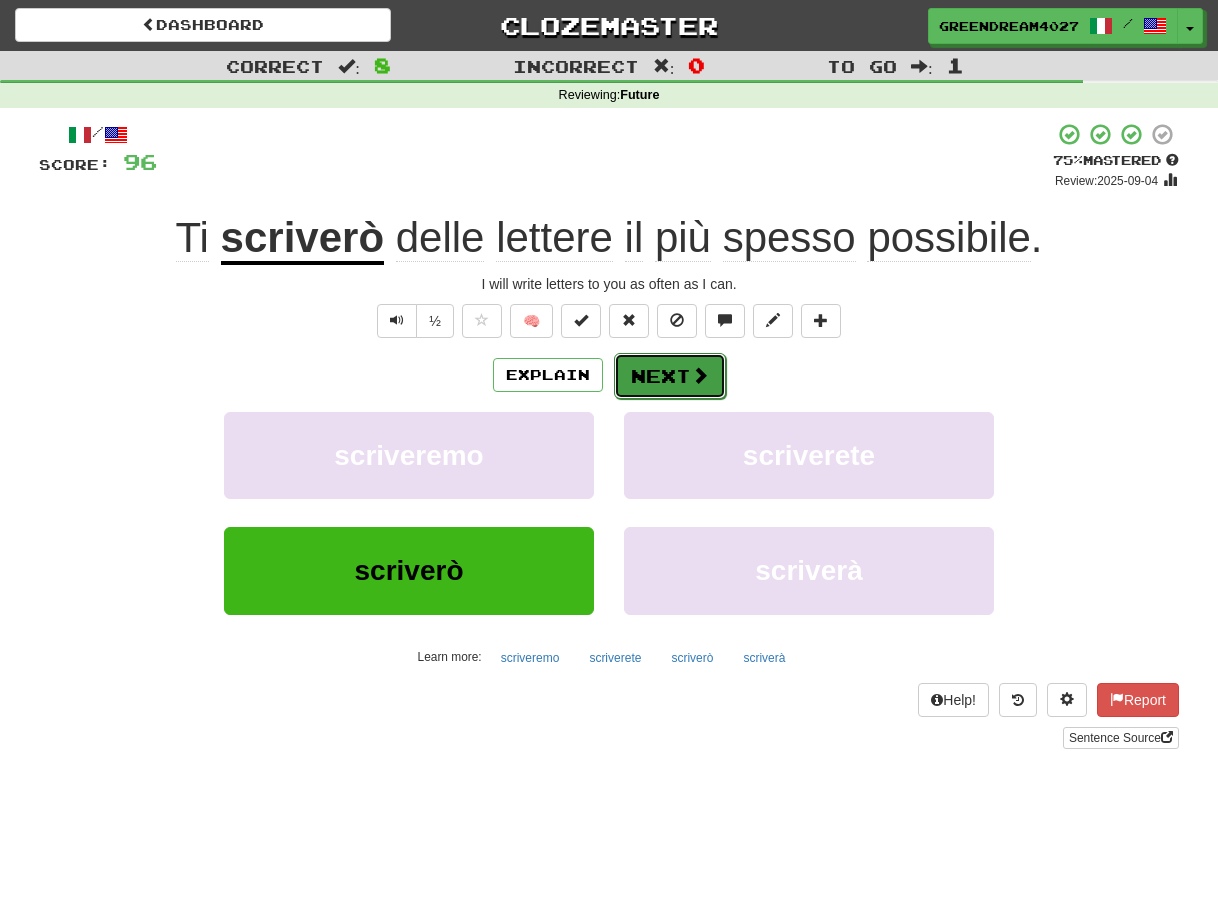 click on "Next" at bounding box center (670, 376) 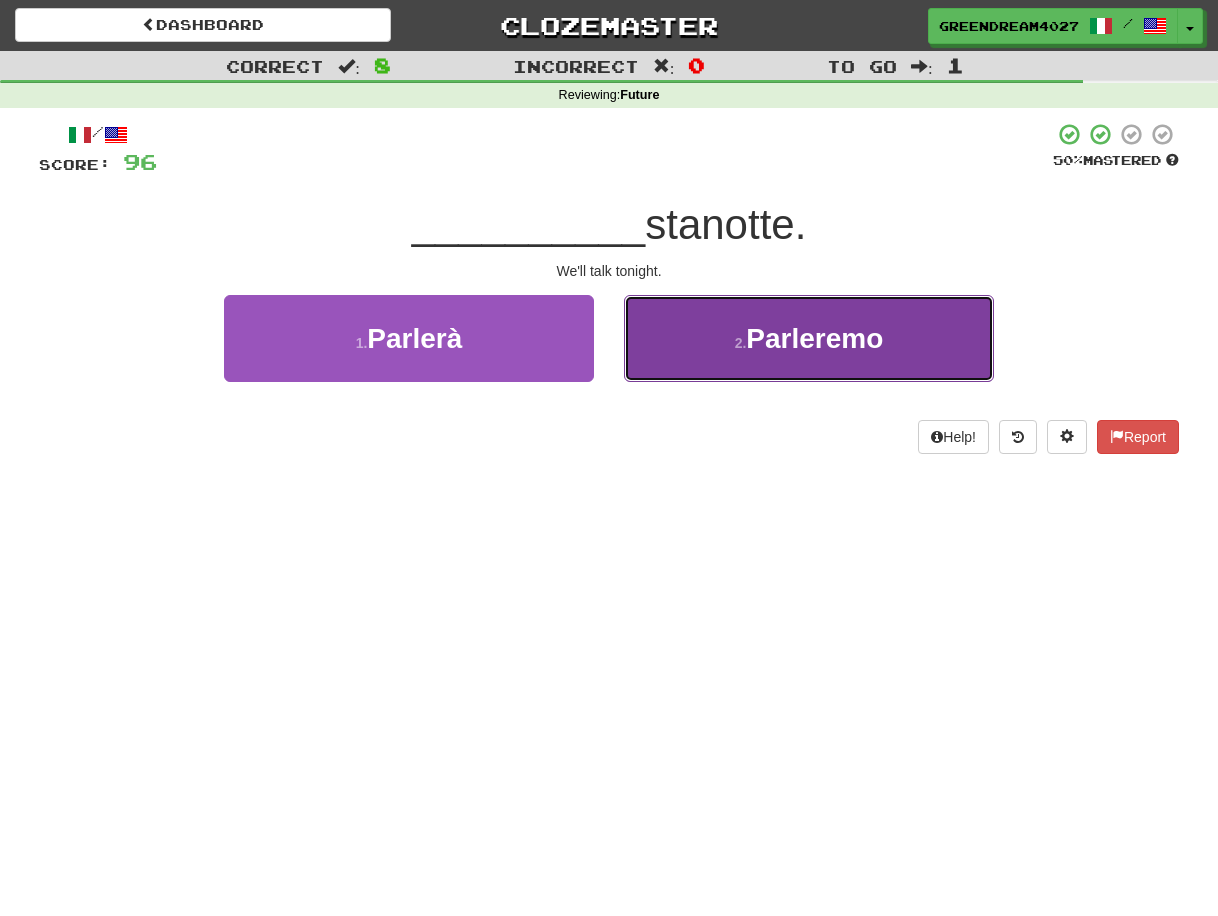 click on "Parleremo" at bounding box center (814, 338) 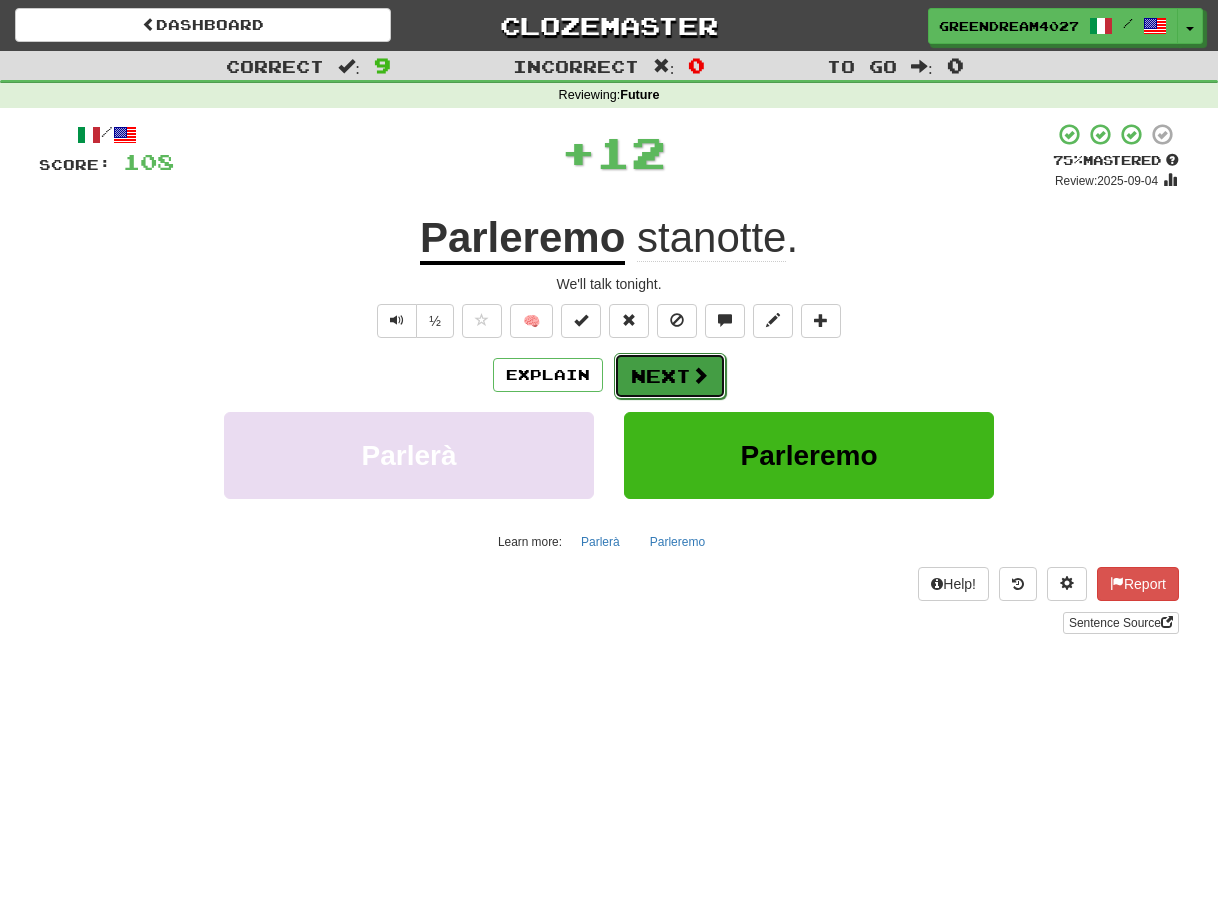 click on "Next" at bounding box center (670, 376) 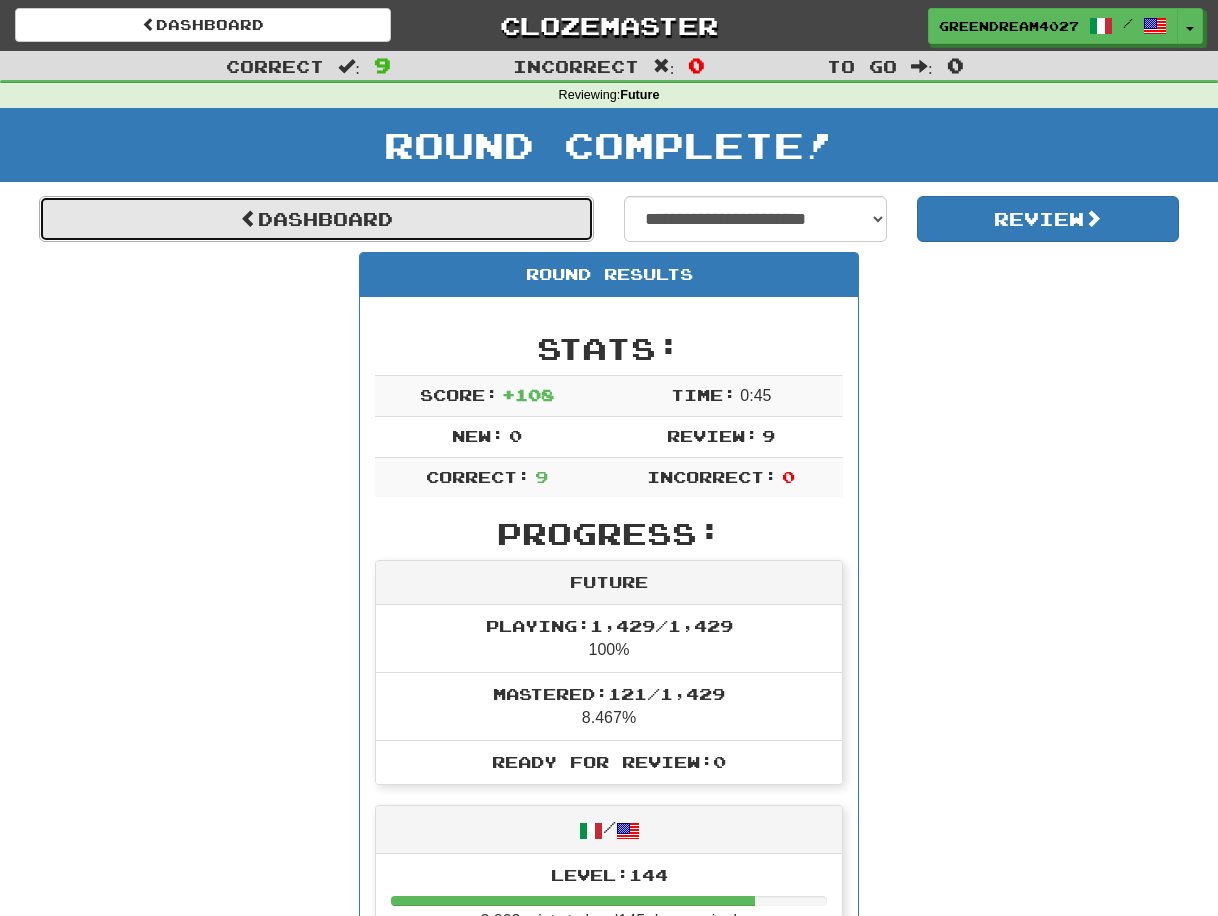 click on "Dashboard" at bounding box center (316, 219) 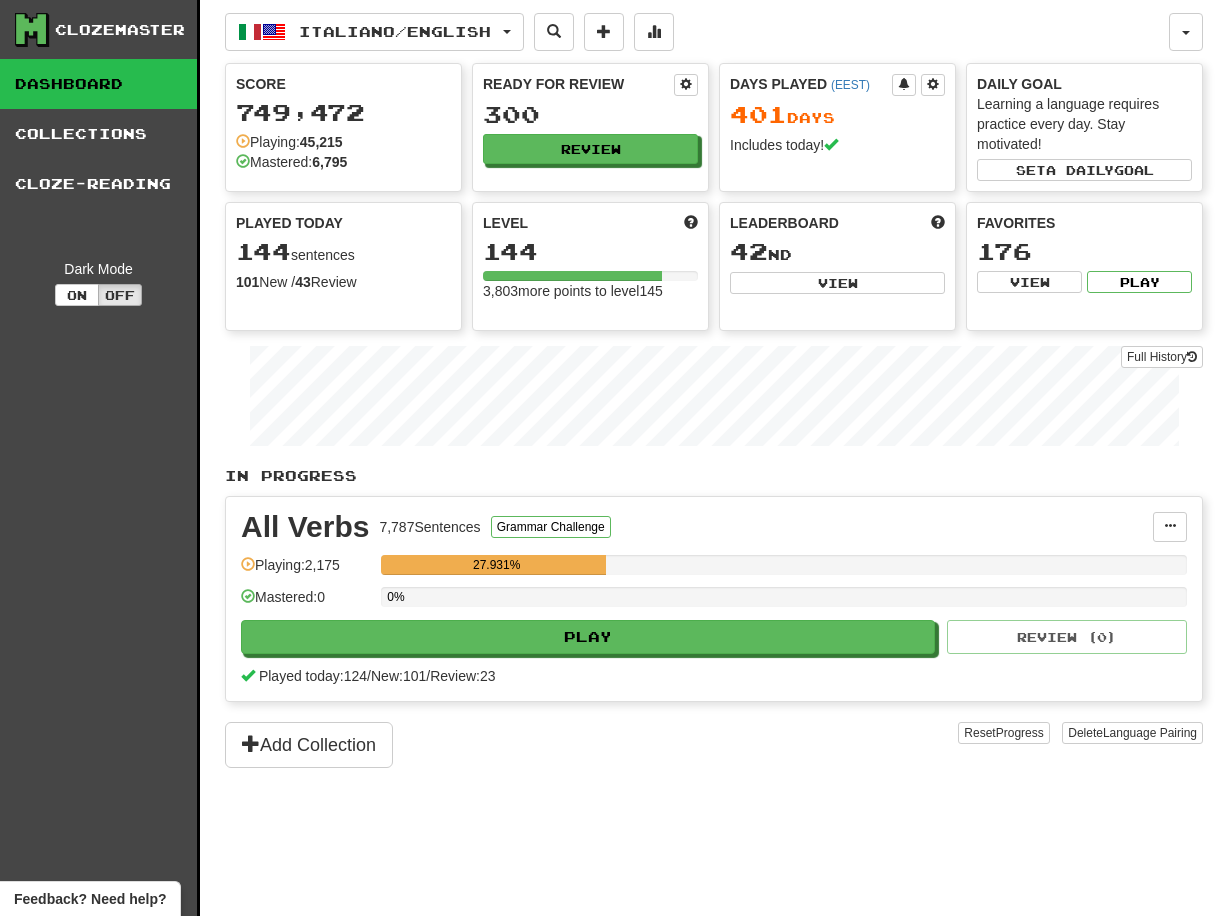 scroll, scrollTop: 0, scrollLeft: 0, axis: both 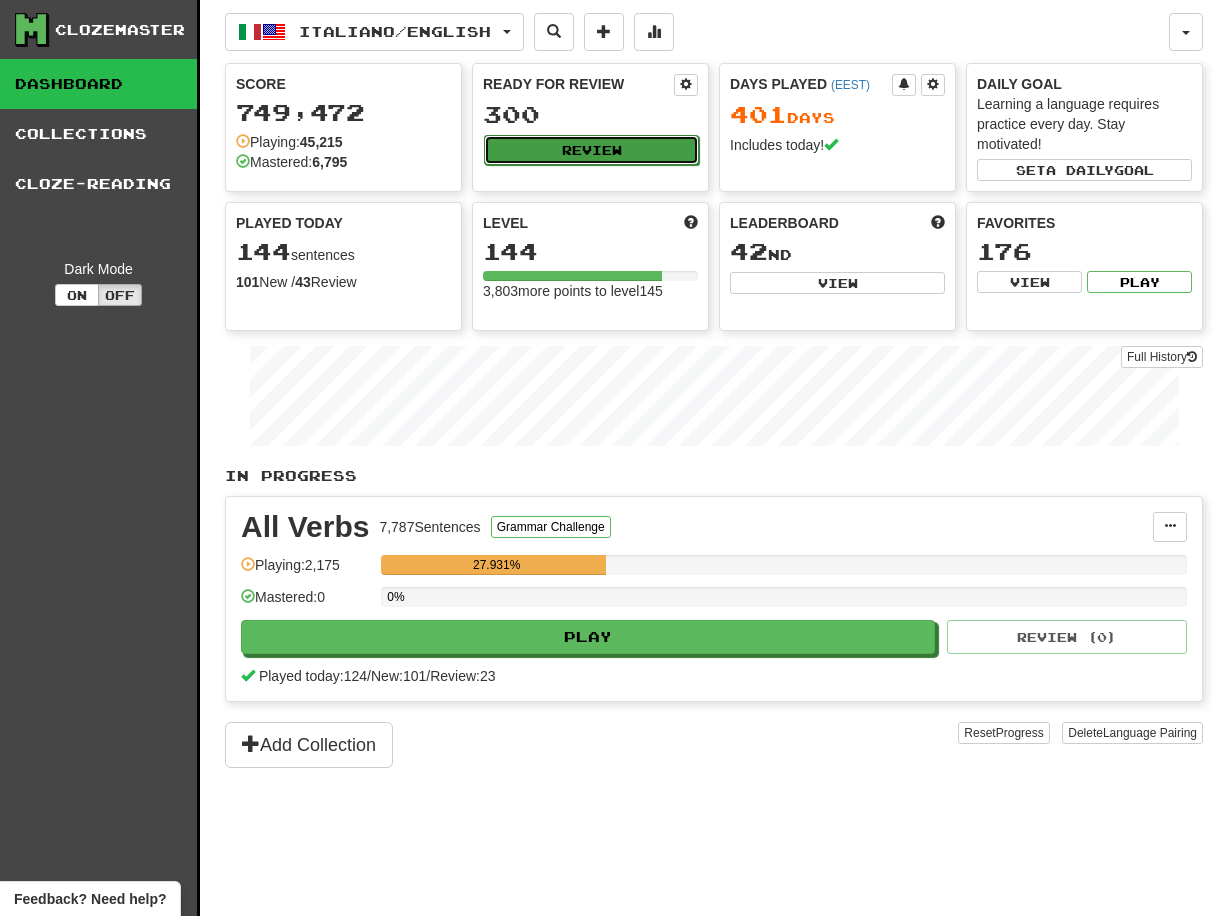 click on "Review" at bounding box center (591, 150) 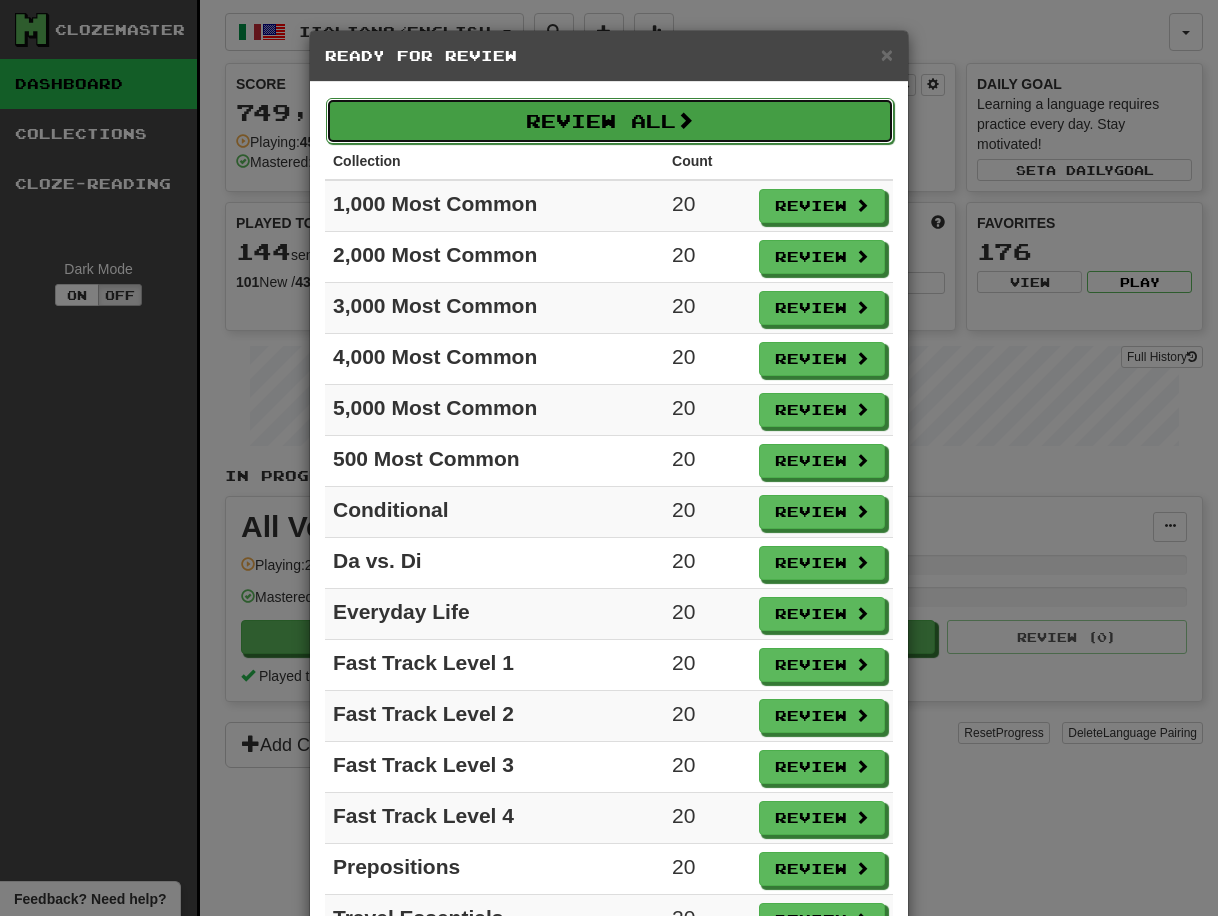 click on "Review All" at bounding box center [610, 121] 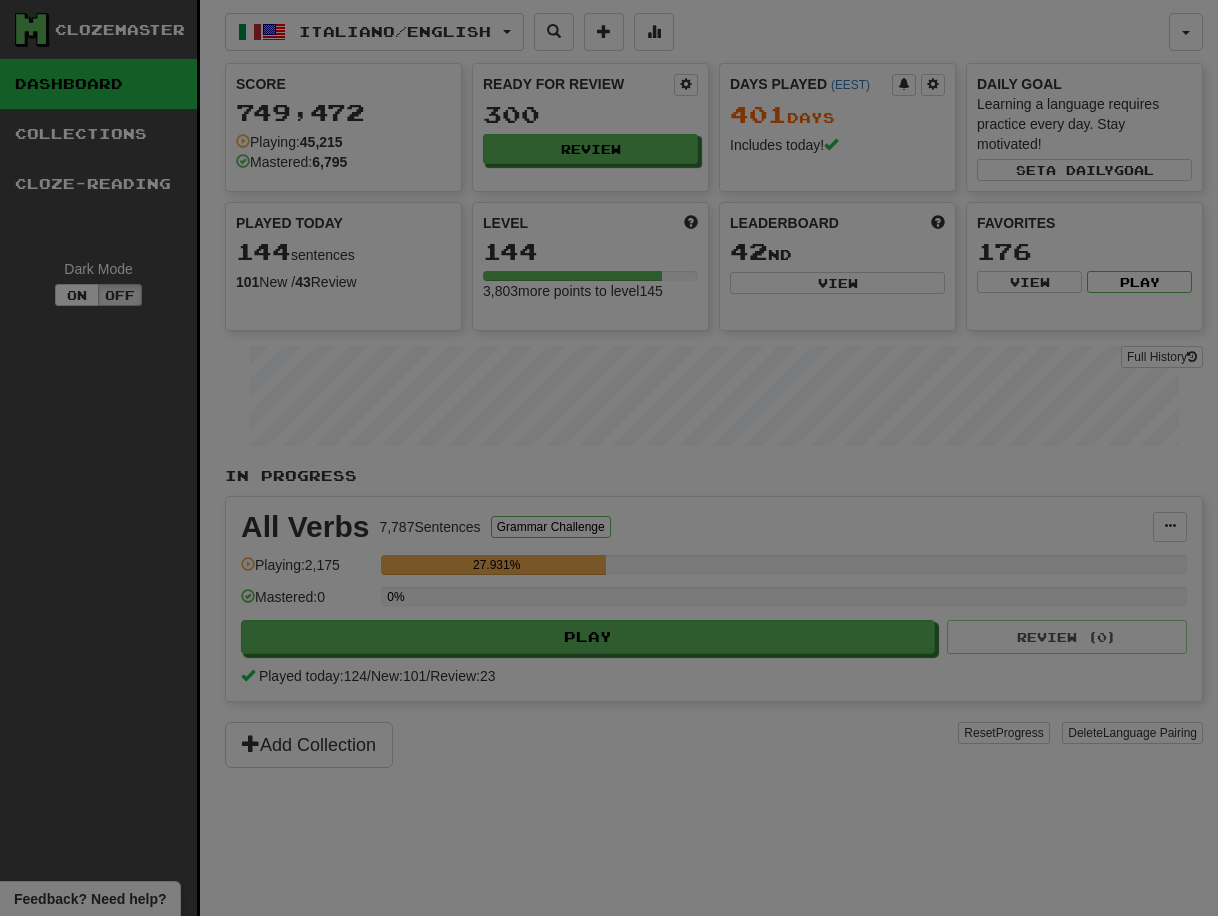 select on "**" 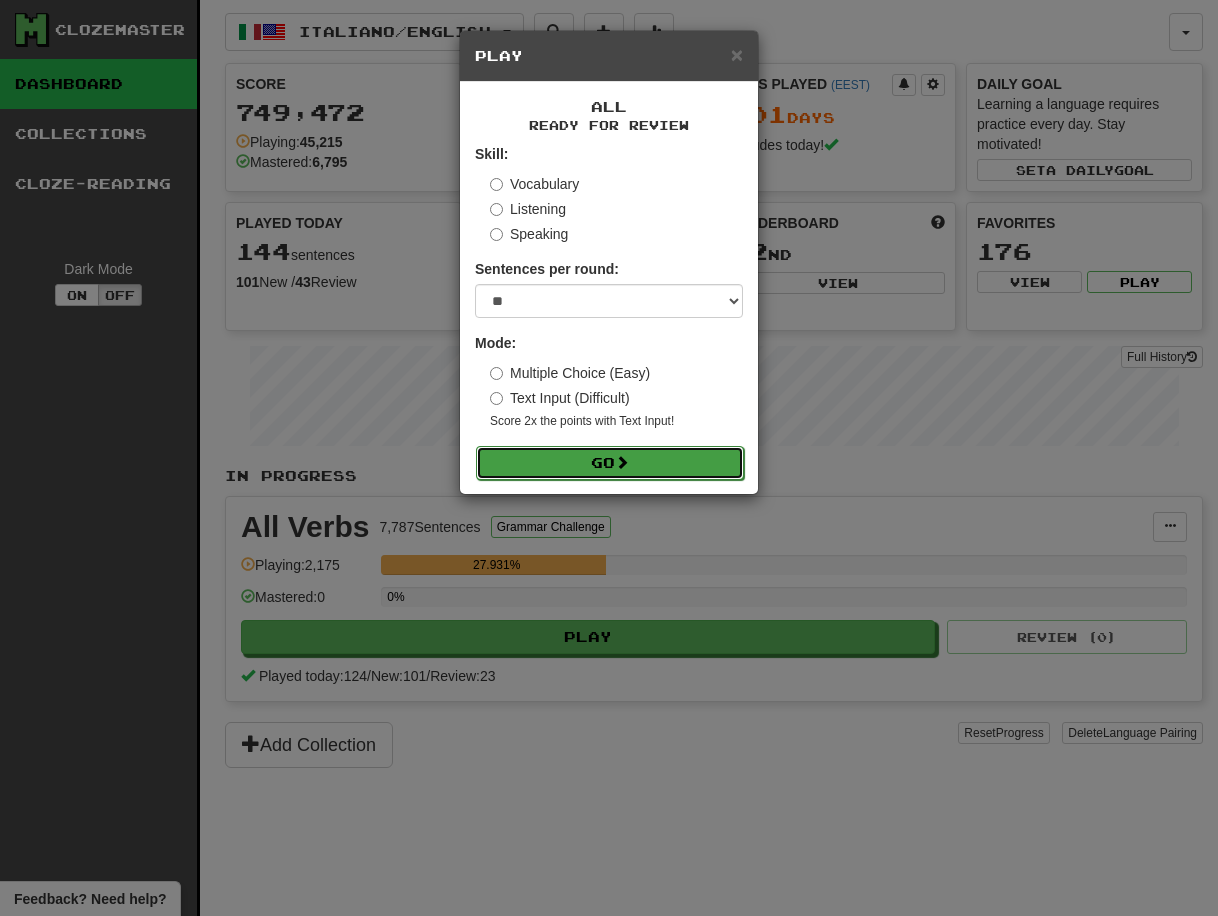click on "Go" at bounding box center [610, 463] 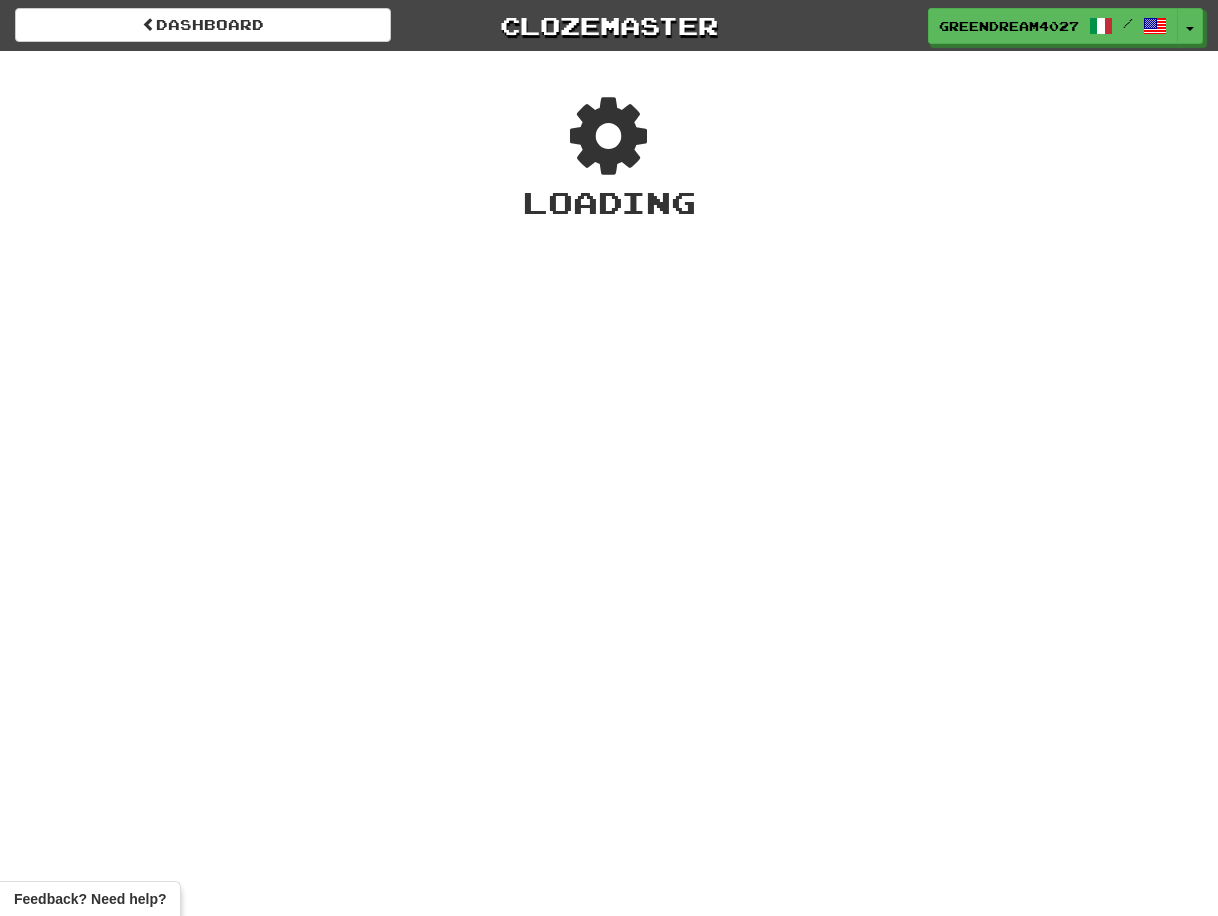 scroll, scrollTop: 0, scrollLeft: 0, axis: both 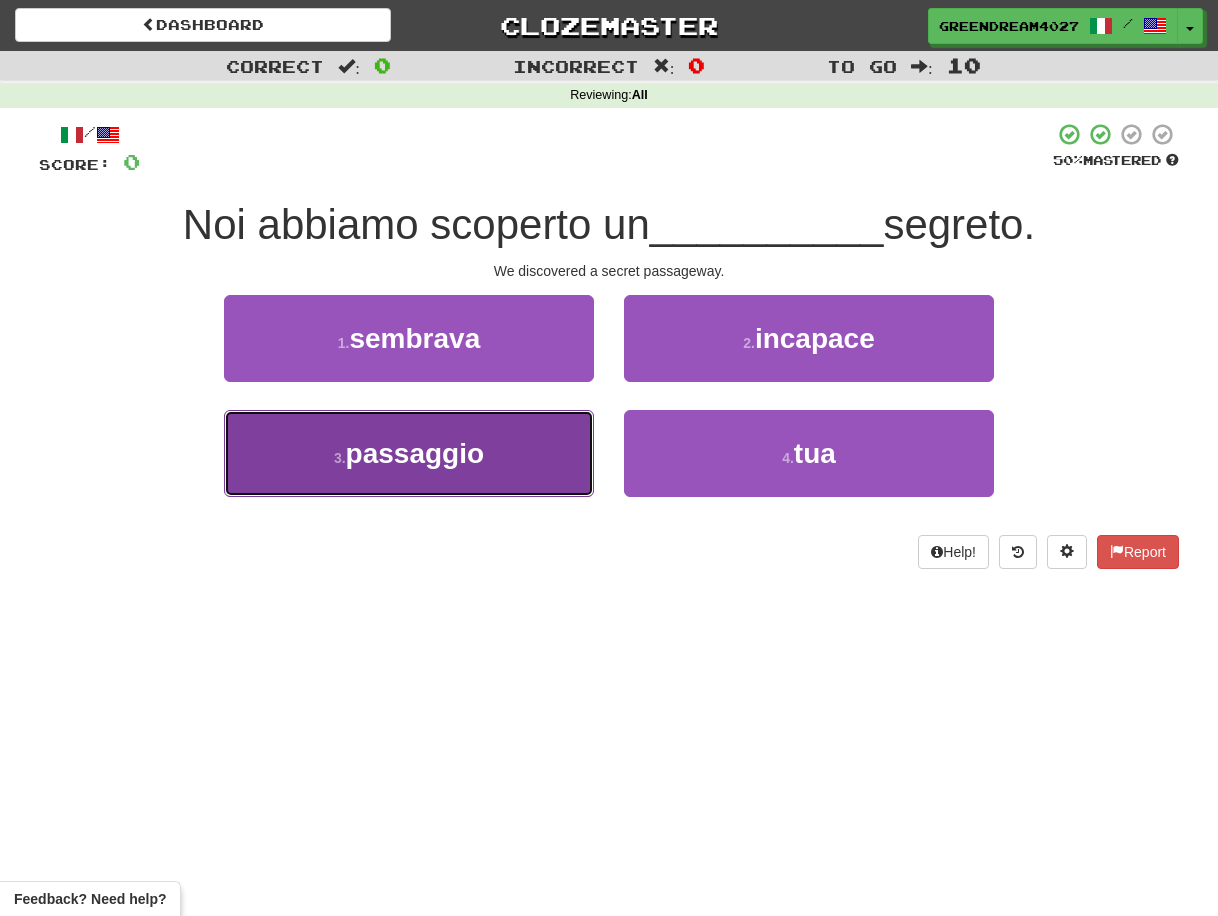 click on "3 .  passaggio" at bounding box center (409, 453) 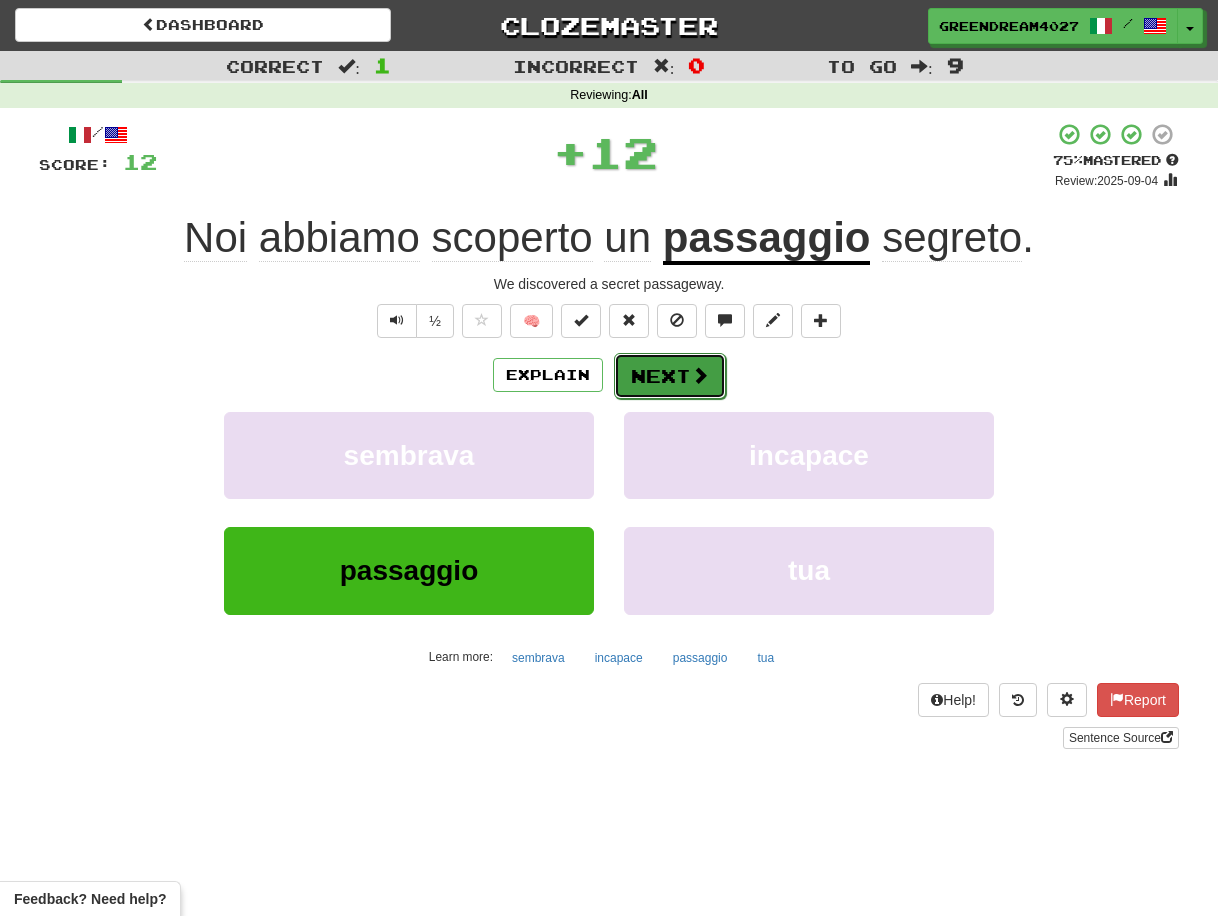 click on "Next" at bounding box center (670, 376) 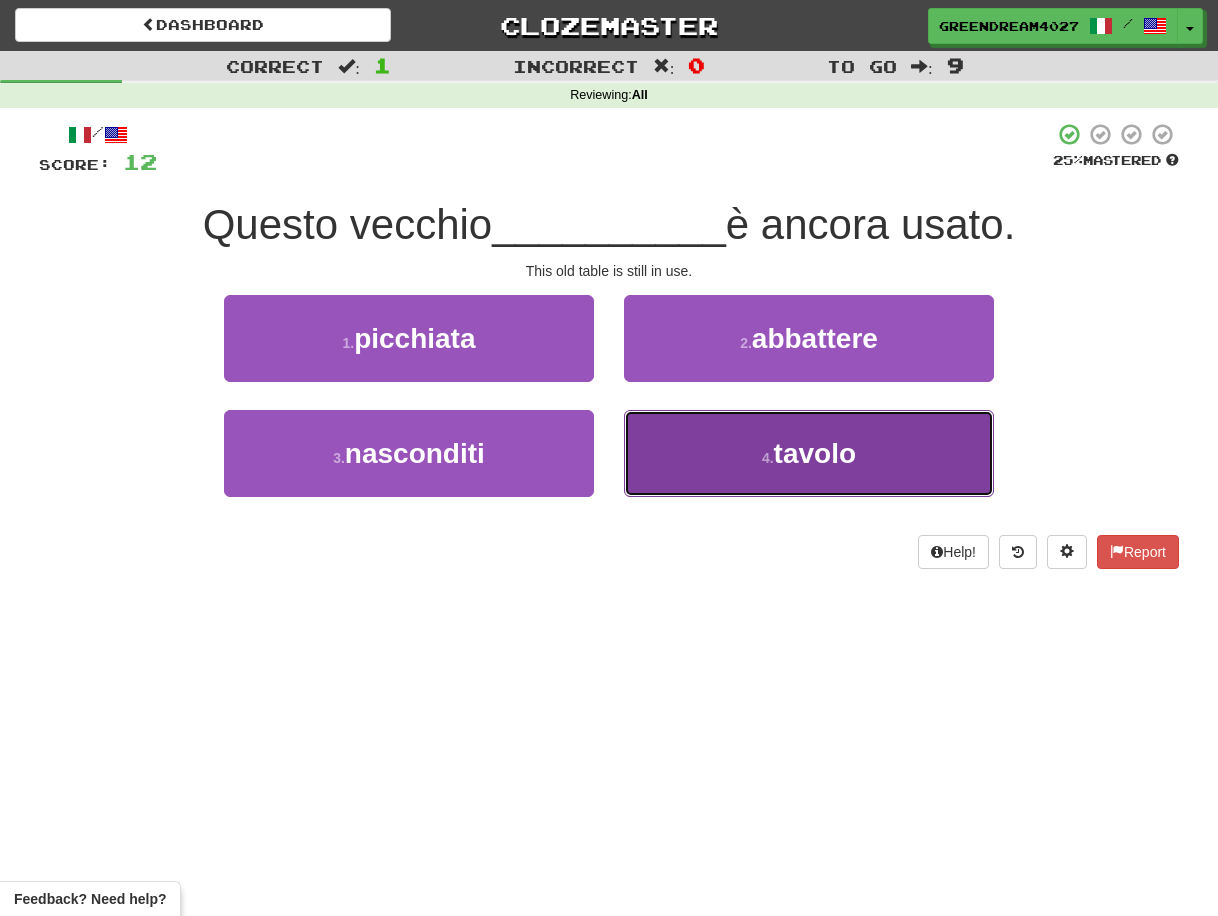 click on "4 .  tavolo" at bounding box center [809, 453] 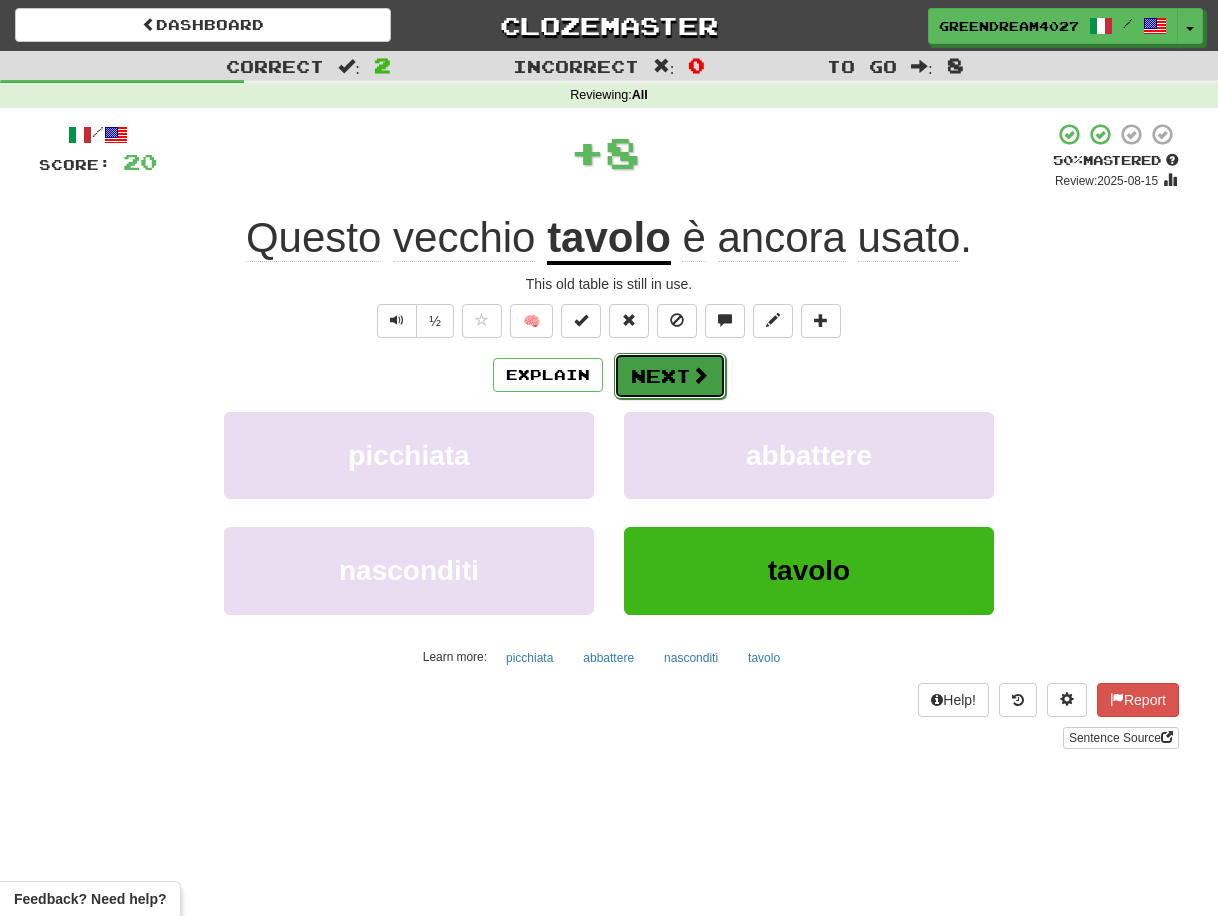click on "Next" at bounding box center [670, 376] 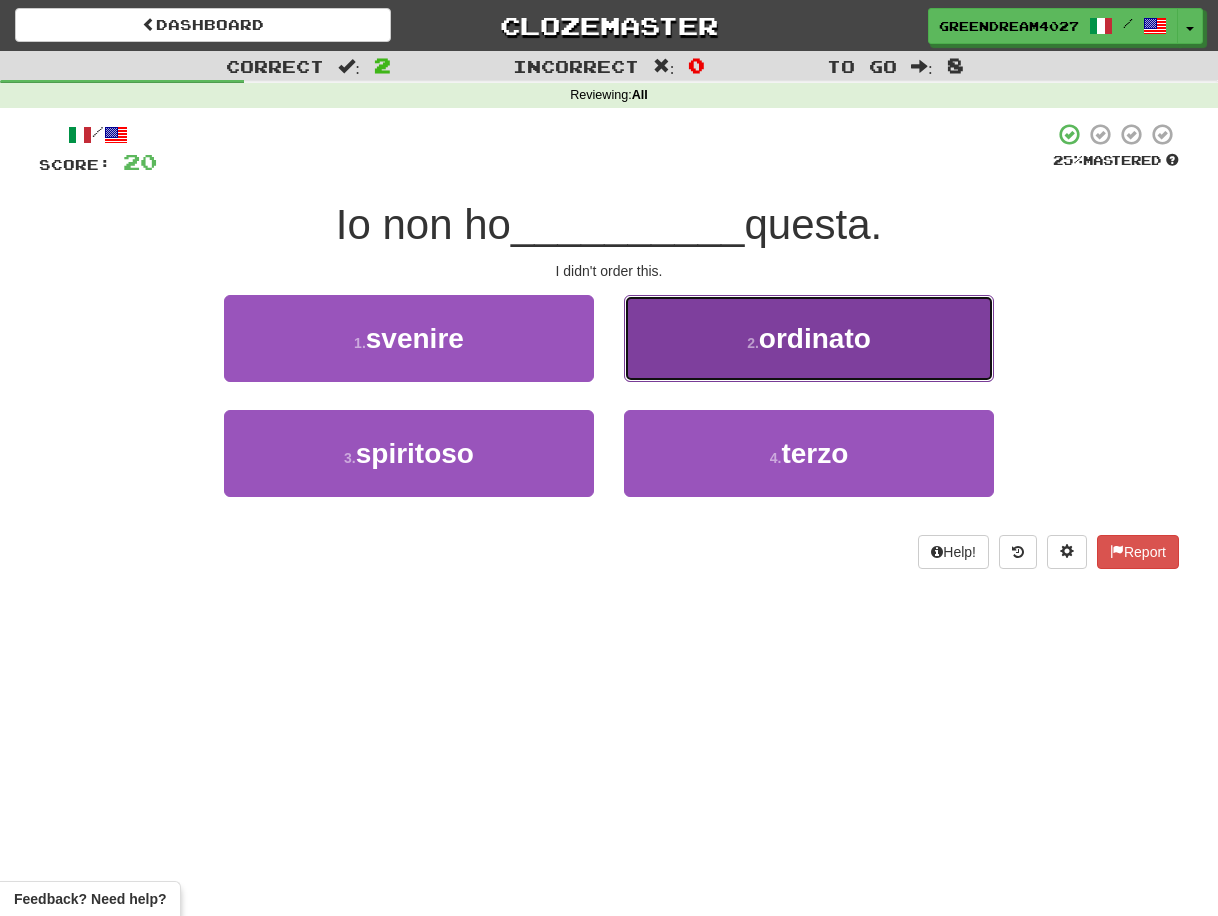 click on "ordinato" at bounding box center (815, 338) 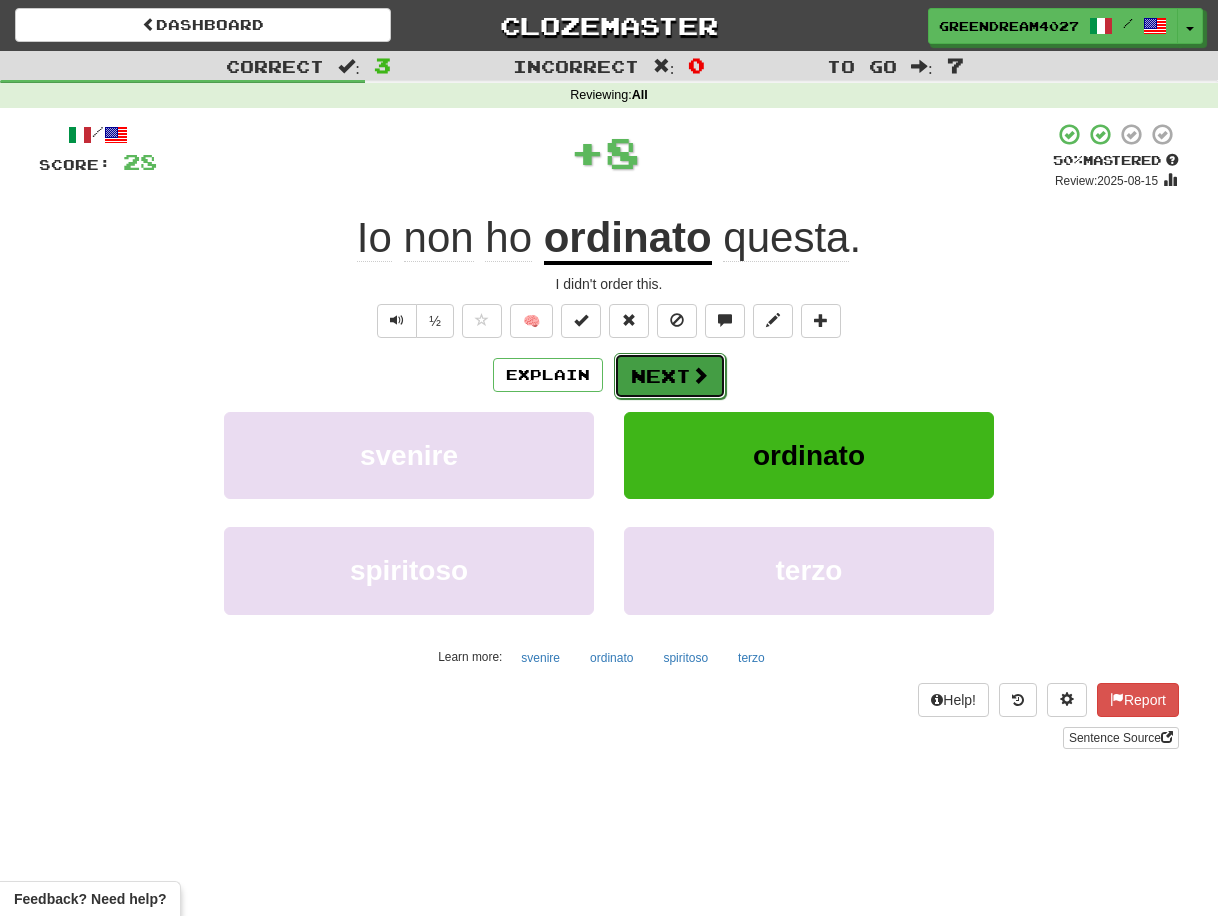click on "Next" at bounding box center (670, 376) 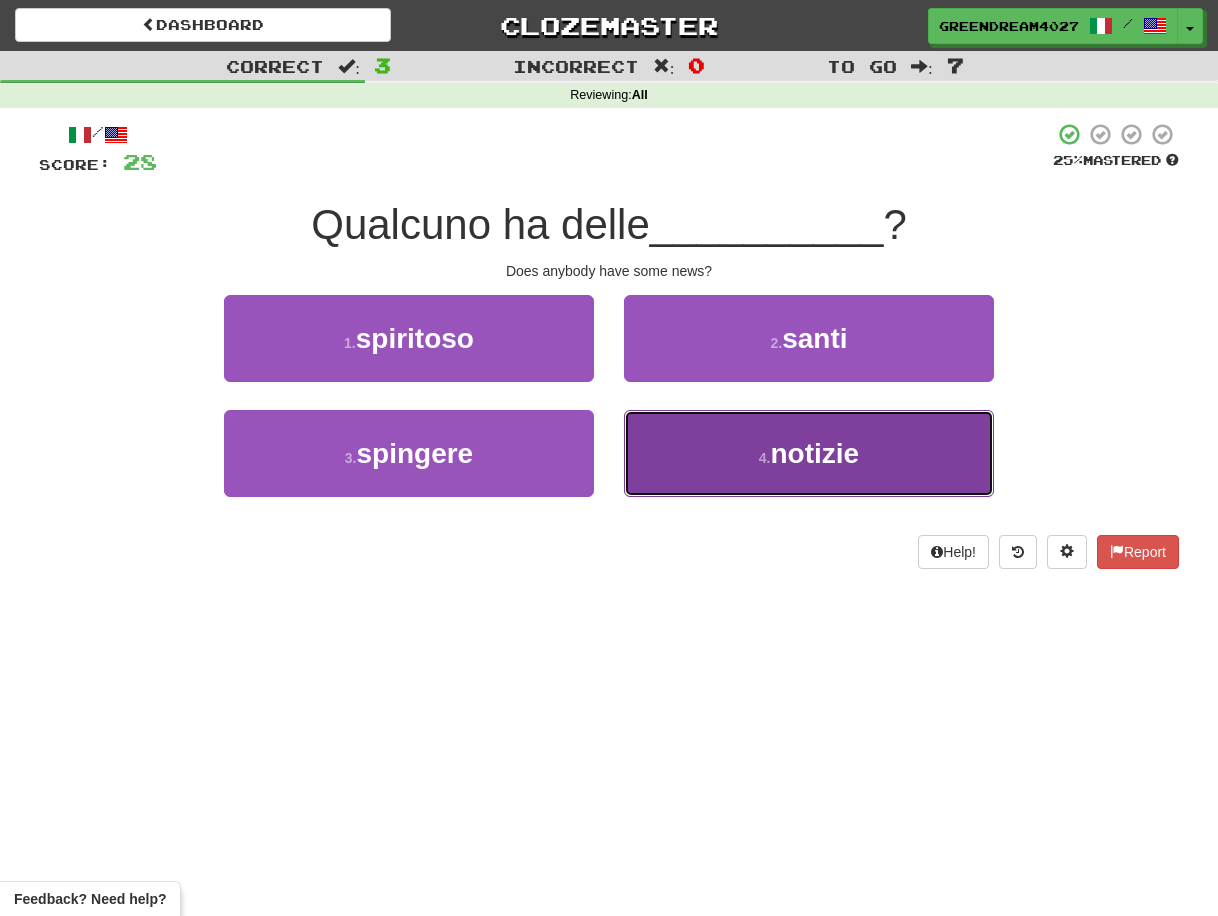 click on "4 .  notizie" at bounding box center [809, 453] 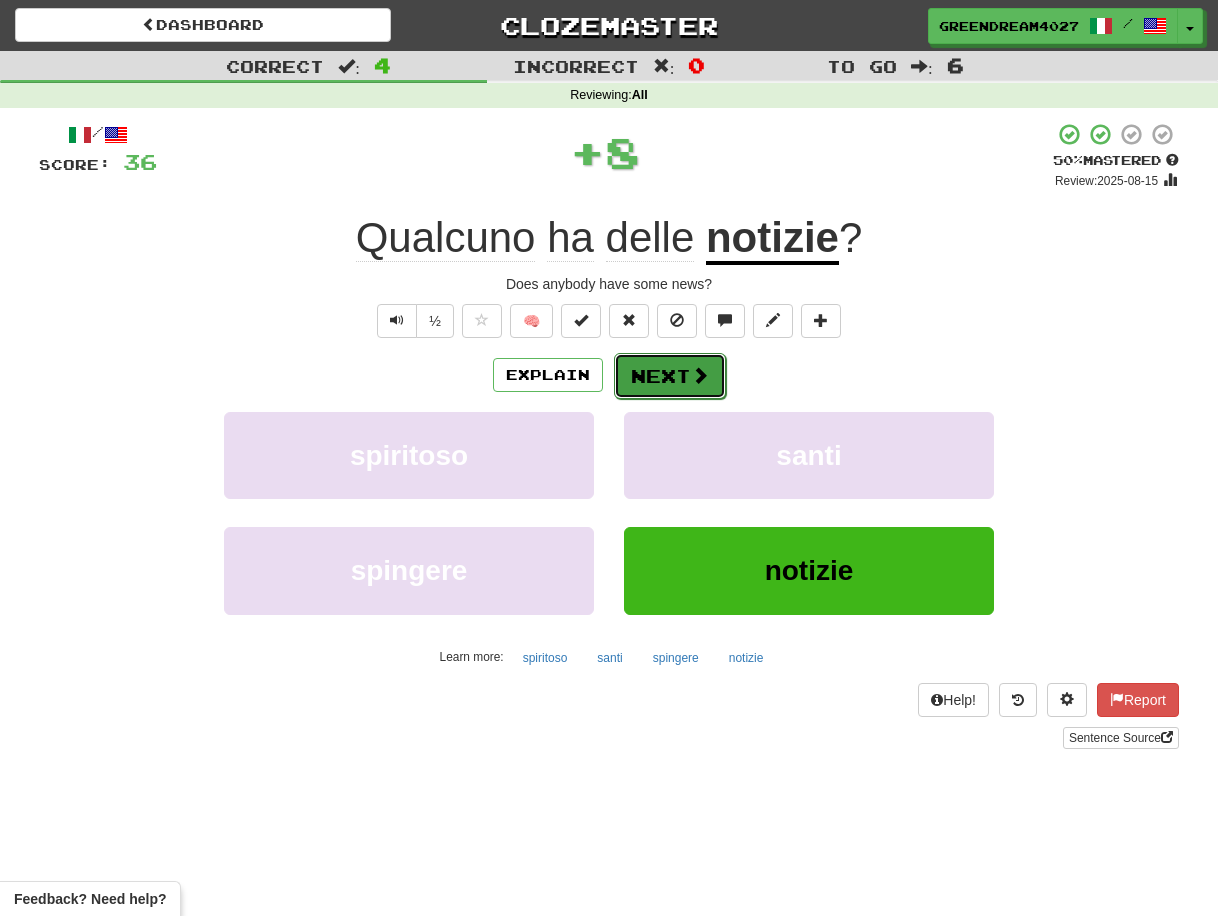 click on "Next" at bounding box center [670, 376] 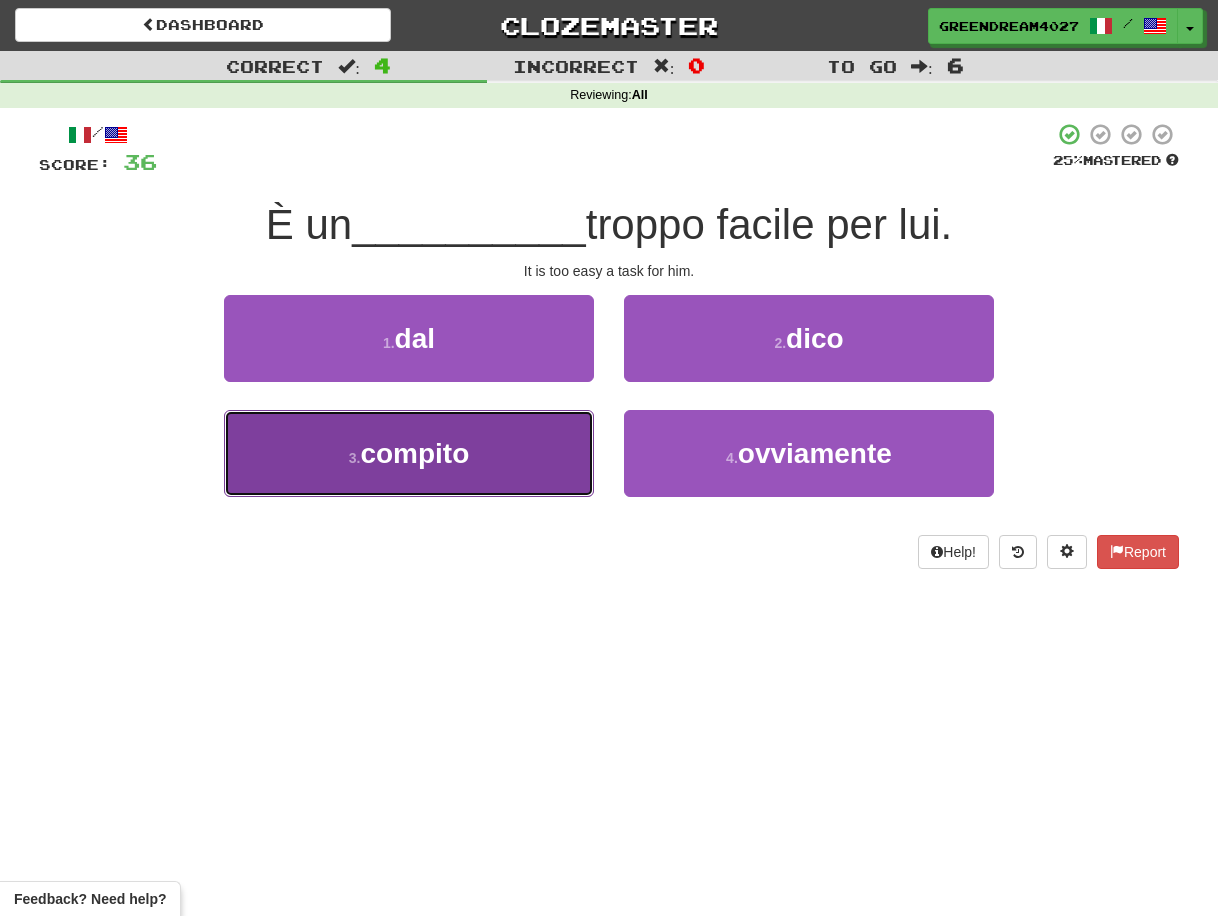 click on "3 .  compito" at bounding box center [409, 453] 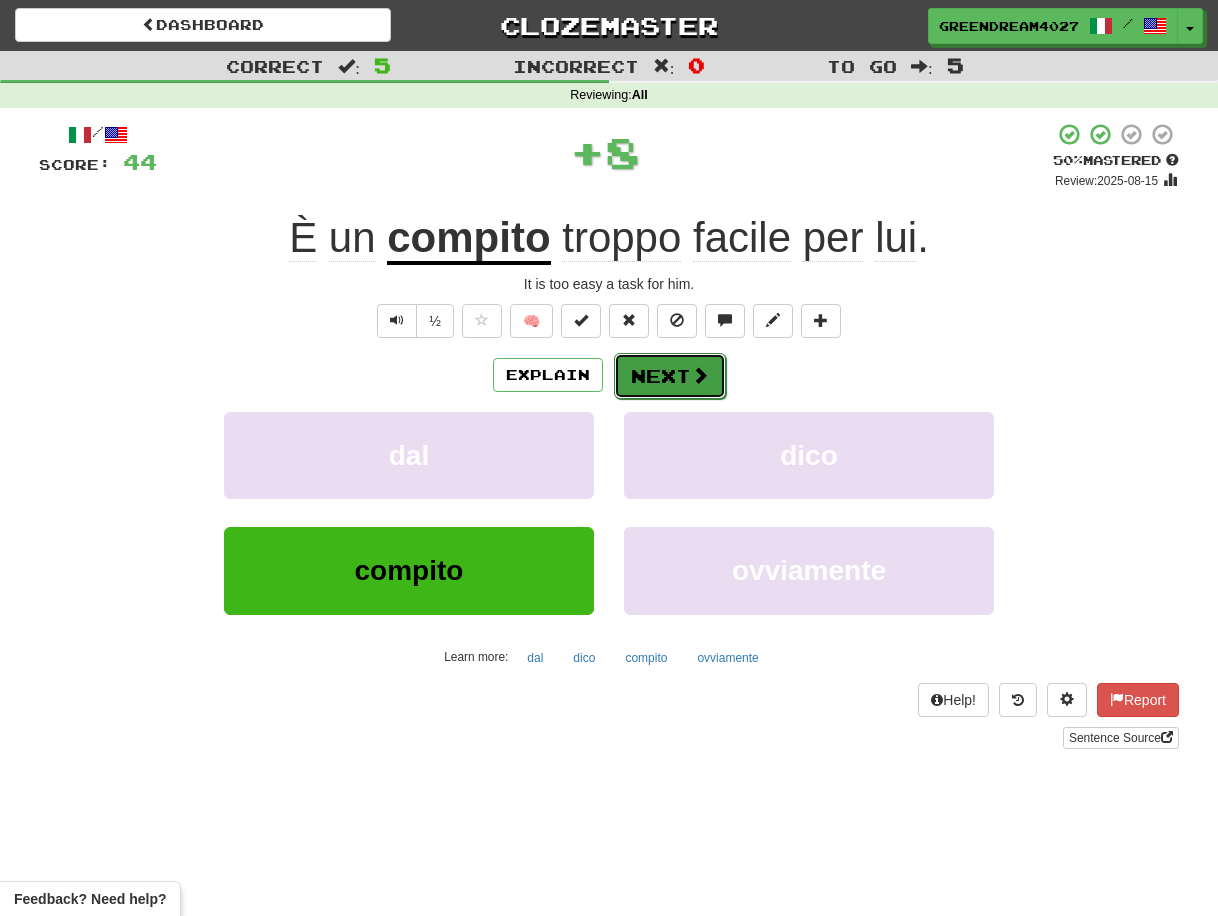 click on "Next" at bounding box center [670, 376] 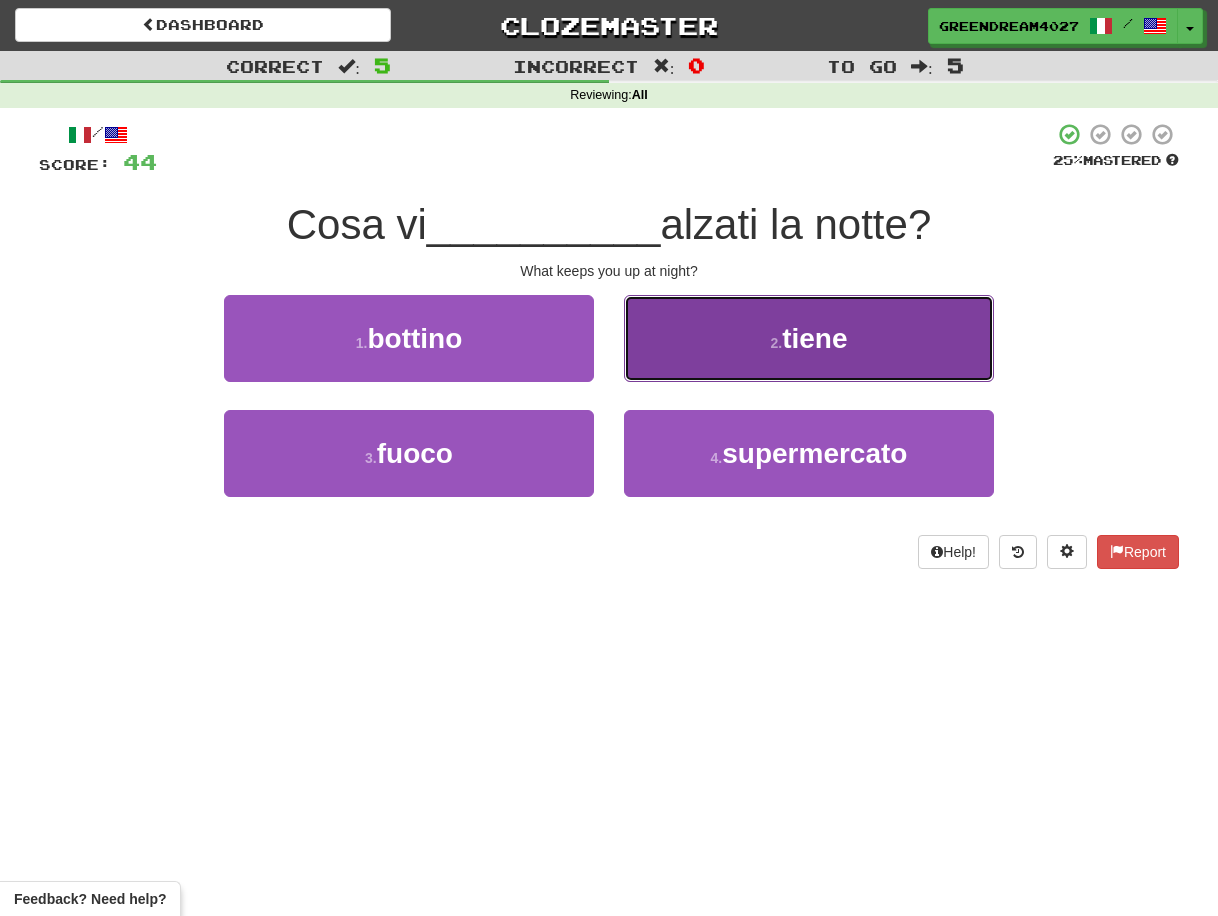 click on "2 .  tiene" at bounding box center (809, 338) 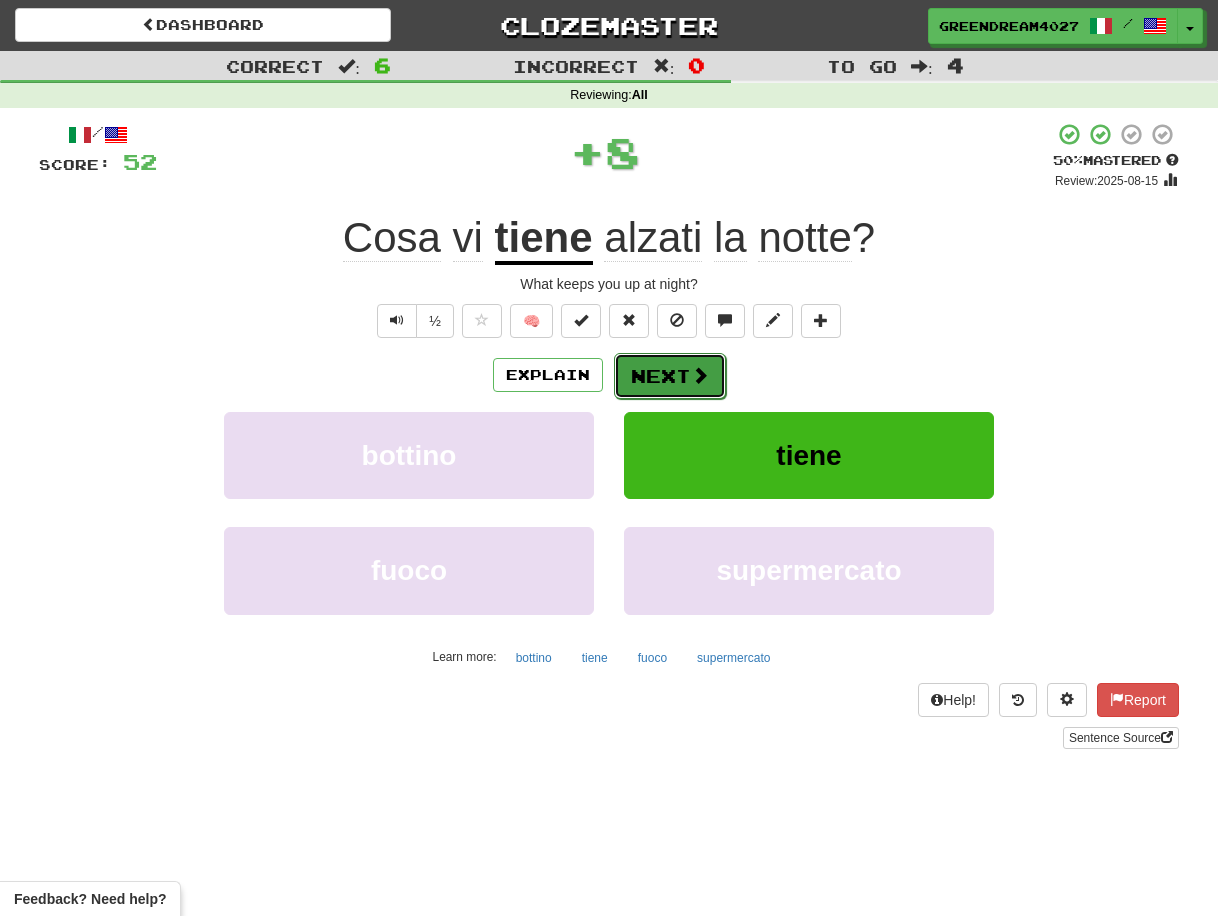 click on "Next" at bounding box center (670, 376) 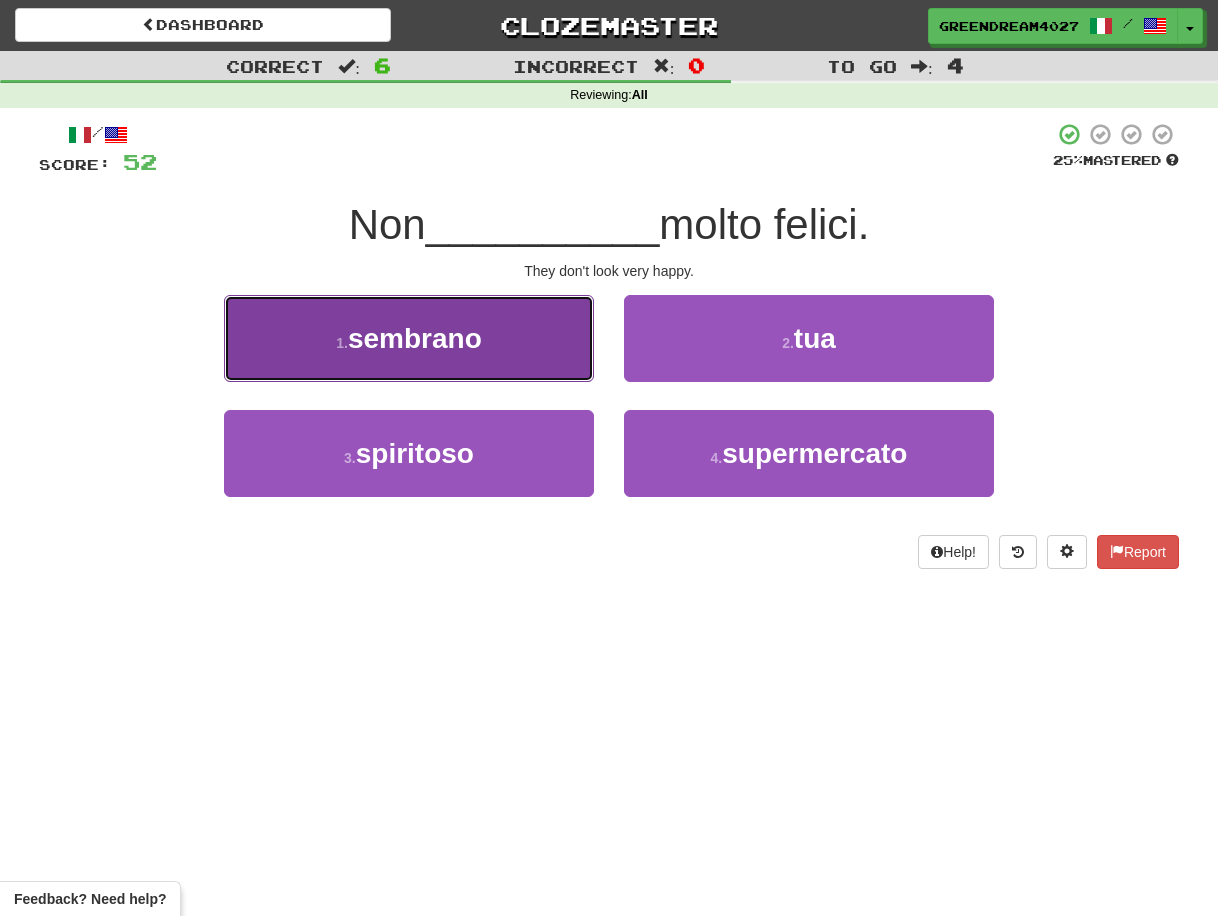 click on "1 .  sembrano" at bounding box center [409, 338] 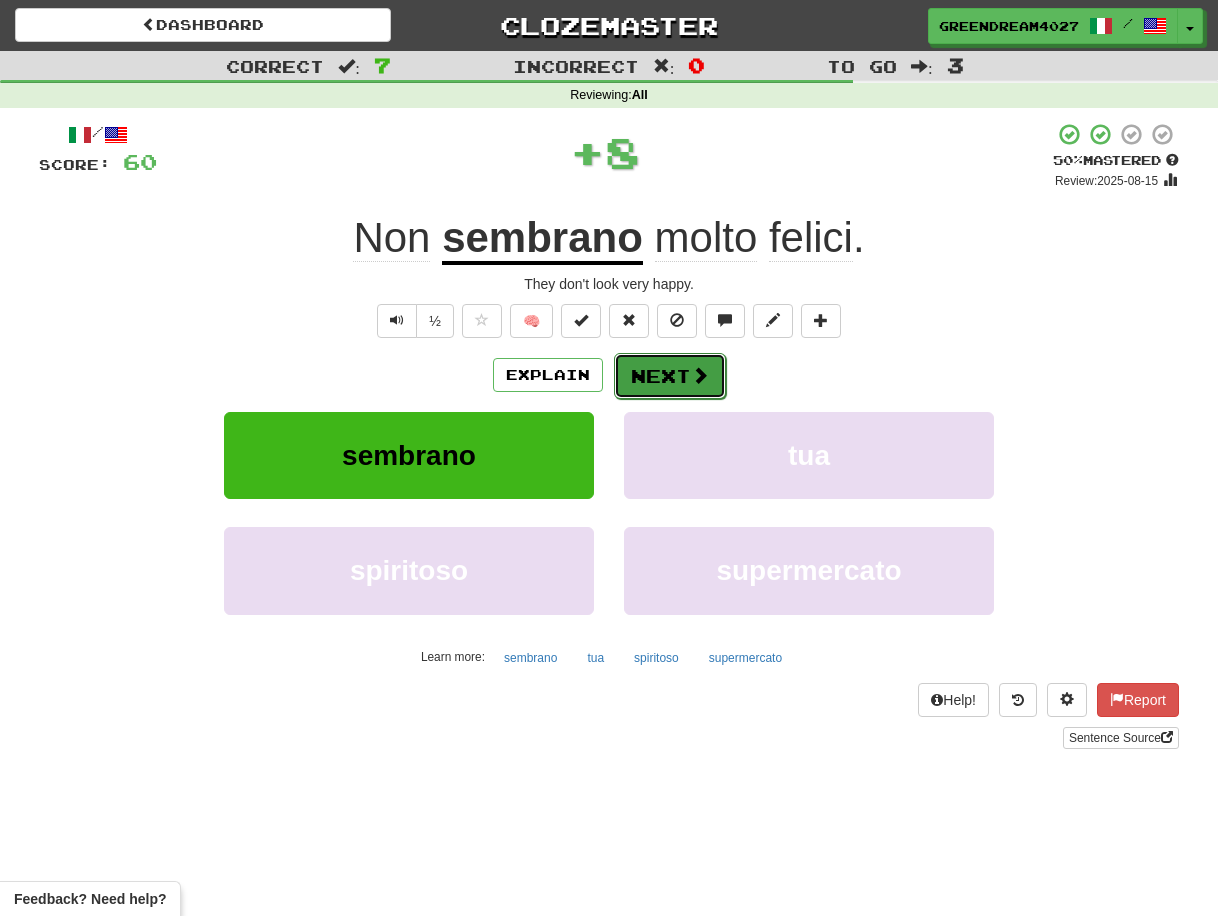 click on "Next" at bounding box center (670, 376) 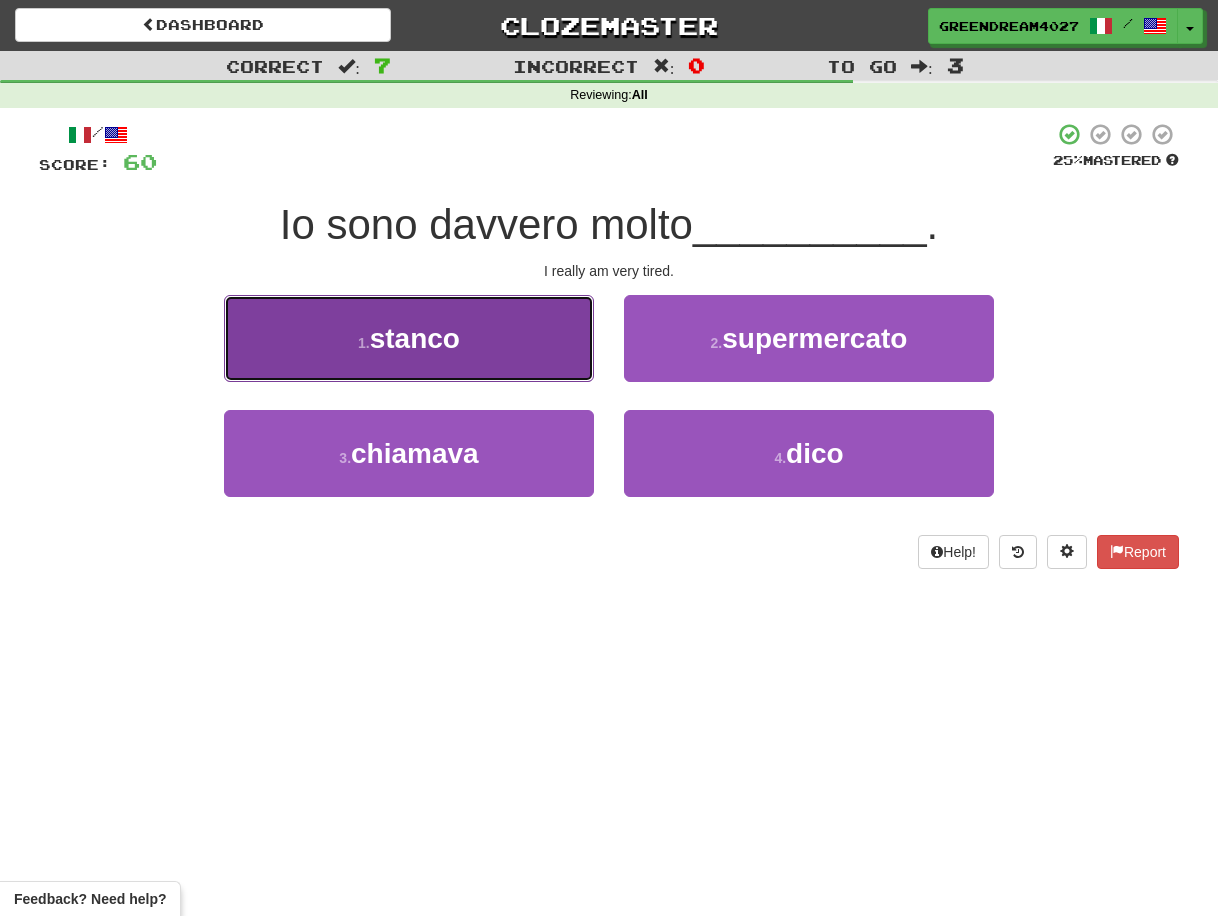 click on "1 .  stanco" at bounding box center [409, 338] 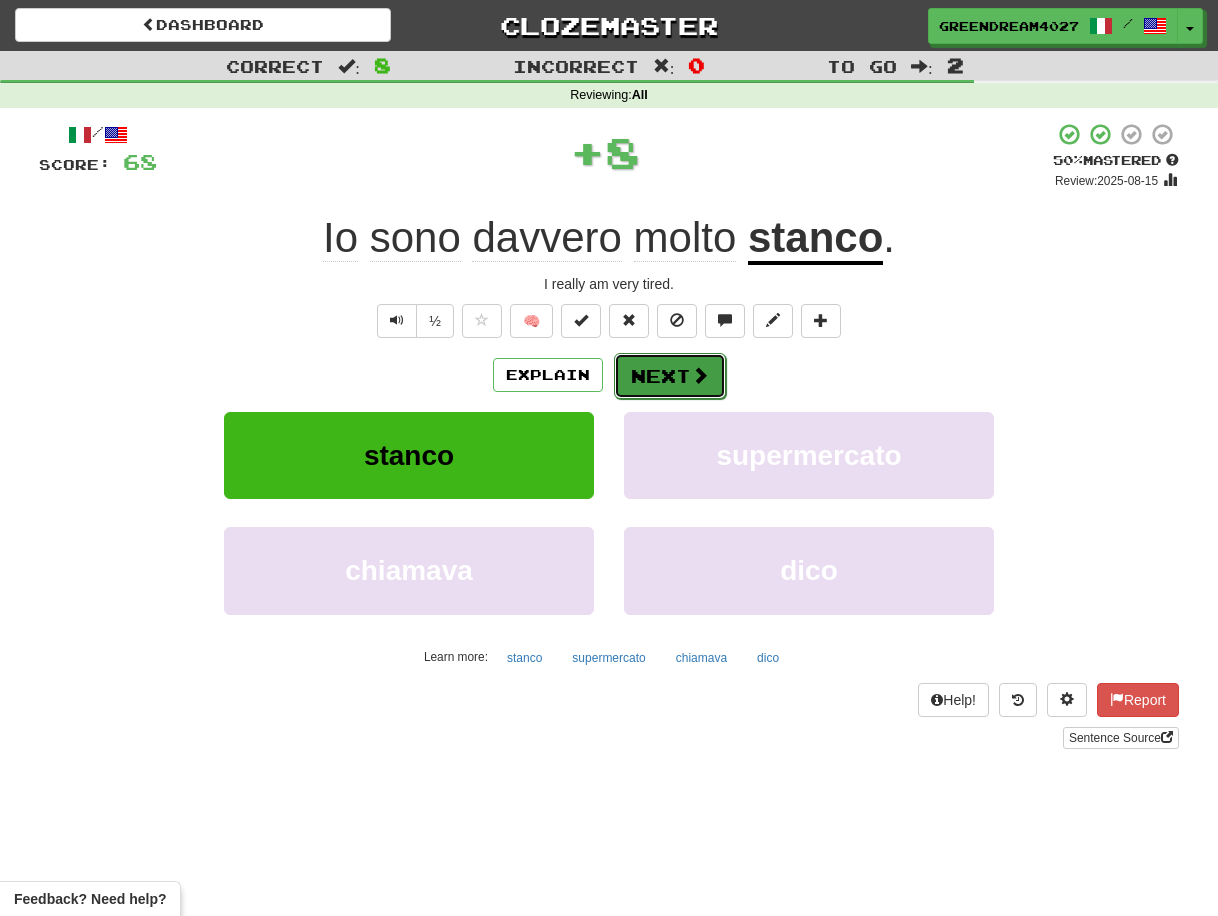 click on "Next" at bounding box center (670, 376) 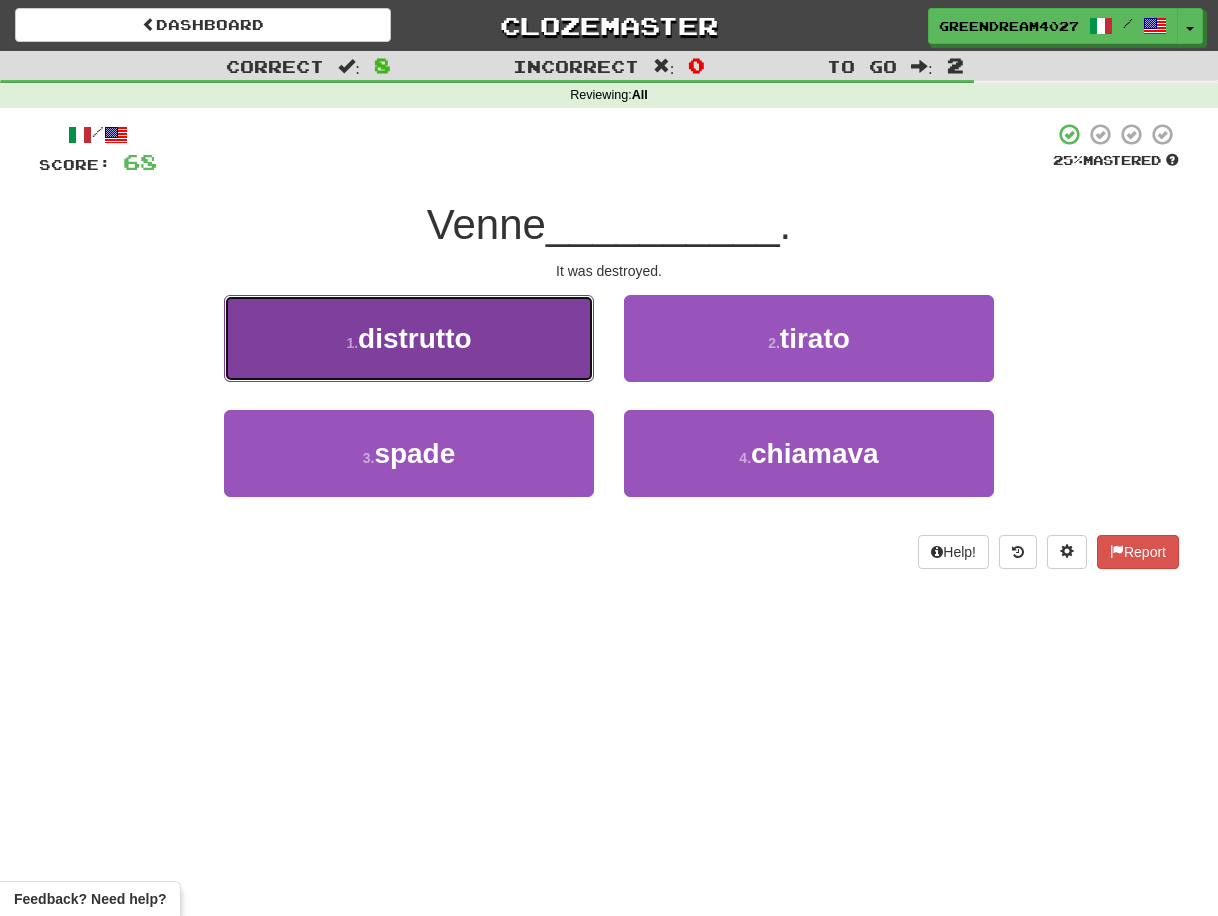 click on "1 .  distrutto" at bounding box center [409, 338] 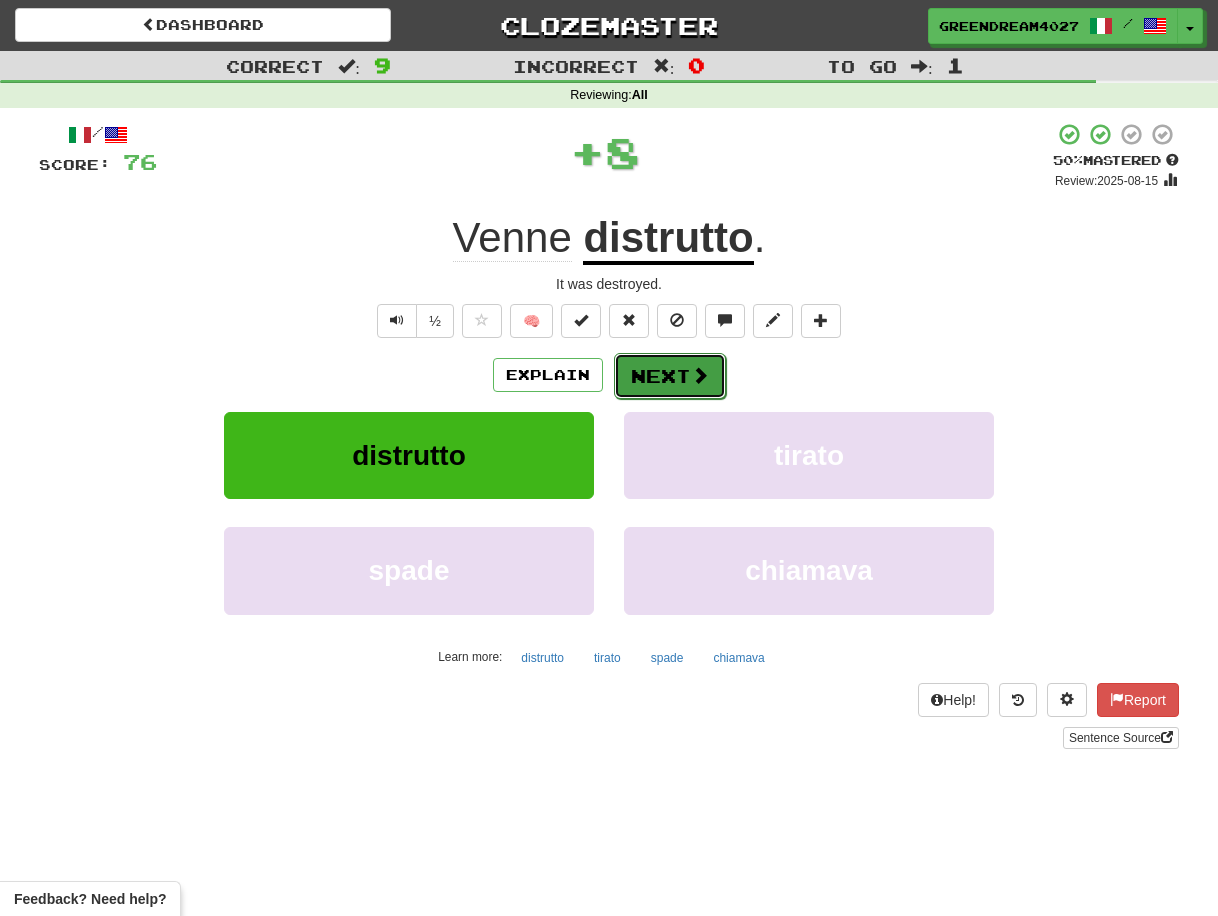 click on "Next" at bounding box center (670, 376) 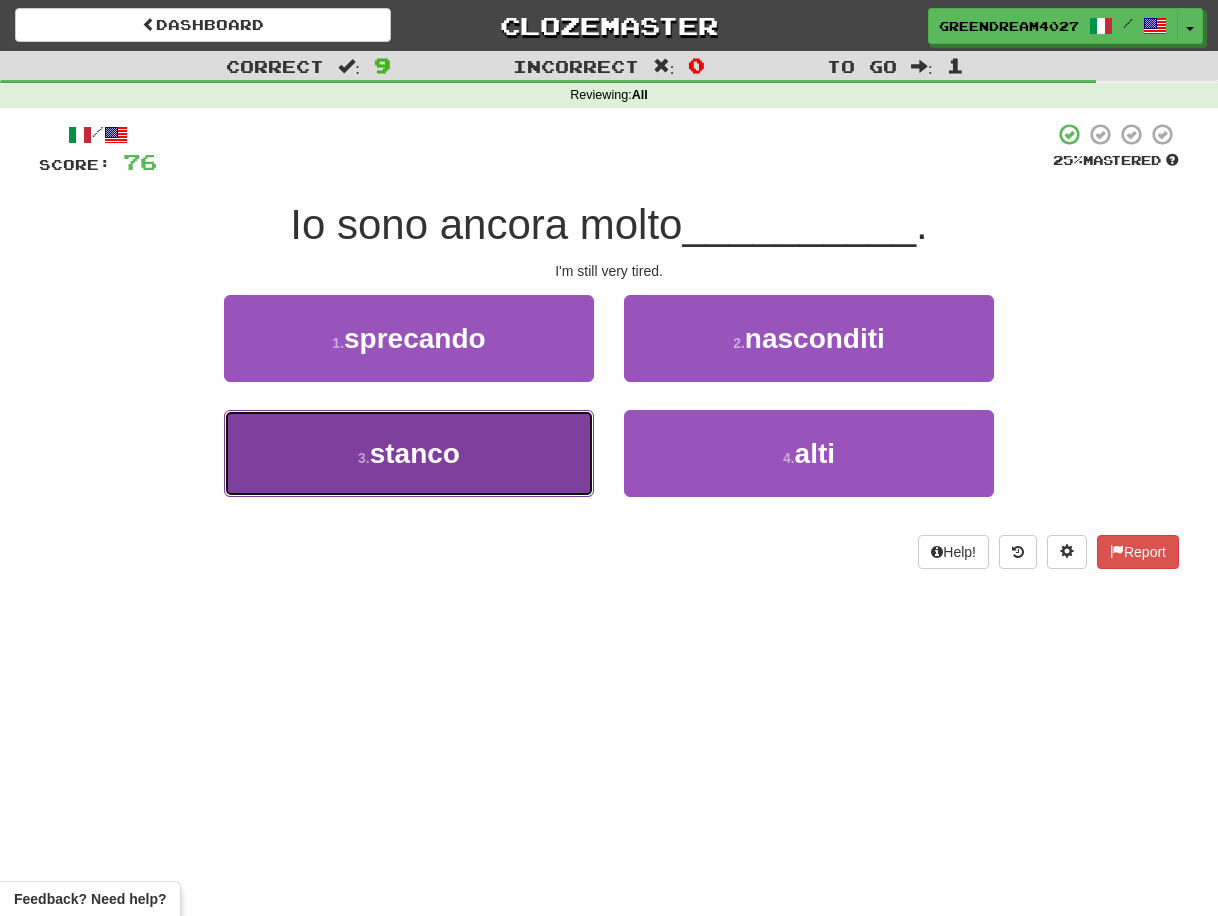 click on "3 .  stanco" at bounding box center [409, 453] 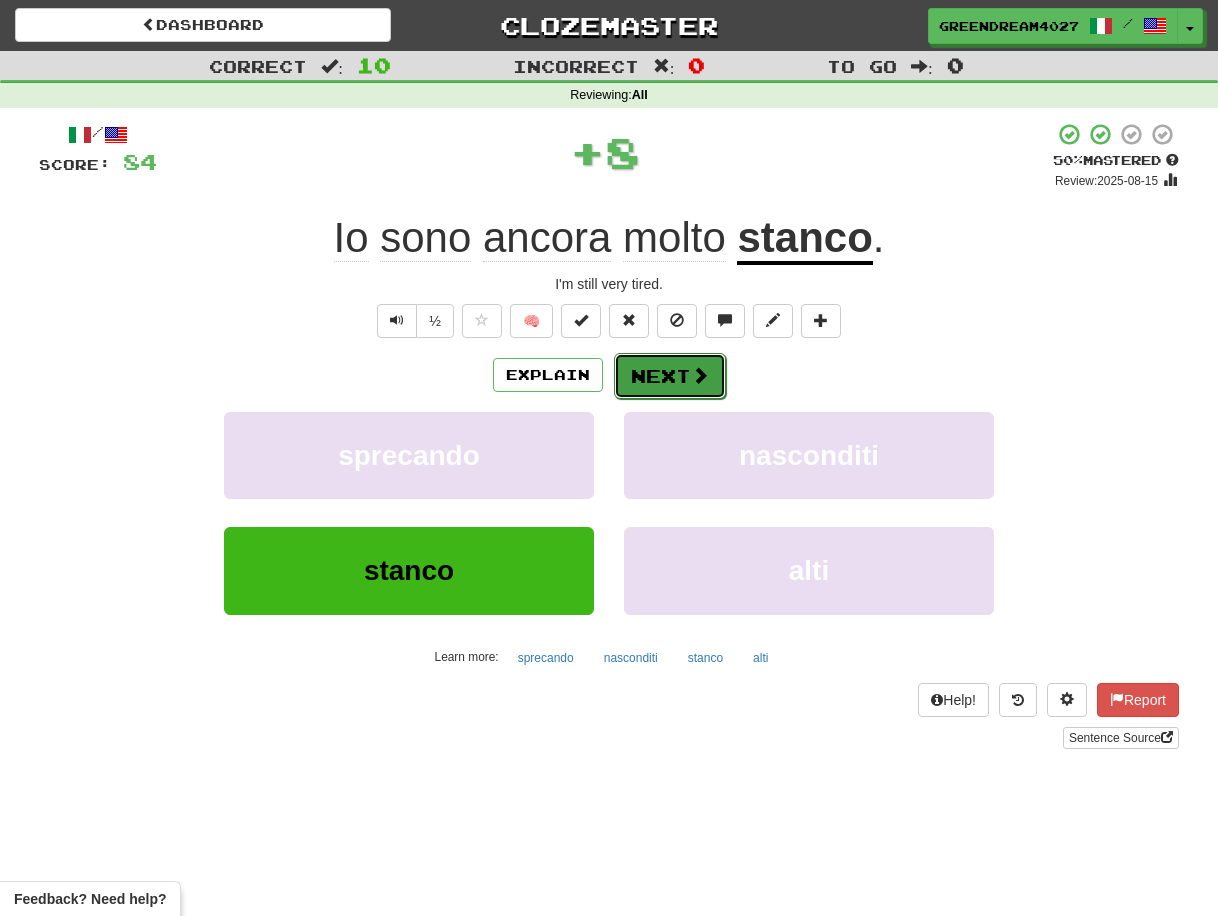 click on "Next" at bounding box center (670, 376) 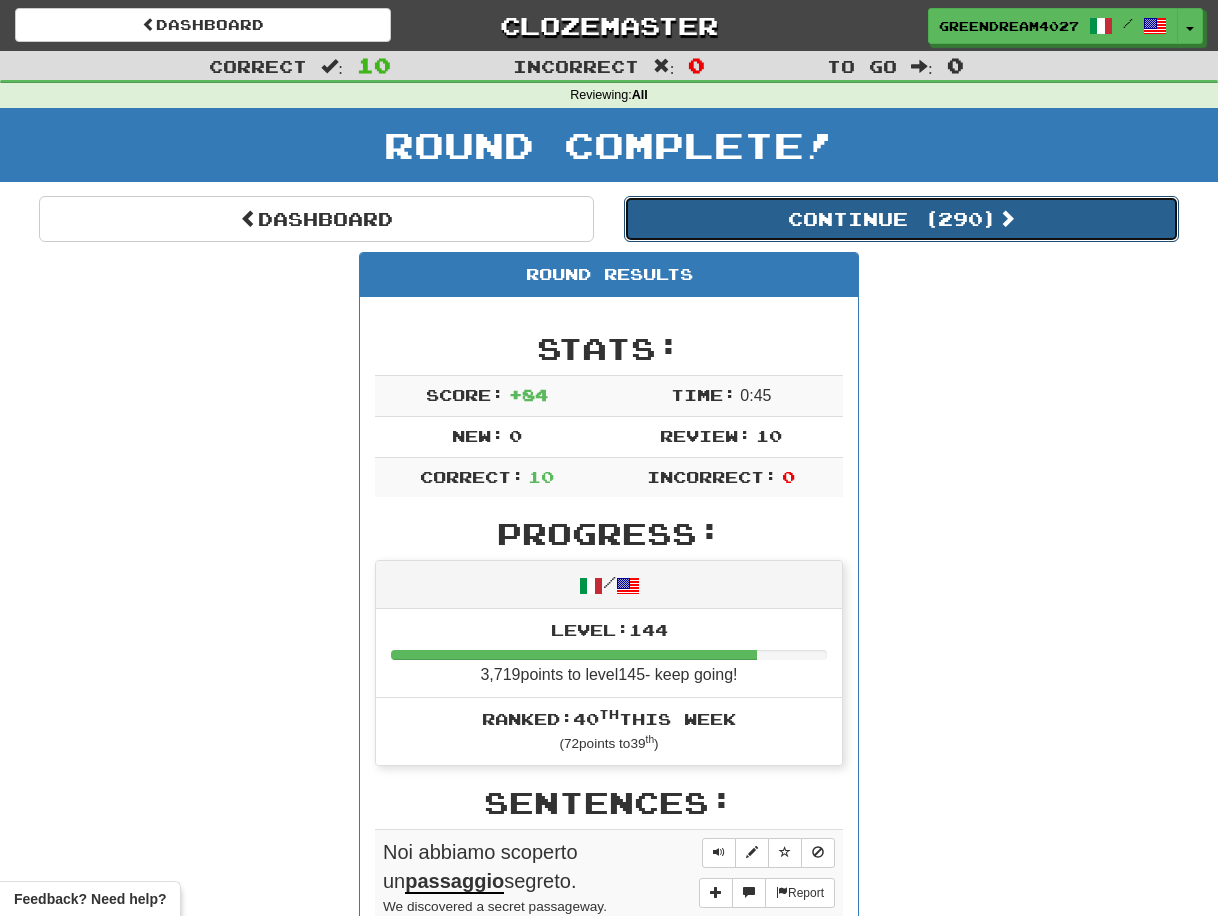 click on "Continue ( 290 )" at bounding box center (901, 219) 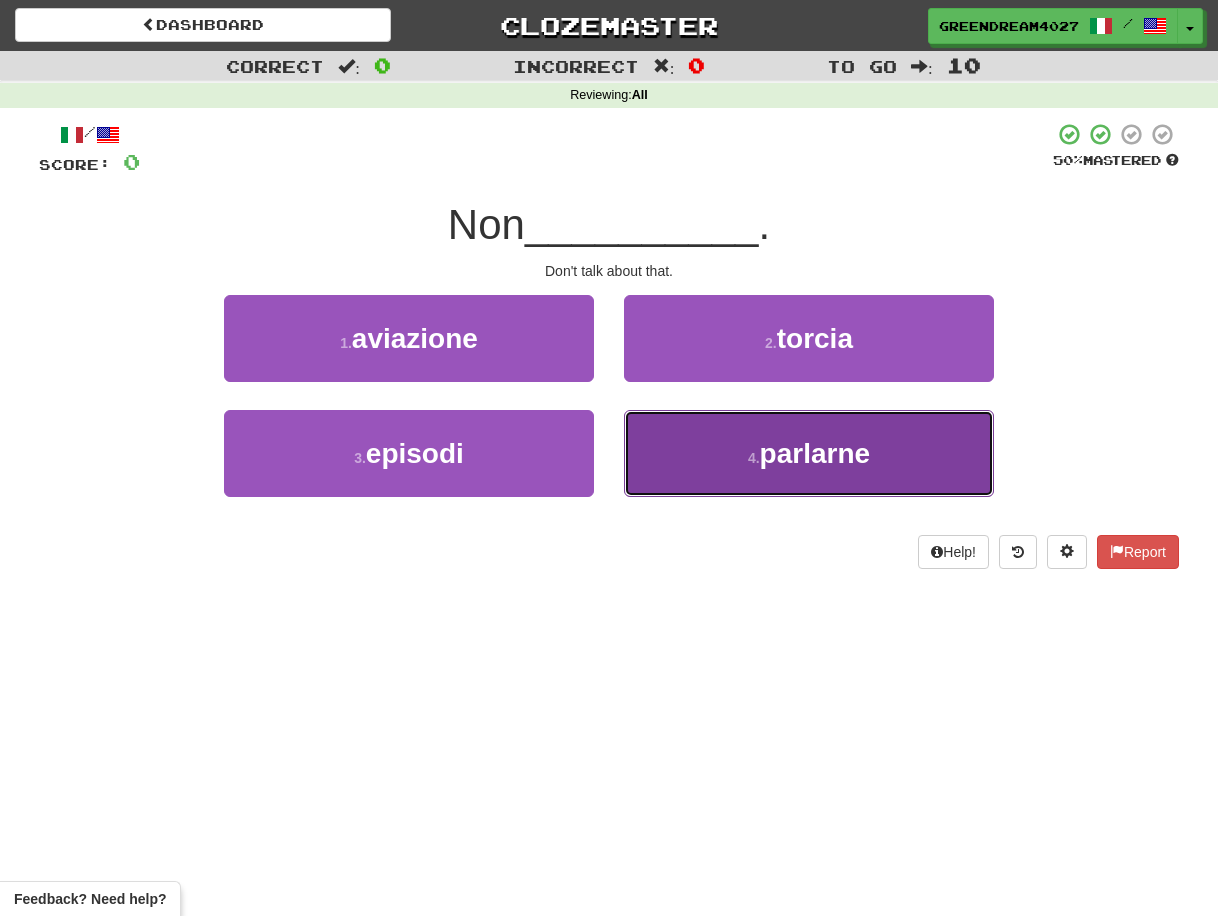 click on "4 ." at bounding box center [754, 458] 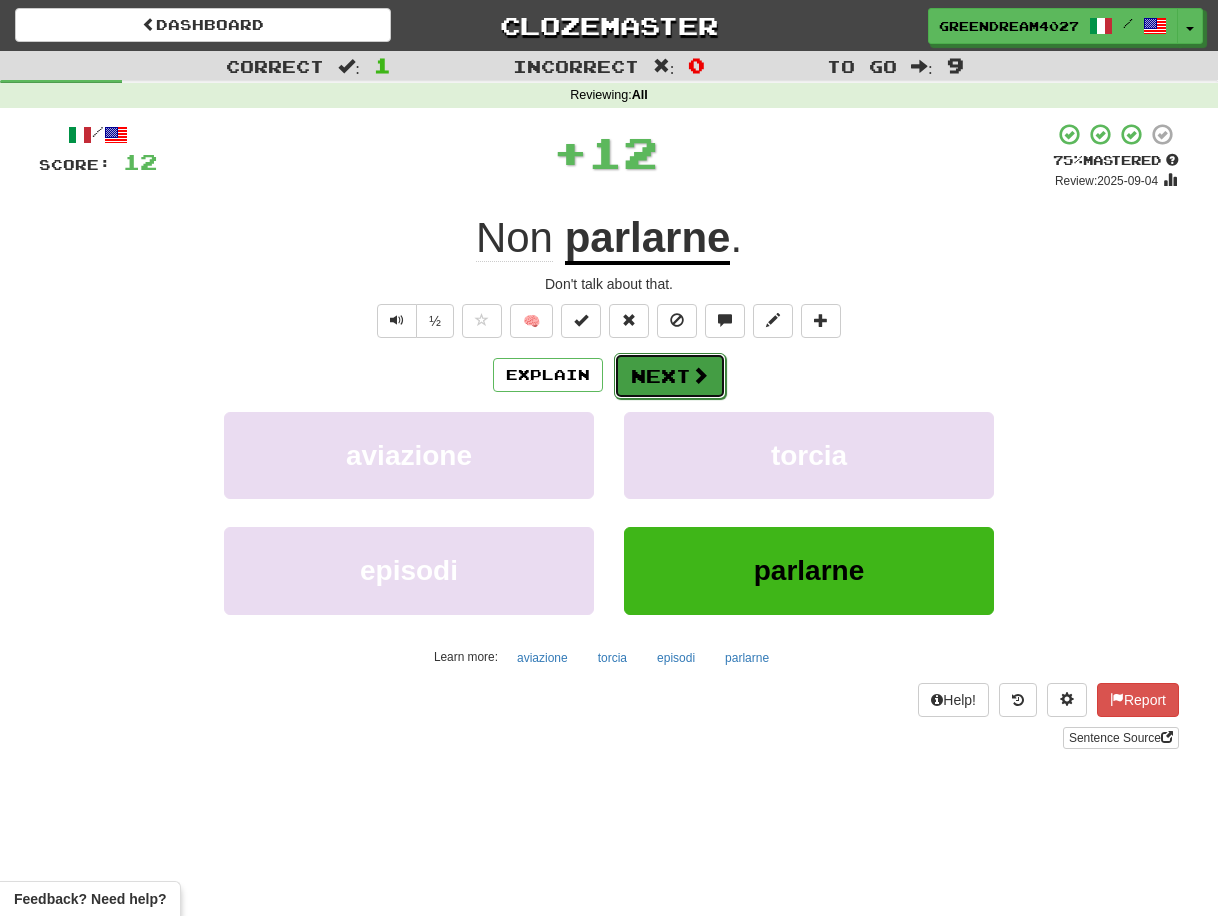click on "Next" at bounding box center [670, 376] 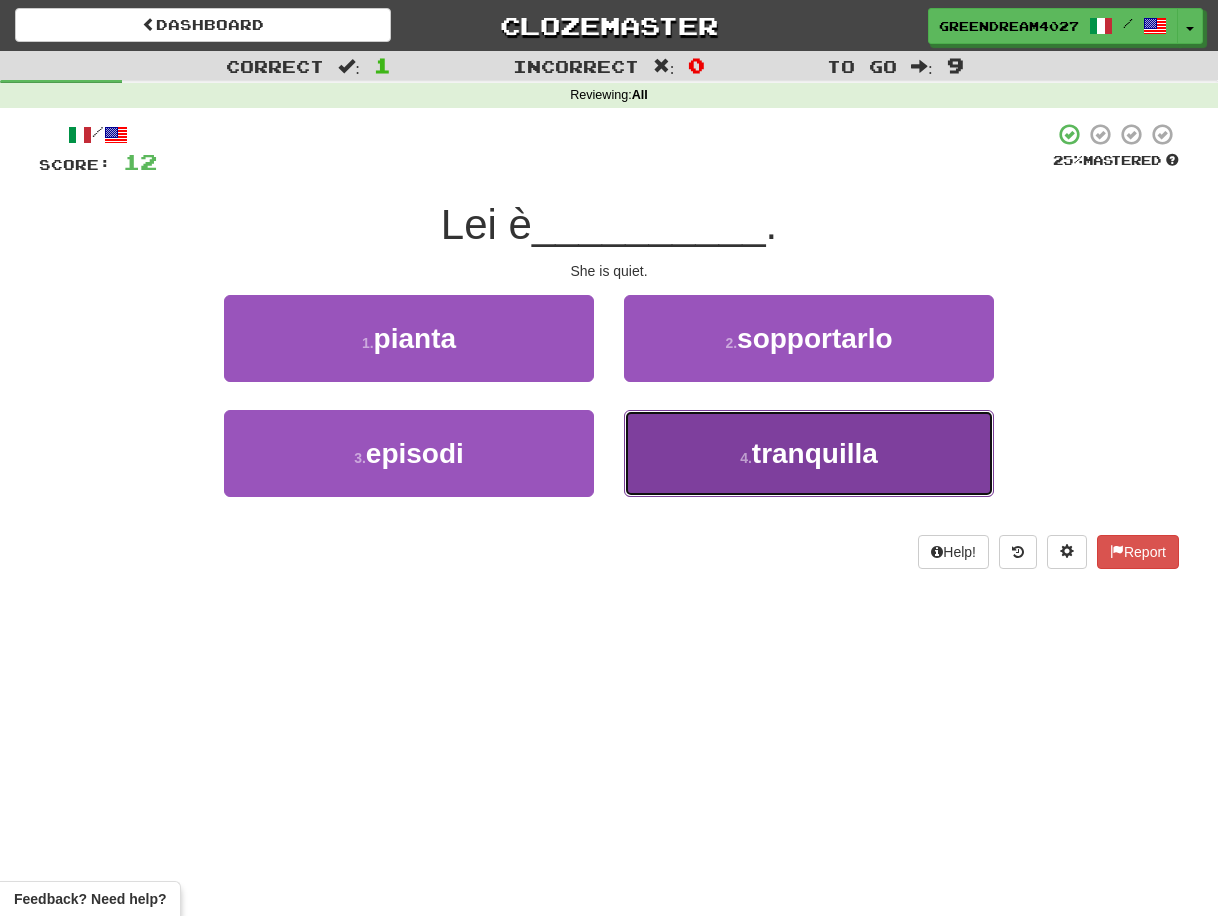 click on "4 .  tranquilla" at bounding box center [809, 453] 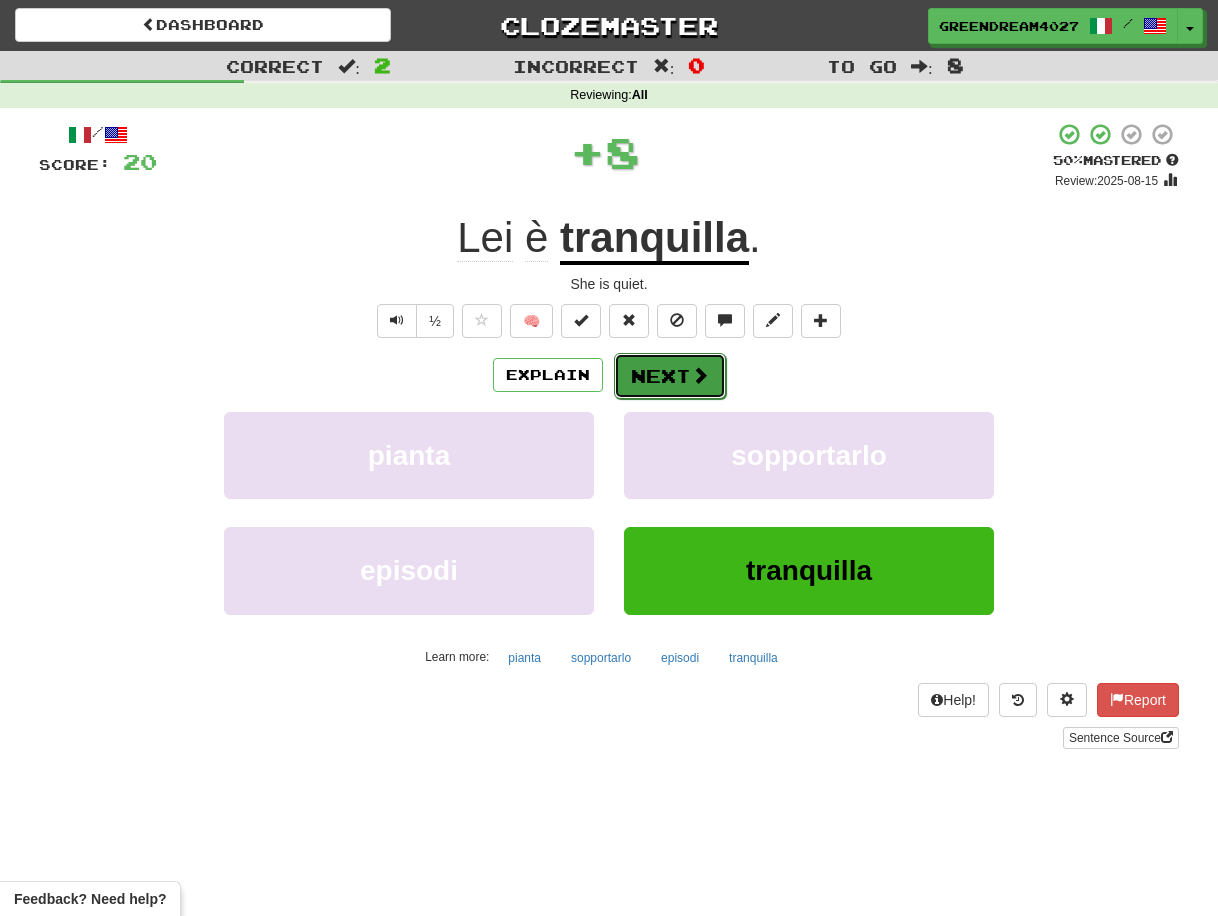 click on "Next" at bounding box center [670, 376] 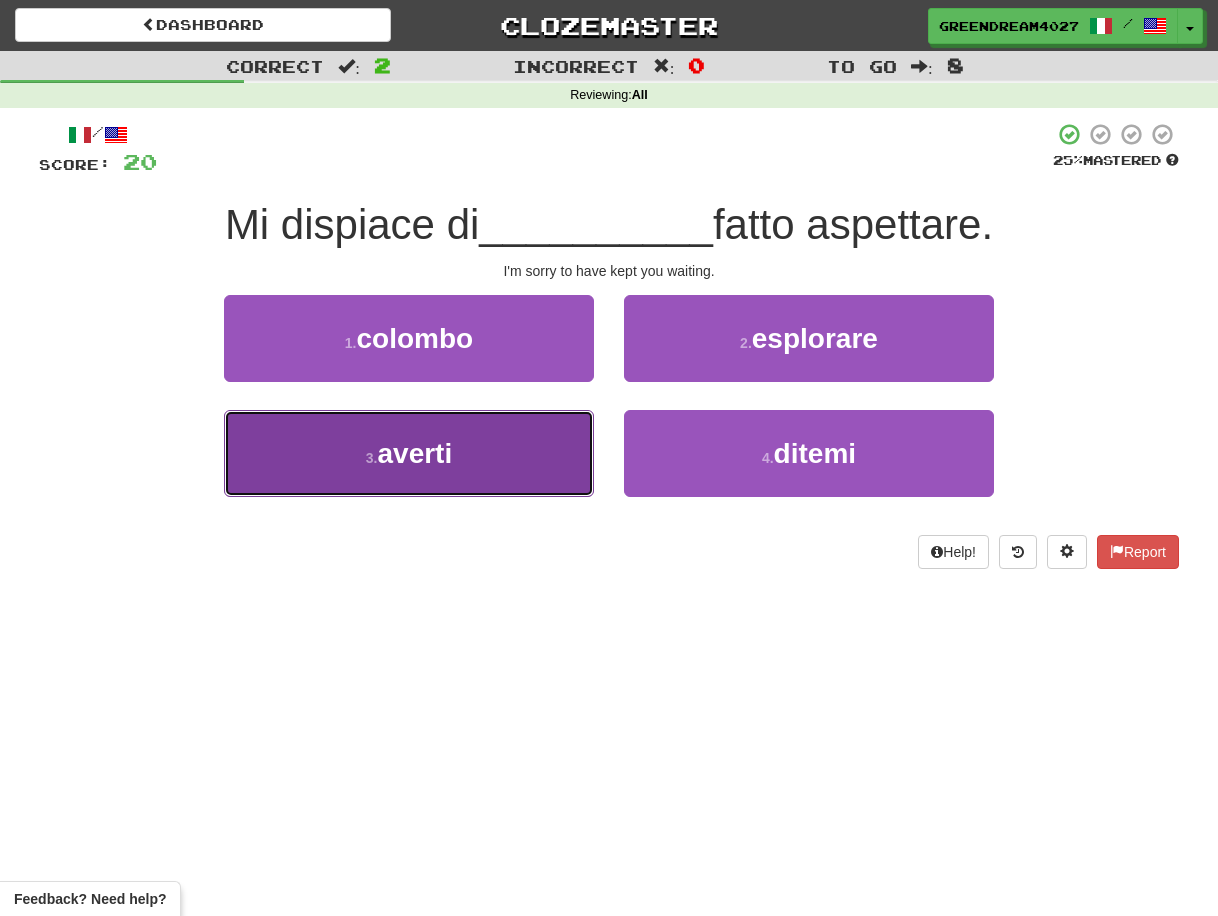 click on "3 .  averti" at bounding box center [409, 453] 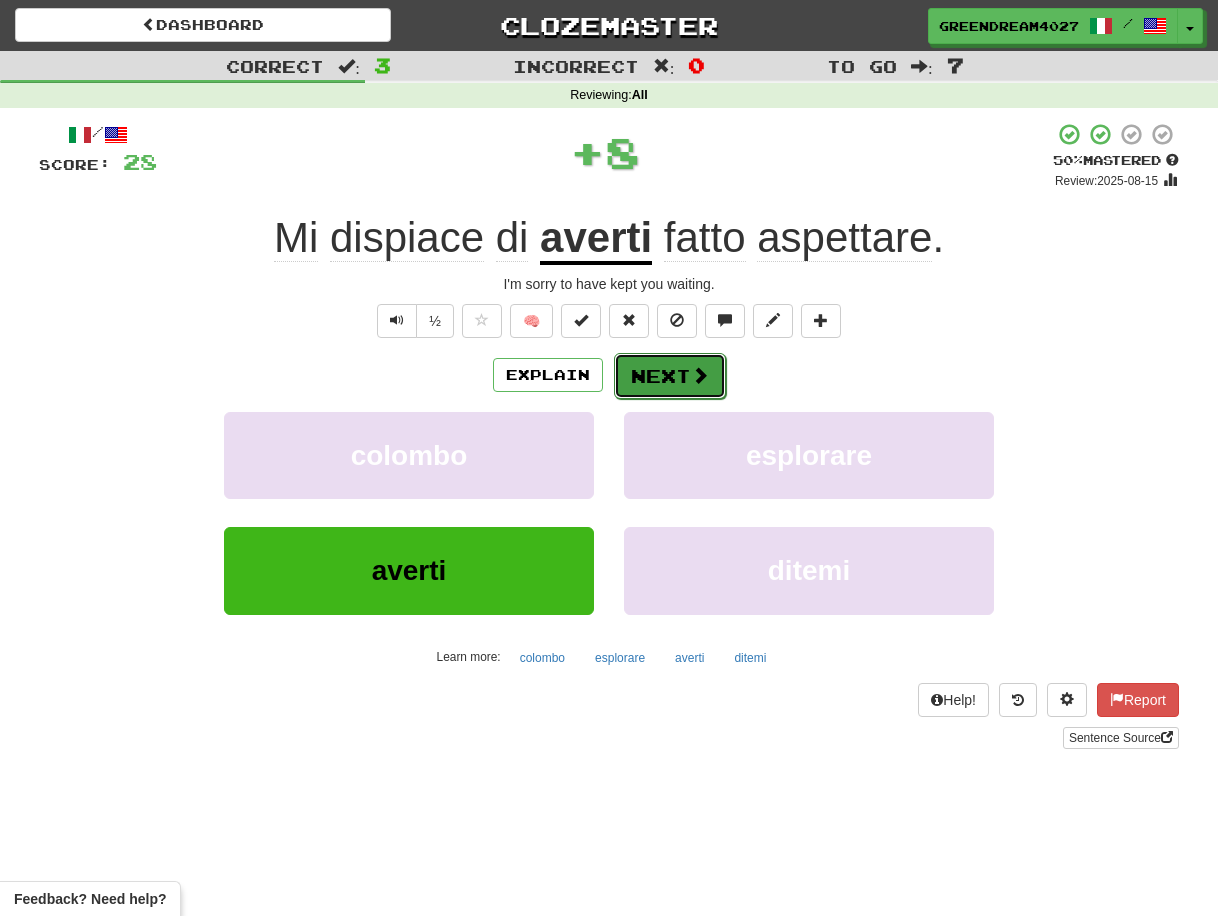 click on "Next" at bounding box center [670, 376] 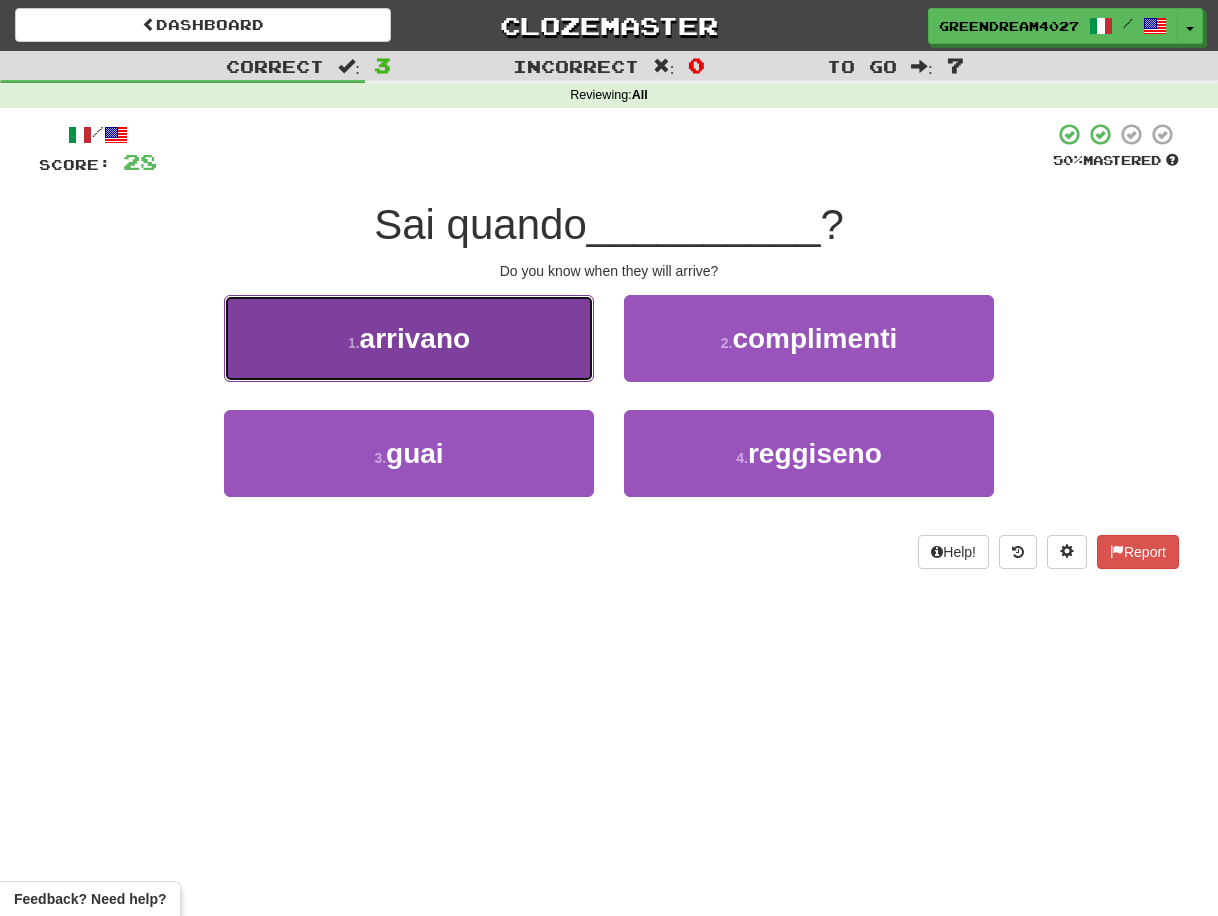 click on "1 .  arrivano" at bounding box center (409, 338) 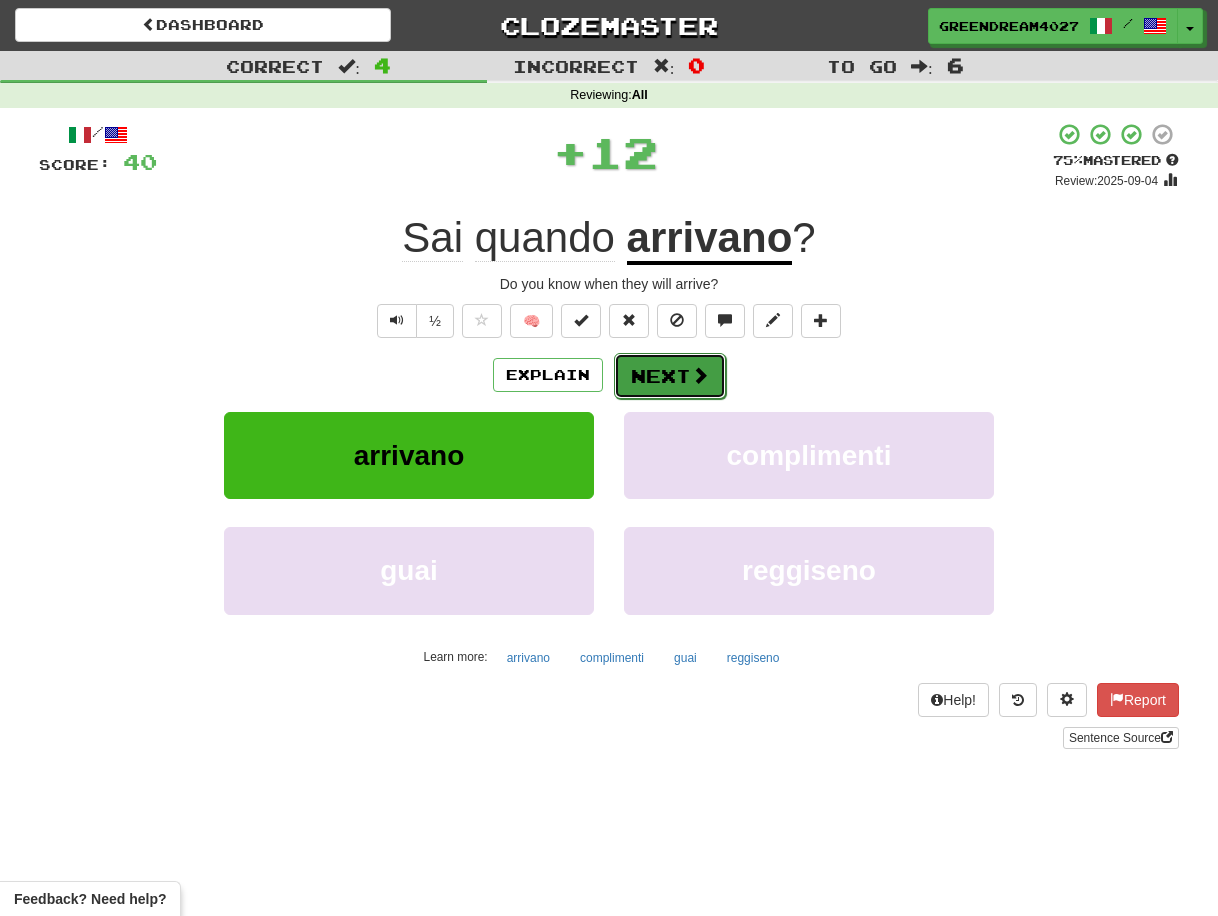 click on "Next" at bounding box center [670, 376] 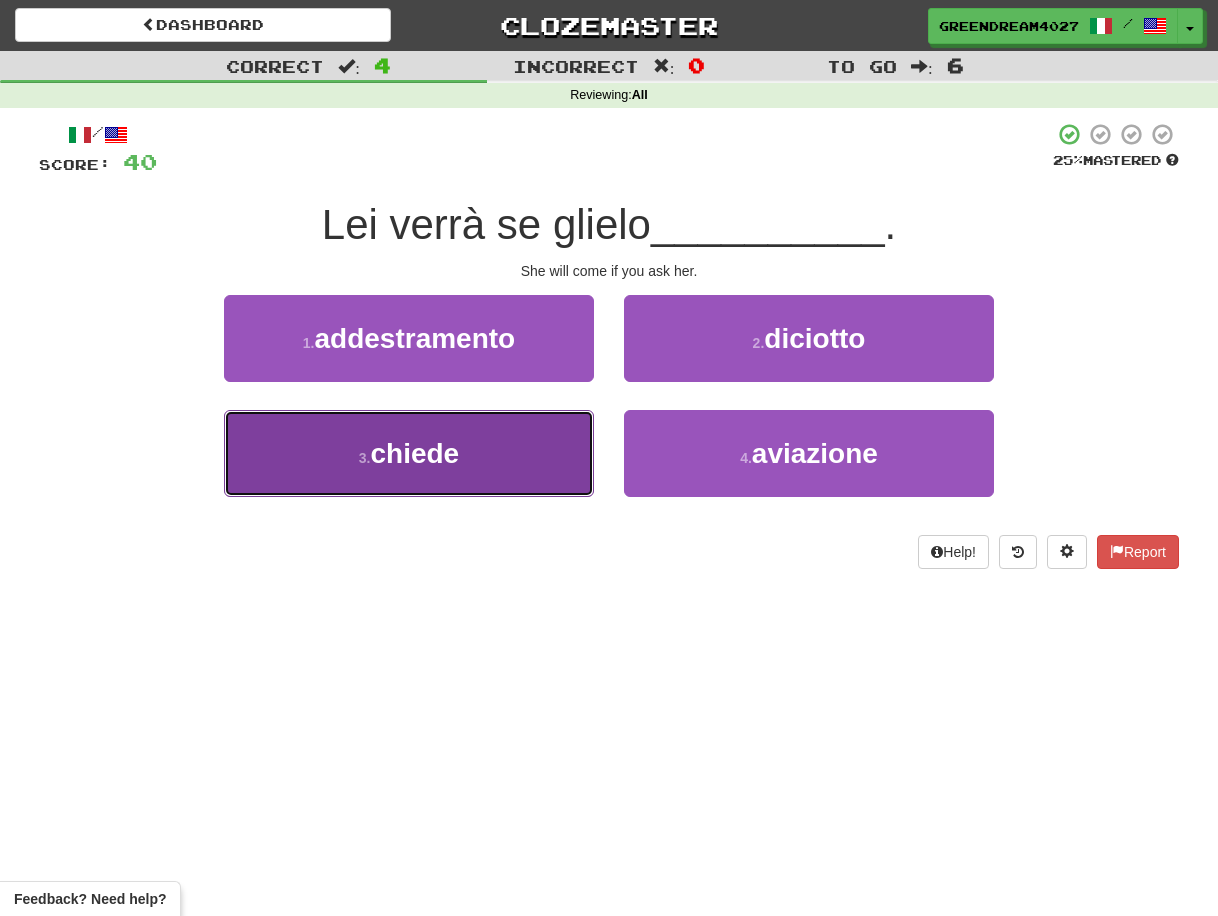 click on "3 .  chiede" at bounding box center (409, 453) 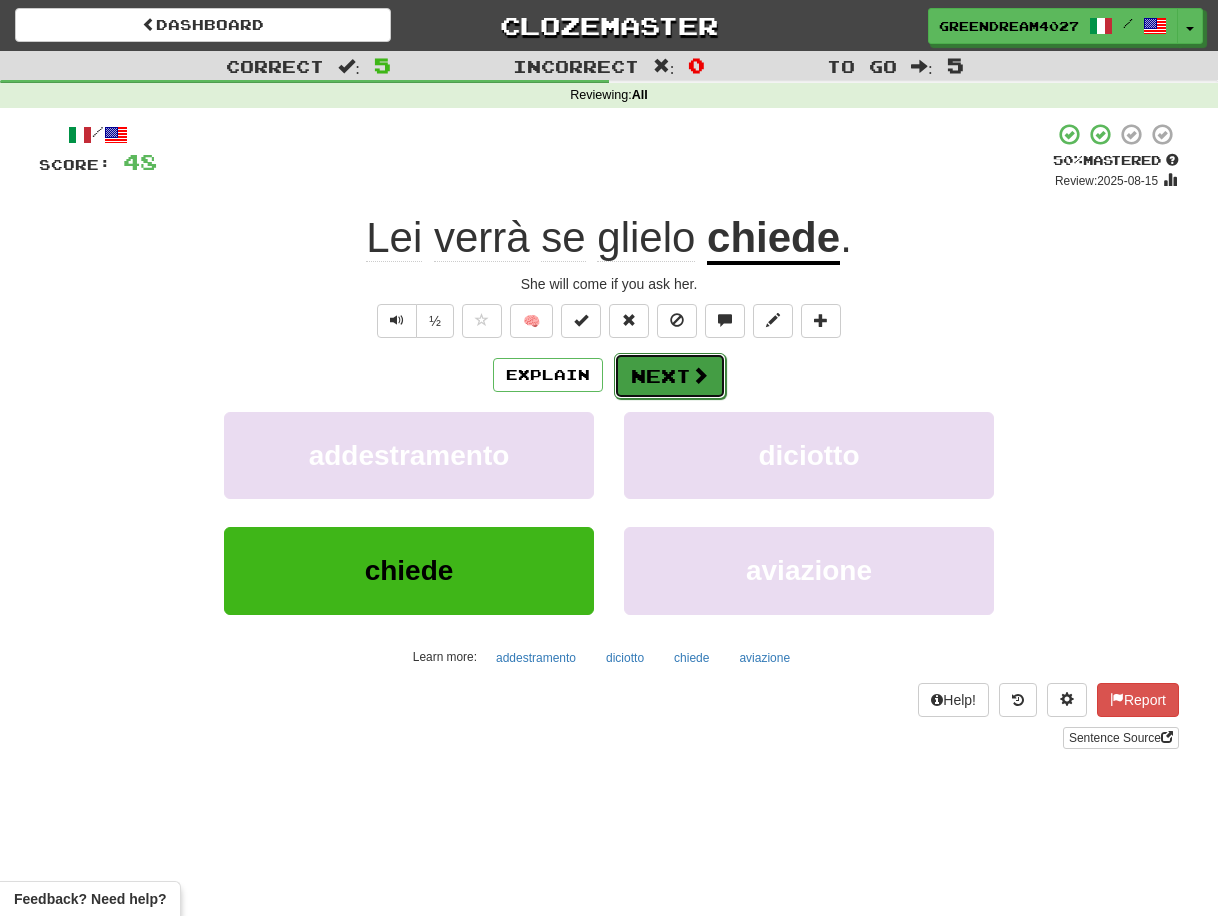 click on "Next" at bounding box center (670, 376) 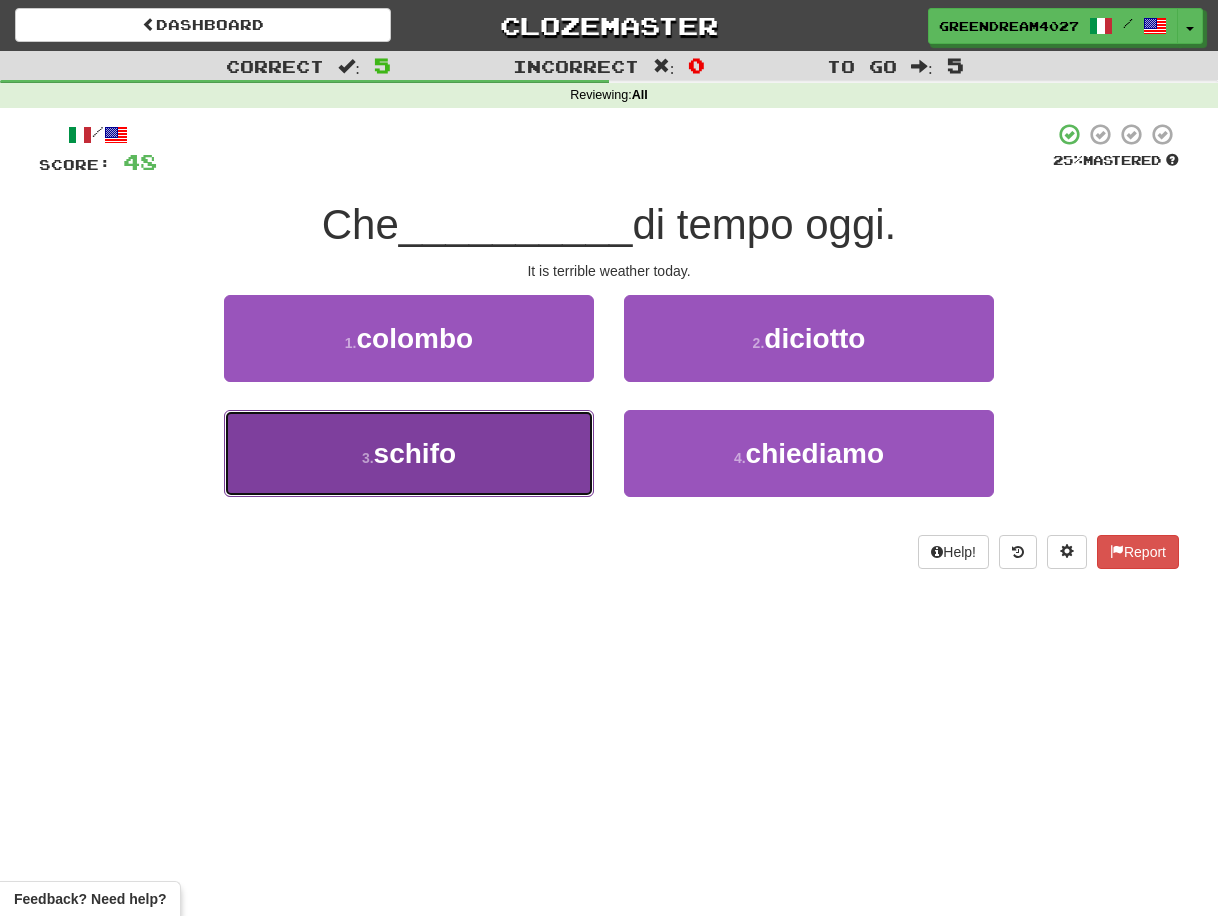 click on "3 .  schifo" at bounding box center [409, 453] 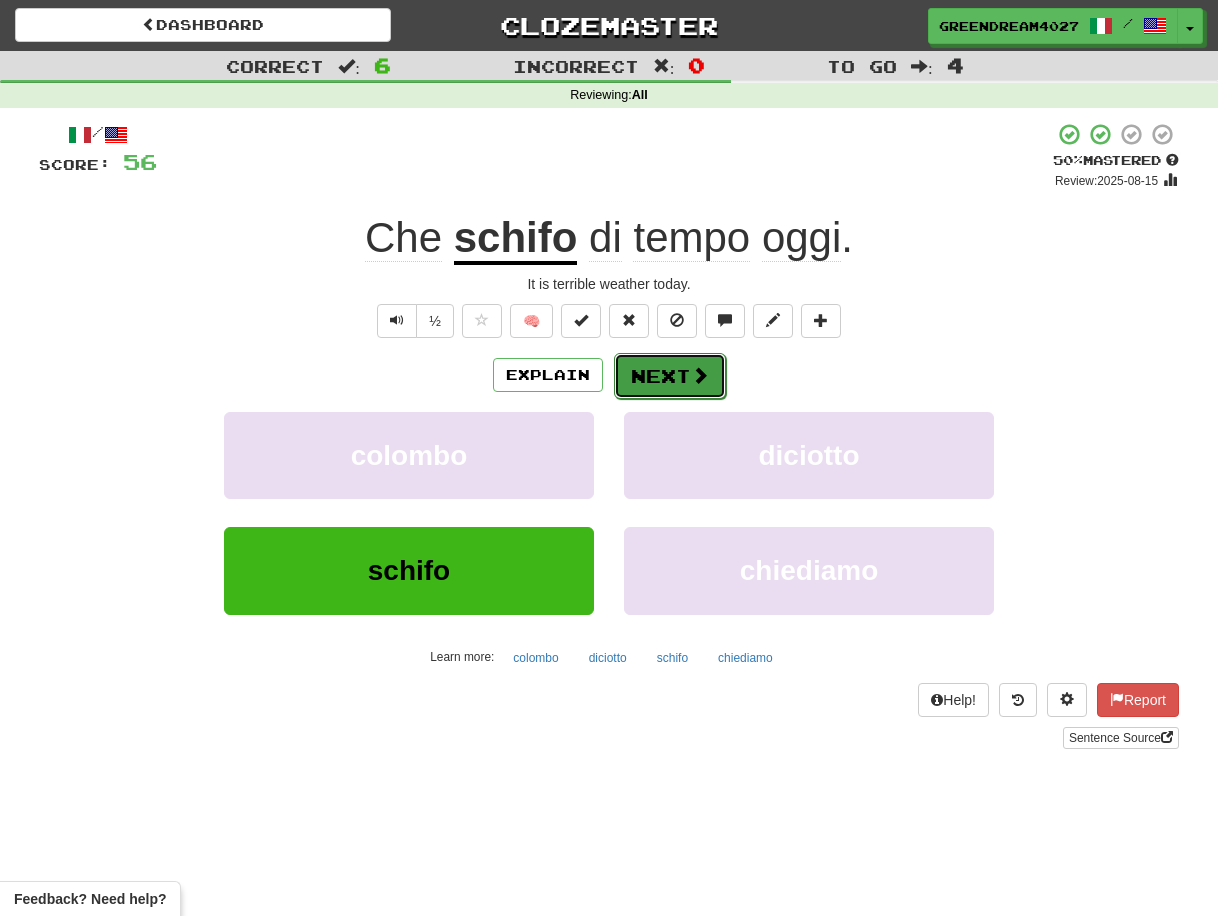 click on "Next" at bounding box center [670, 376] 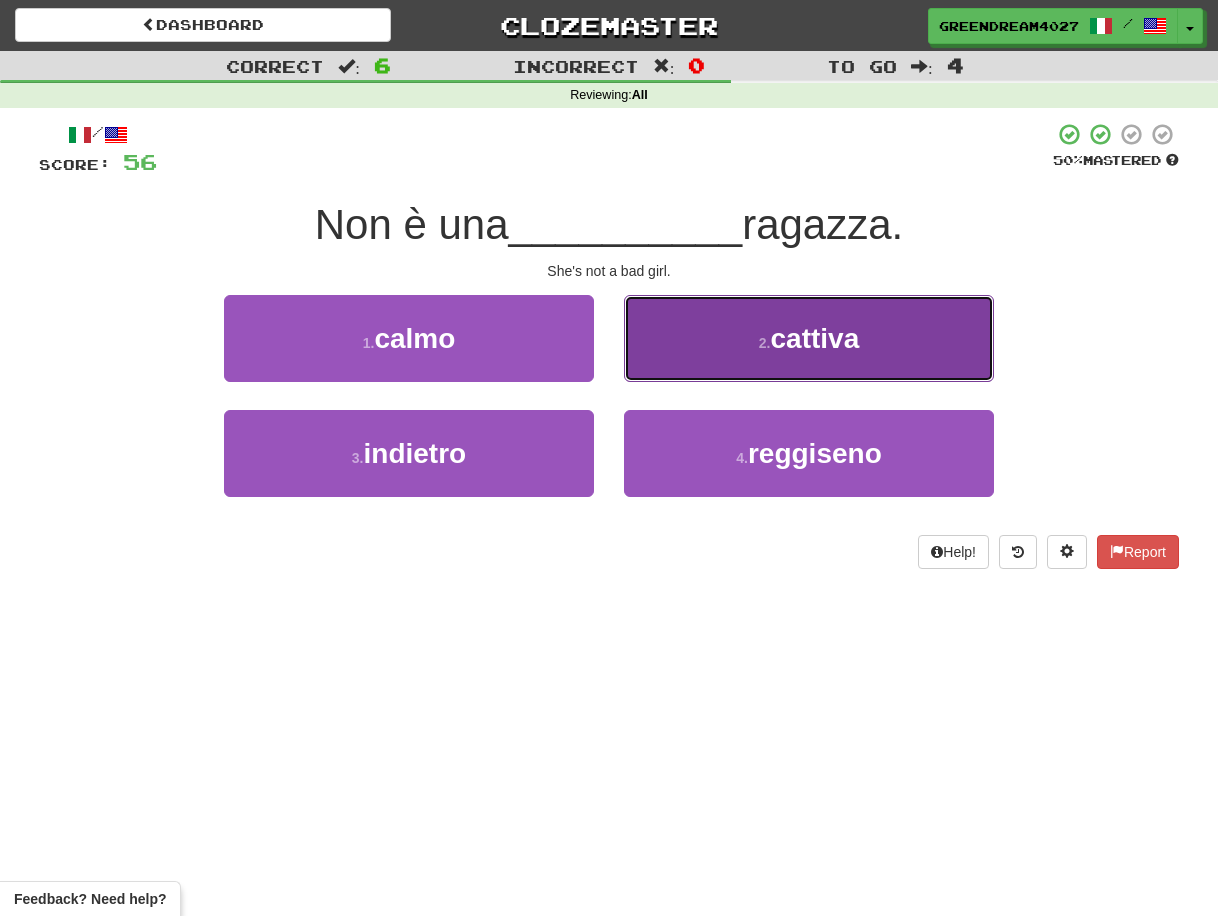 click on "2 ." at bounding box center [765, 343] 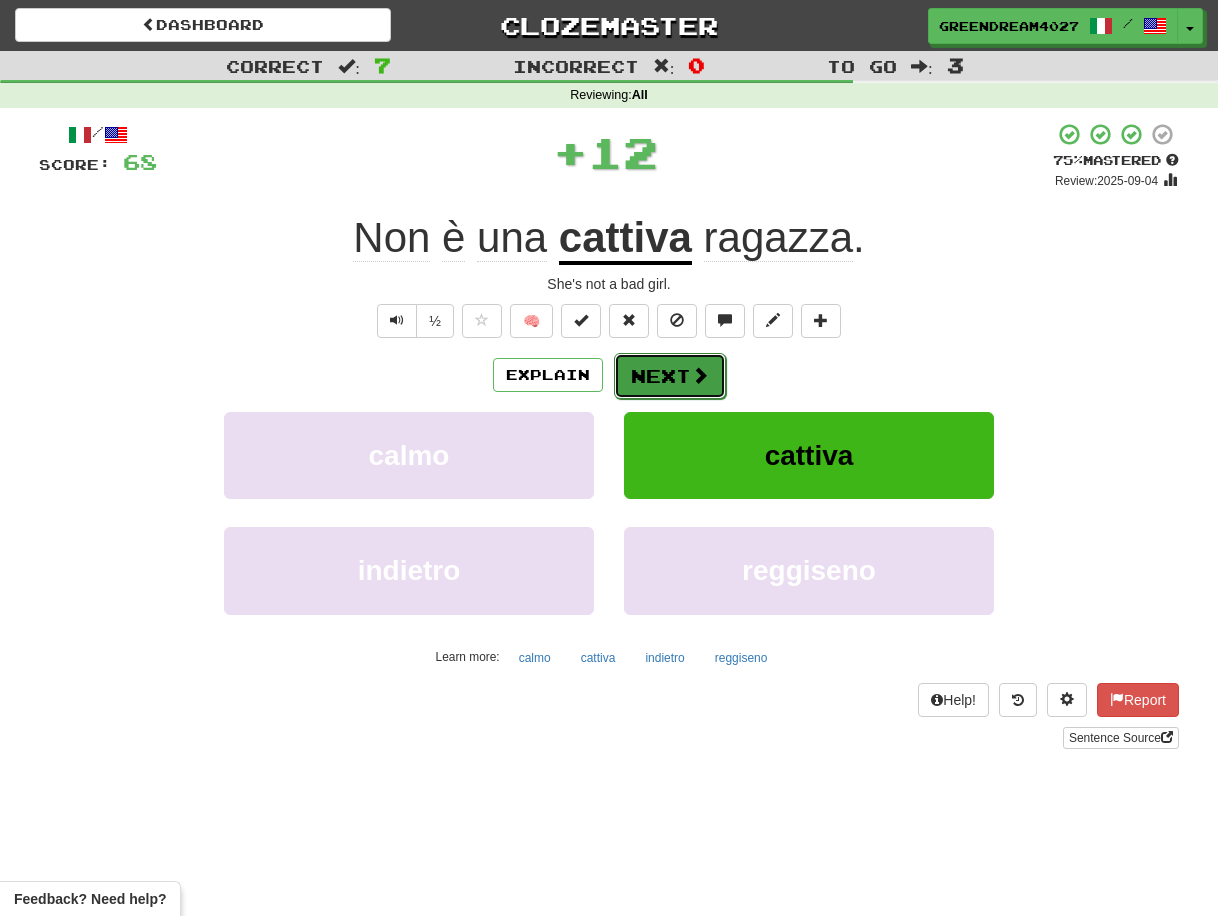 click on "Next" at bounding box center (670, 376) 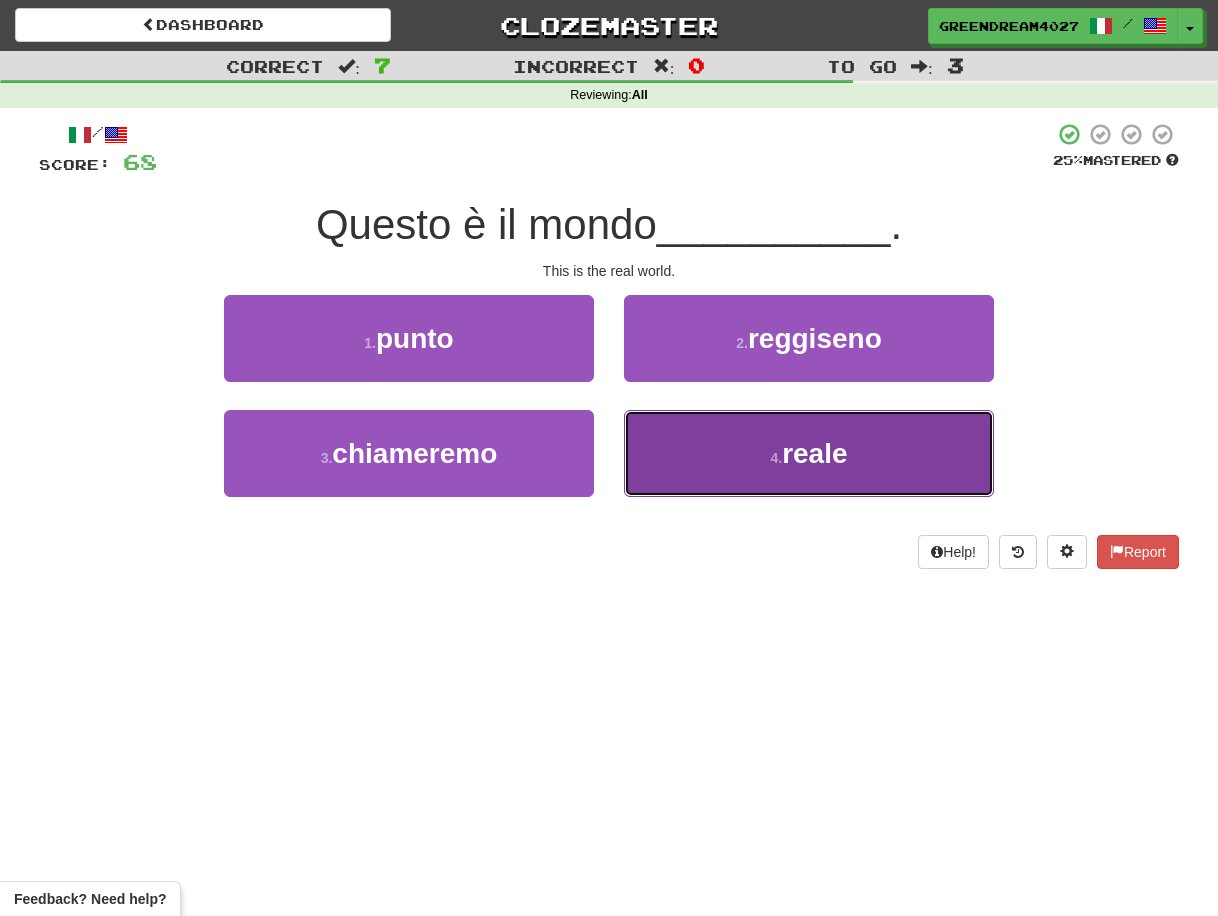 click on "4 .  reale" at bounding box center (809, 453) 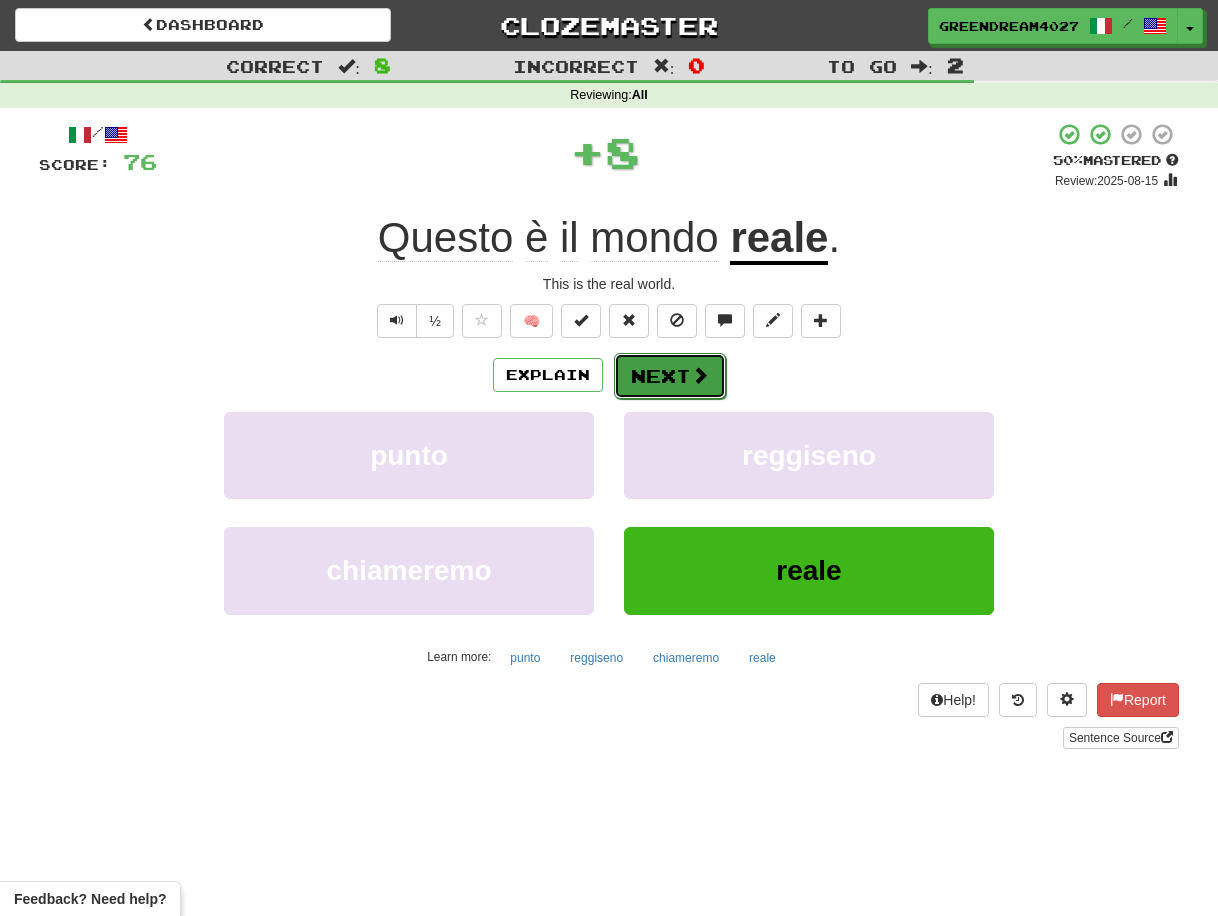click on "Next" at bounding box center (670, 376) 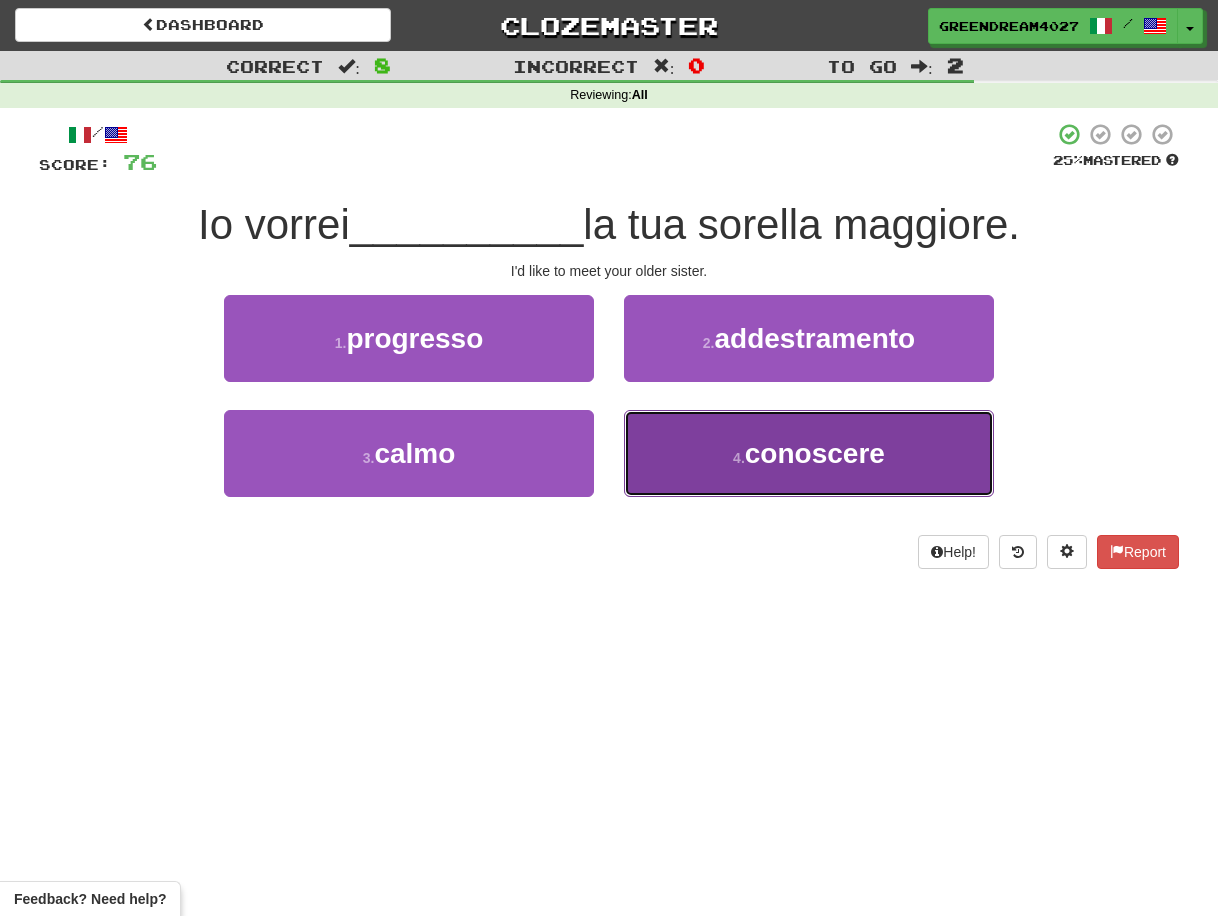 click on "4 .  conoscere" at bounding box center [809, 453] 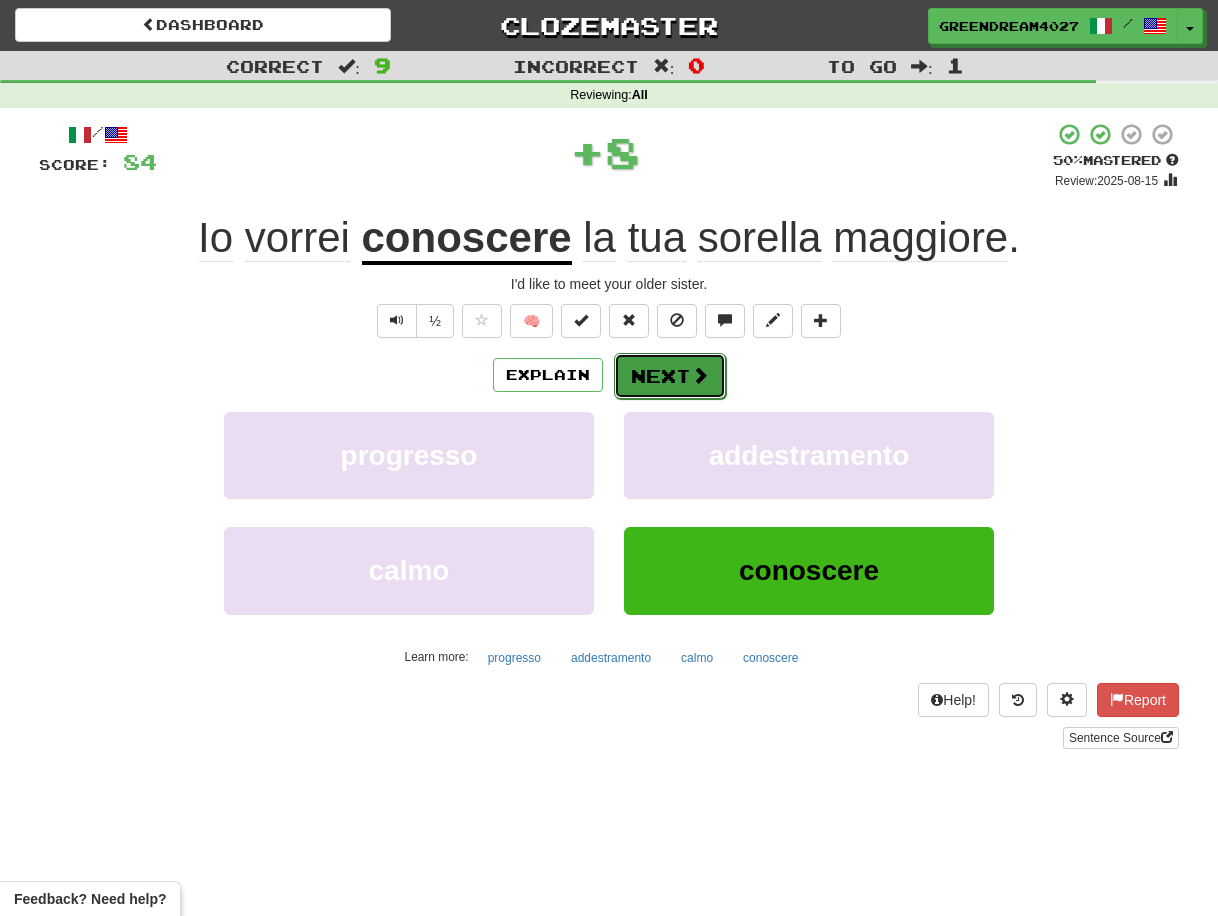 click on "Next" at bounding box center [670, 376] 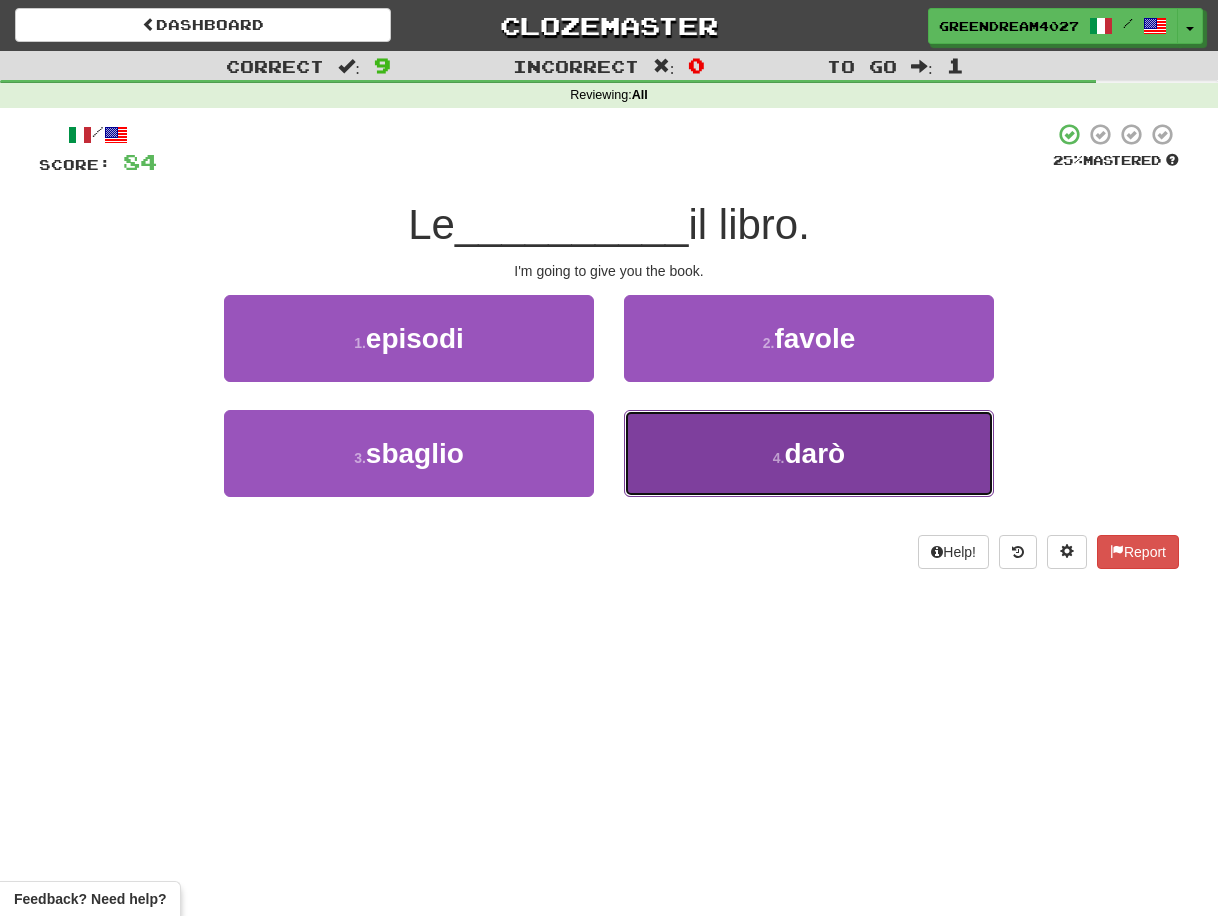 click on "4 .  darò" at bounding box center [809, 453] 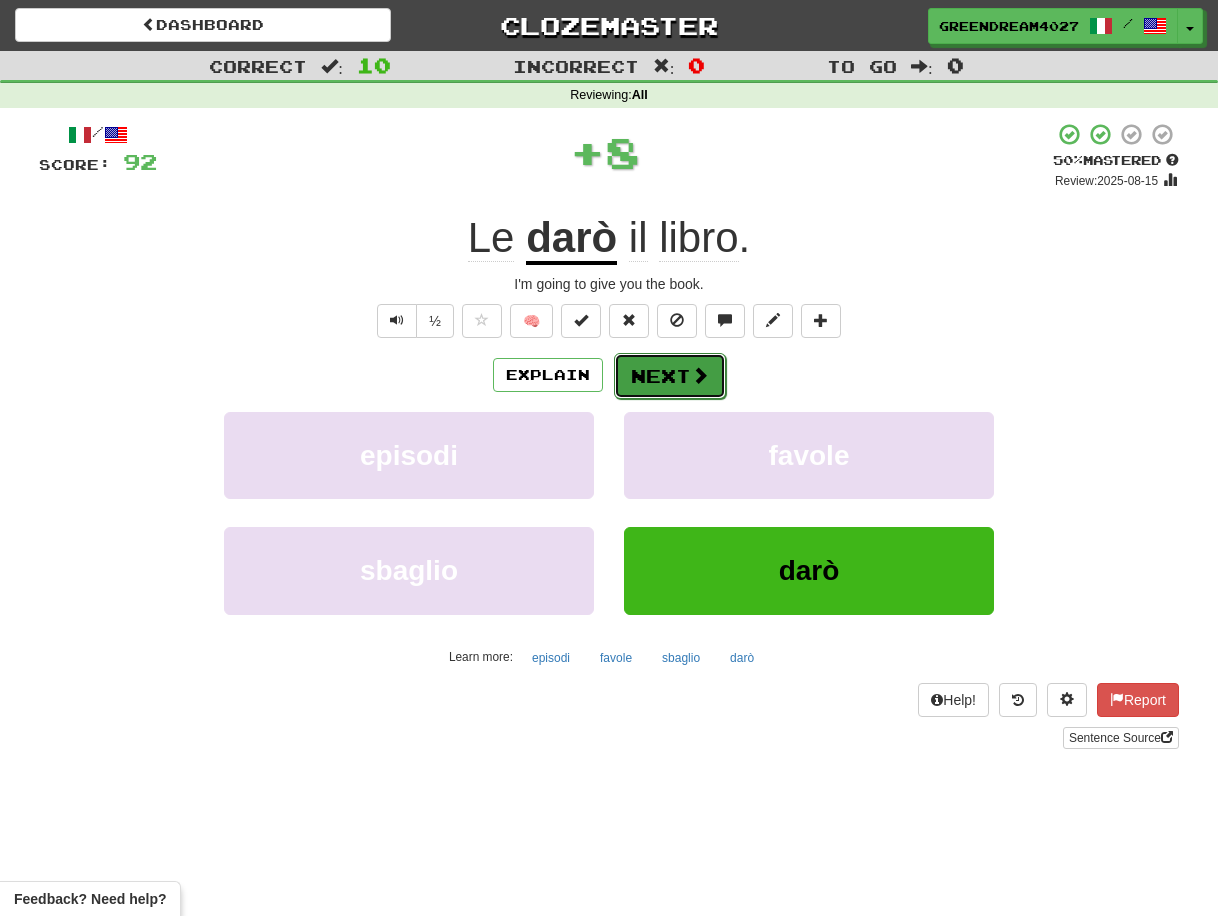 click on "Next" at bounding box center [670, 376] 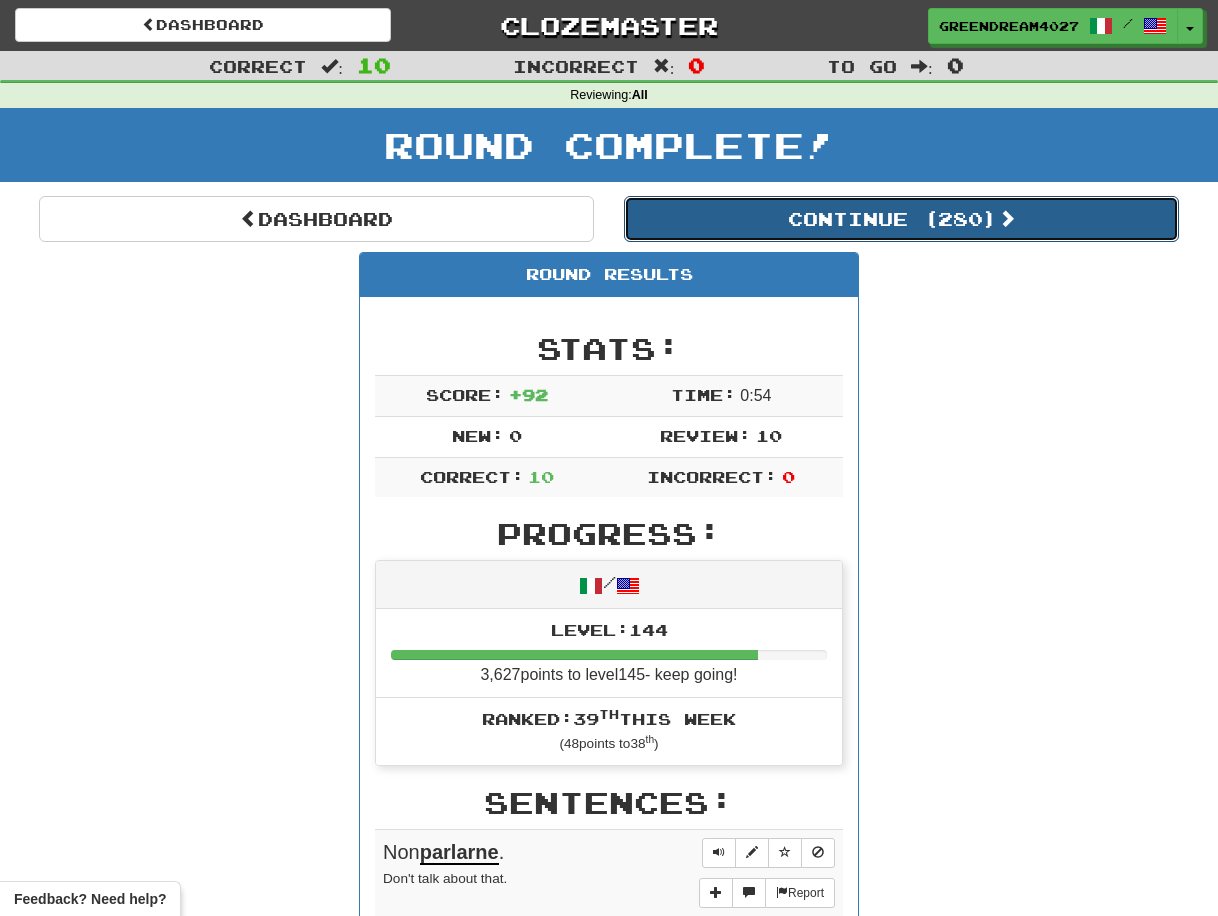 click on "Continue ( 280 )" at bounding box center (901, 219) 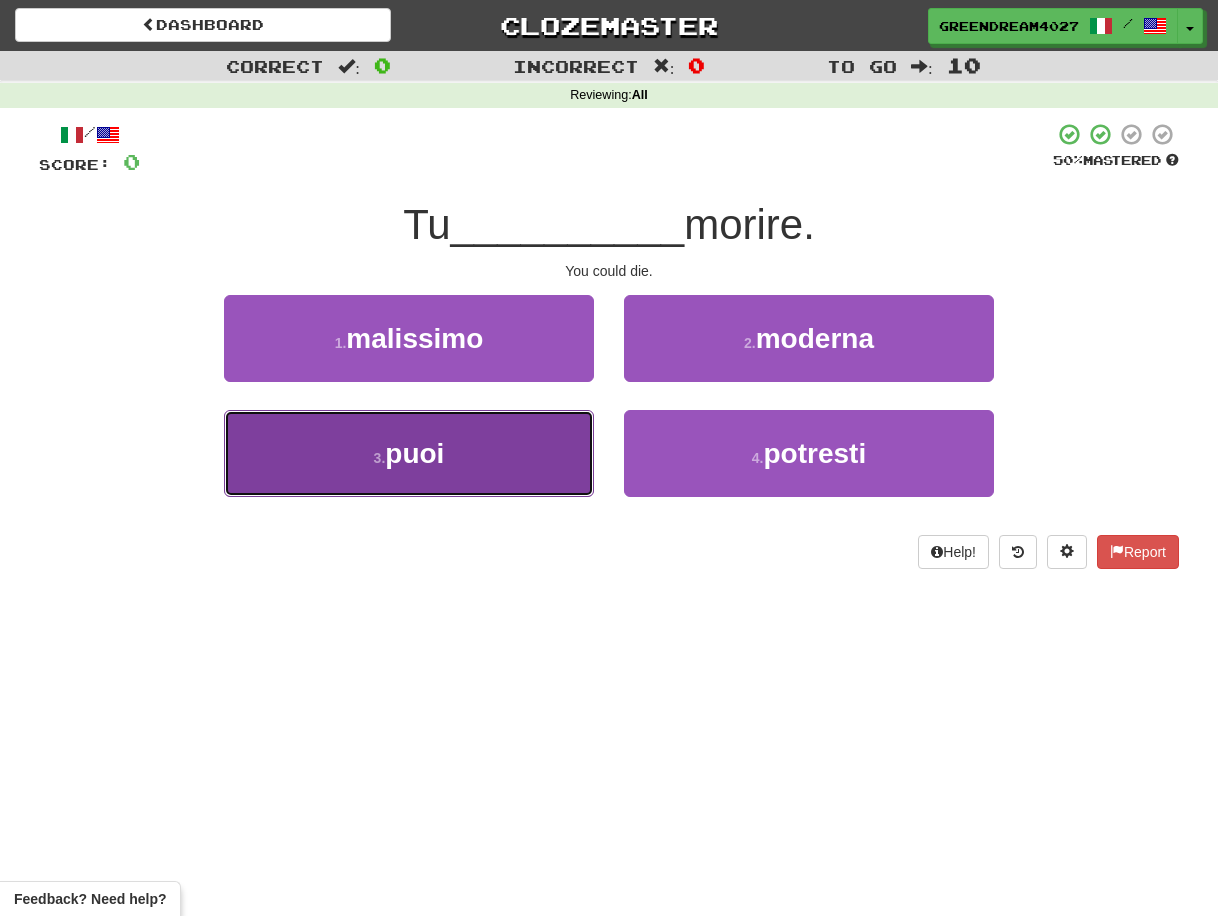 click on "3 .  puoi" at bounding box center [409, 453] 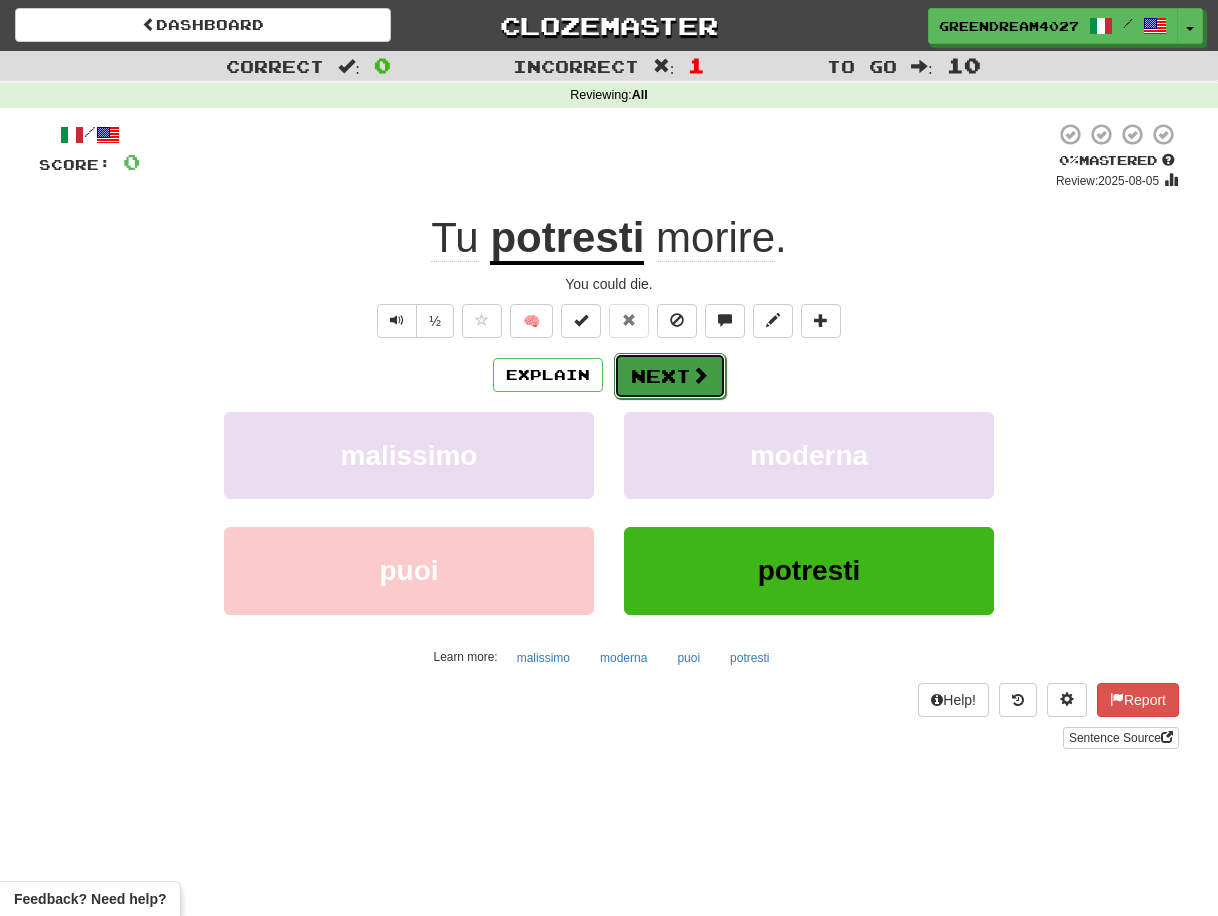 click on "Next" at bounding box center (670, 376) 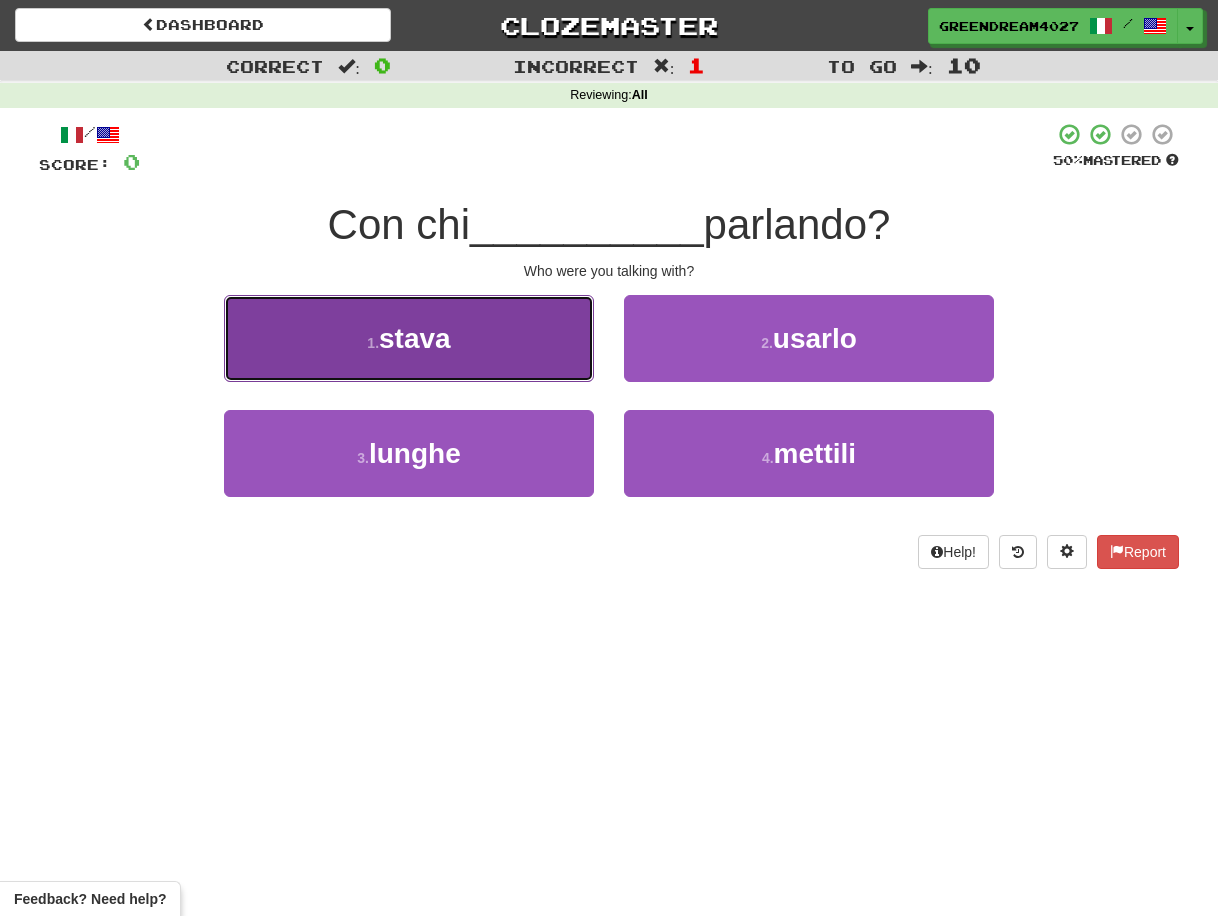 click on "1 .  stava" at bounding box center (409, 338) 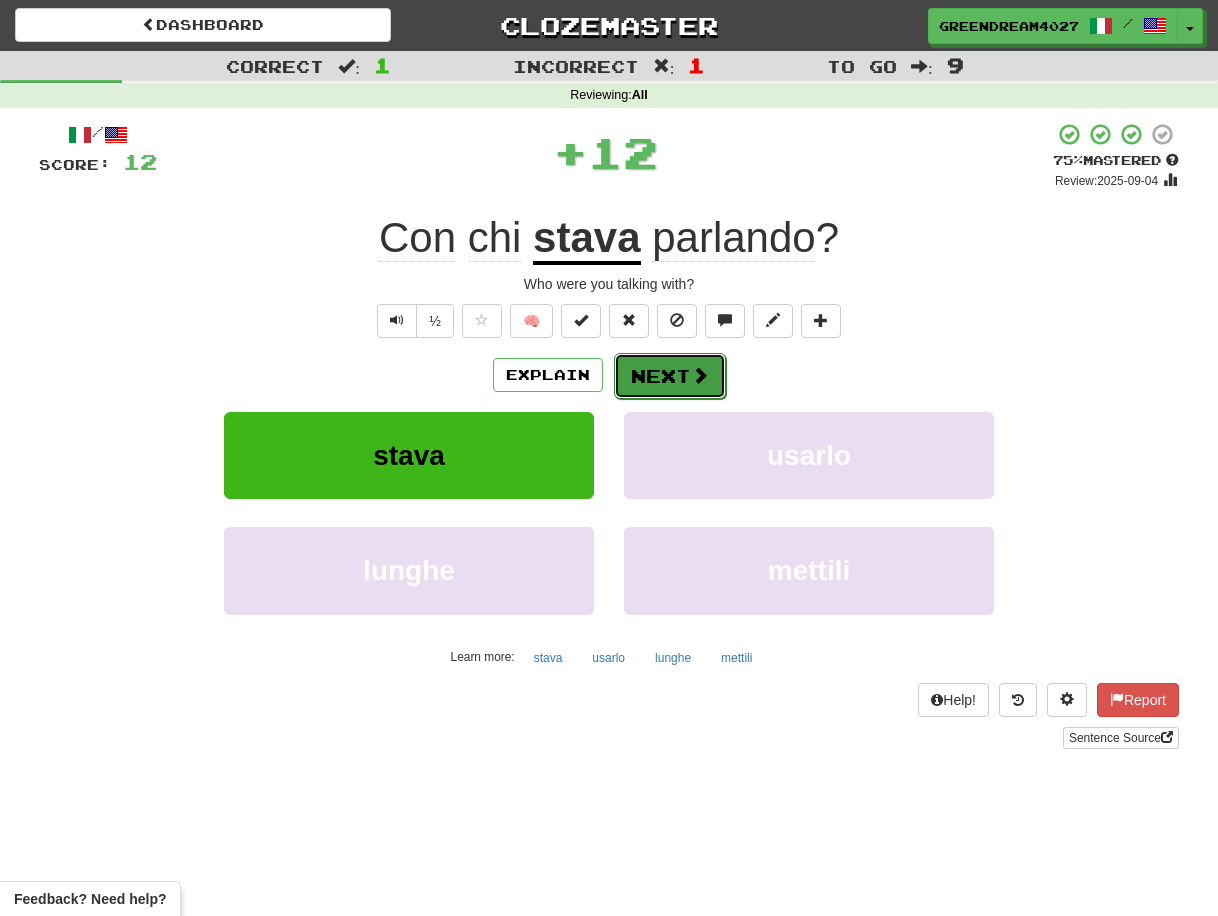 click on "Next" at bounding box center [670, 376] 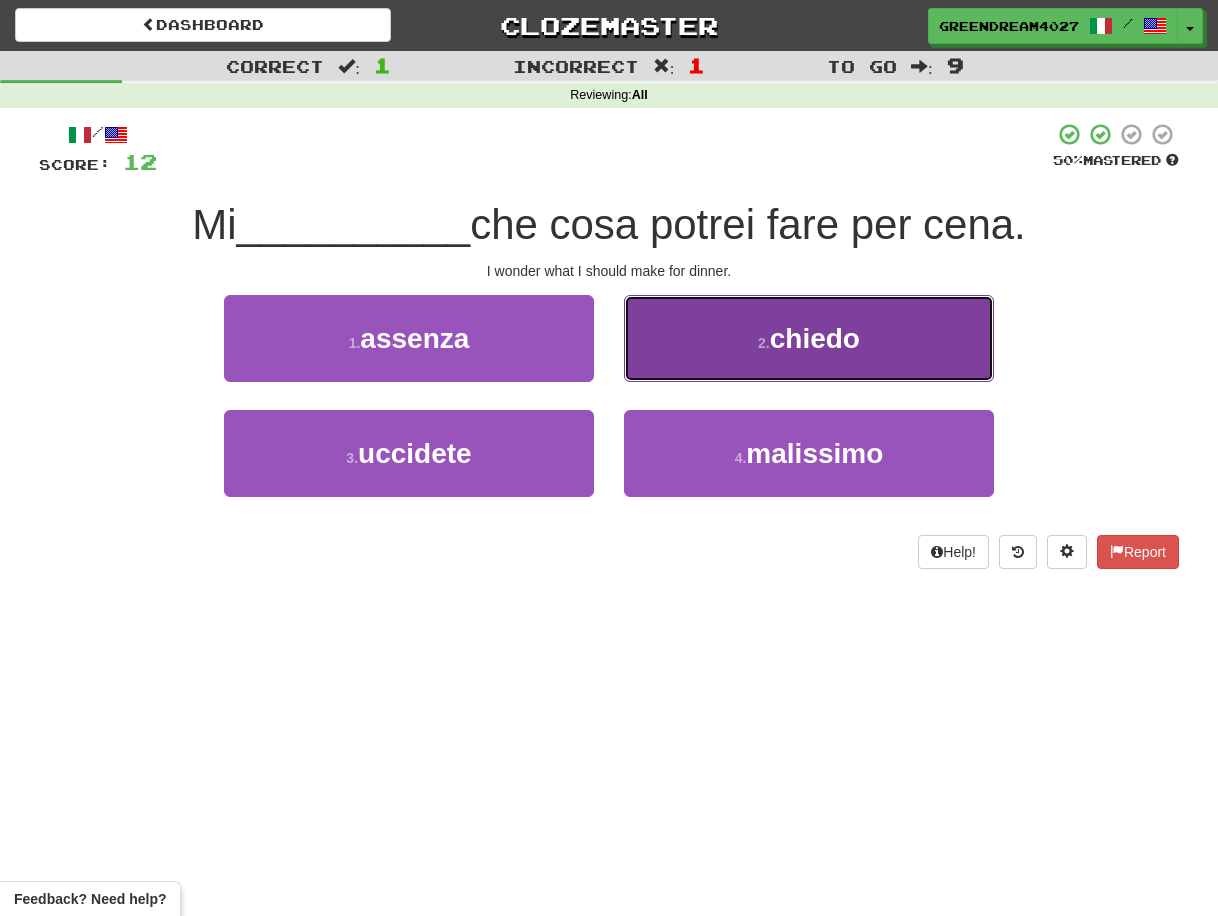 click on "2 .  chiedo" at bounding box center [809, 338] 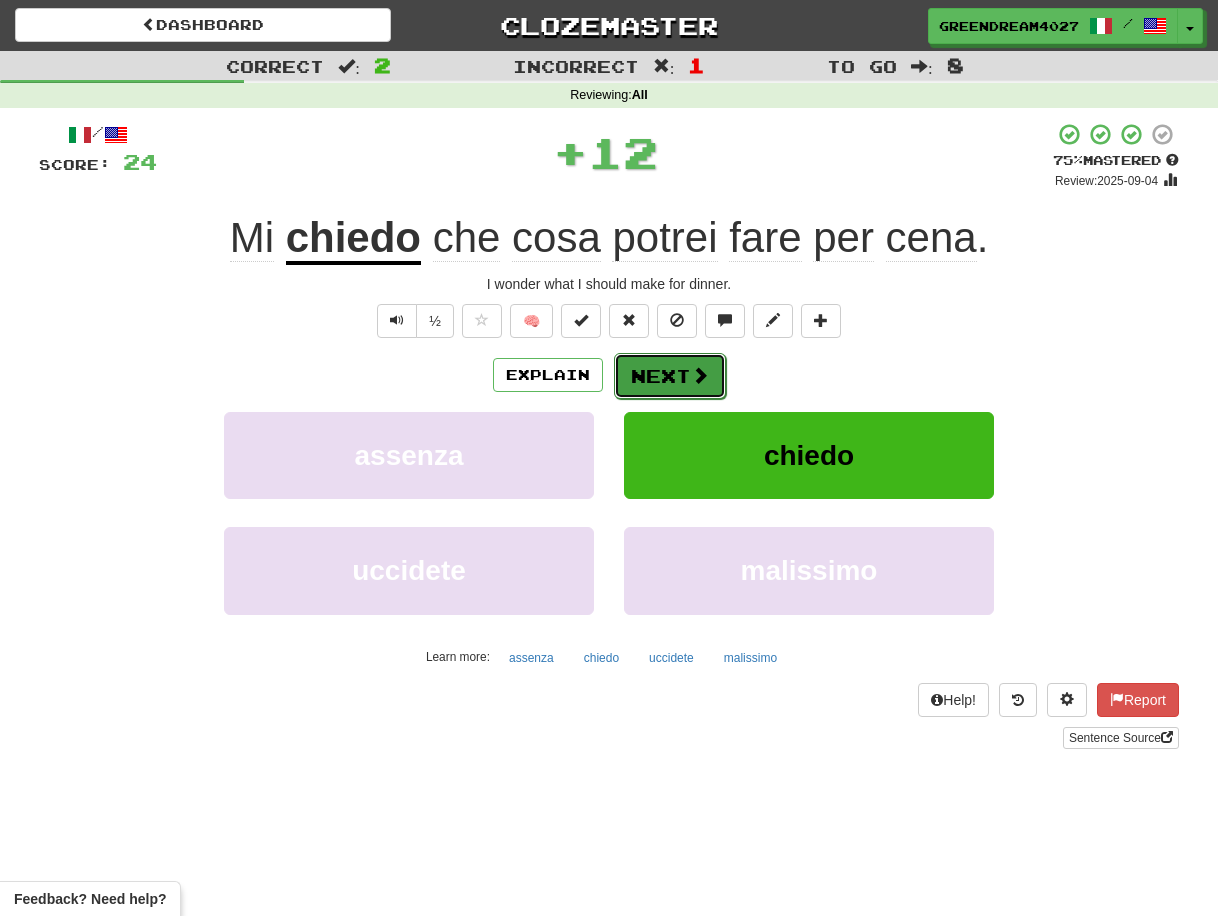 click on "Next" at bounding box center [670, 376] 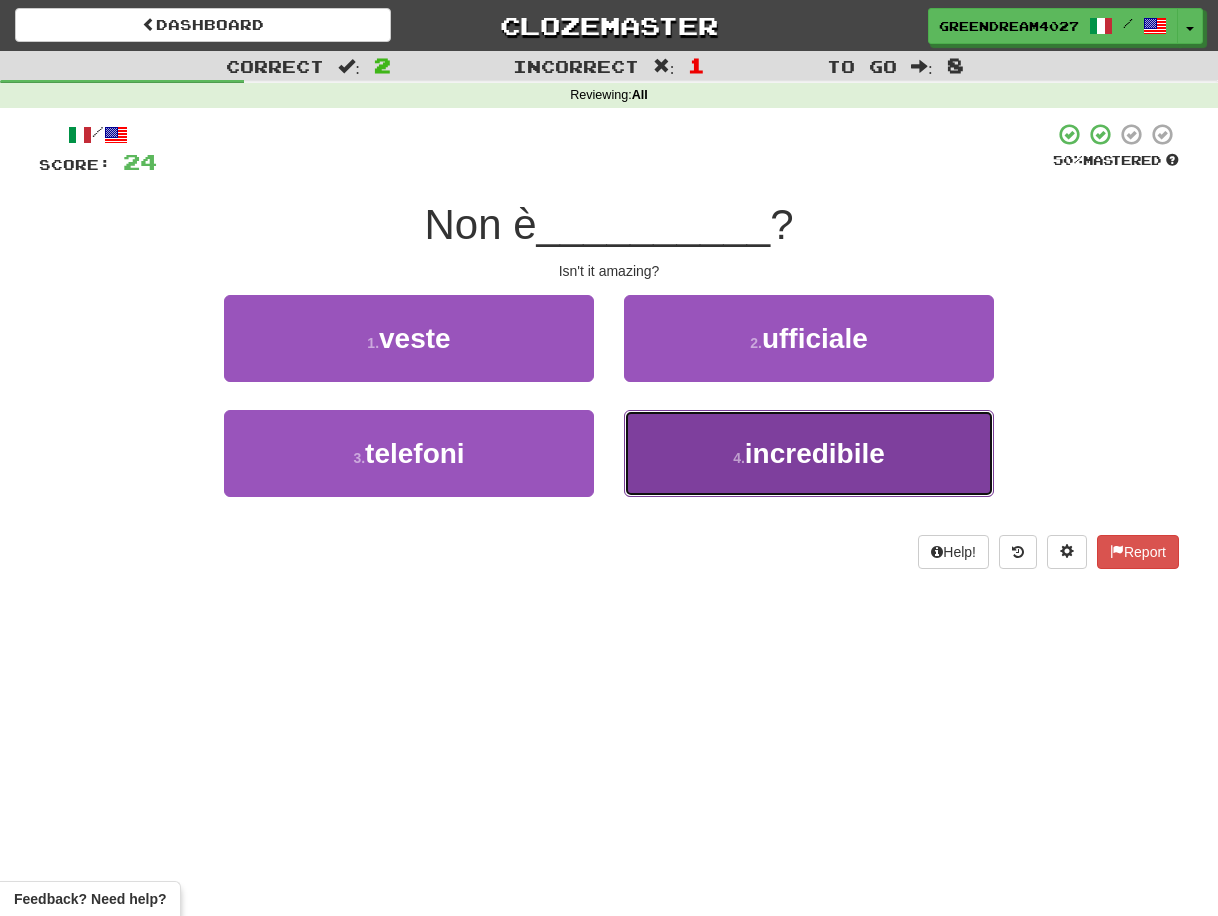 click on "4 .  incredibile" at bounding box center (809, 453) 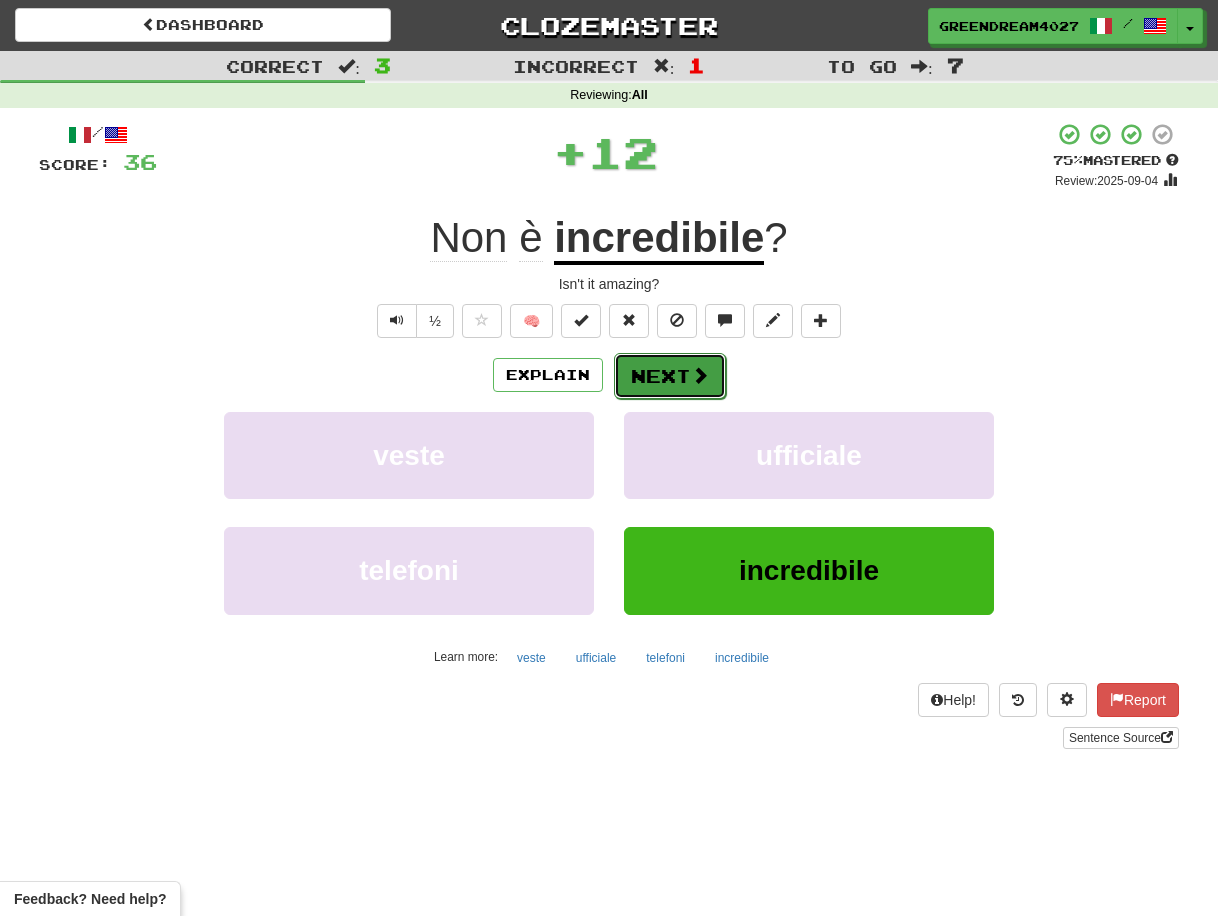 click on "Next" at bounding box center (670, 376) 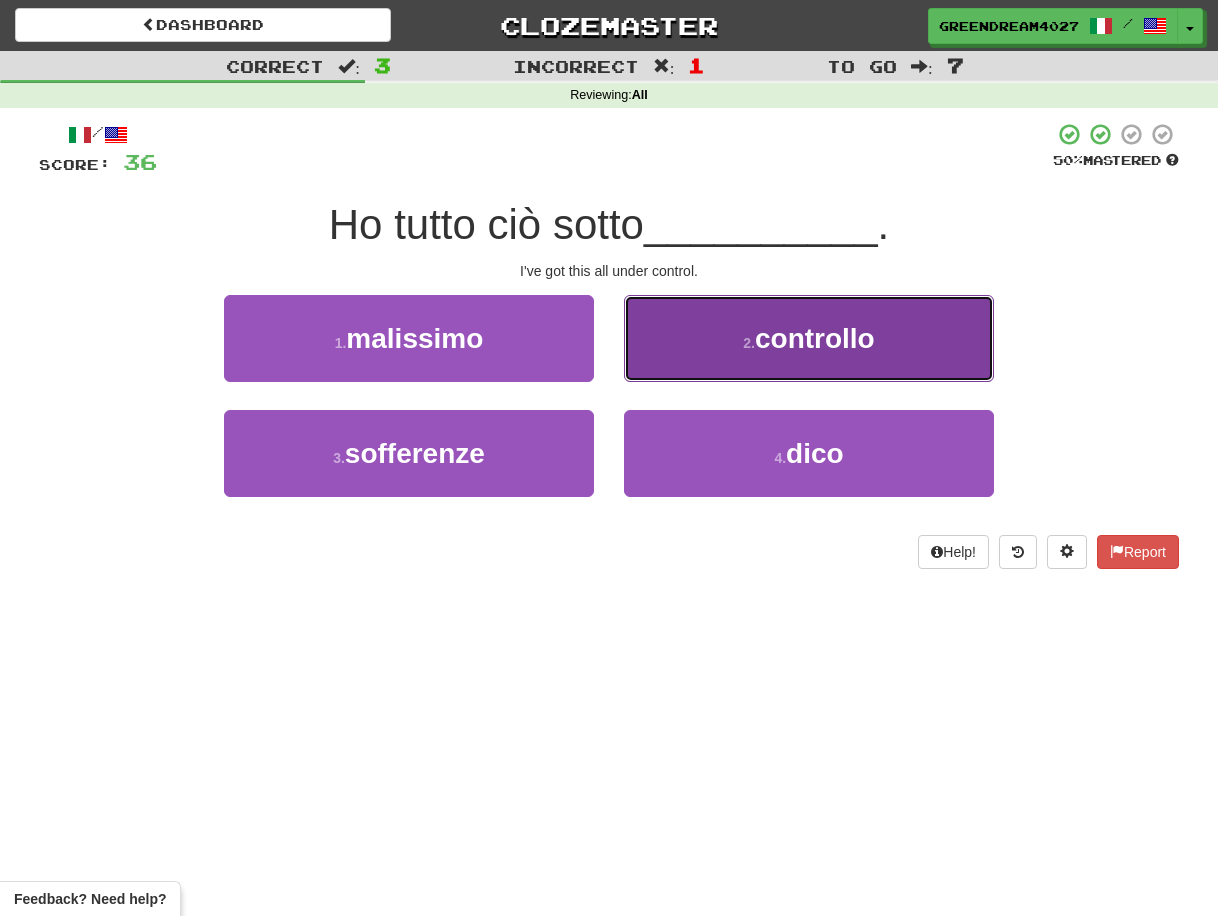 click on "2 .  controllo" at bounding box center (809, 338) 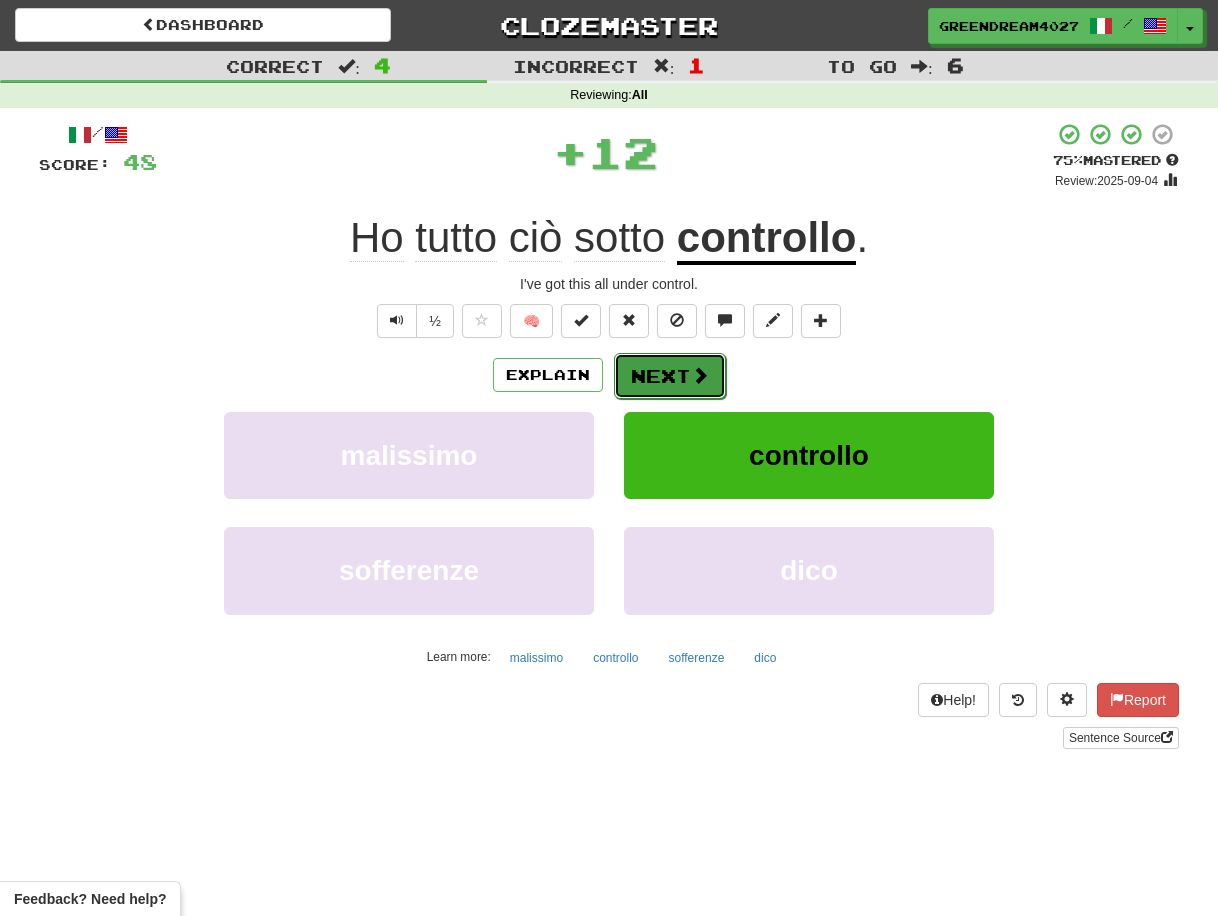 click on "Next" at bounding box center [670, 376] 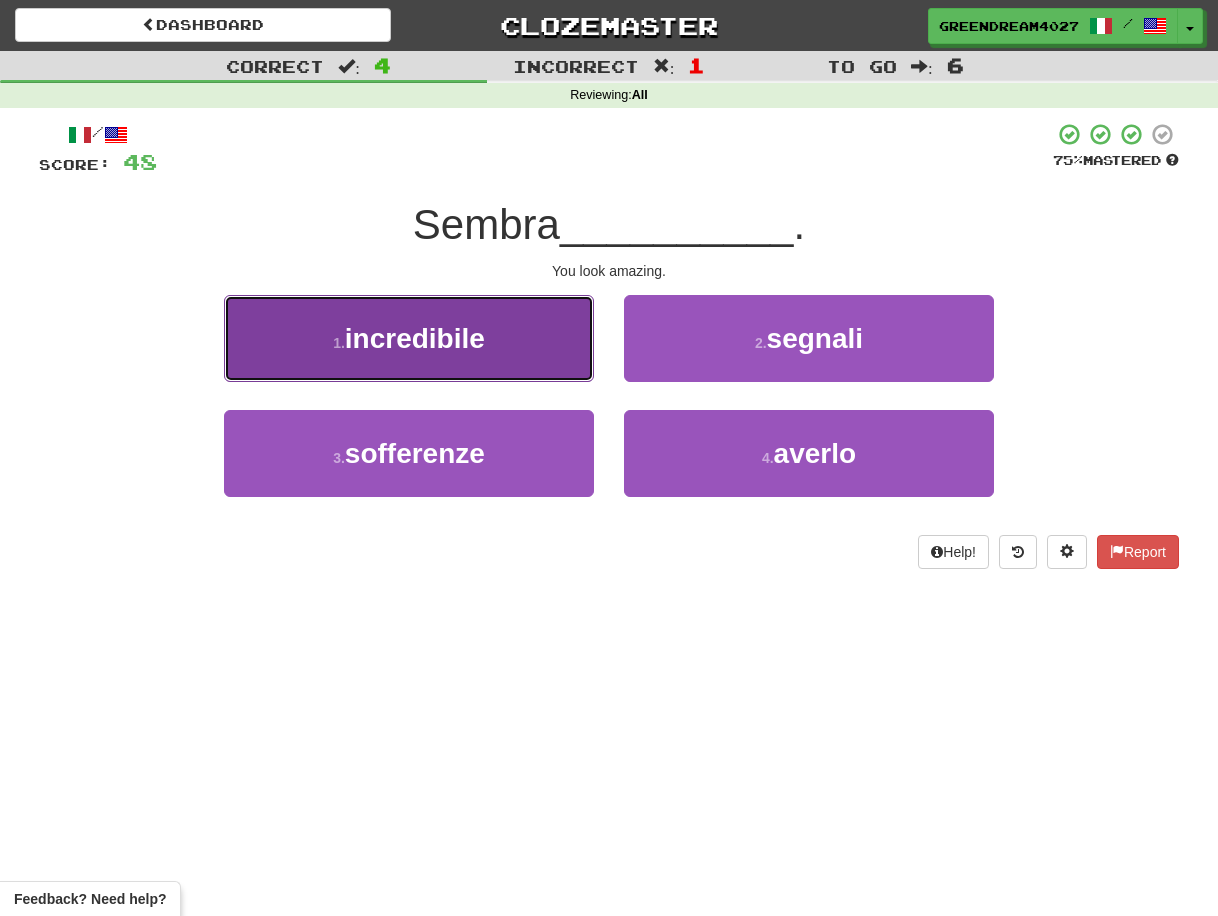 click on "1 .  incredibile" at bounding box center [409, 338] 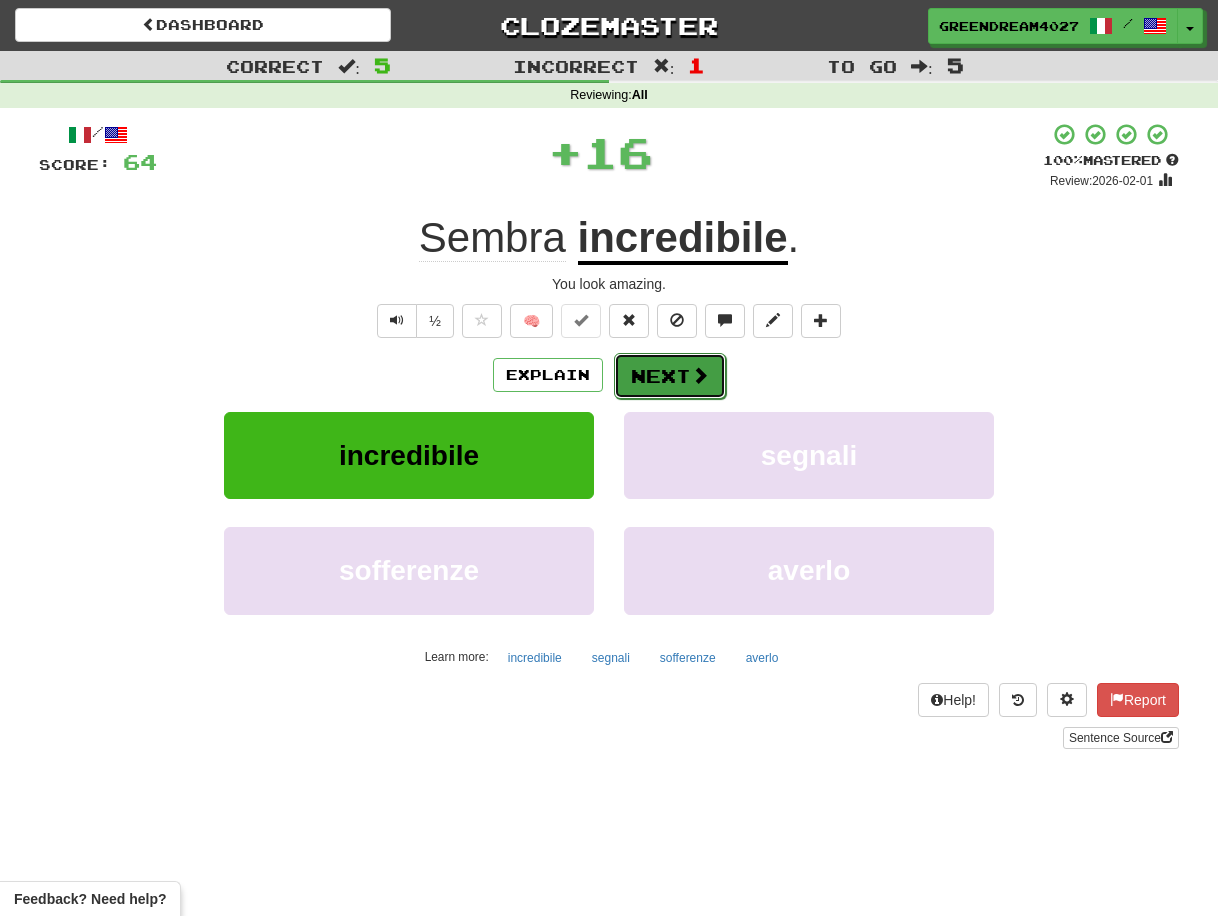 click on "Next" at bounding box center (670, 376) 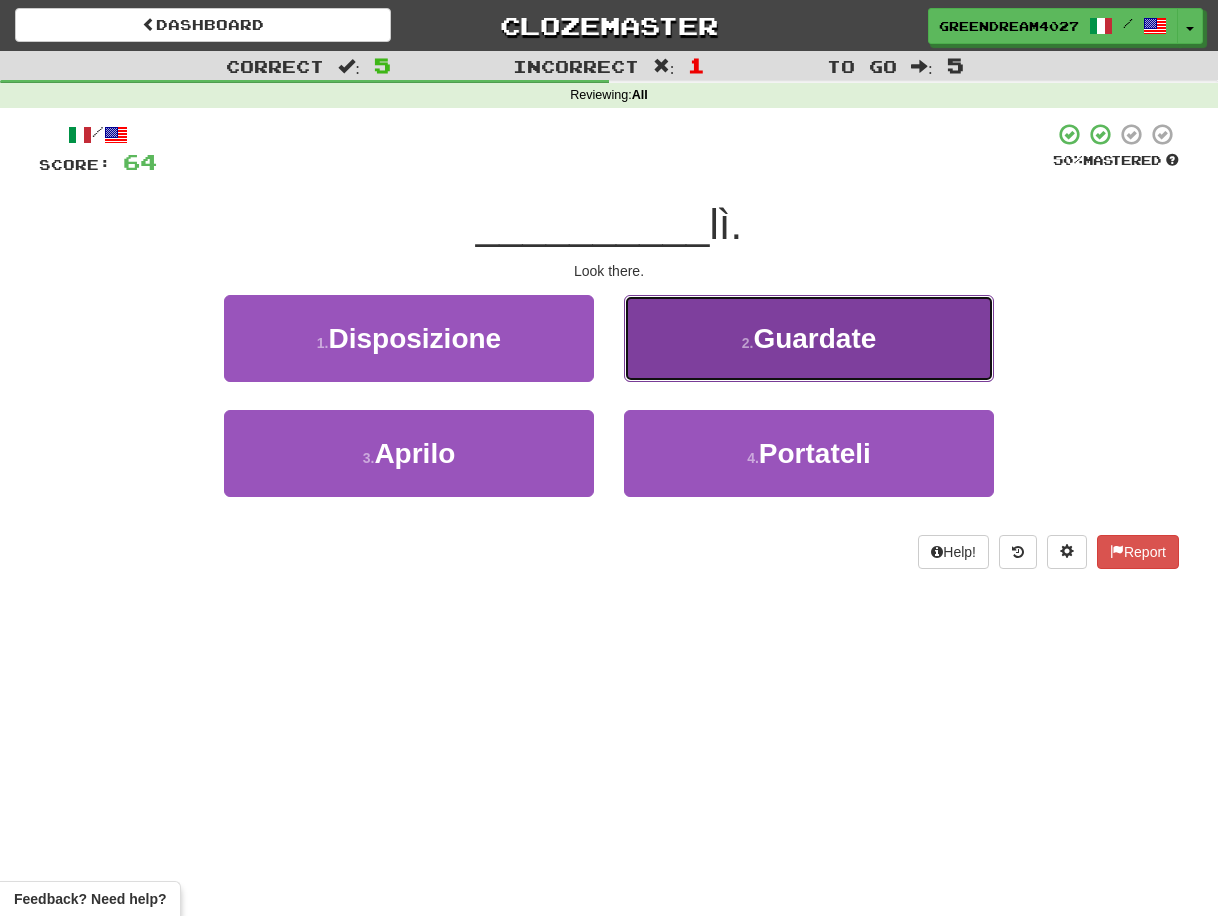 click on "2 .  Guardate" at bounding box center [809, 338] 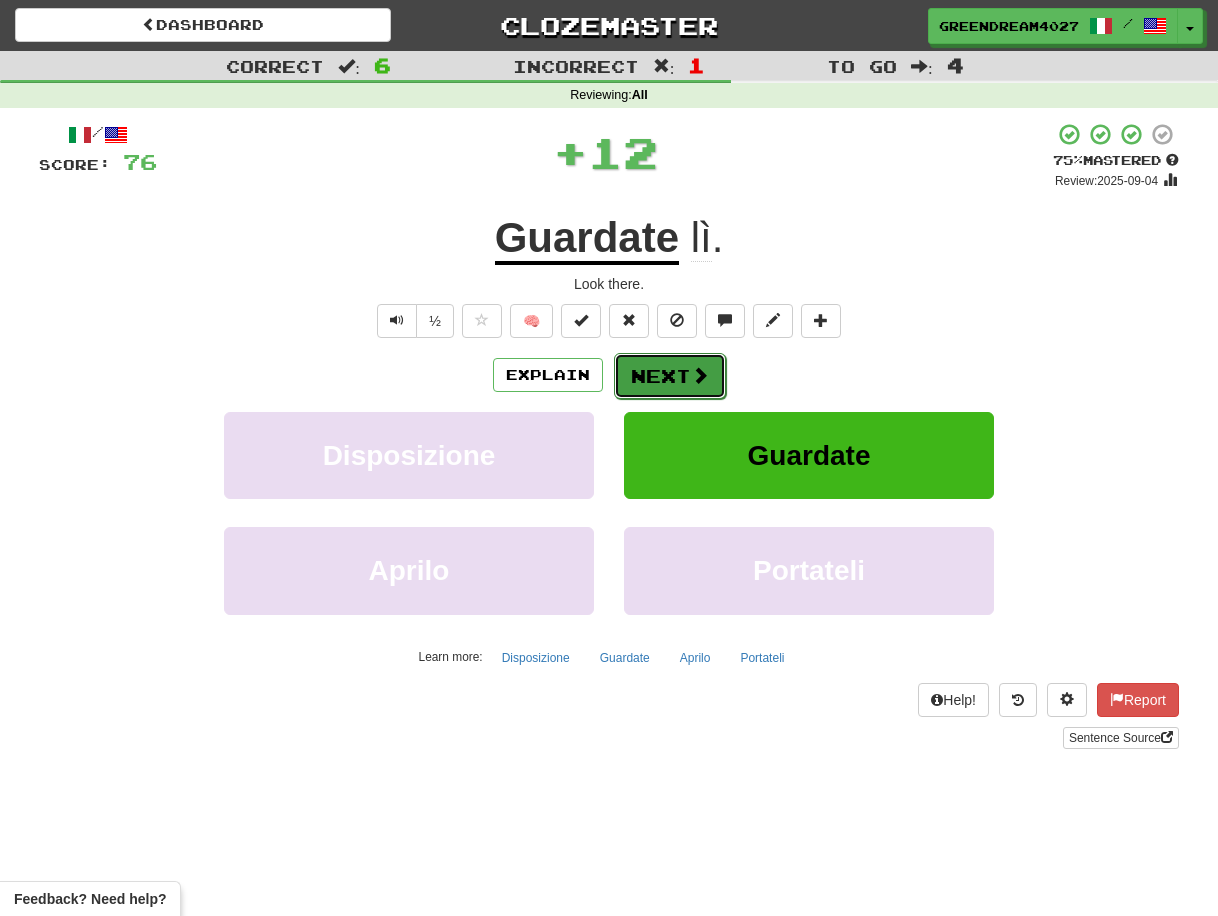 click on "Next" at bounding box center [670, 376] 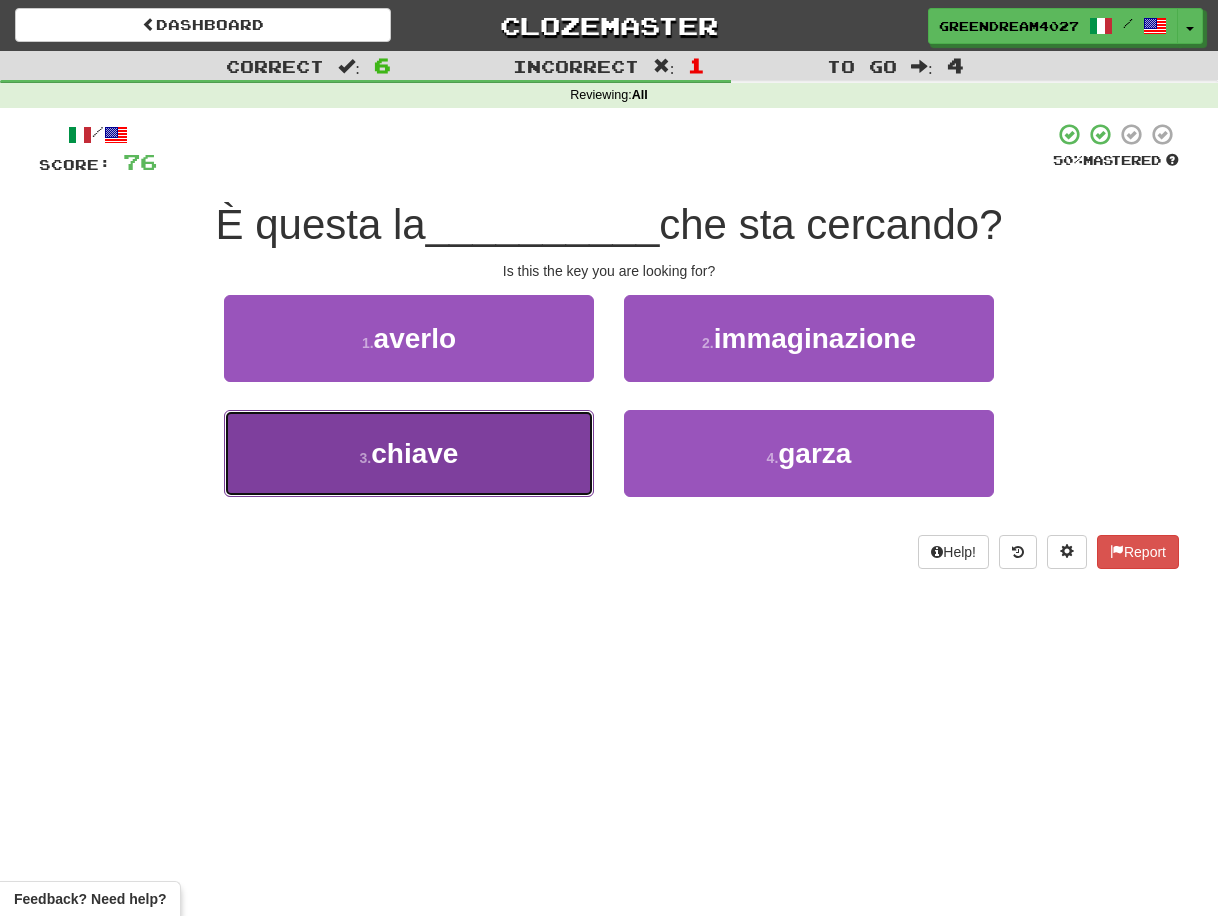 click on "3 .  chiave" at bounding box center [409, 453] 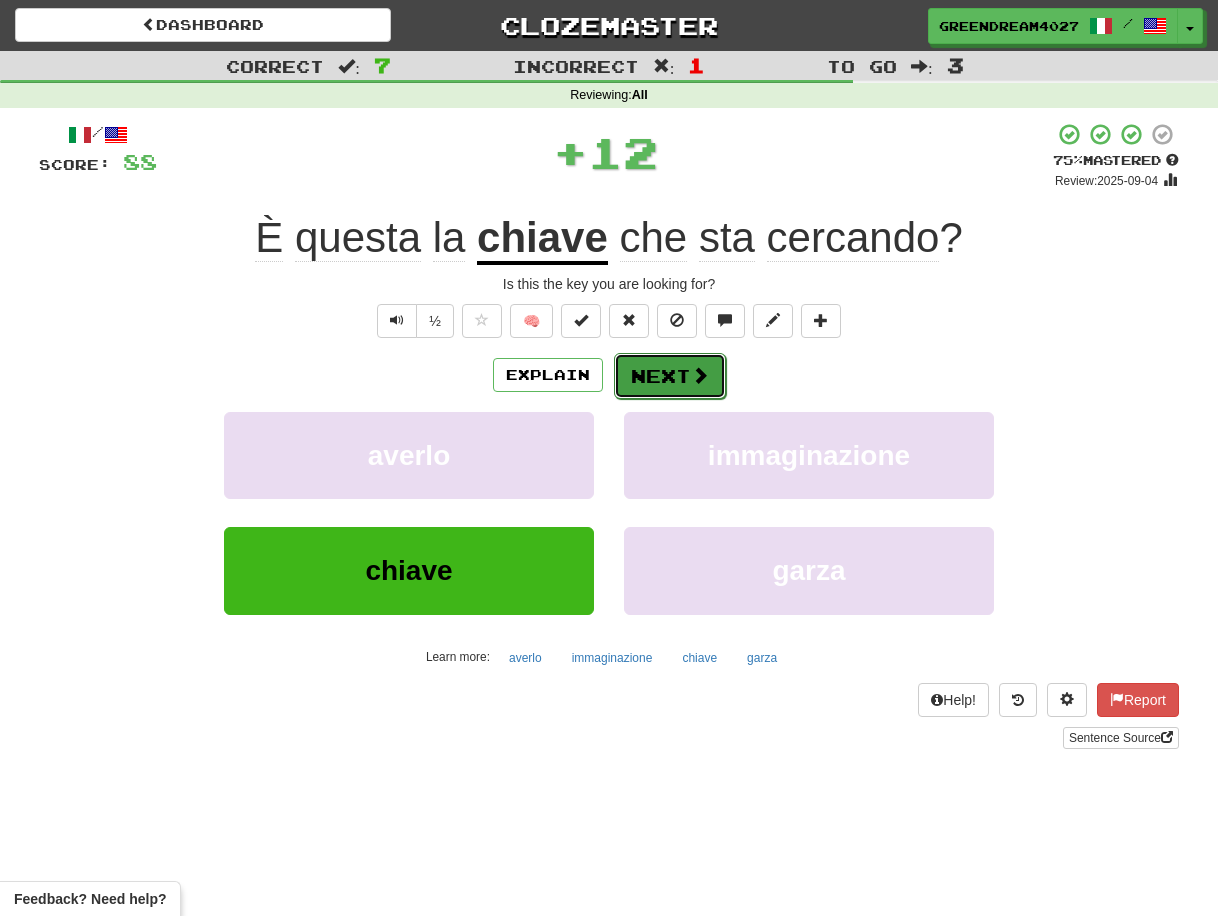 click on "Next" at bounding box center (670, 376) 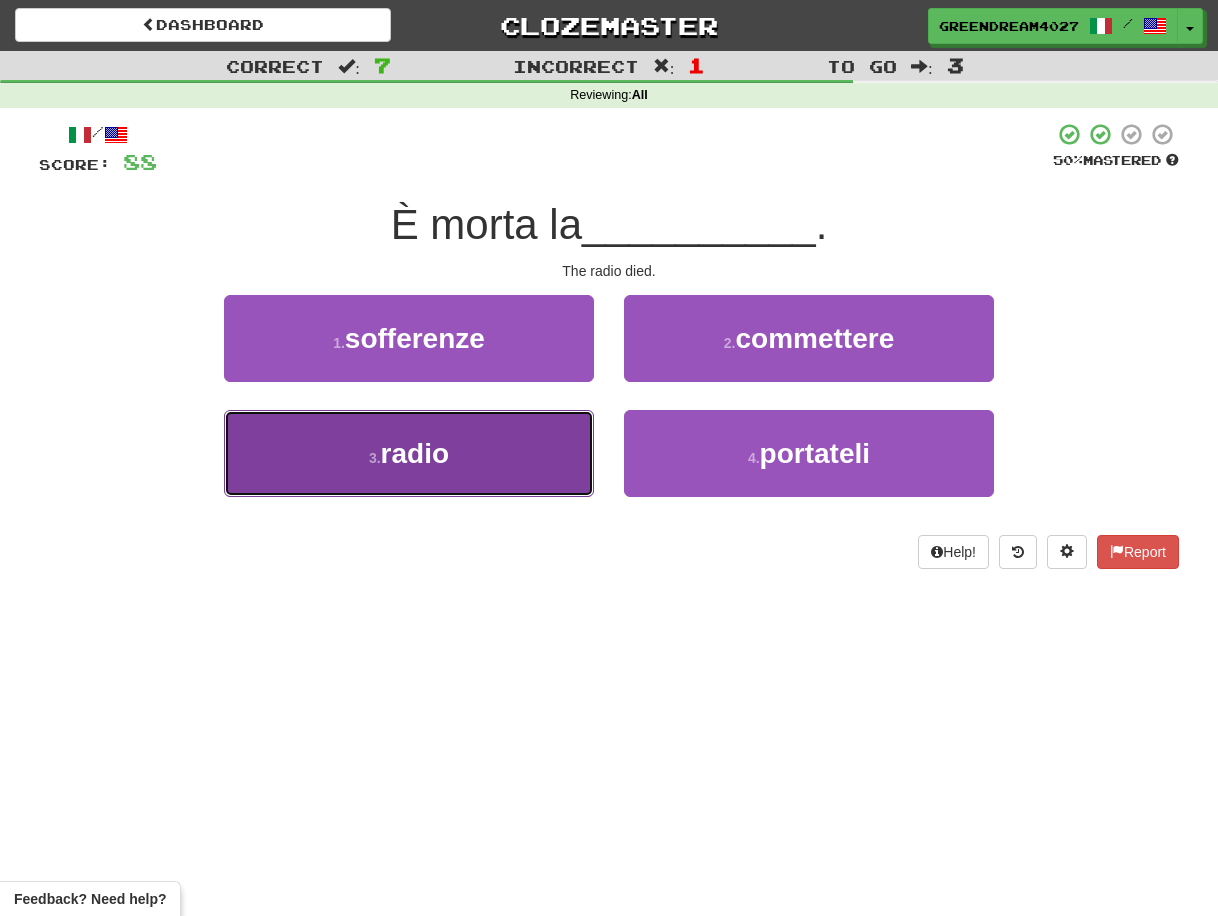click on "3 .  radio" at bounding box center (409, 453) 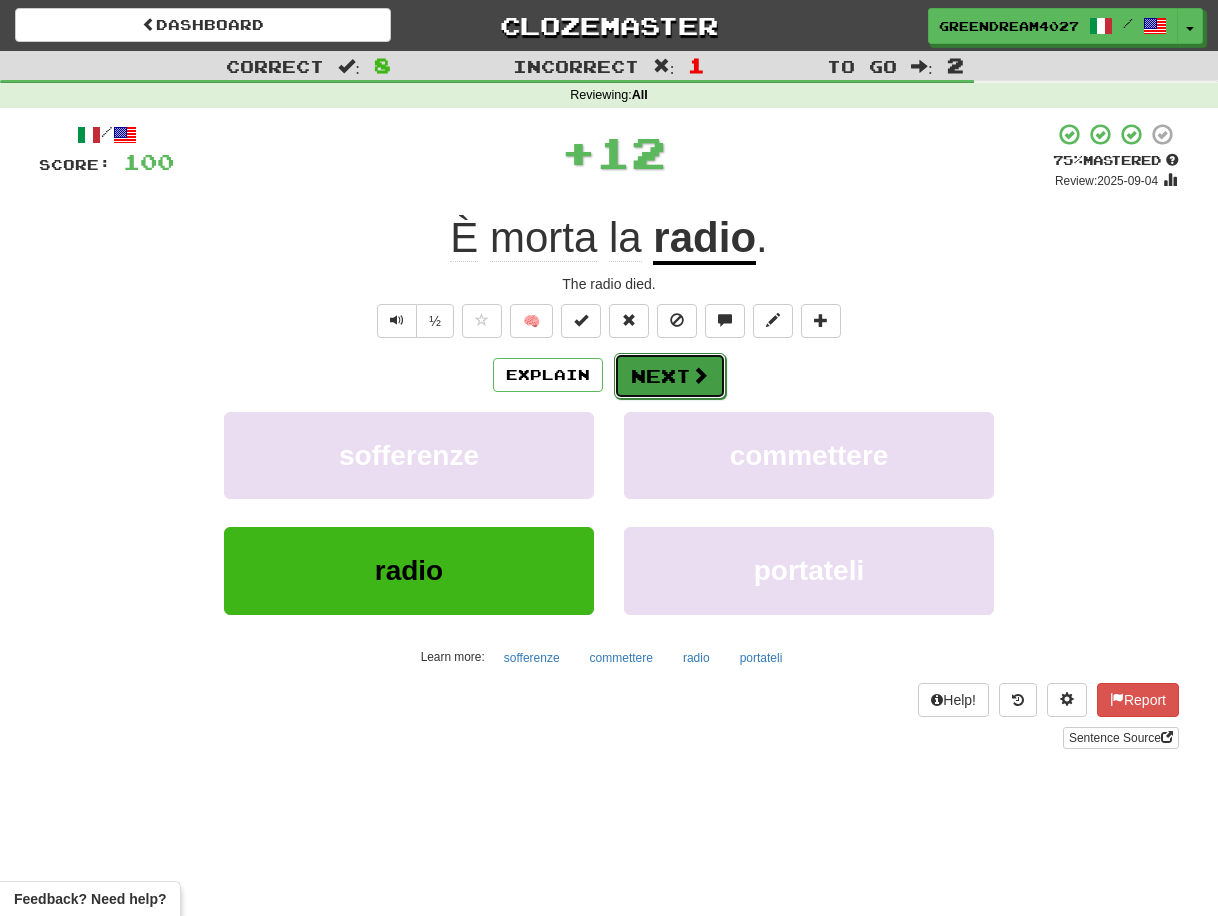 click on "Next" at bounding box center (670, 376) 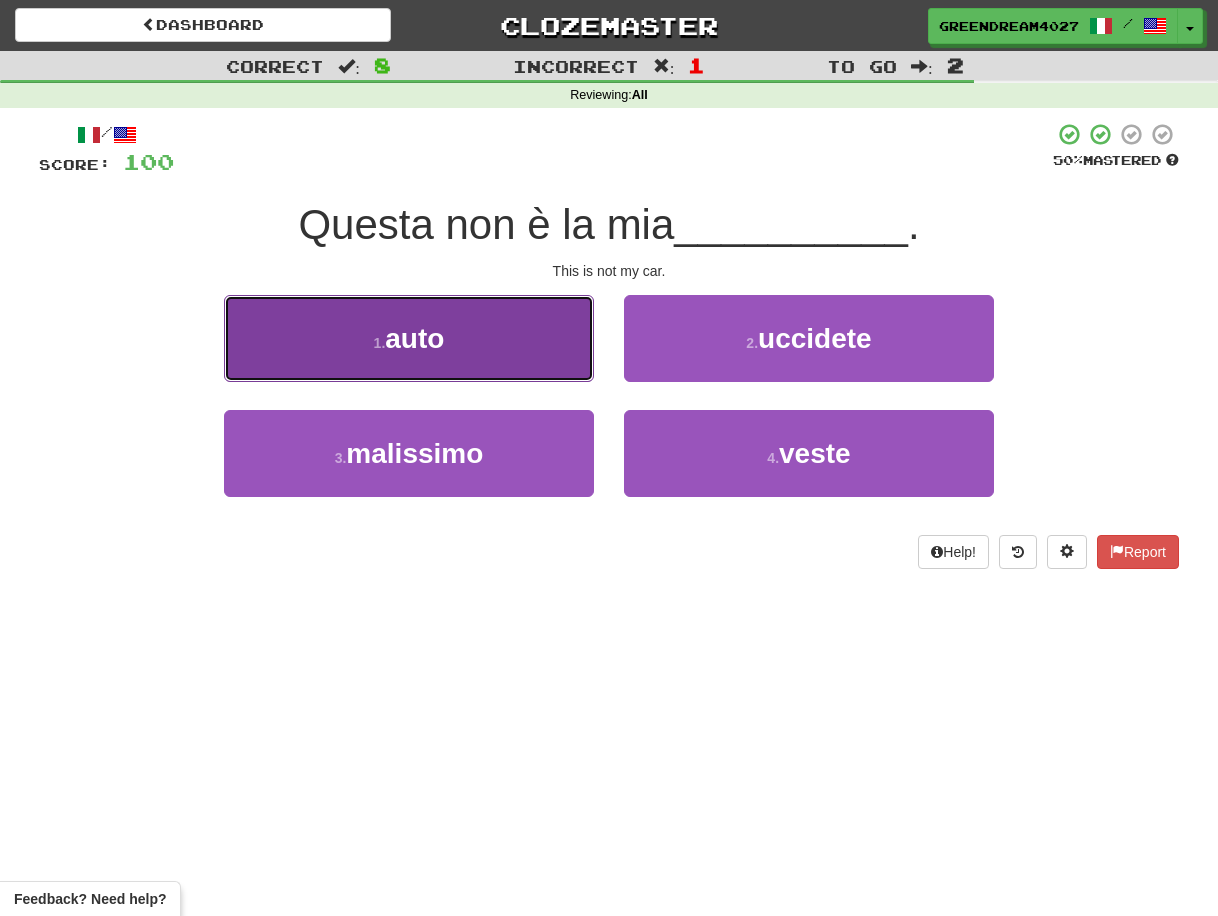 click on "1 .  auto" at bounding box center [409, 338] 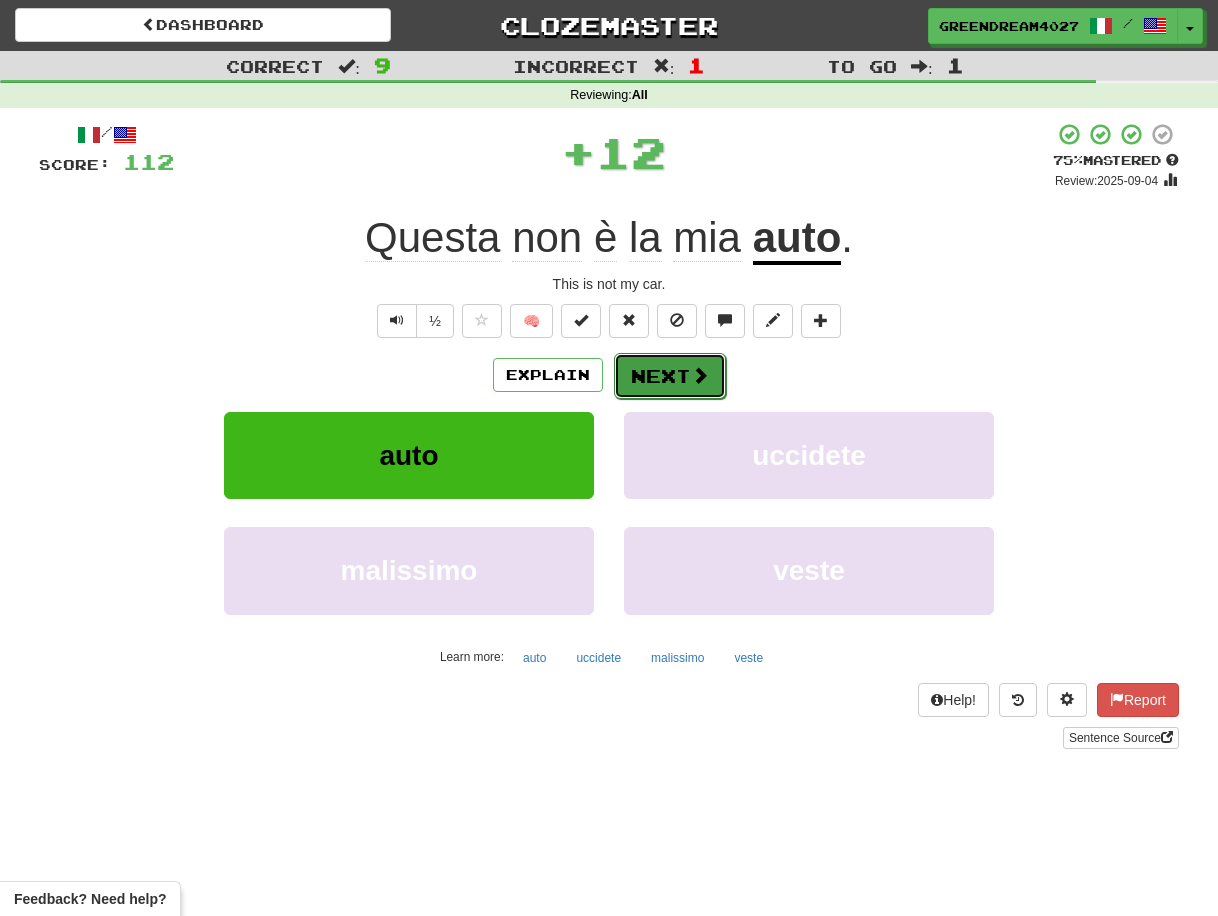 click on "Next" at bounding box center (670, 376) 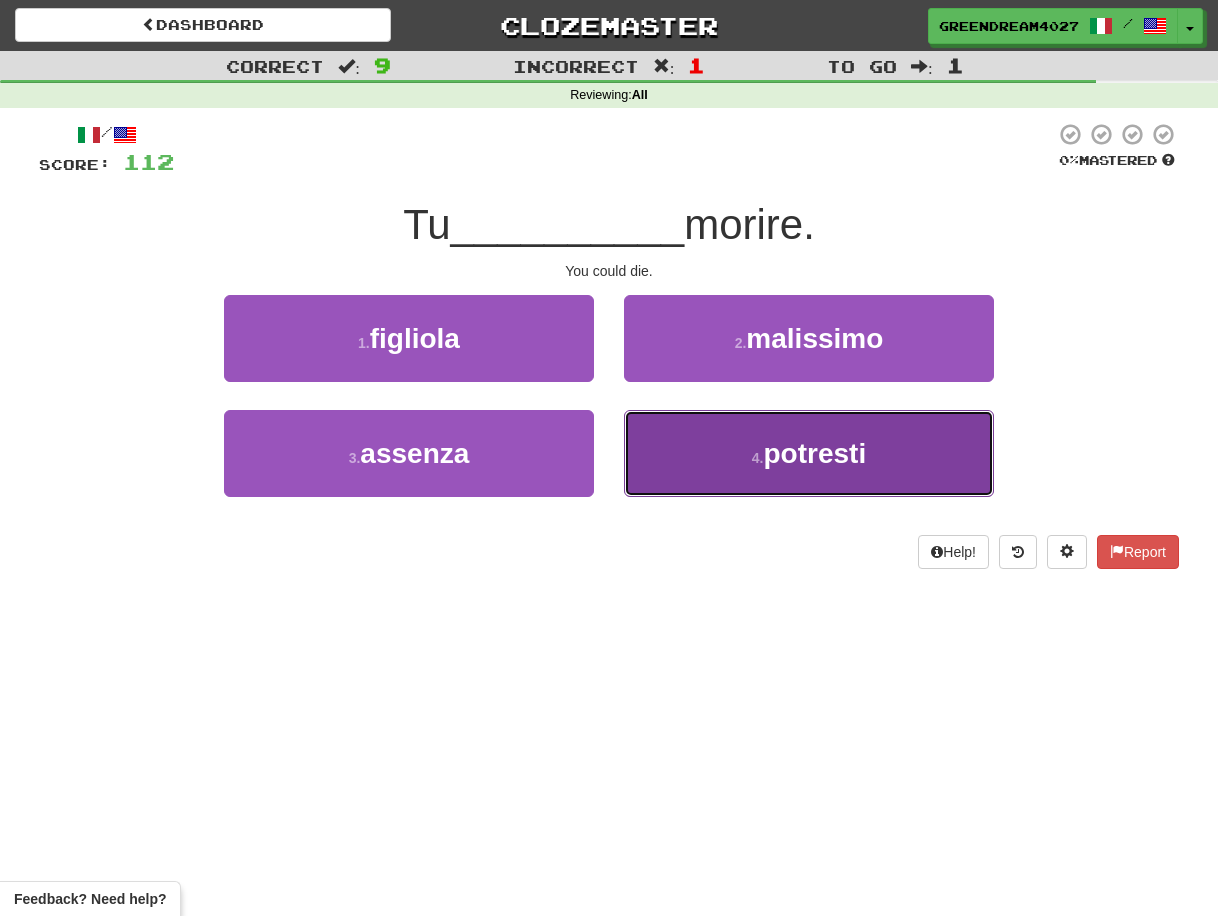 click on "4 .  potresti" at bounding box center (809, 453) 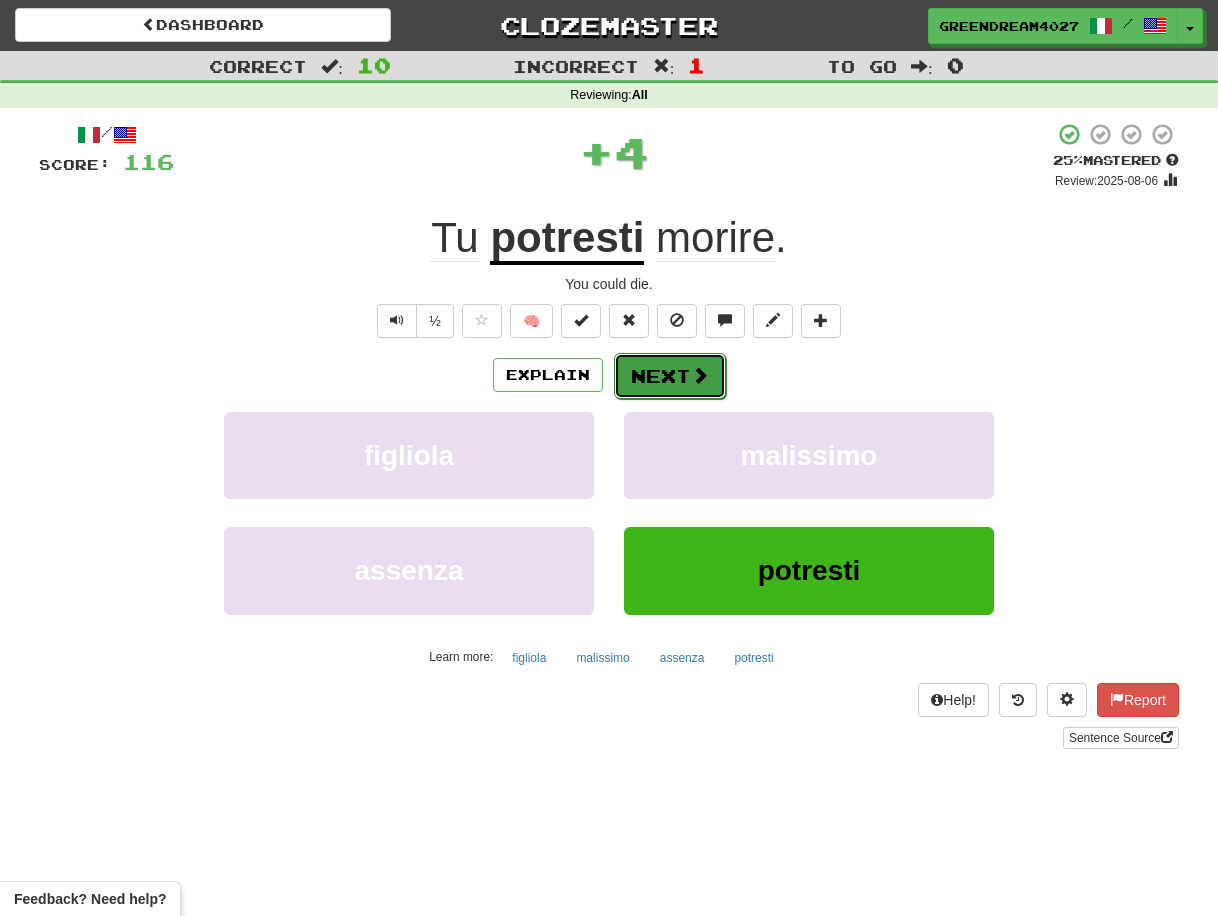 click on "Next" at bounding box center [670, 376] 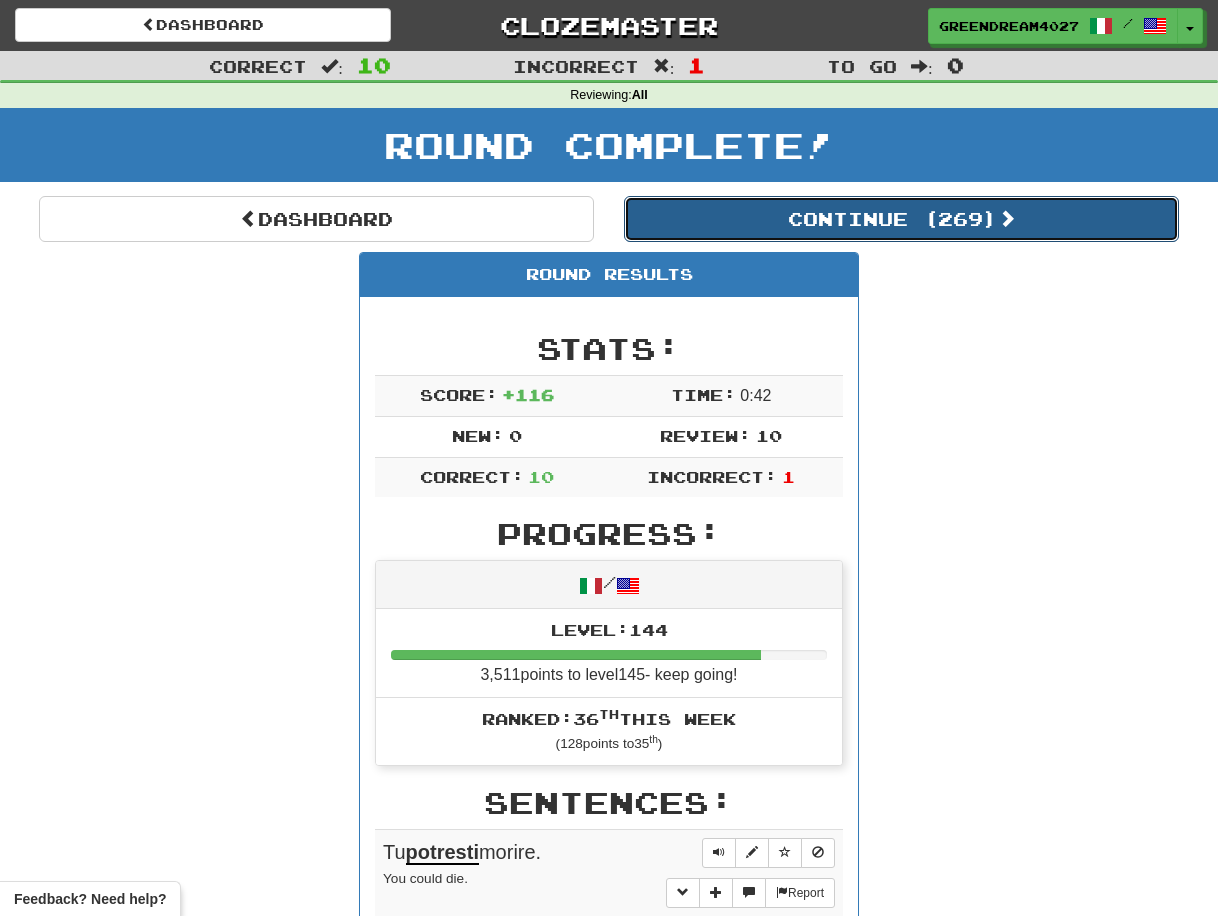 click on "Continue ( 269 )" at bounding box center (901, 219) 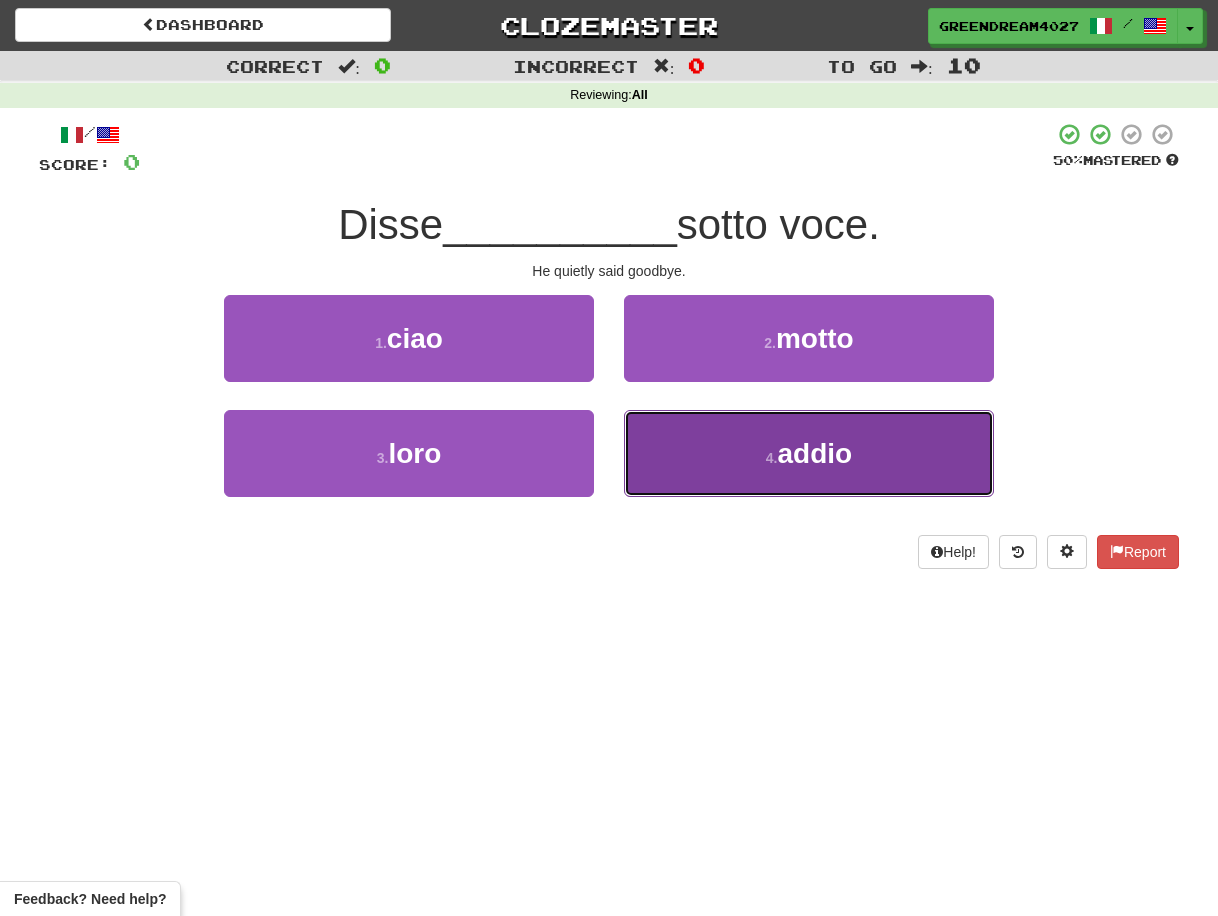click on "4 .  addio" at bounding box center (809, 453) 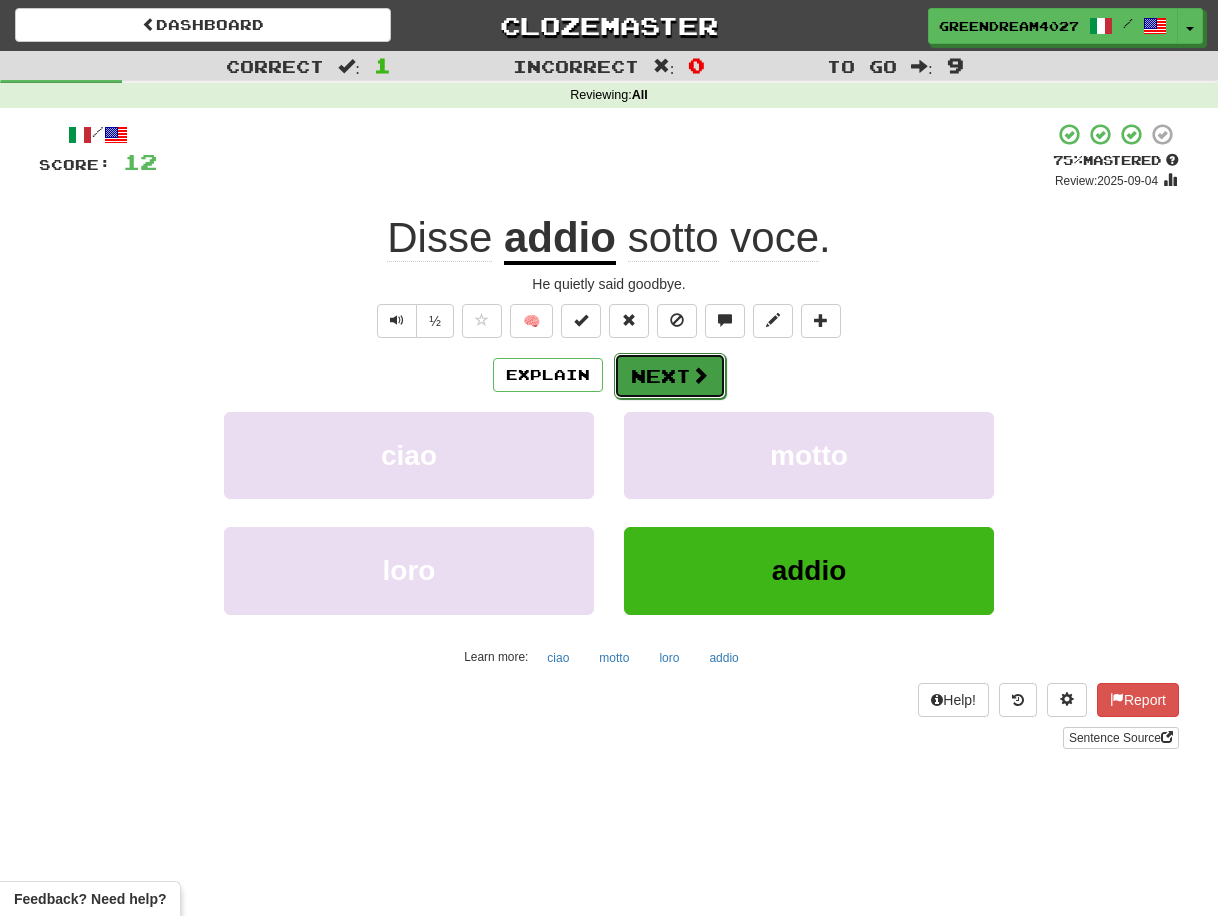 click on "Next" at bounding box center [670, 376] 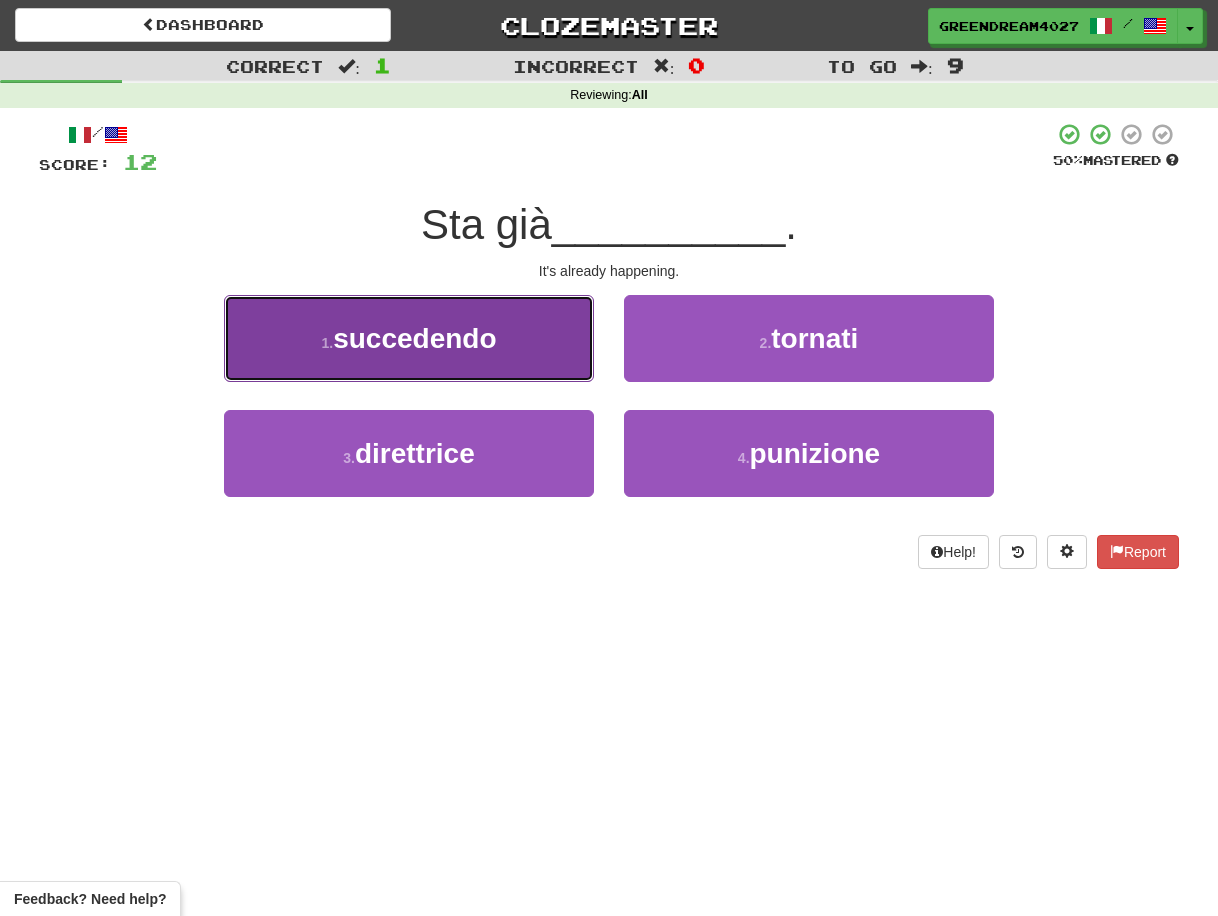 click on "succedendo" at bounding box center (414, 338) 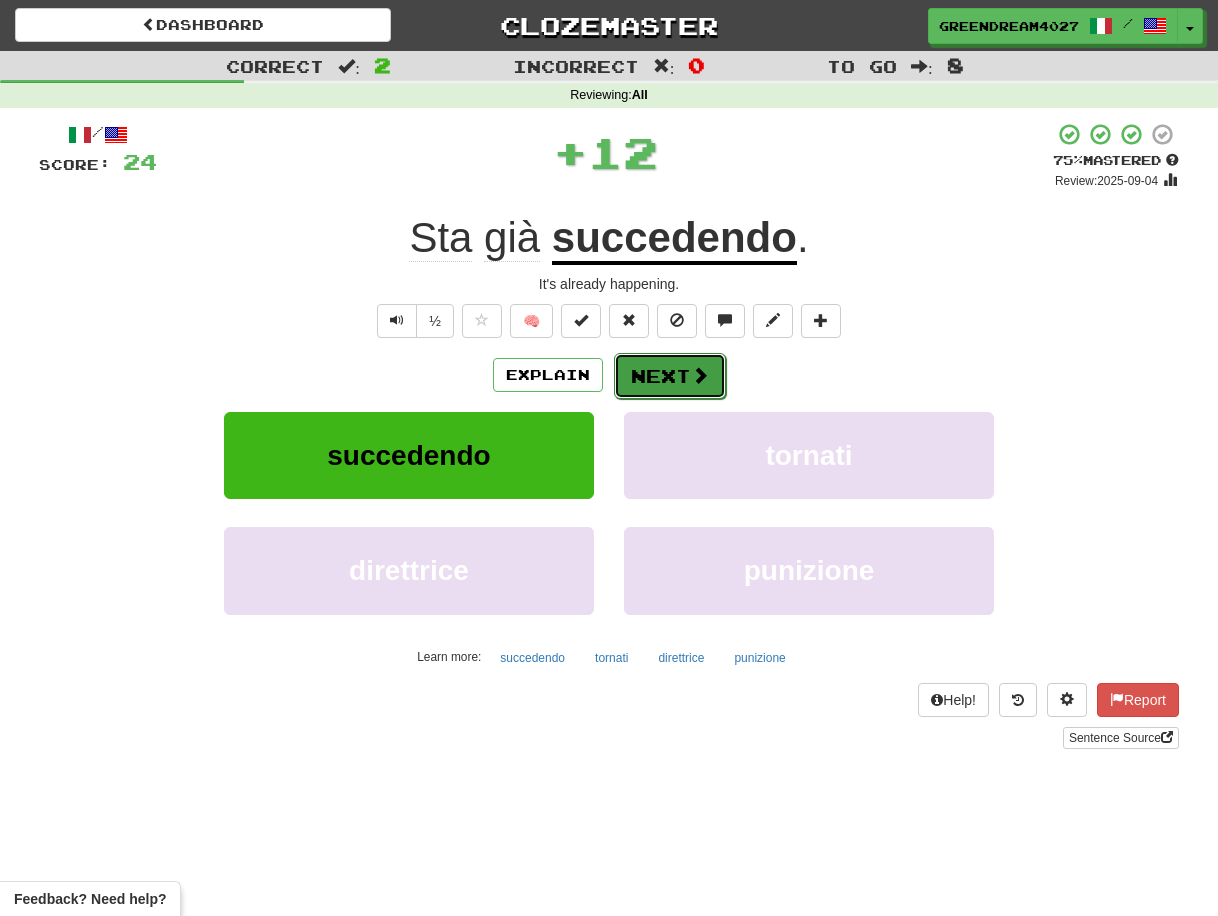click on "Next" at bounding box center (670, 376) 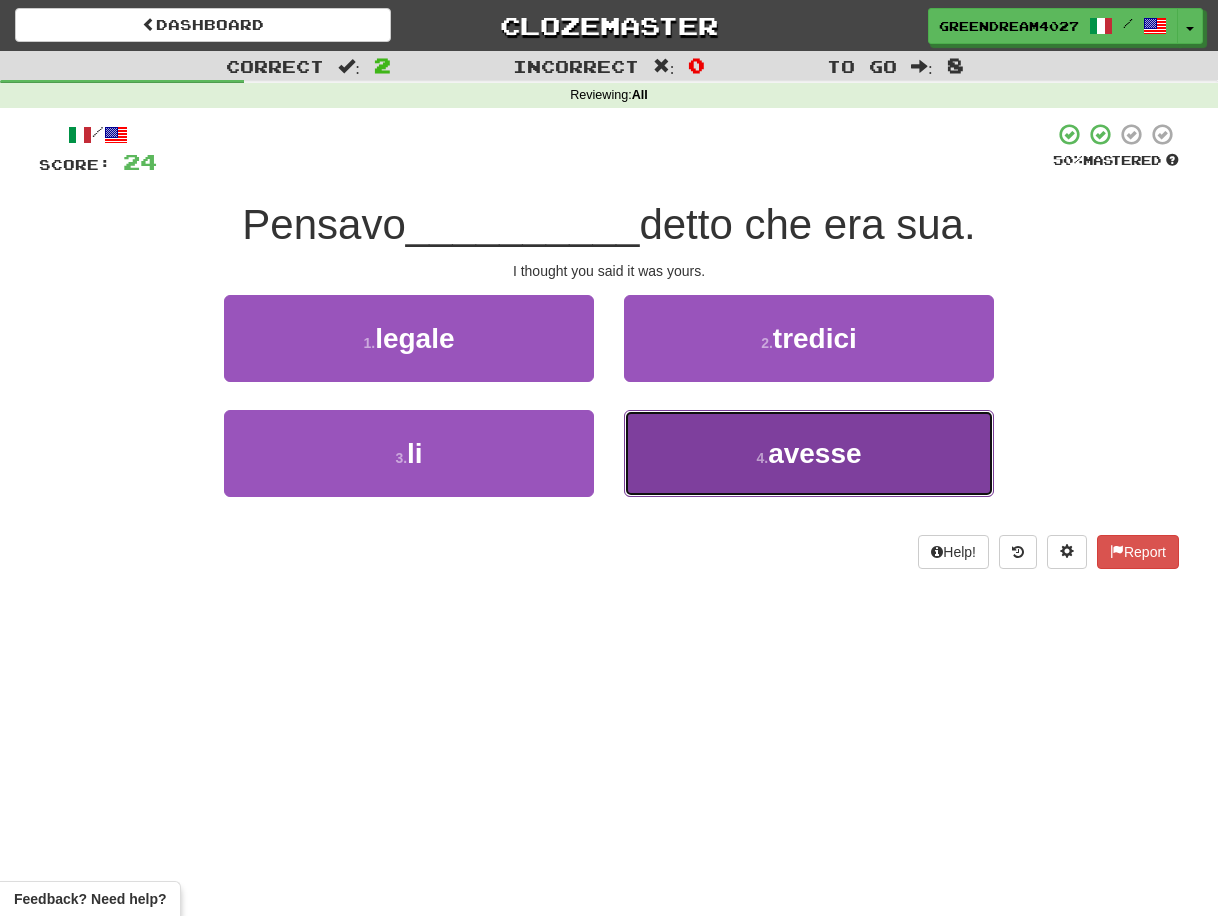 click on "4 .  avesse" at bounding box center [809, 453] 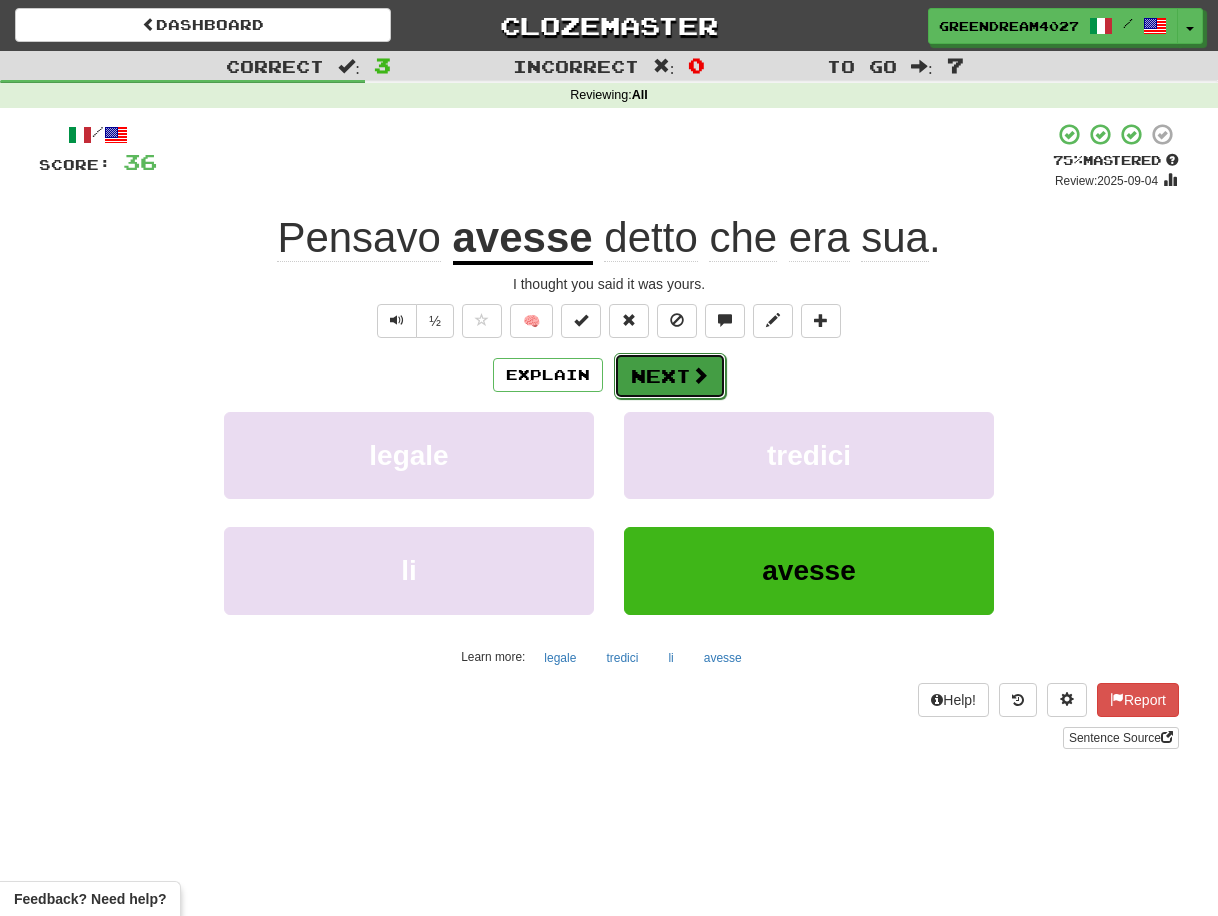 click on "Next" at bounding box center (670, 376) 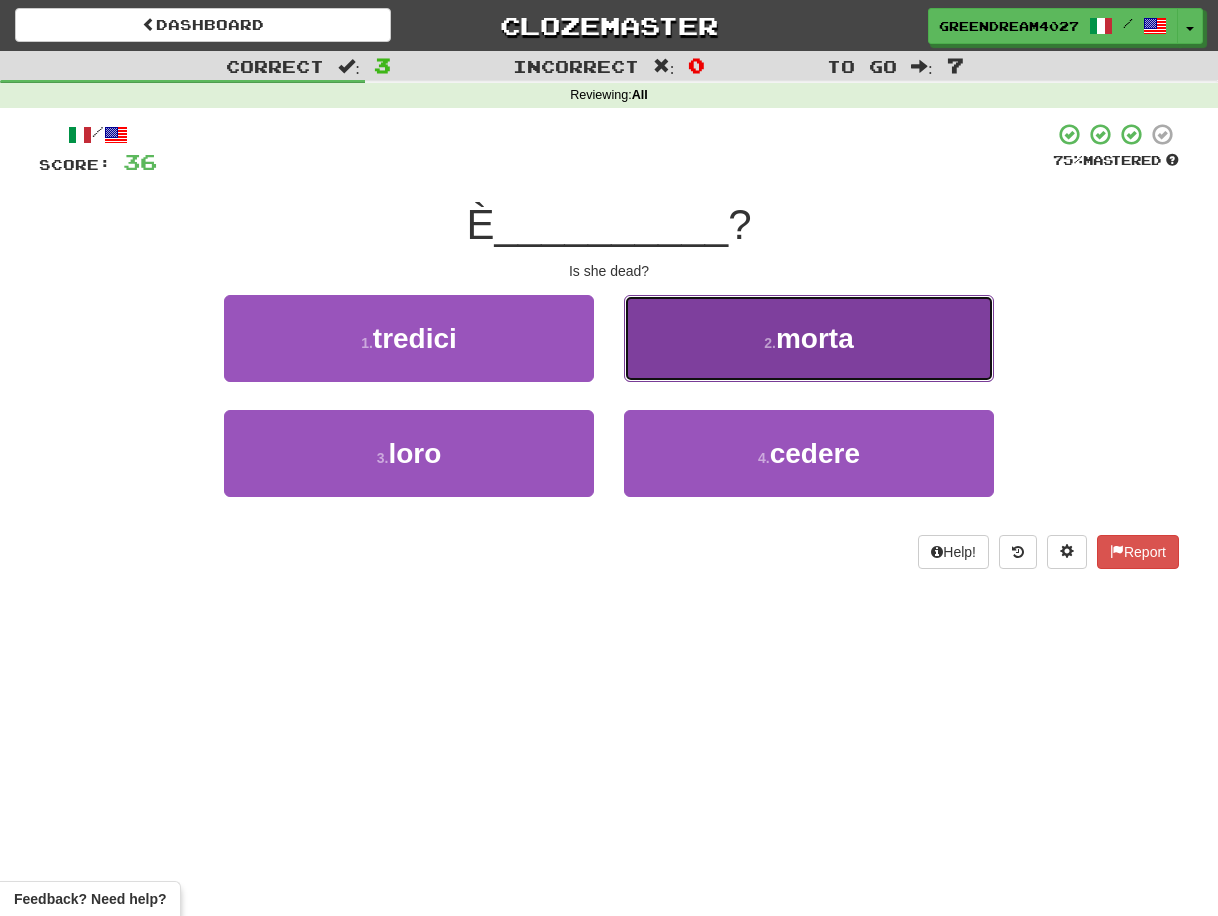 click on "2 .  morta" at bounding box center [809, 338] 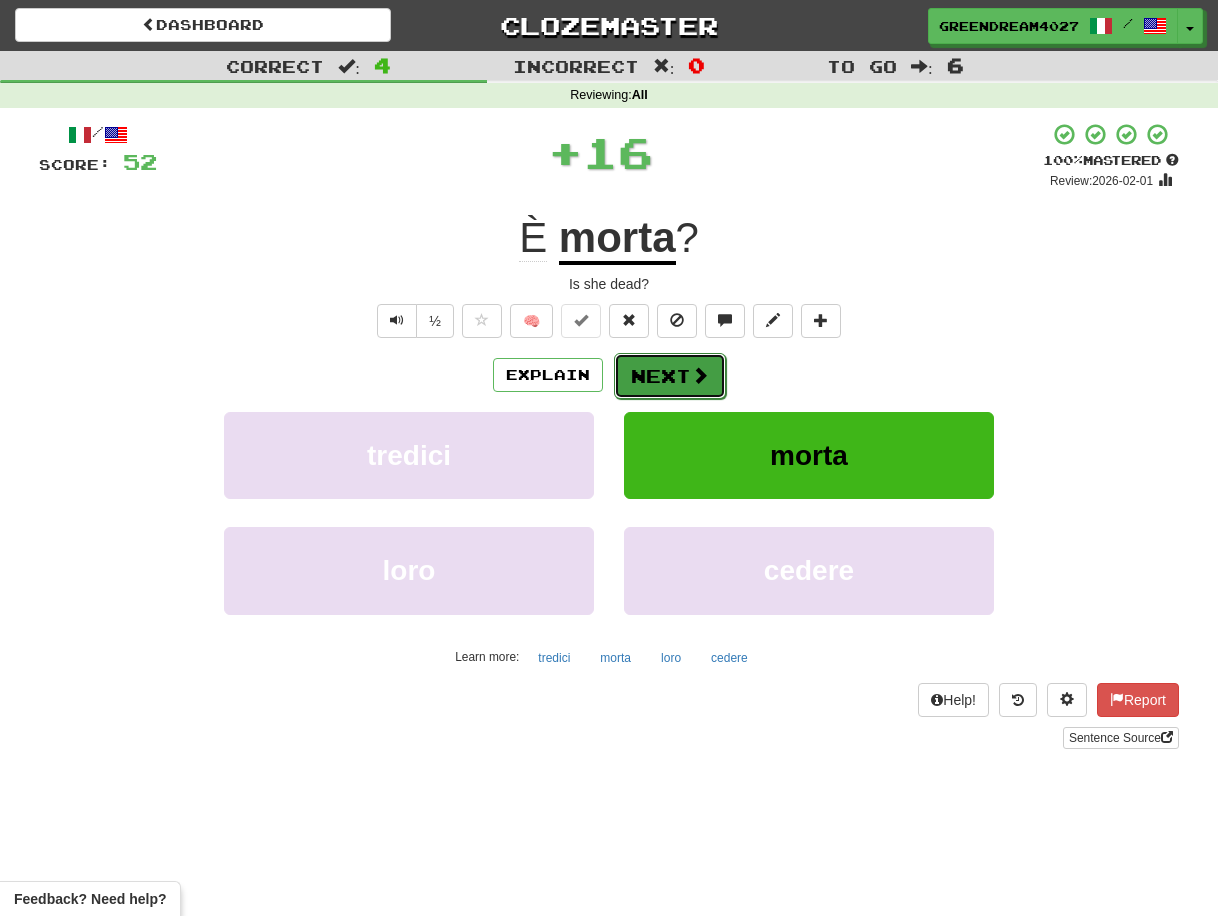 click on "Next" at bounding box center (670, 376) 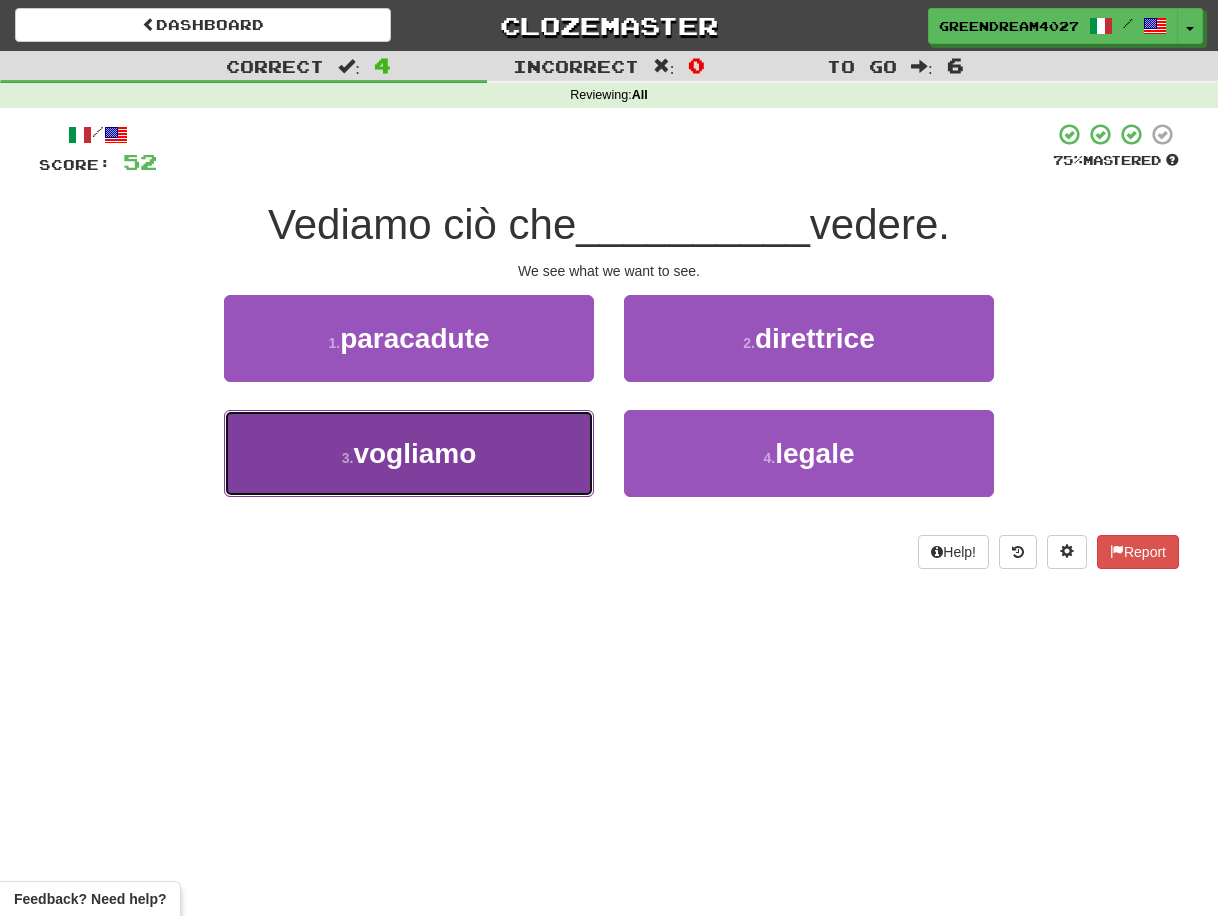 click on "3 .  vogliamo" at bounding box center (409, 453) 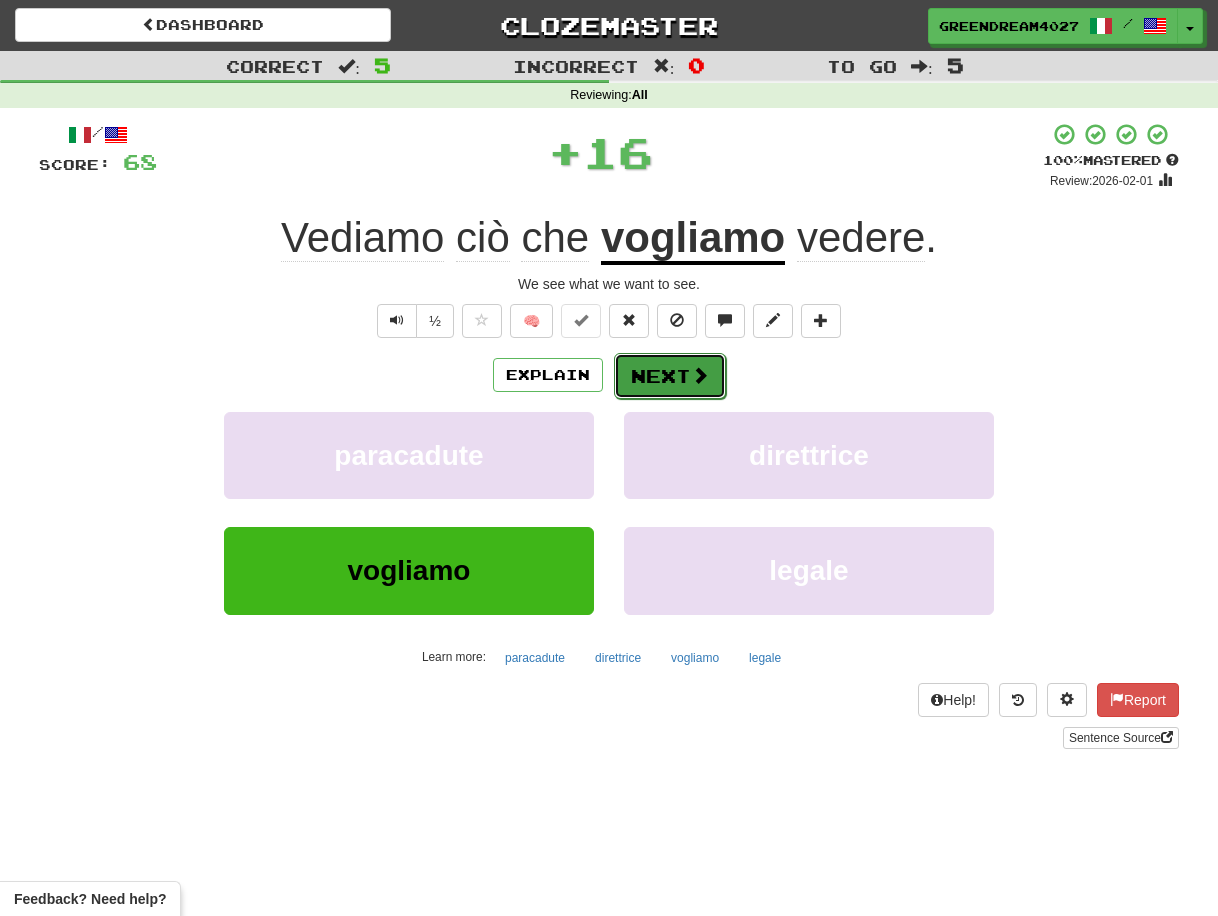 click on "Next" at bounding box center (670, 376) 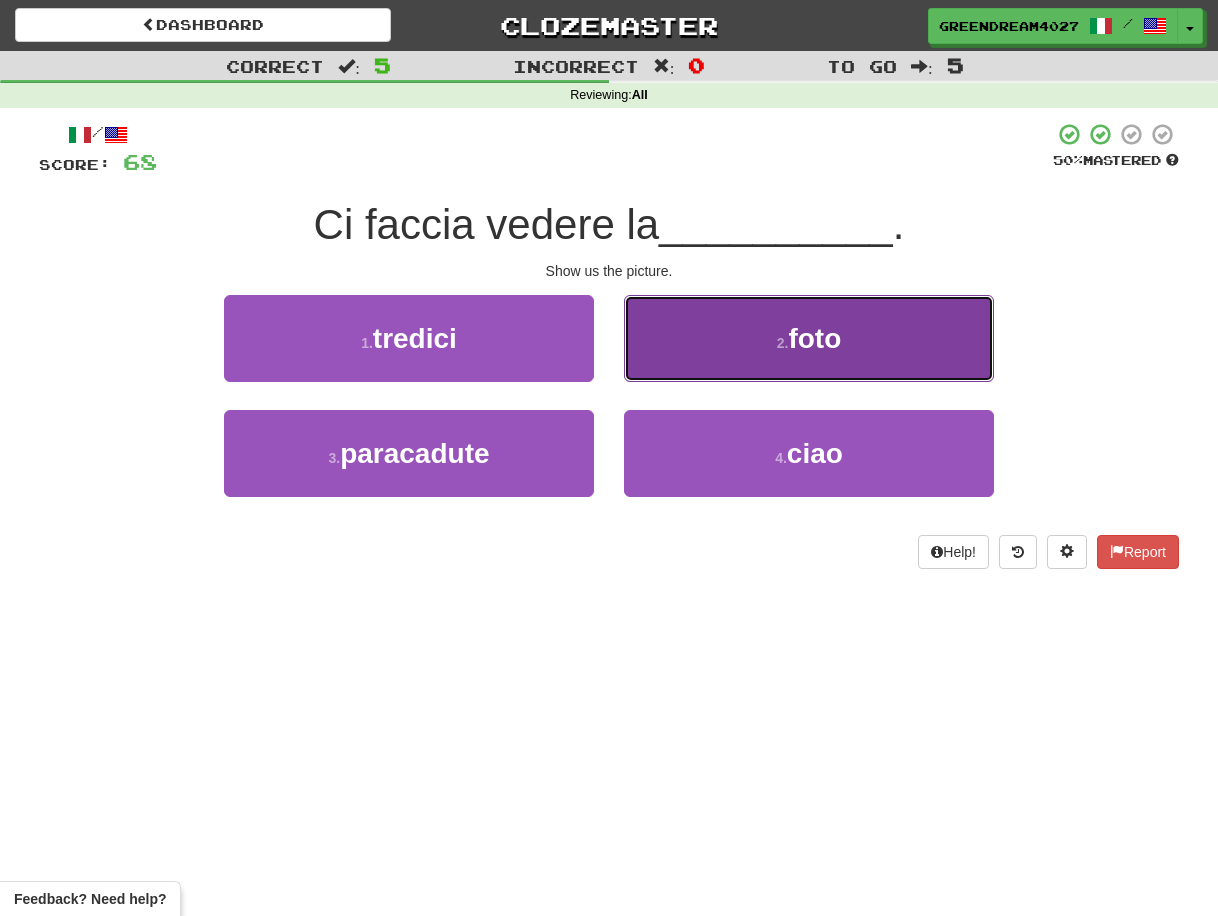 click on "2 .  foto" at bounding box center [809, 338] 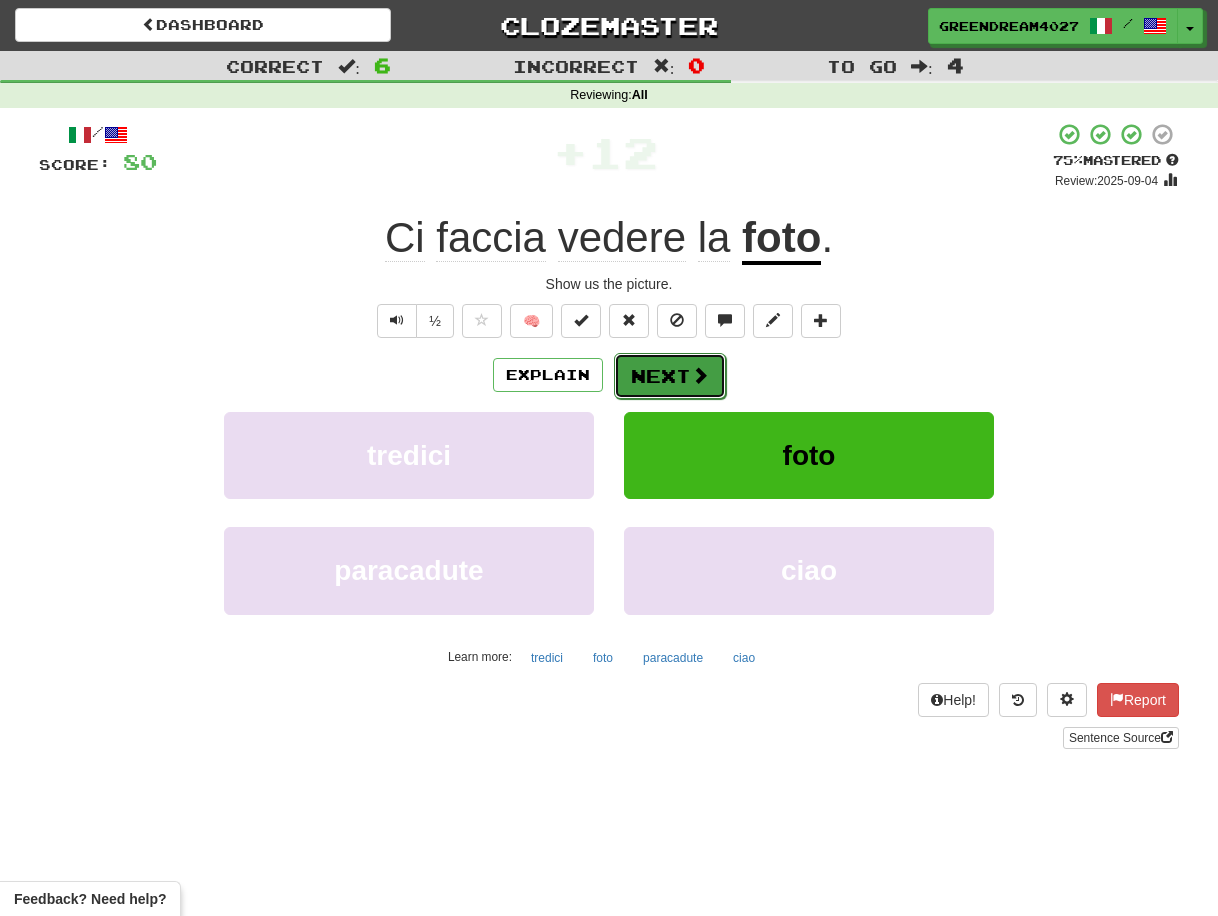 click on "Next" at bounding box center (670, 376) 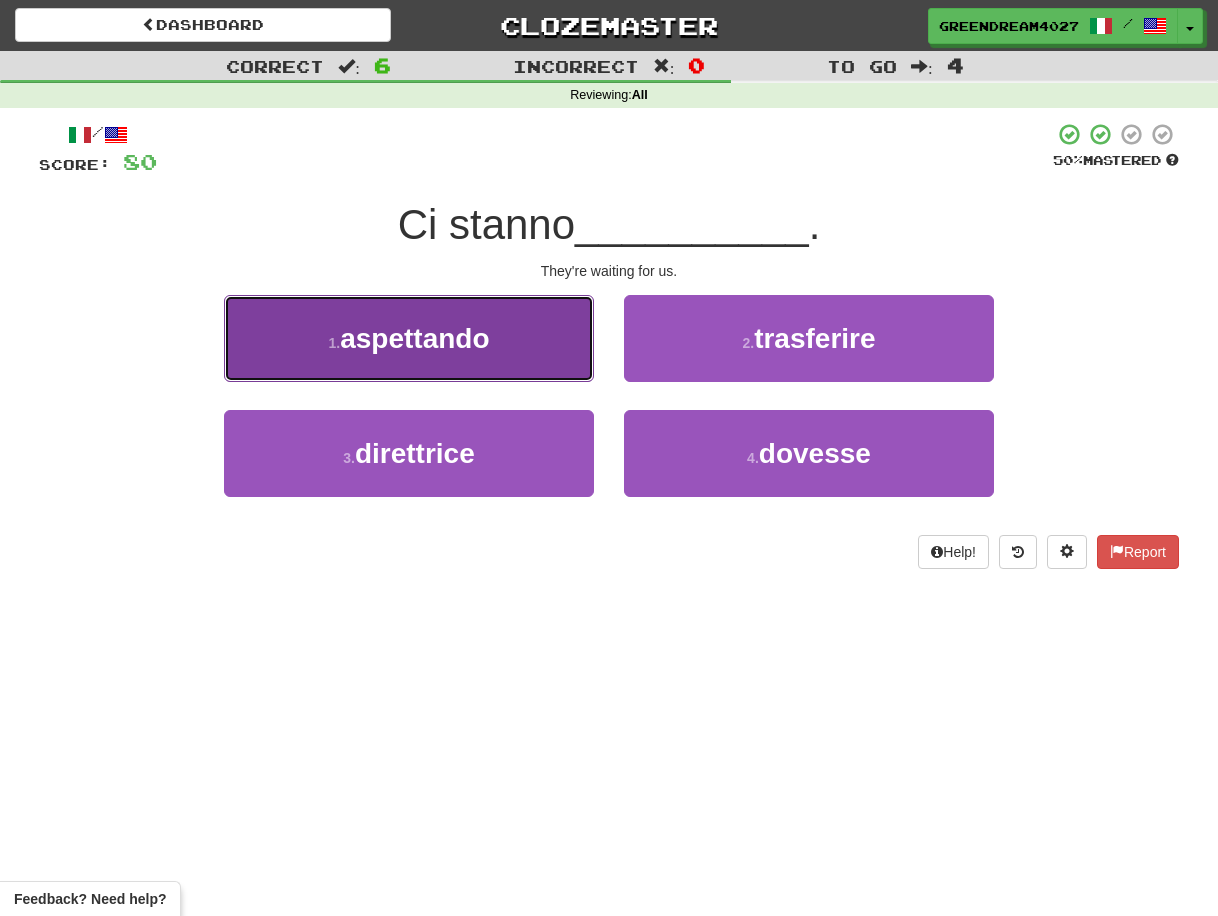 click on "1 .  aspettando" at bounding box center [409, 338] 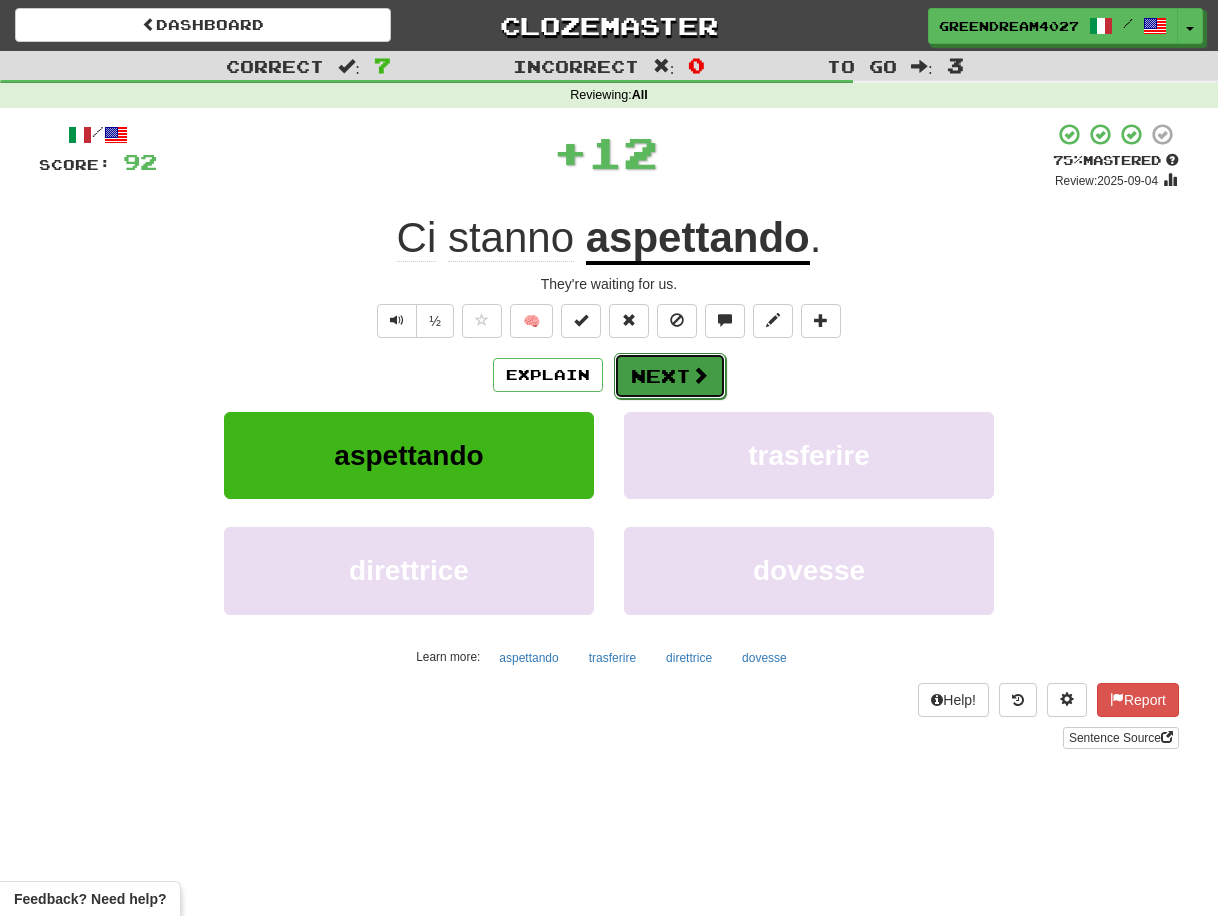 click on "Next" at bounding box center [670, 376] 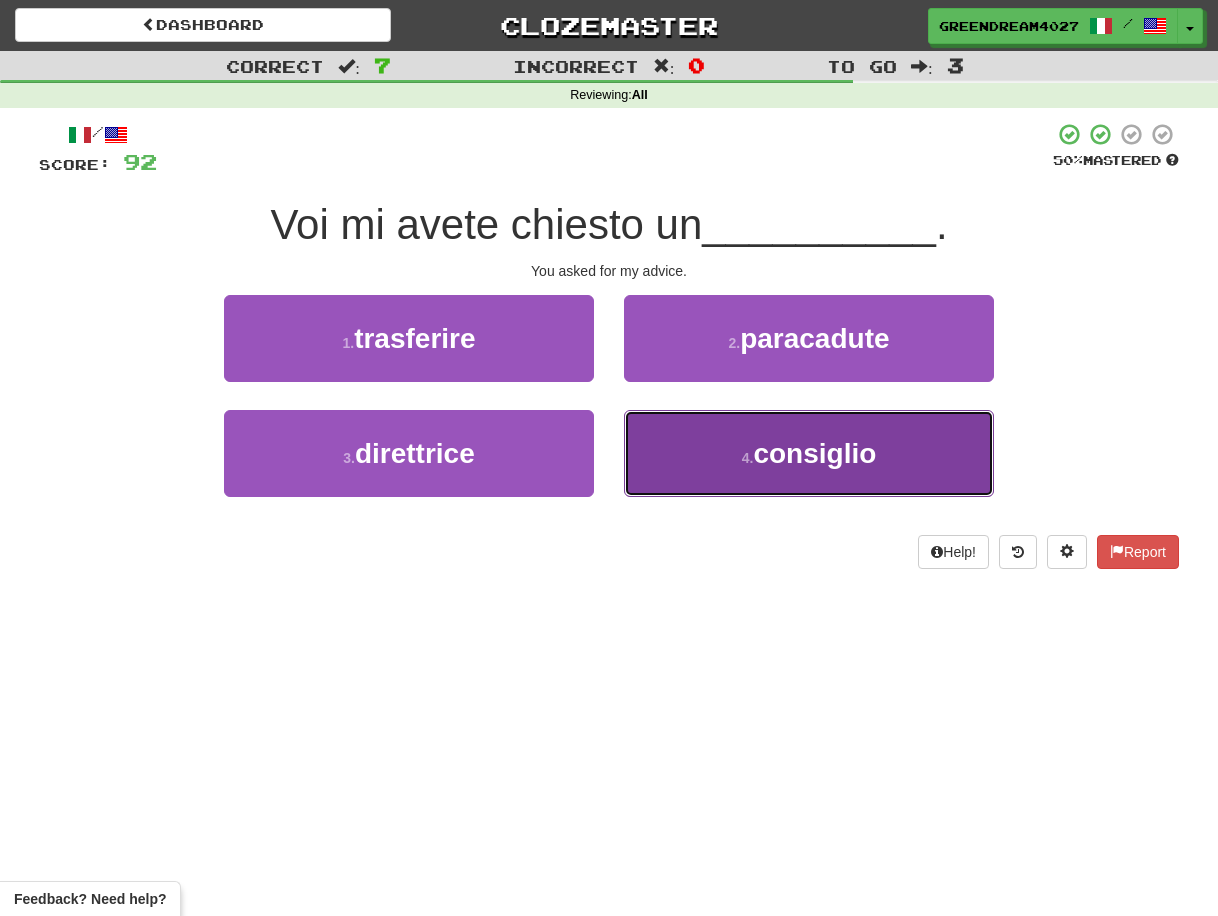click on "4 .  consiglio" at bounding box center [809, 453] 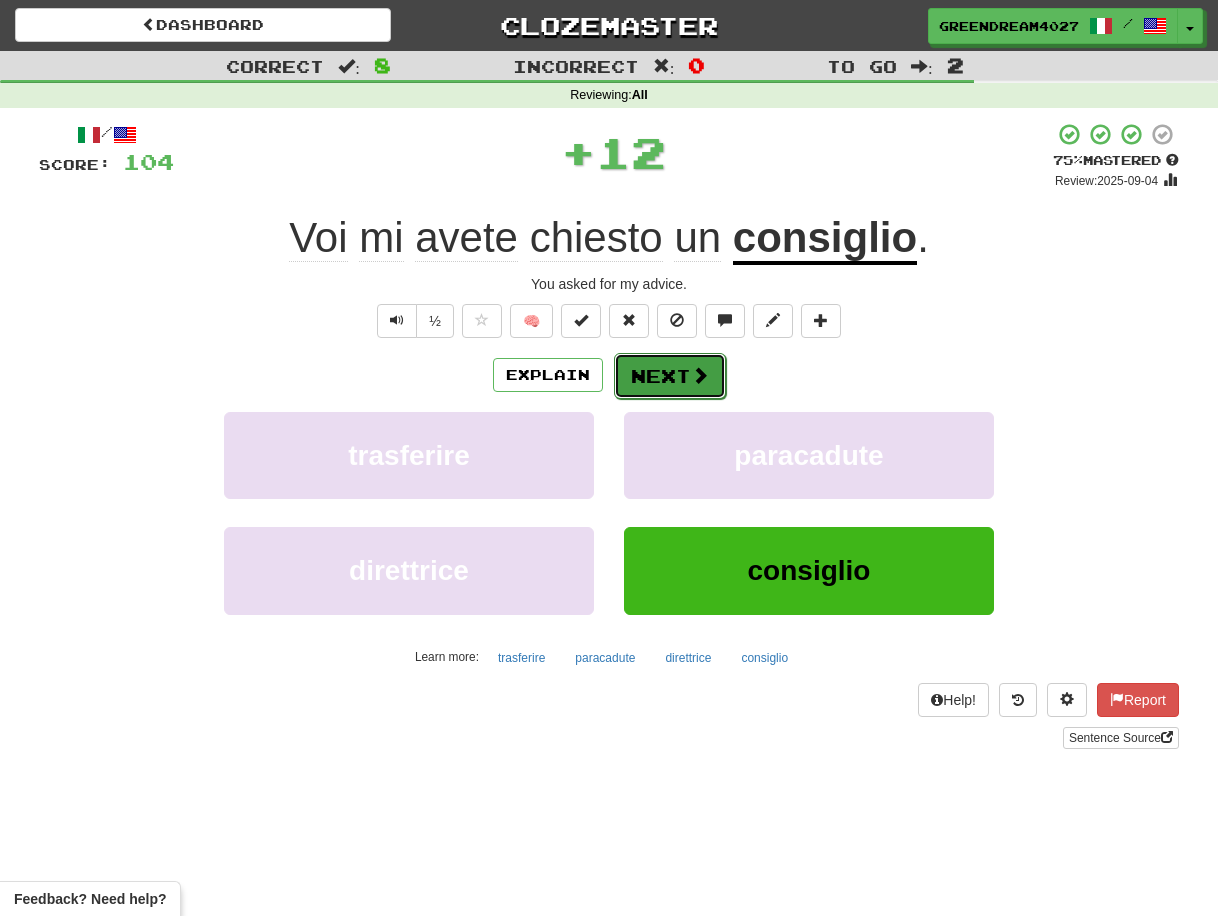 click on "Next" at bounding box center [670, 376] 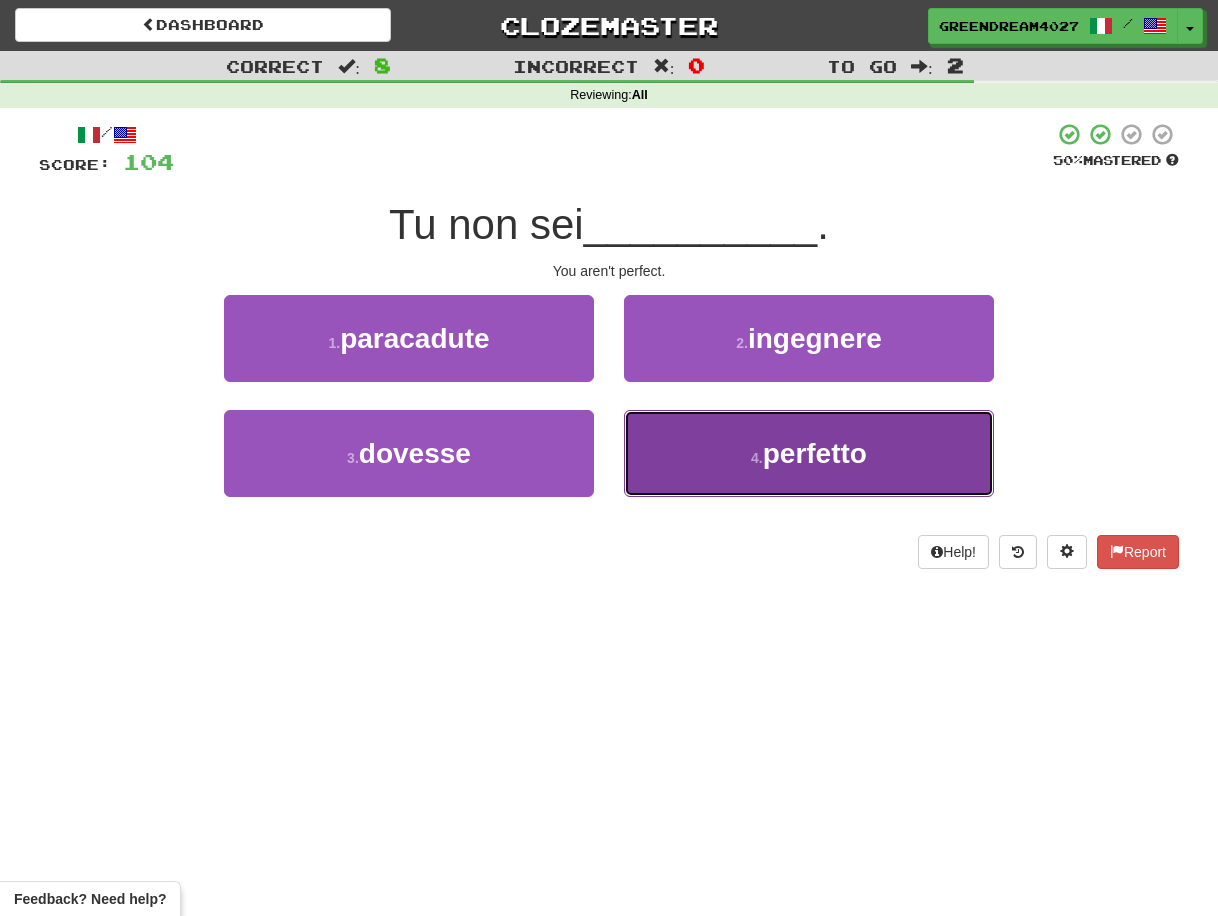 click on "4 .  perfetto" at bounding box center (809, 453) 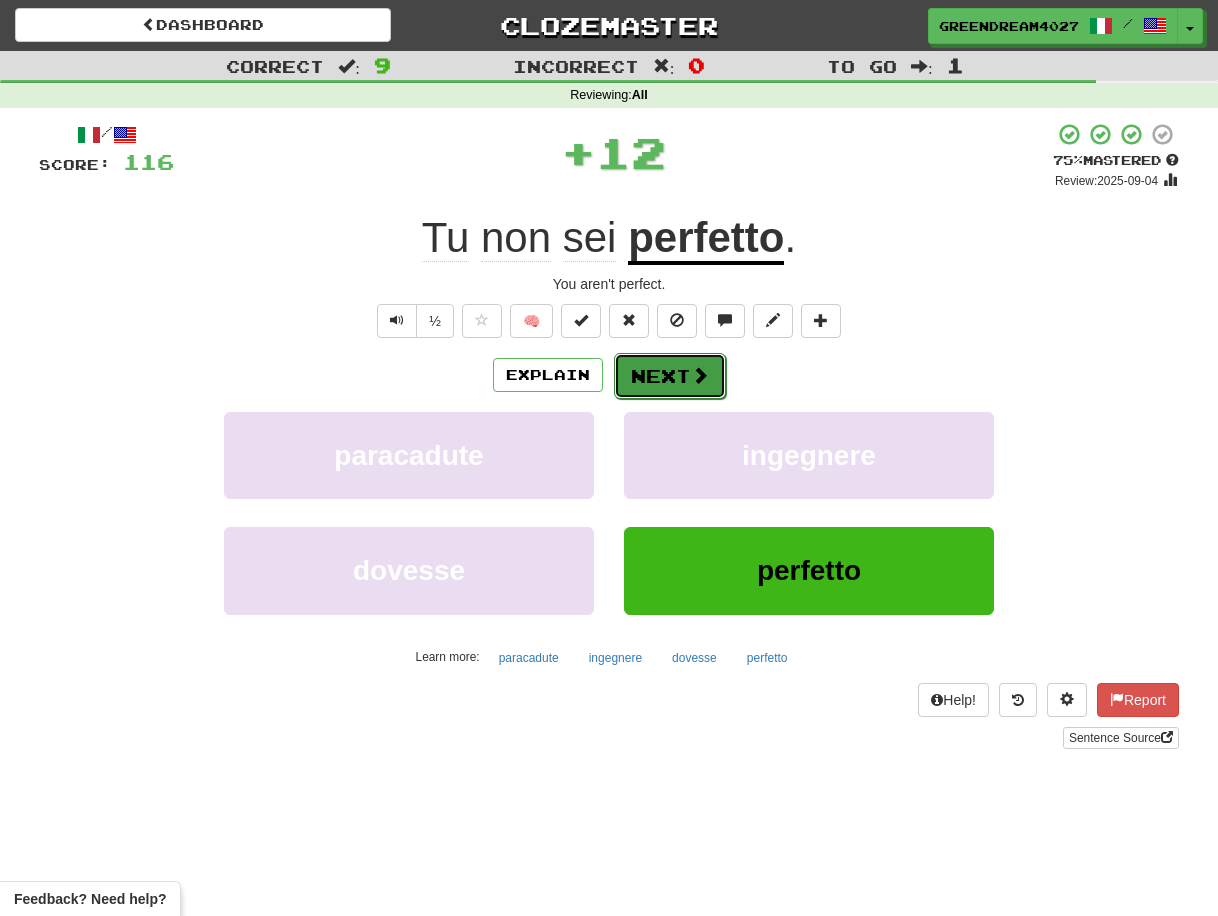 click on "Next" at bounding box center (670, 376) 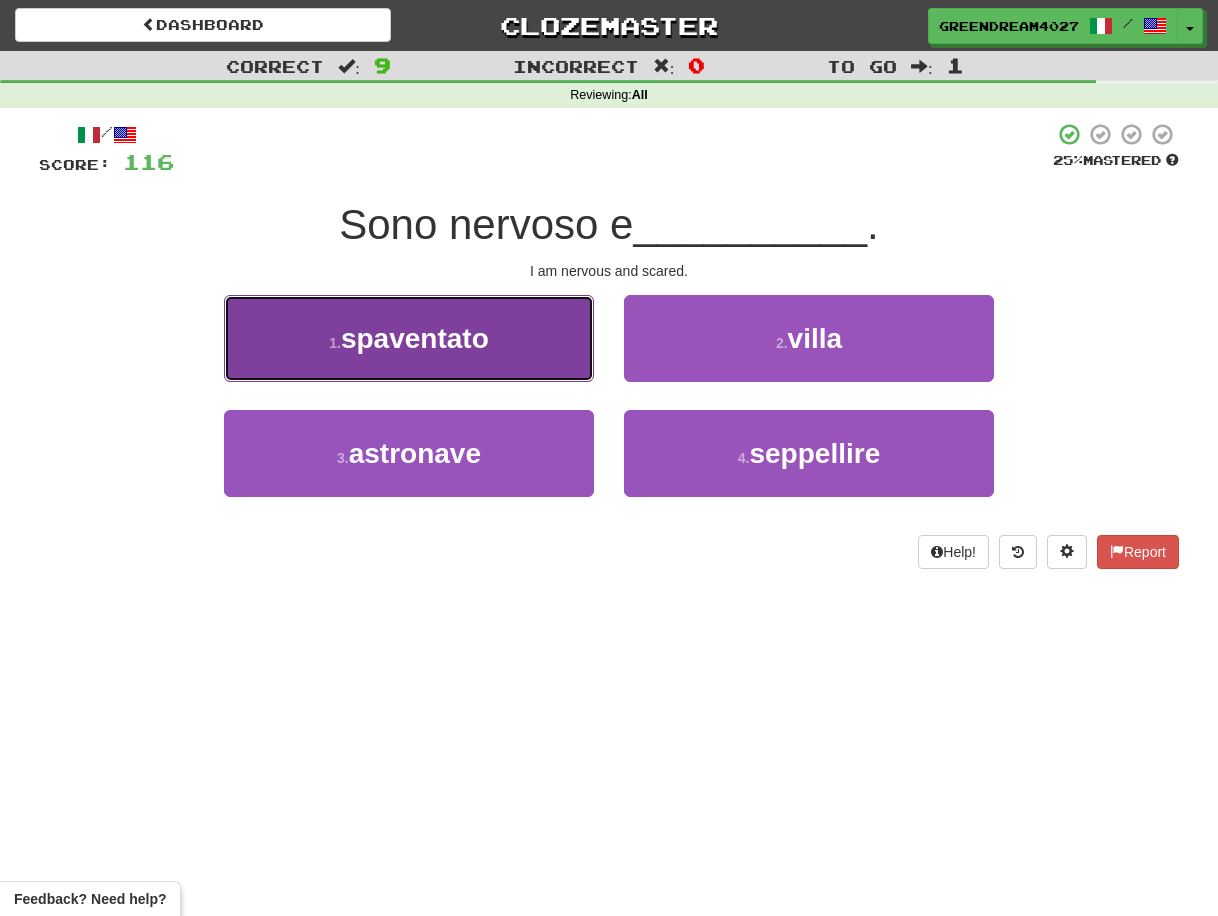 click on "1 .  spaventato" at bounding box center [409, 338] 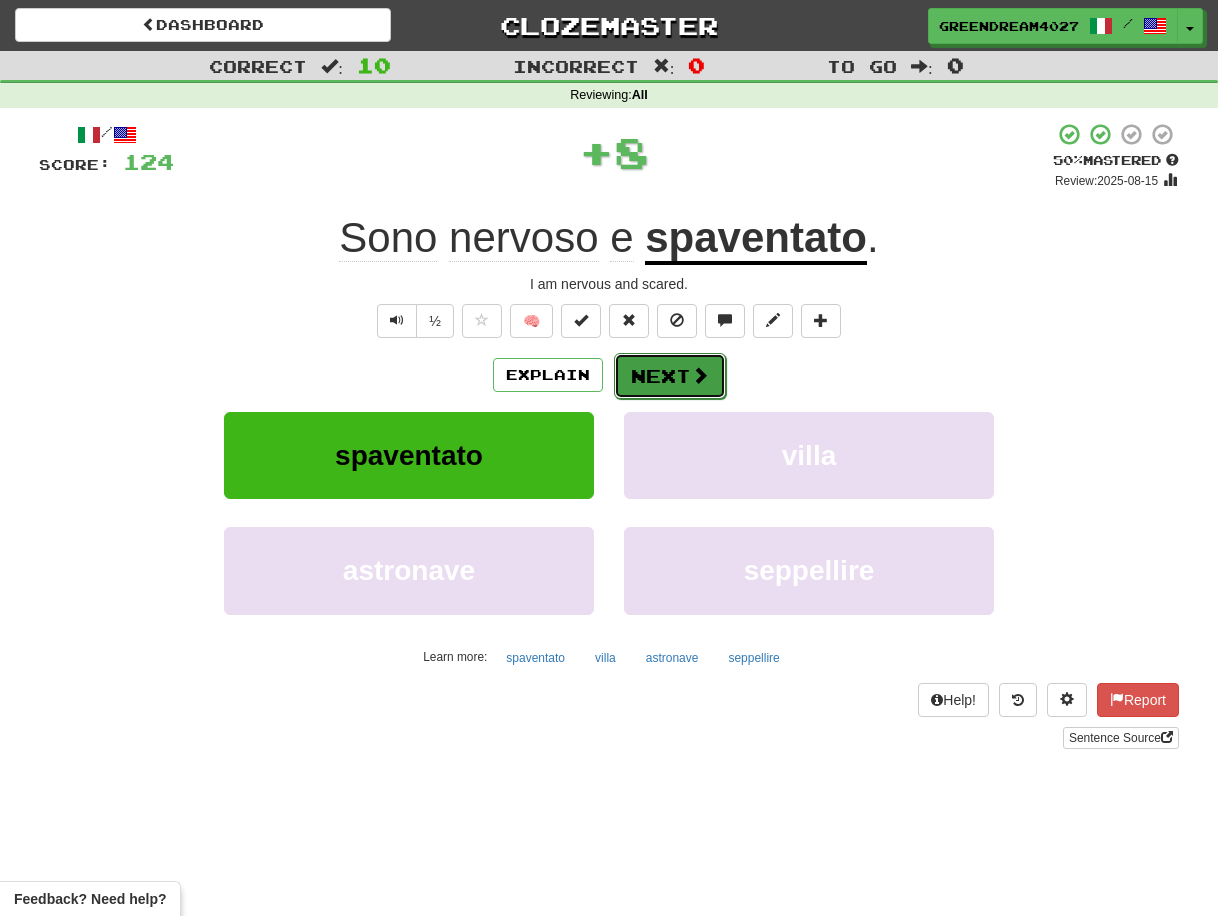 click on "Next" at bounding box center (670, 376) 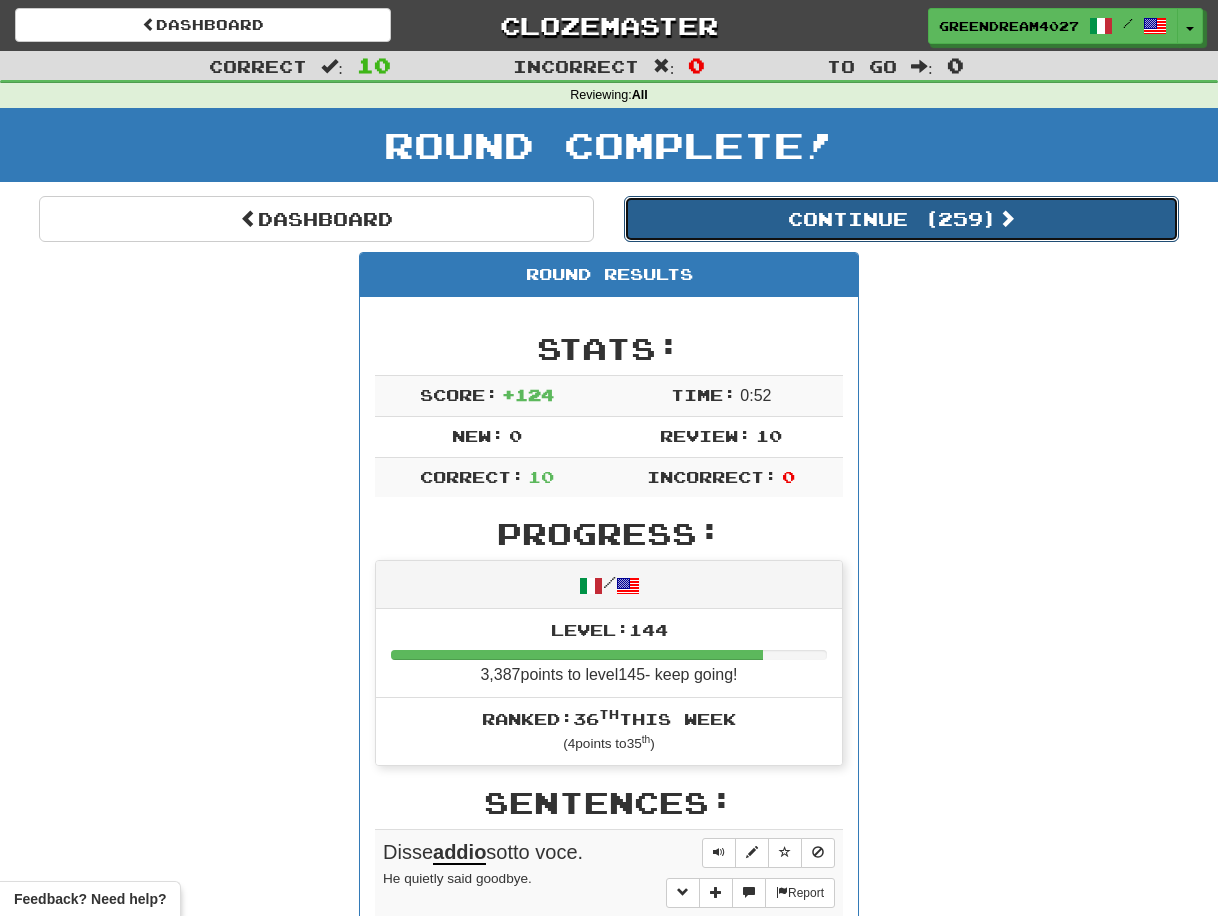 click on "Continue ( 259 )" at bounding box center [901, 219] 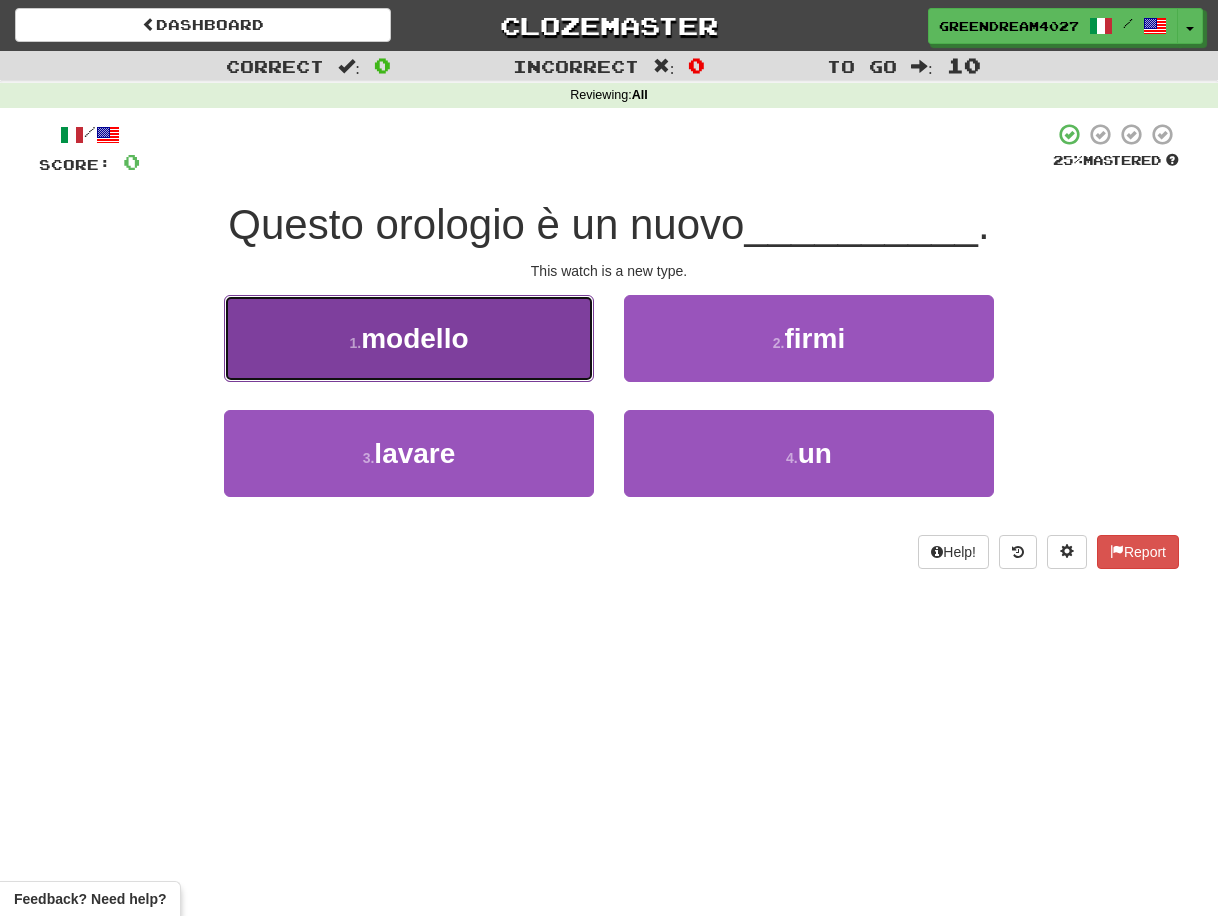 click on "1 .  modello" at bounding box center [409, 338] 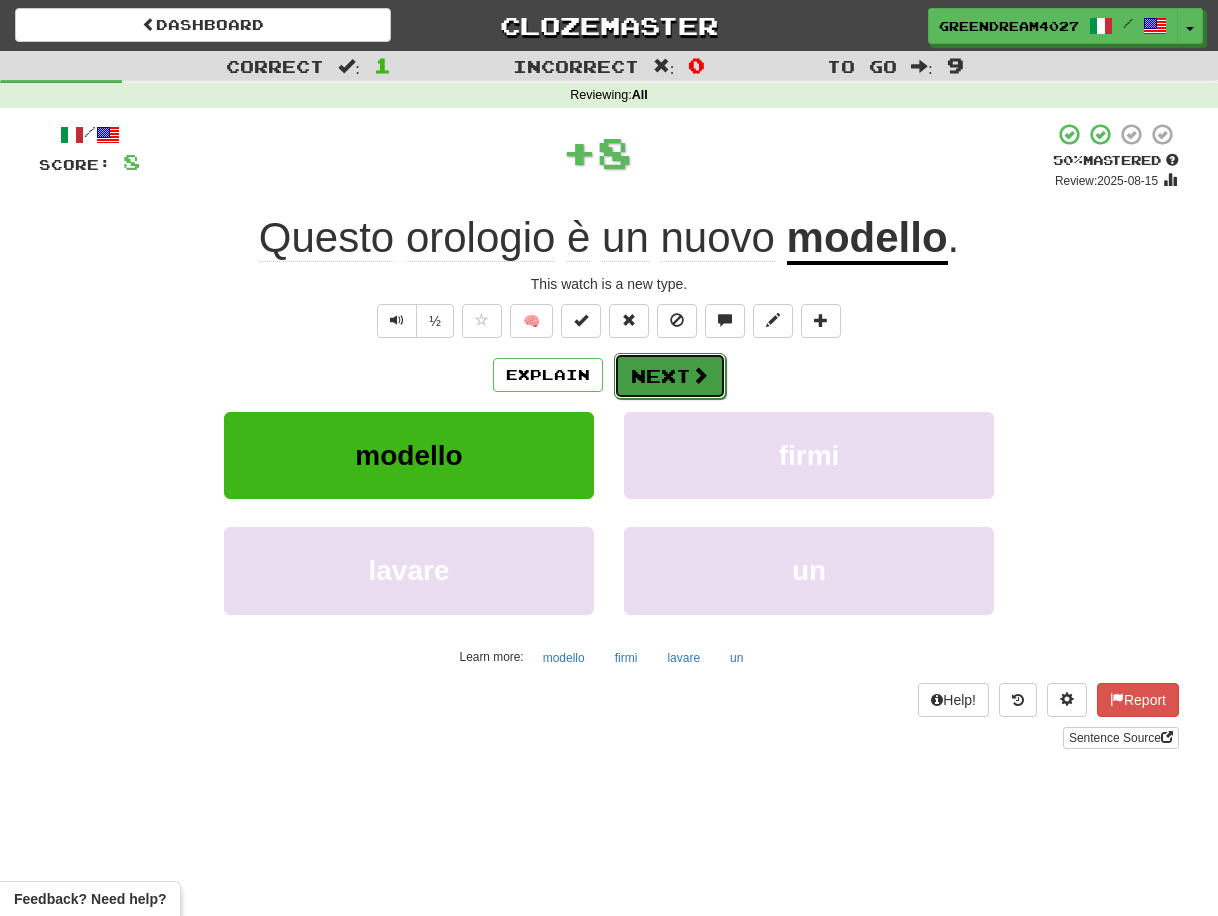 click on "Next" at bounding box center (670, 376) 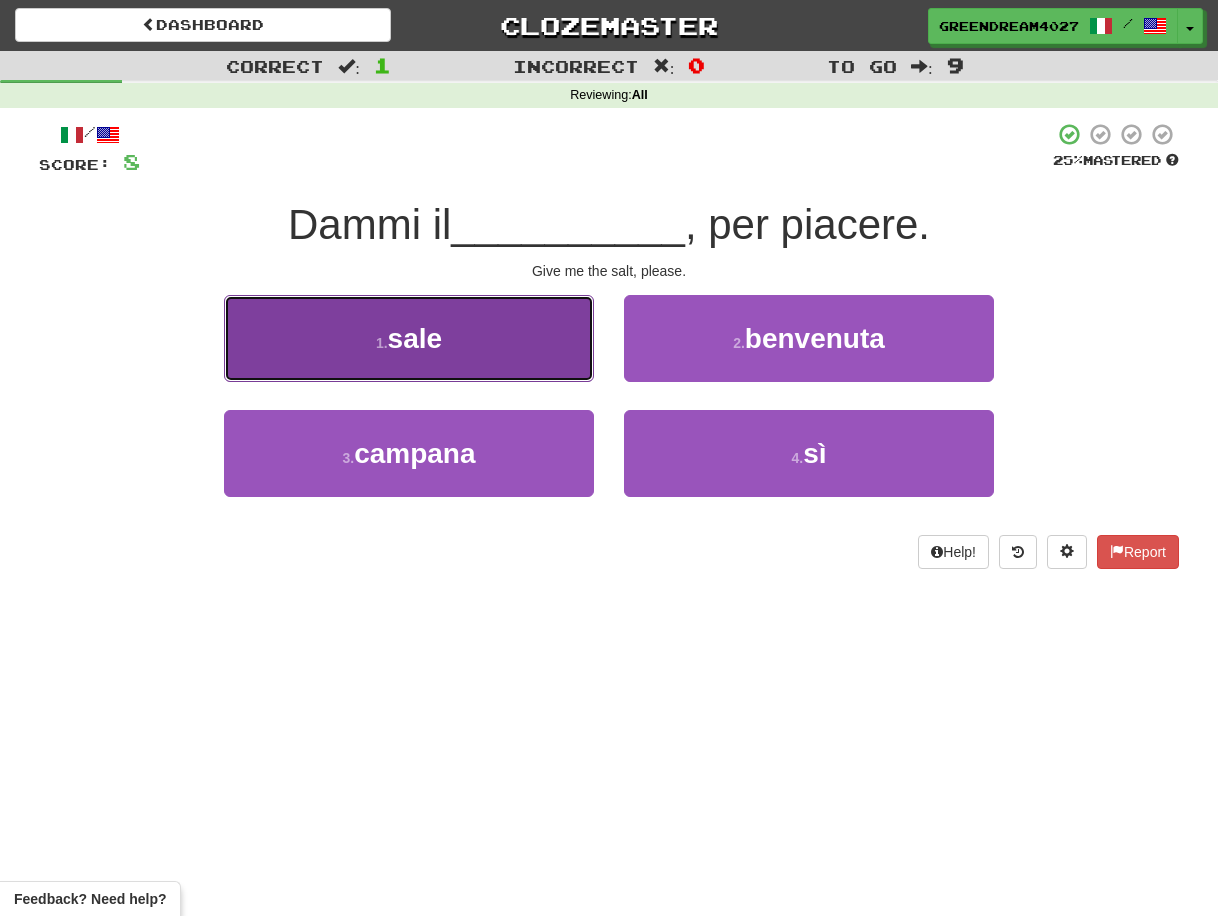 click on "1 .  sale" at bounding box center (409, 338) 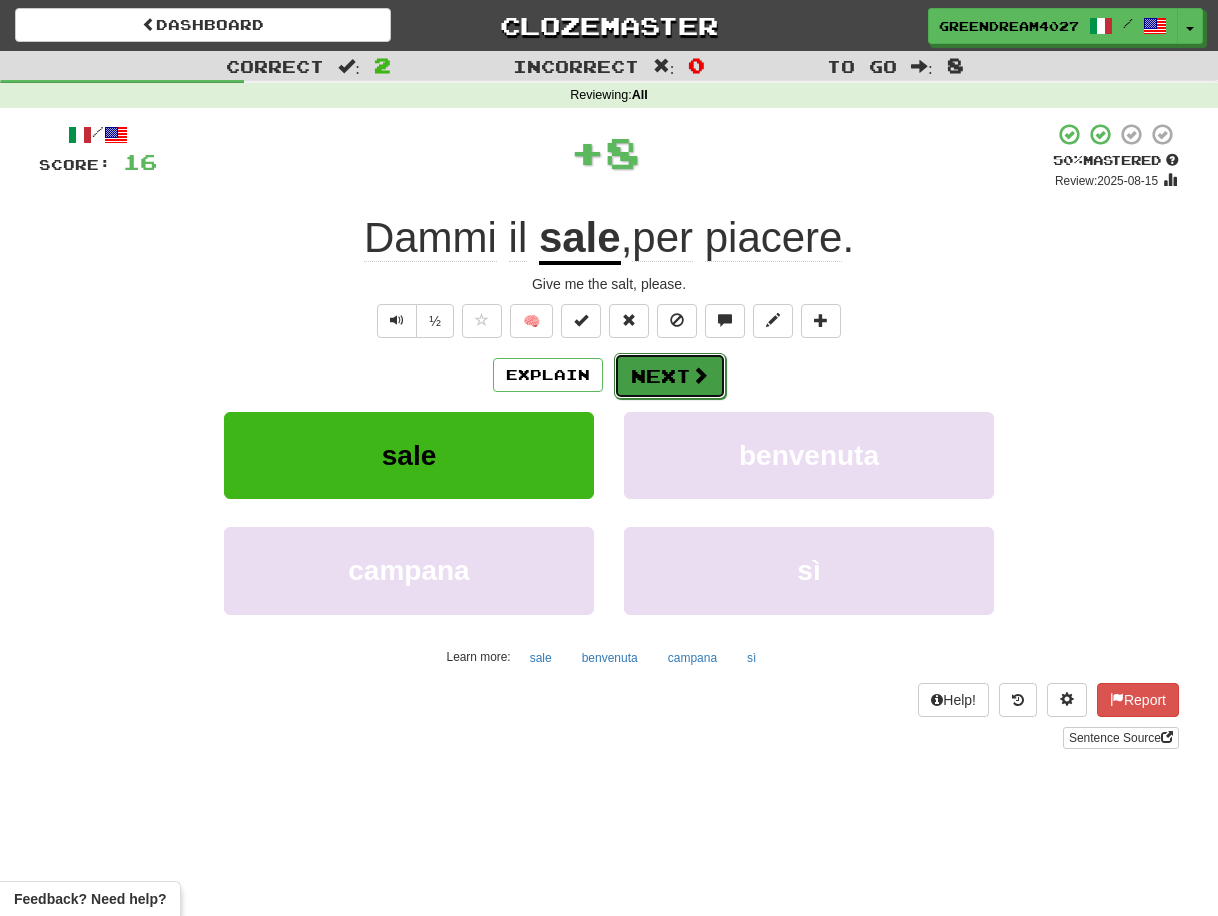 click on "Next" at bounding box center [670, 376] 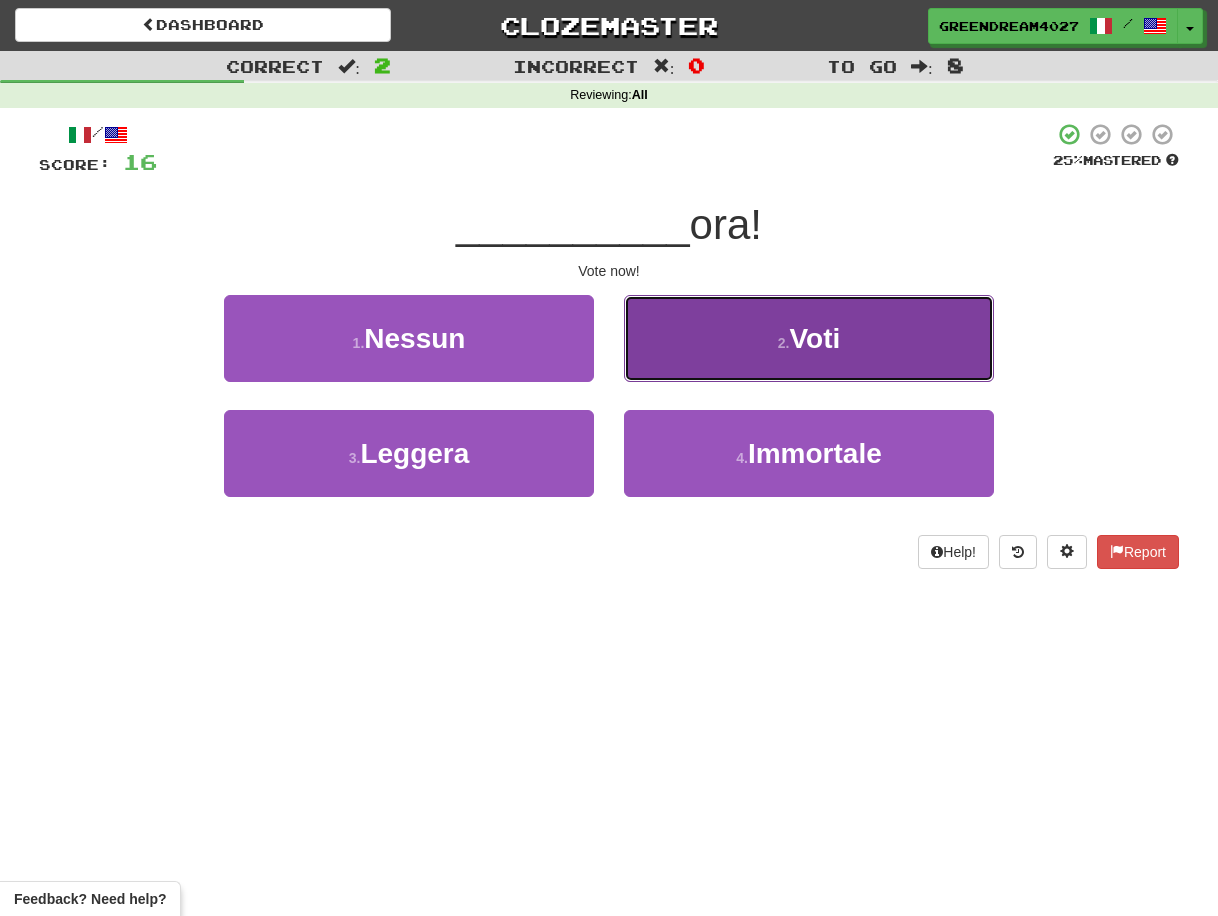 click on "2 .  Voti" at bounding box center [809, 338] 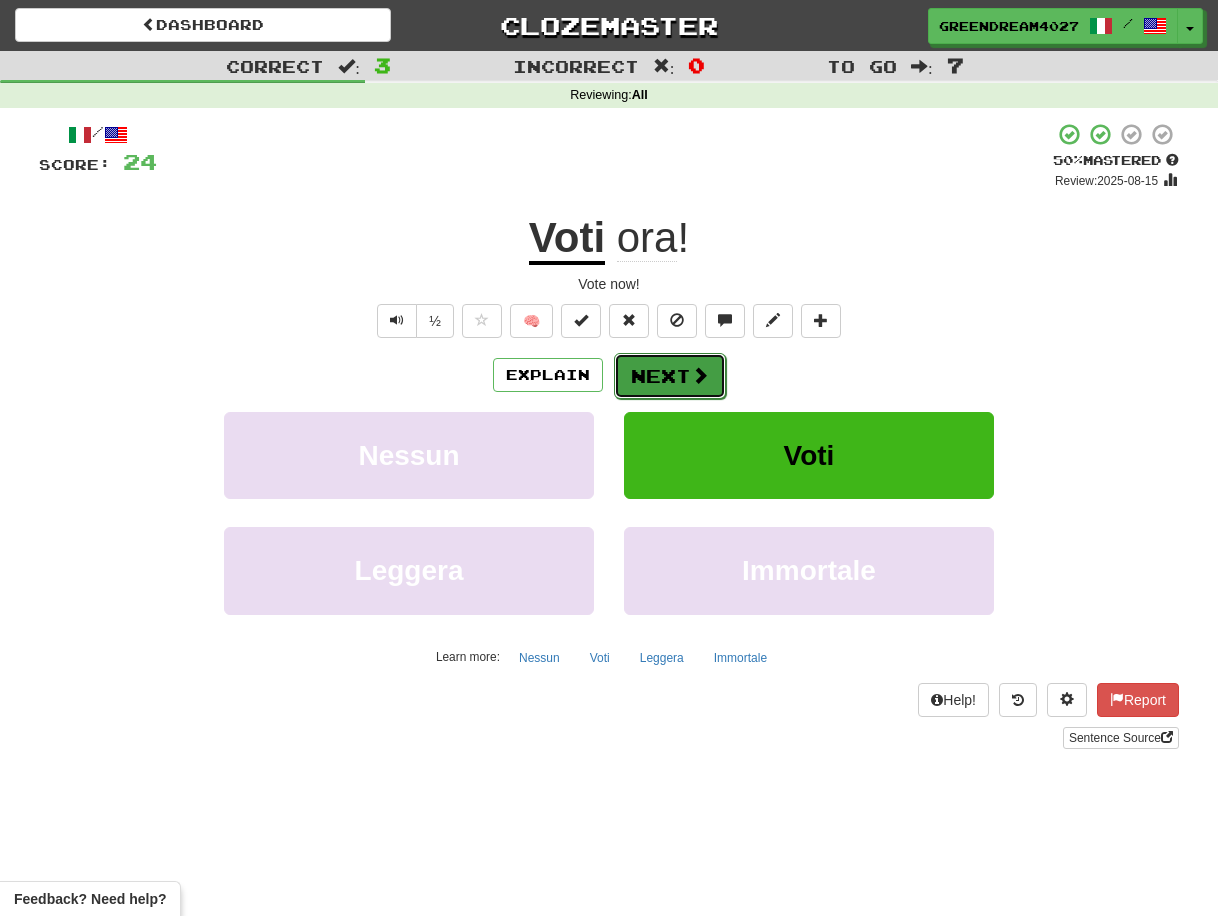 click on "Next" at bounding box center [670, 376] 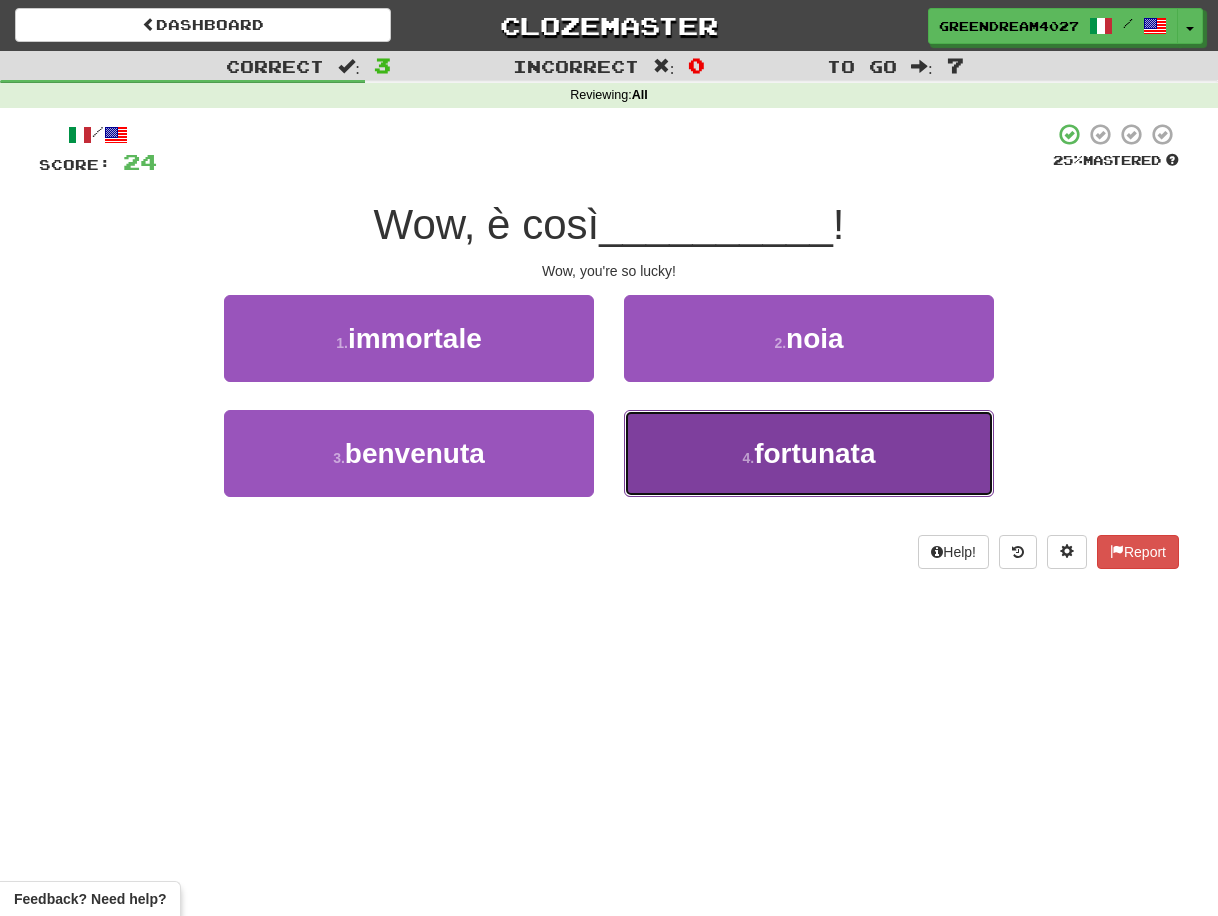 click on "4 .  fortunata" at bounding box center [809, 453] 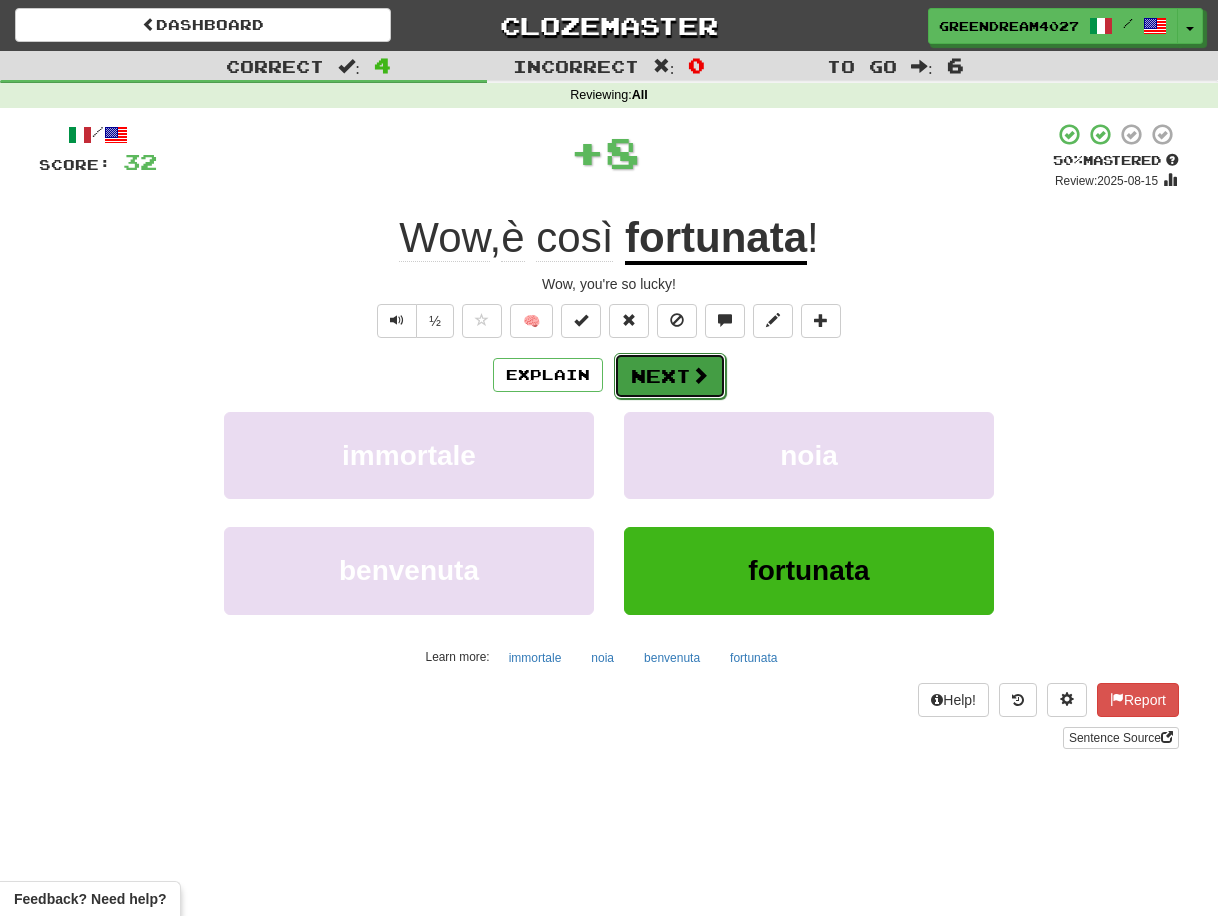 click on "Next" at bounding box center (670, 376) 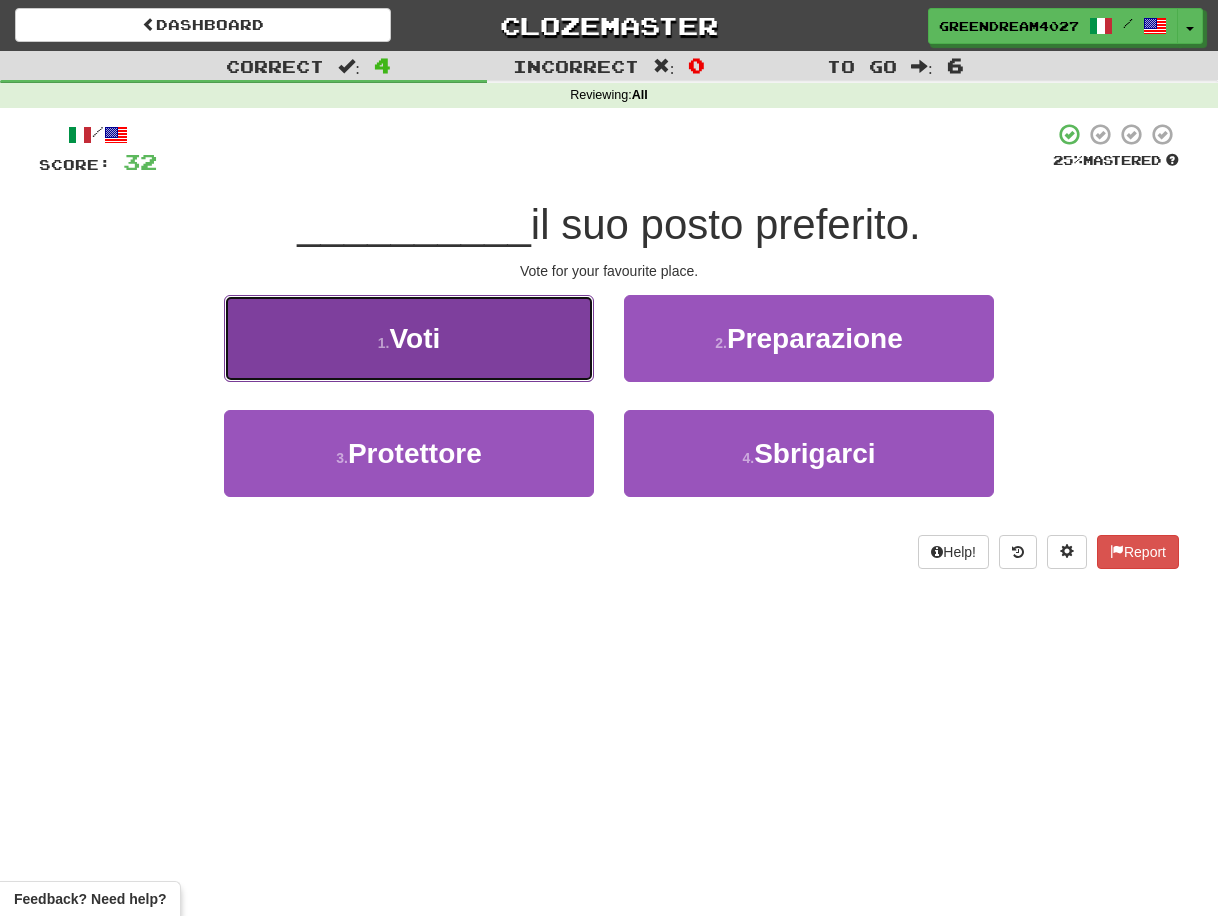 click on "1 .  Voti" at bounding box center [409, 338] 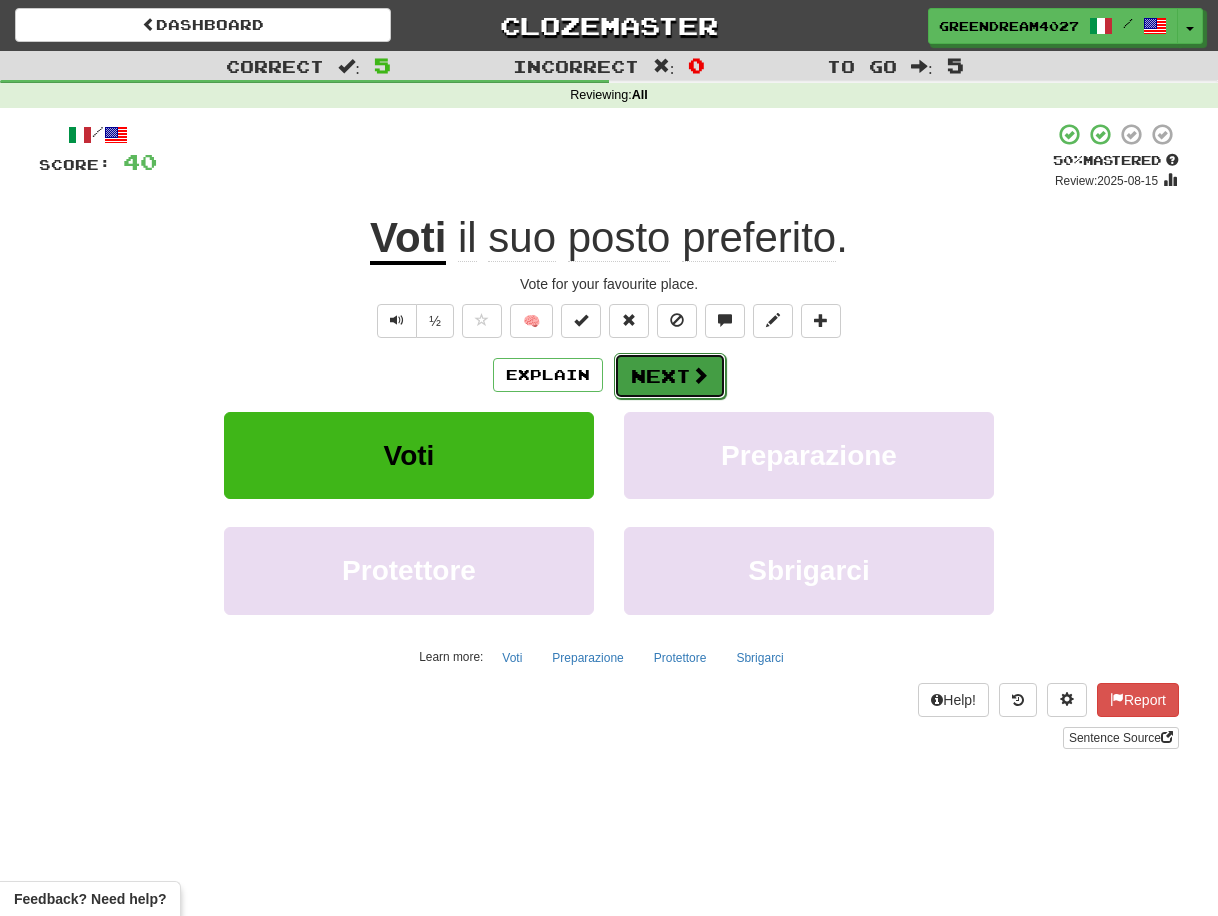 click on "Next" at bounding box center (670, 376) 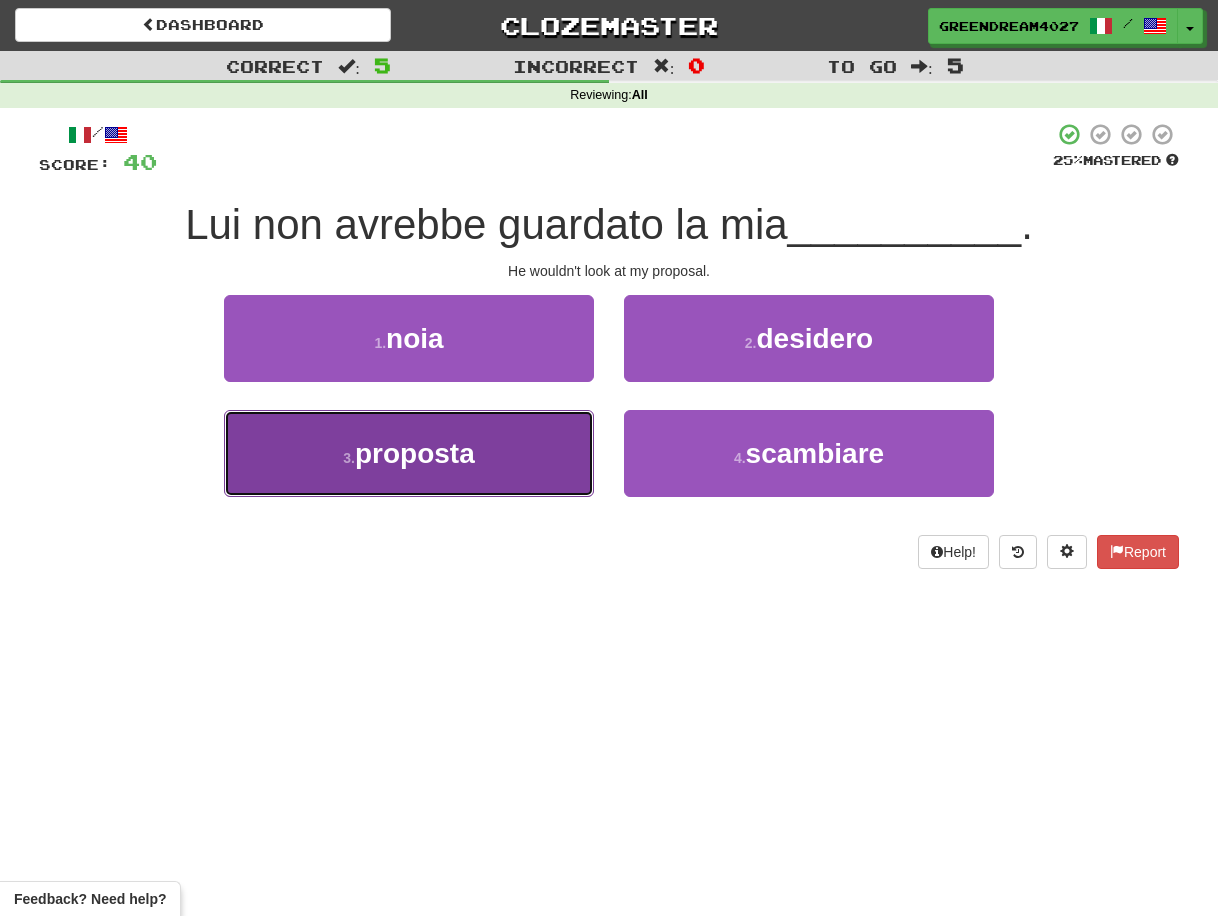 click on "3 .  proposta" at bounding box center (409, 453) 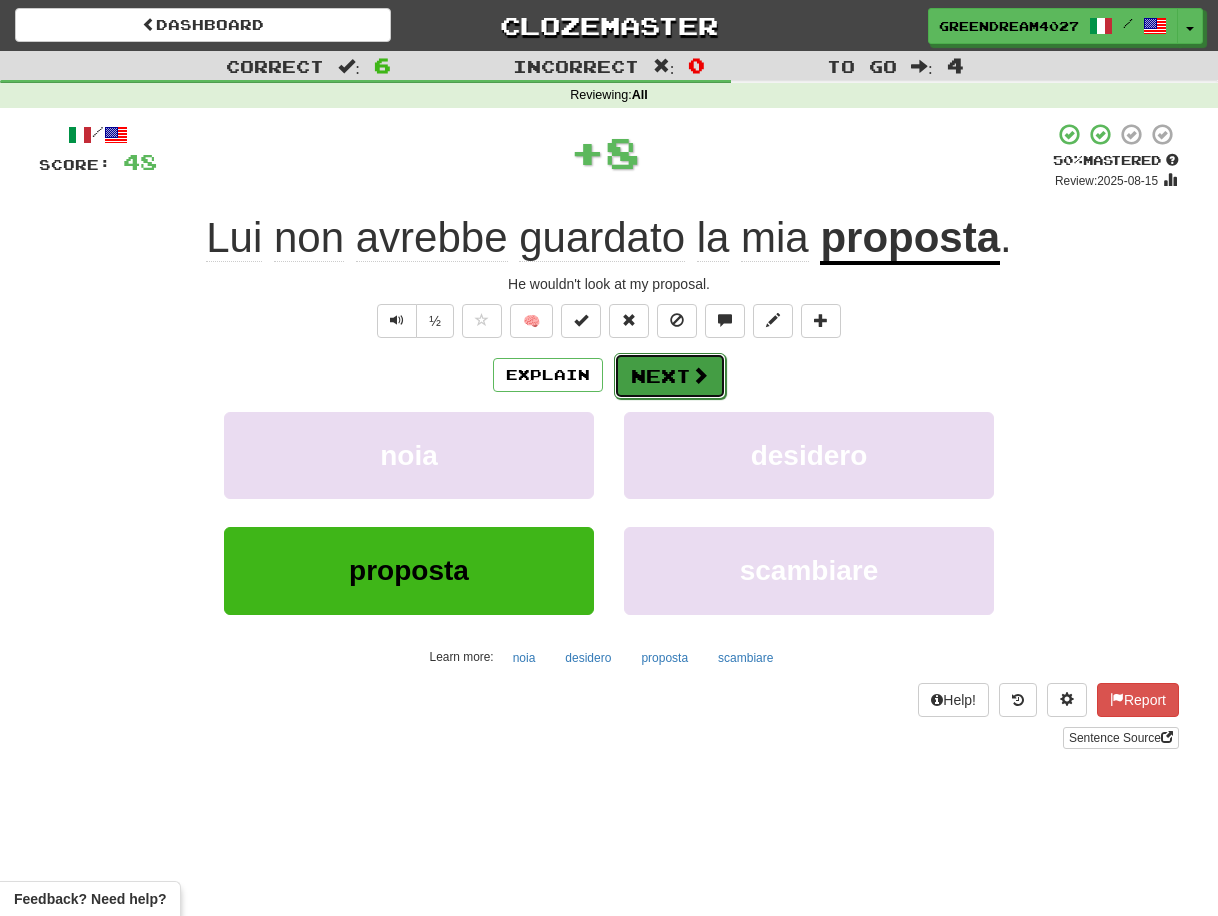 click on "Next" at bounding box center (670, 376) 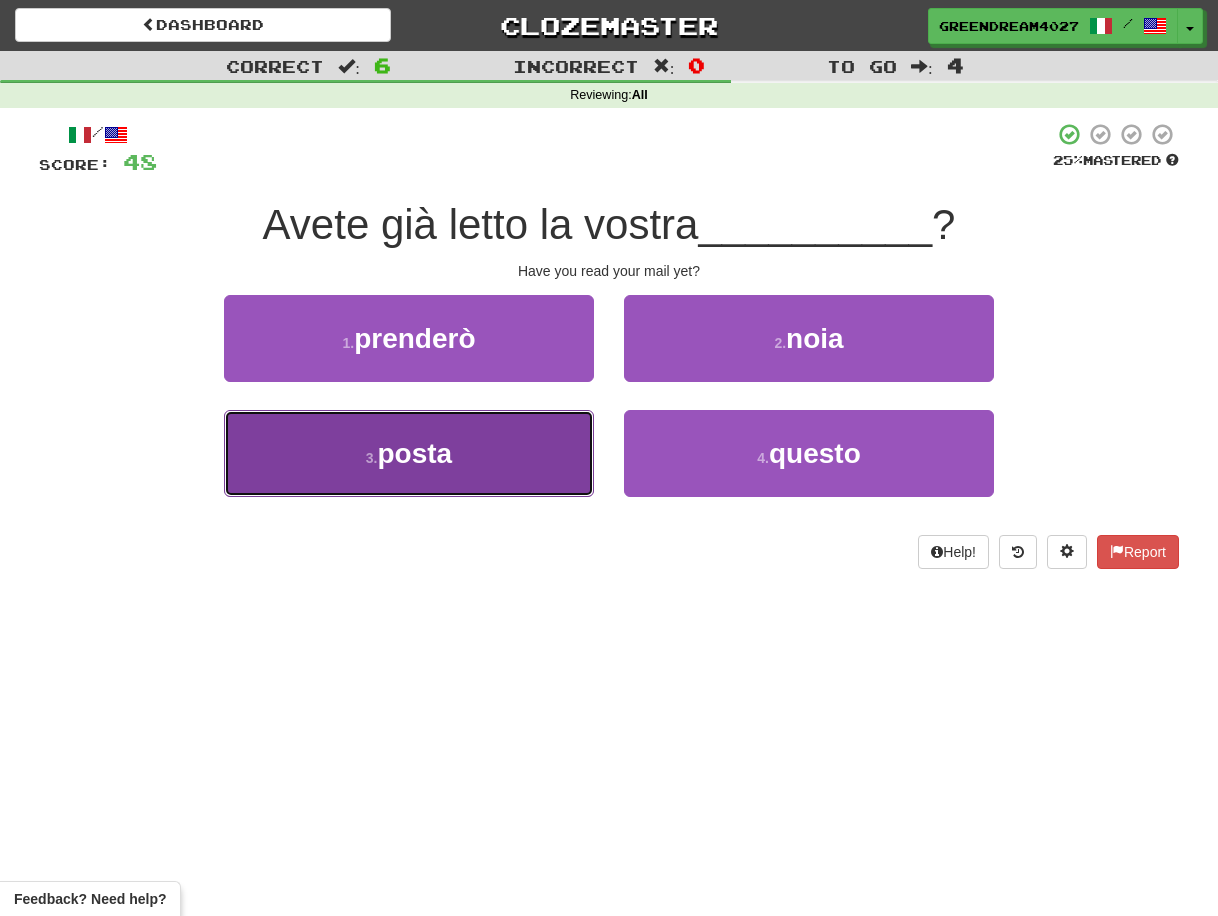 click on "3 .  posta" at bounding box center [409, 453] 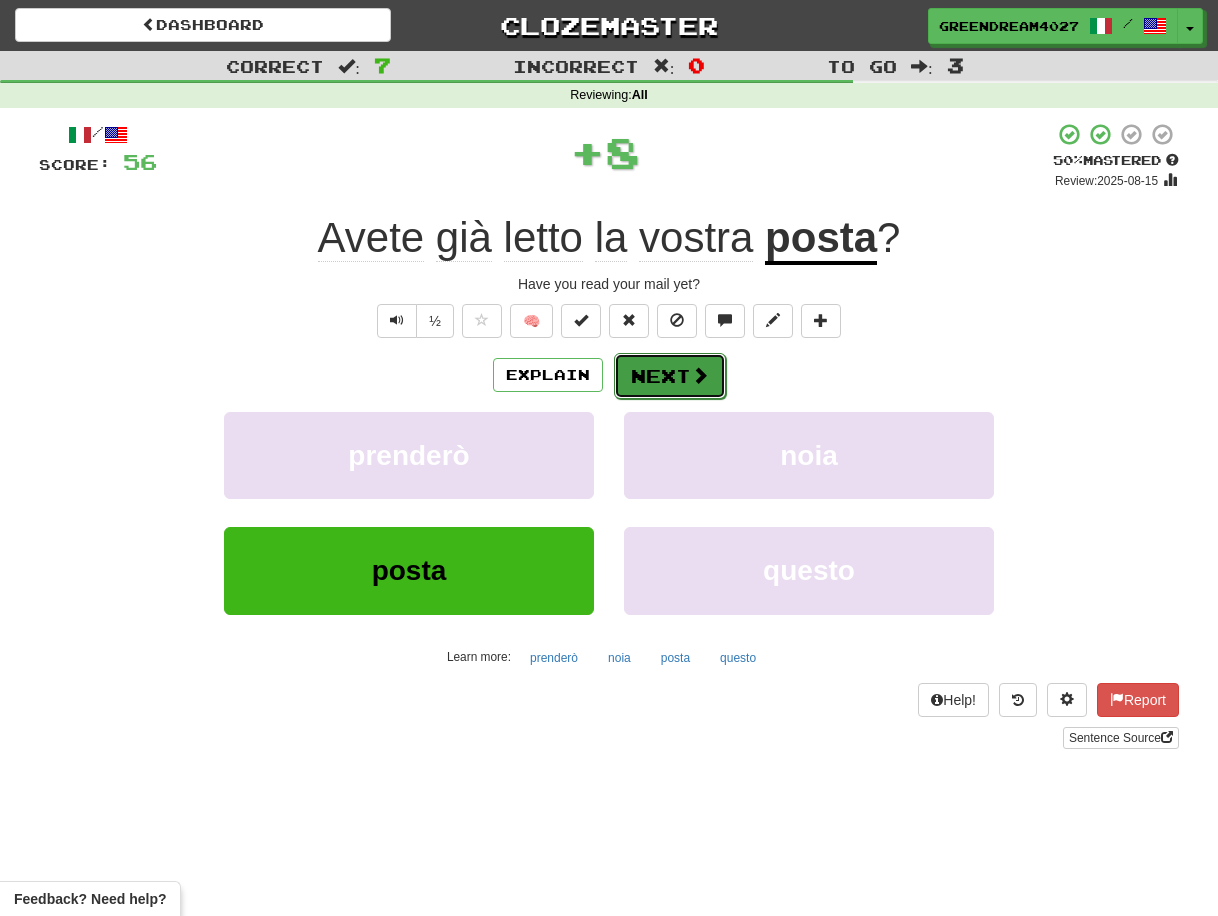 click on "Next" at bounding box center [670, 376] 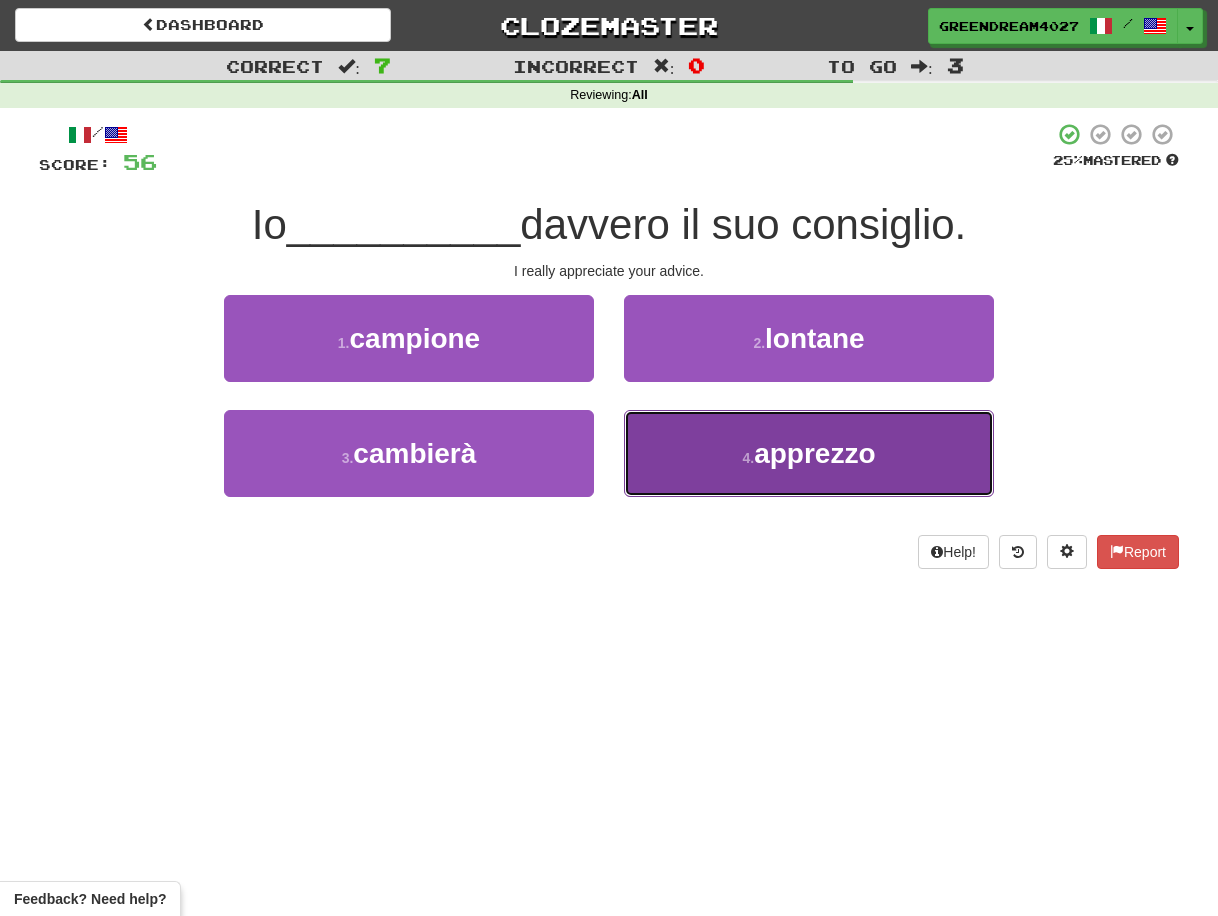 click on "4 .  apprezzo" at bounding box center [809, 453] 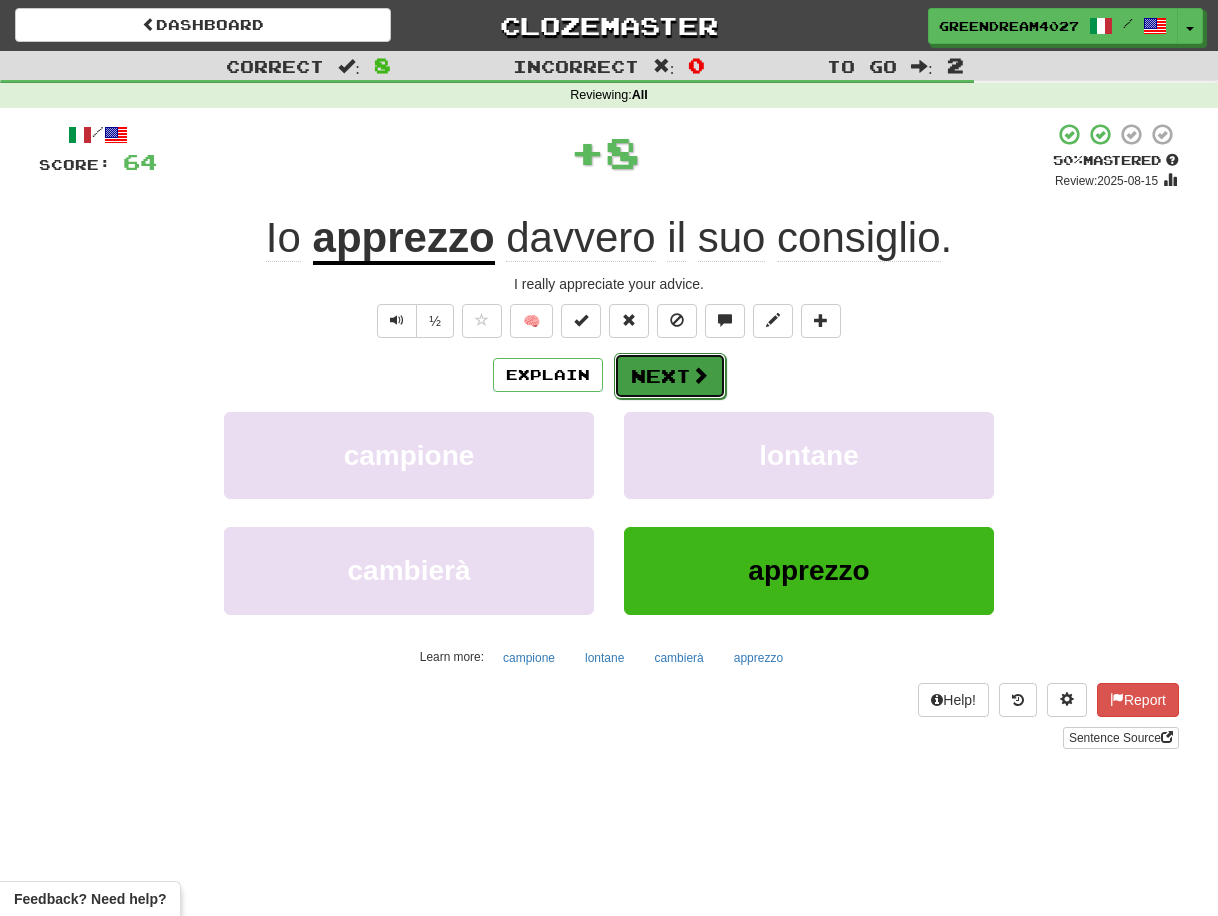 click on "Next" at bounding box center (670, 376) 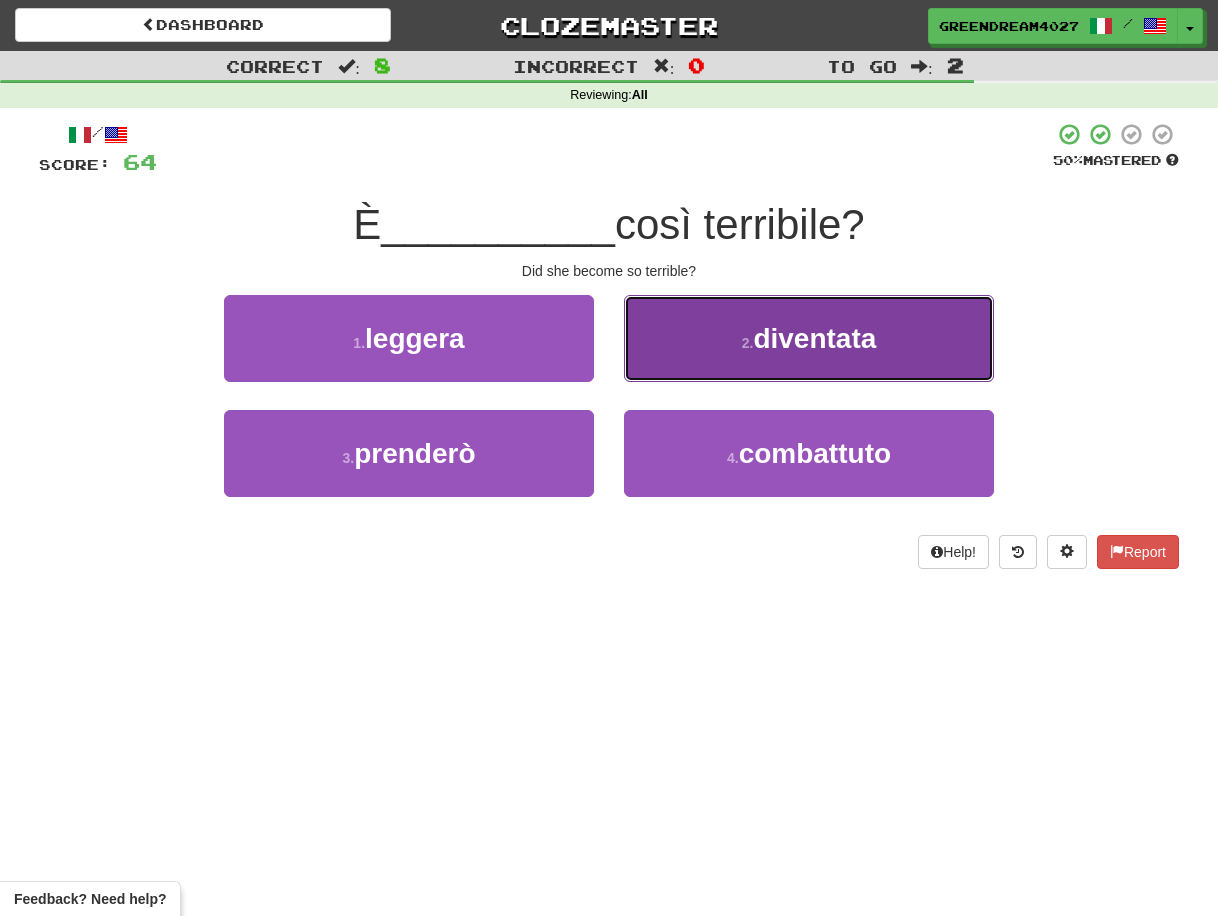 click on "diventata" at bounding box center [814, 338] 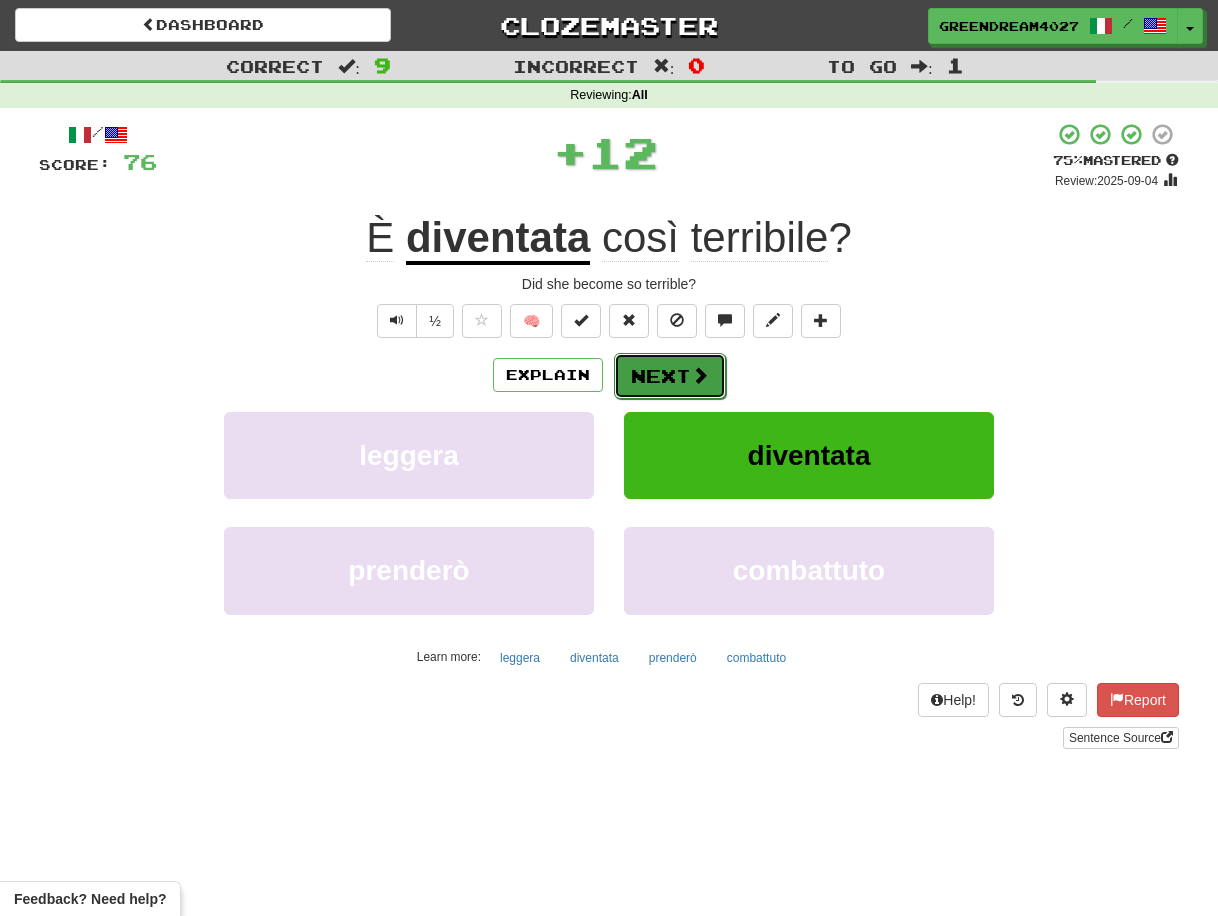 click on "Next" at bounding box center [670, 376] 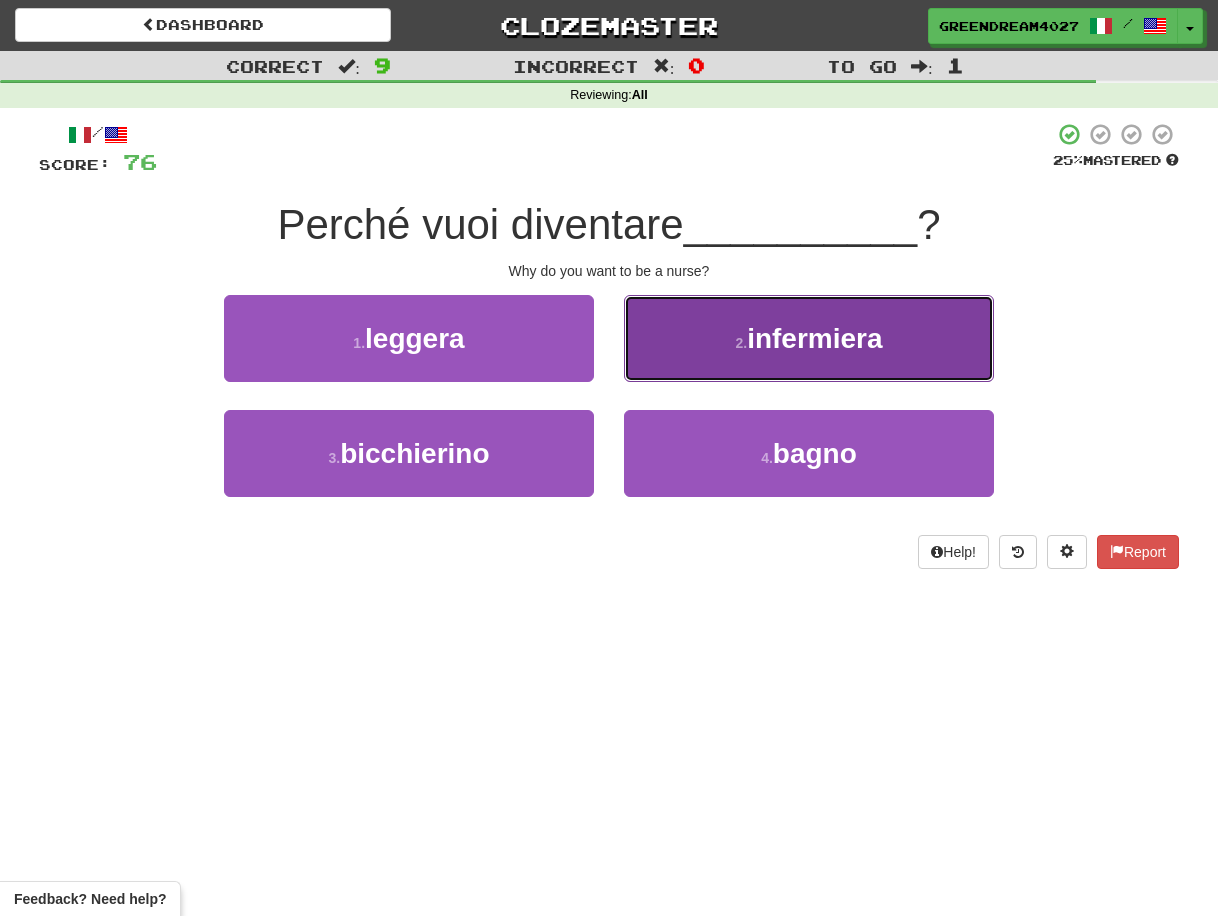 click on "2 .  infermiera" at bounding box center (809, 338) 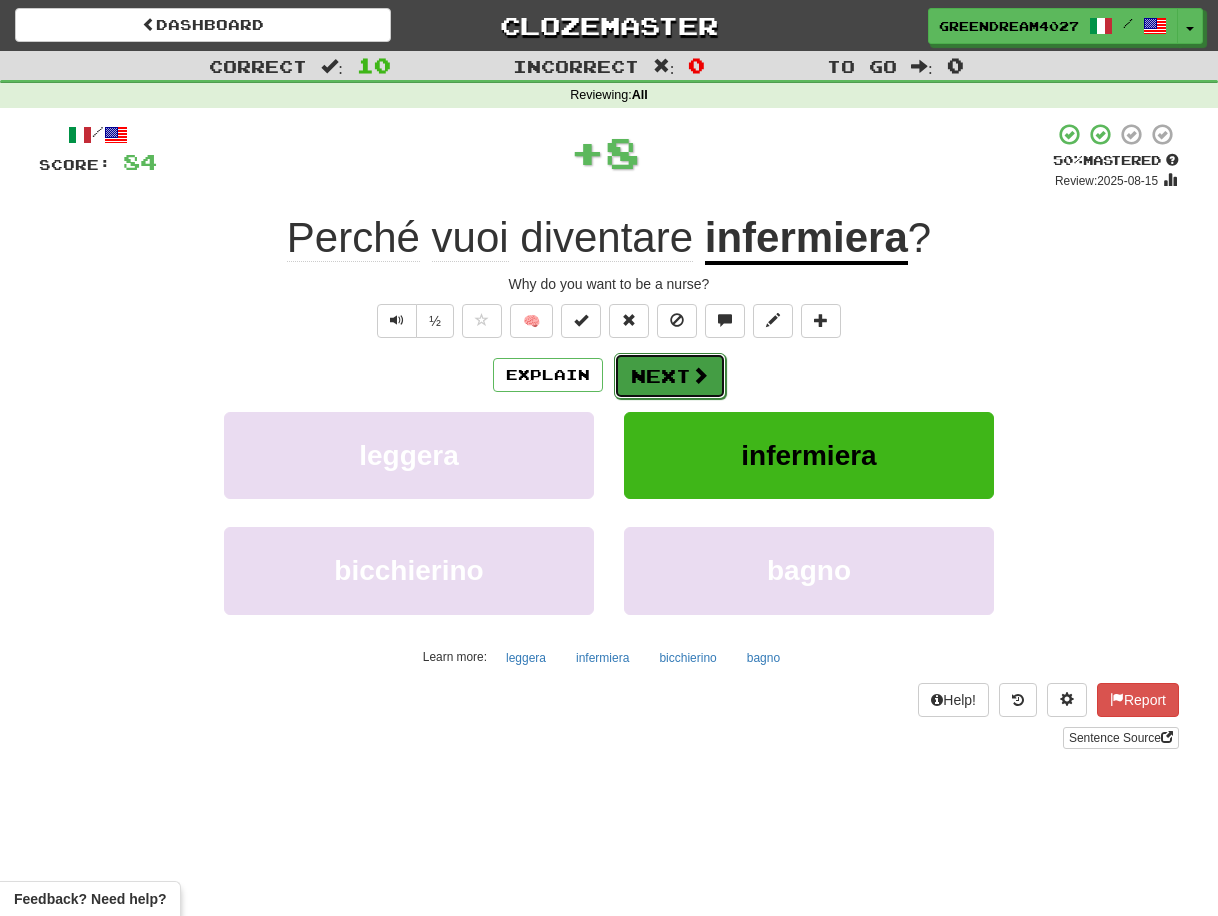 click on "Next" at bounding box center (670, 376) 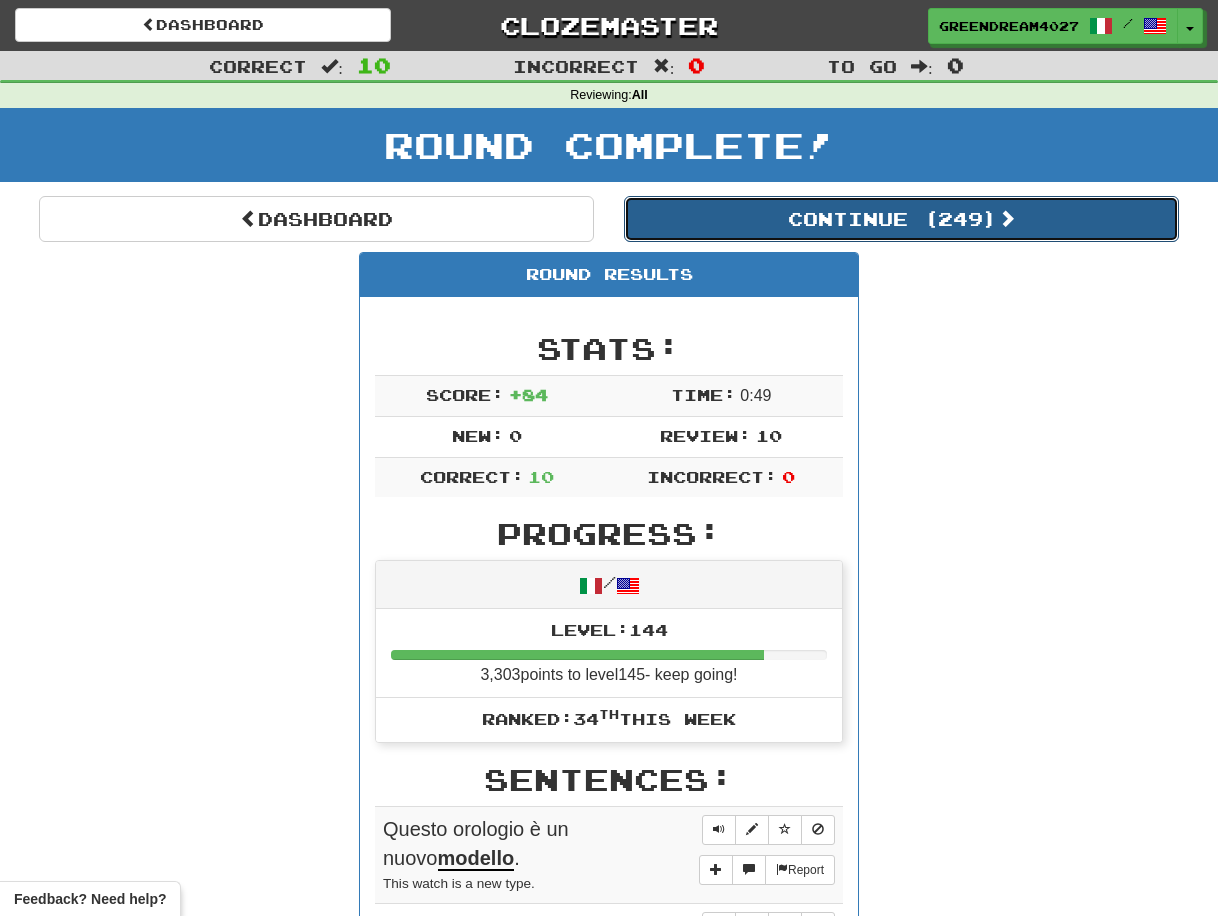 click on "Continue ( 249 )" at bounding box center [901, 219] 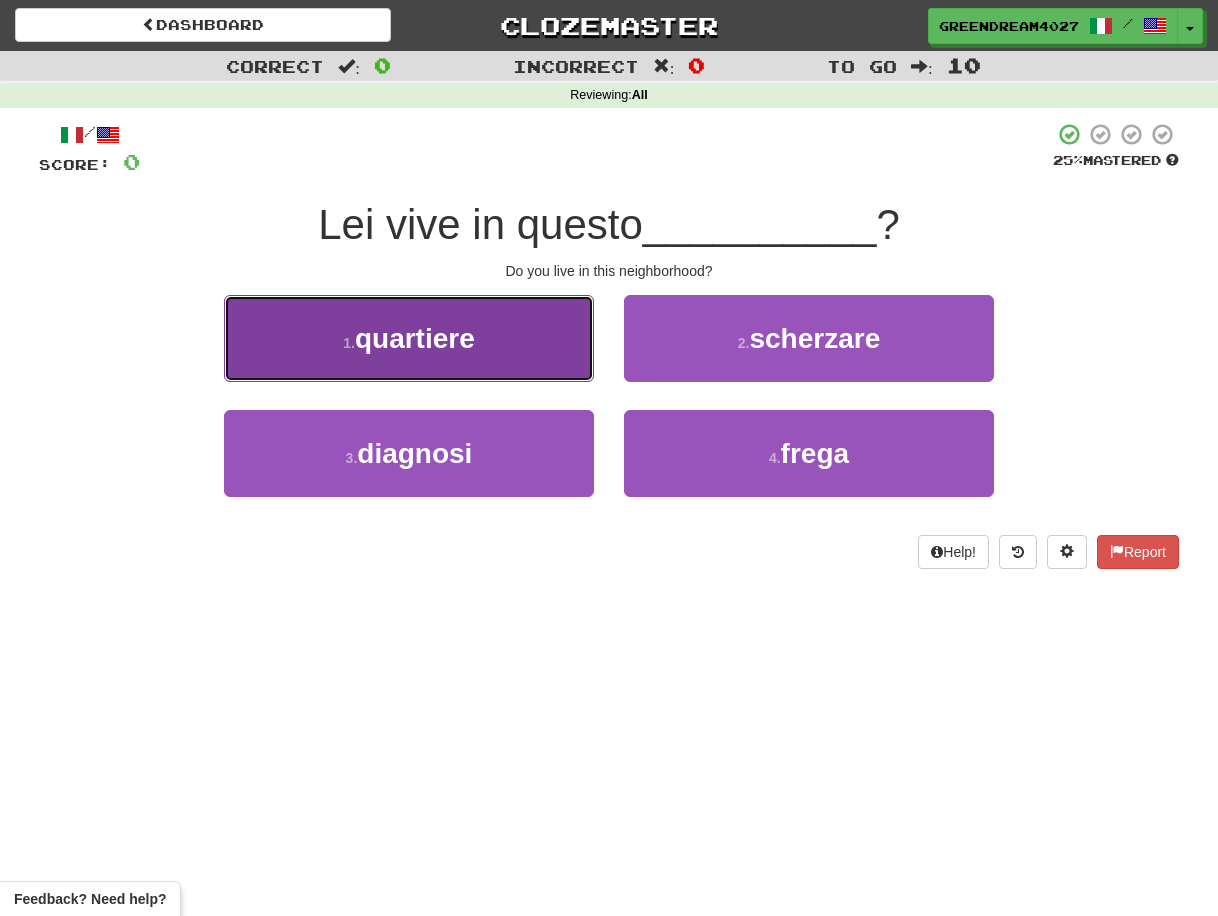 click on "quartiere" at bounding box center [415, 338] 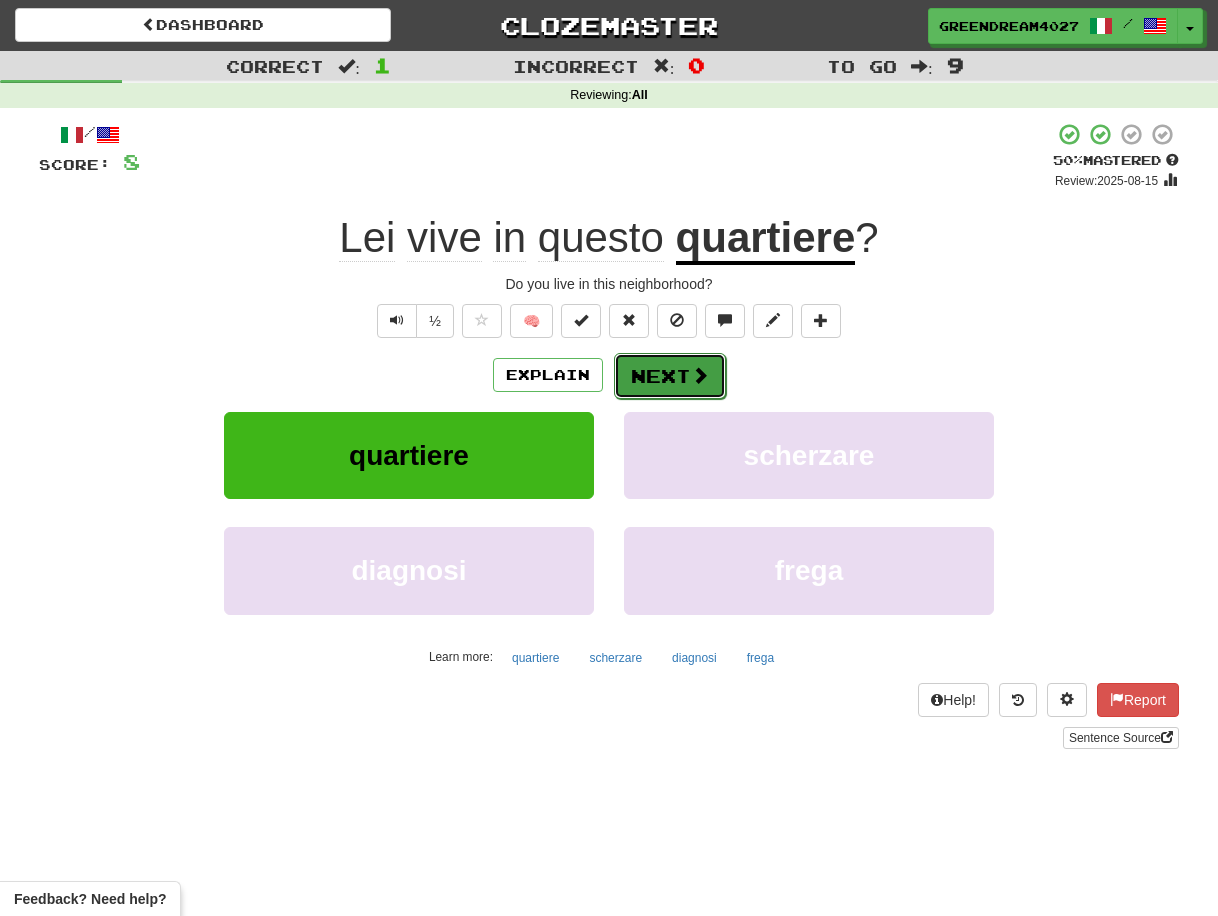 click on "Next" at bounding box center (670, 376) 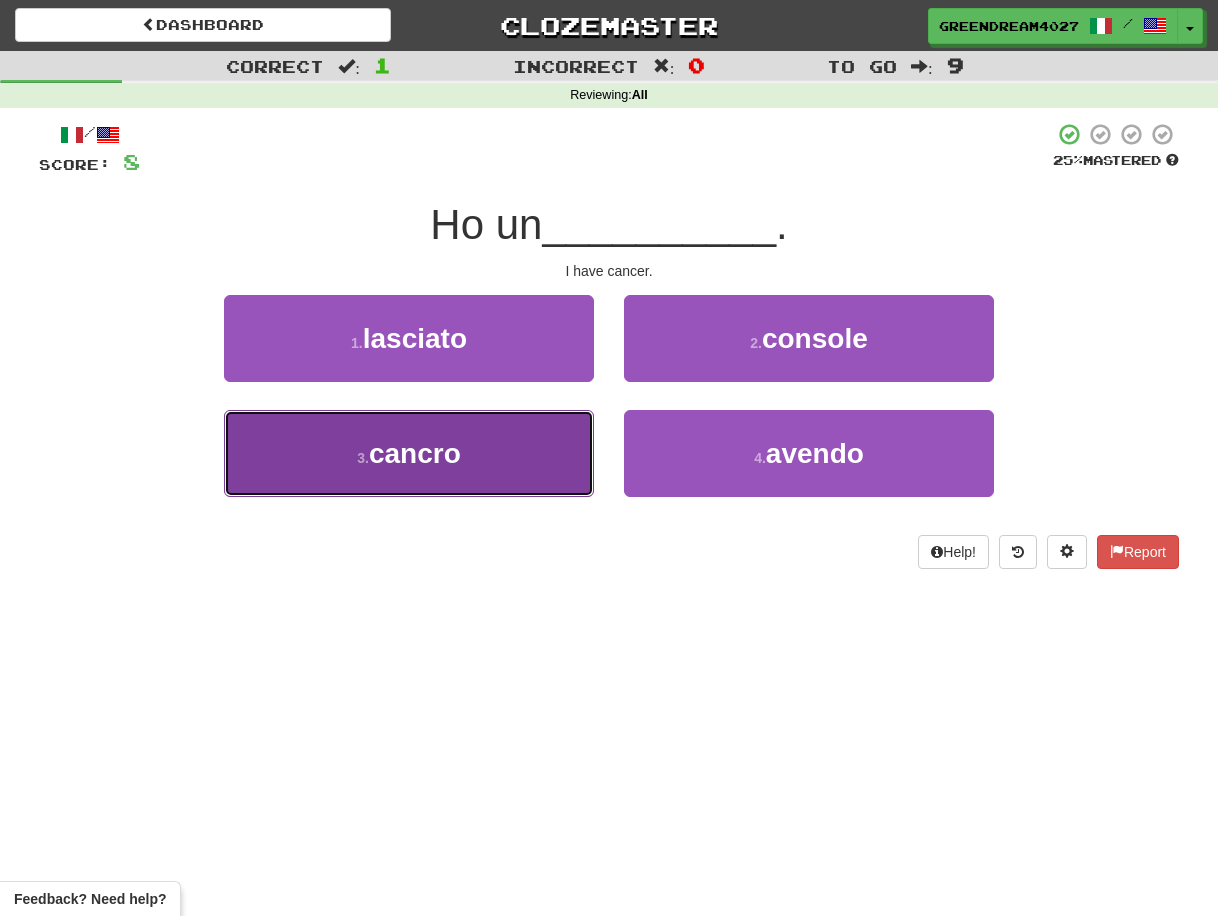 click on "3 .  cancro" at bounding box center [409, 453] 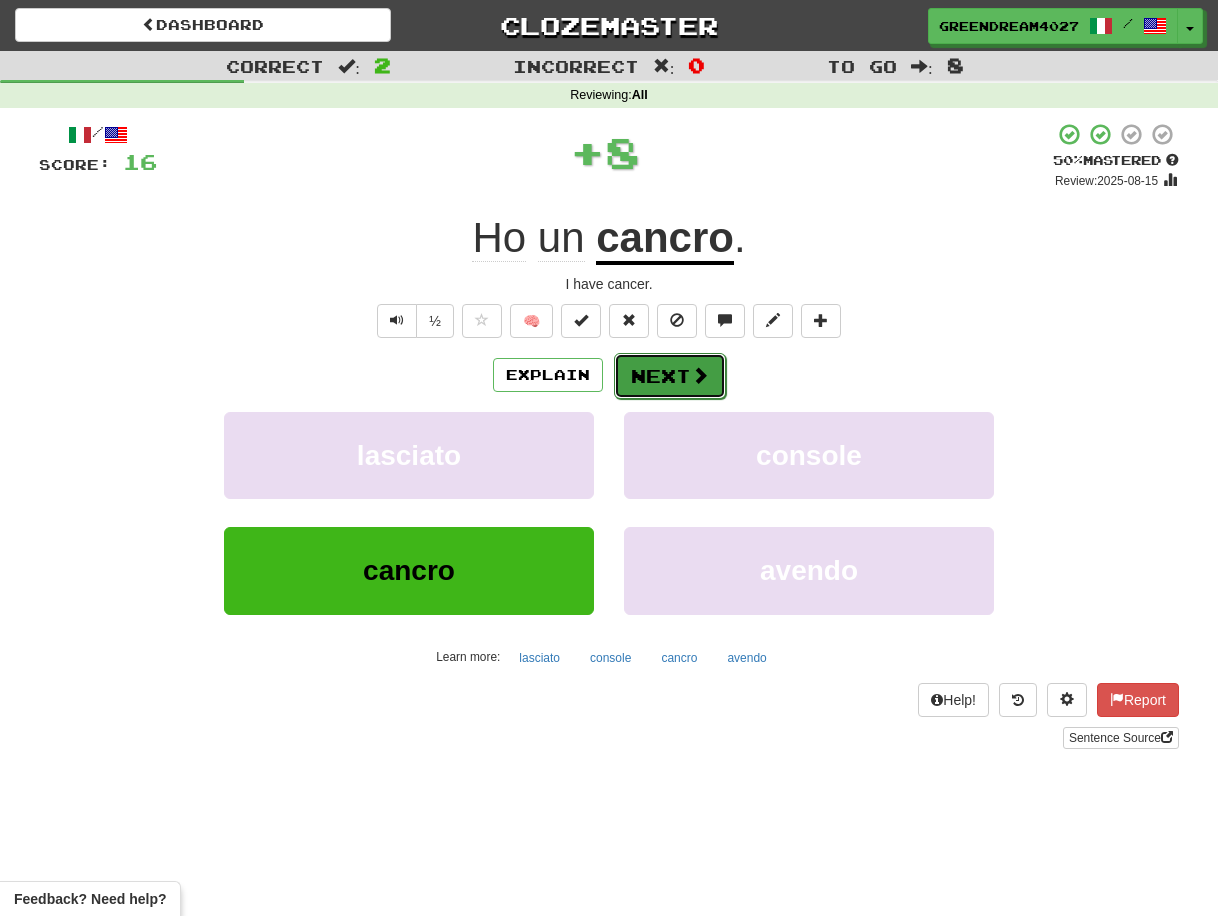 click on "Next" at bounding box center (670, 376) 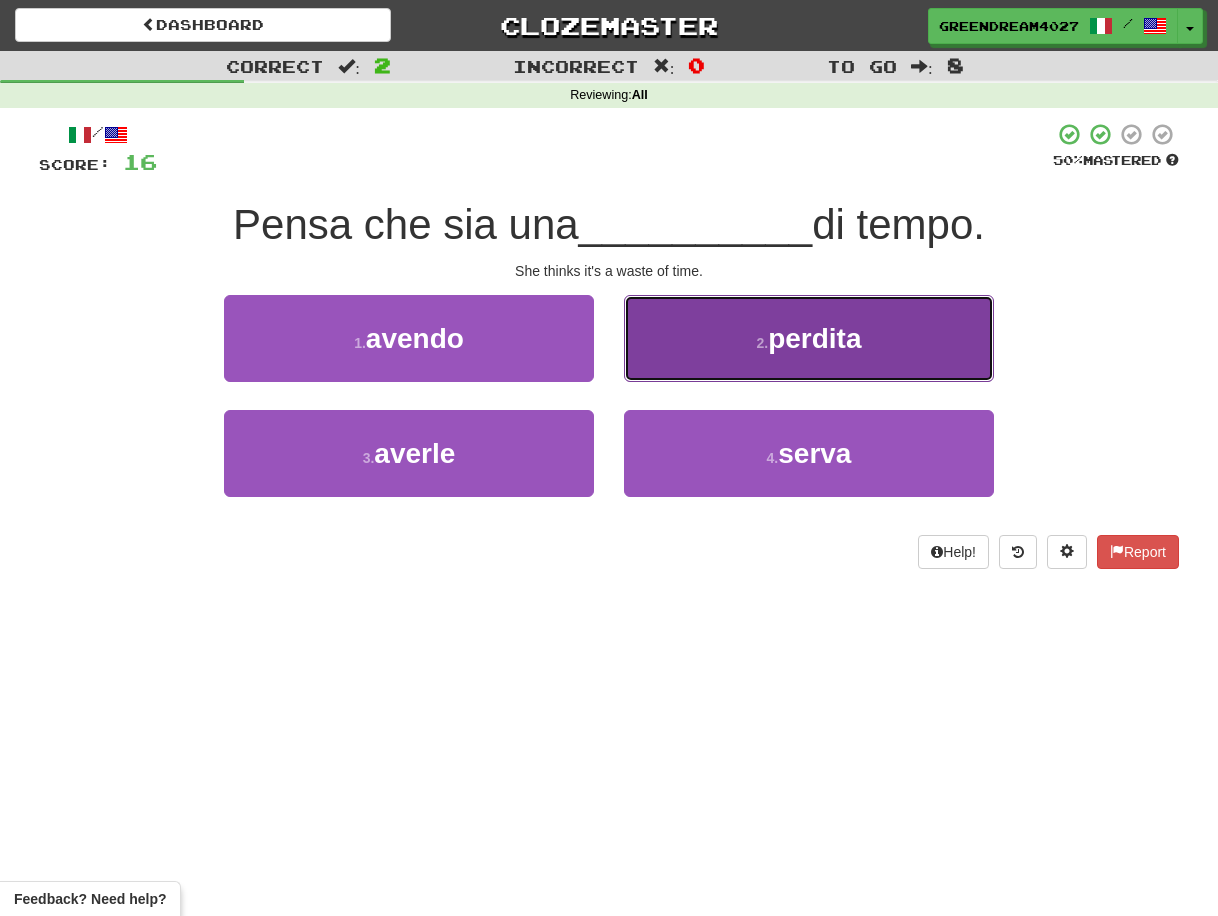 click on "perdita" at bounding box center (814, 338) 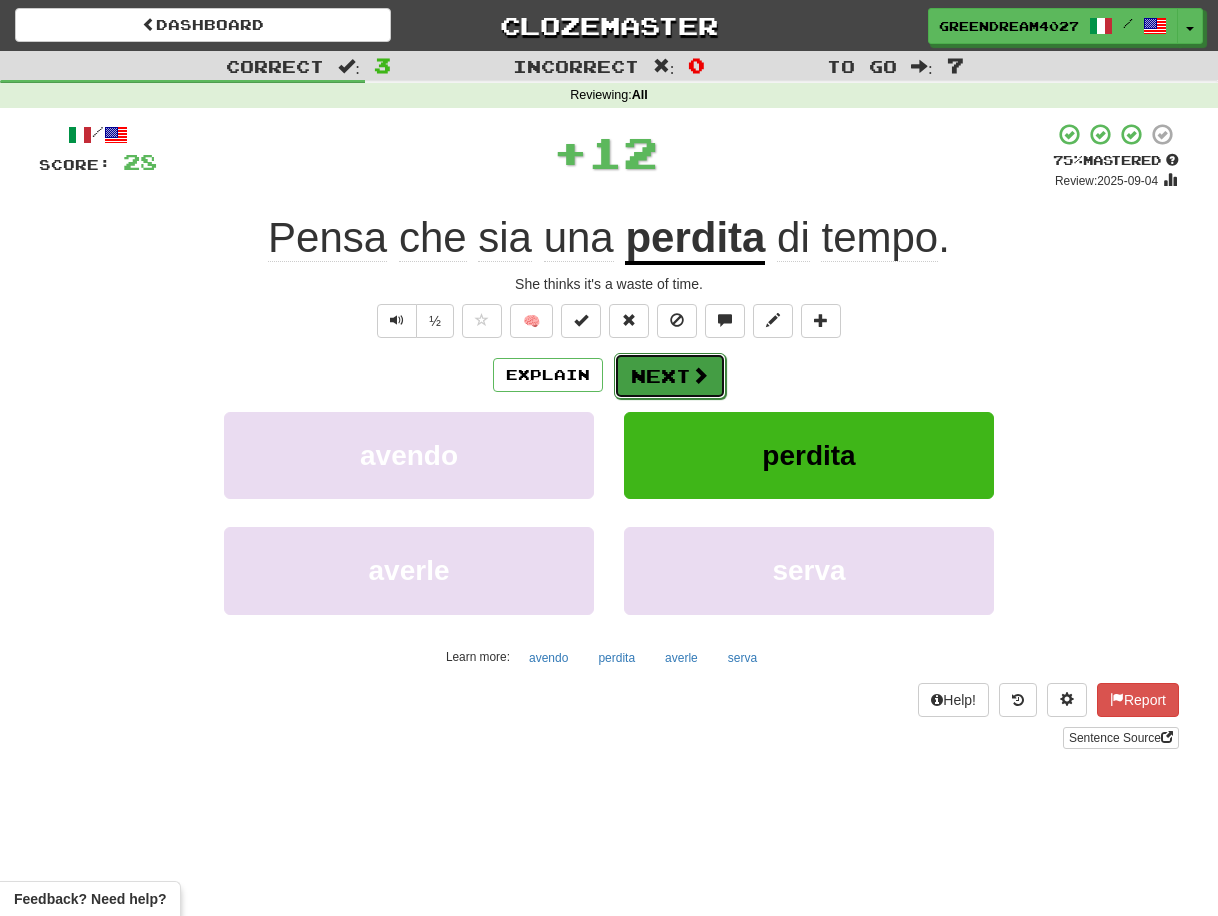 click on "Next" at bounding box center (670, 376) 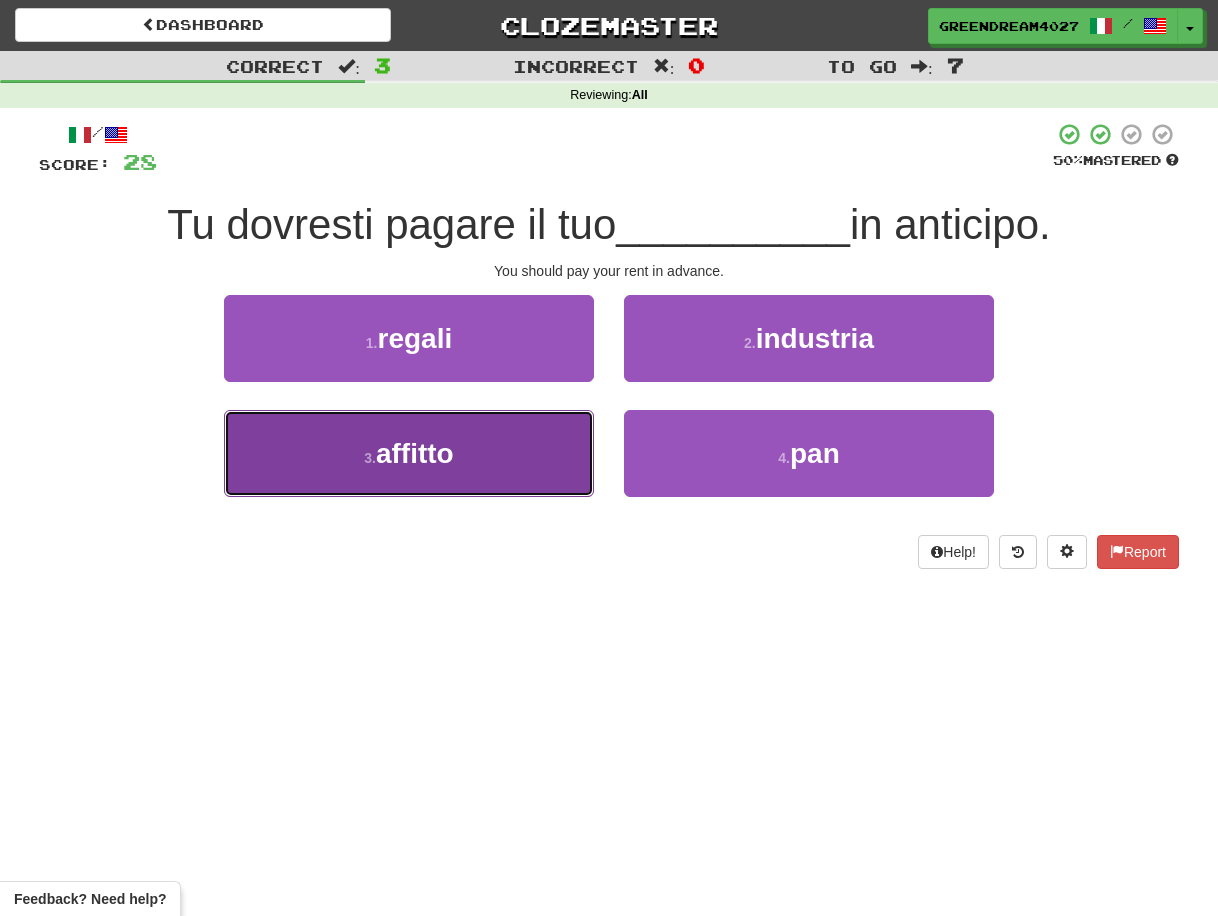 click on "3 .  affitto" at bounding box center (409, 453) 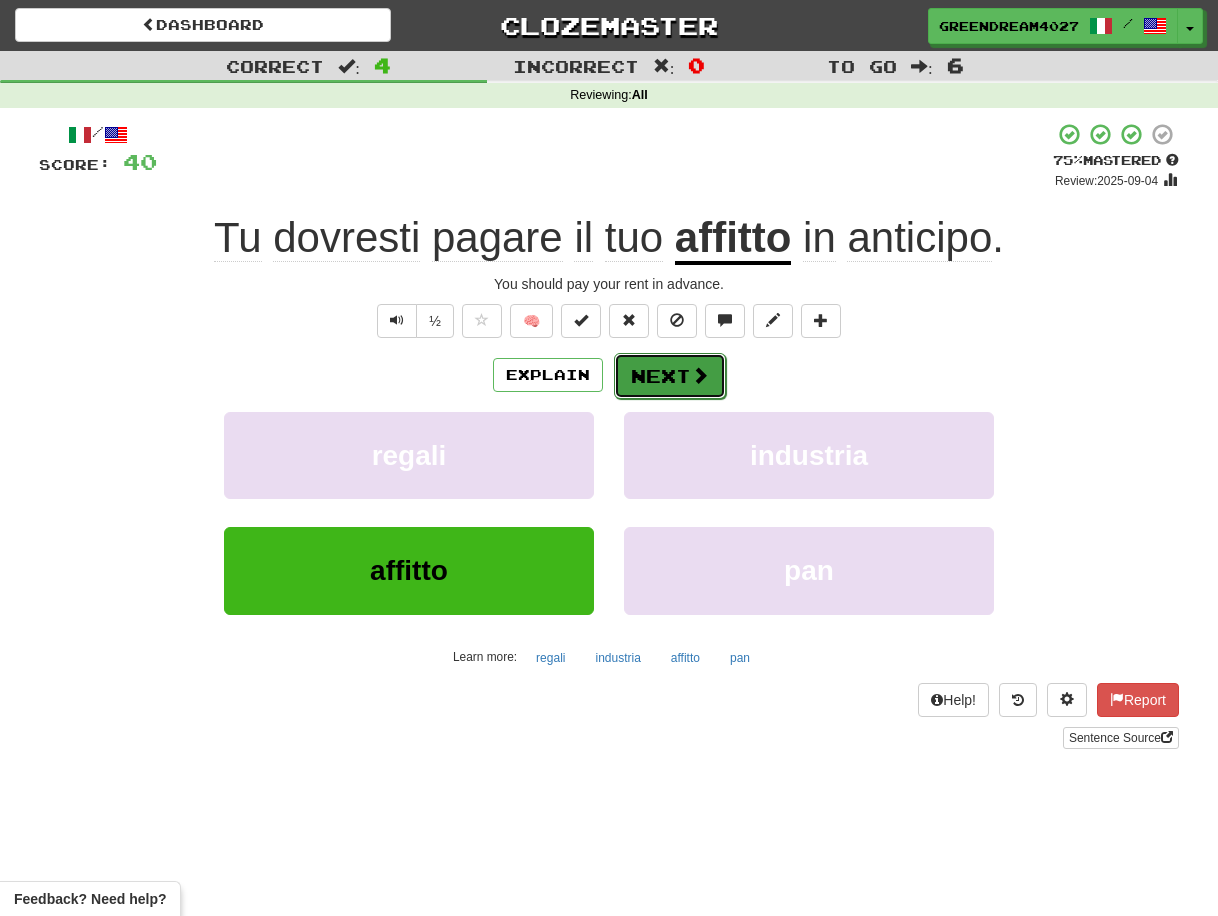 click on "Next" at bounding box center (670, 376) 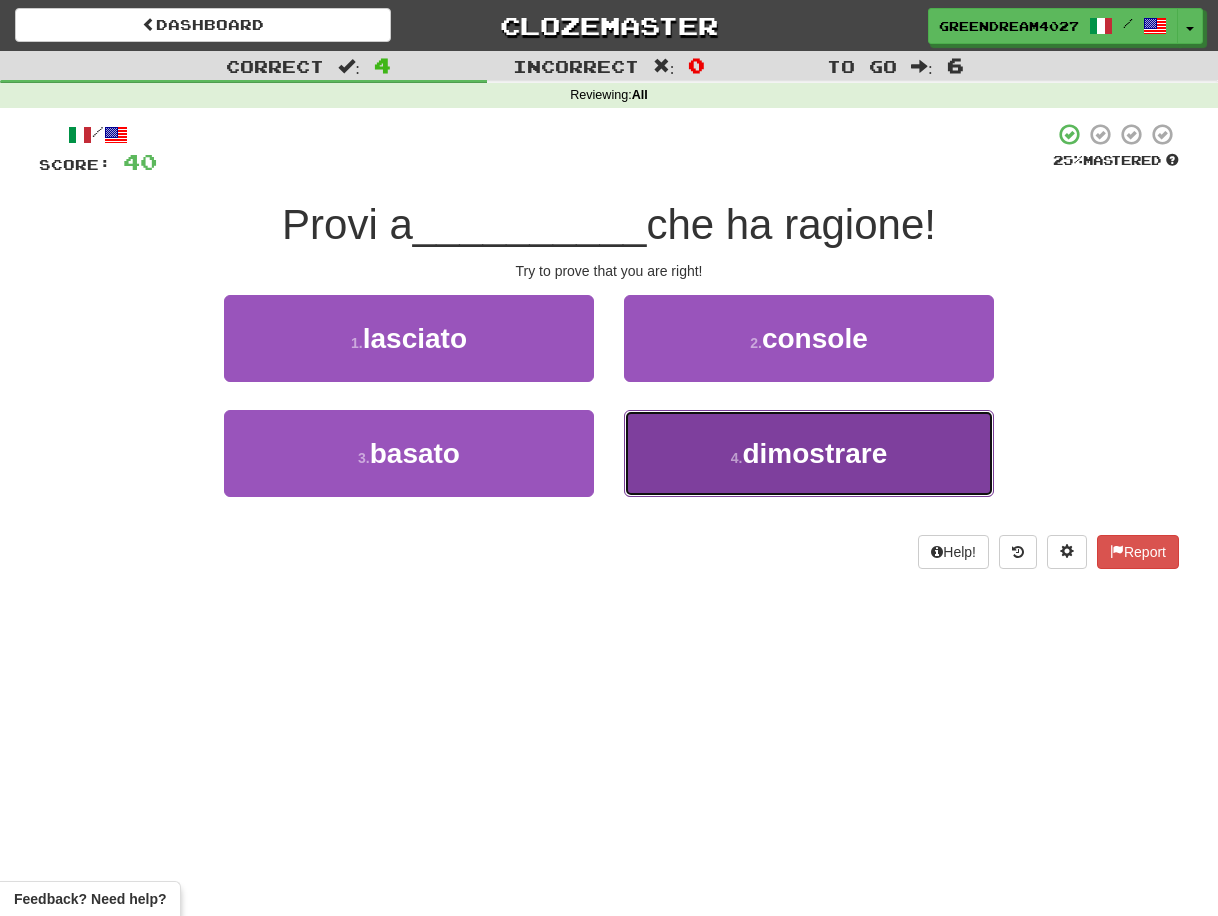click on "4 .  dimostrare" at bounding box center [809, 453] 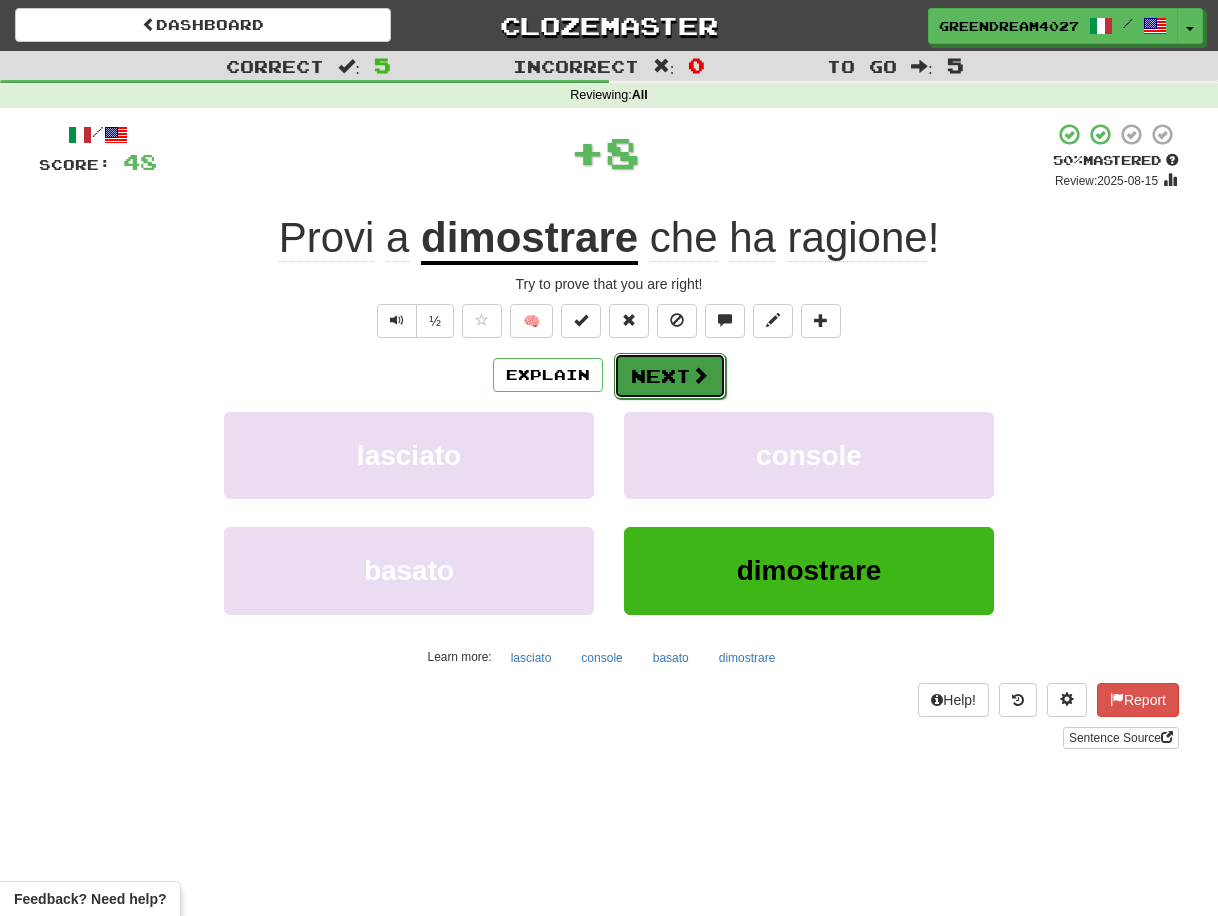 click on "Next" at bounding box center [670, 376] 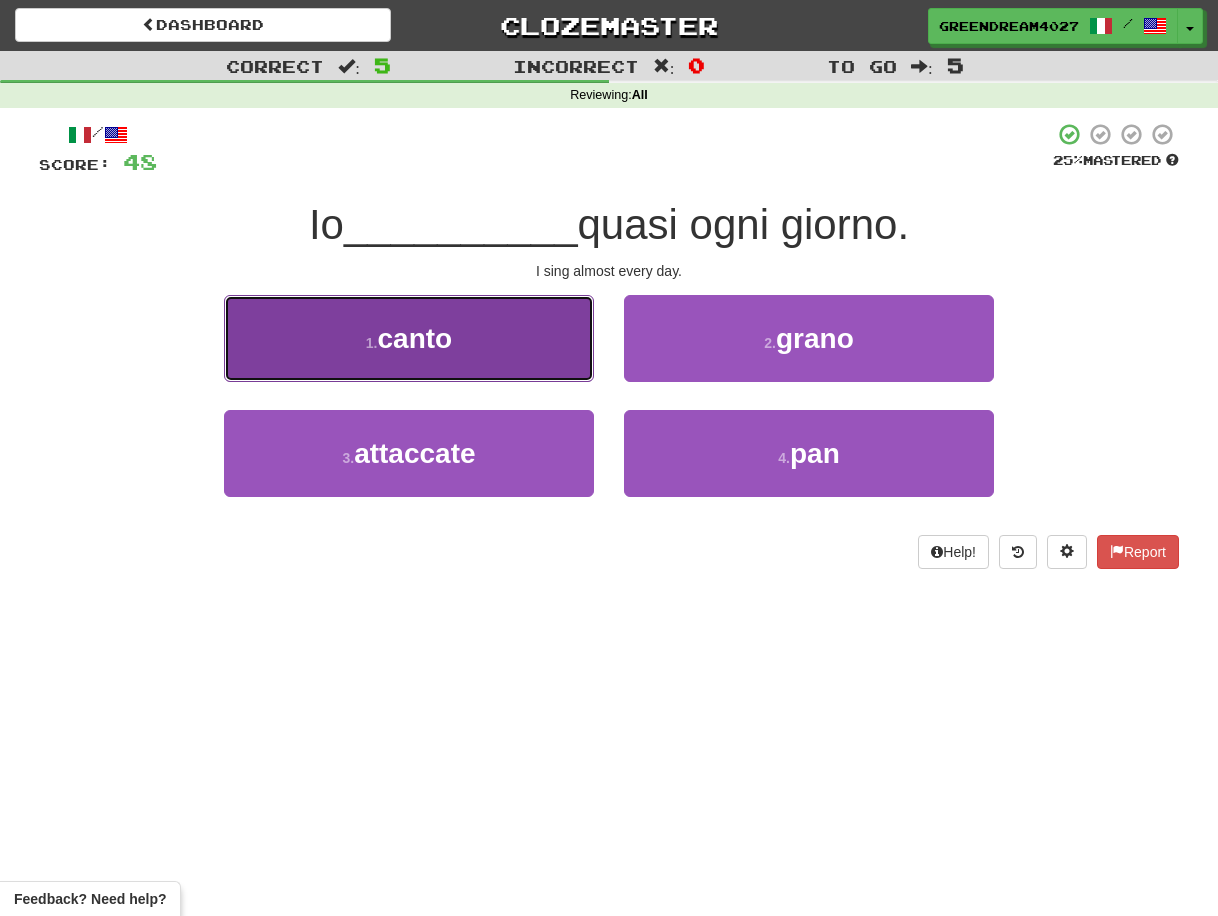 click on "canto" at bounding box center (415, 338) 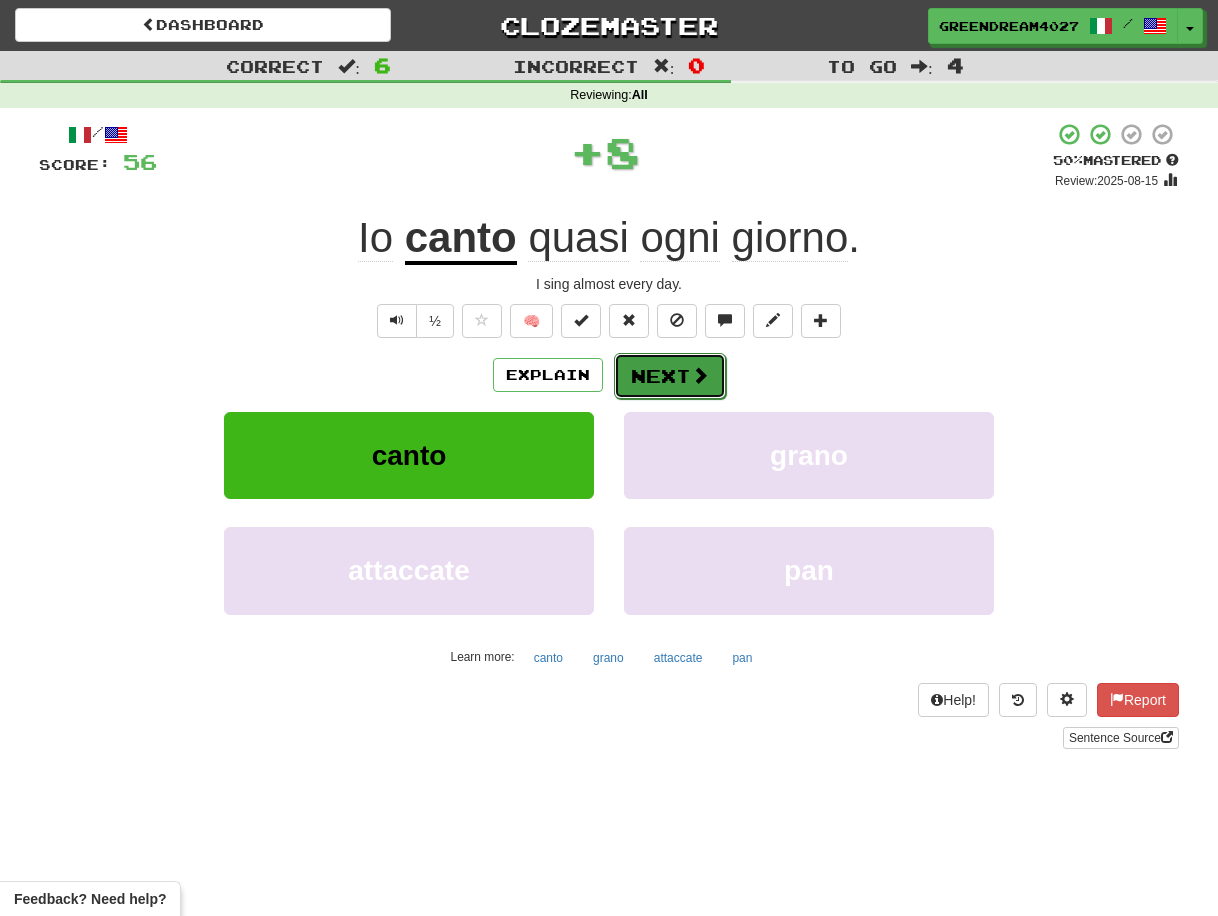 click on "Next" at bounding box center [670, 376] 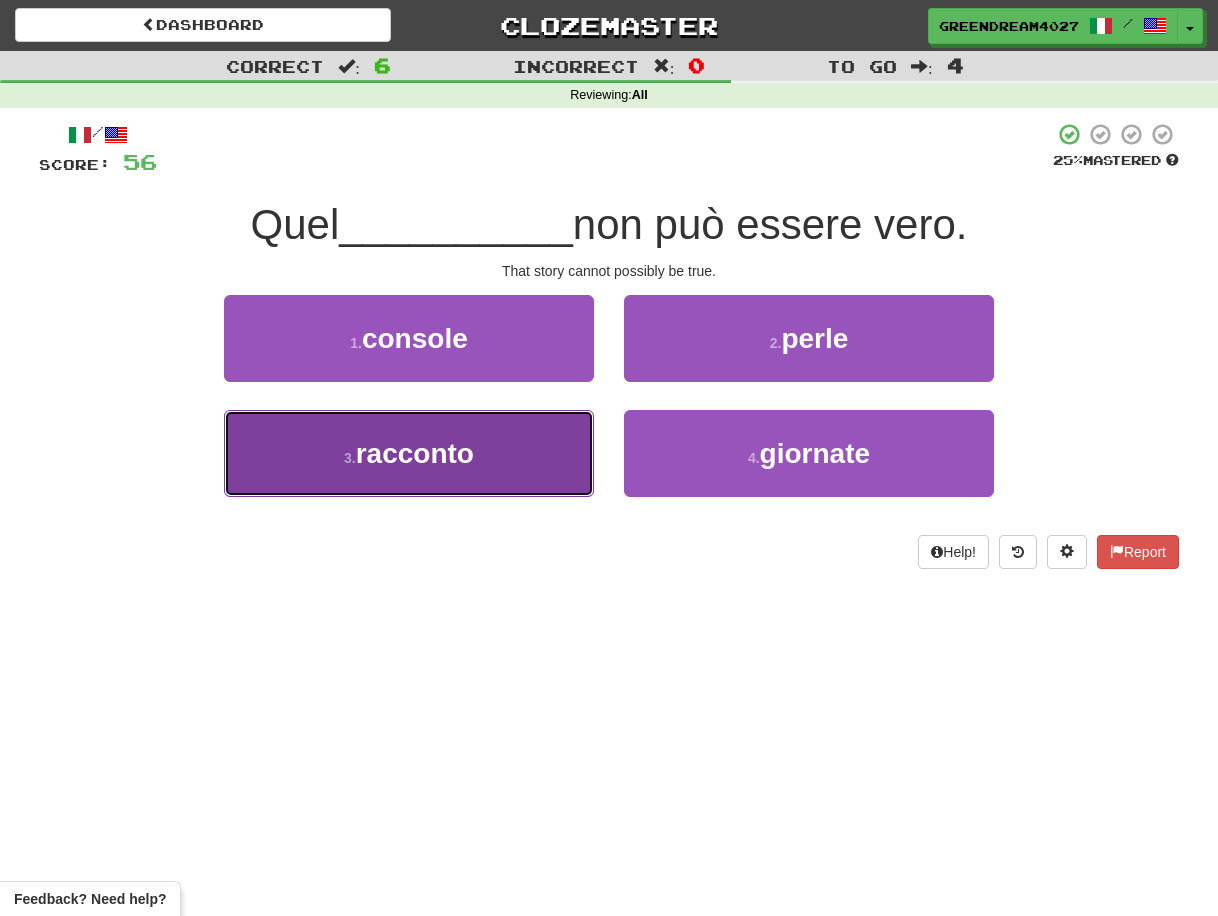 click on "3 .  racconto" at bounding box center (409, 453) 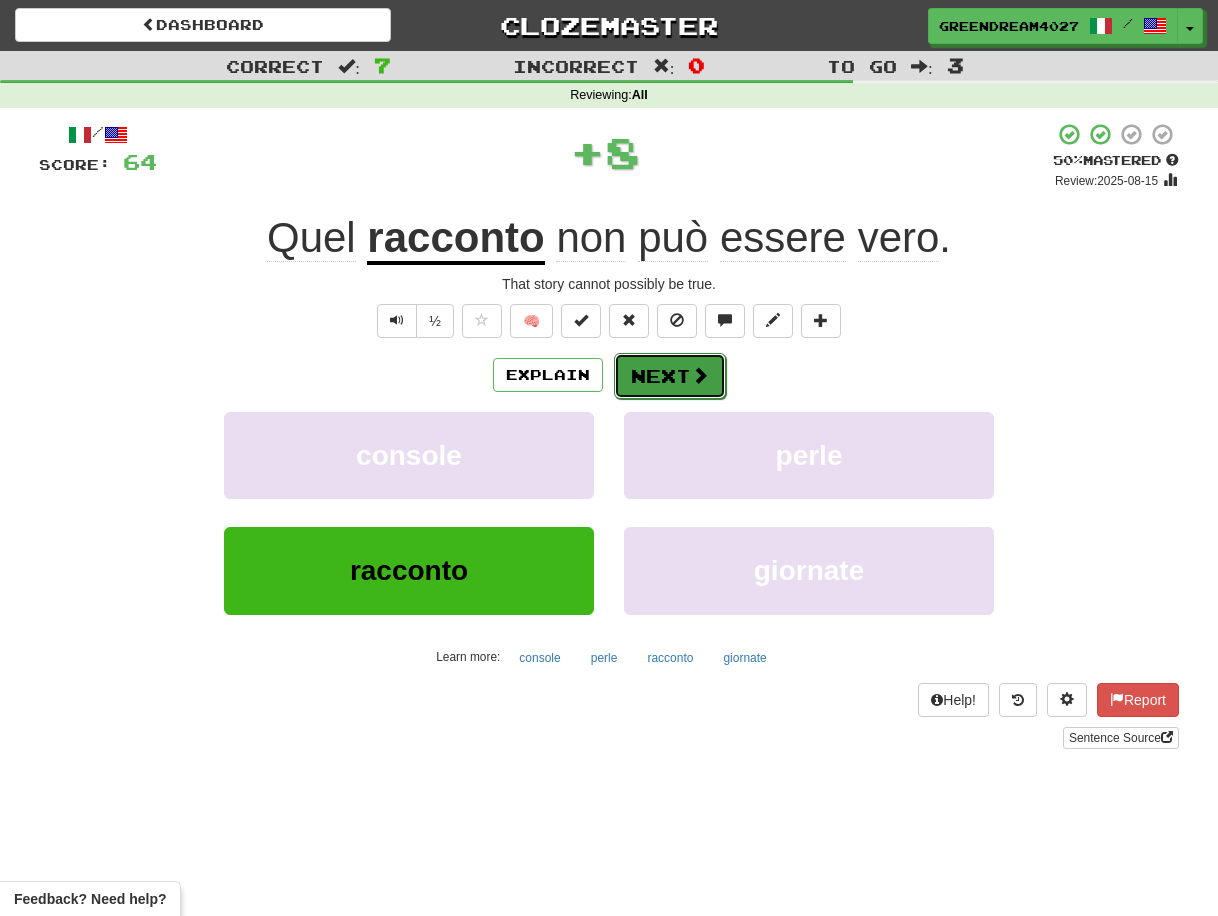 click on "Next" at bounding box center [670, 376] 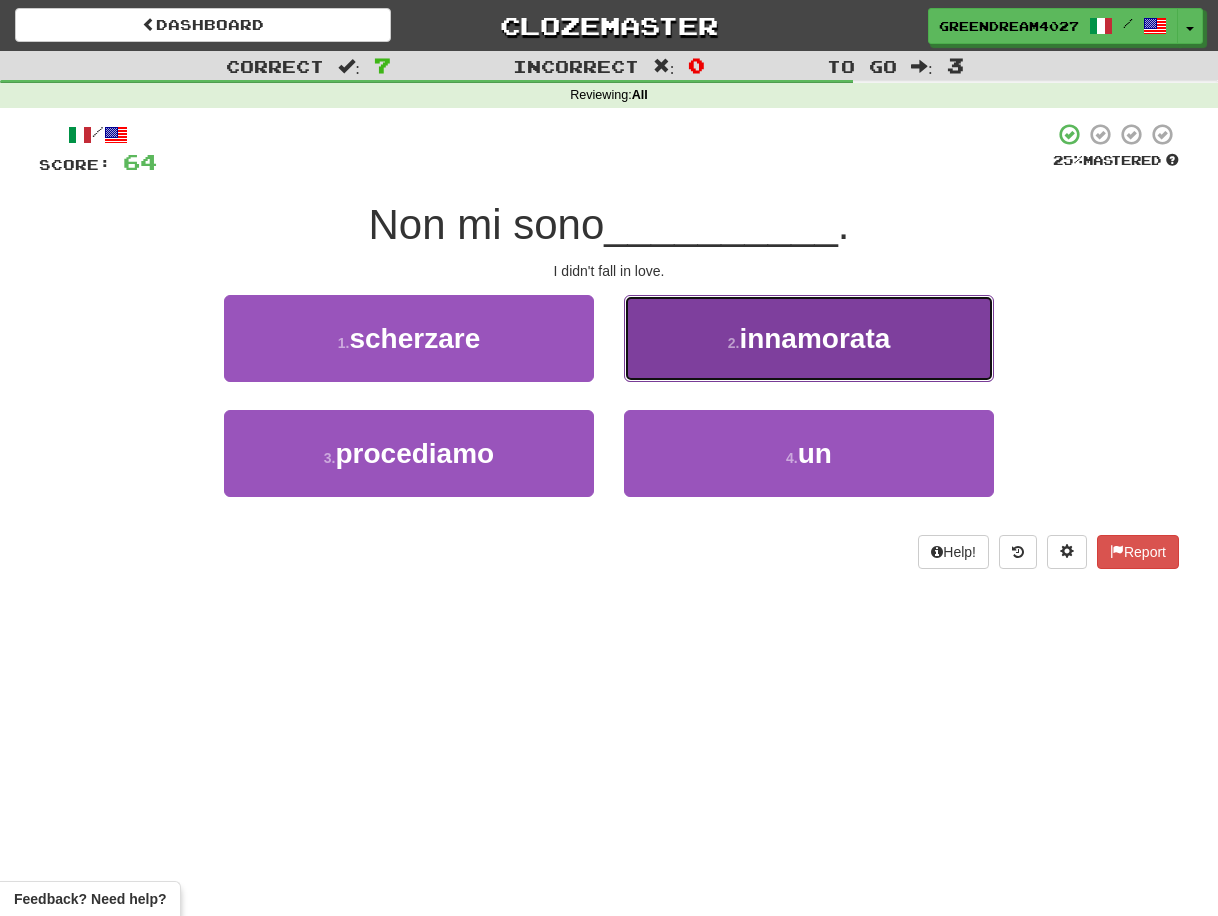 click on "2 .  innamorata" at bounding box center (809, 338) 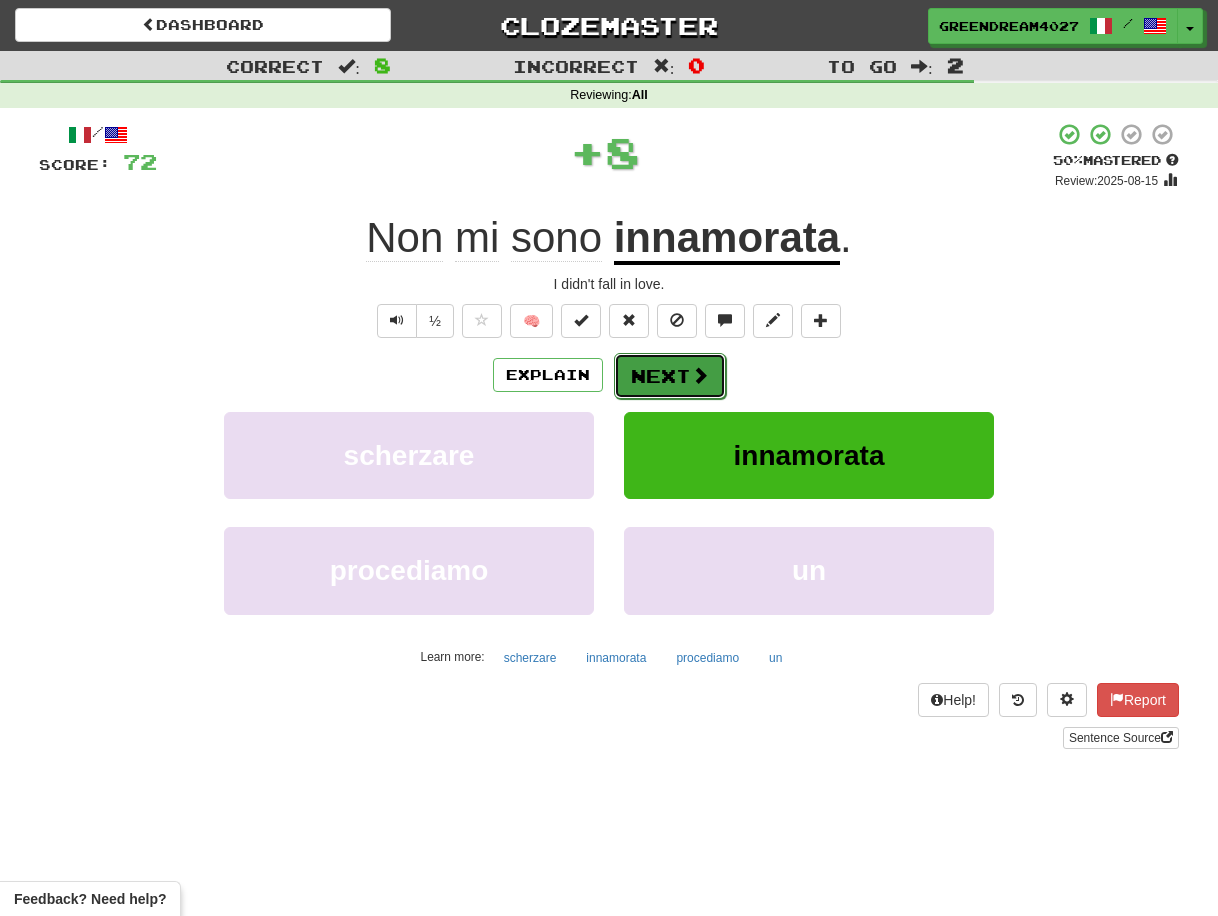 click on "Next" at bounding box center [670, 376] 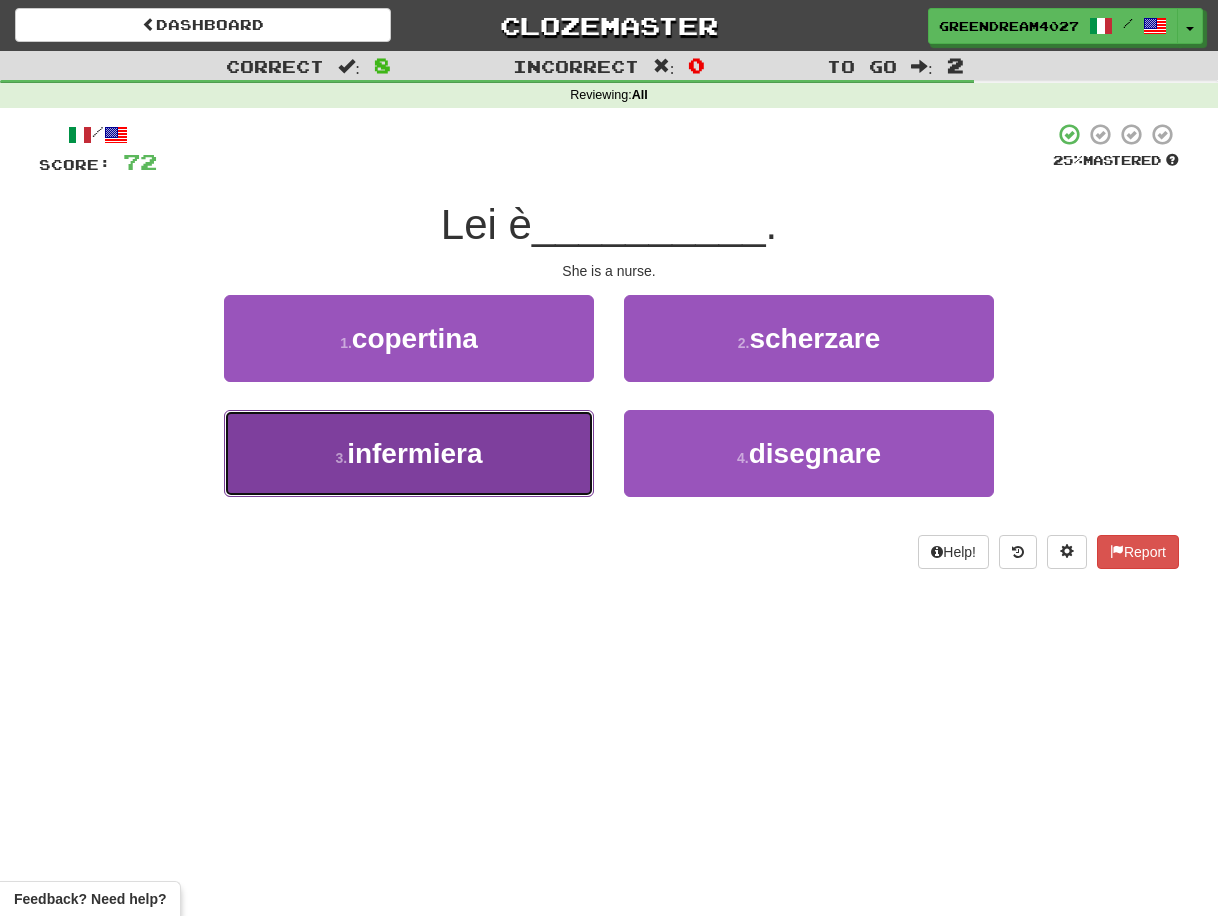 click on "3 .  infermiera" at bounding box center (409, 453) 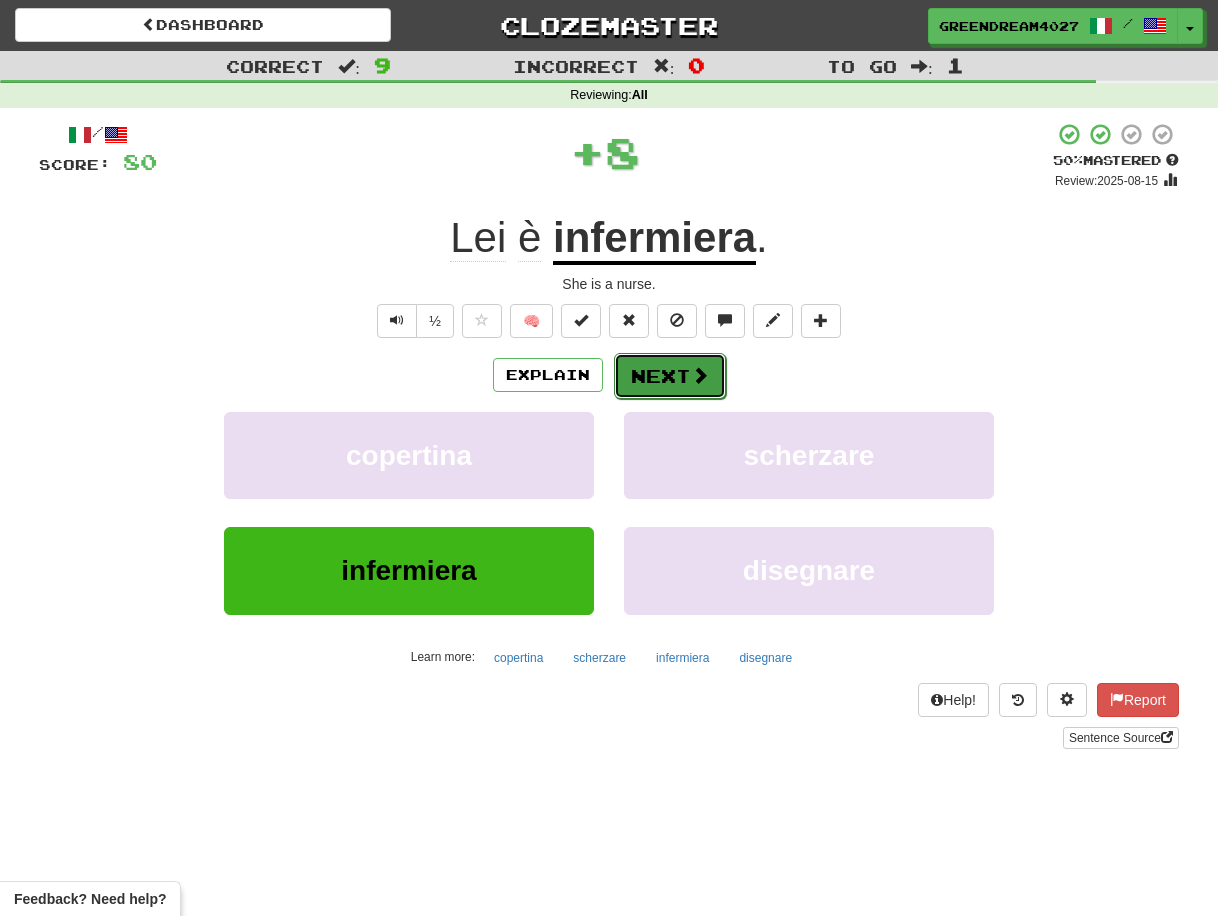 click on "Next" at bounding box center (670, 376) 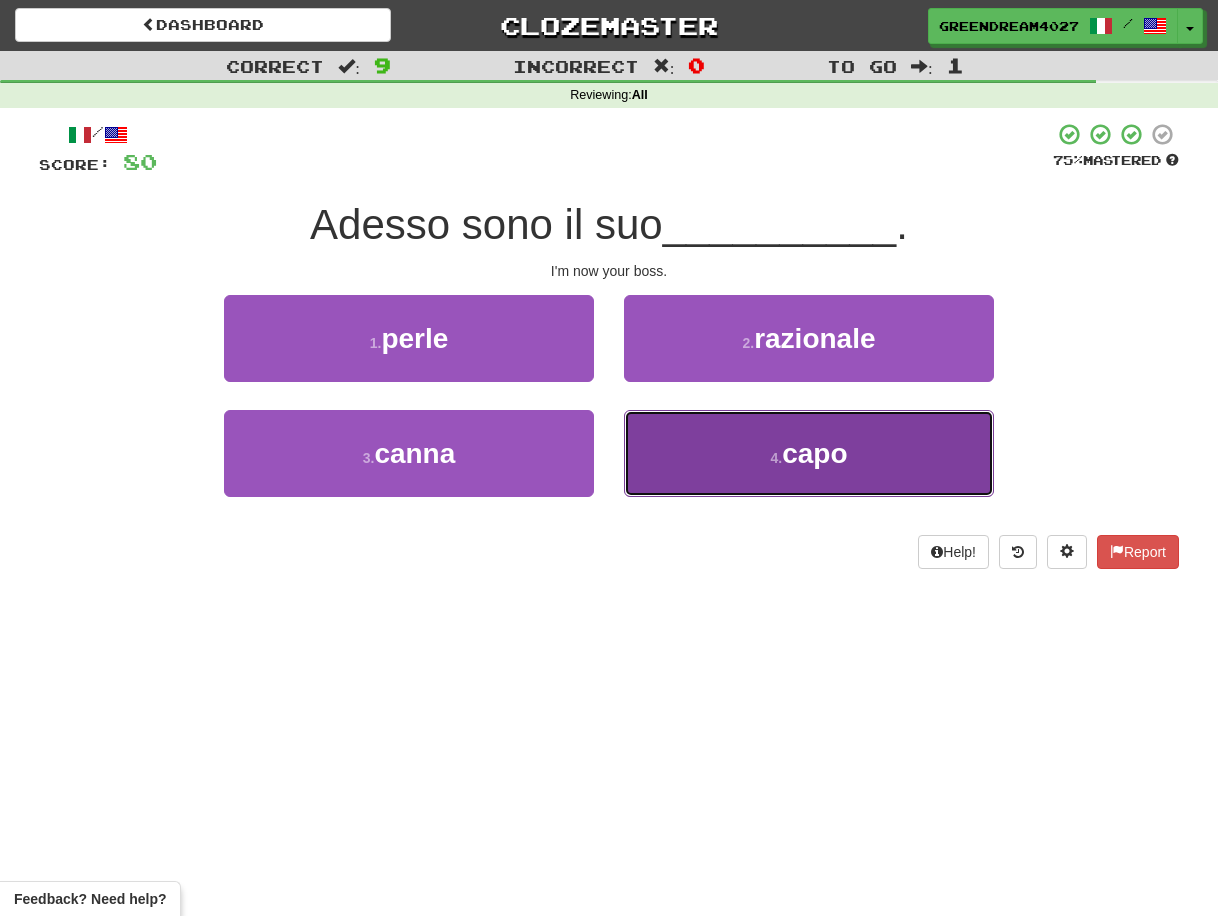 click on "4 .  capo" at bounding box center [809, 453] 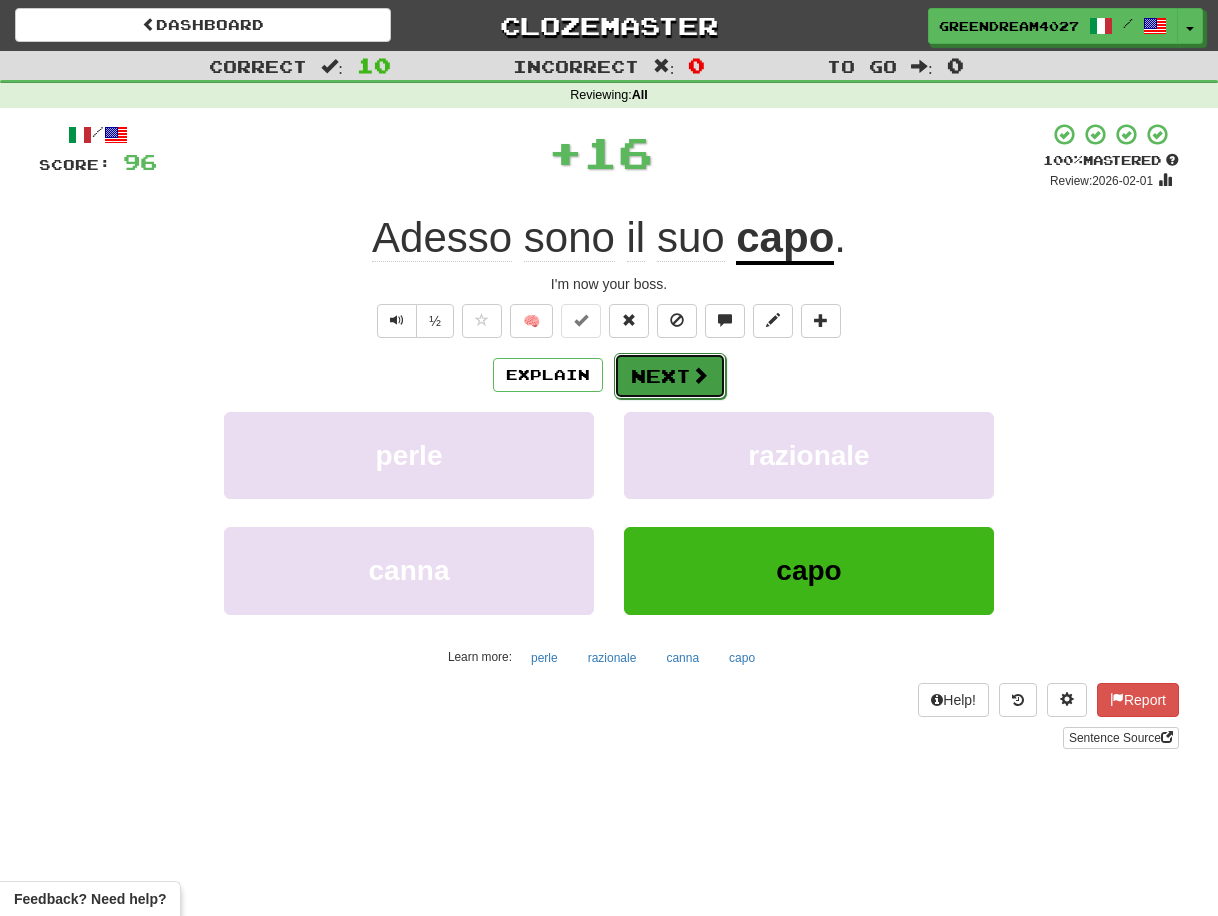 click on "Next" at bounding box center (670, 376) 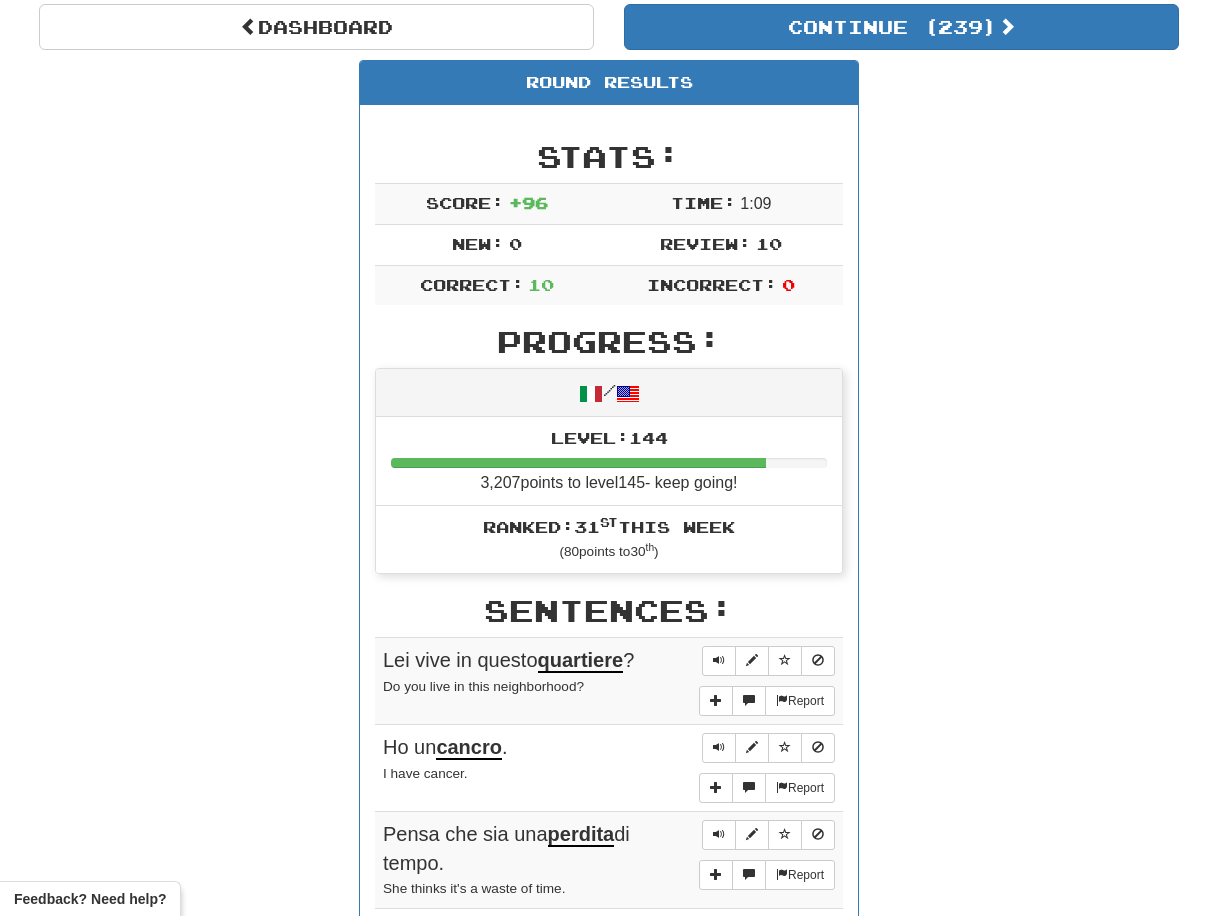 scroll, scrollTop: 0, scrollLeft: 0, axis: both 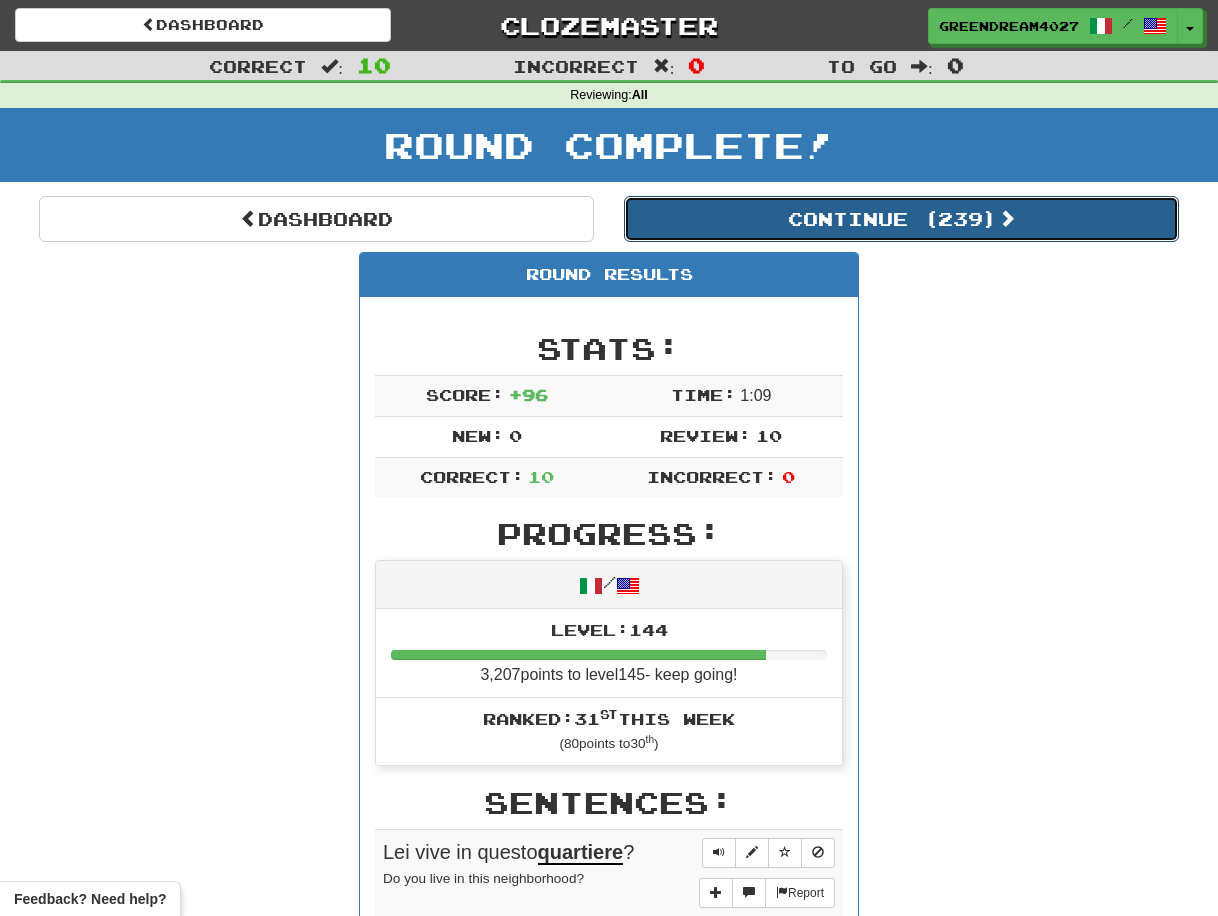 click on "Continue ( 239 )" at bounding box center [901, 219] 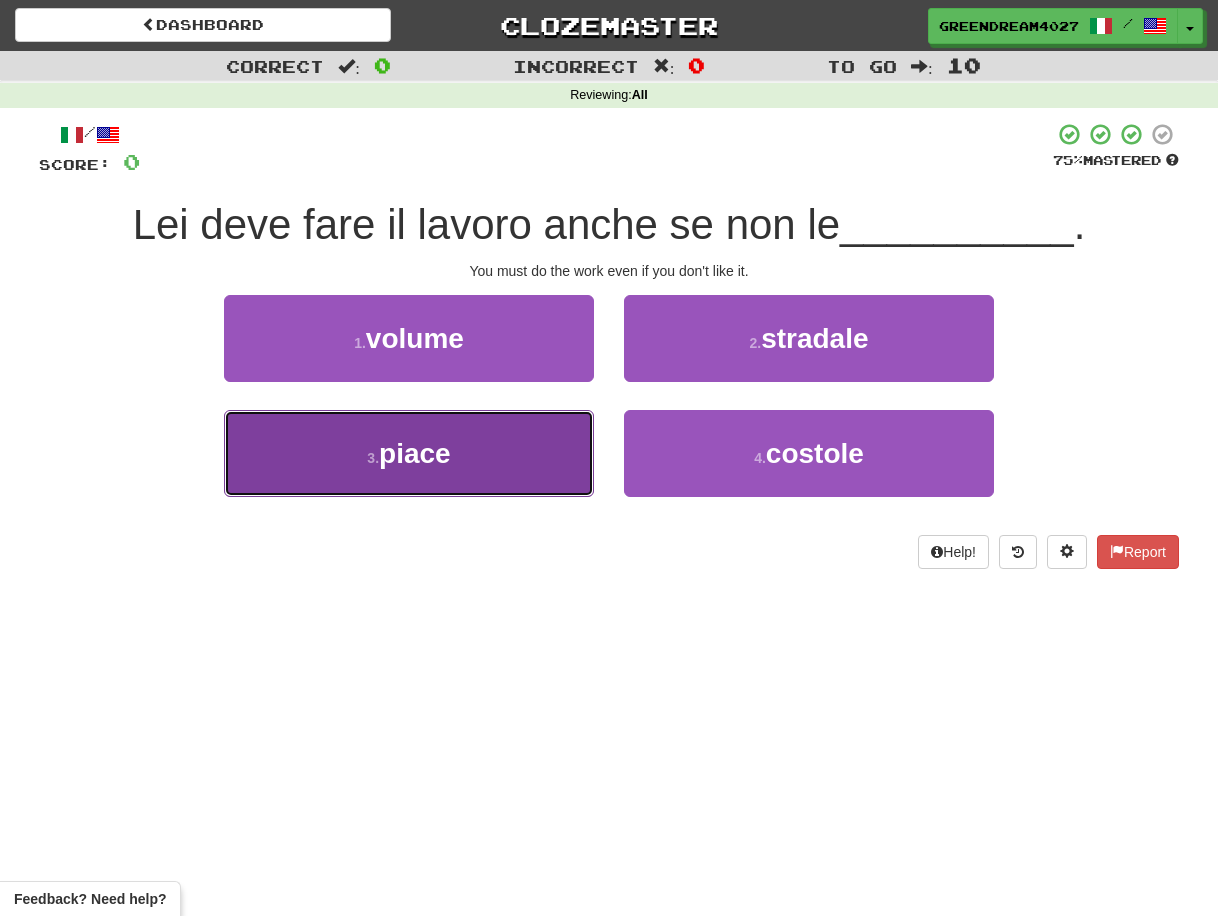 click on "piace" at bounding box center (415, 453) 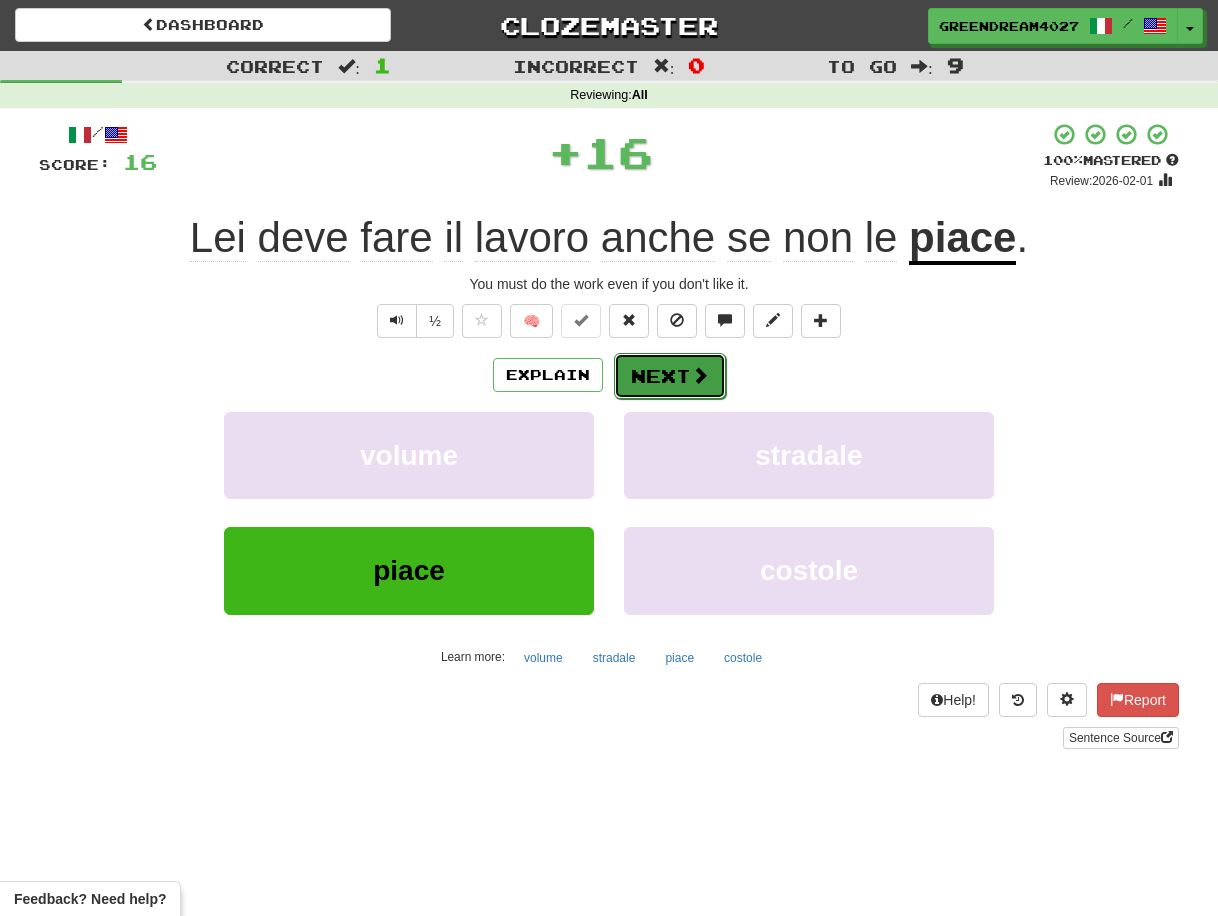 click on "Next" at bounding box center (670, 376) 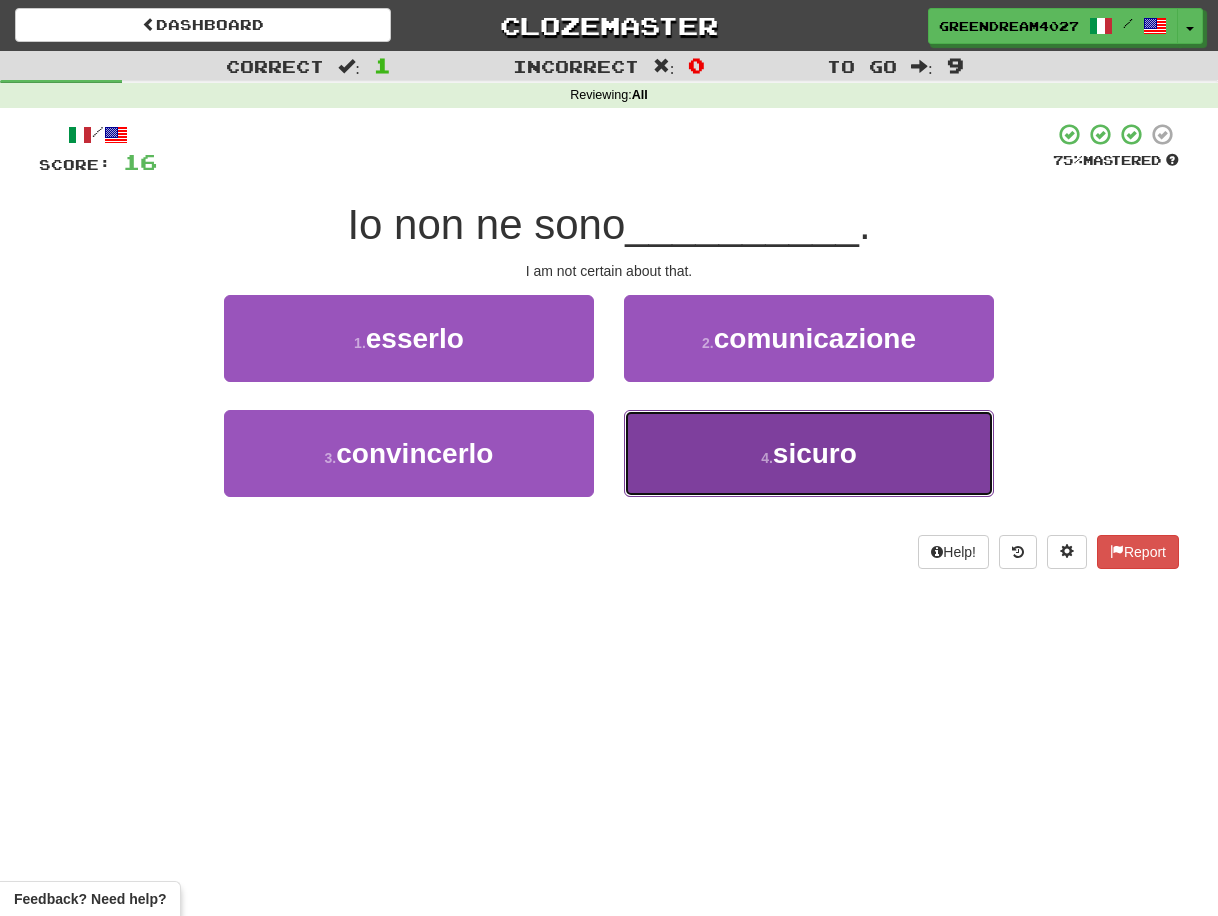 click on "4 .  sicuro" at bounding box center (809, 453) 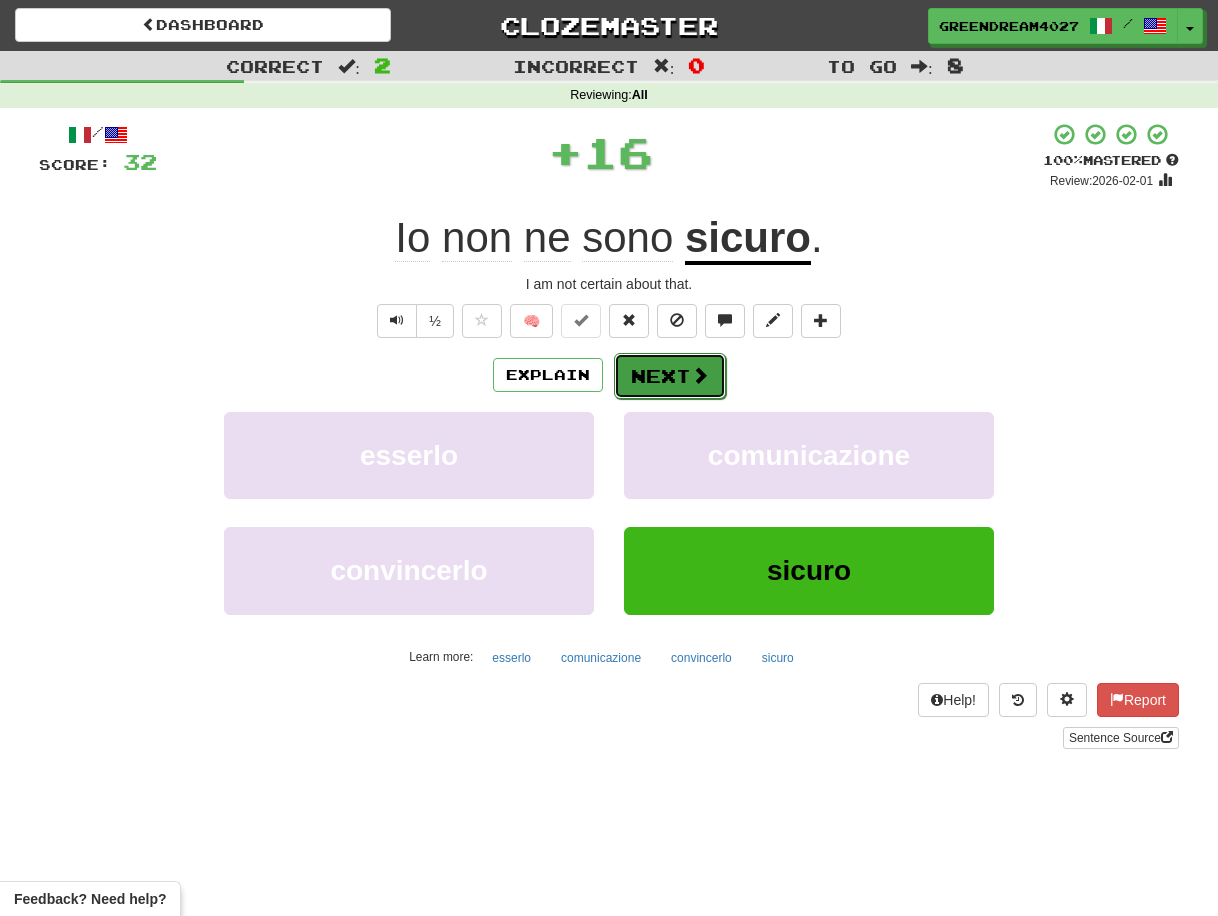 click on "Next" at bounding box center (670, 376) 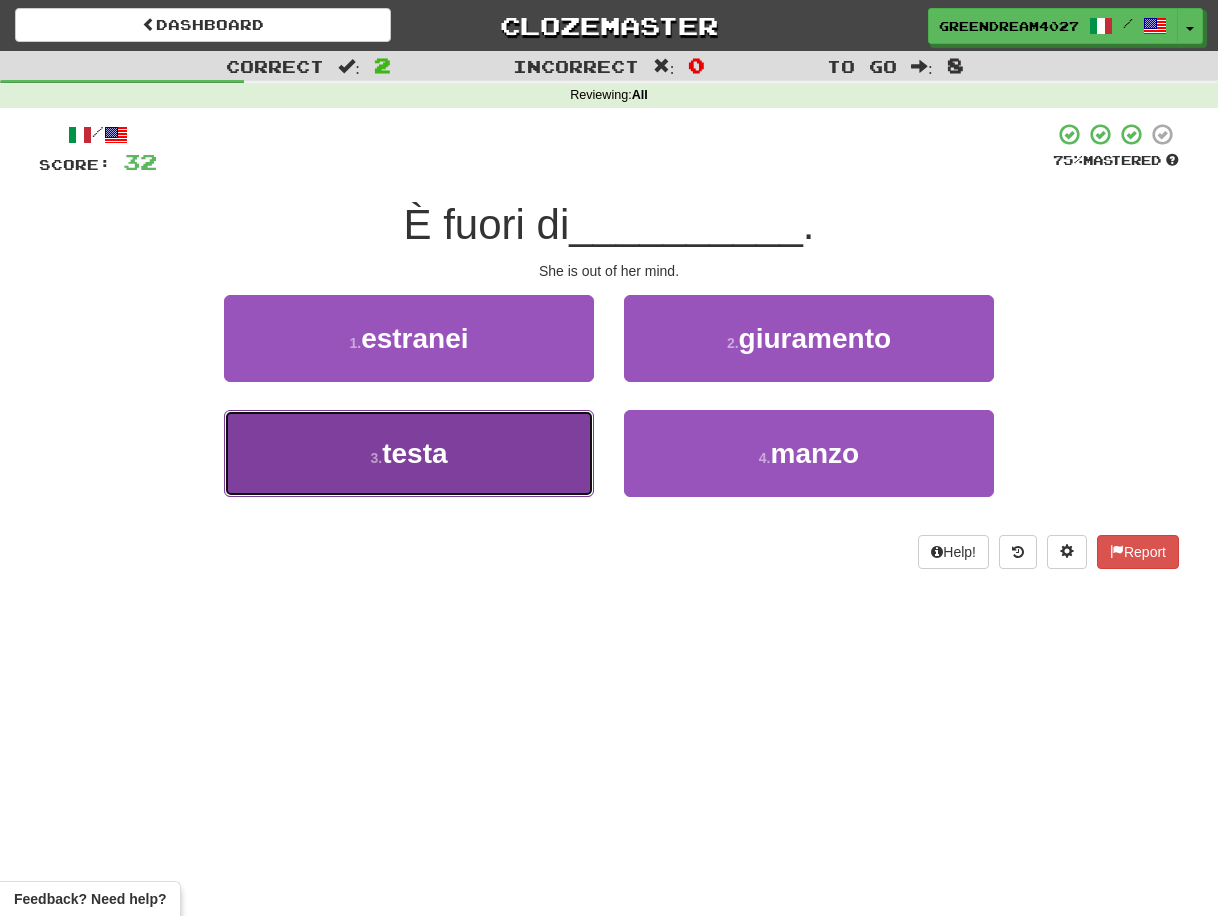 click on "3 .  testa" at bounding box center [409, 453] 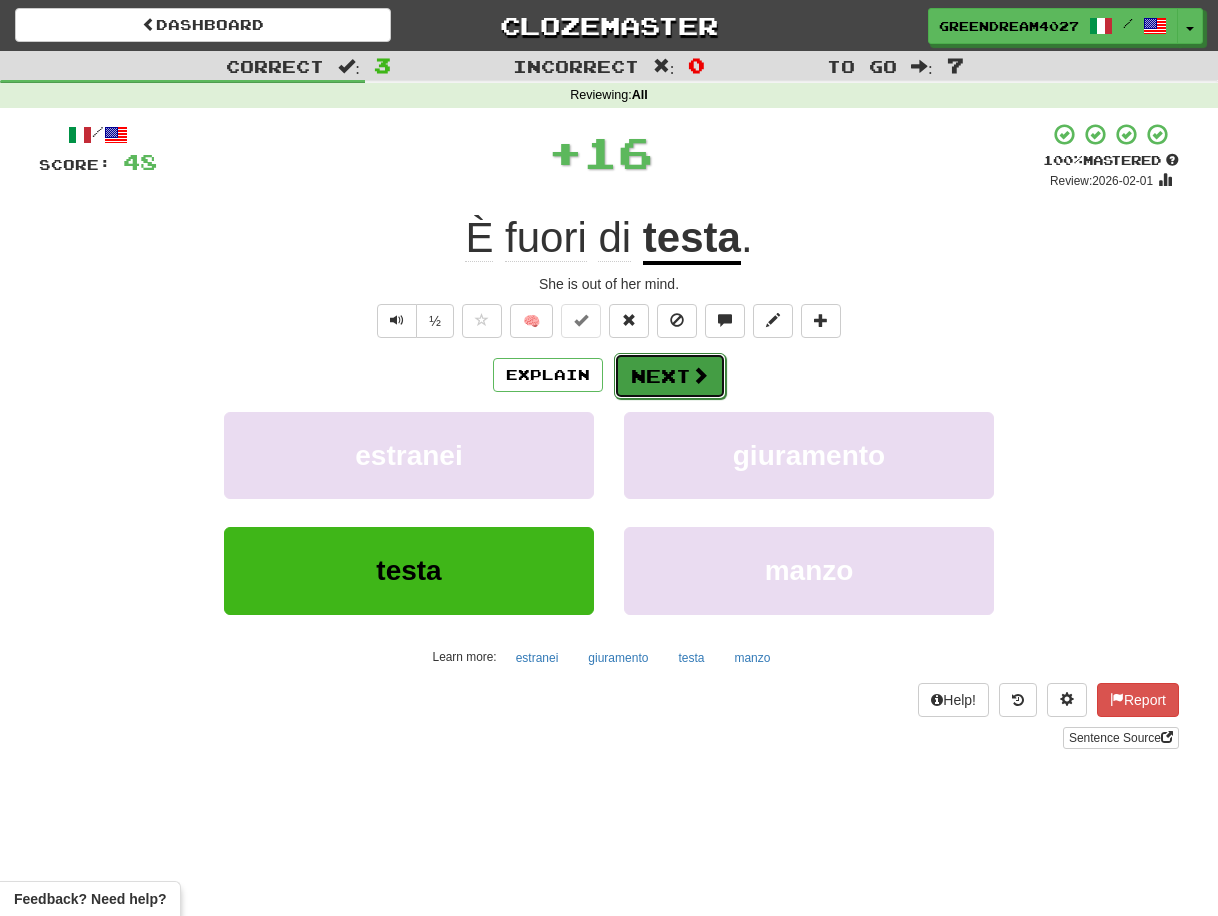 click on "Next" at bounding box center (670, 376) 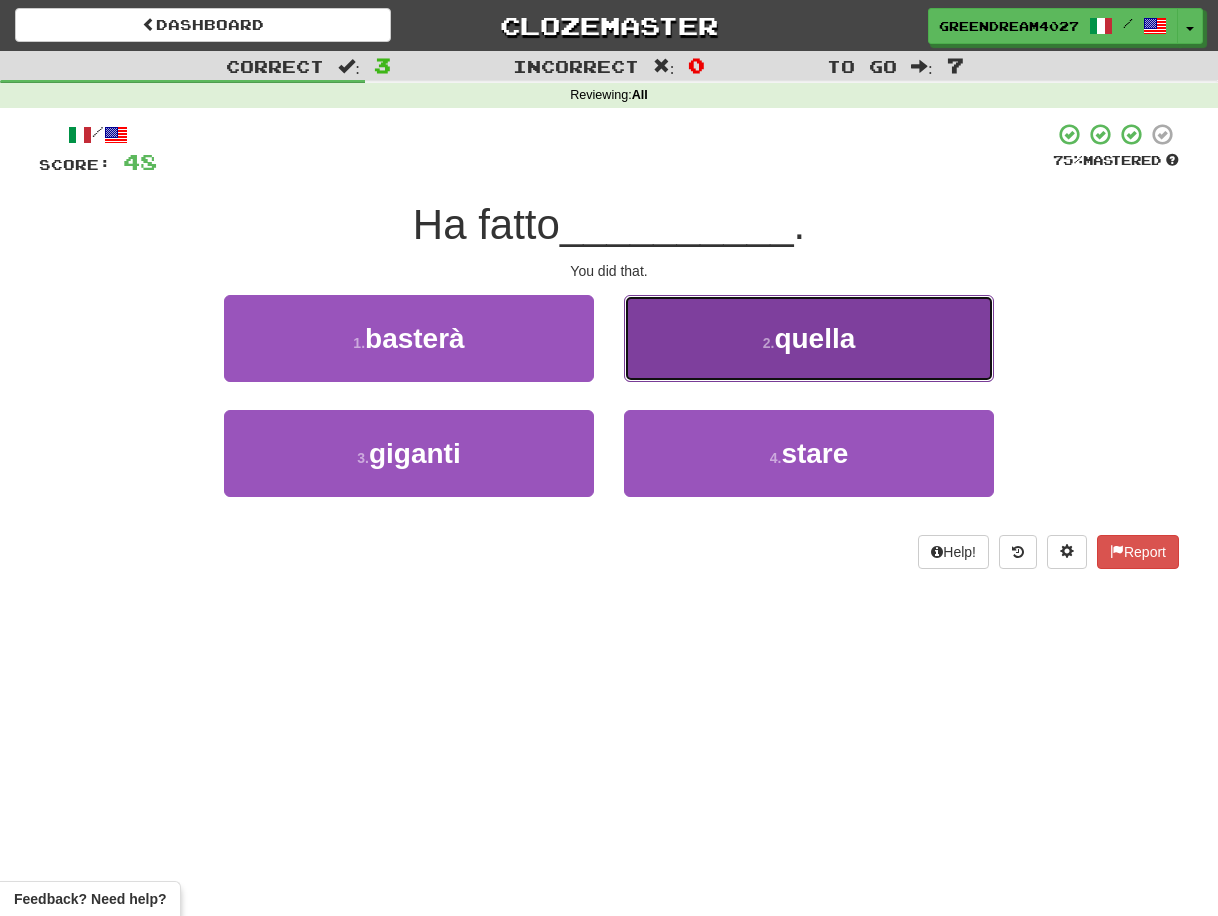 click on "quella" at bounding box center [814, 338] 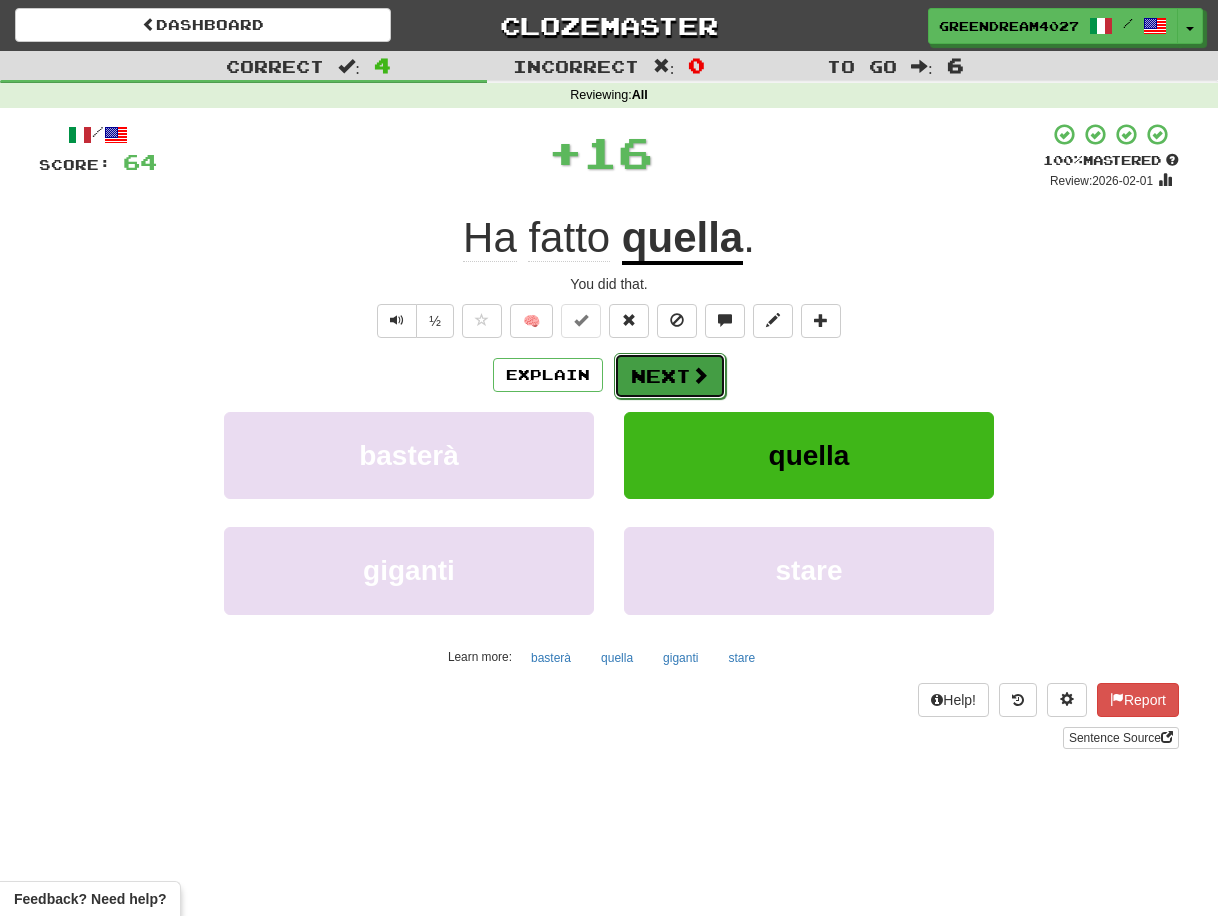 click on "Next" at bounding box center [670, 376] 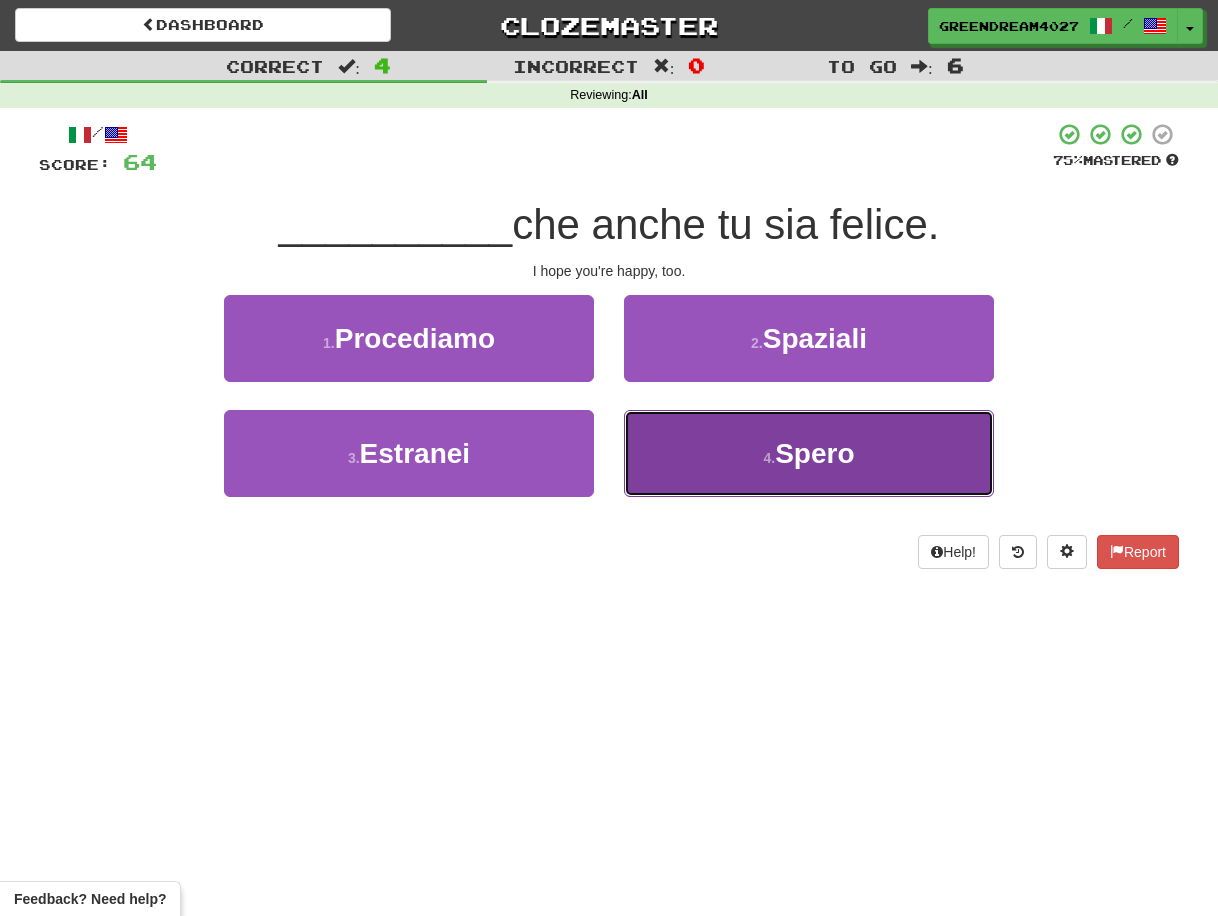 click on "4 .  Spero" at bounding box center [809, 453] 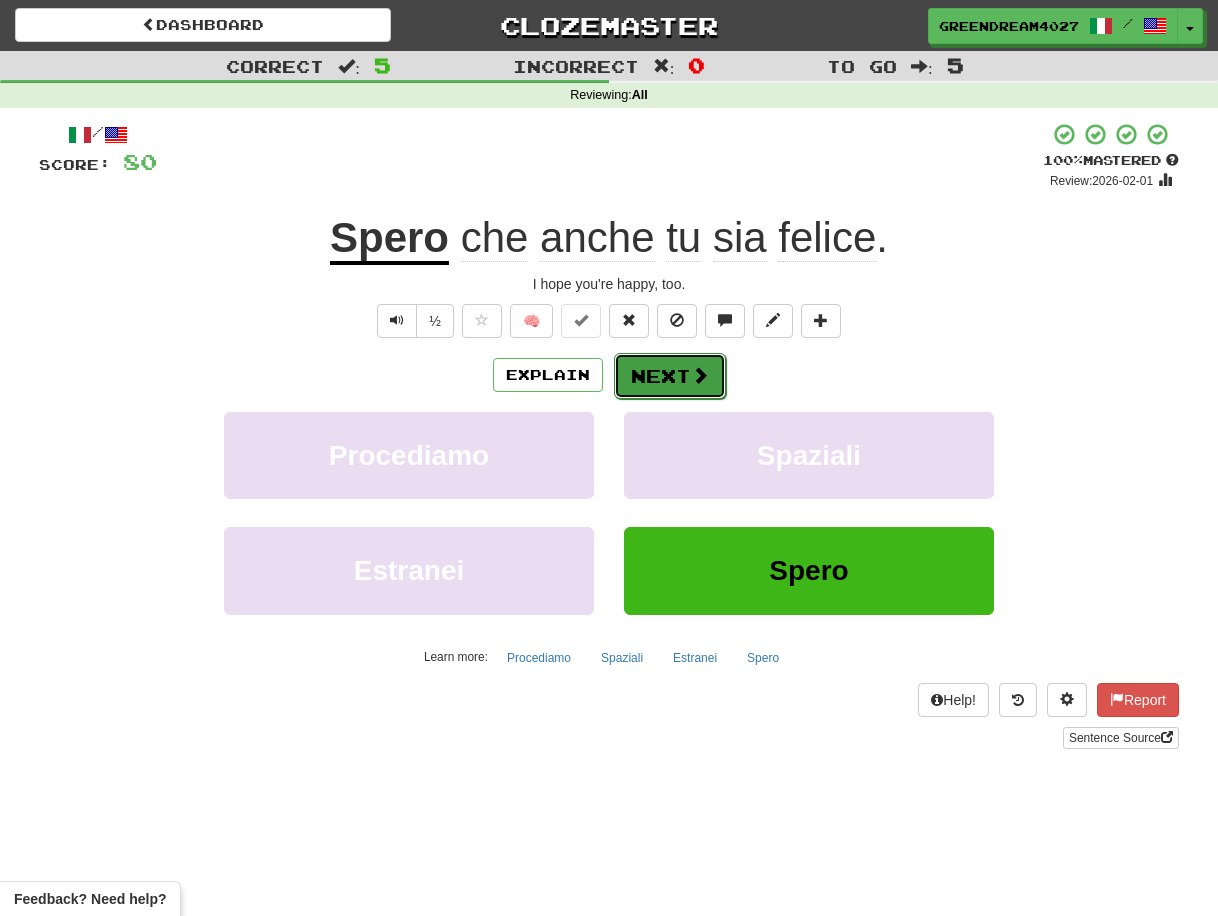 click on "Next" at bounding box center (670, 376) 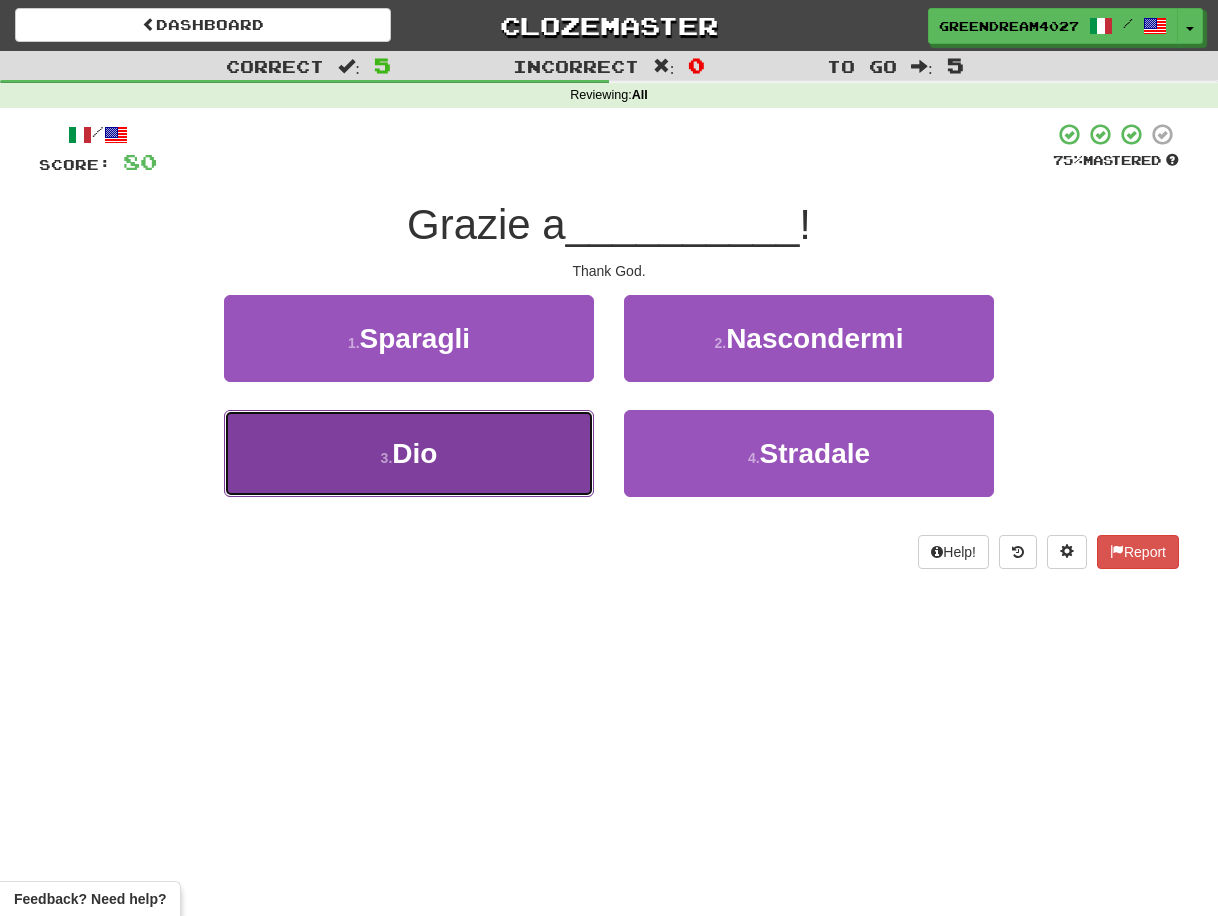 click on "3 .  Dio" at bounding box center (409, 453) 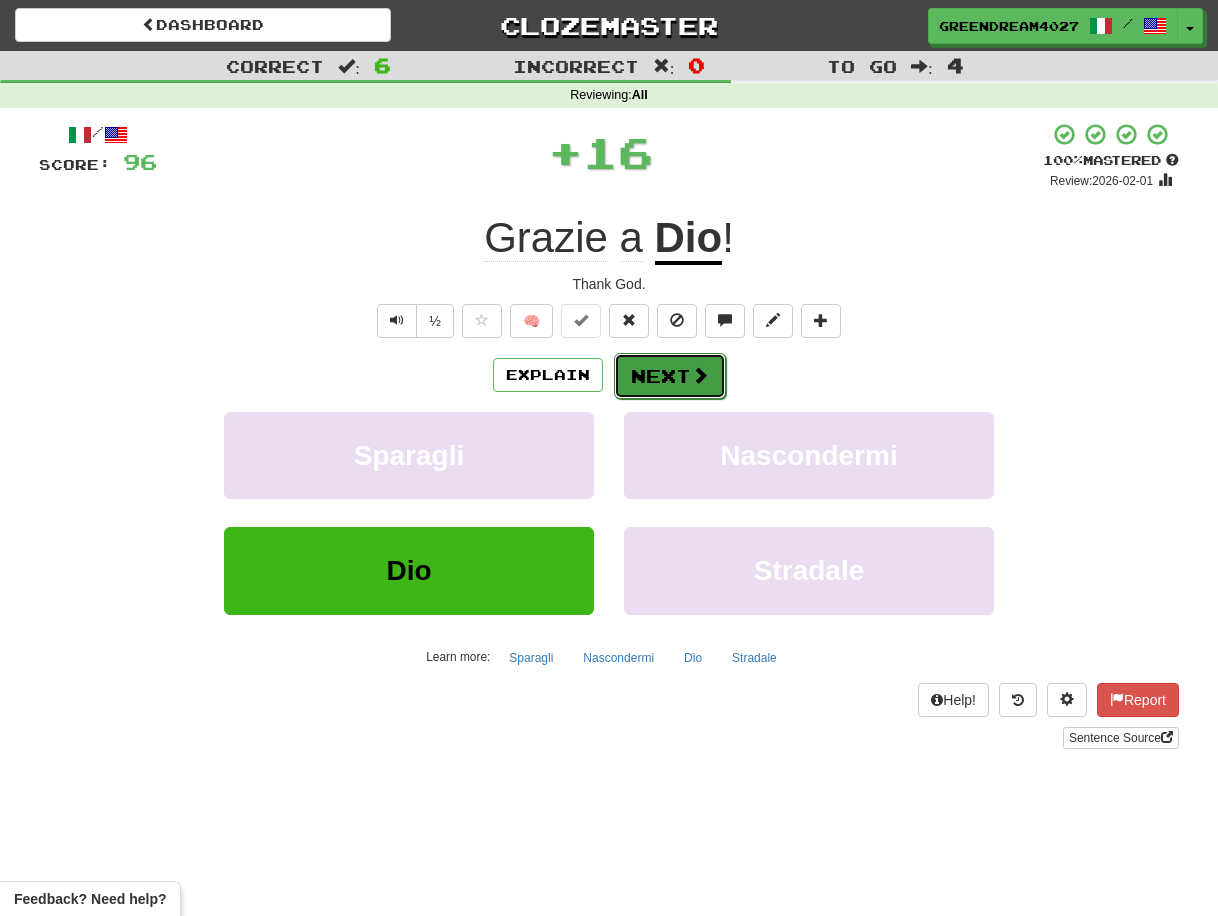 click on "Next" at bounding box center [670, 376] 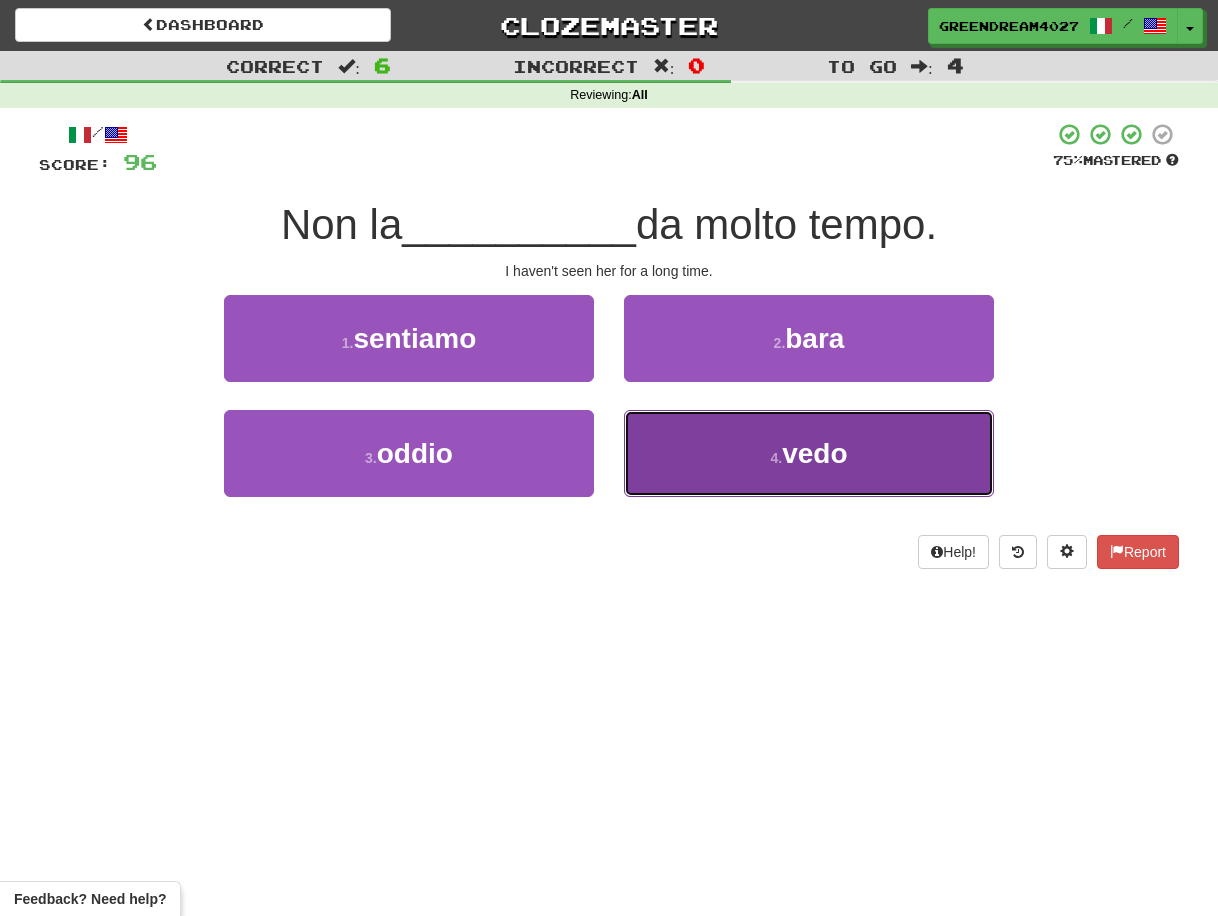 click on "4 .  vedo" at bounding box center (809, 453) 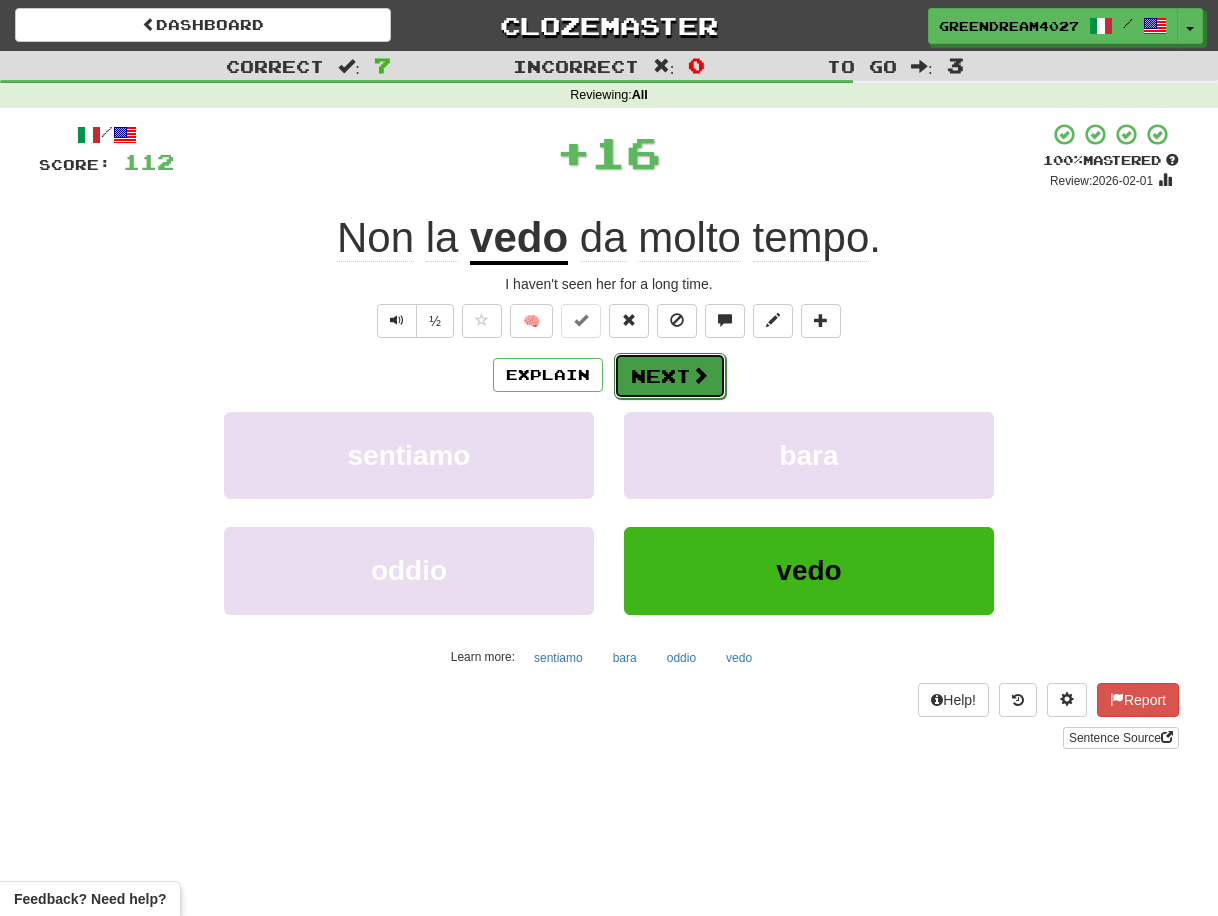 click on "Next" at bounding box center (670, 376) 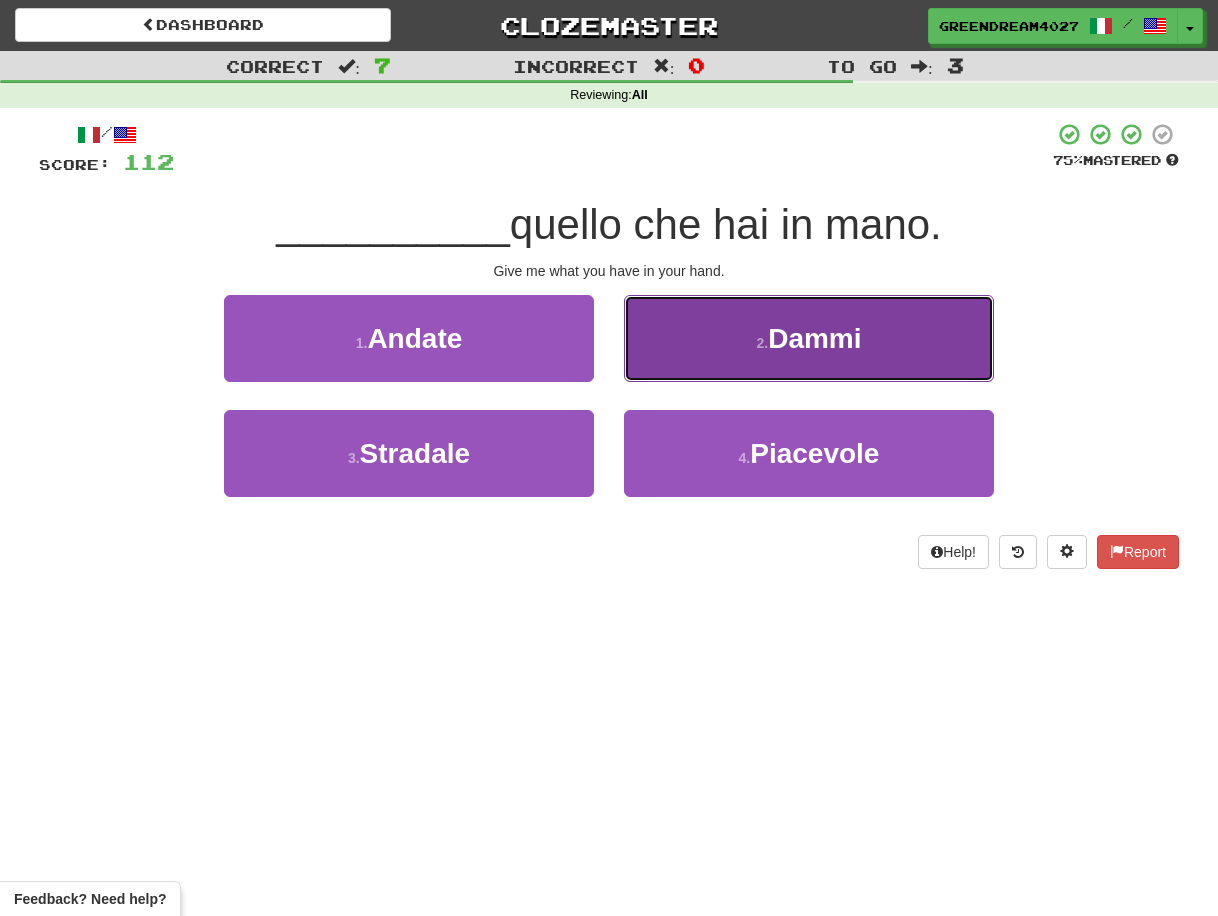 click on "2 .  Dammi" at bounding box center (809, 338) 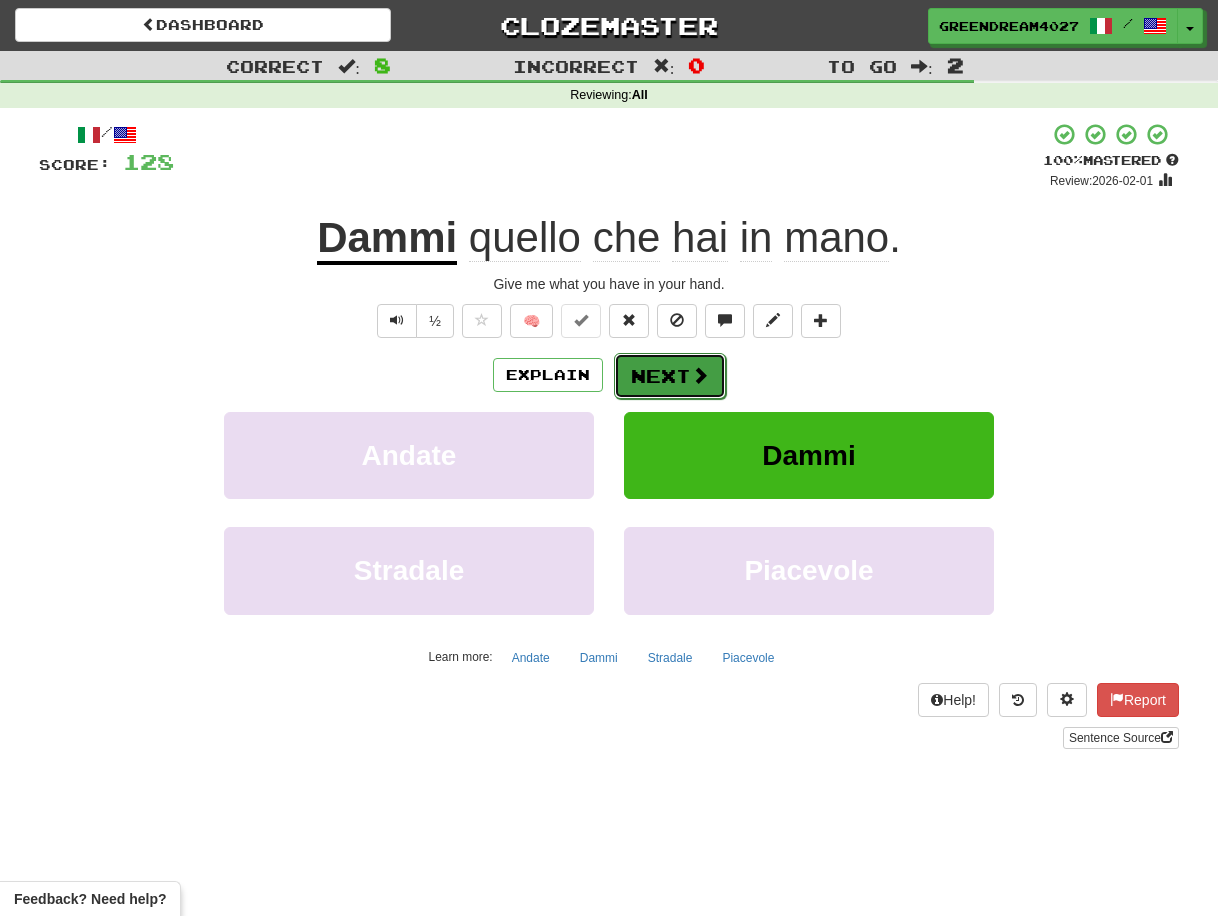 click on "Next" at bounding box center [670, 376] 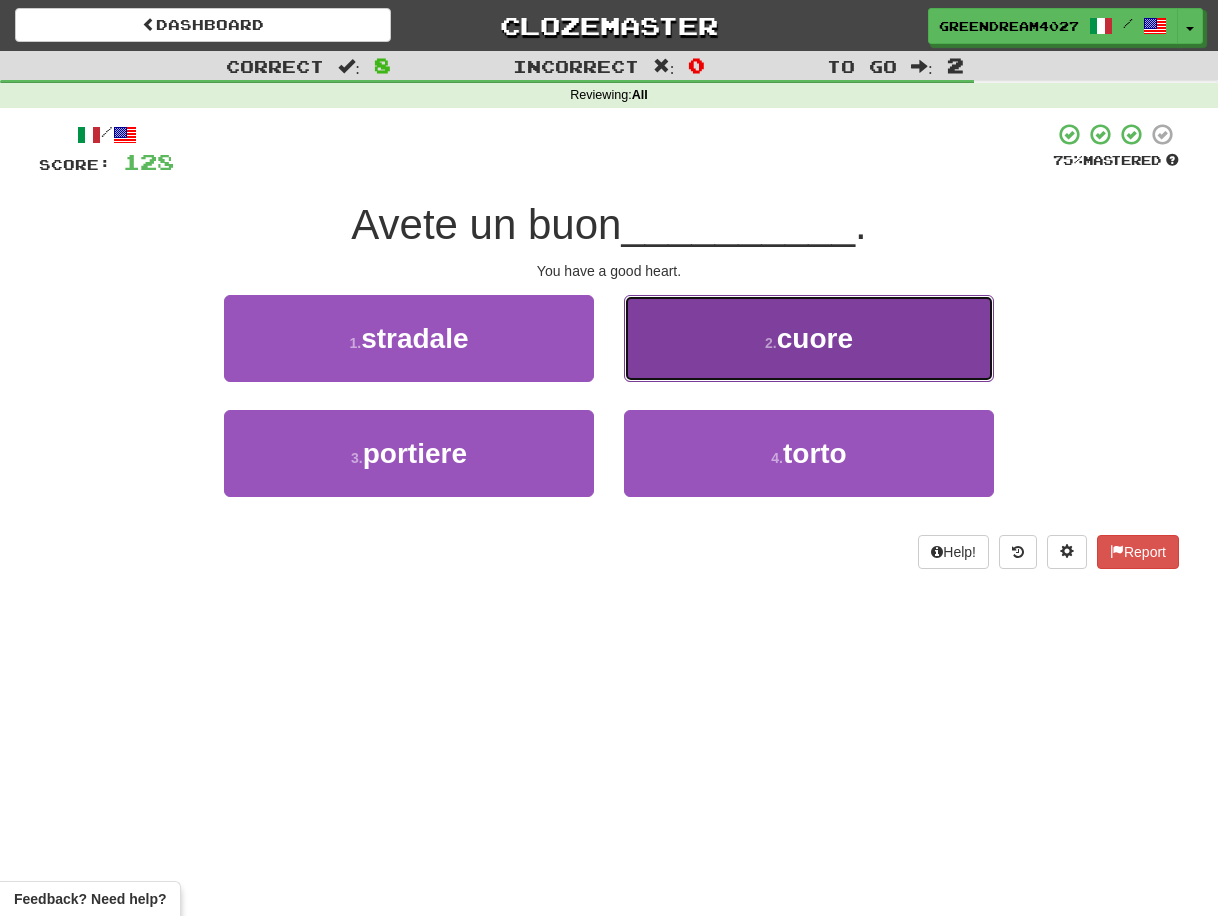 click on "2 .  cuore" at bounding box center (809, 338) 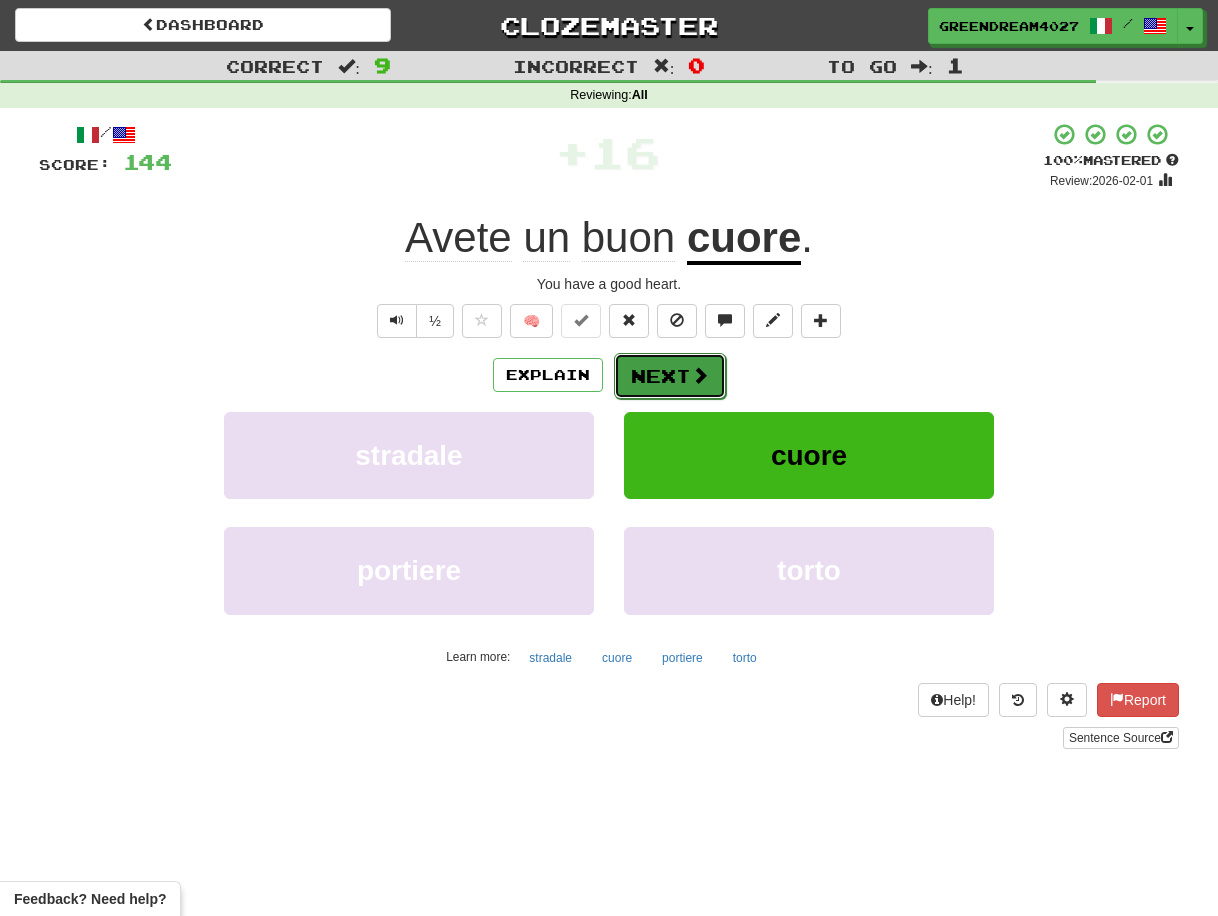 click on "Next" at bounding box center (670, 376) 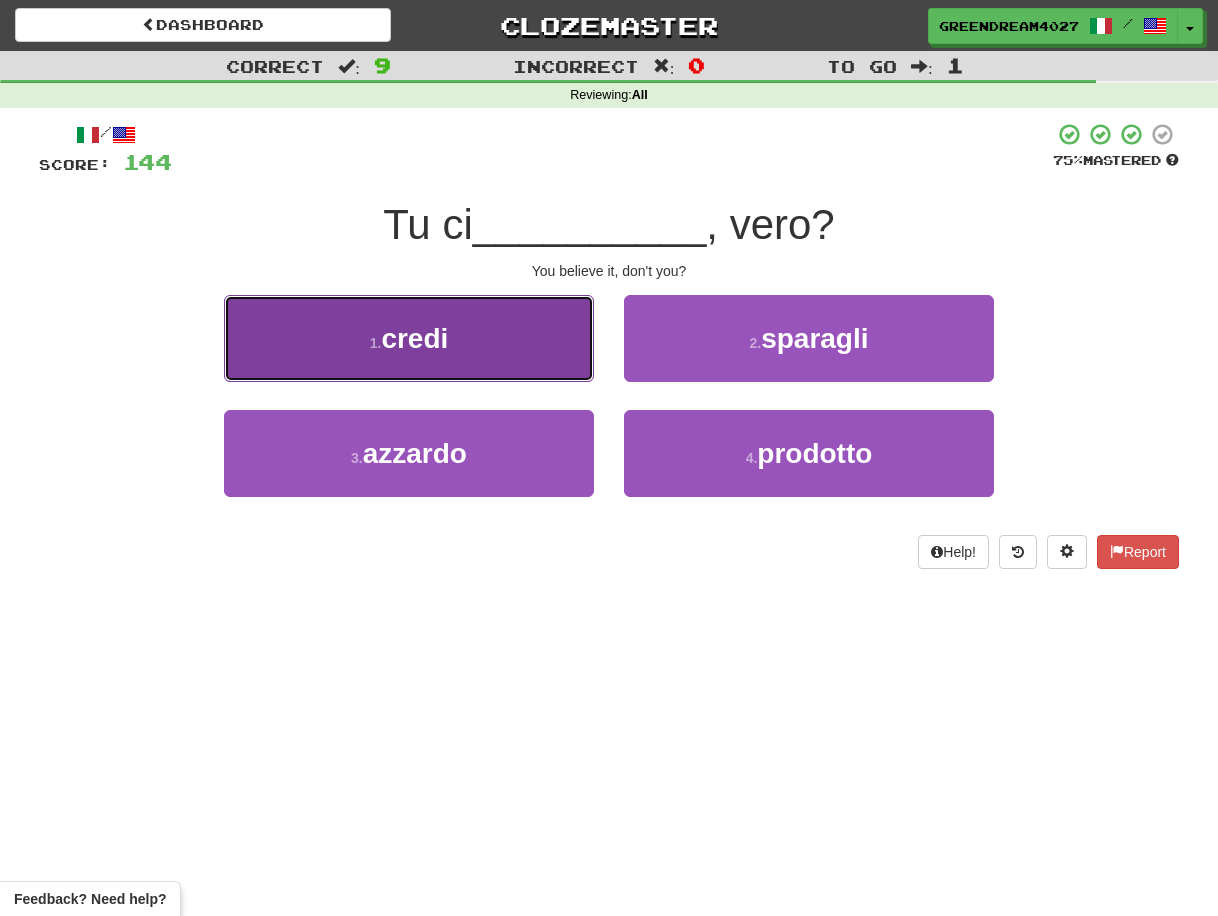 click on "1 .  credi" at bounding box center [409, 338] 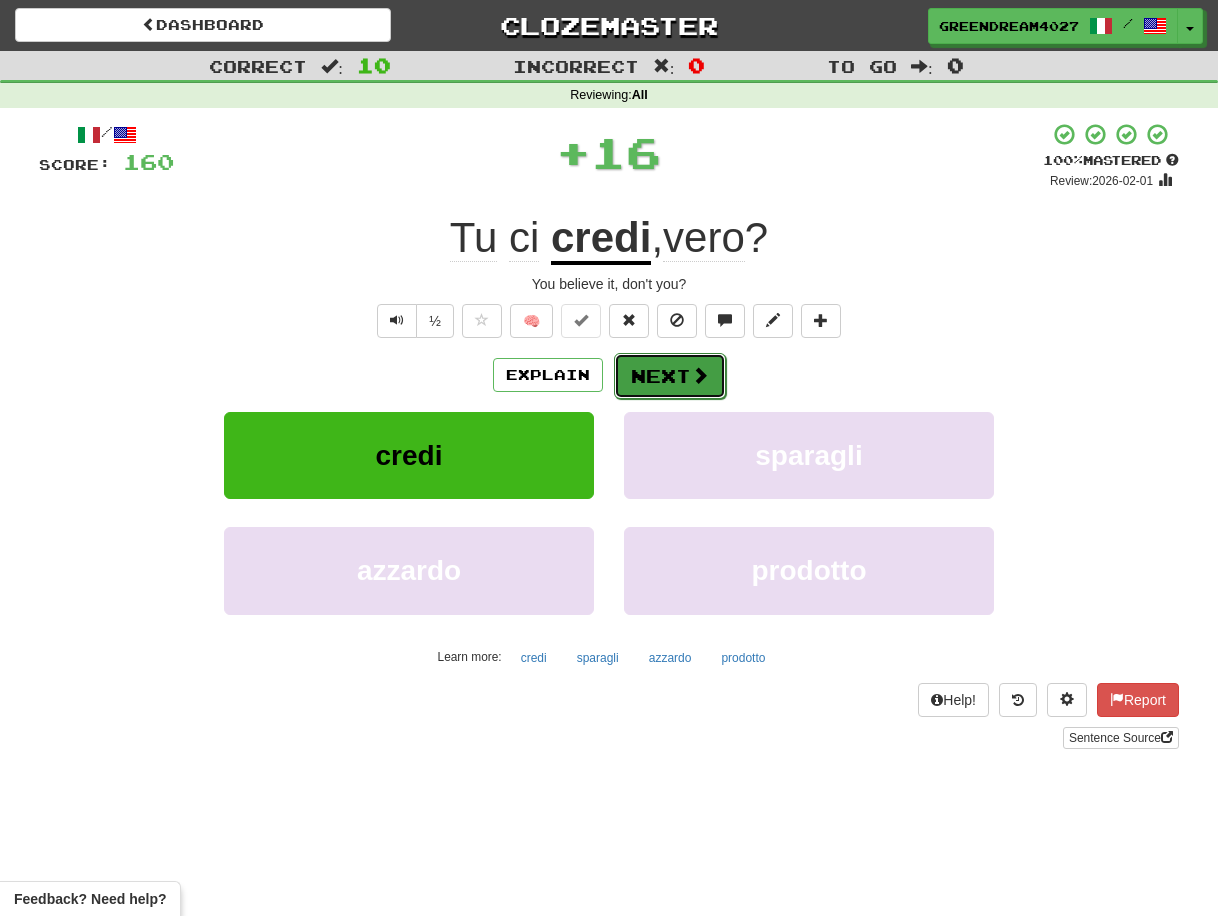 click on "Next" at bounding box center [670, 376] 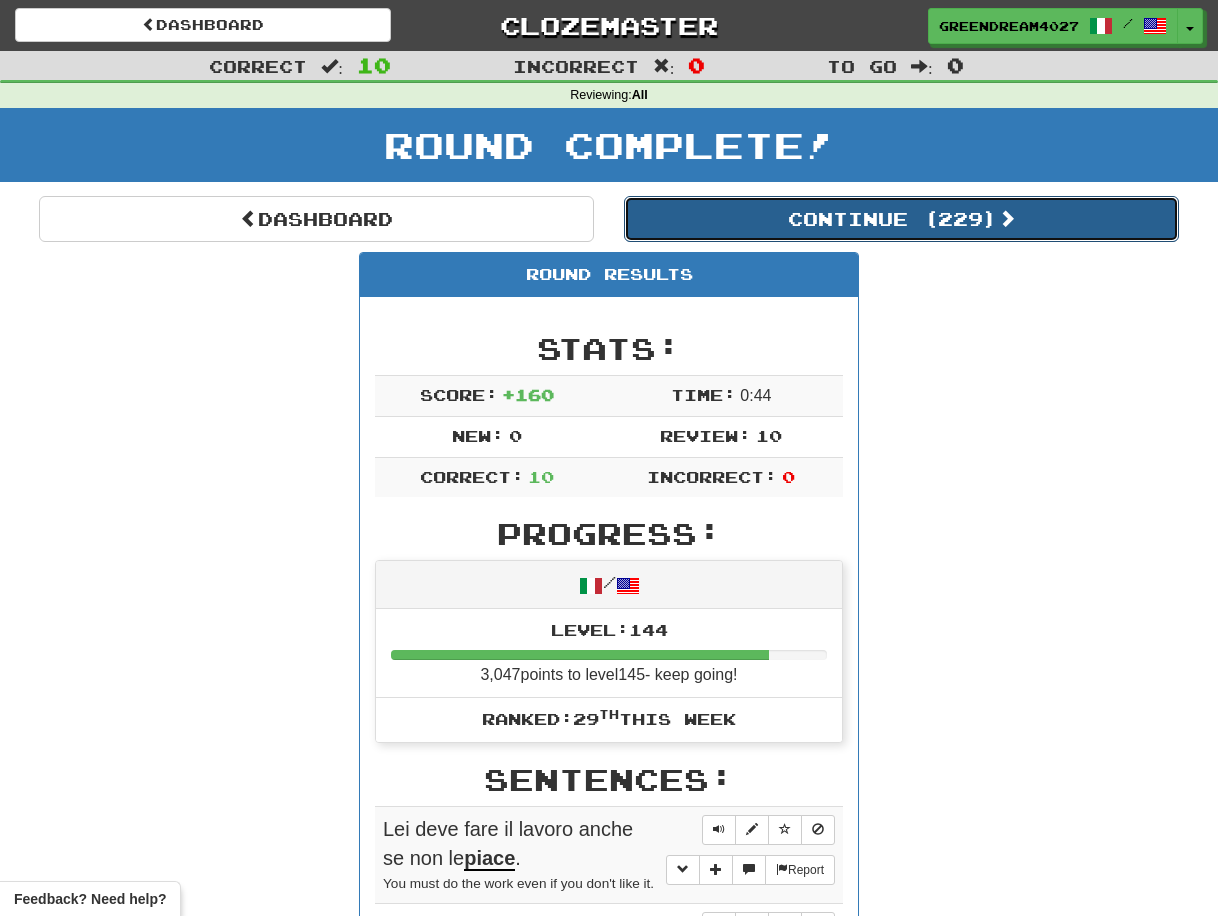 click on "Continue ( 229 )" at bounding box center [901, 219] 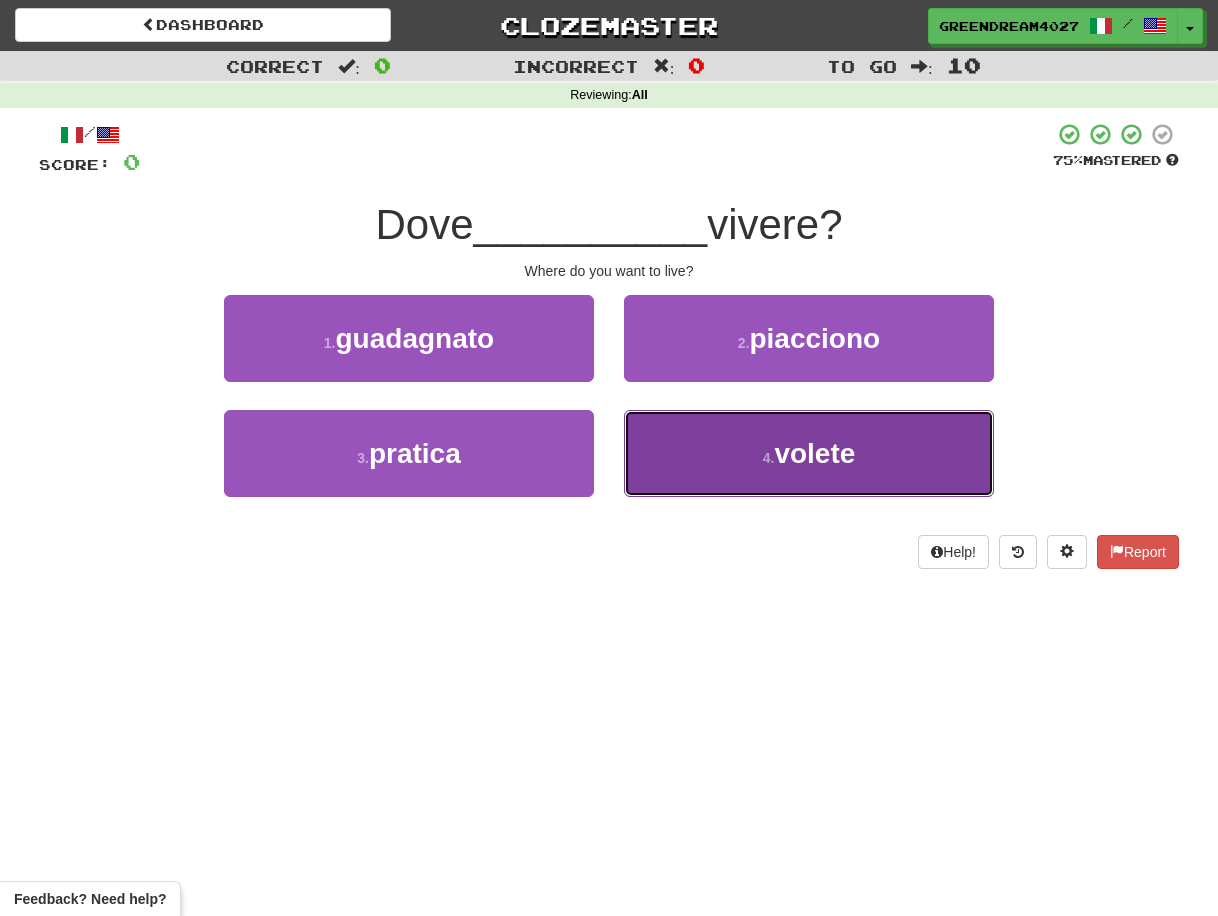 click on "4 .  volete" at bounding box center [809, 453] 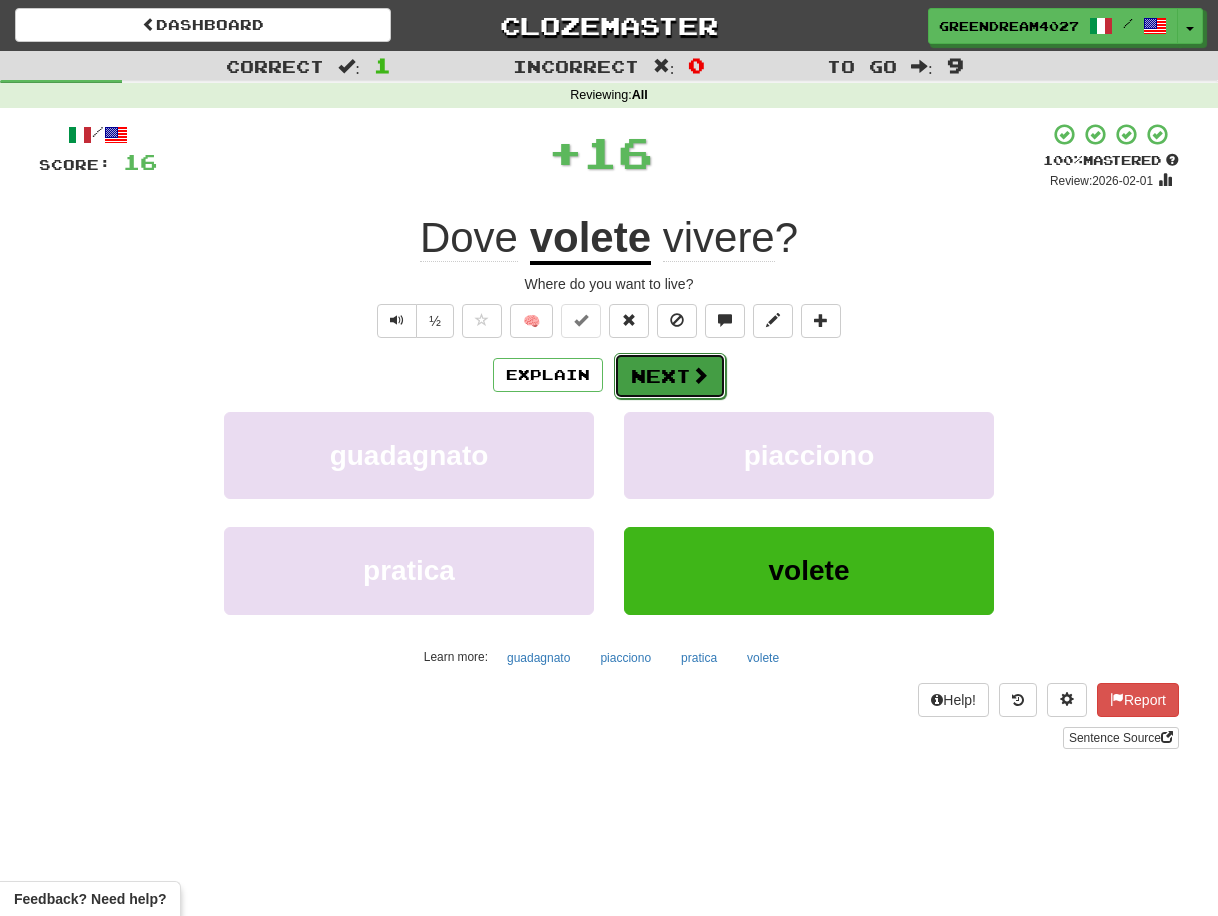 click on "Next" at bounding box center [670, 376] 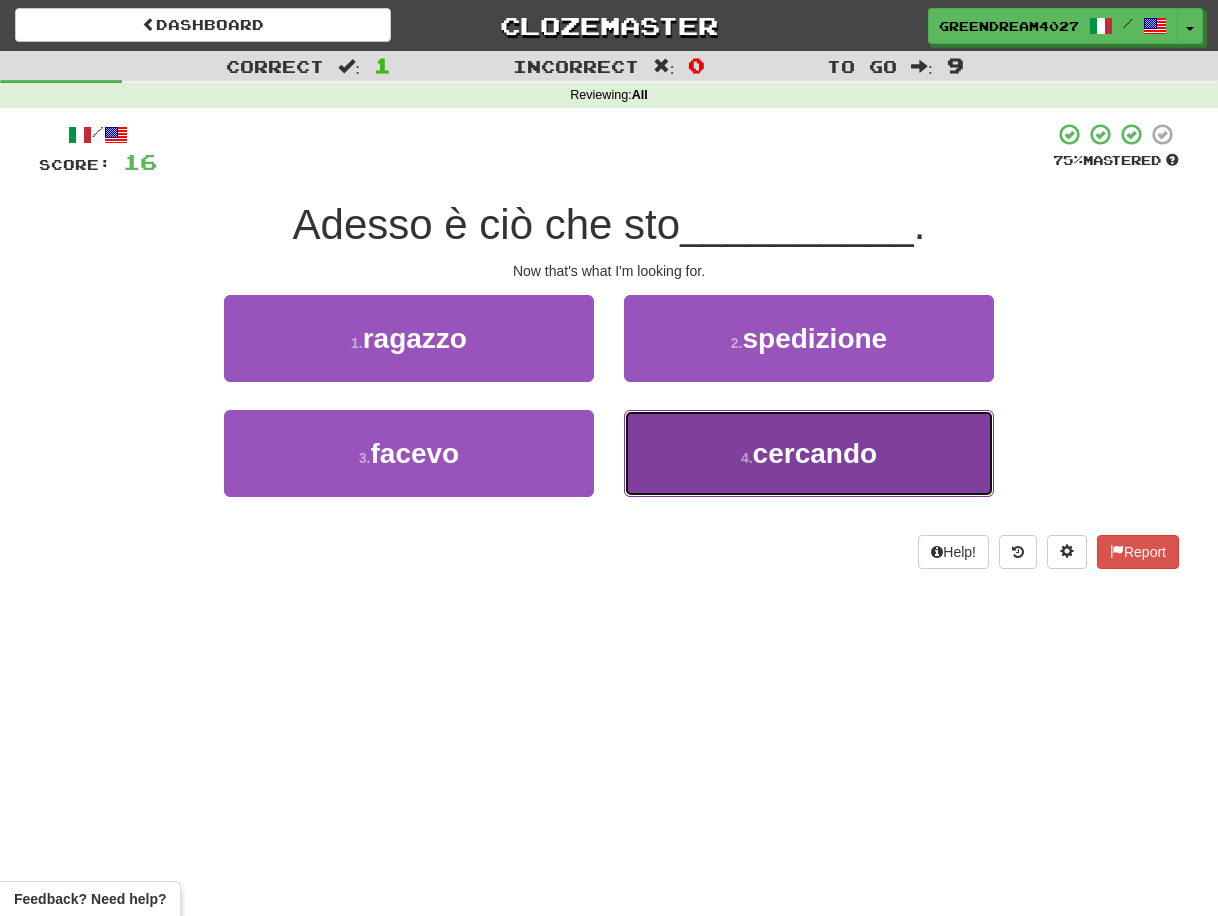 click on "4 .  cercando" at bounding box center [809, 453] 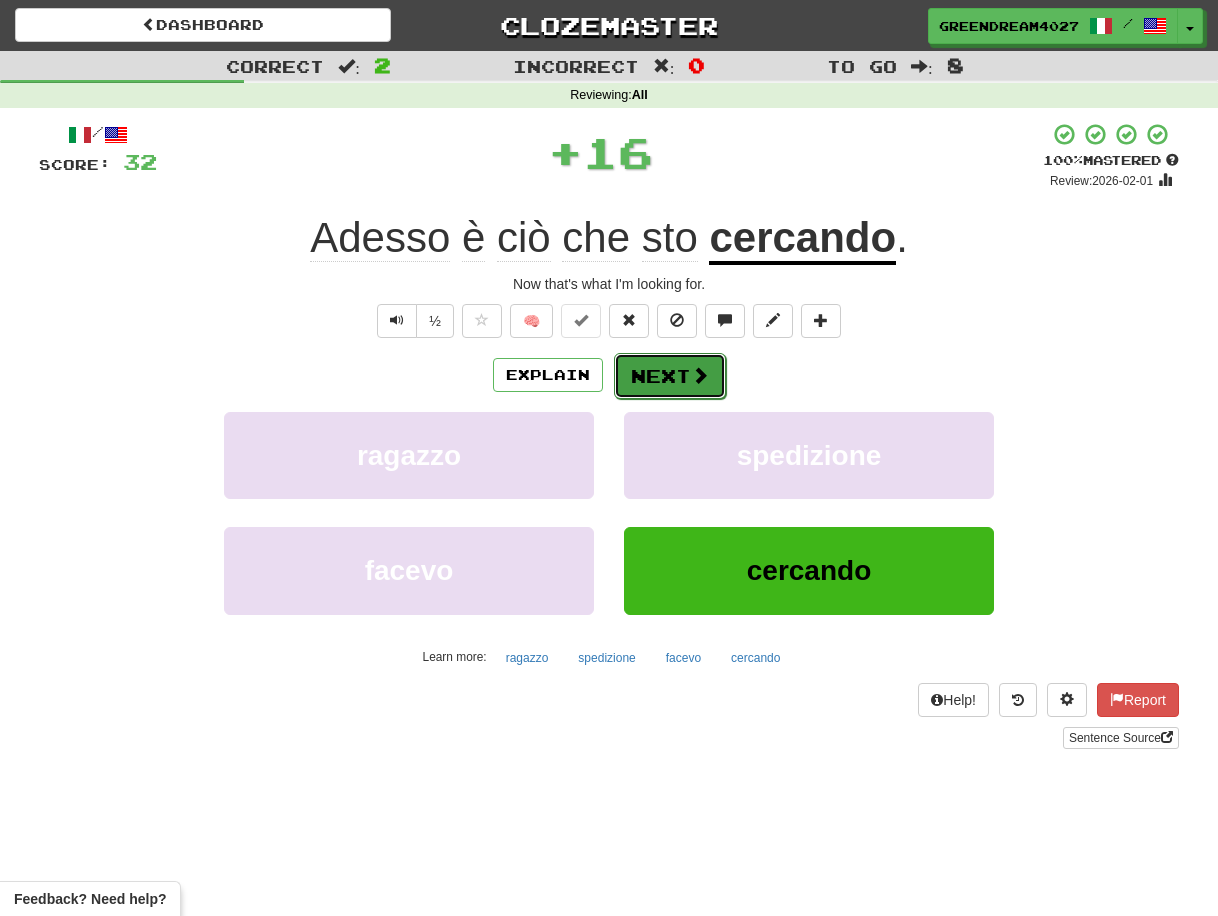 click on "Next" at bounding box center (670, 376) 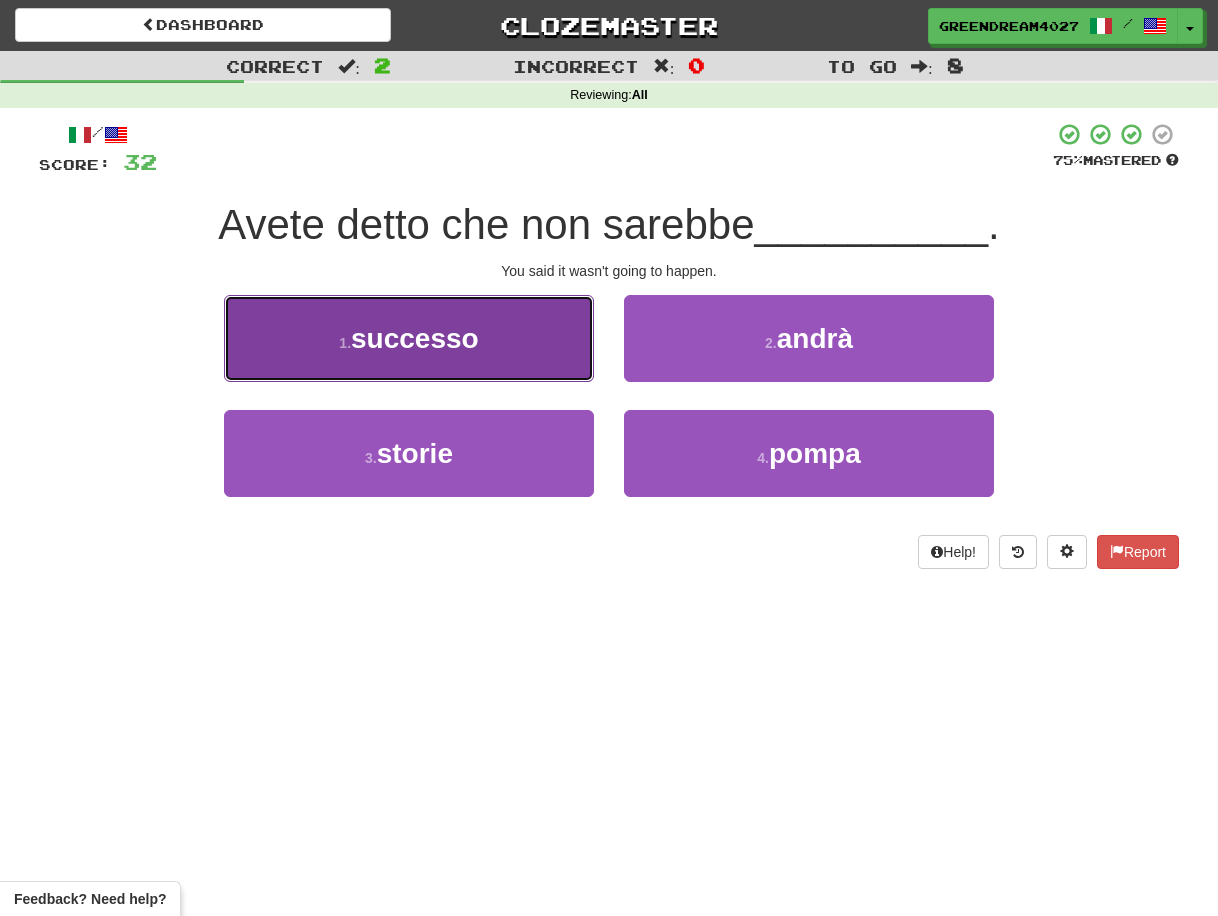 click on "1 .  successo" at bounding box center [409, 338] 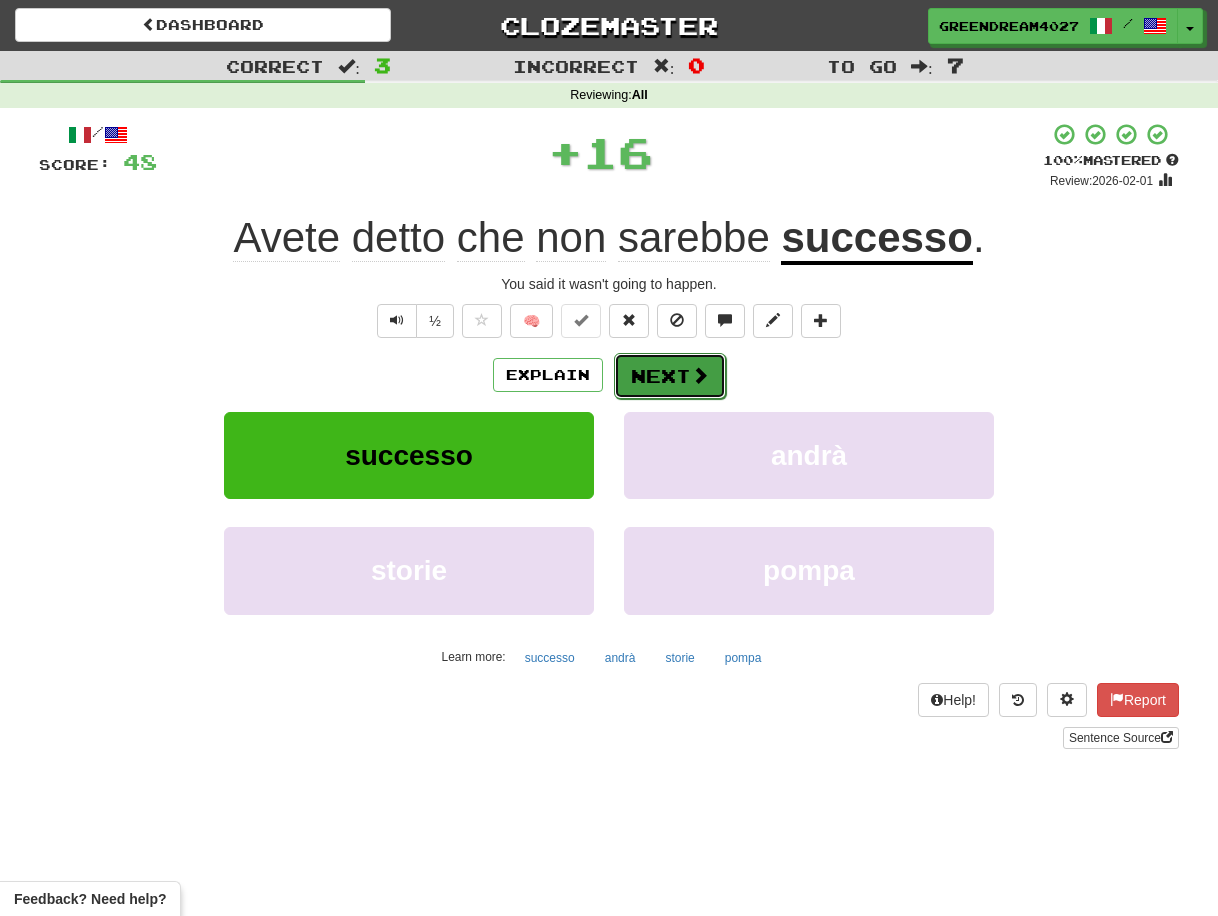 click on "Next" at bounding box center [670, 376] 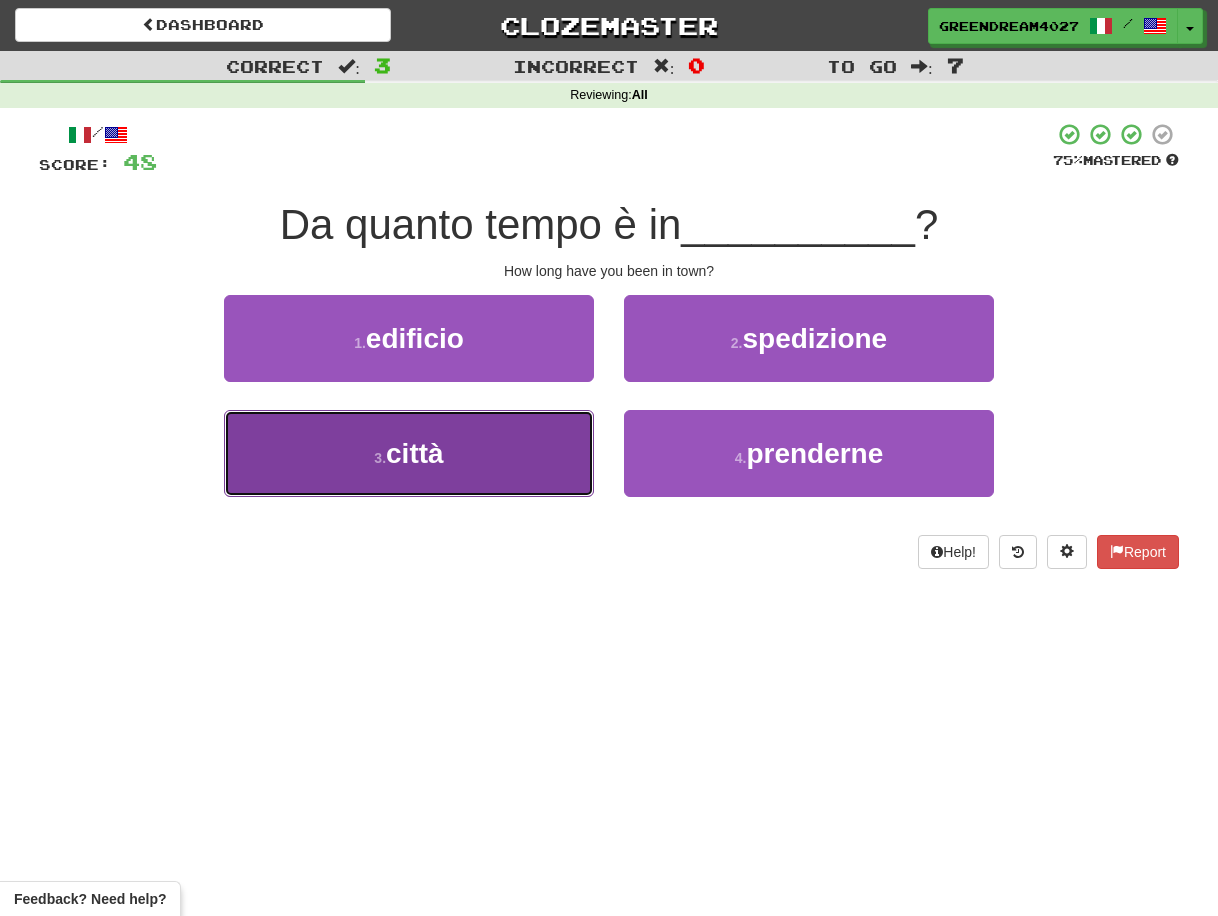 click on "3 .  città" at bounding box center [409, 453] 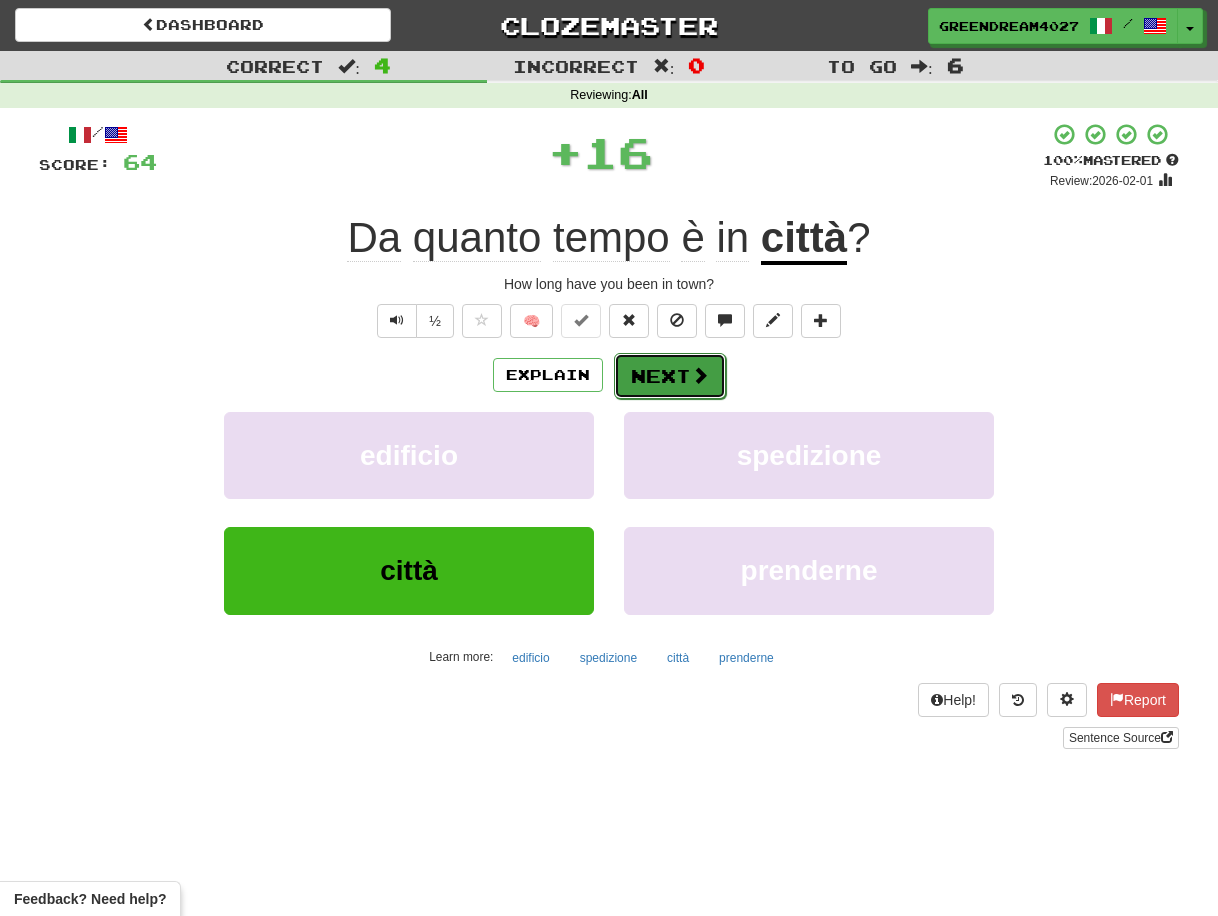 click on "Next" at bounding box center (670, 376) 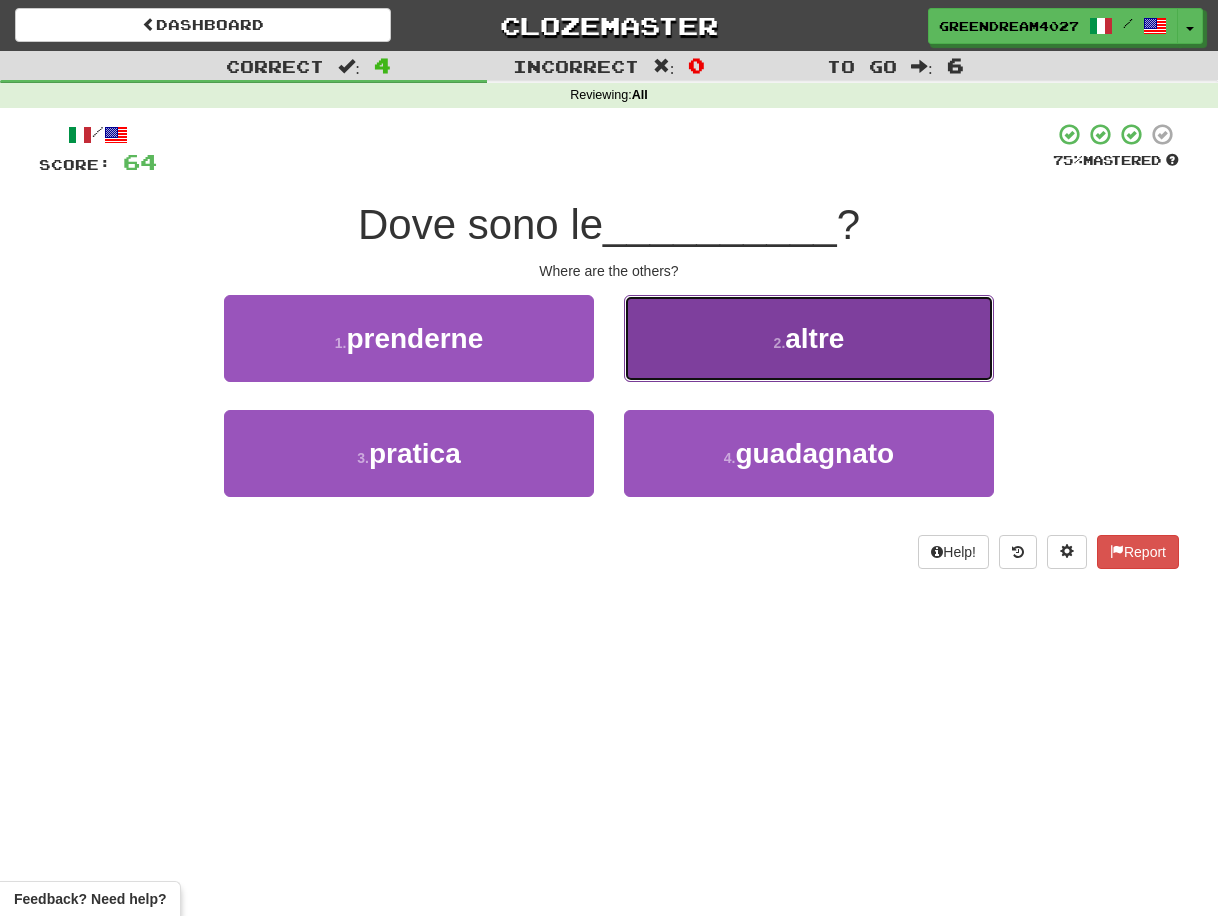 click on "2 .  altre" at bounding box center (809, 338) 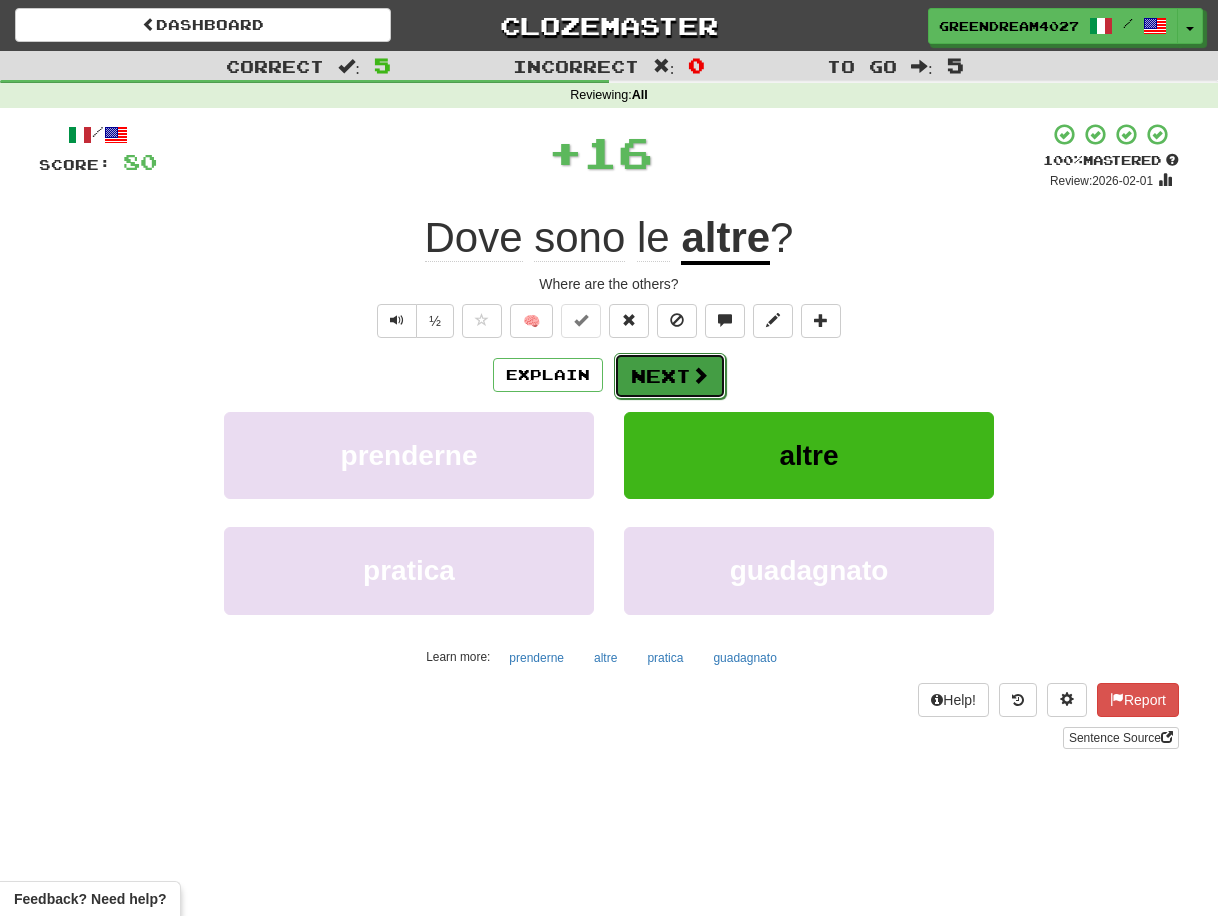 click on "Next" at bounding box center [670, 376] 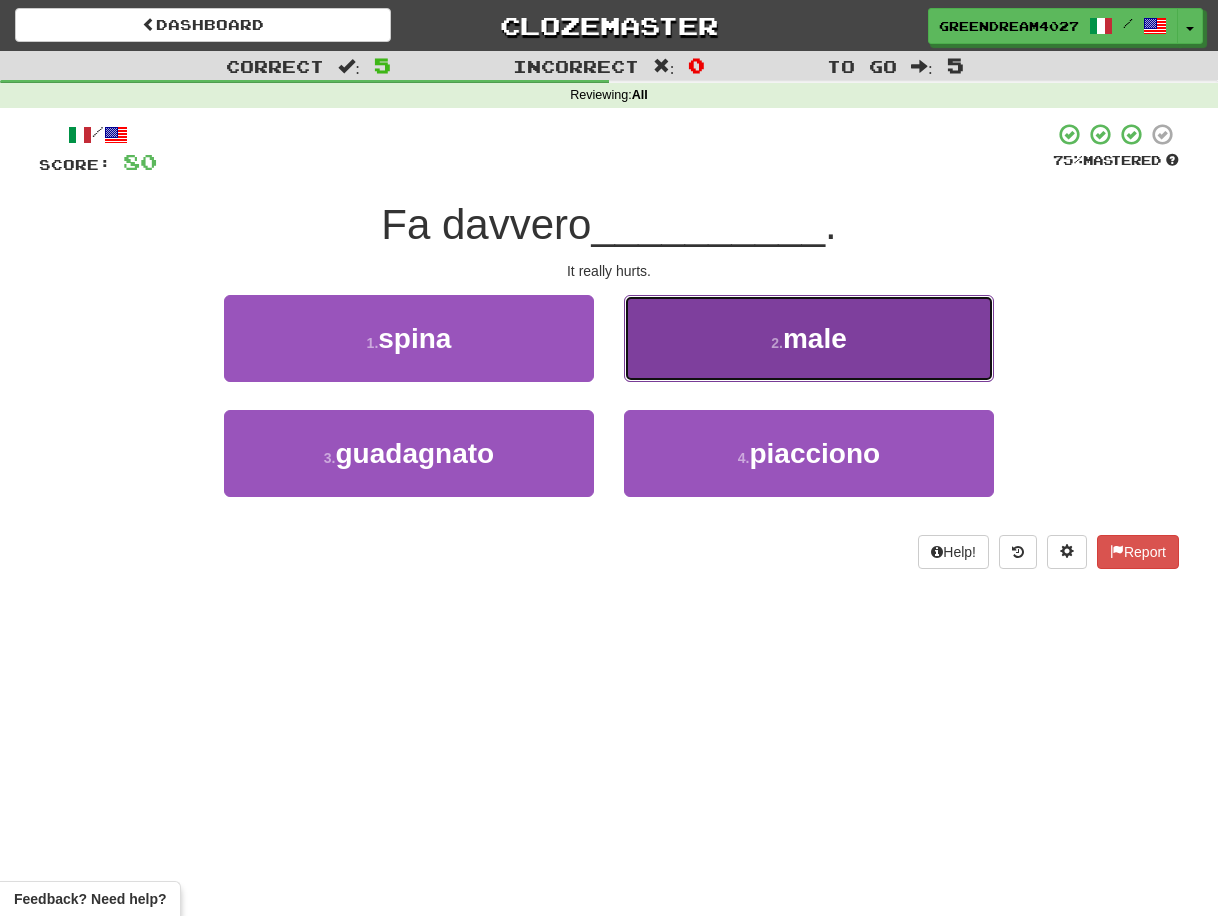 click on "2 .  male" at bounding box center [809, 338] 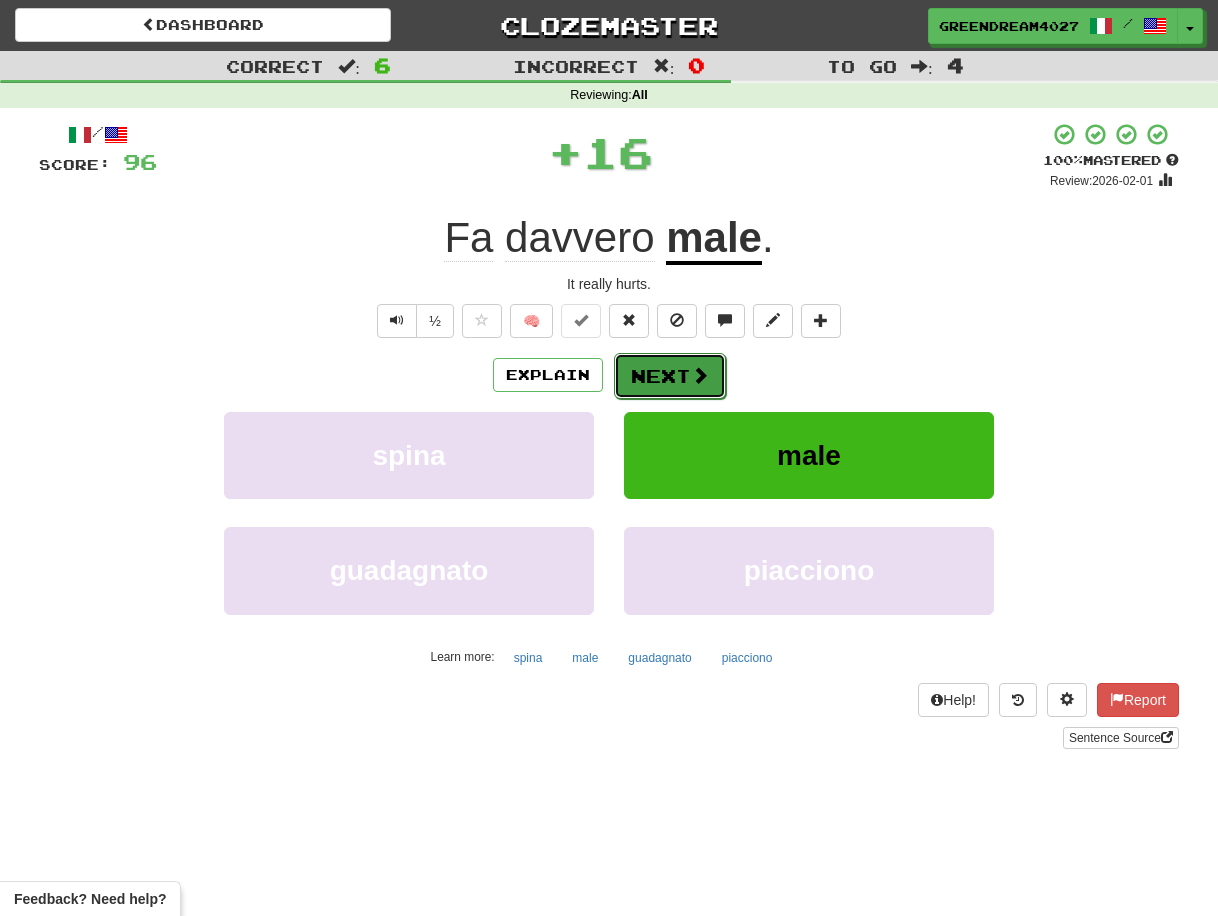 click on "Next" at bounding box center (670, 376) 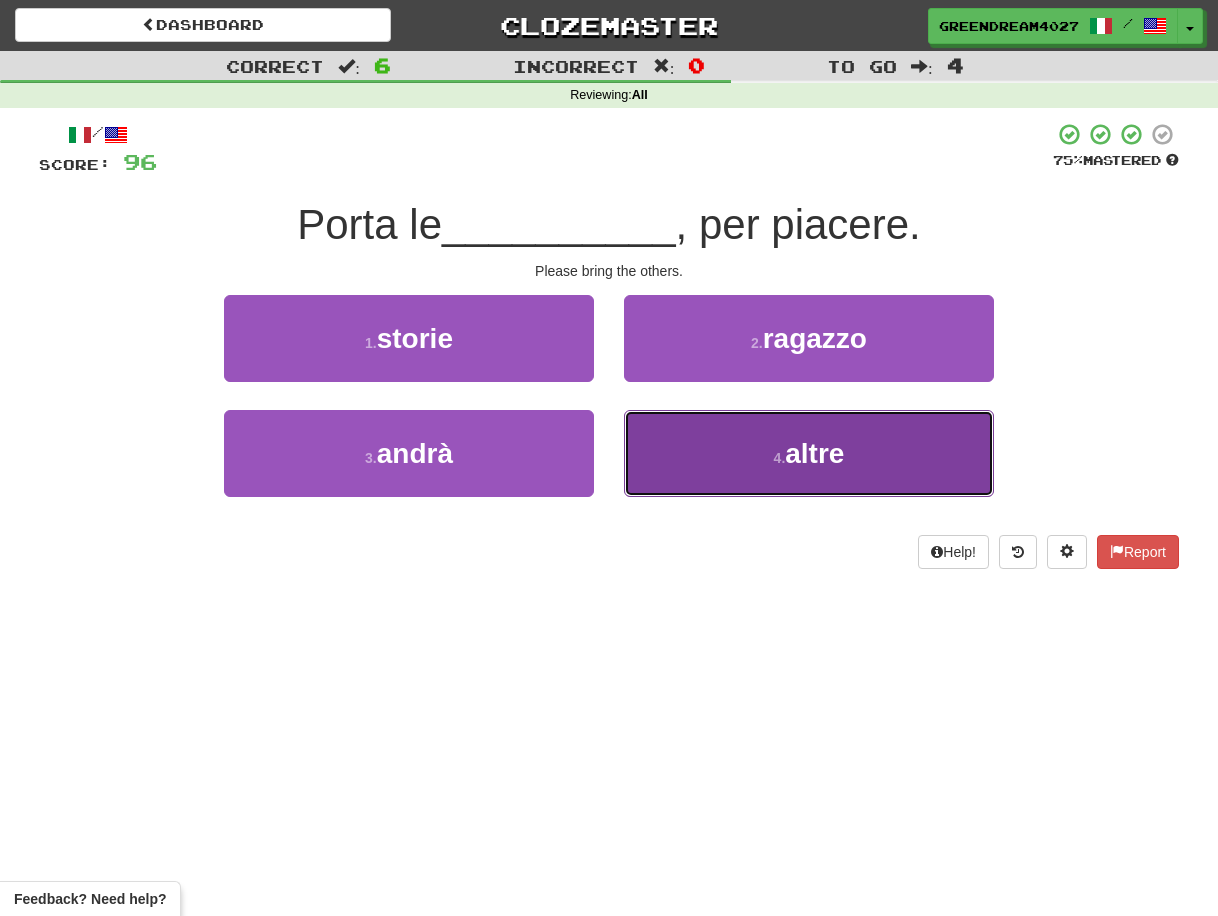 click on "4 .  altre" at bounding box center (809, 453) 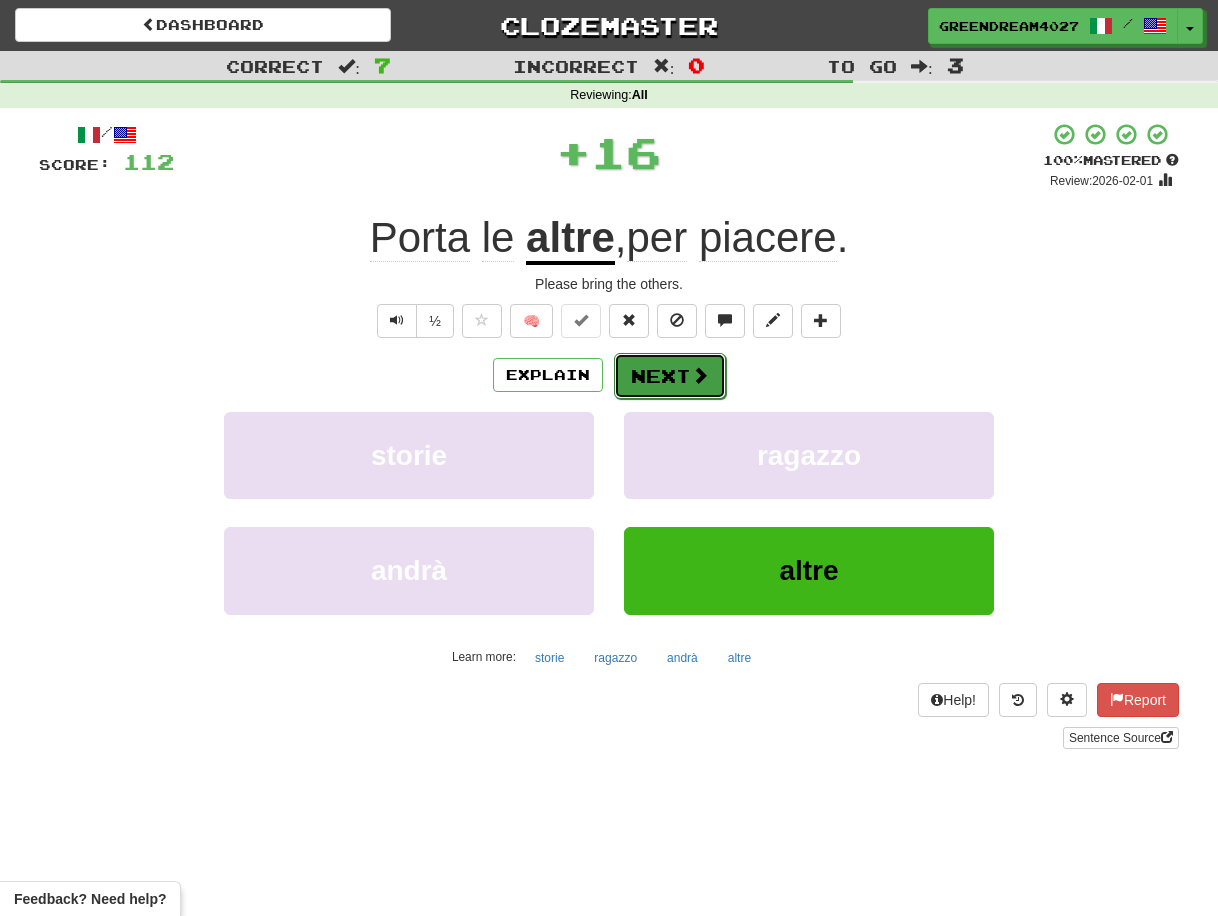 click on "Next" at bounding box center (670, 376) 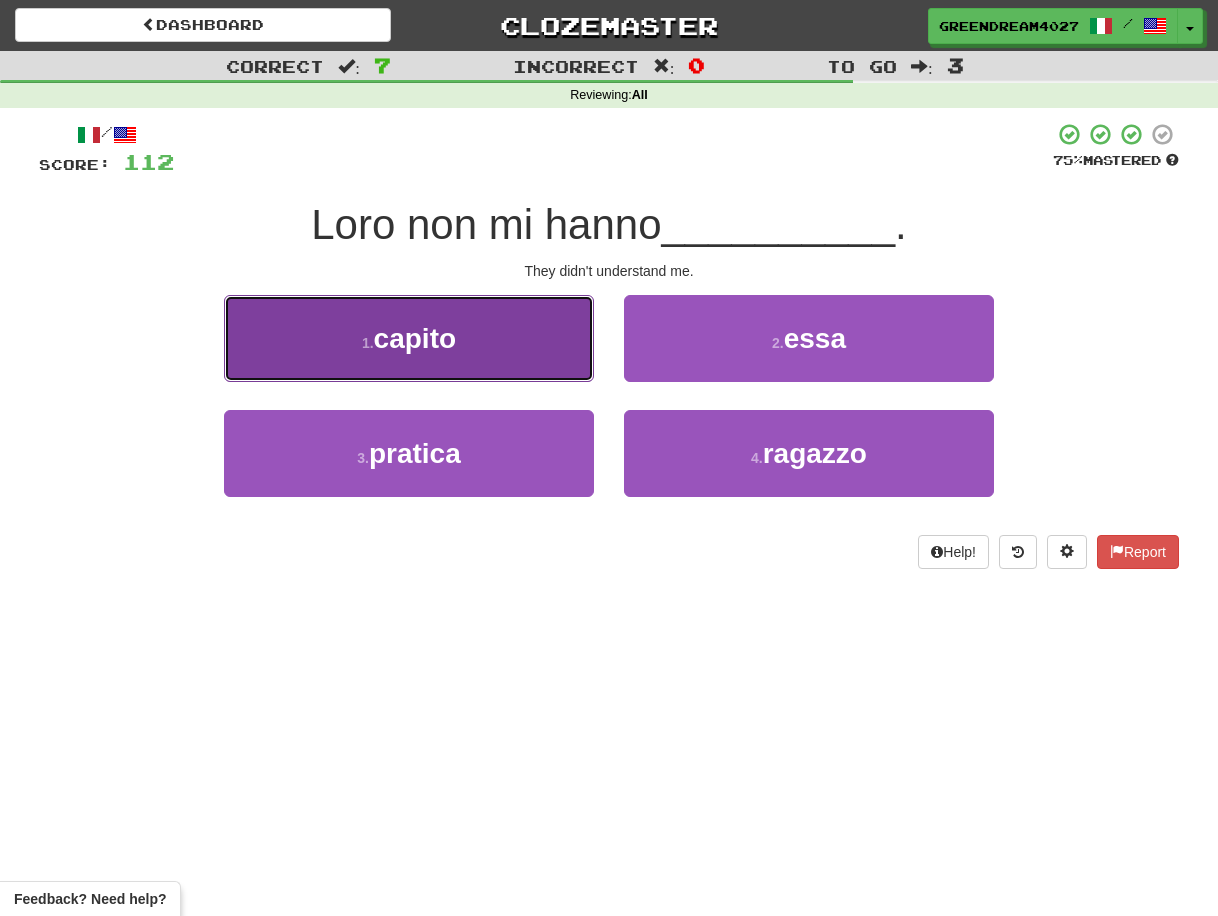 click on "1 .  capito" at bounding box center (409, 338) 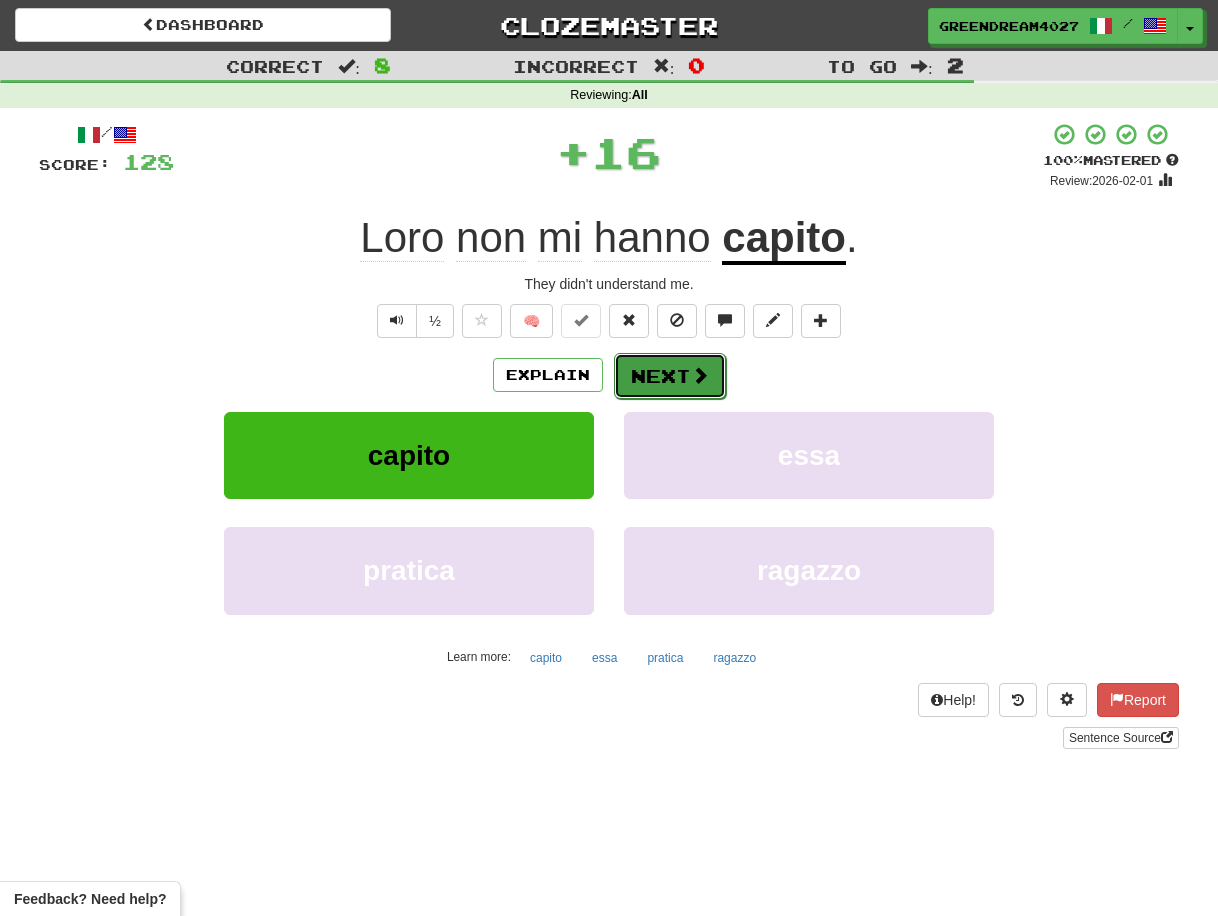 click on "Next" at bounding box center (670, 376) 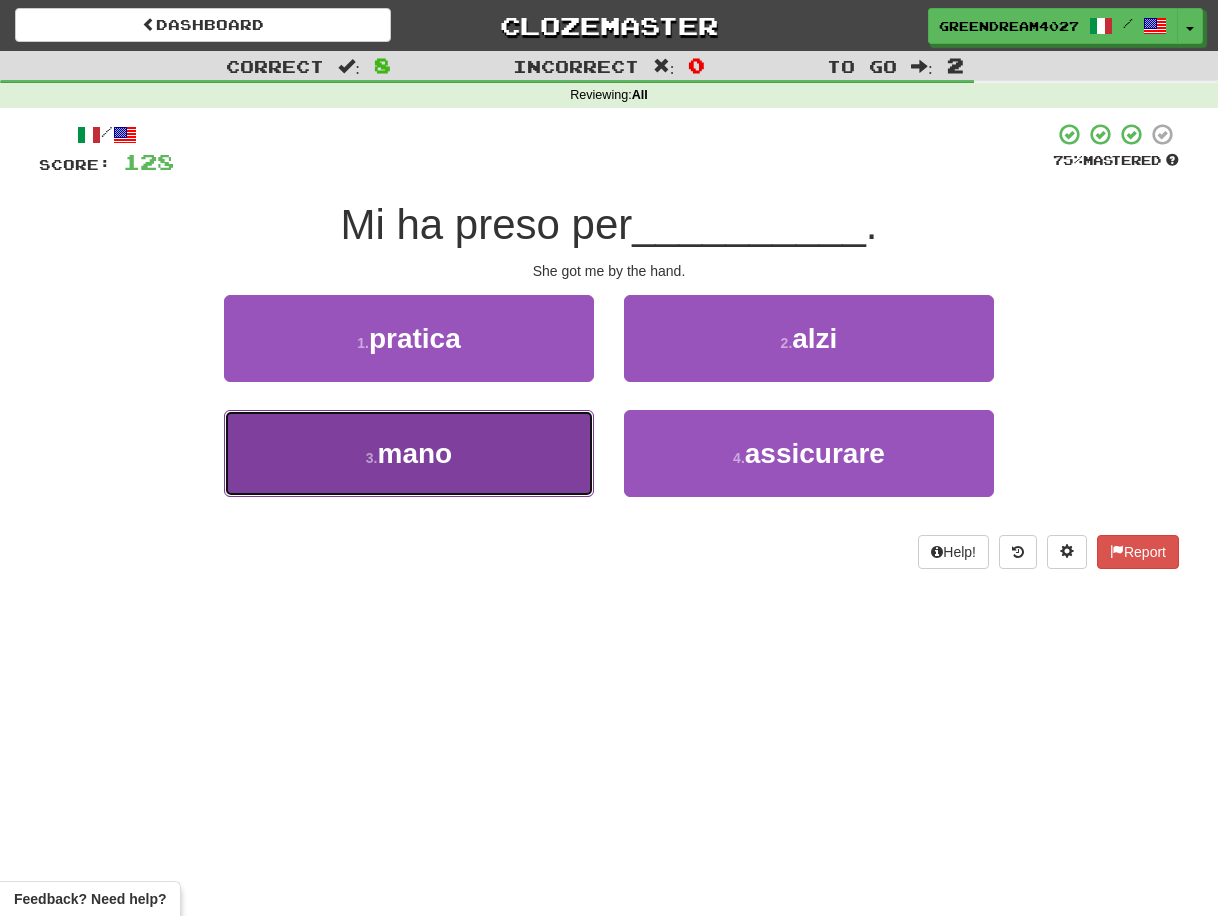 click on "3 .  mano" at bounding box center [409, 453] 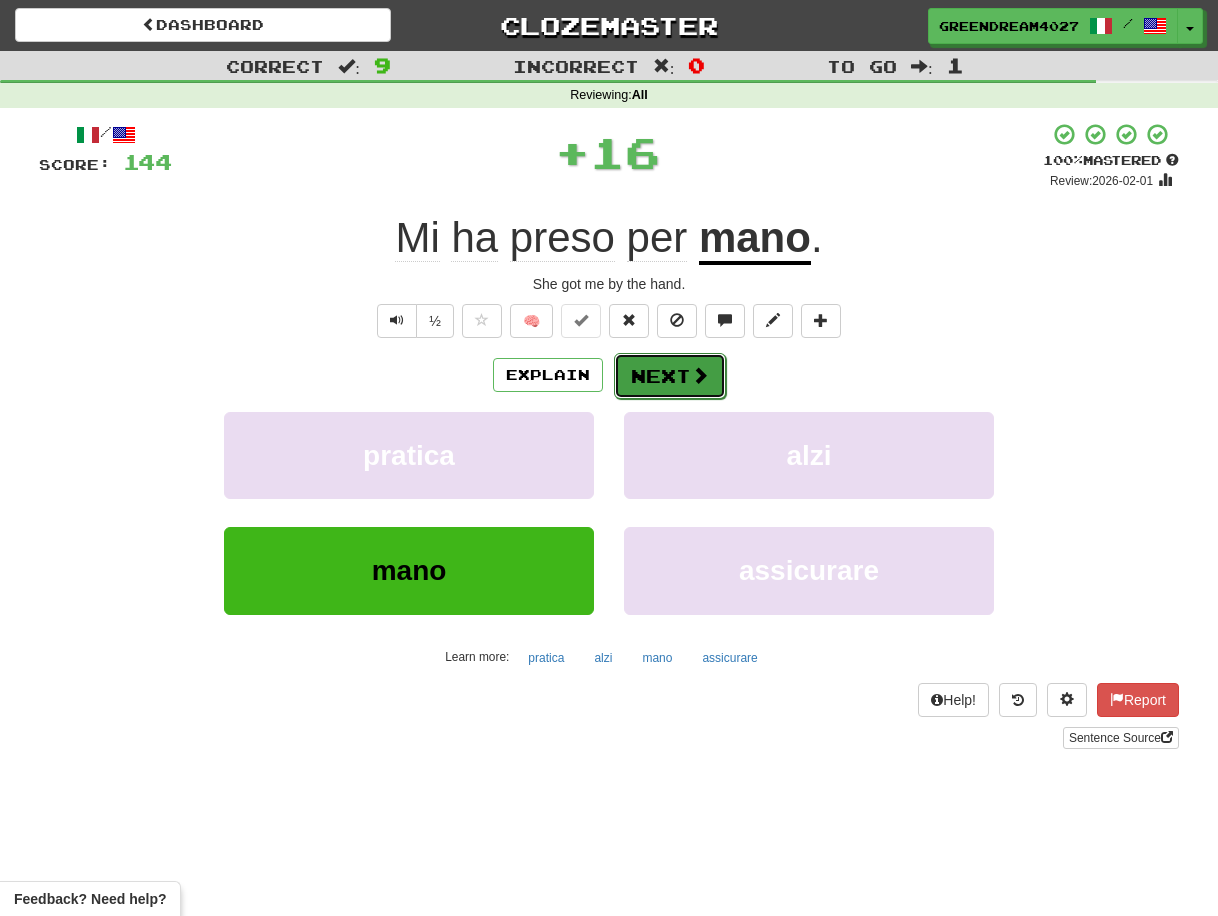 click on "Next" at bounding box center (670, 376) 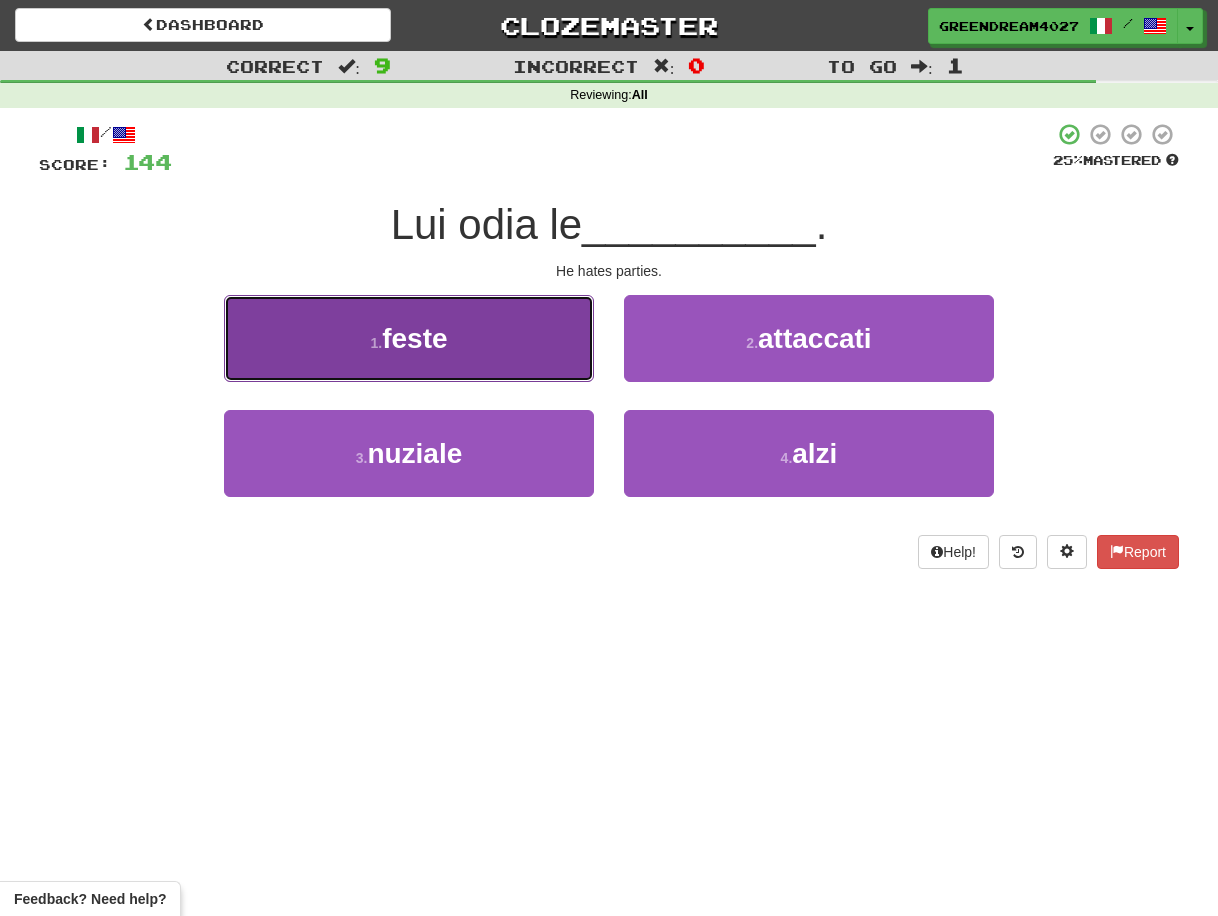 click on "1 .  feste" at bounding box center (409, 338) 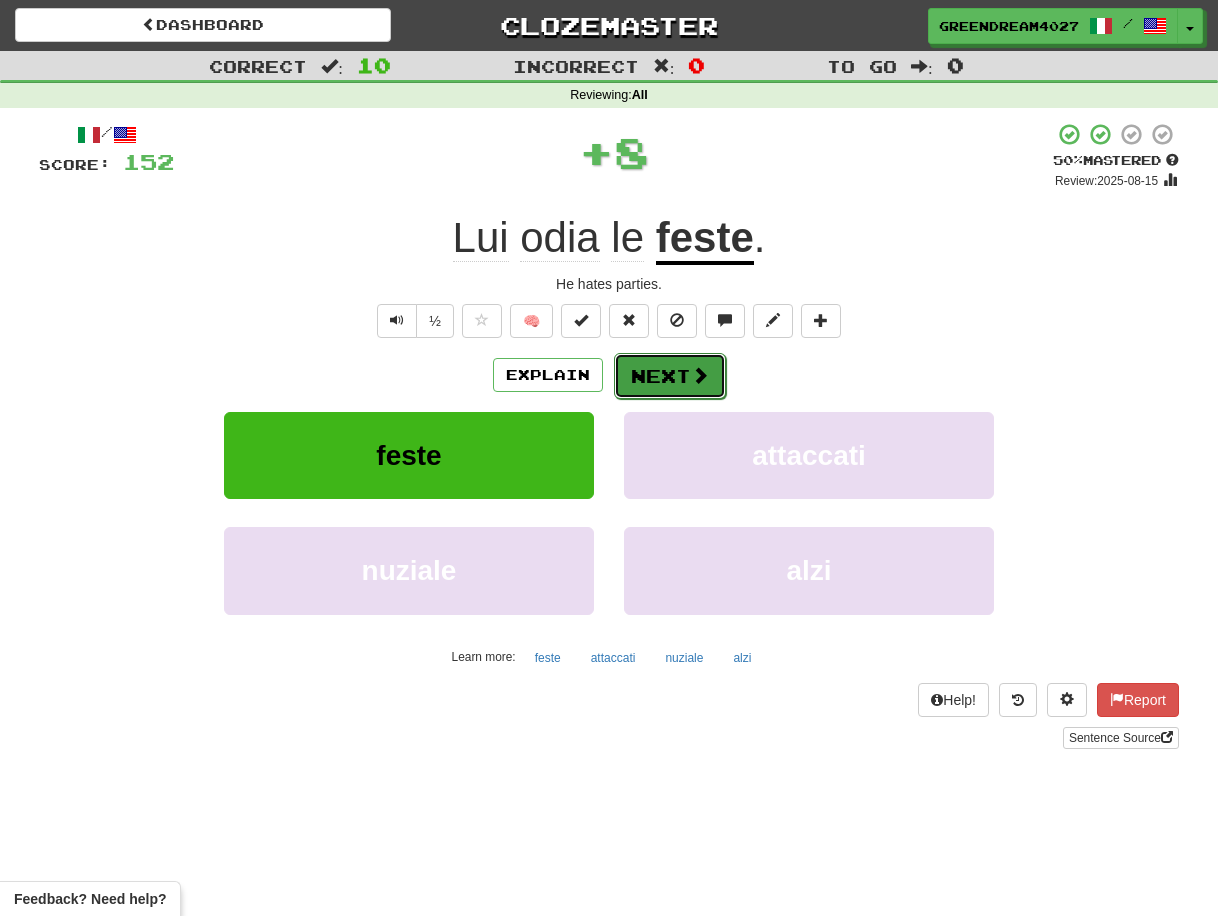 click on "Next" at bounding box center [670, 376] 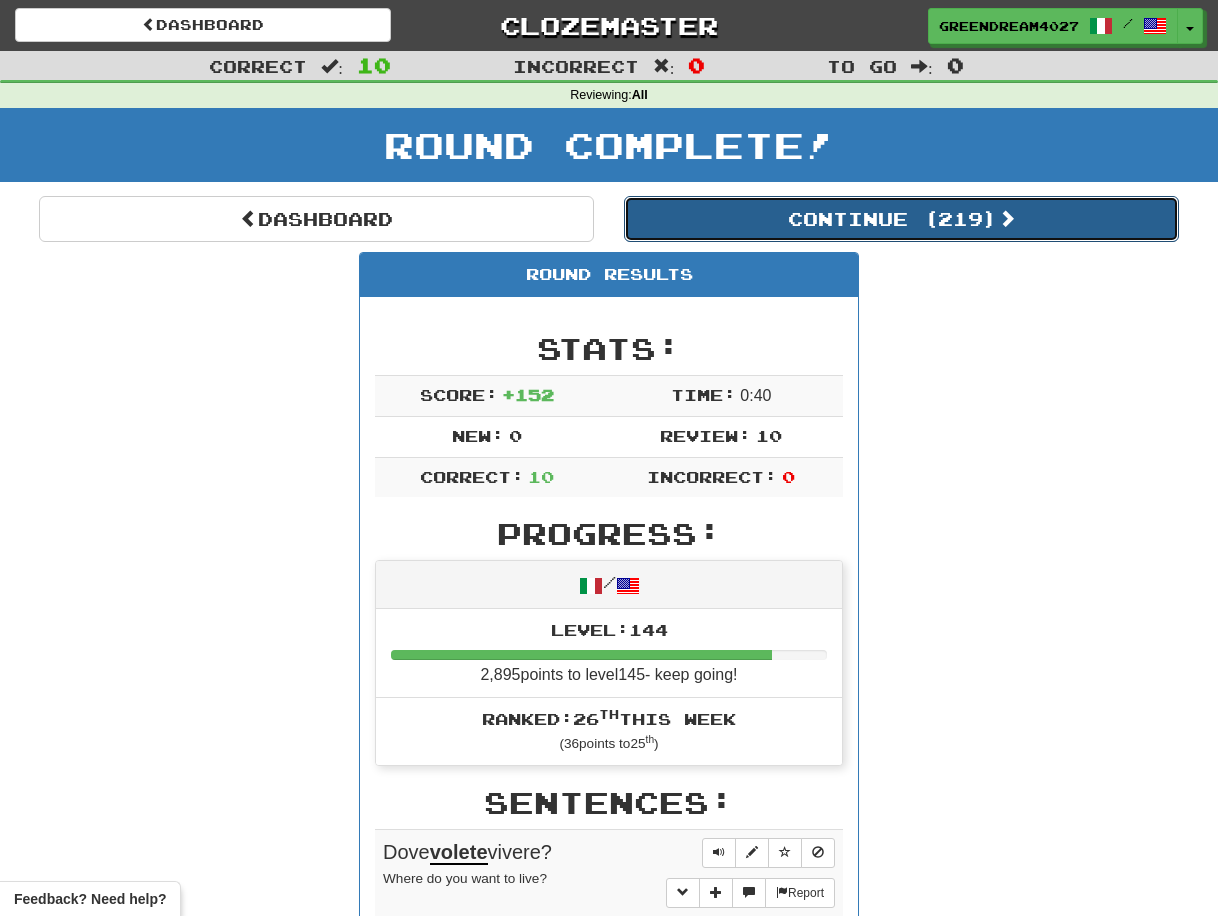 click on "Continue ( 219 )" at bounding box center (901, 219) 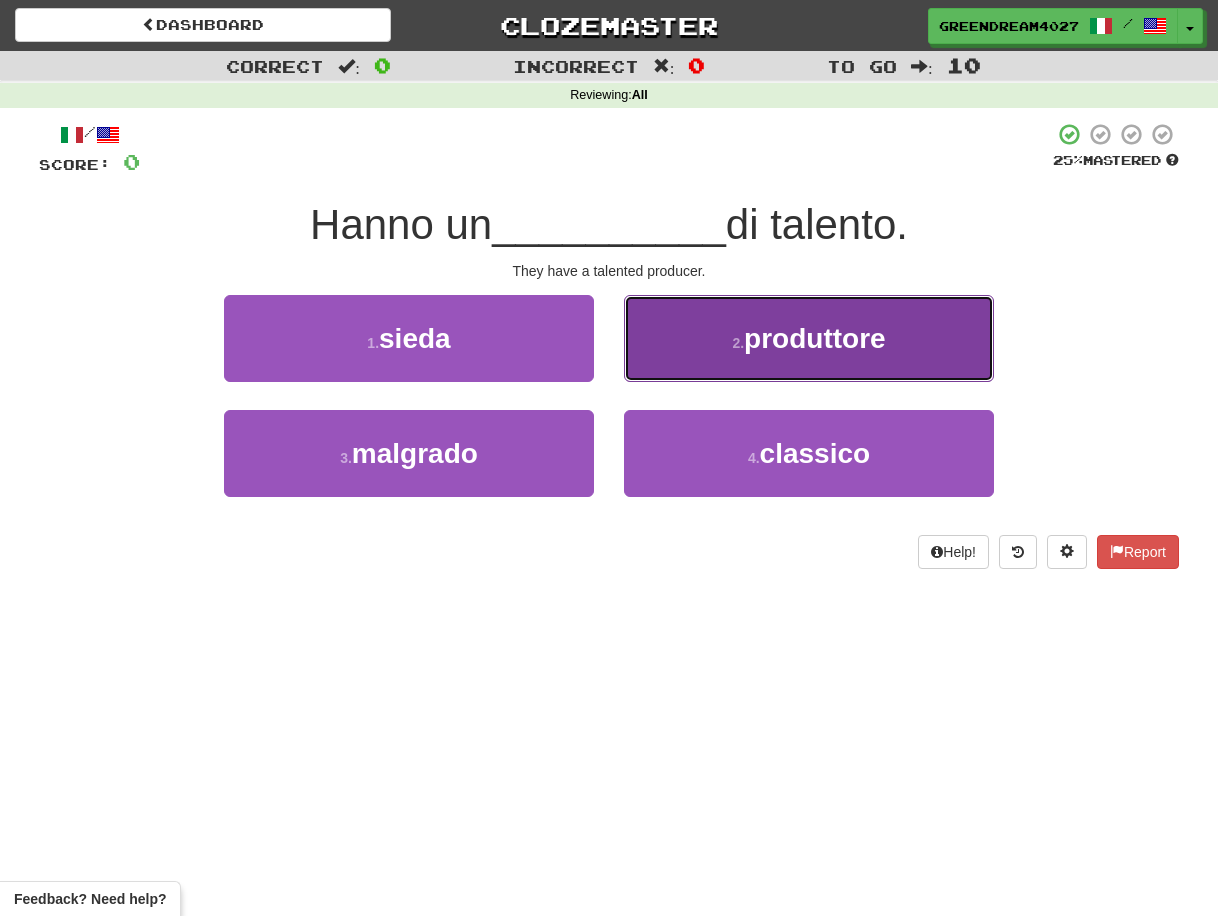 click on "2 .  produttore" at bounding box center [809, 338] 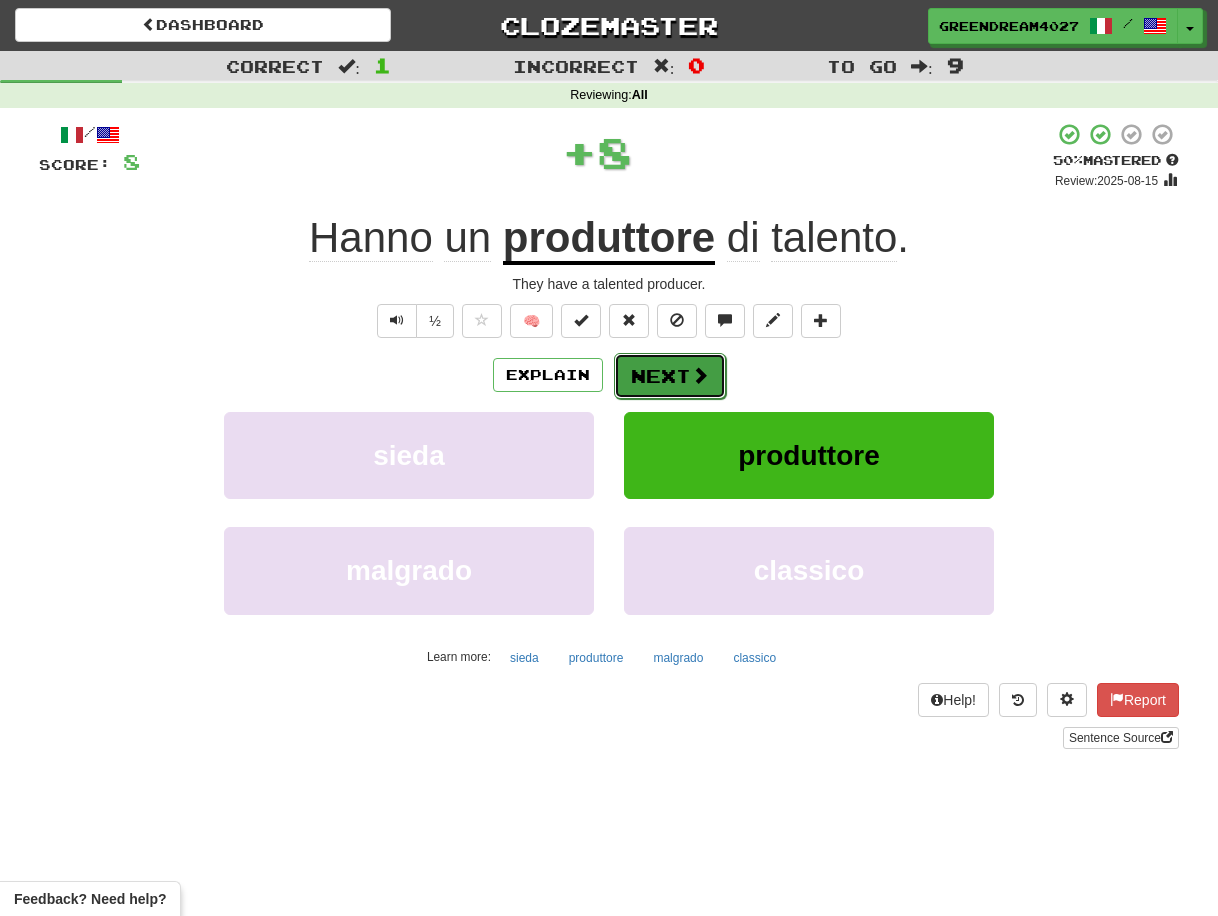 click on "Next" at bounding box center (670, 376) 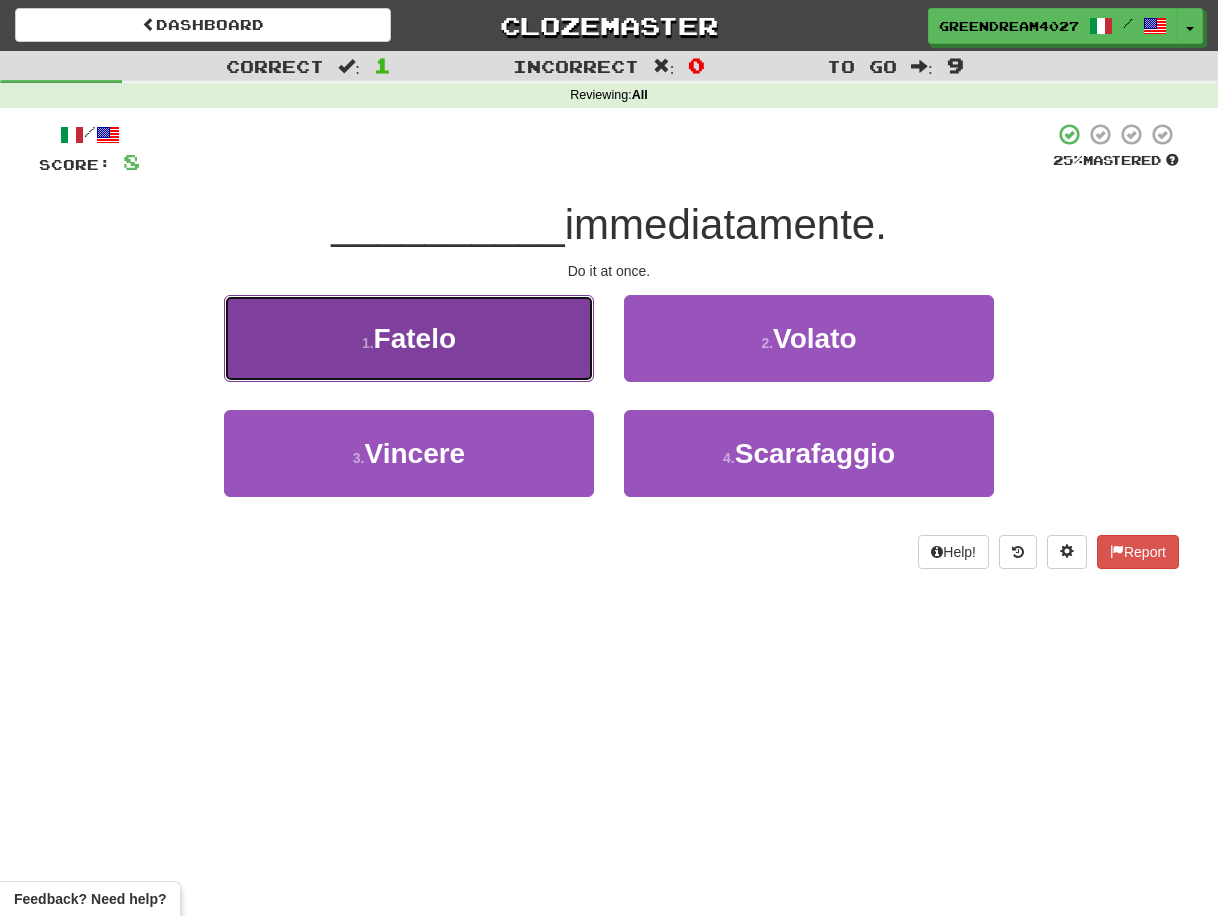 click on "1 .  Fatelo" at bounding box center [409, 338] 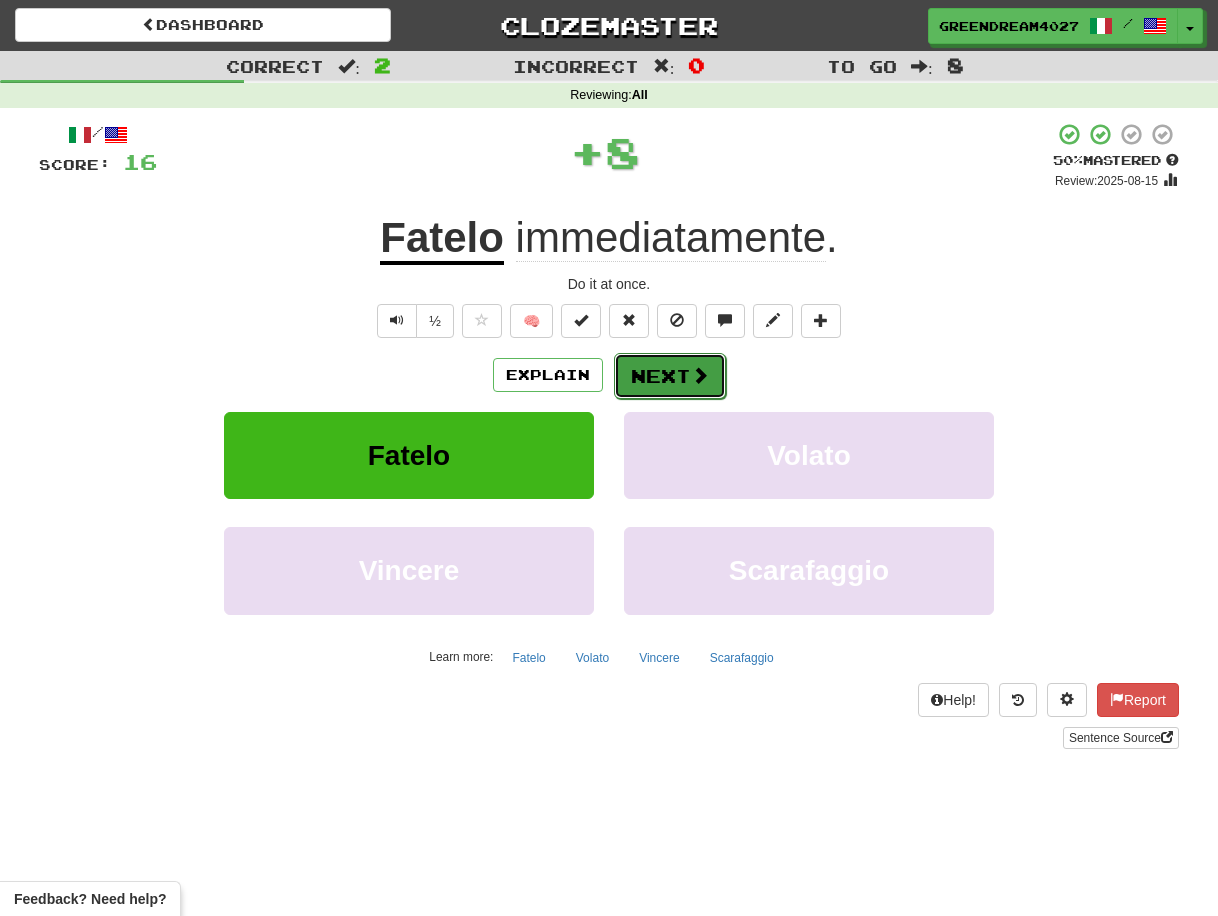 click on "Next" at bounding box center (670, 376) 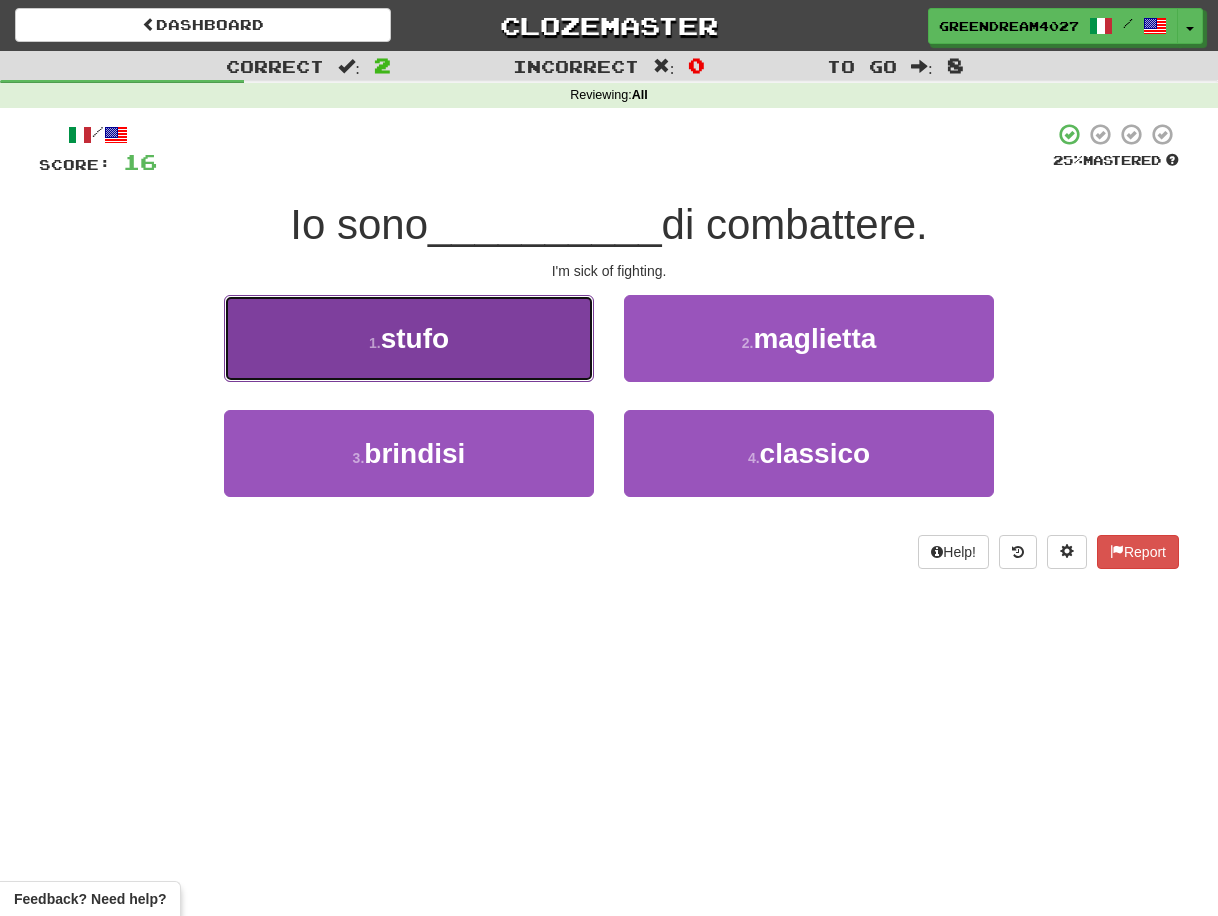 click on "1 .  stufo" at bounding box center (409, 338) 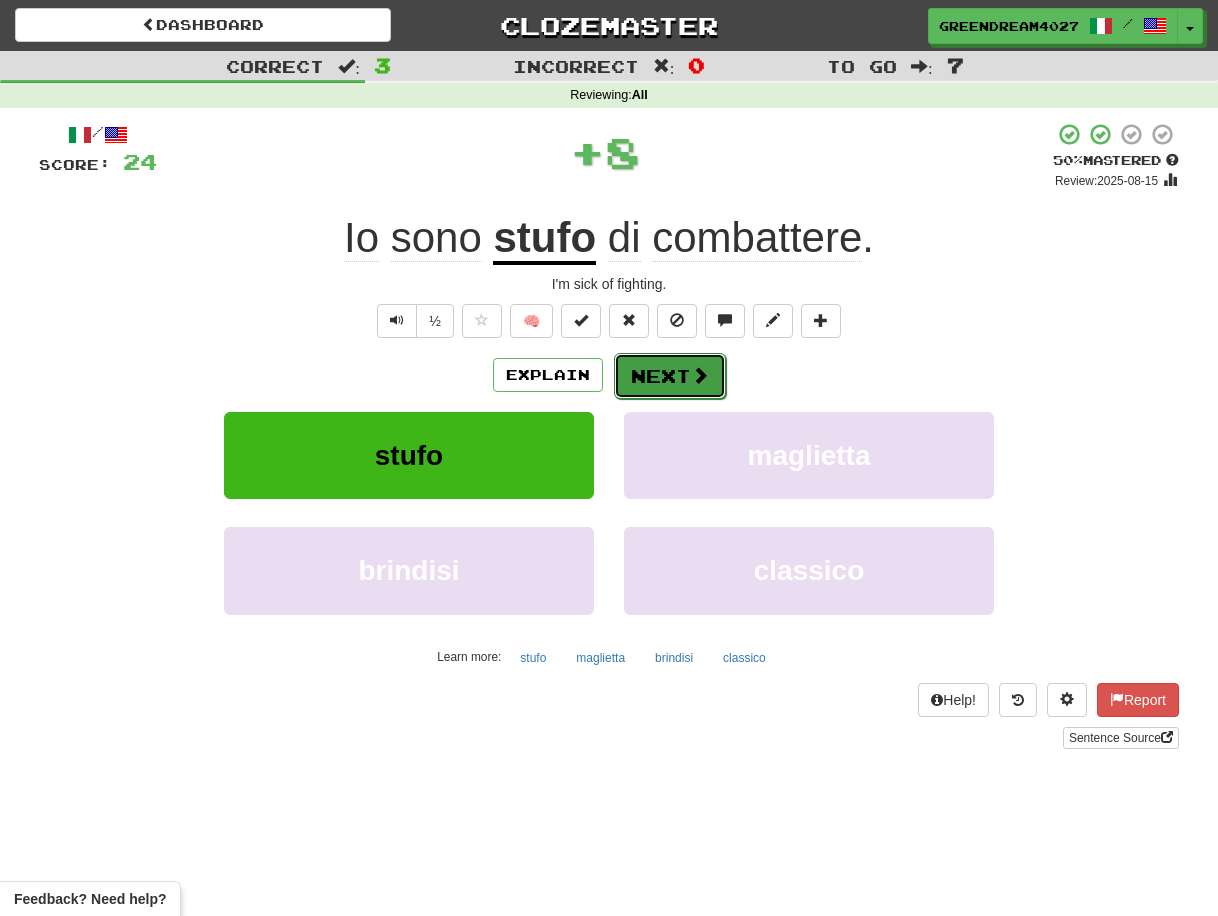 click on "Next" at bounding box center [670, 376] 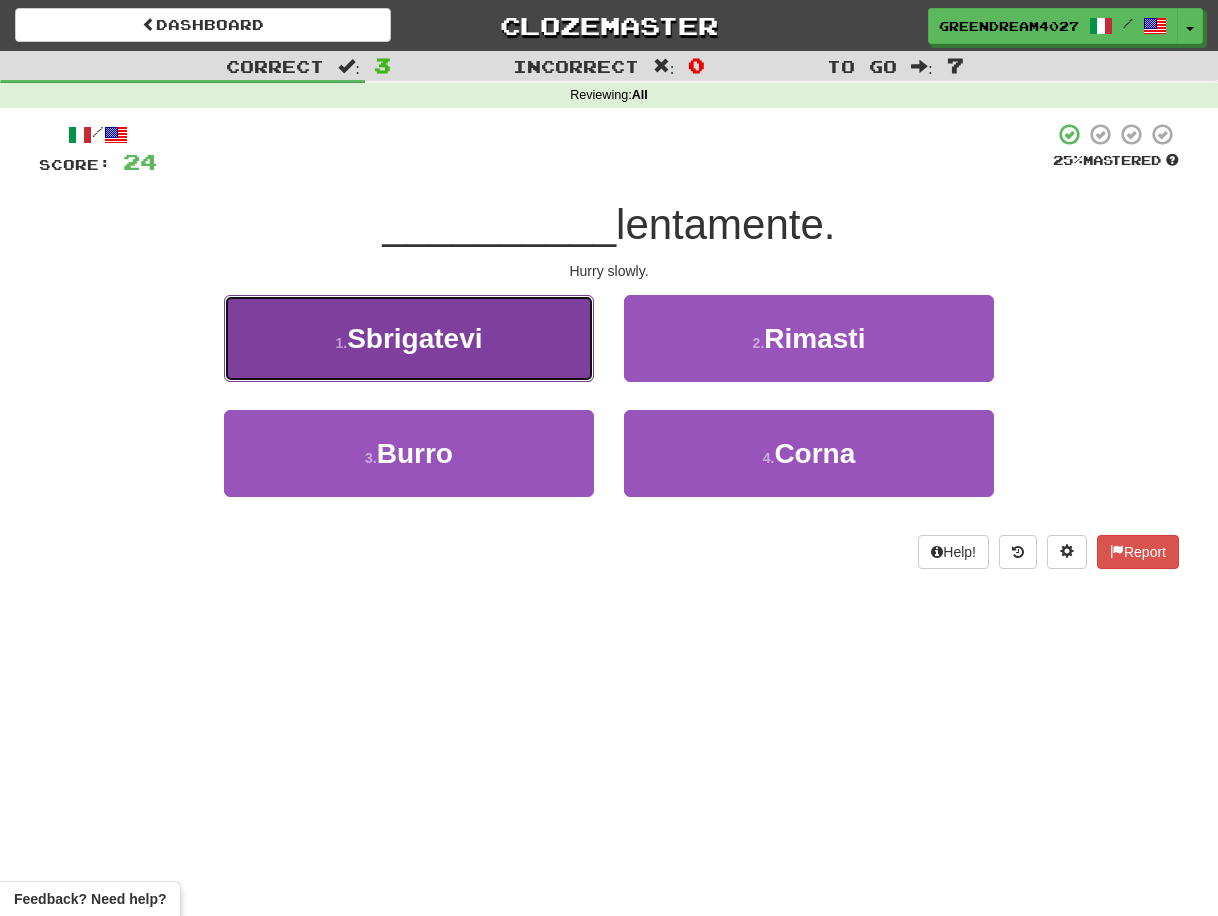 click on "1 .  Sbrigatevi" at bounding box center [409, 338] 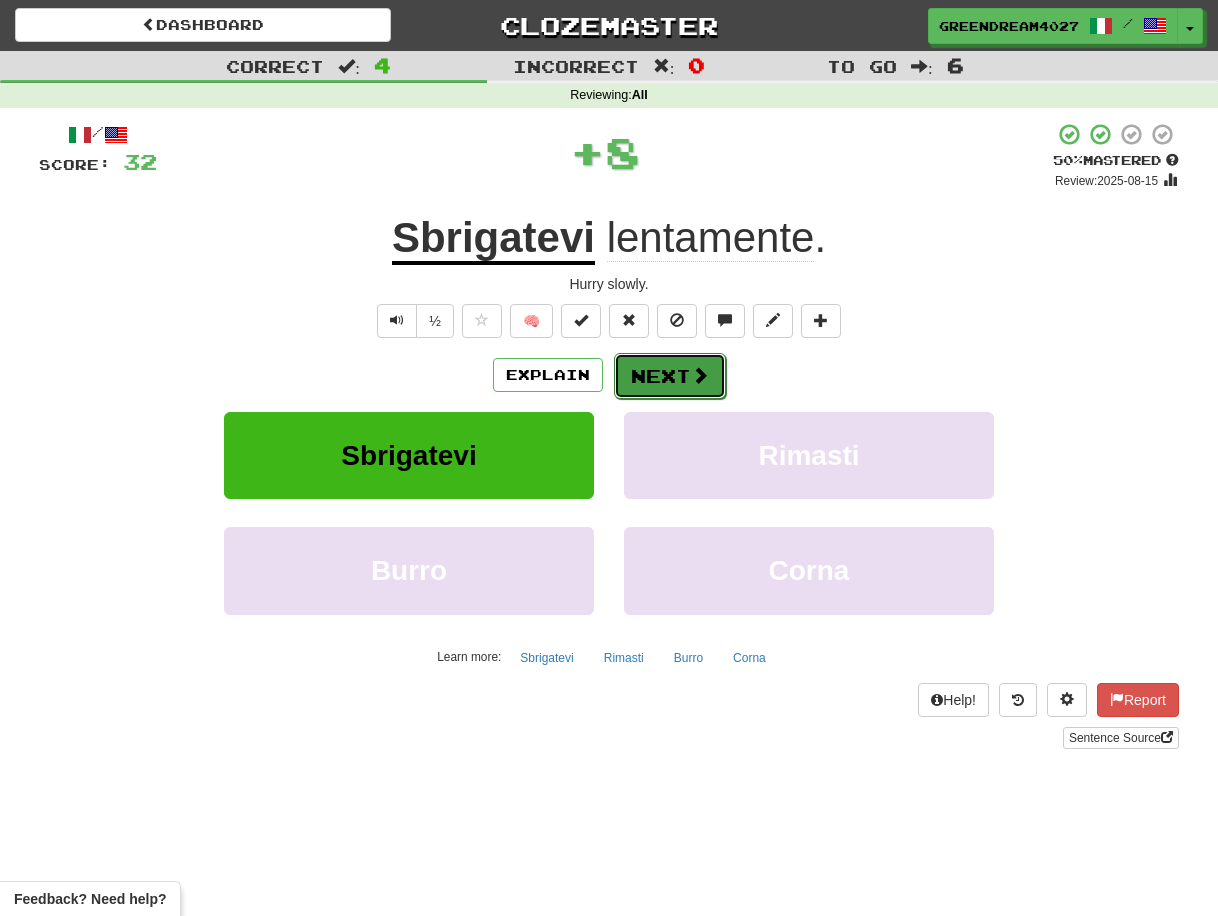 click on "Next" at bounding box center [670, 376] 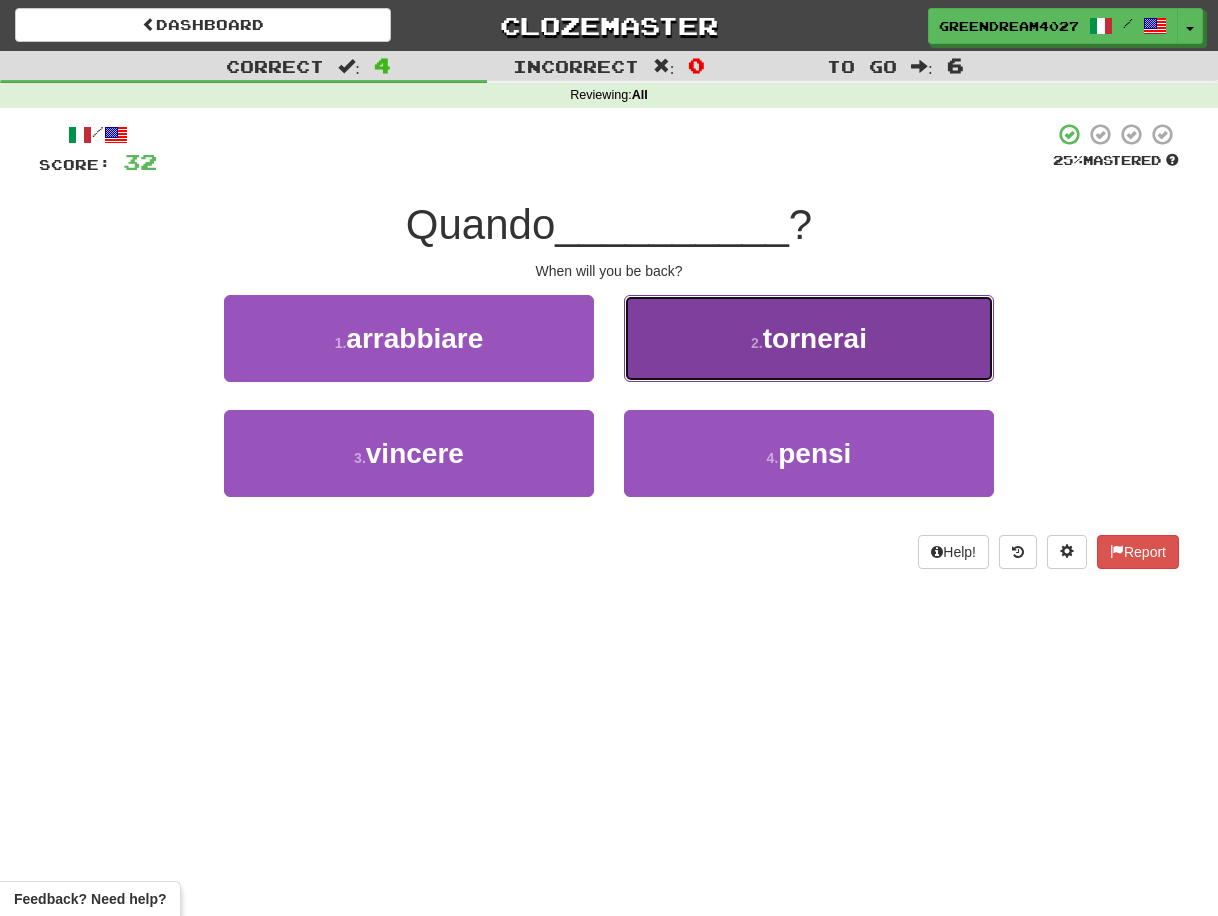 click on "2 .  tornerai" at bounding box center (809, 338) 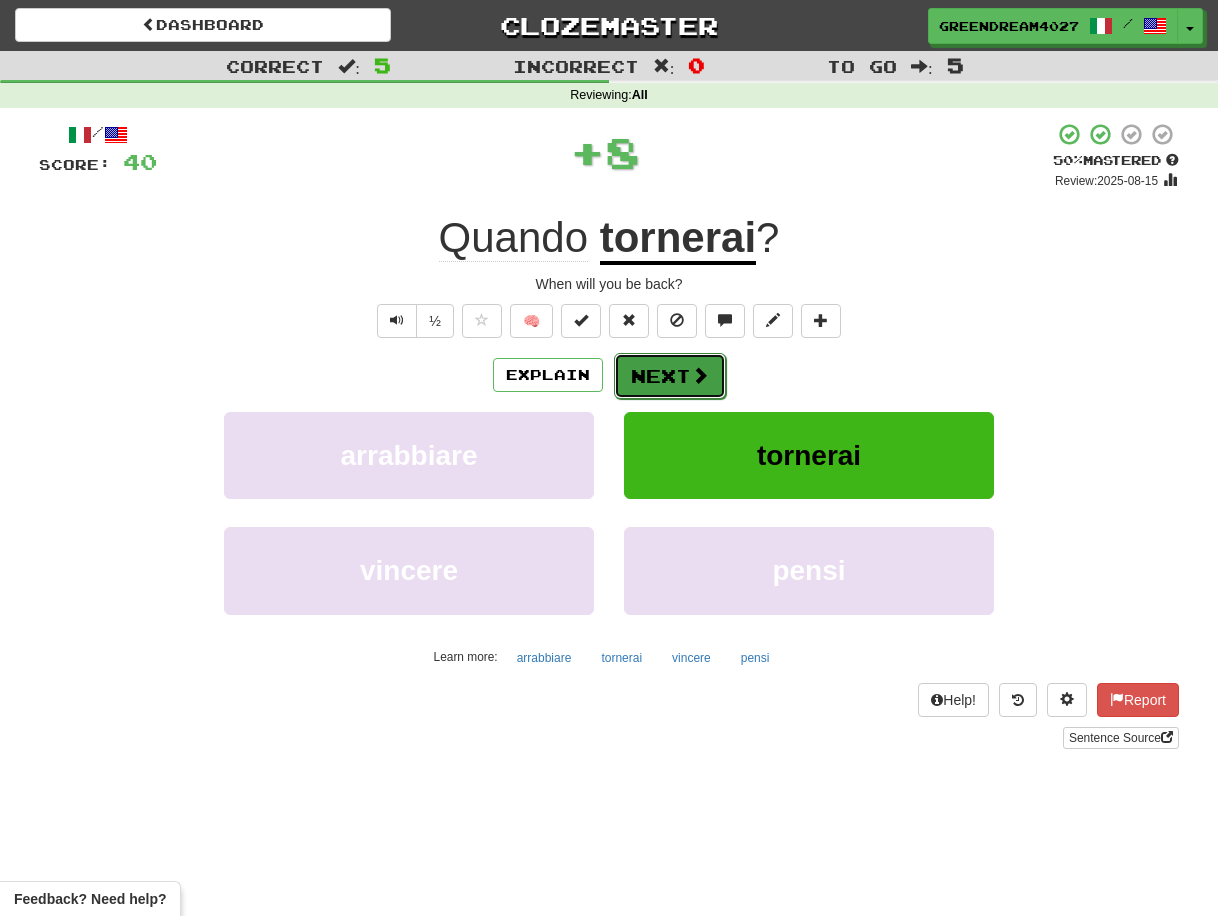 click on "Next" at bounding box center [670, 376] 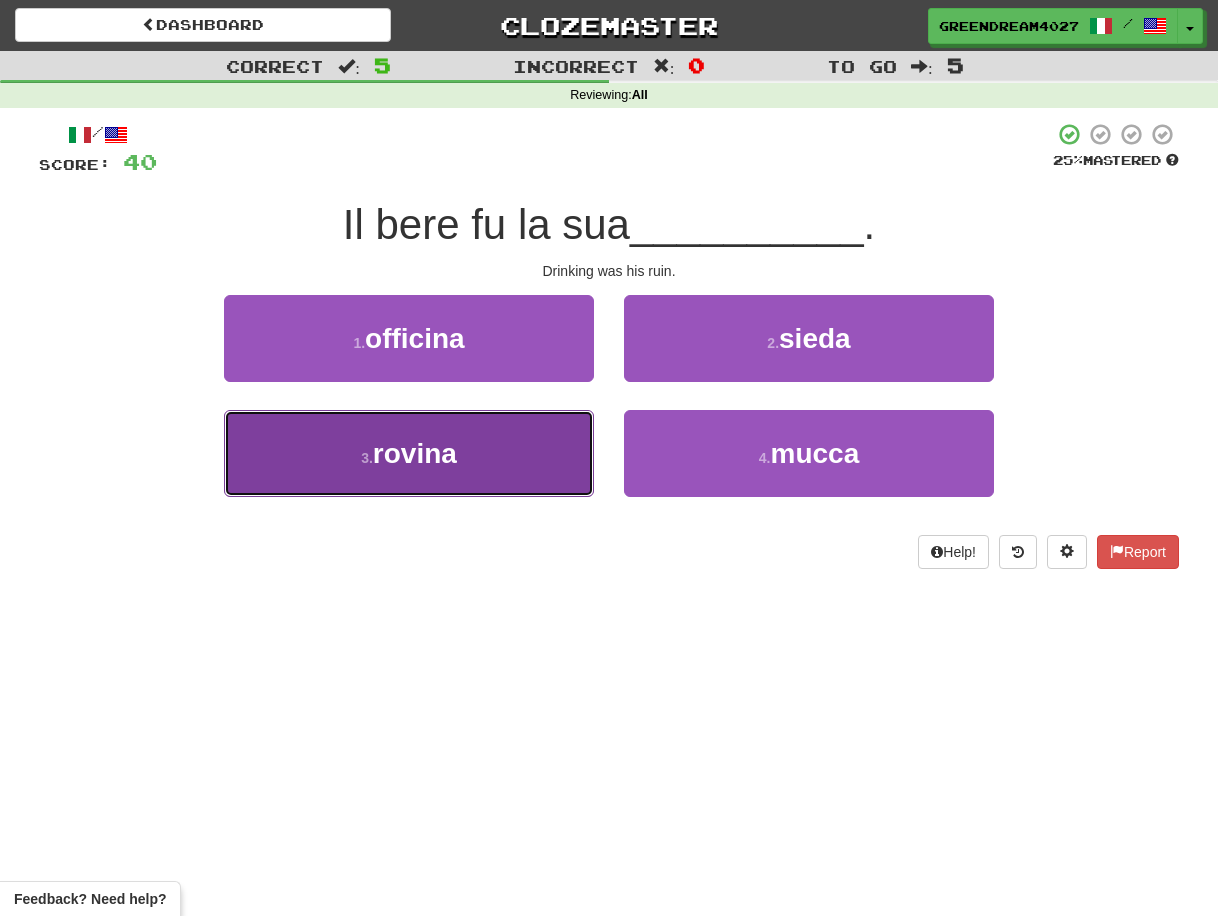 click on "3 .  rovina" at bounding box center (409, 453) 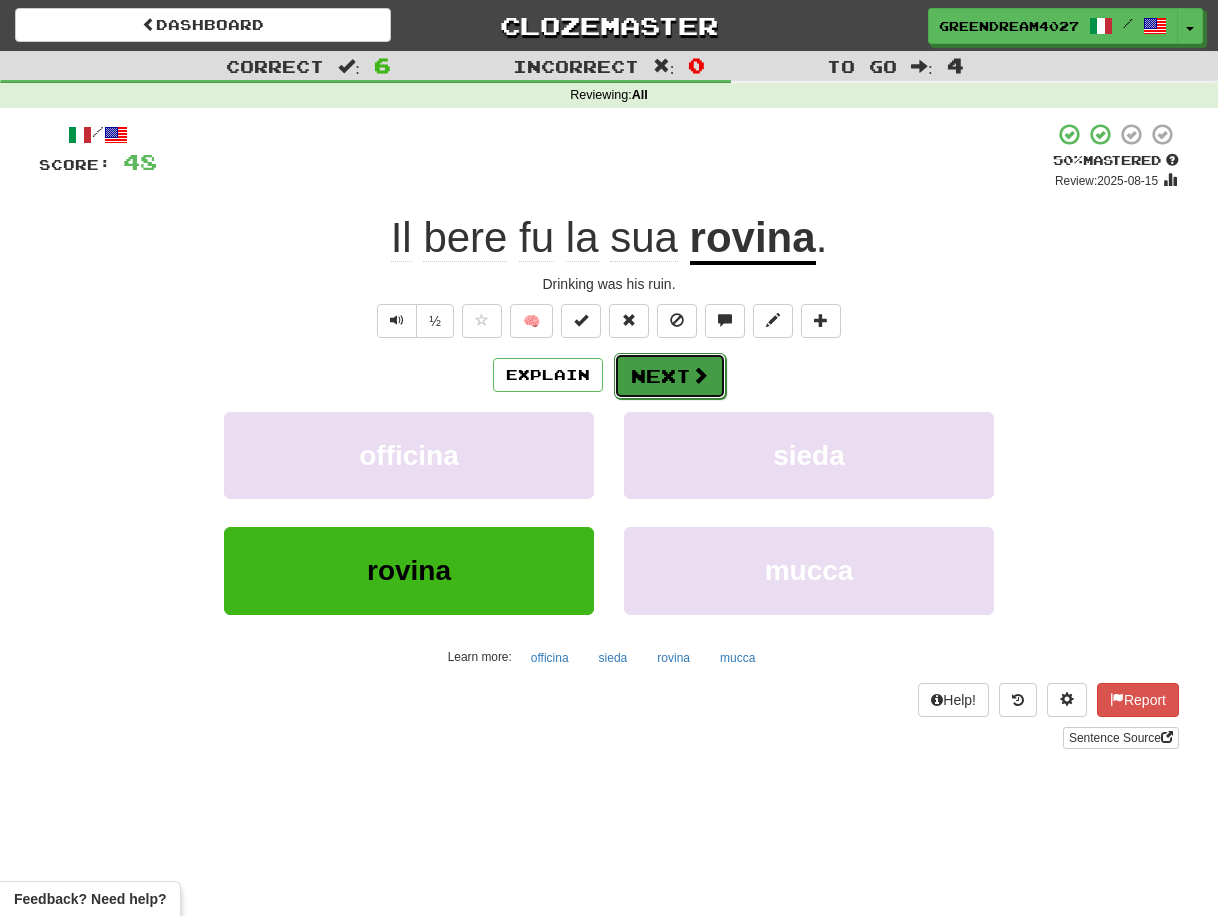 click on "Next" at bounding box center (670, 376) 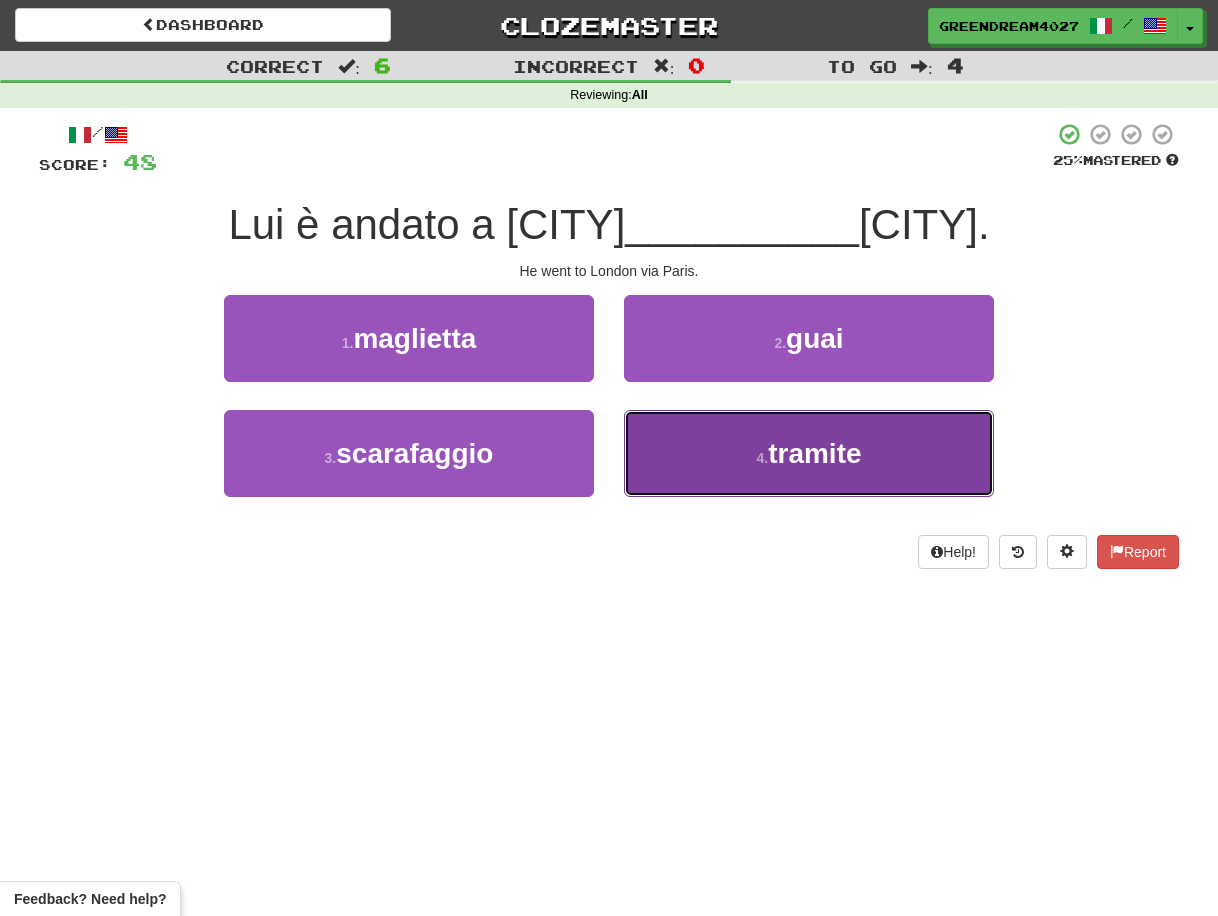 click on "4 .  tramite" at bounding box center (809, 453) 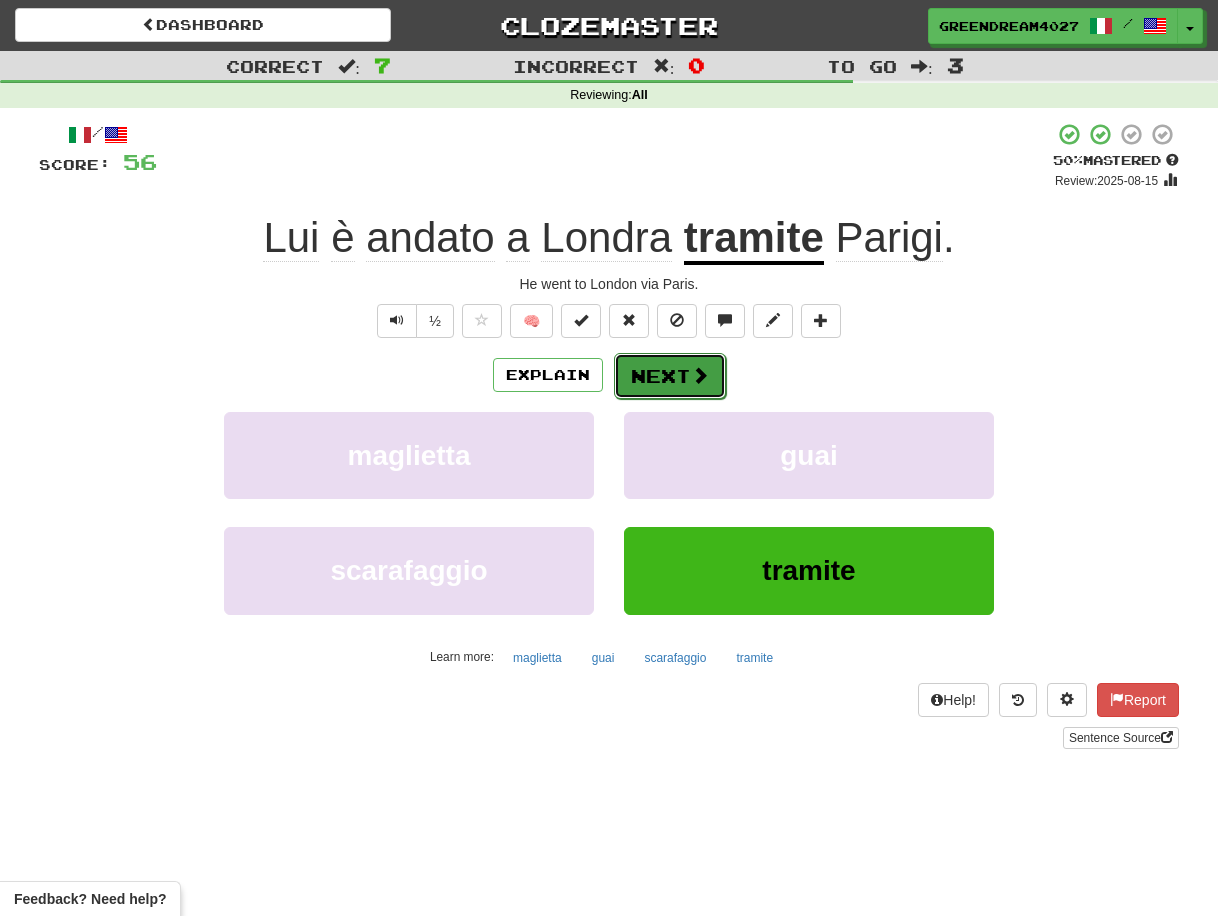 click on "Next" at bounding box center (670, 376) 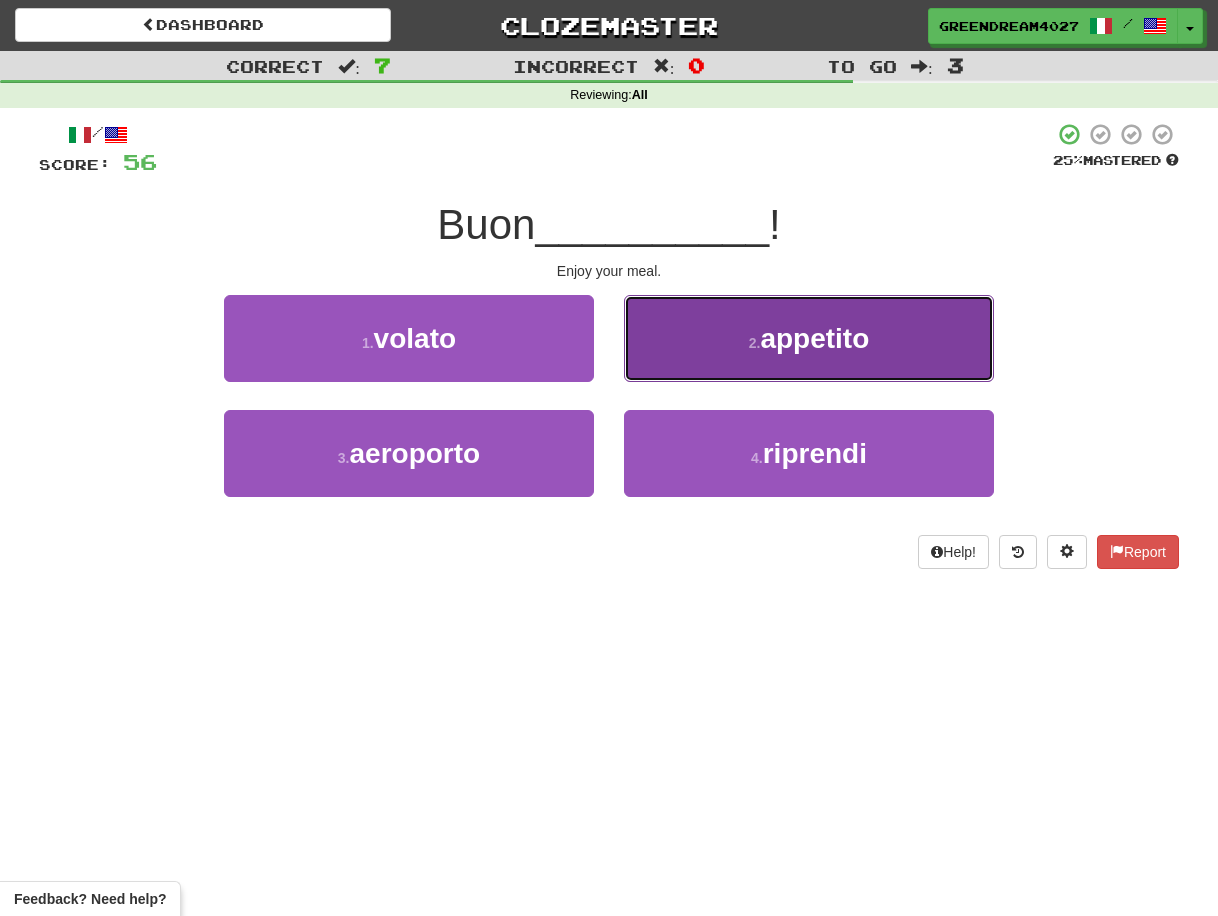 click on "appetito" at bounding box center [814, 338] 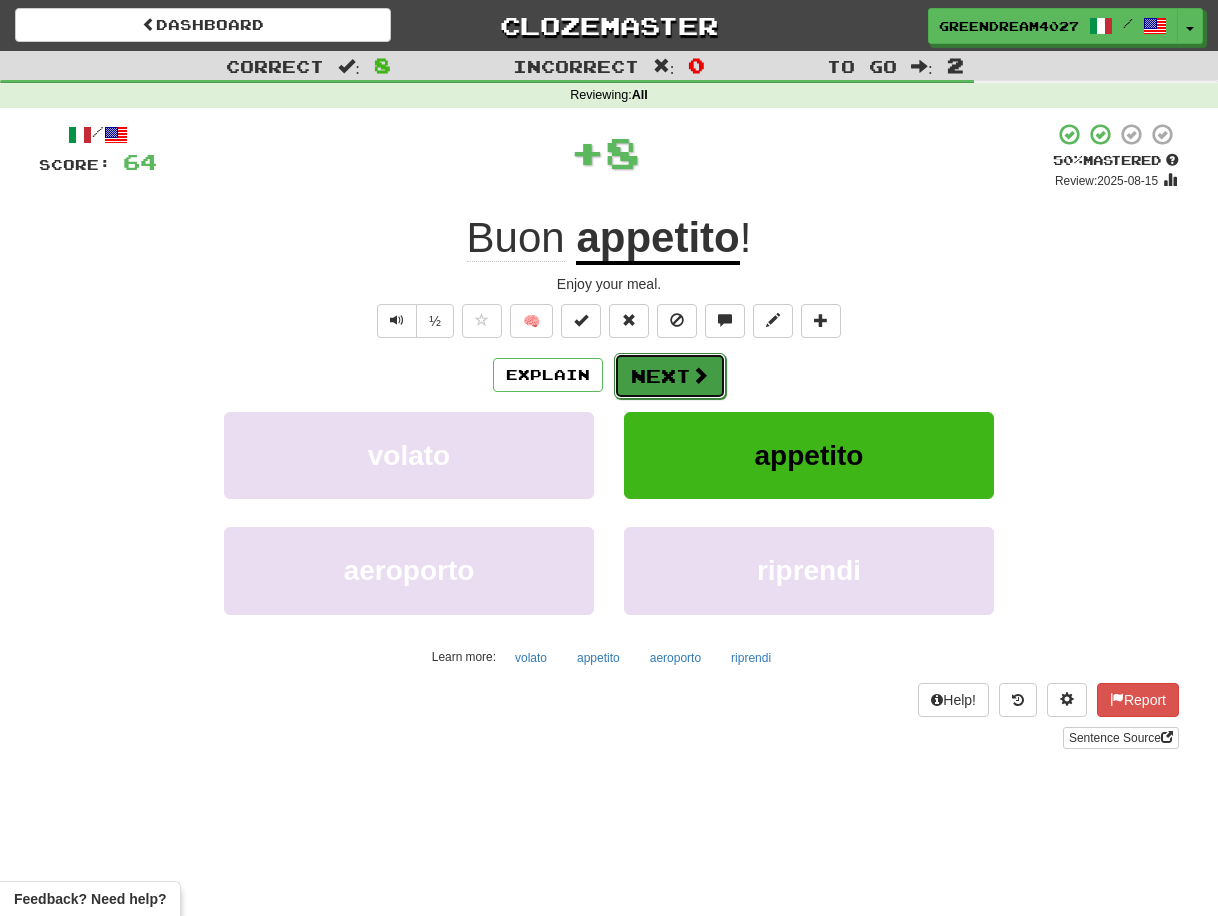 click on "Next" at bounding box center [670, 376] 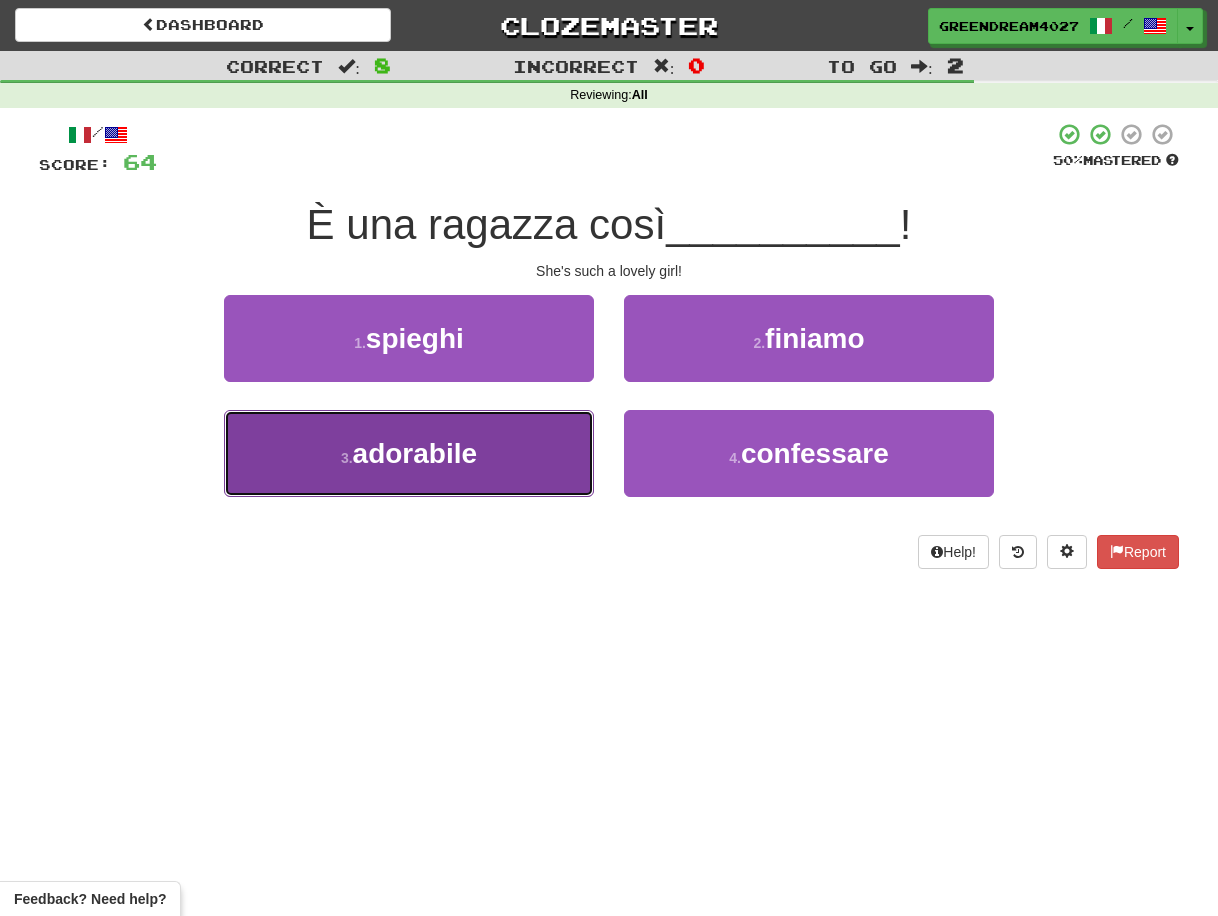 click on "3 .  adorabile" at bounding box center (409, 453) 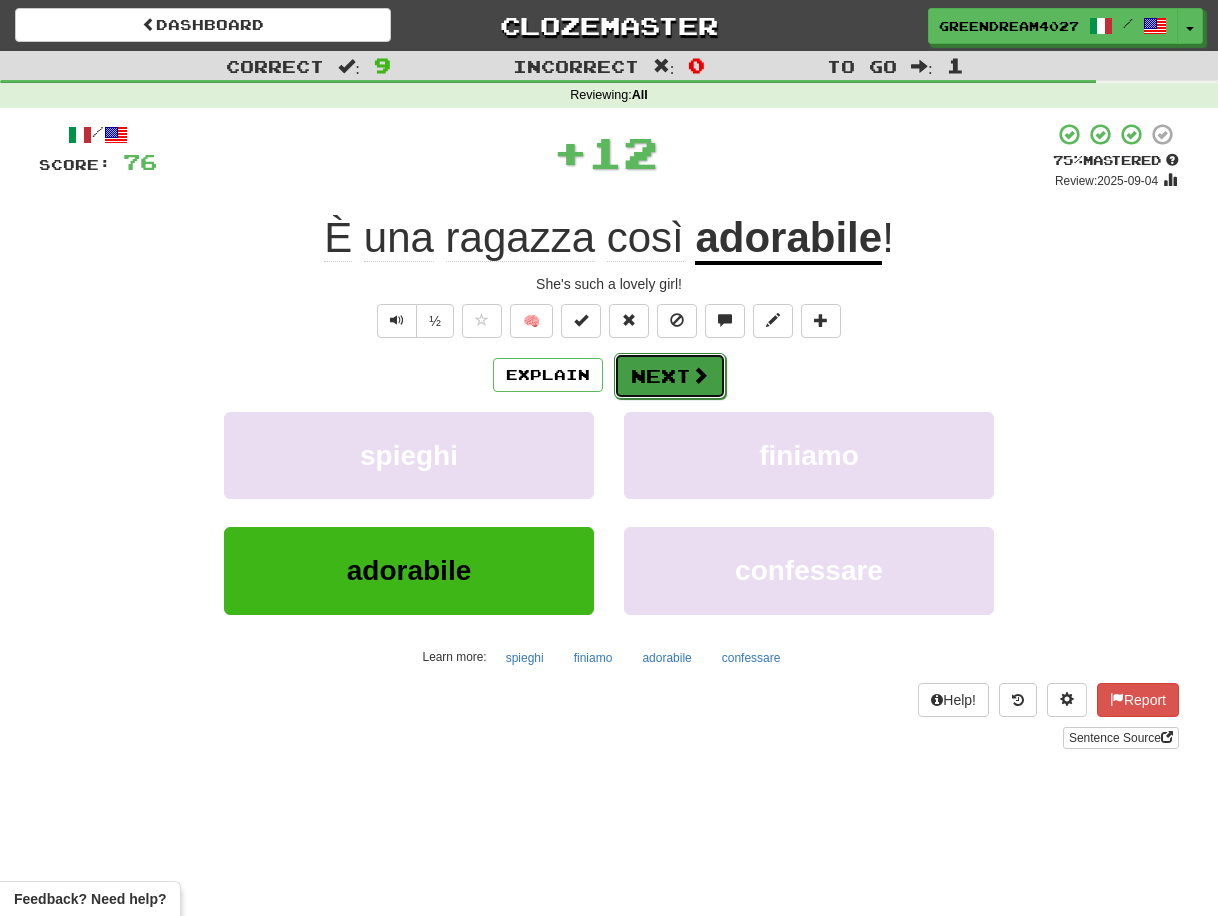 click on "Next" at bounding box center [670, 376] 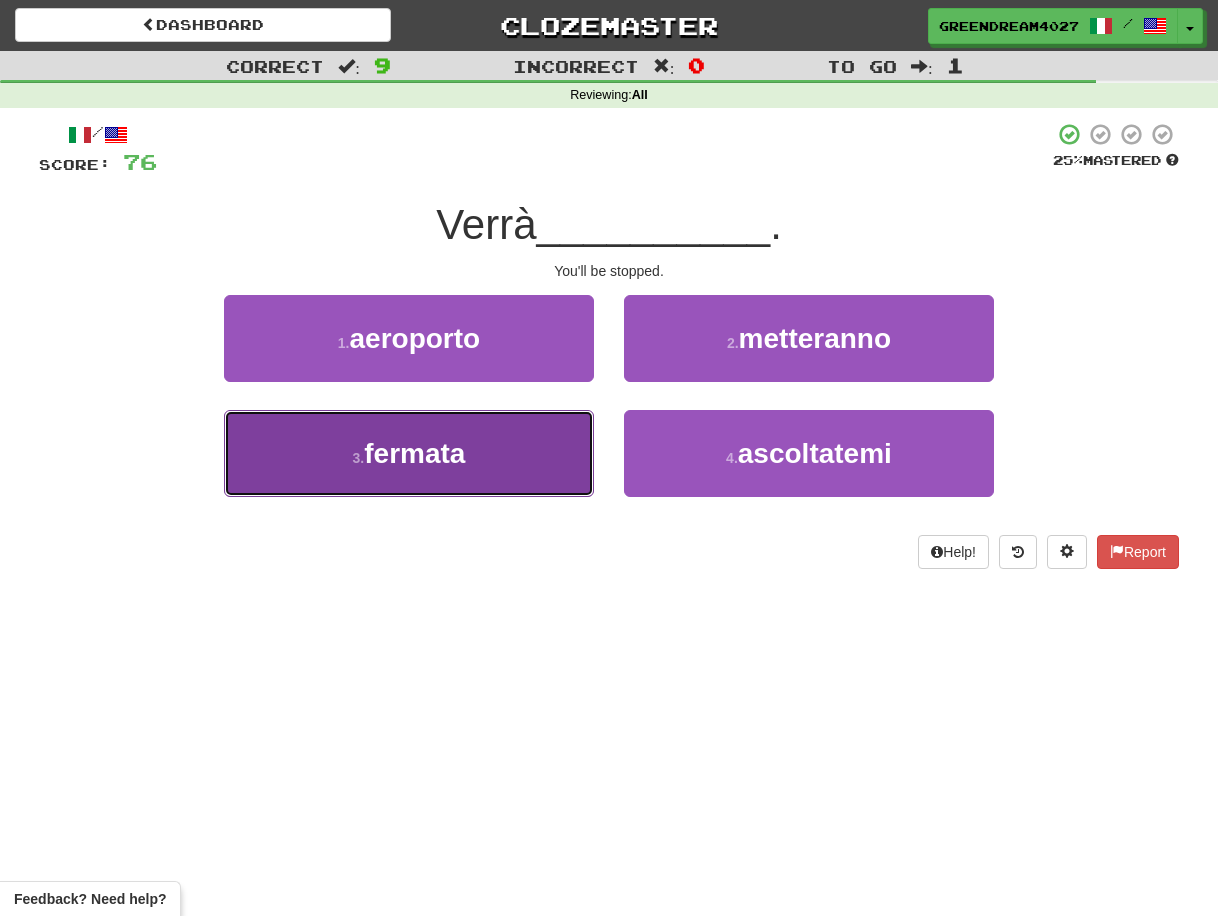 click on "3 .  fermata" at bounding box center [409, 453] 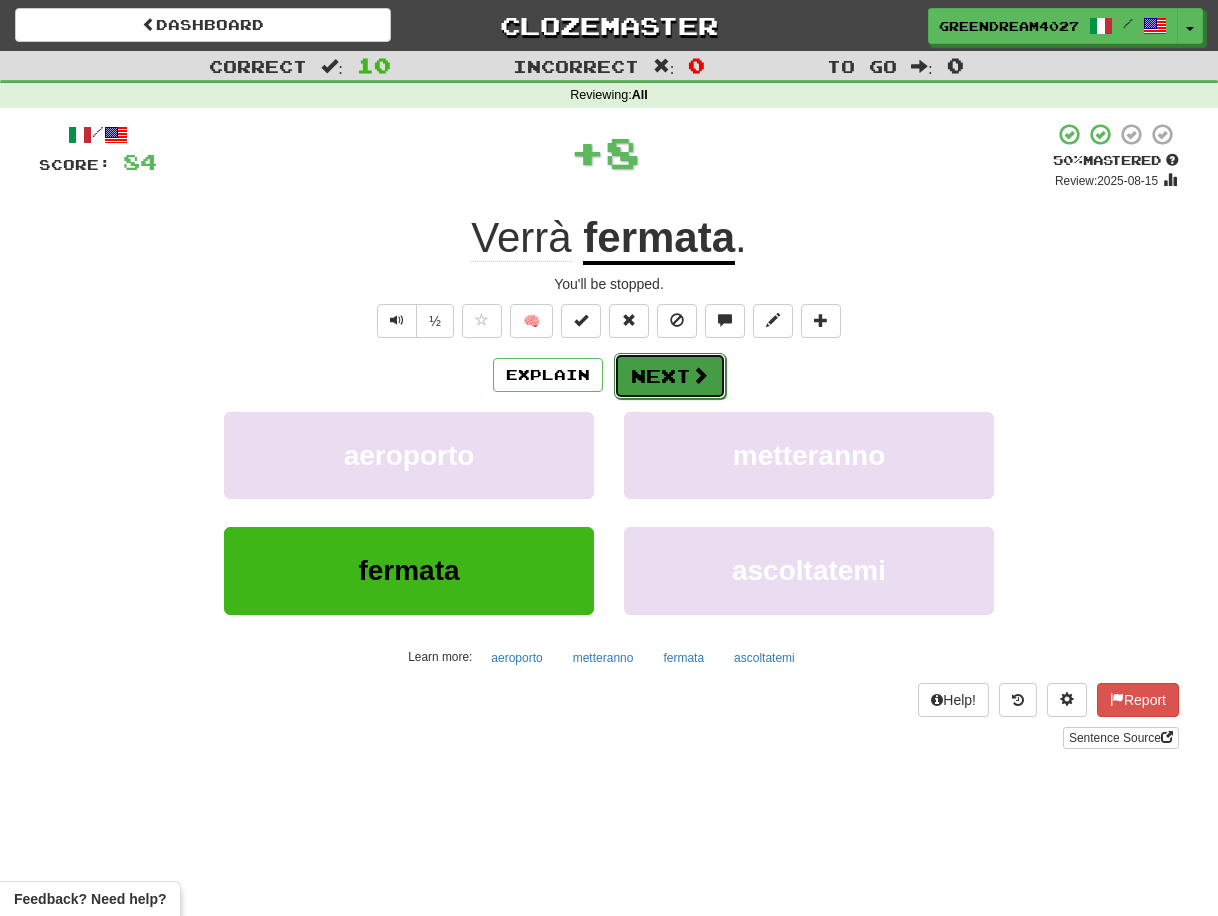 click on "Next" at bounding box center [670, 376] 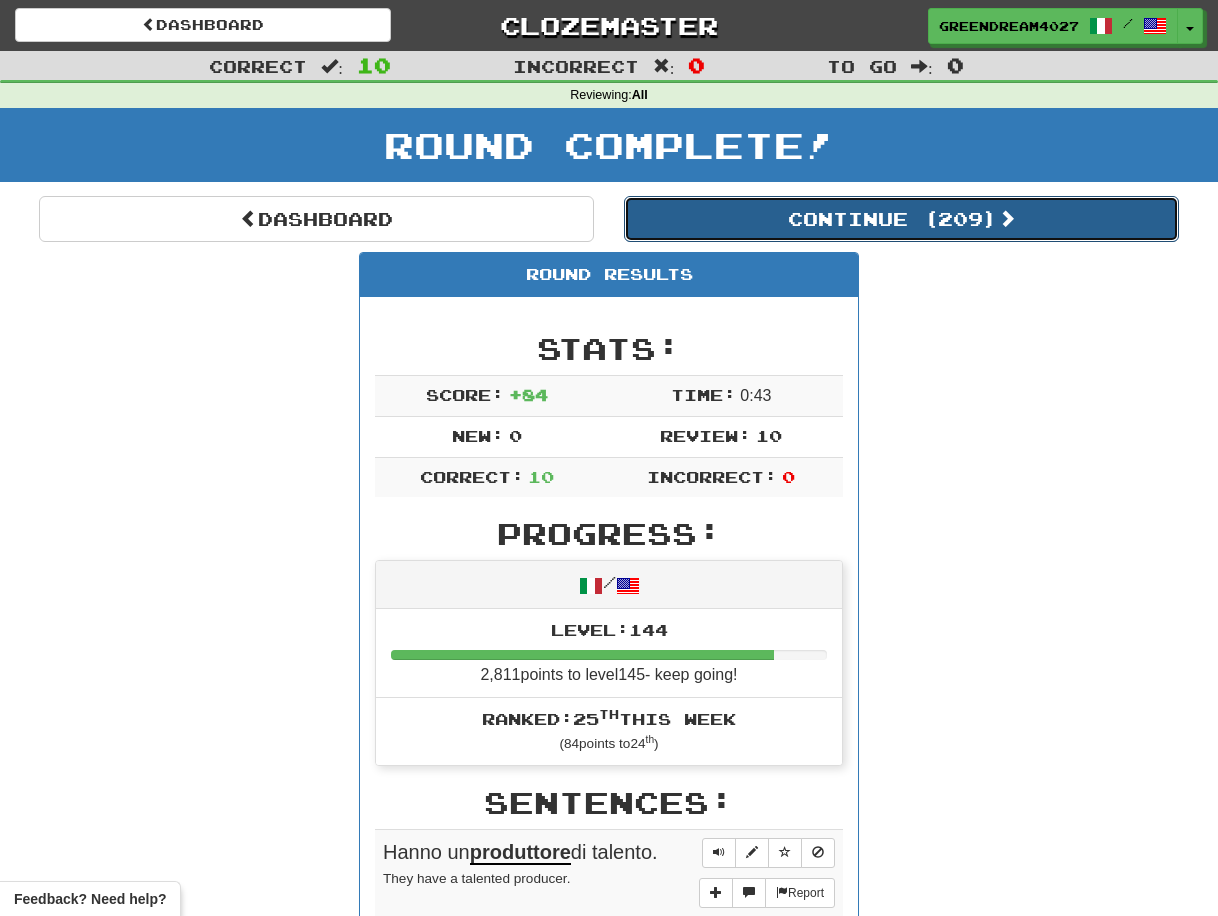 click on "Continue ( 209 )" at bounding box center (901, 219) 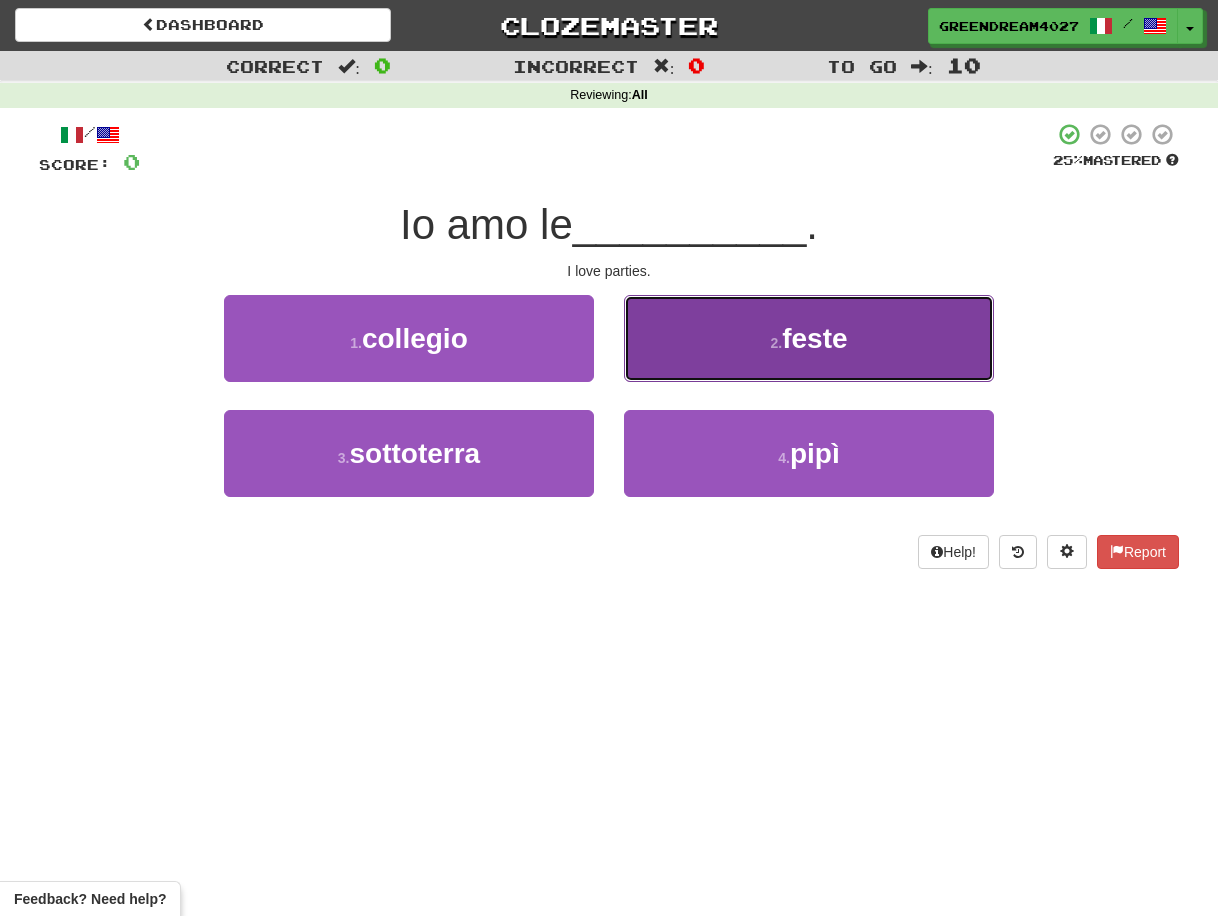 click on "2 .  feste" at bounding box center [809, 338] 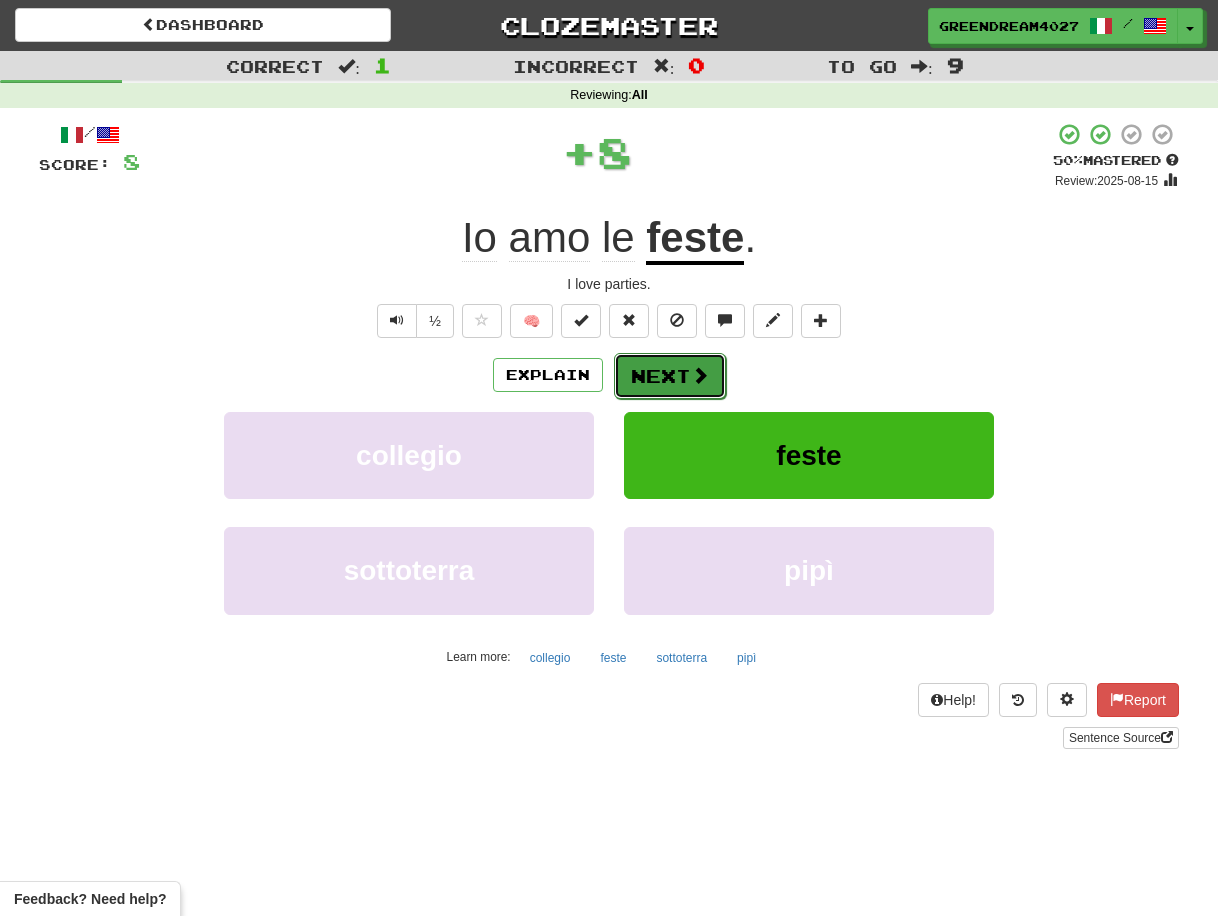 click on "Next" at bounding box center (670, 376) 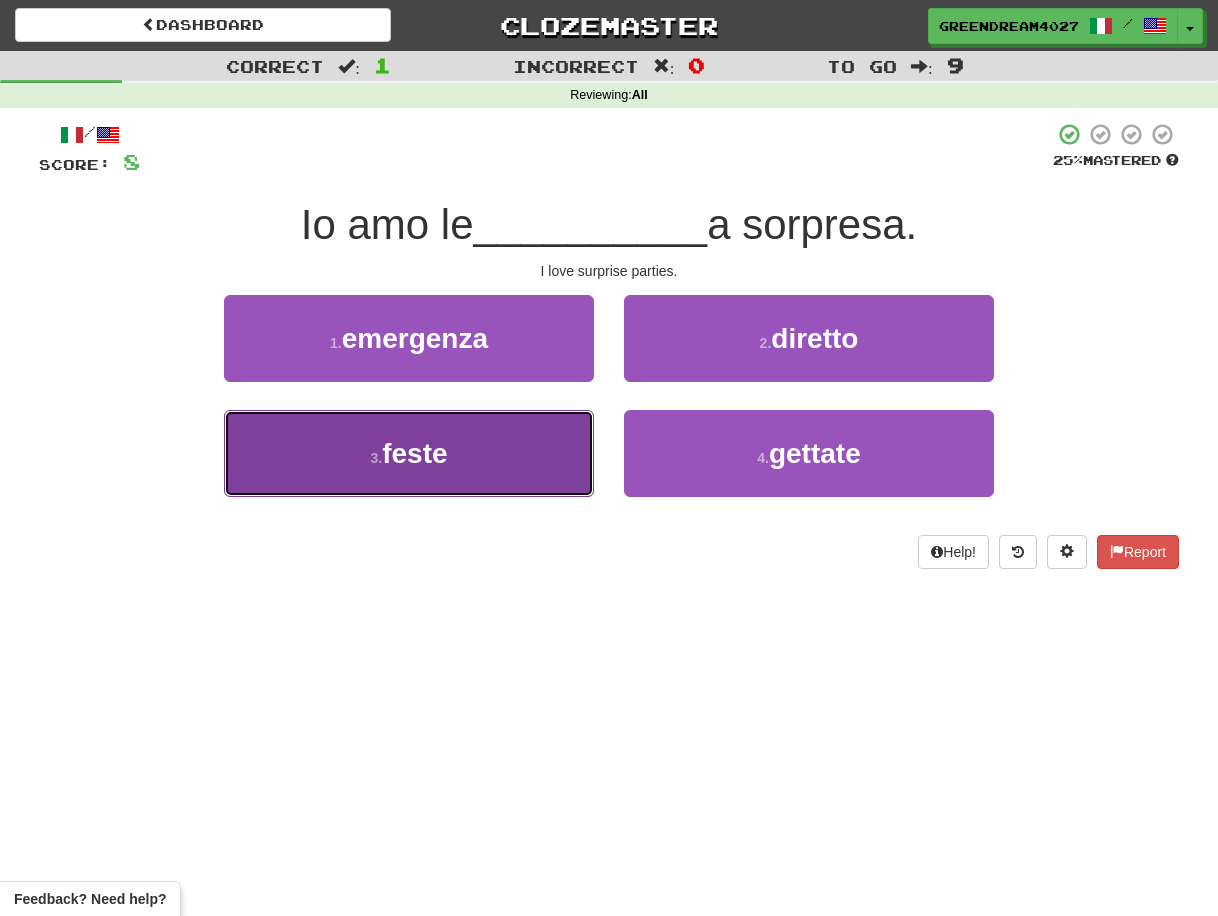 click on "3 .  feste" at bounding box center [409, 453] 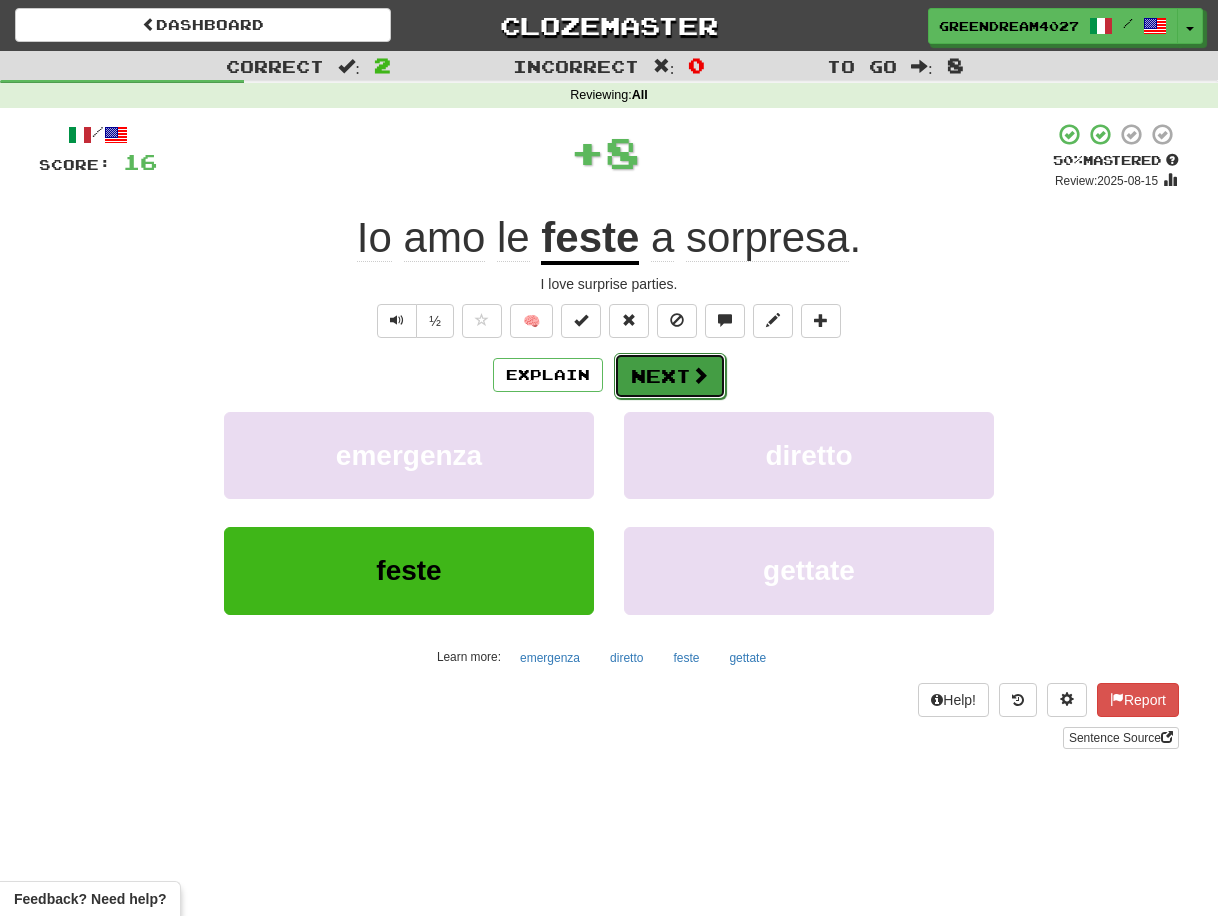 click on "Next" at bounding box center [670, 376] 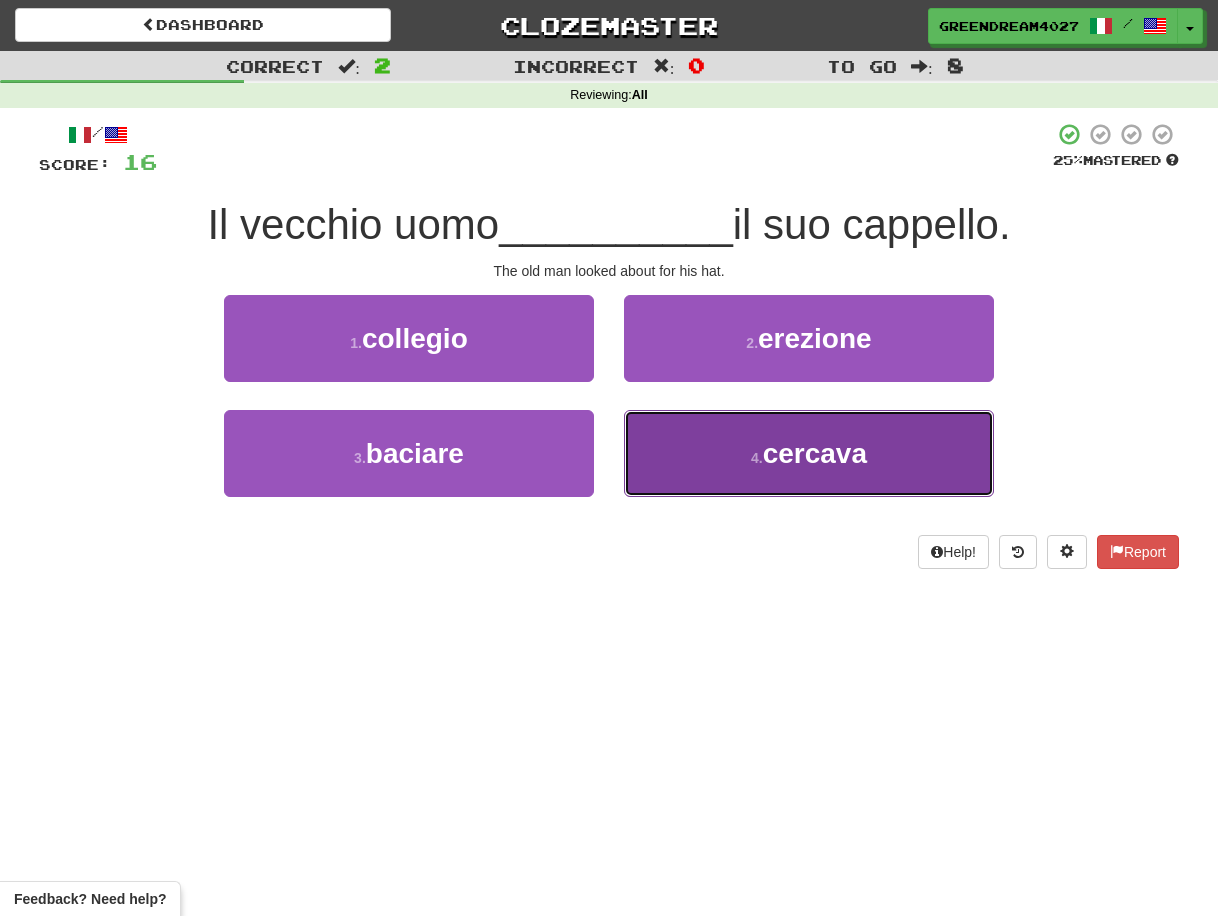 click on "4 .  cercava" at bounding box center (809, 453) 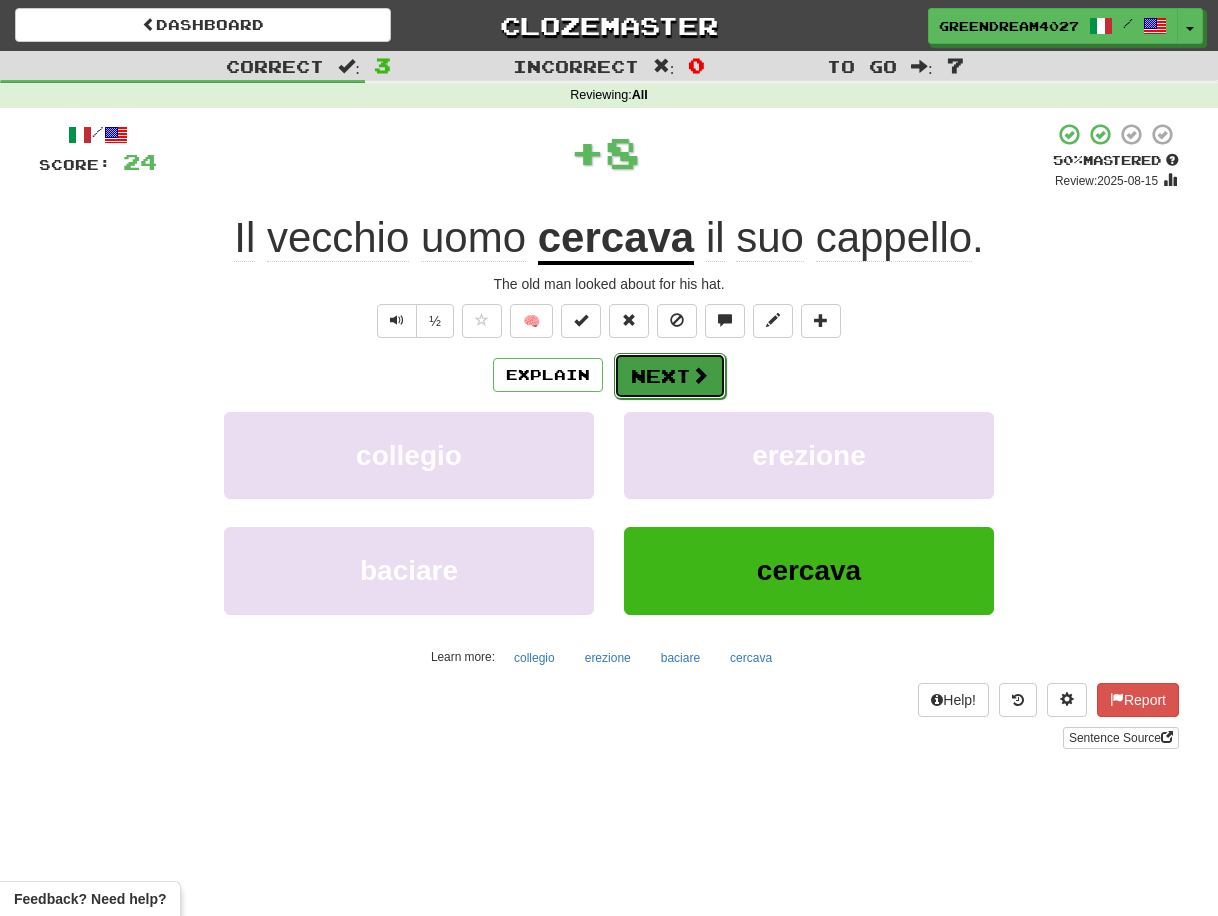 click on "Next" at bounding box center [670, 376] 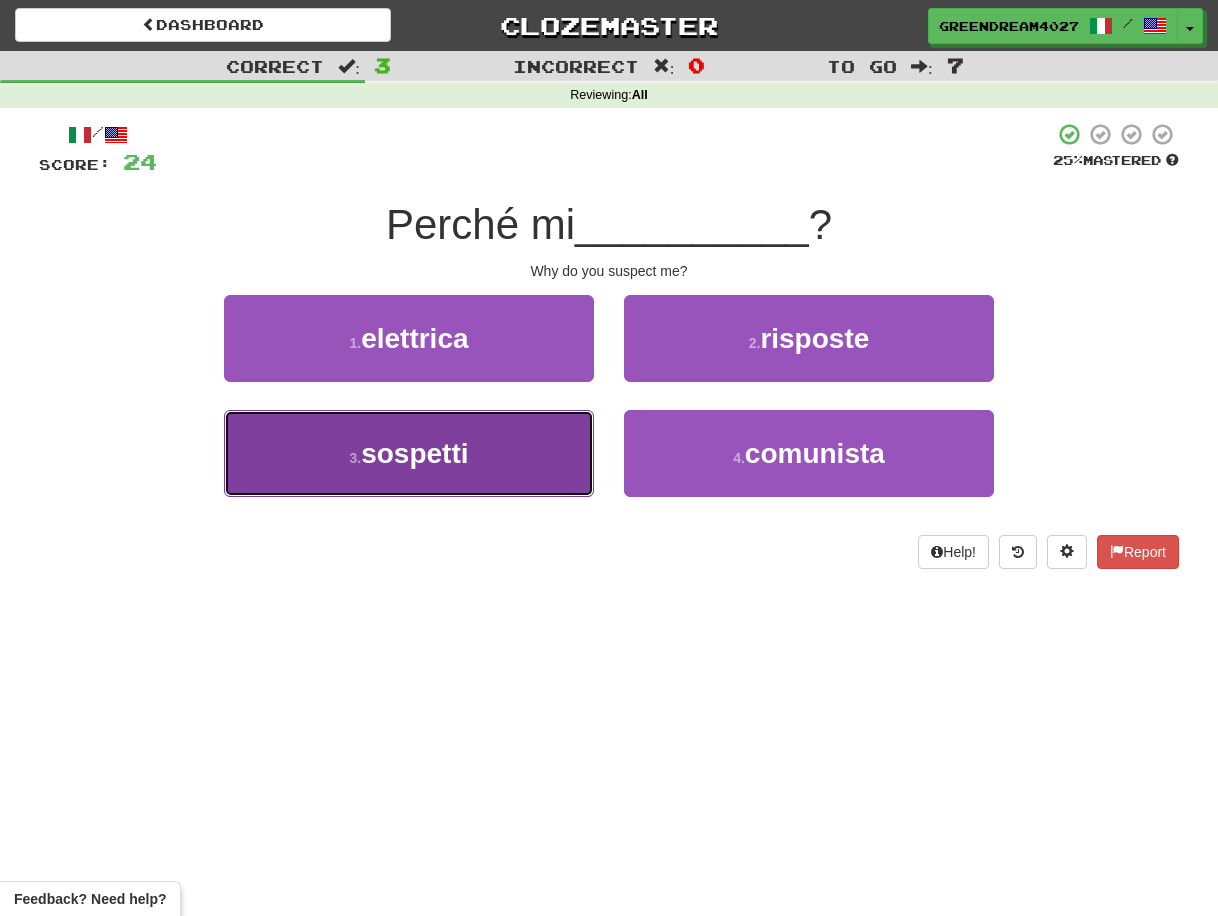 click on "3 .  sospetti" at bounding box center [409, 453] 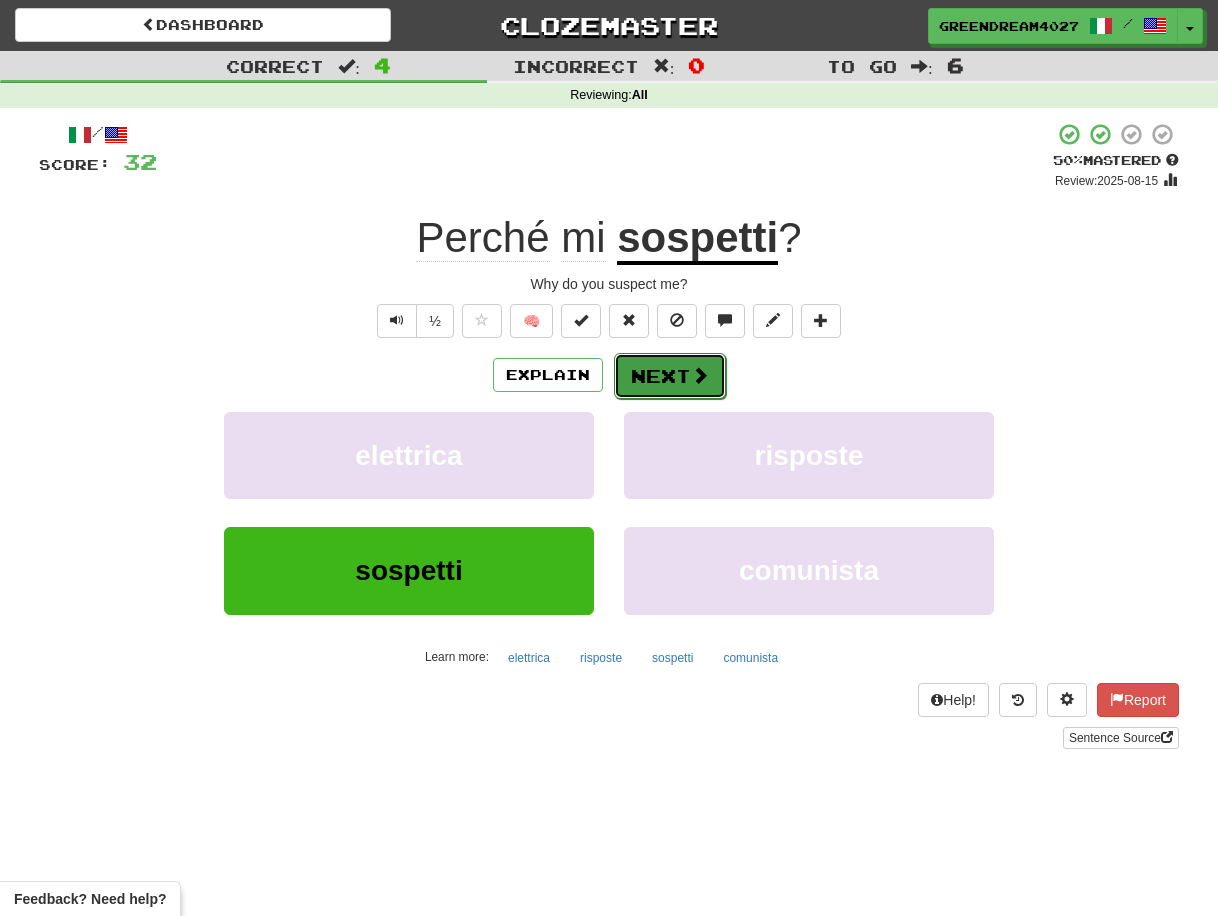 click on "Next" at bounding box center [670, 376] 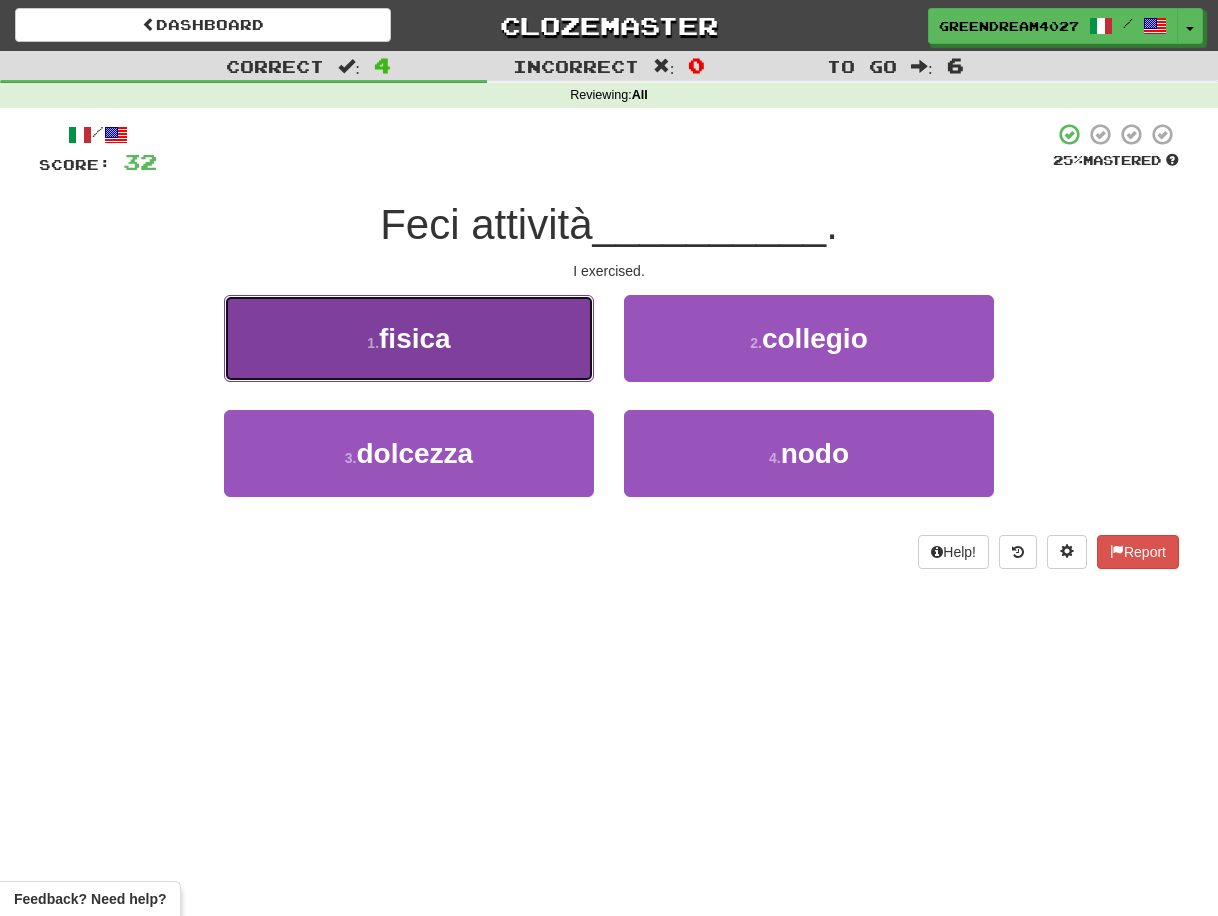 click on "1 .  fisica" at bounding box center [409, 338] 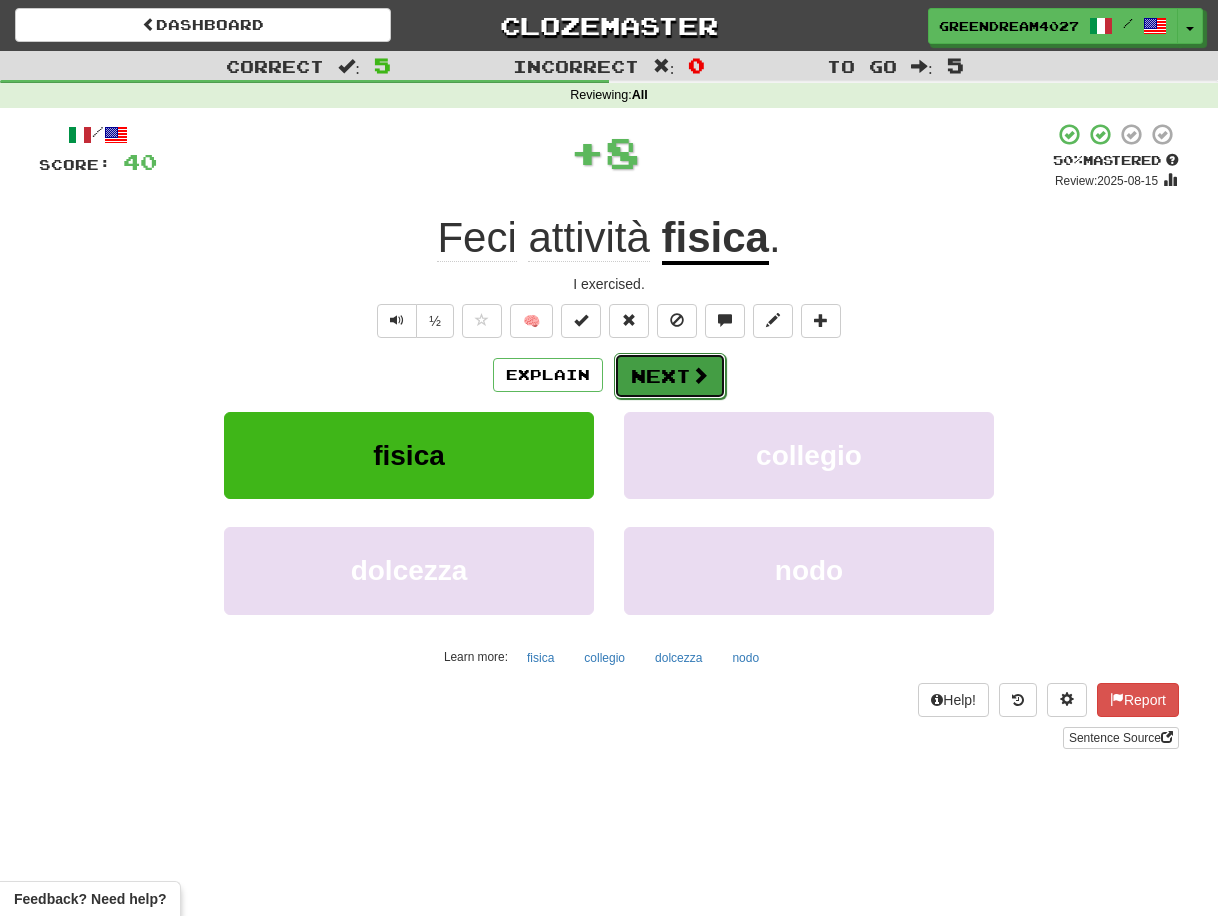 click on "Next" at bounding box center (670, 376) 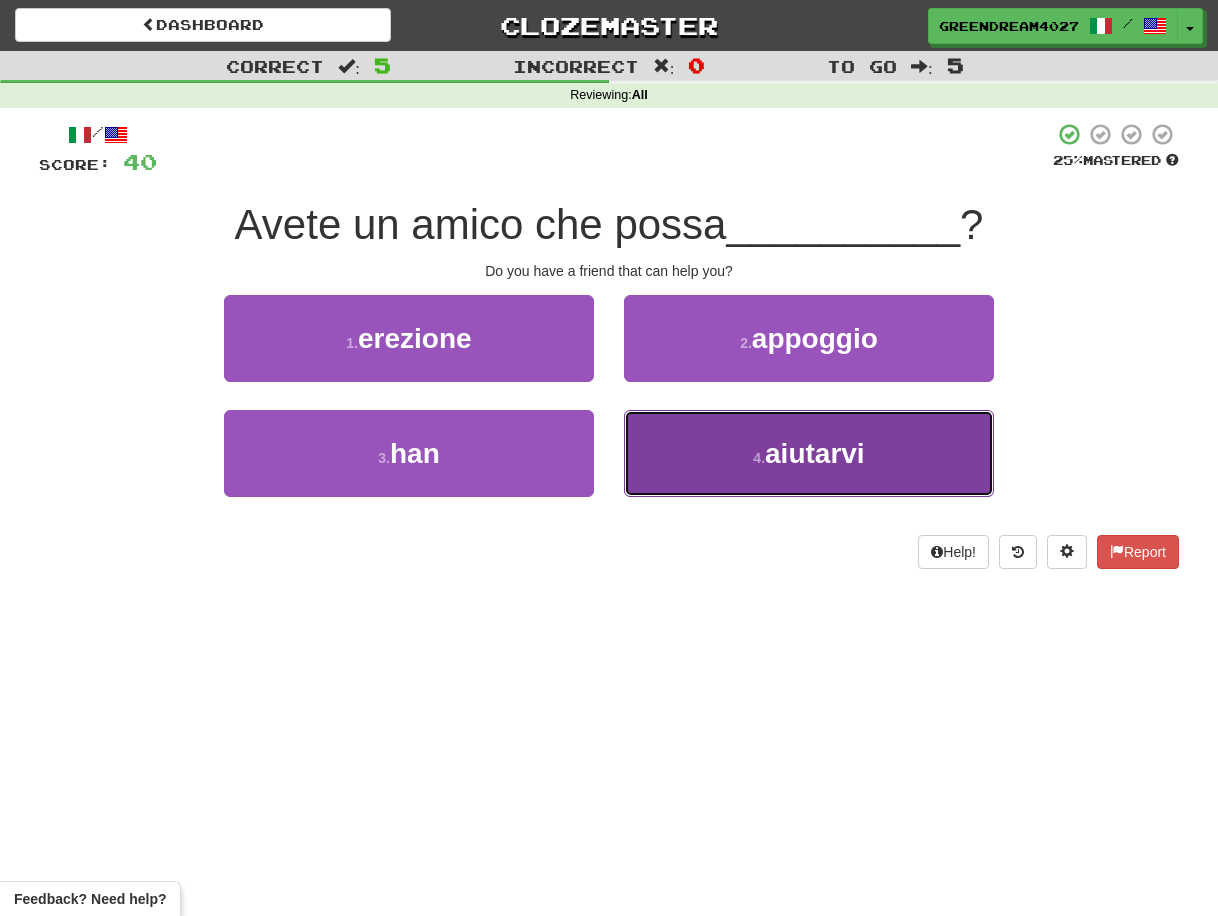 click on "4 .  aiutarvi" at bounding box center [809, 453] 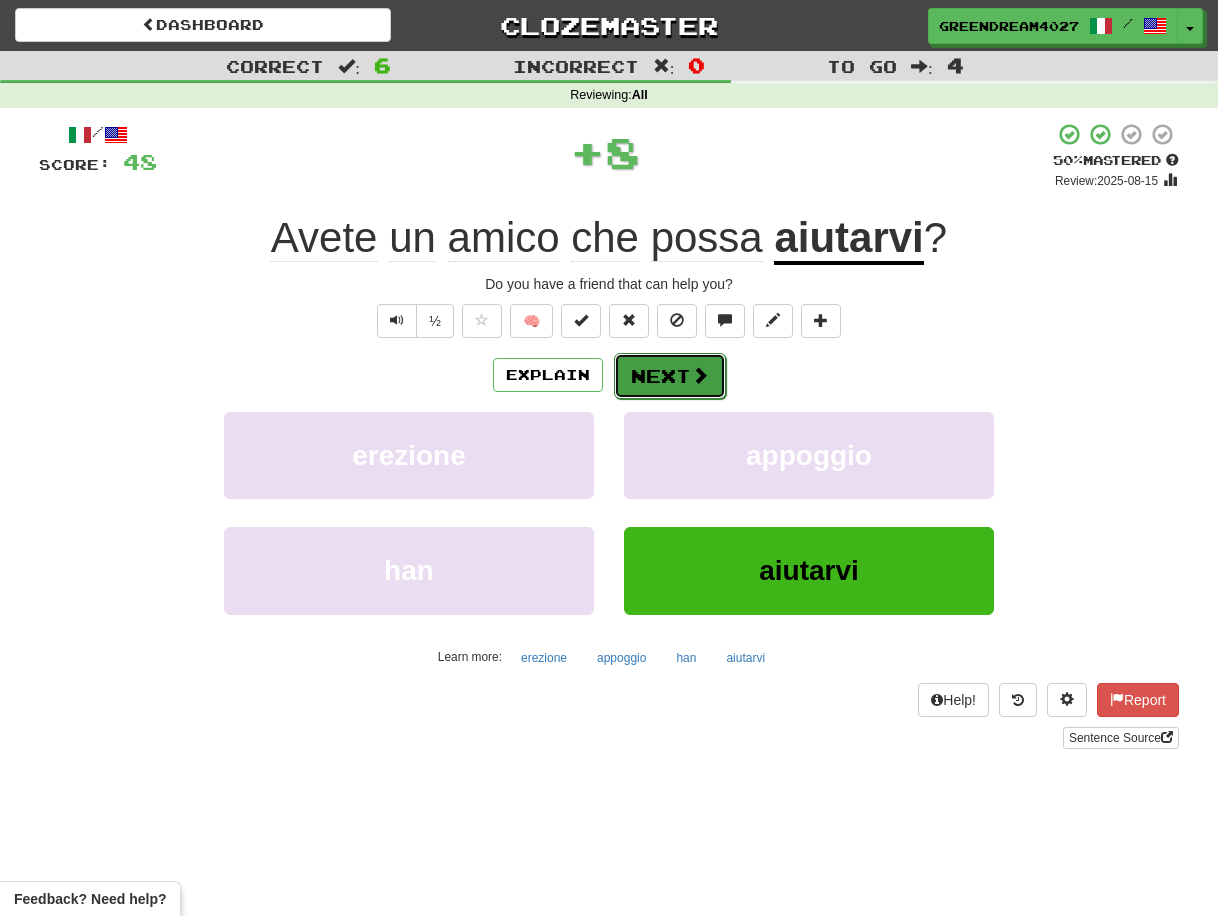 click on "Next" at bounding box center (670, 376) 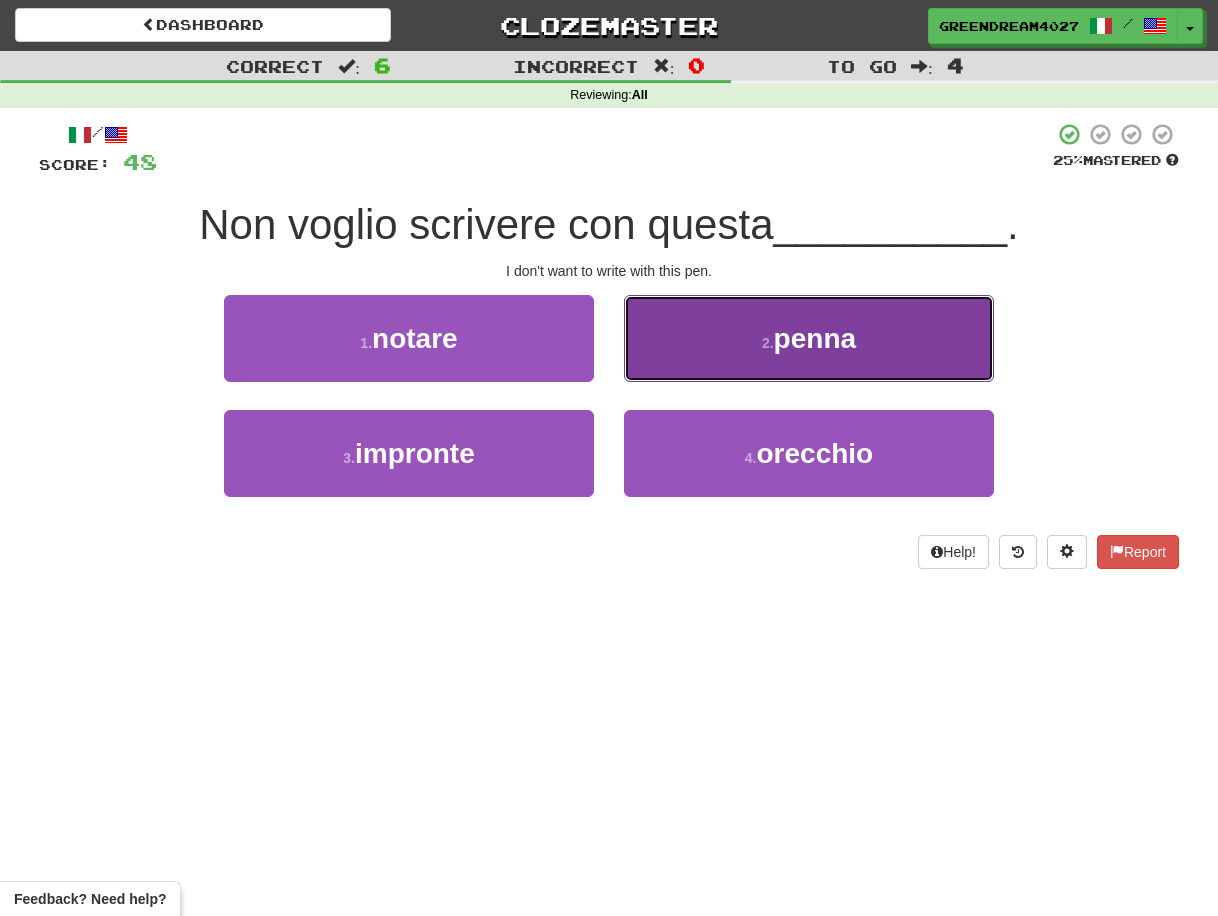 click on "2 .  penna" at bounding box center (809, 338) 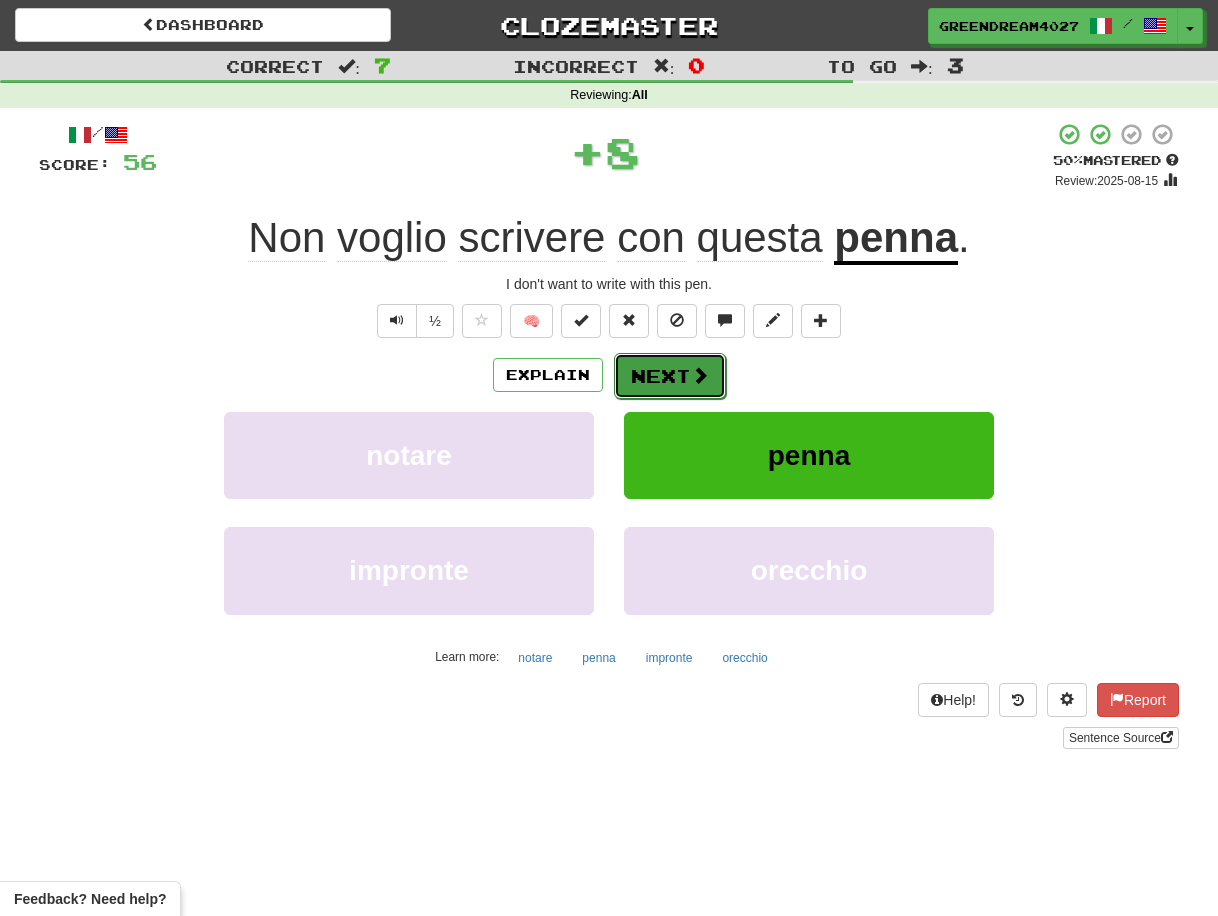 click on "Next" at bounding box center (670, 376) 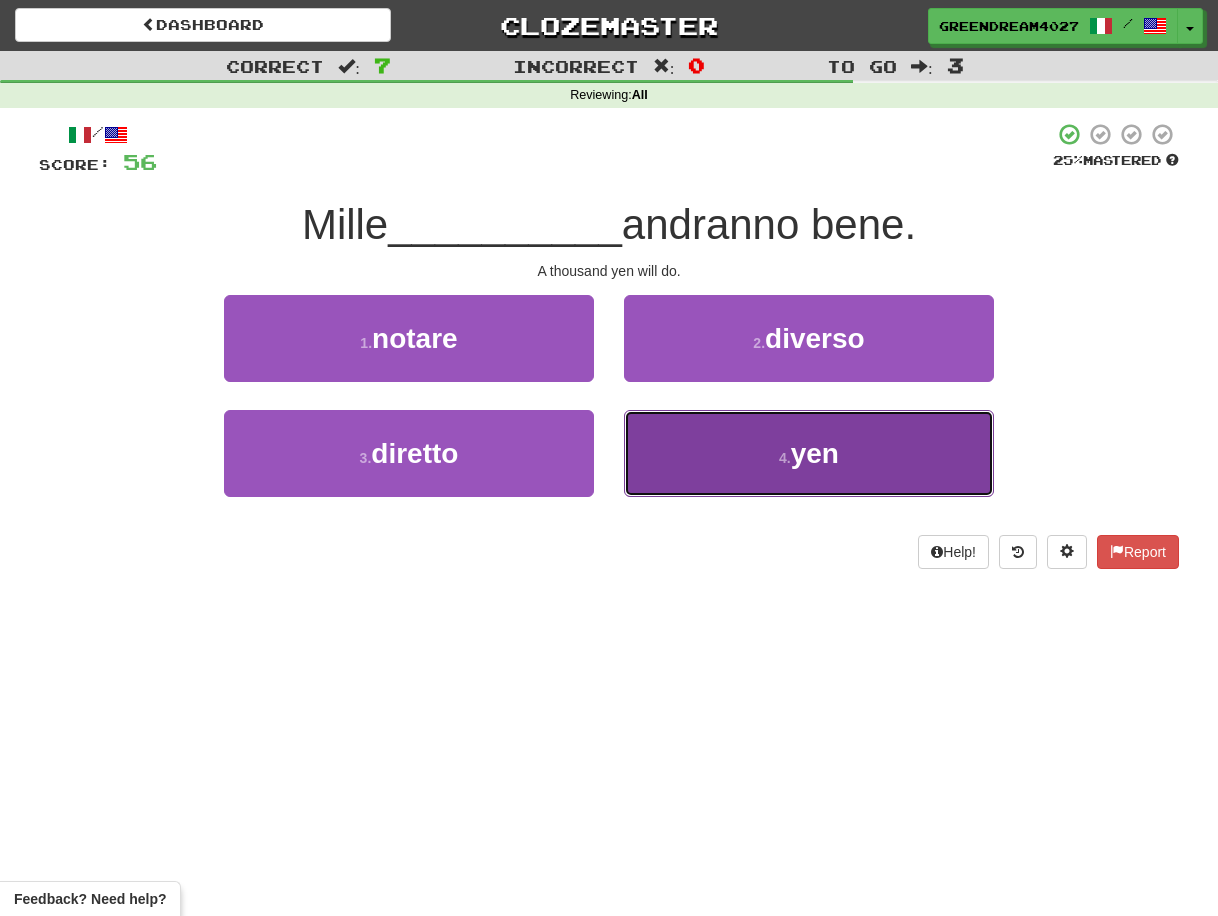click on "4 .  yen" at bounding box center [809, 453] 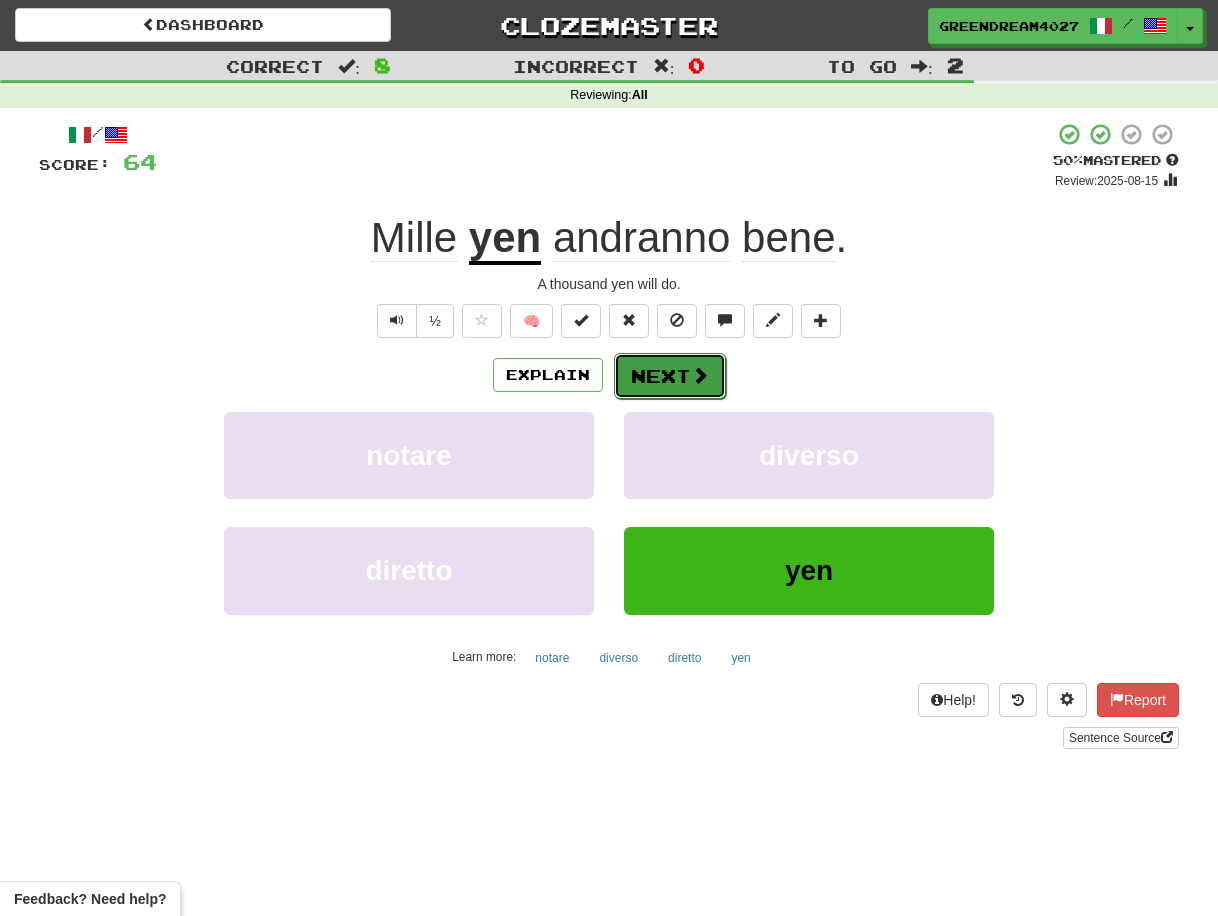 click on "Next" at bounding box center [670, 376] 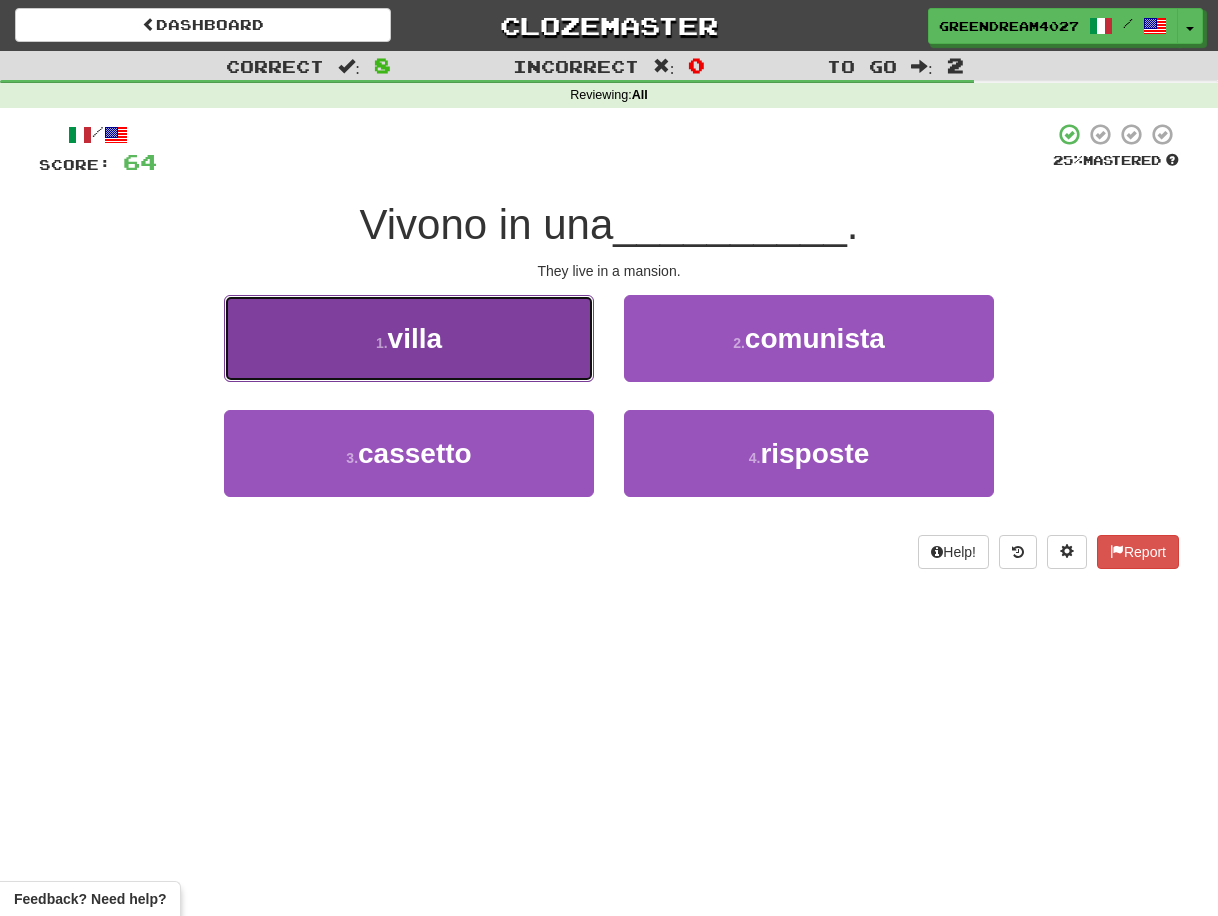 click on "1 .  villa" at bounding box center (409, 338) 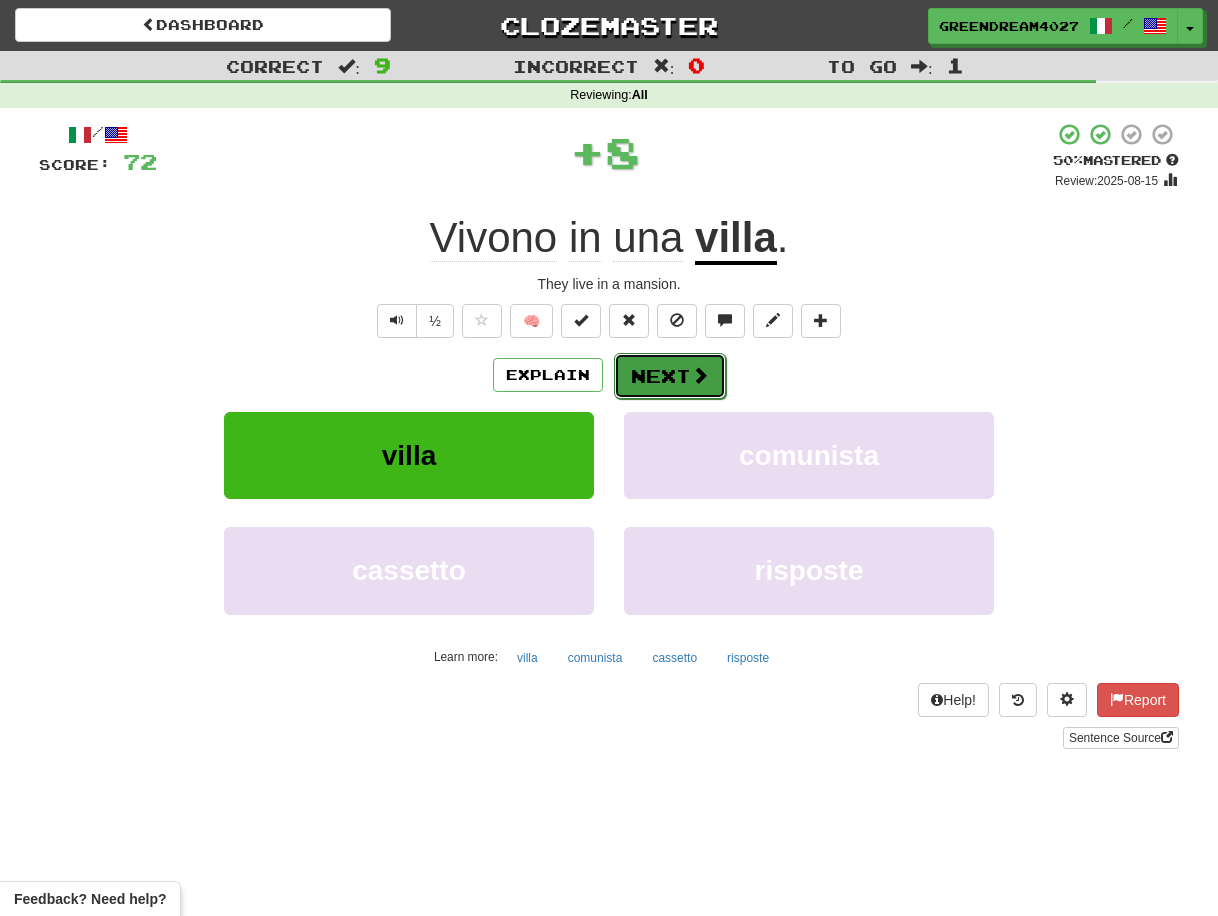 click on "Next" at bounding box center (670, 376) 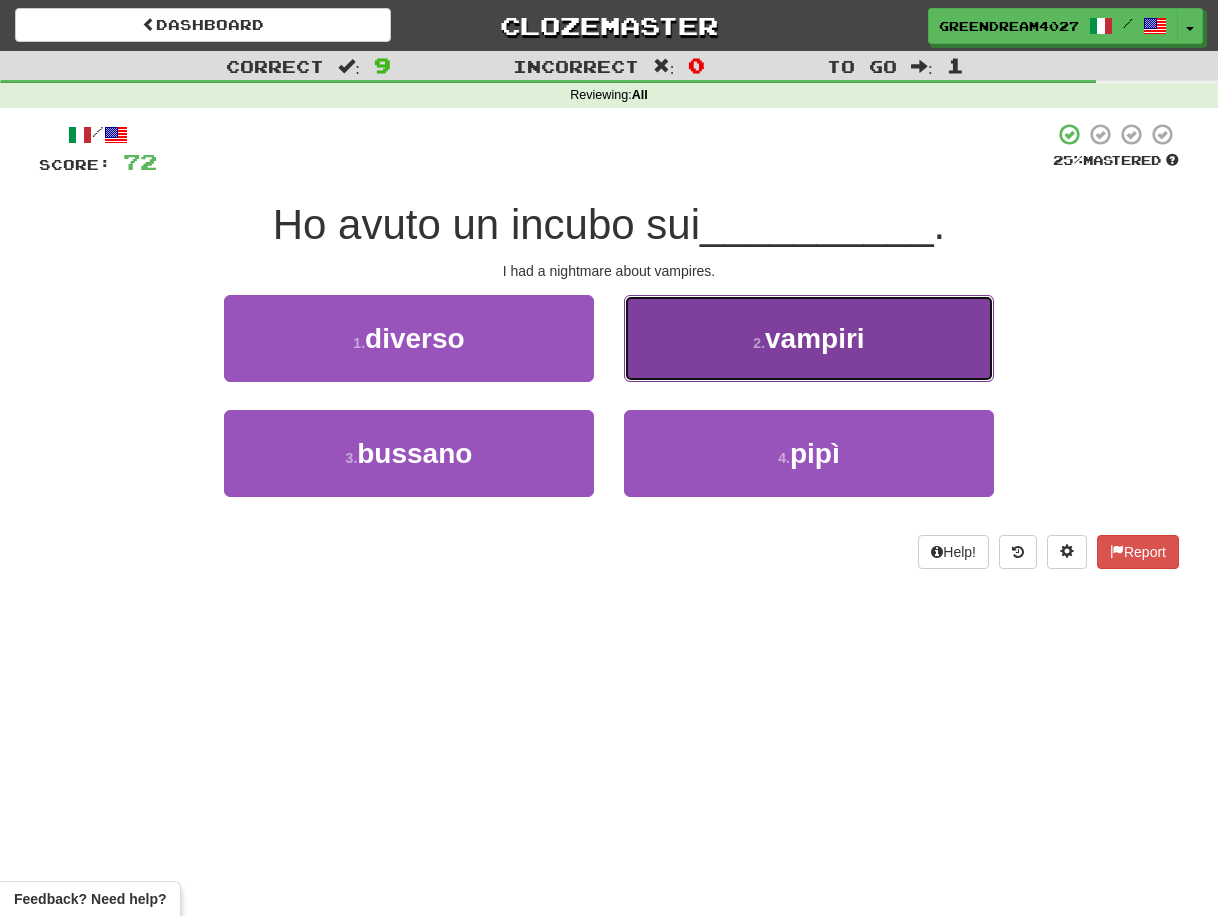 click on "2 .  vampiri" at bounding box center (809, 338) 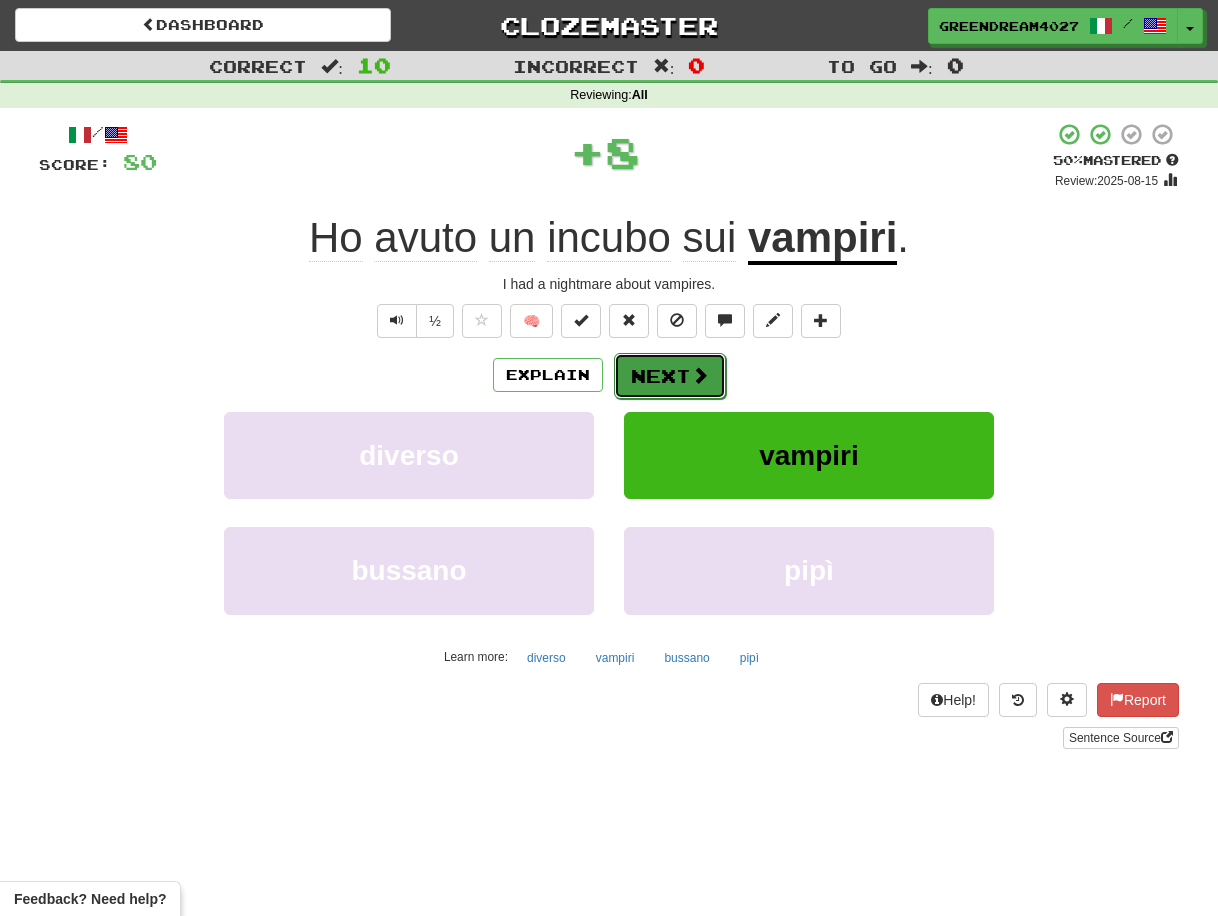 click on "Next" at bounding box center (670, 376) 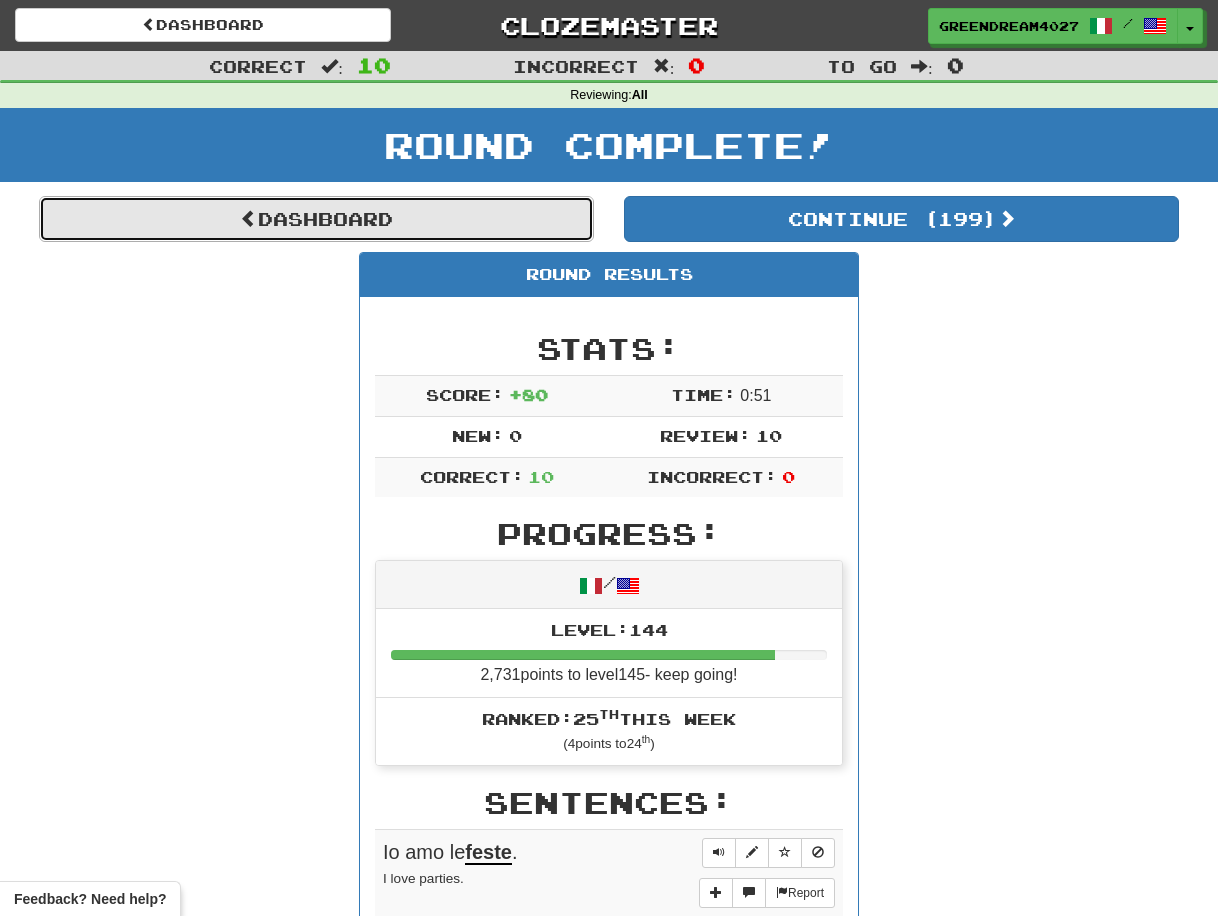 click on "Dashboard" at bounding box center [316, 219] 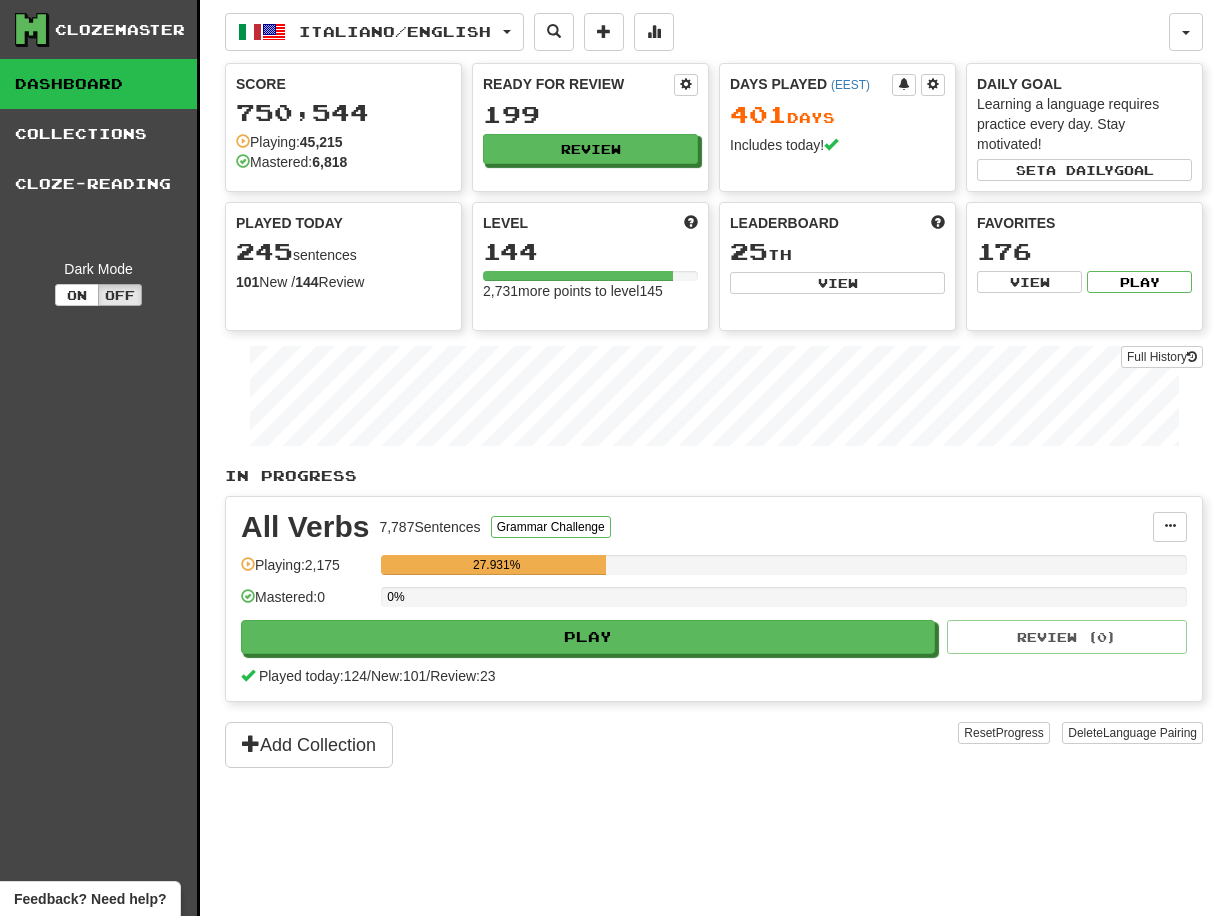 scroll, scrollTop: 0, scrollLeft: 0, axis: both 